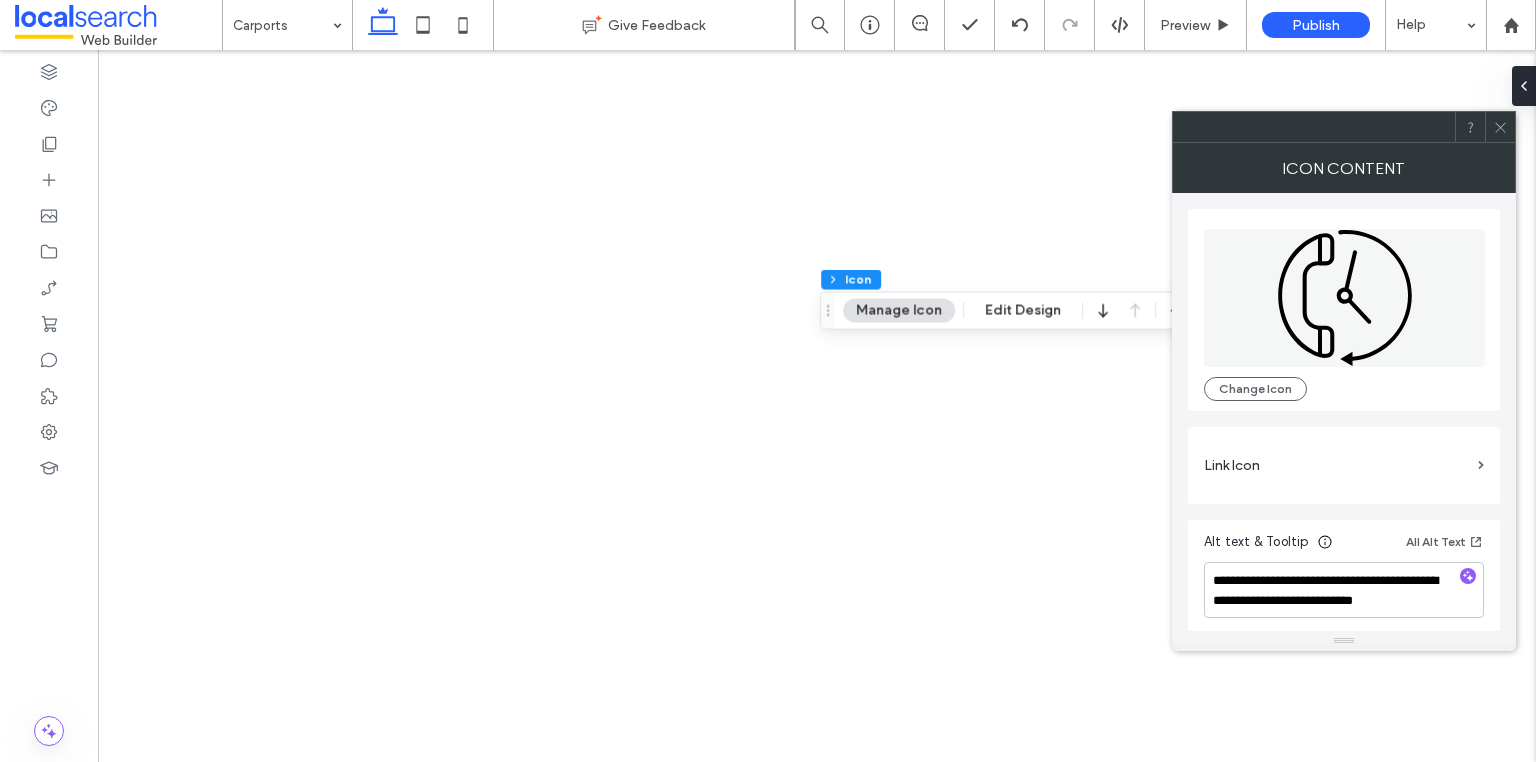 scroll, scrollTop: 0, scrollLeft: 0, axis: both 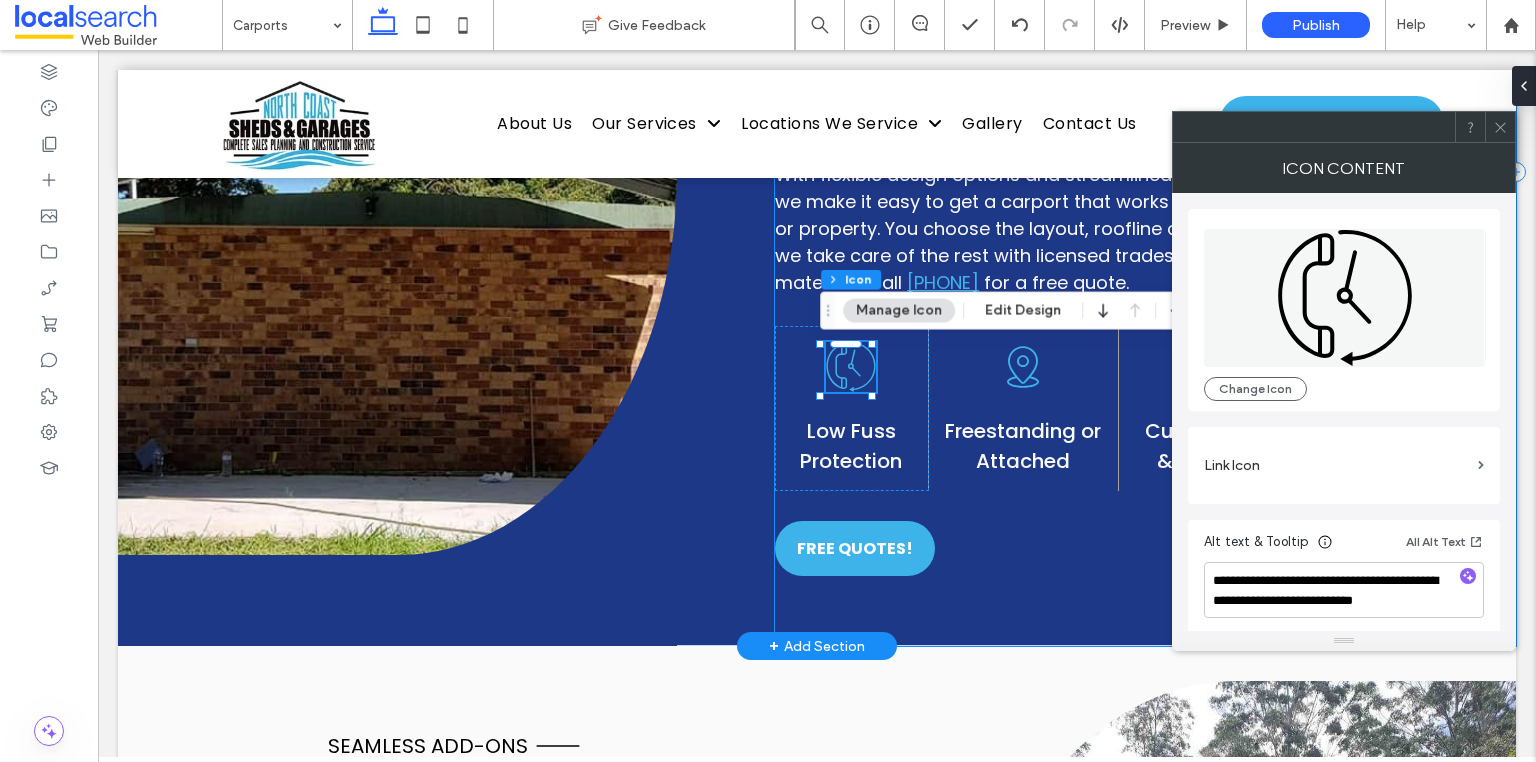 click on "Weather-Ready Cover
Line Icon
[CITY] Carports
At North Coast Sheds & Garages, we build carports in [CITY] that deliver practical cover without taking up extra space. Whether you’re after a freestanding build or one that’s attached to your existing shed or garage, we’ll help you find the right fit for your site and setup. These structures are perfect for driveways with tight clearance, side access, or anyone who just needs solid protection from sun and storm without overcommitting on footprint. ﻿ With flexible design options and streamlined installation, we make it easy to get a carport that works for your home or property. You choose the layout, roofline and size, and we take care of the rest with licensed trades and quality materials.
Call
[PHONE]   for a free quote.
Clock with phone icon; indicates availability or waiting time for a call.
Low Fuss Protection" at bounding box center (1145, 172) 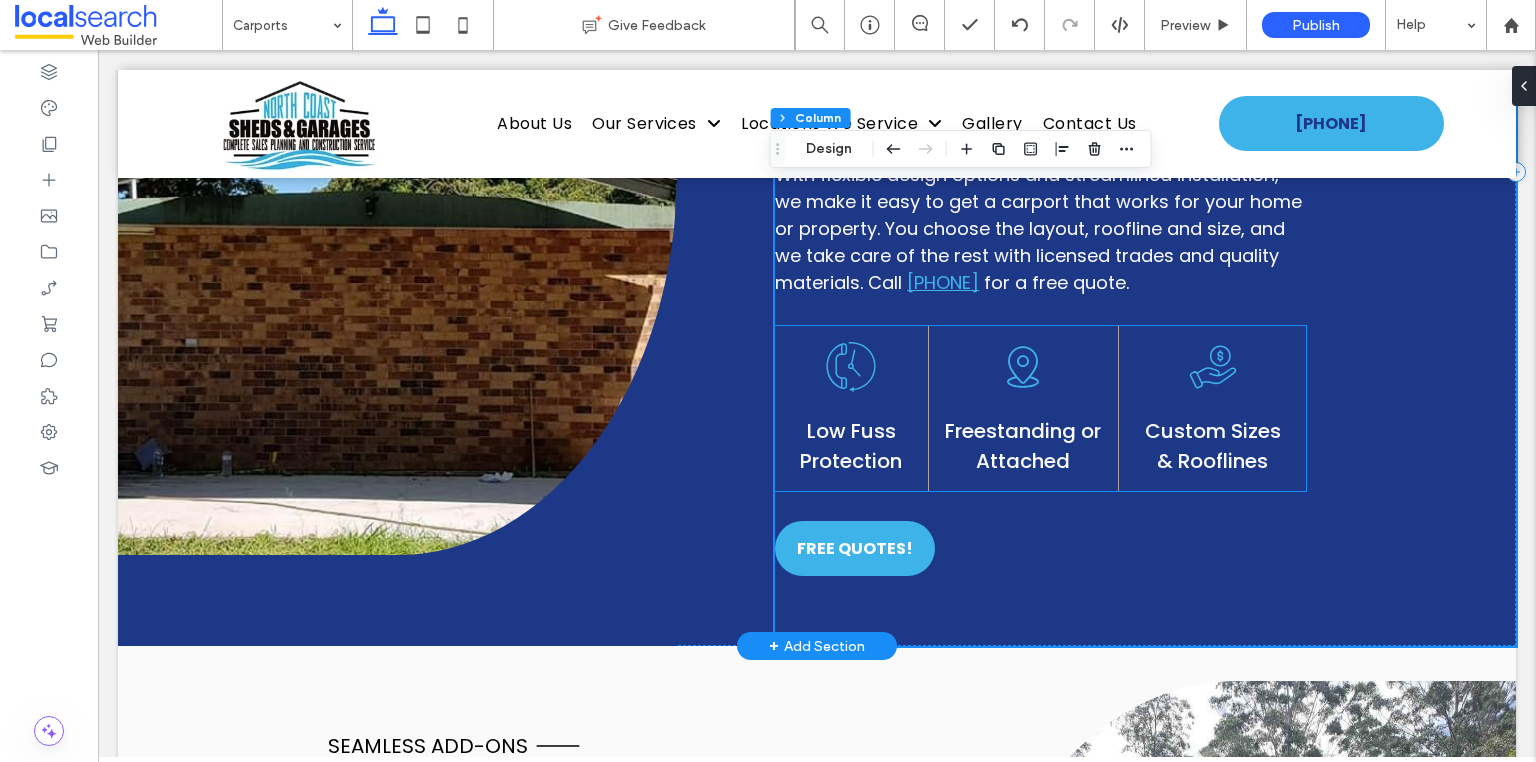 click on "Hand holding a coin with a dollar sign, symbolizing finance or payment." 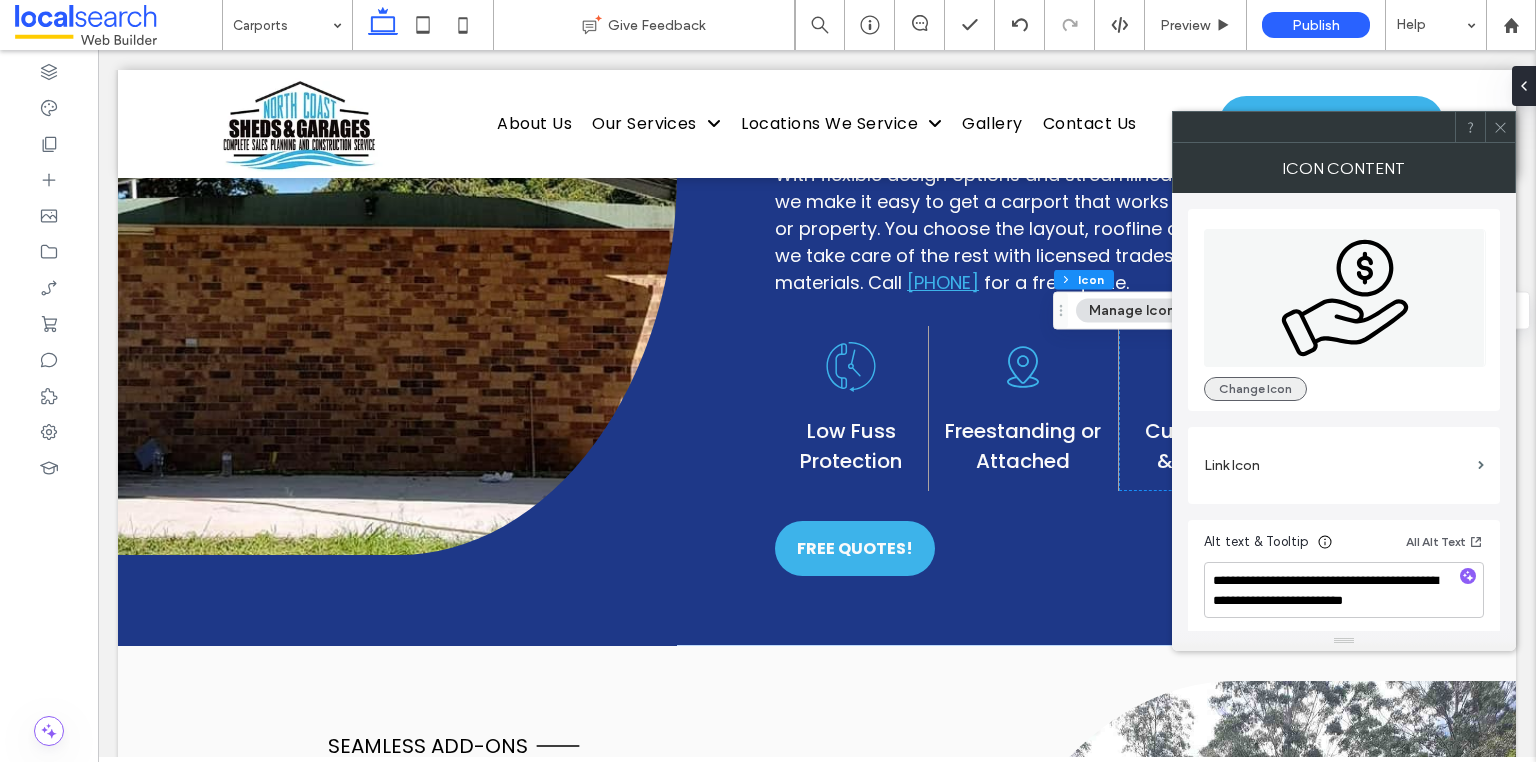 click on "Change Icon" at bounding box center [1255, 389] 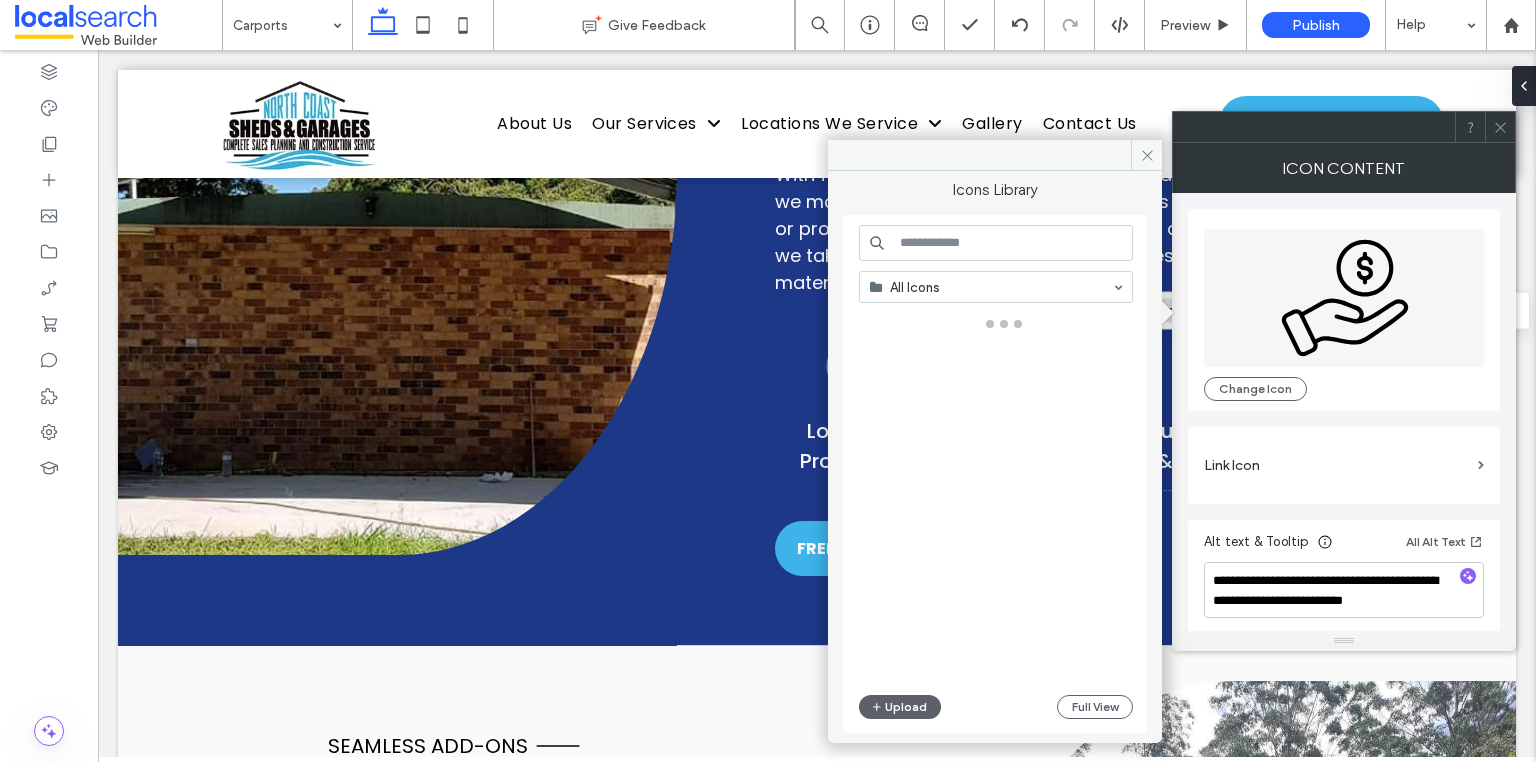 click at bounding box center (996, 243) 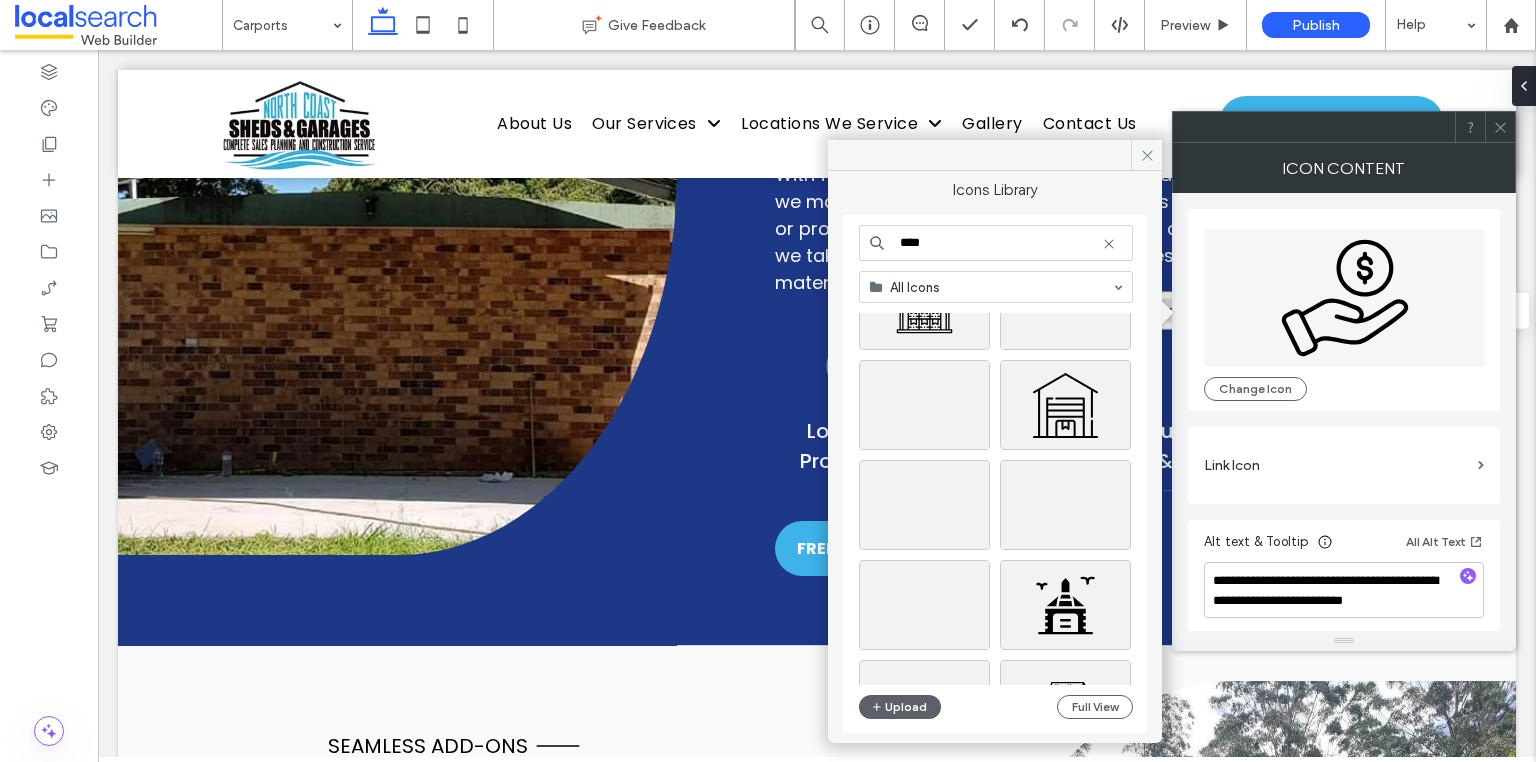 scroll, scrollTop: 7856, scrollLeft: 0, axis: vertical 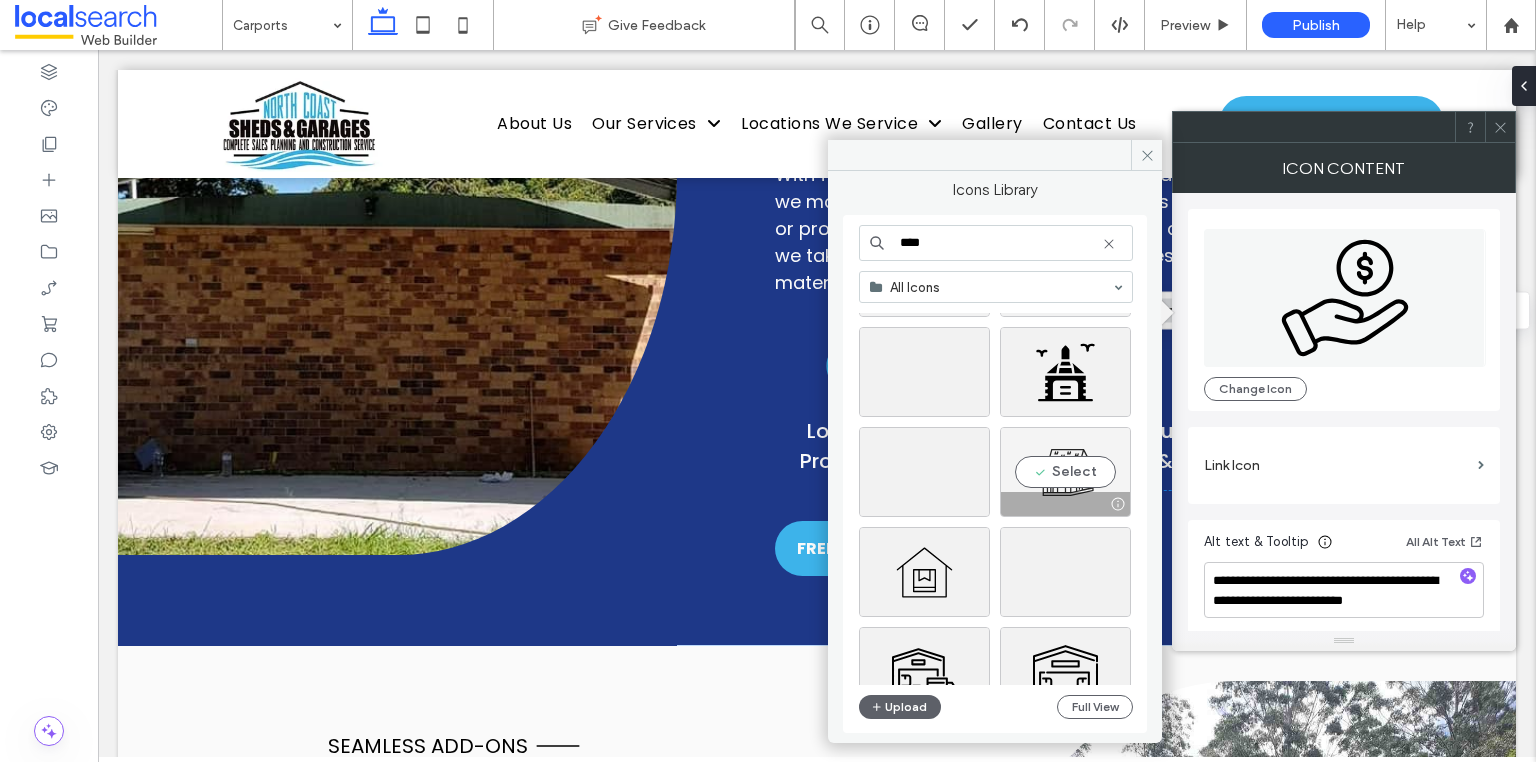 type on "****" 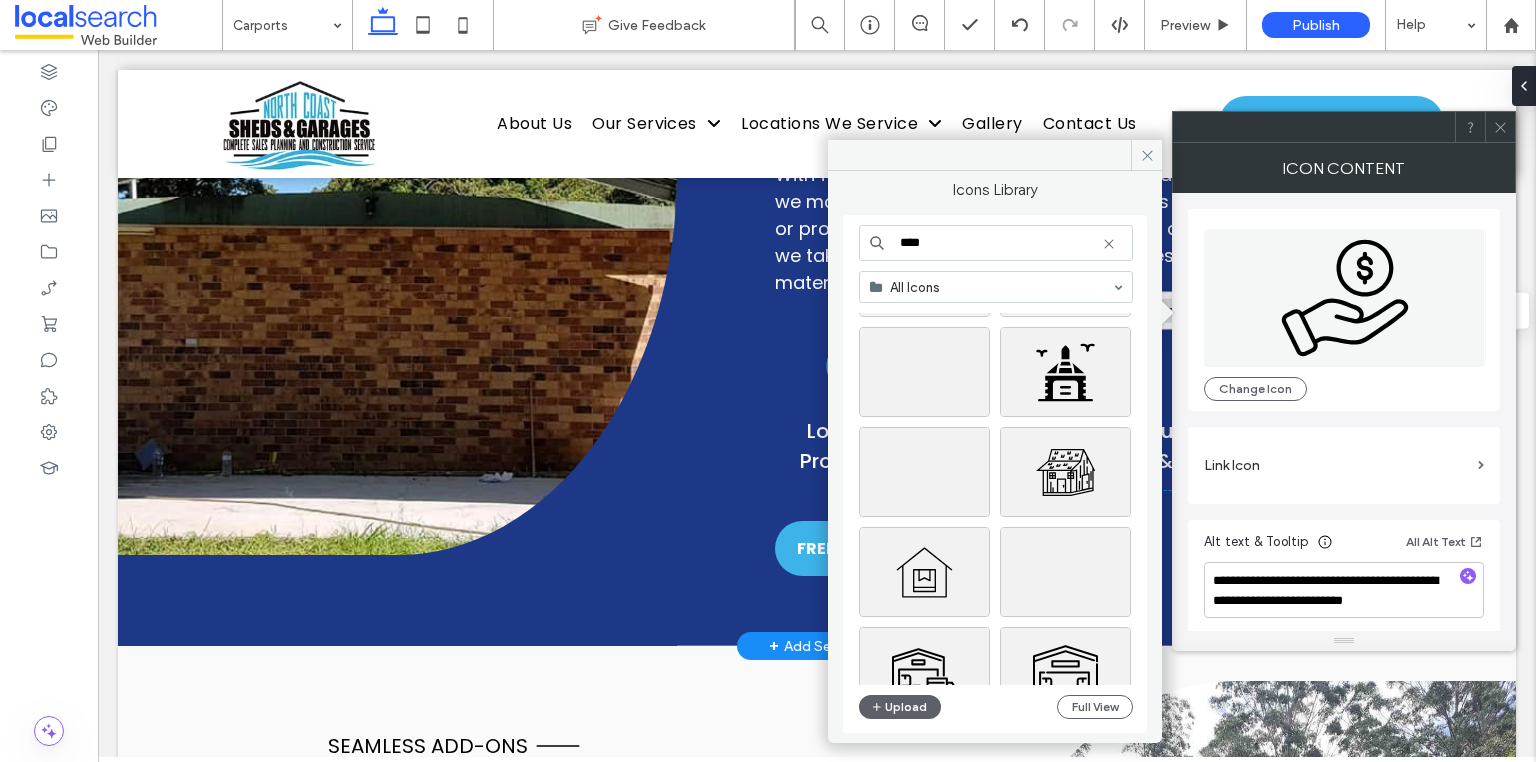 click on "Weather-Ready Cover
Line Icon
[CITY] Carports
At North Coast Sheds & Garages, we build carports in [CITY] that deliver practical cover without taking up extra space. Whether you’re after a freestanding build or one that’s attached to your existing shed or garage, we’ll help you find the right fit for your site and setup. These structures are perfect for driveways with tight clearance, side access, or anyone who just needs solid protection from sun and storm without overcommitting on footprint. ﻿ With flexible design options and streamlined installation, we make it easy to get a carport that works for your home or property. You choose the layout, roofline and size, and we take care of the rest with licensed trades and quality materials.
Call
[PHONE]   for a free quote.
Low Fuss Protection" at bounding box center [817, 172] 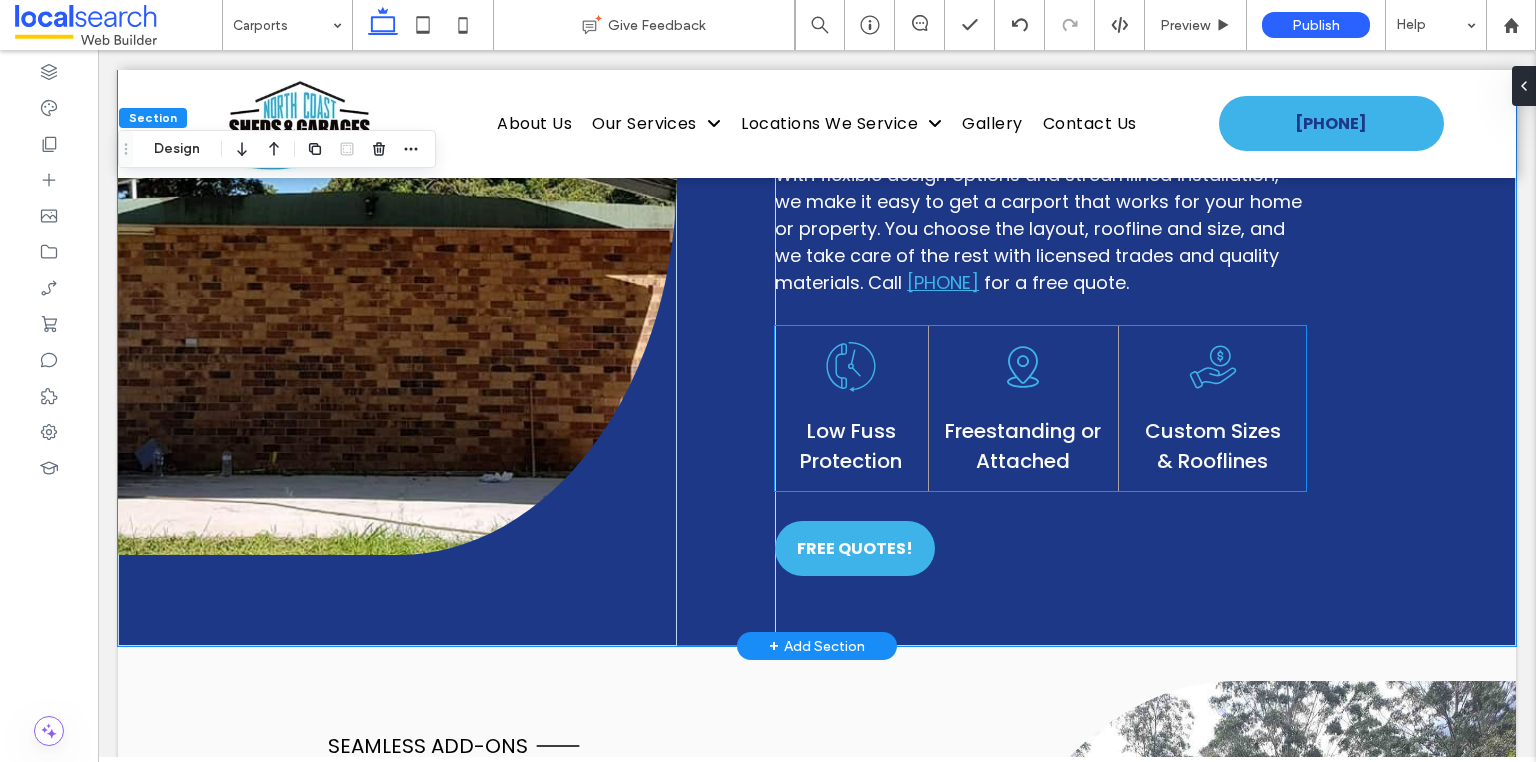 click on "Hand holding a coin with a dollar sign, symbolizing finance or payment." 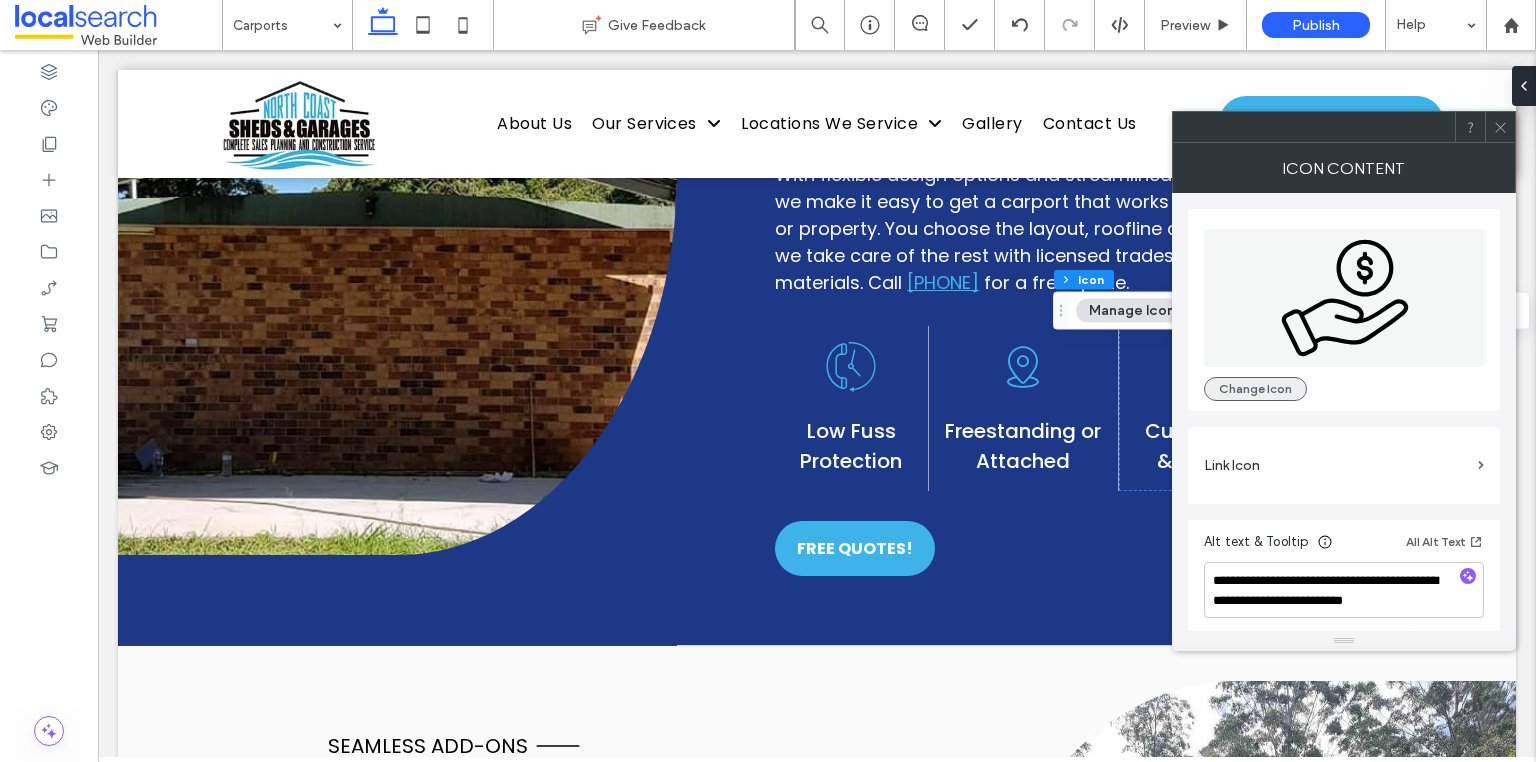 click on "Change Icon" at bounding box center (1255, 389) 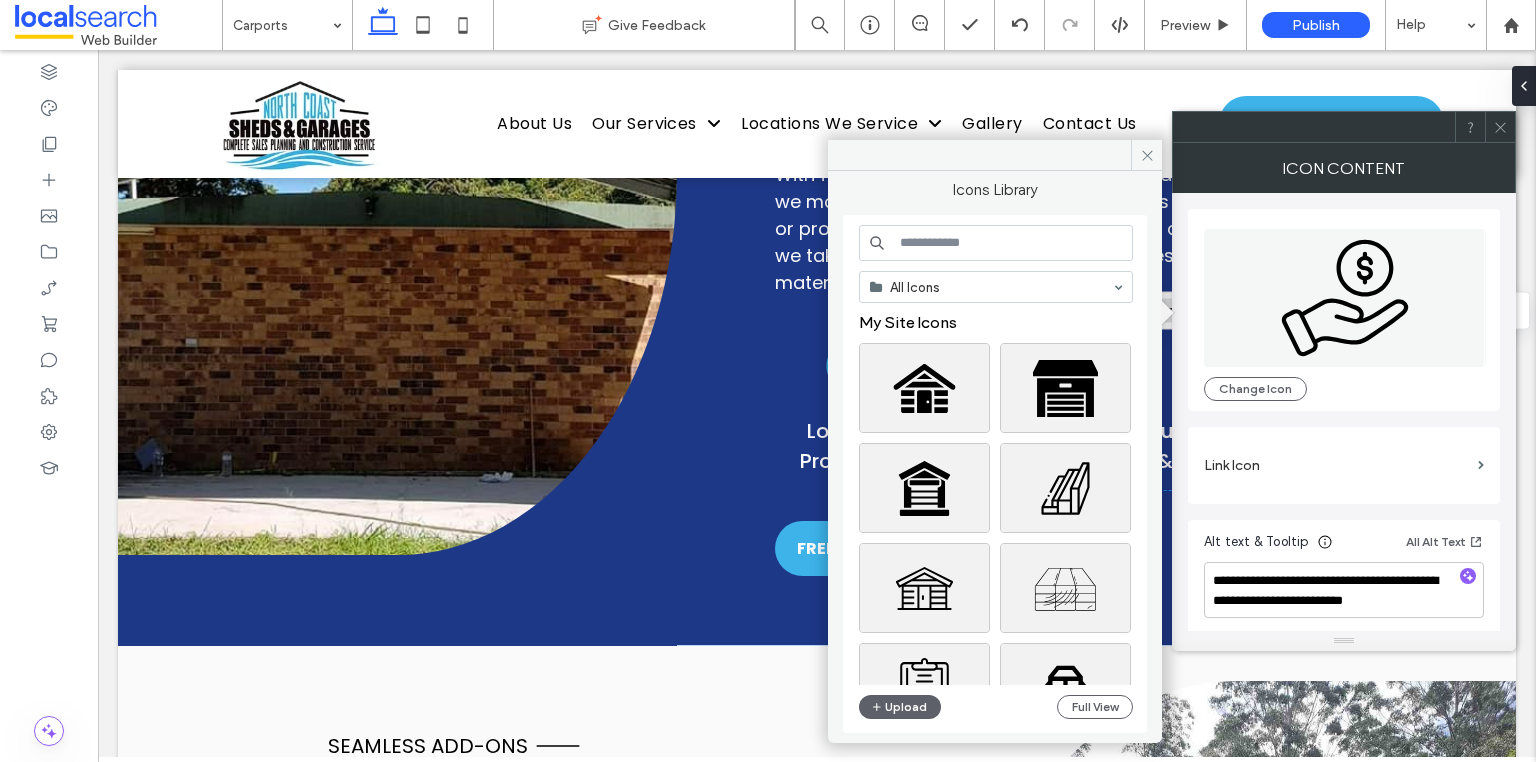 click at bounding box center (996, 243) 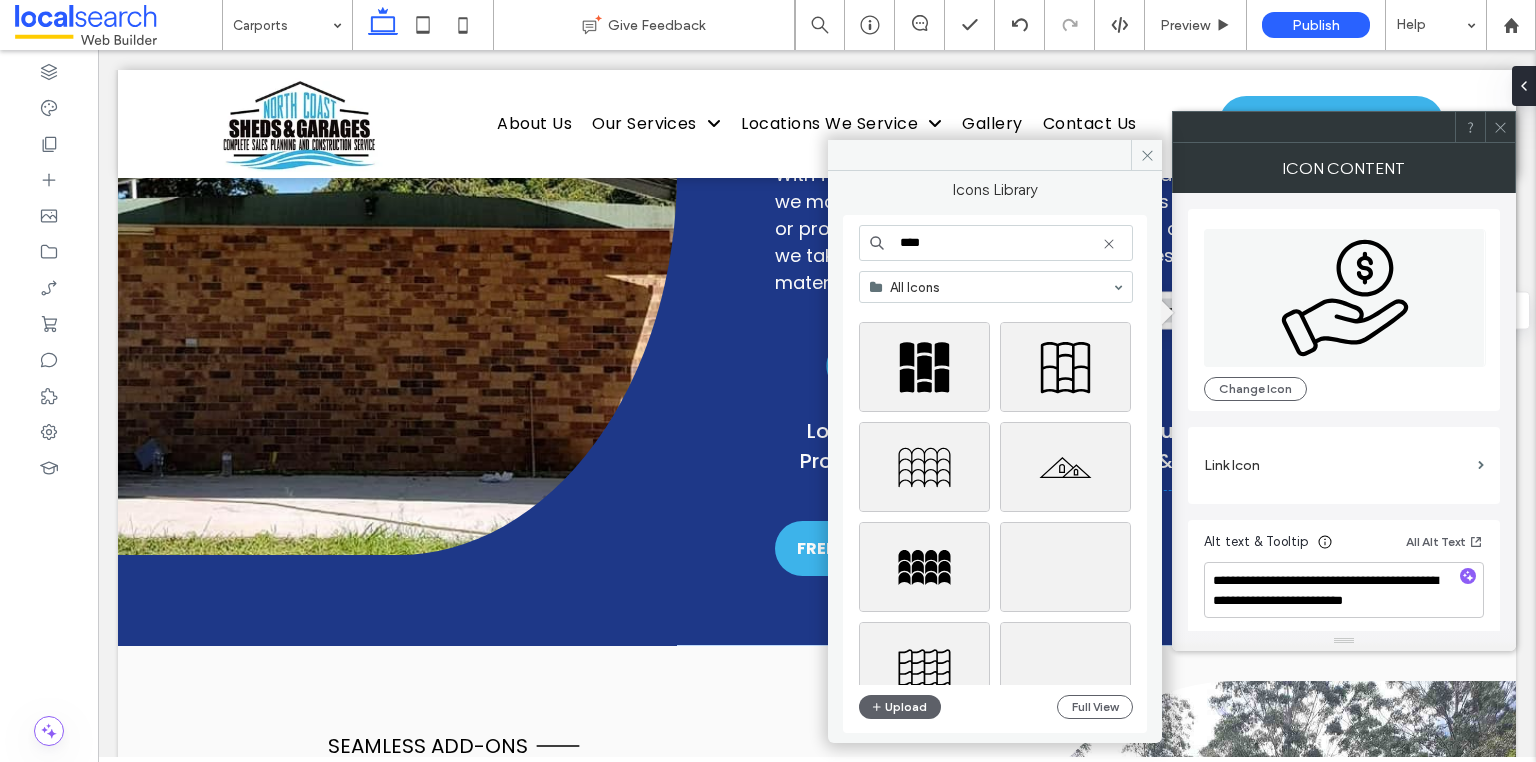 scroll, scrollTop: 2736, scrollLeft: 0, axis: vertical 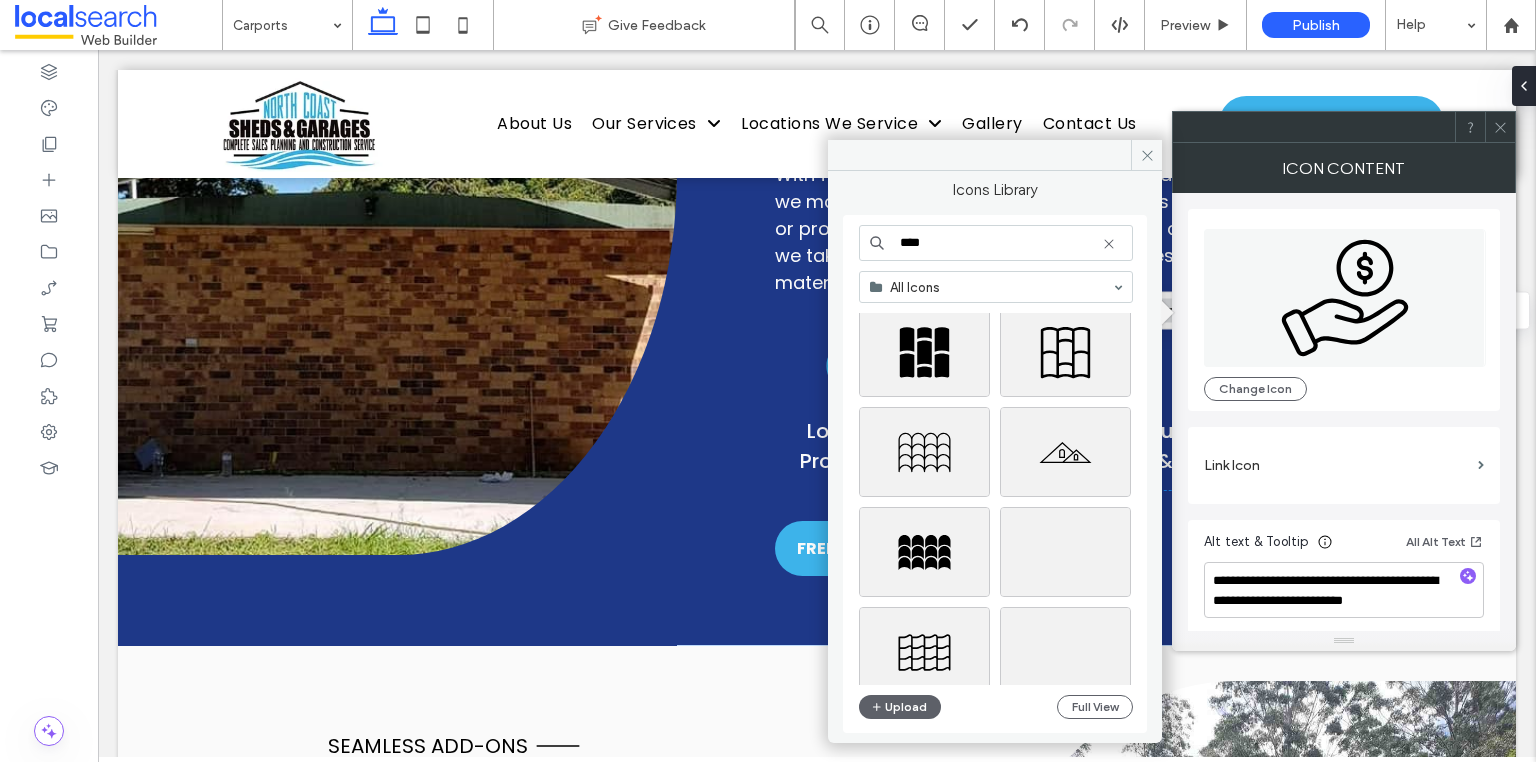 click on "****" at bounding box center (996, 243) 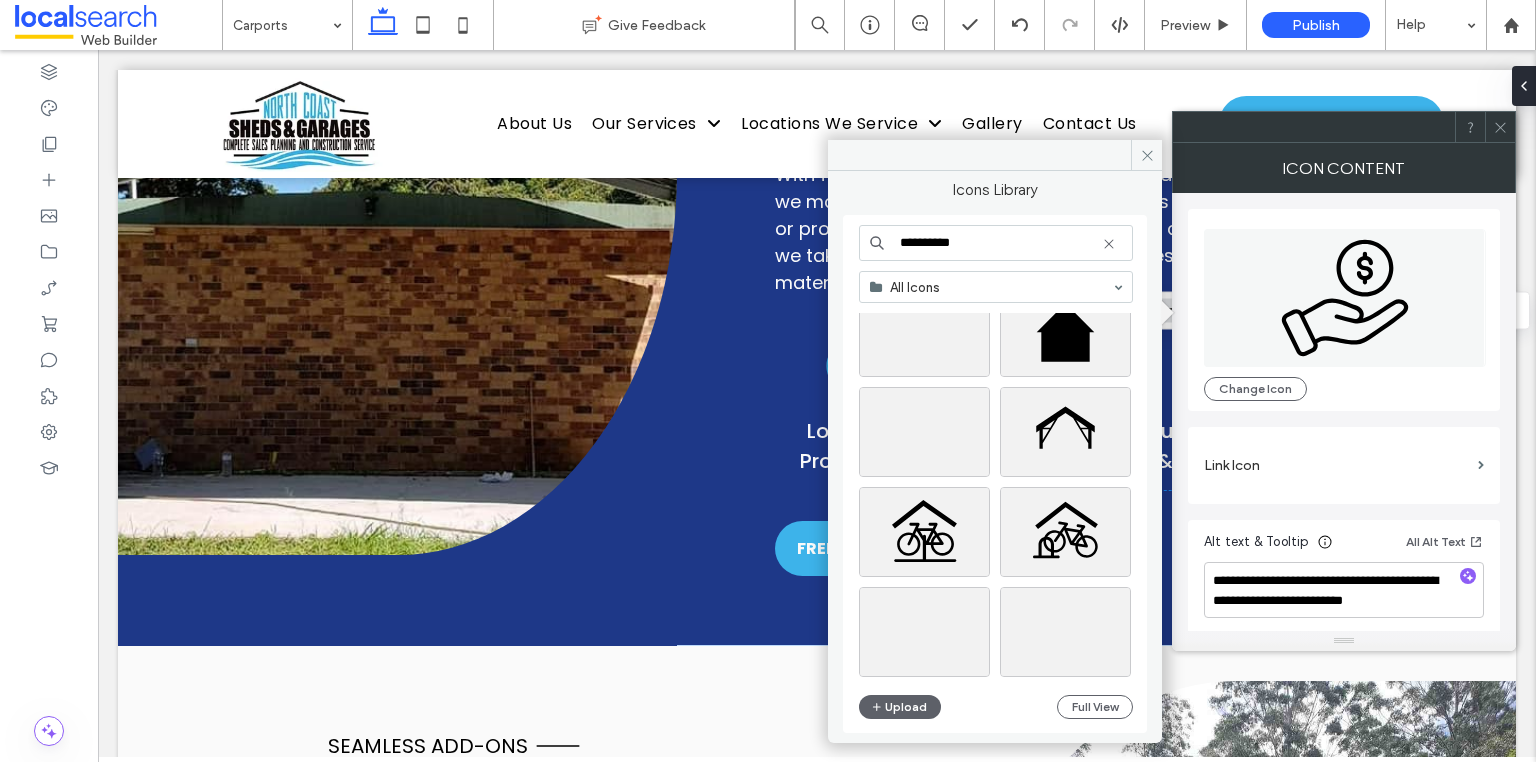 scroll, scrollTop: 160, scrollLeft: 0, axis: vertical 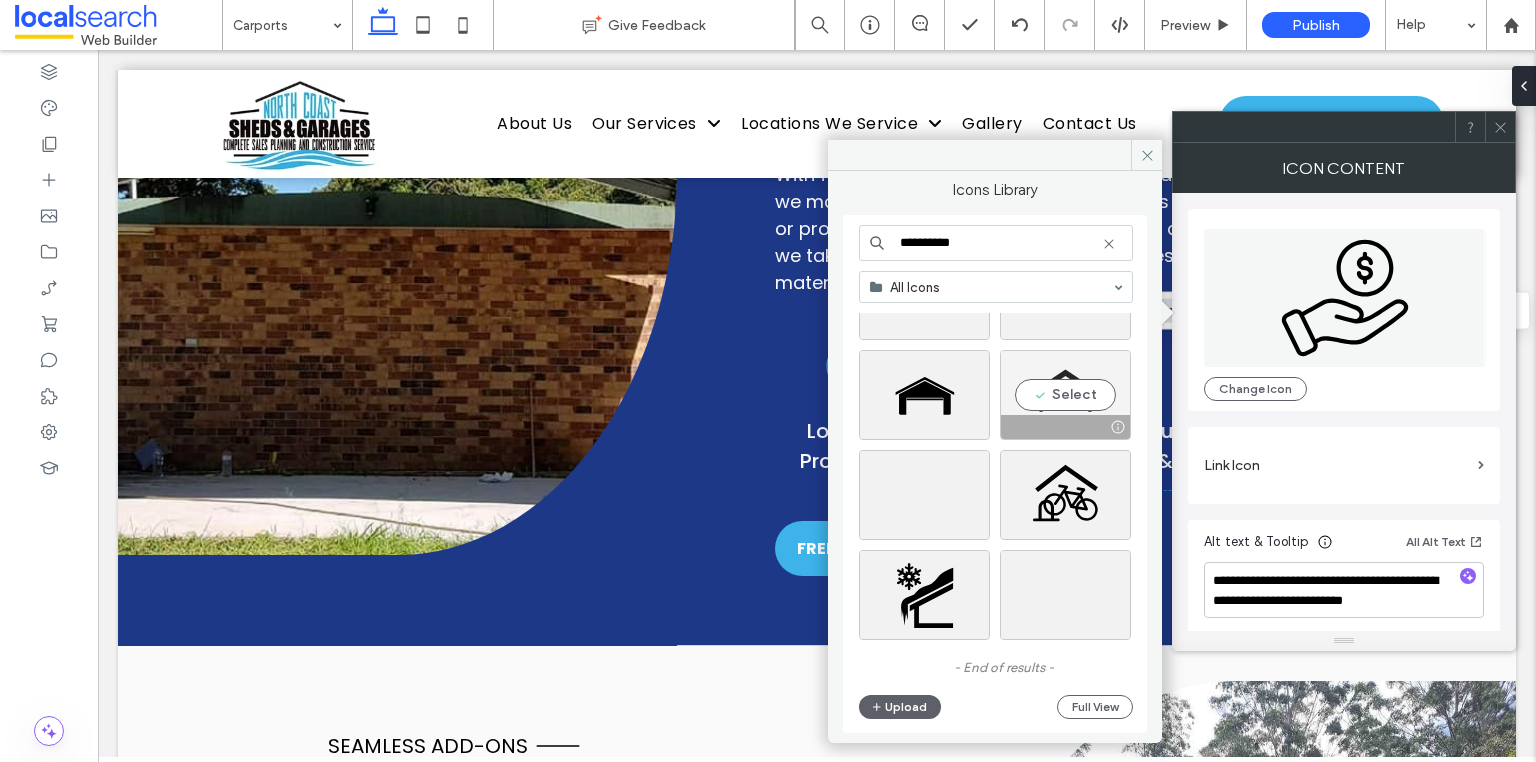 type on "*********" 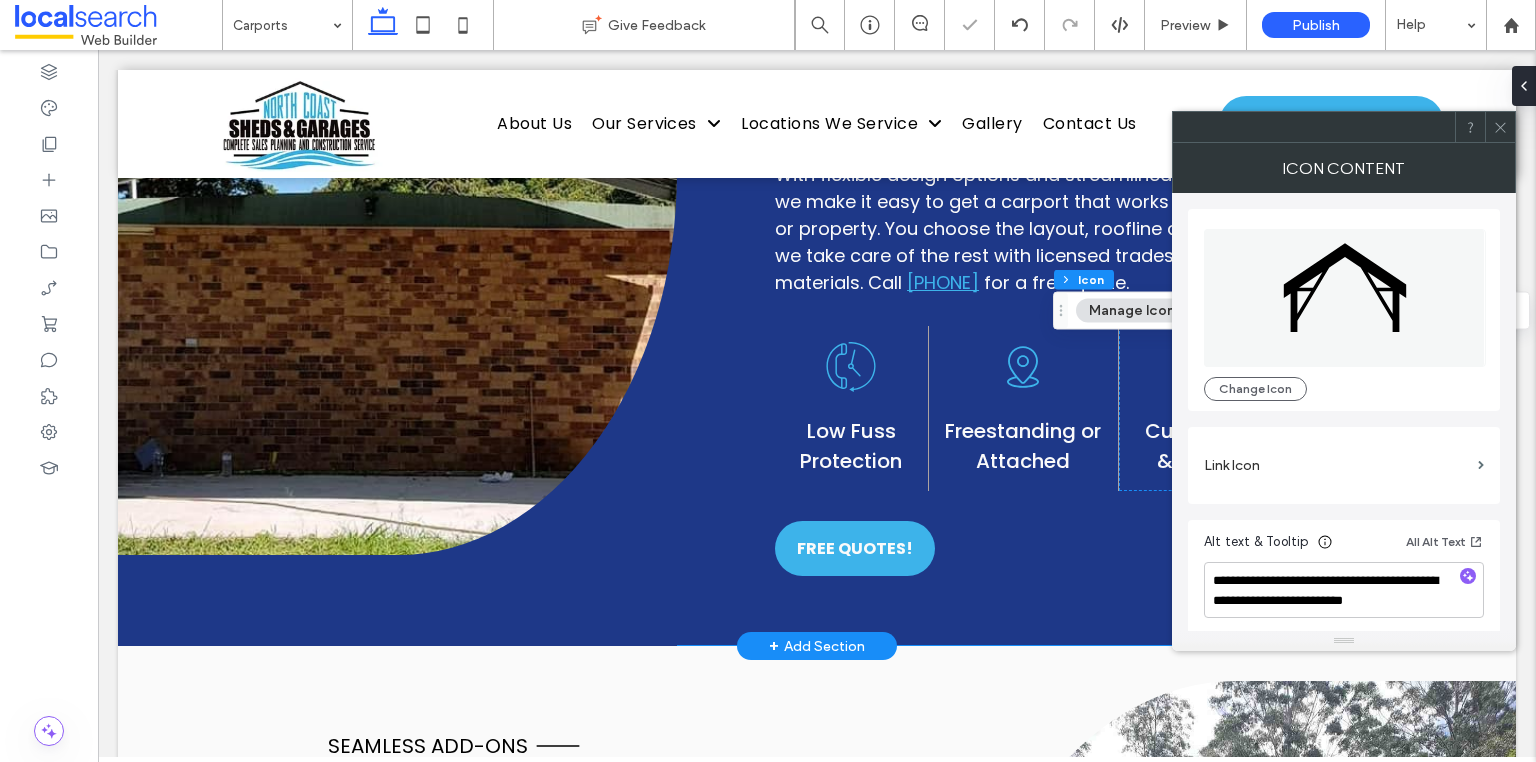 click on "Weather-Ready Cover
Line Icon
[CITY] Carports
At North Coast Sheds & Garages, we build carports in [CITY] that deliver practical cover without taking up extra space. Whether you’re after a freestanding build or one that’s attached to your existing shed or garage, we’ll help you find the right fit for your site and setup. These structures are perfect for driveways with tight clearance, side access, or anyone who just needs solid protection from sun and storm without overcommitting on footprint. ﻿ With flexible design options and streamlined installation, we make it easy to get a carport that works for your home or property. You choose the layout, roofline and size, and we take care of the rest with licensed trades and quality materials.
Call
[PHONE]   for a free quote.
Low Fuss Protection" at bounding box center (817, 172) 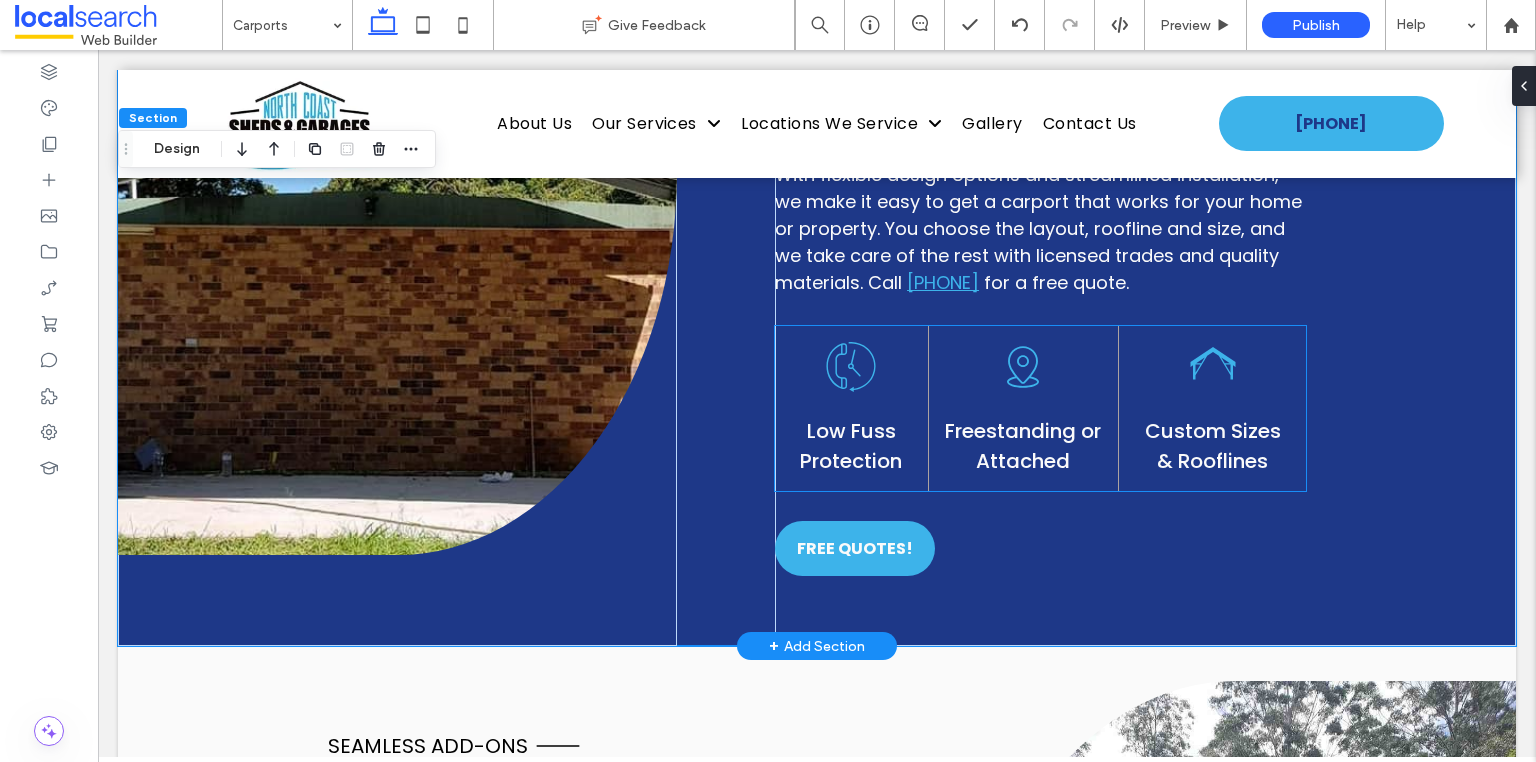 click on "Pin Icon" 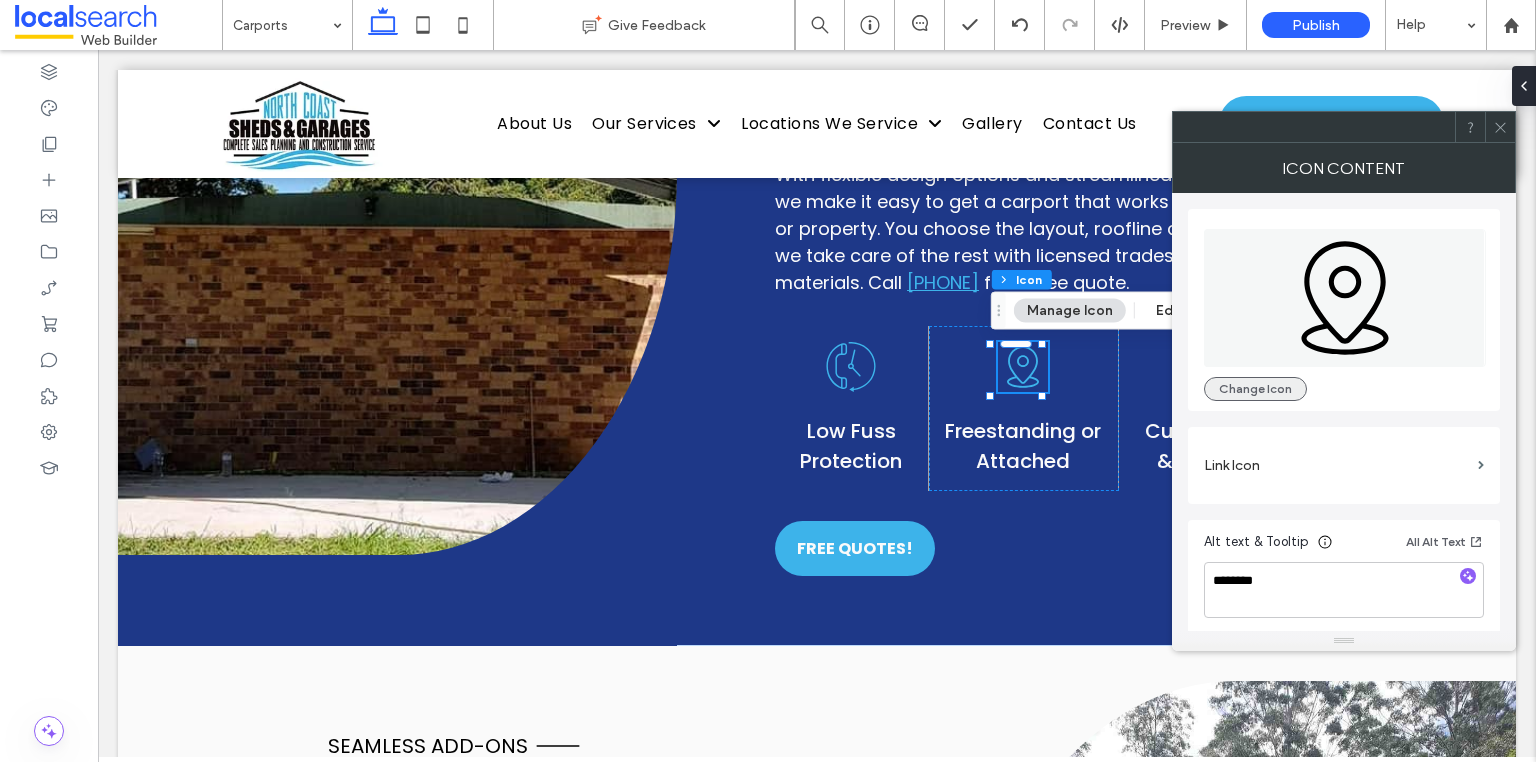 click on "Change Icon" at bounding box center [1255, 389] 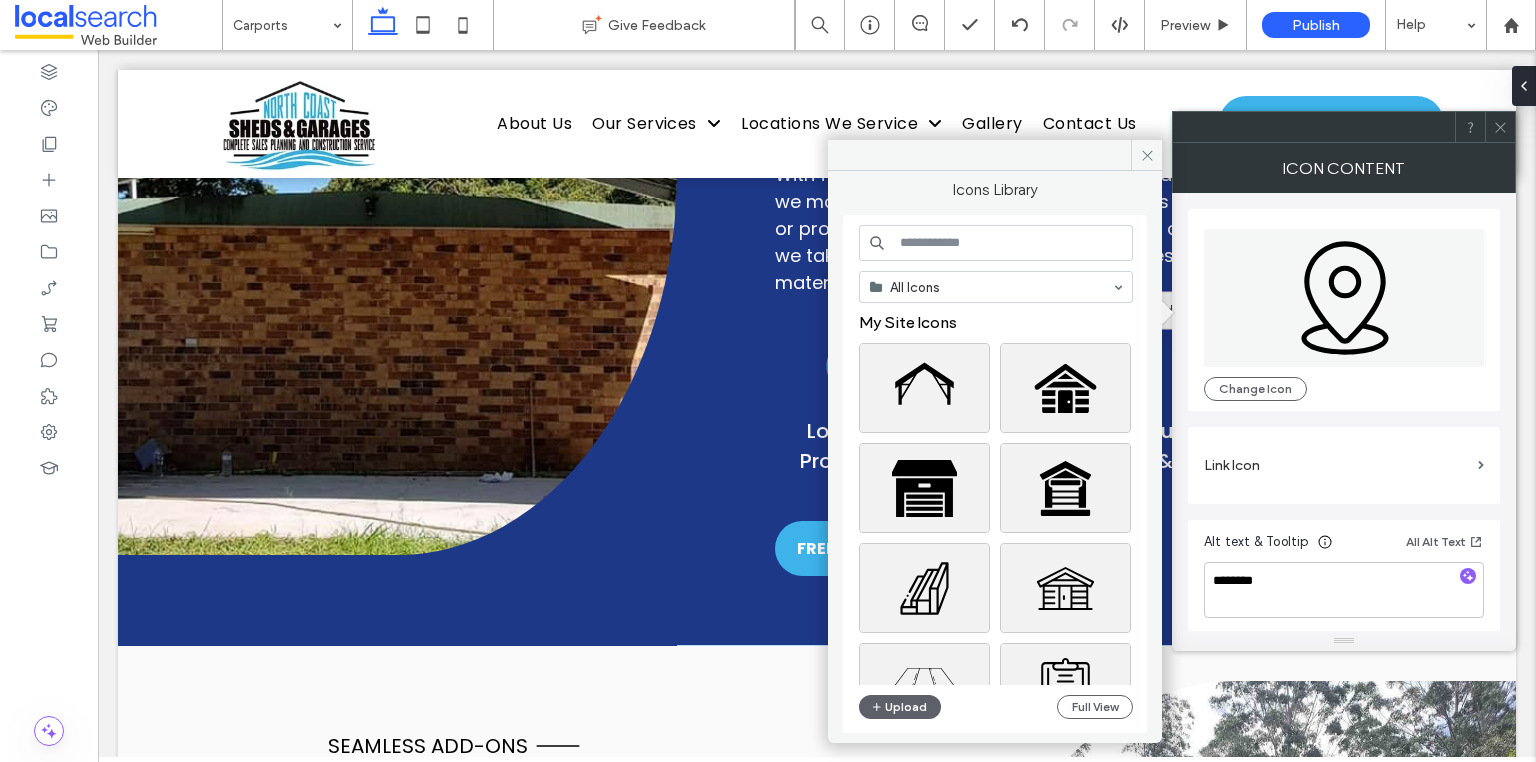 click at bounding box center [996, 243] 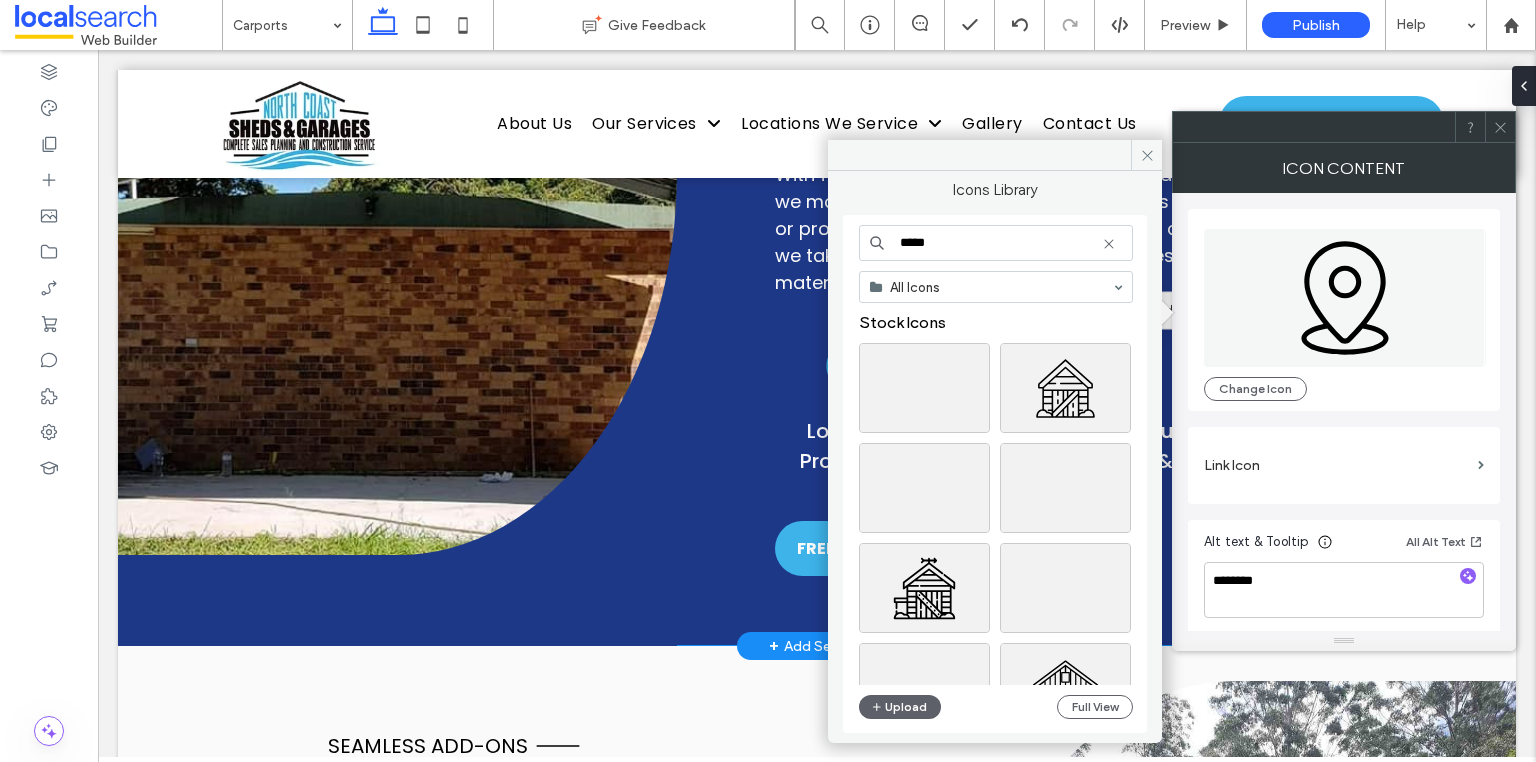 type on "****" 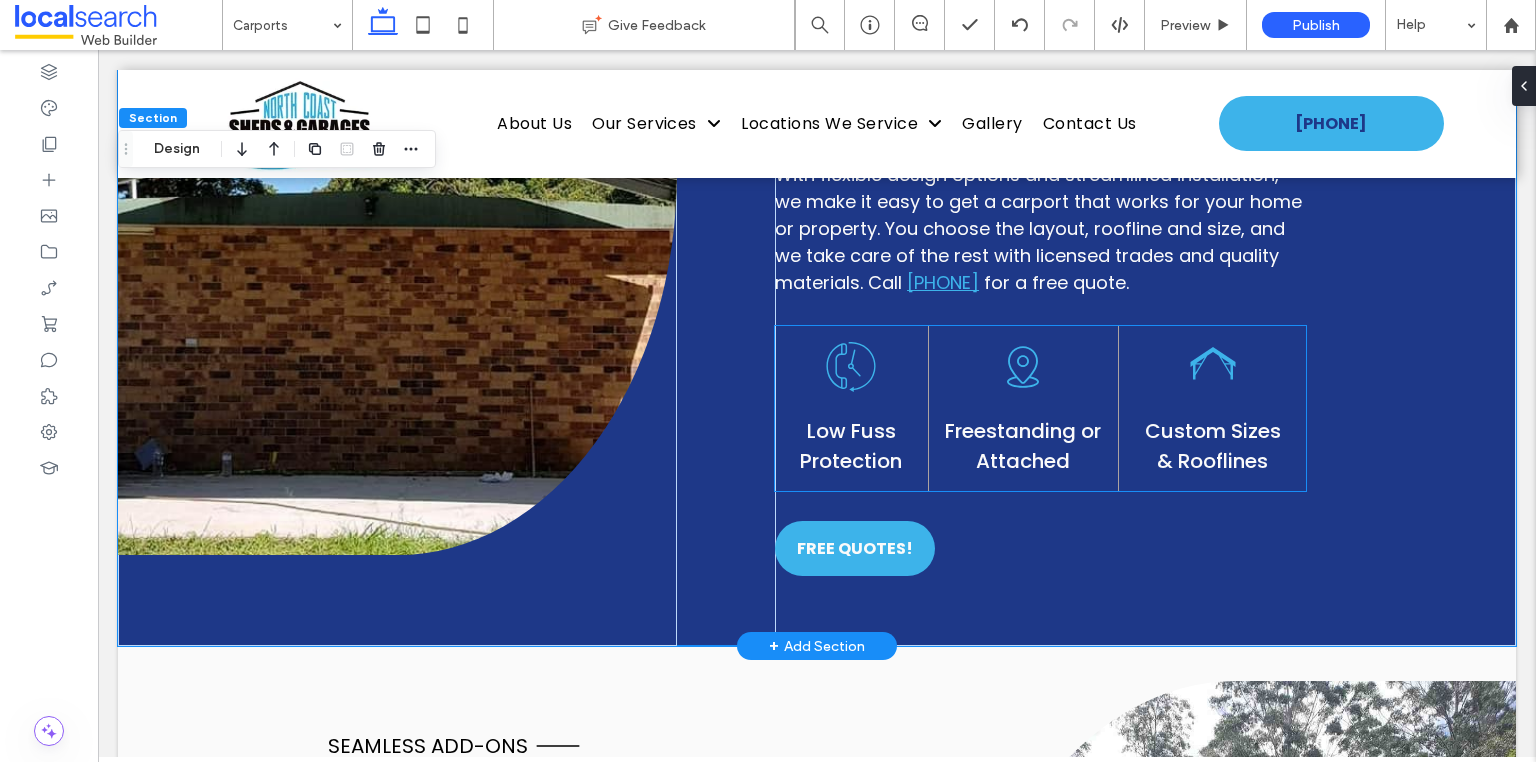 click on "Pin Icon" 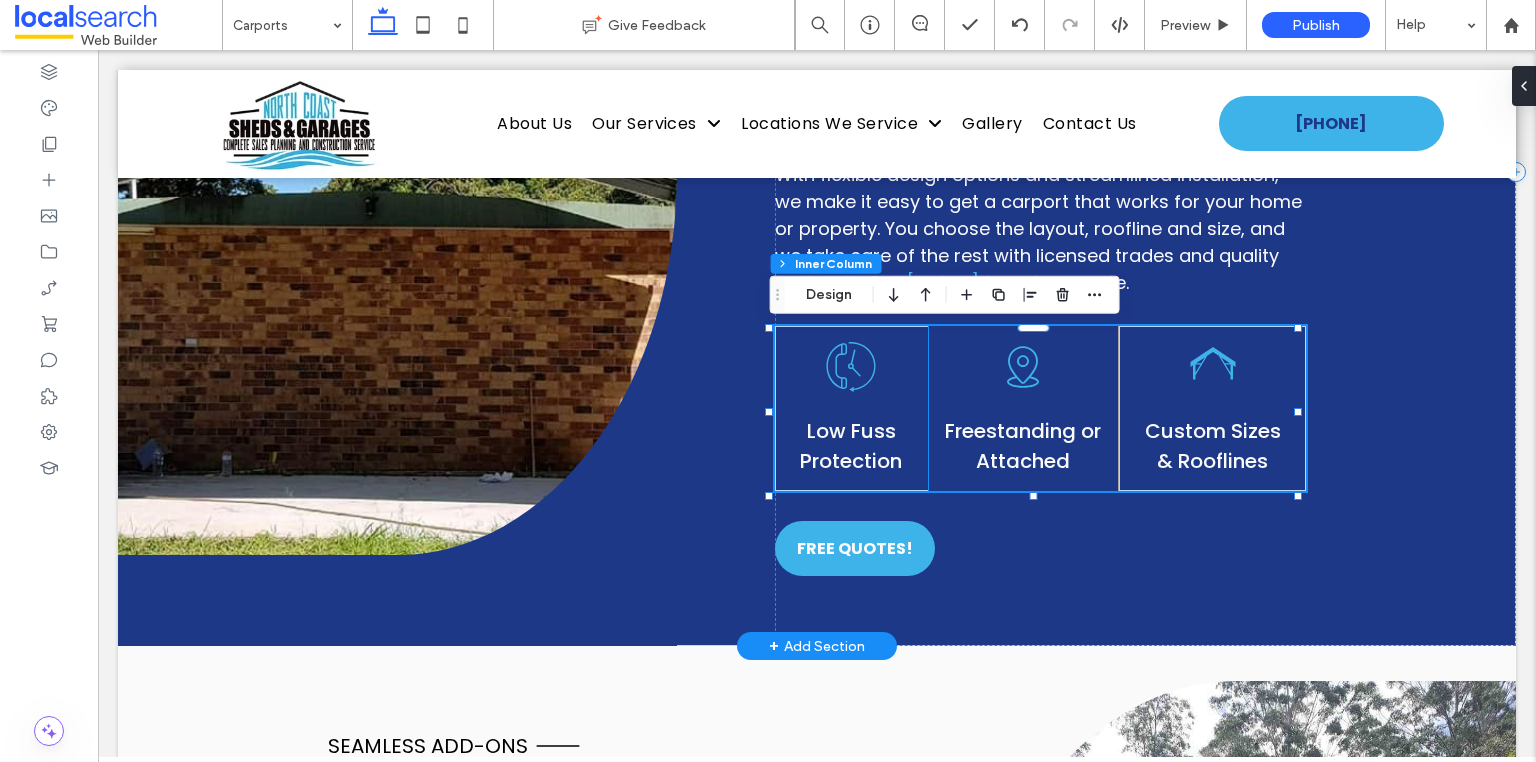 click 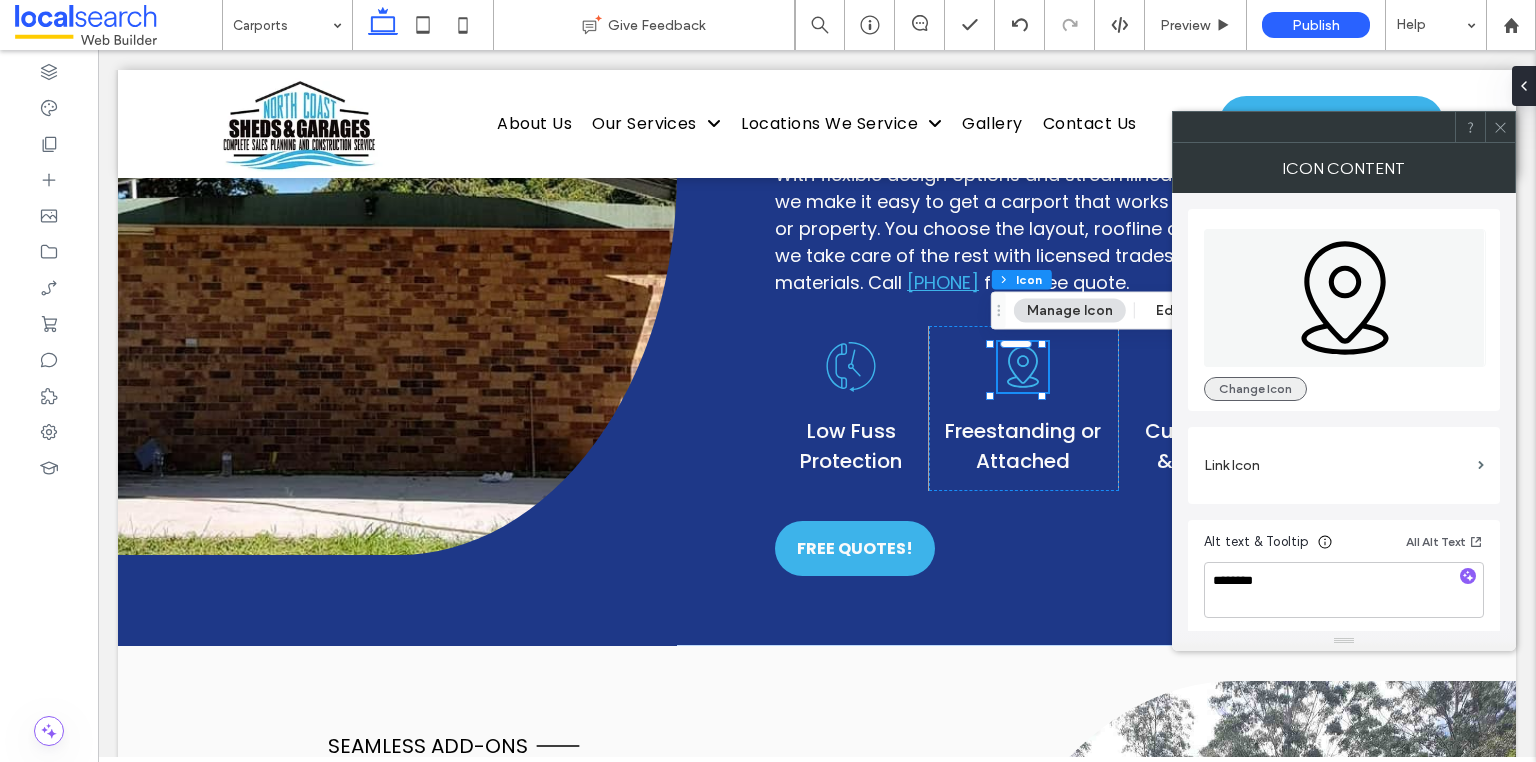 click on "Change Icon" at bounding box center [1255, 389] 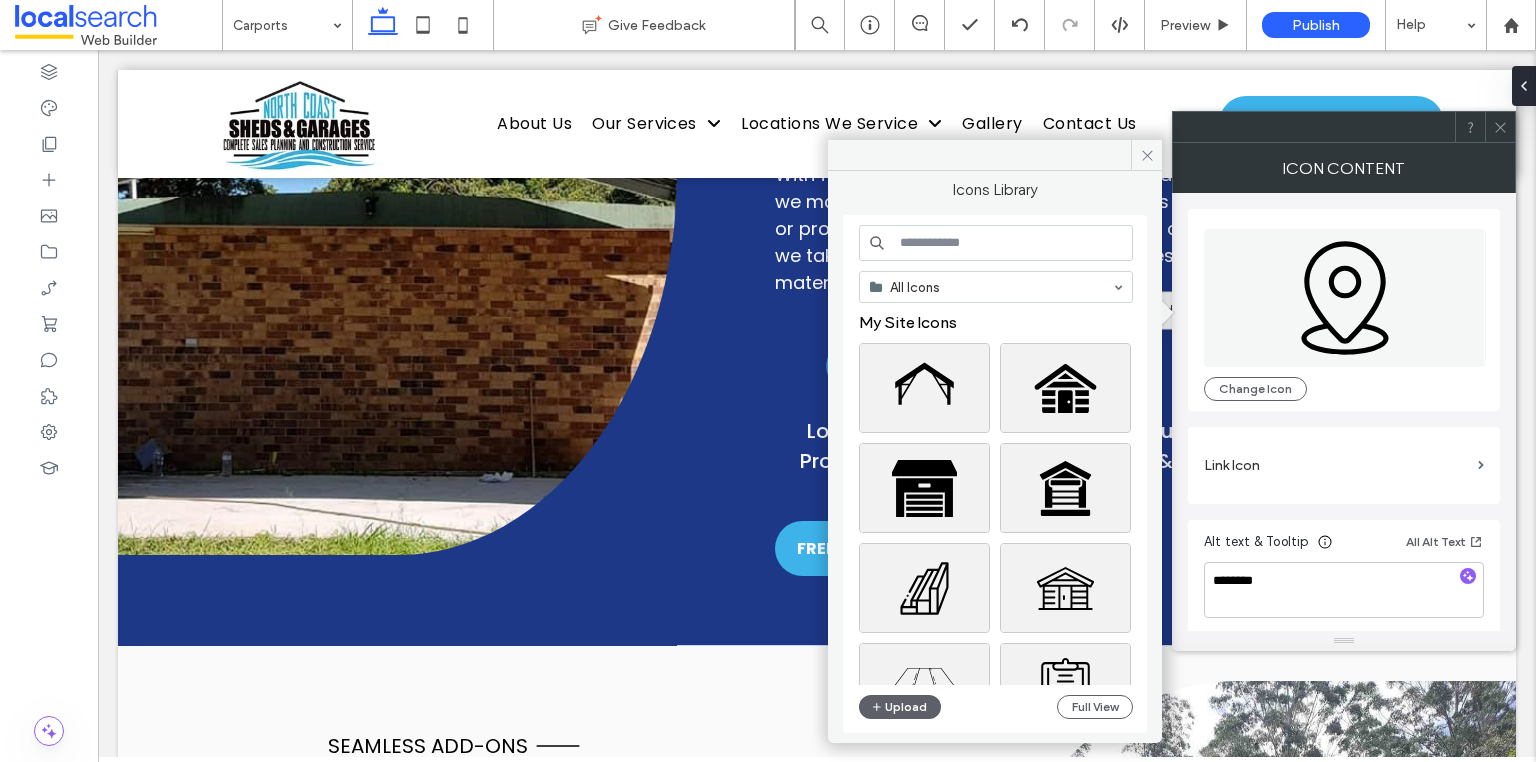 click at bounding box center (996, 243) 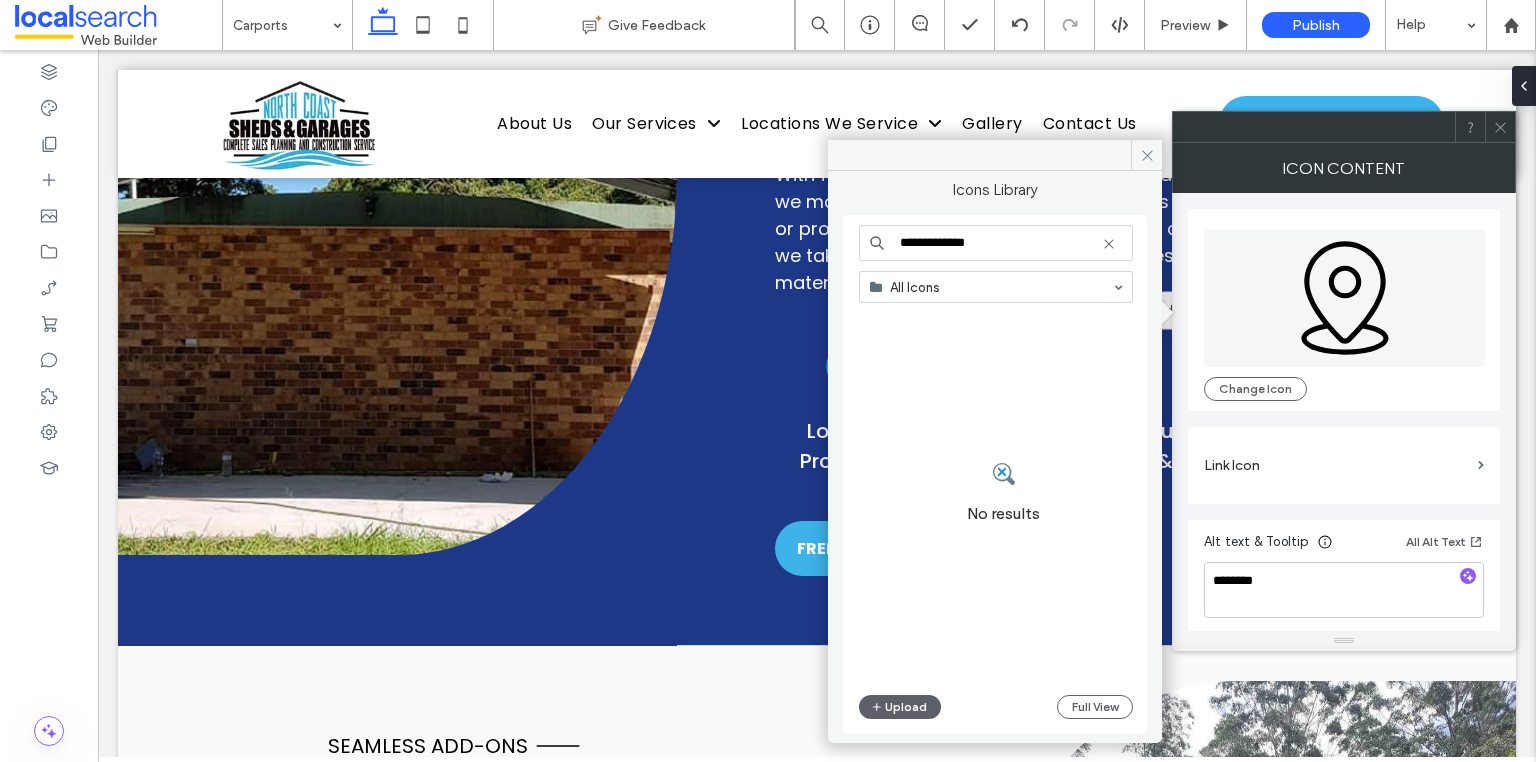 click on "**********" at bounding box center [996, 243] 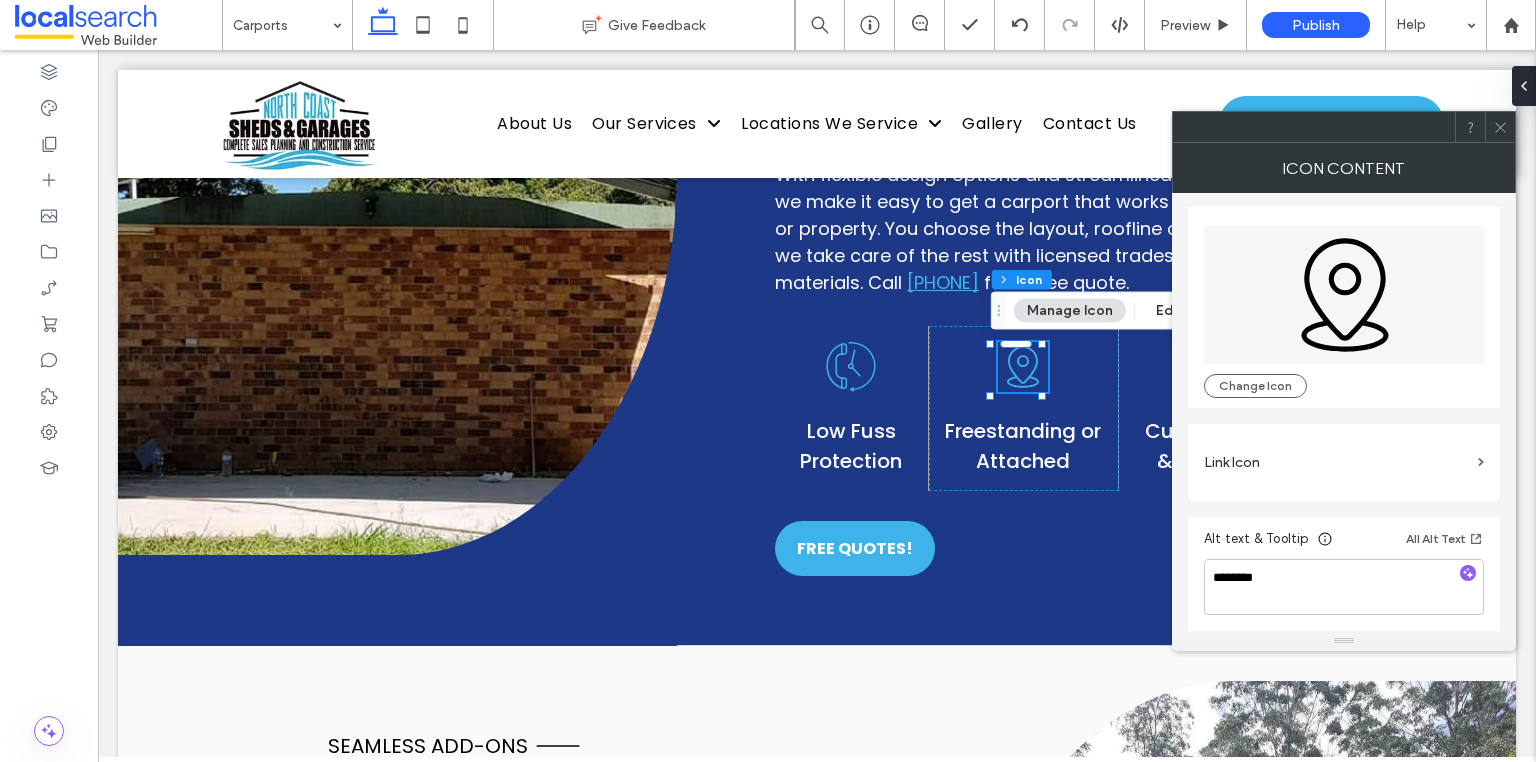 scroll, scrollTop: 4, scrollLeft: 0, axis: vertical 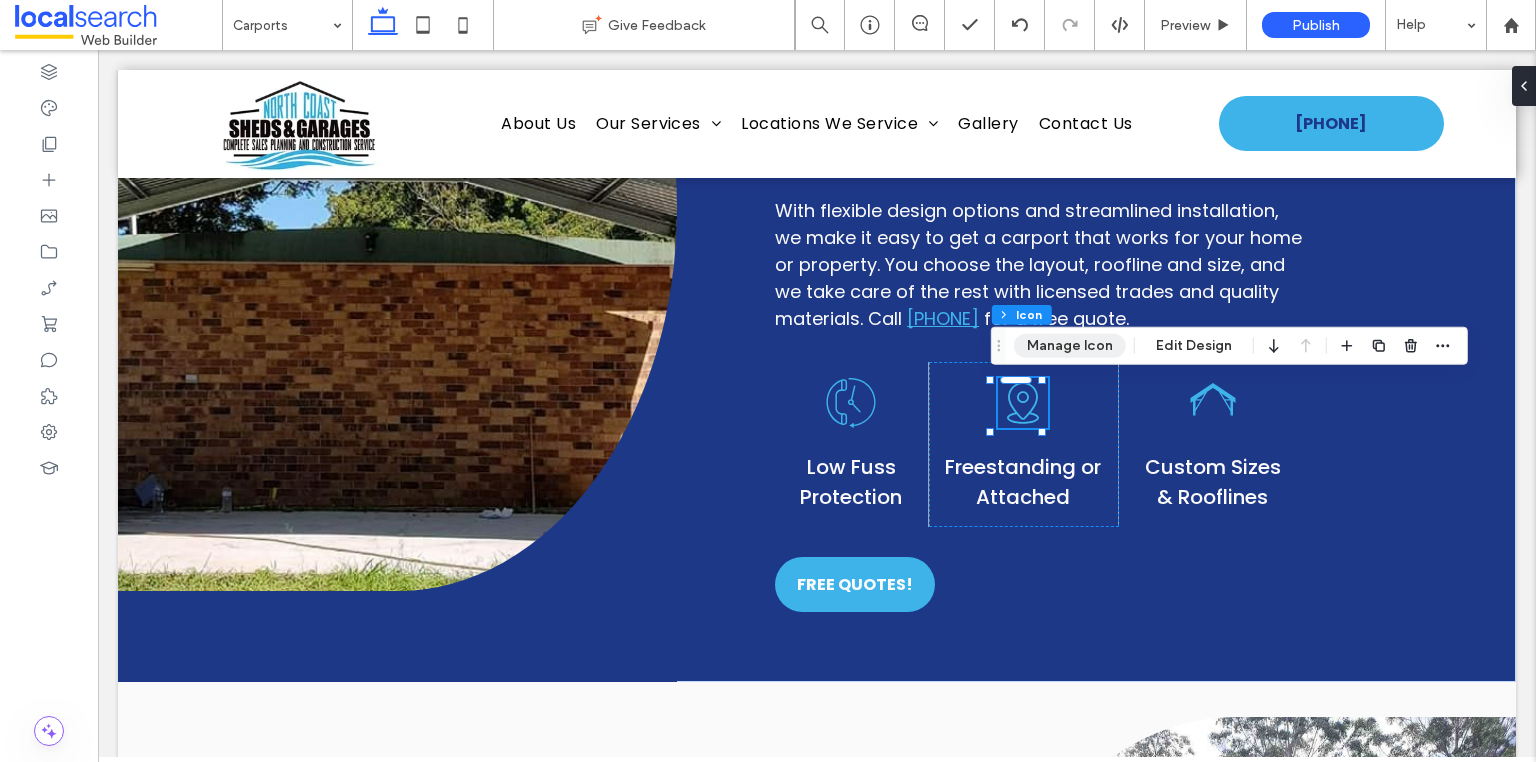 click on "Manage Icon" at bounding box center (1070, 346) 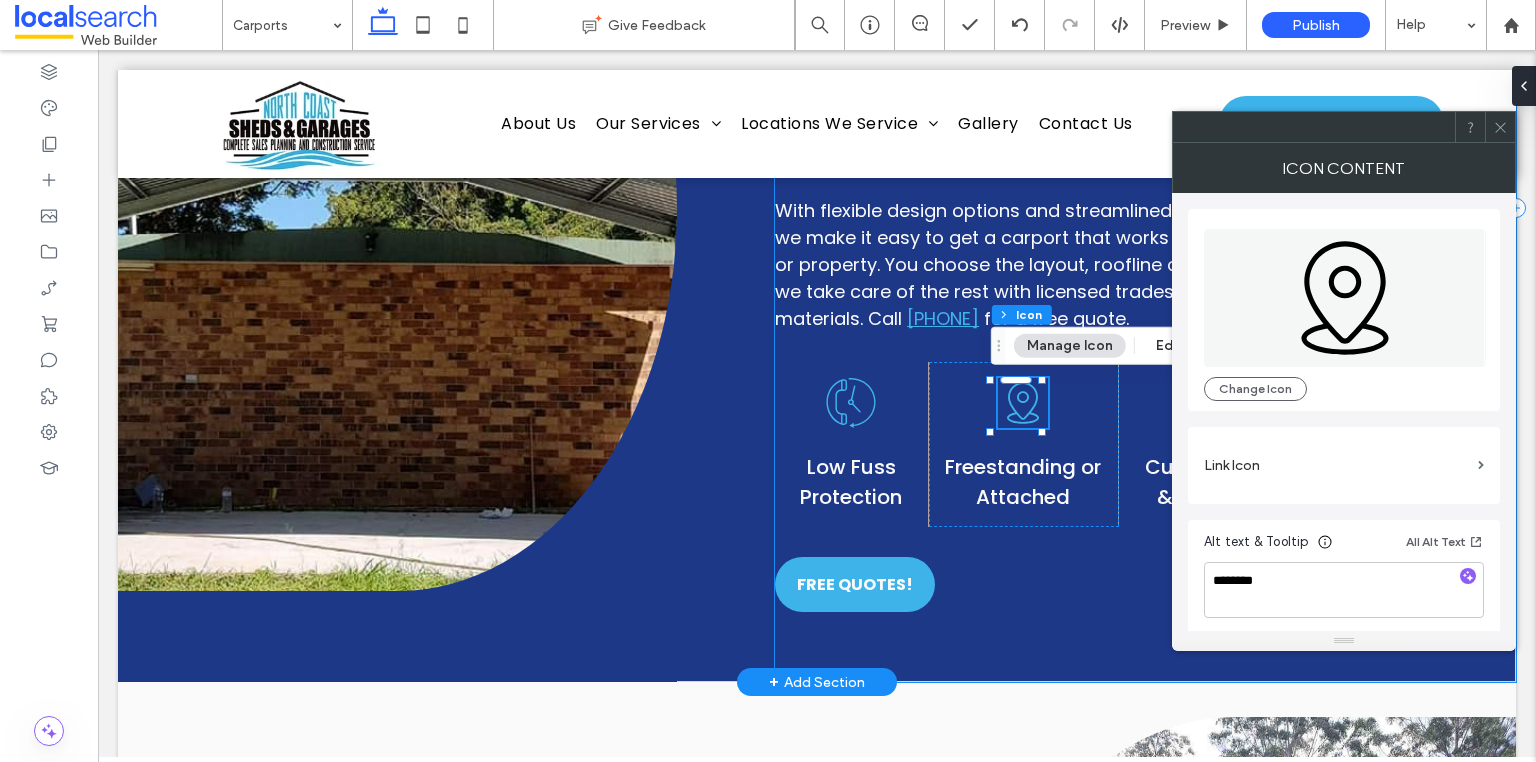 click on "Weather-Ready Cover
Line Icon
[CITY] Carports
At North Coast Sheds & Garages, we build carports in [CITY] that deliver practical cover without taking up extra space. Whether you’re after a freestanding build or one that’s attached to your existing shed or garage, we’ll help you find the right fit for your site and setup. These structures are perfect for driveways with tight clearance, side access, or anyone who just needs solid protection from sun and storm without overcommitting on footprint. ﻿ With flexible design options and streamlined installation, we make it easy to get a carport that works for your home or property. You choose the layout, roofline and size, and we take care of the rest with licensed trades and quality materials.
Call
[PHONE]   for a free quote.
Clock with phone icon; indicates availability or waiting time for a call.
Low Fuss Protection" at bounding box center (1145, 208) 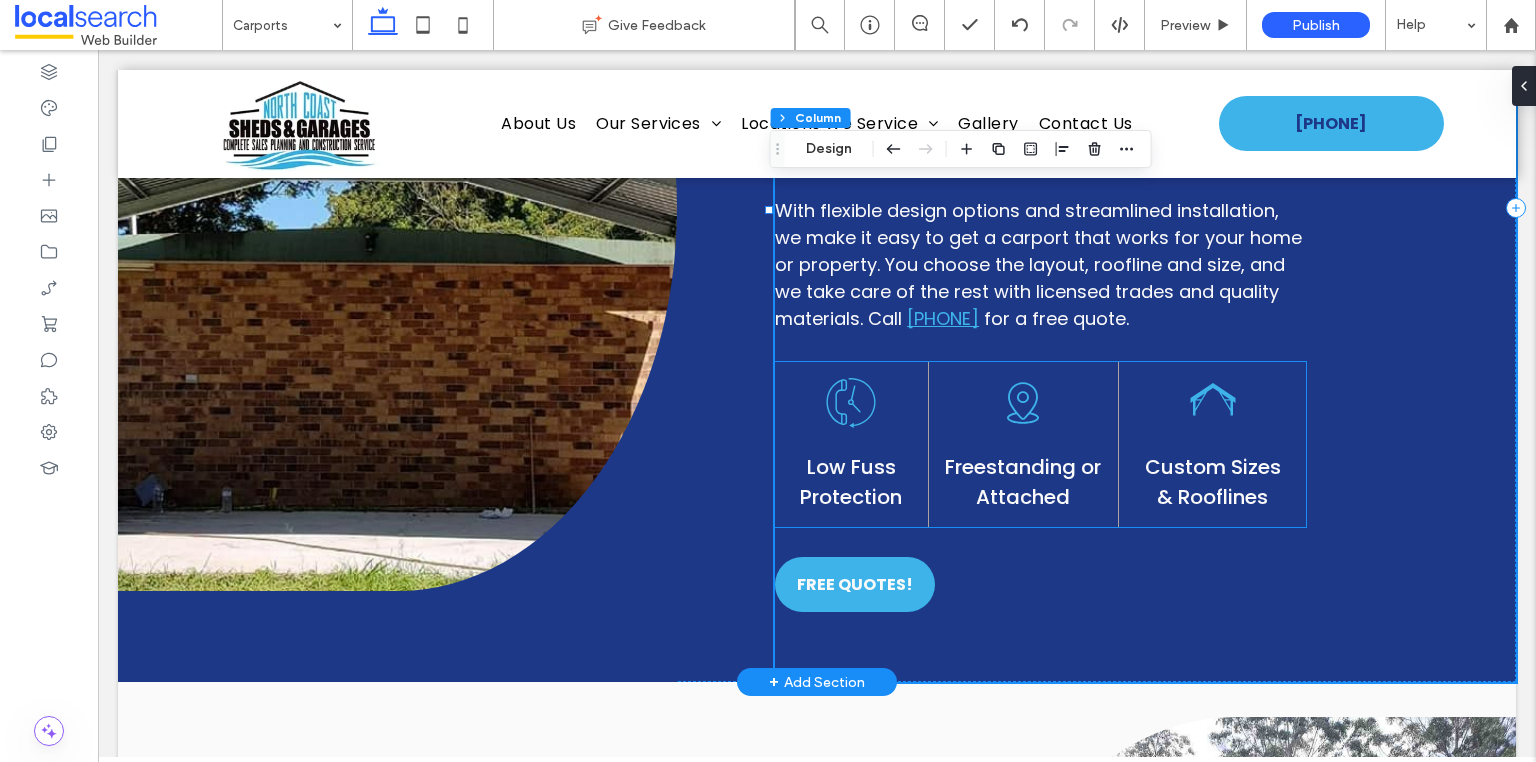 click on "Pin Icon" 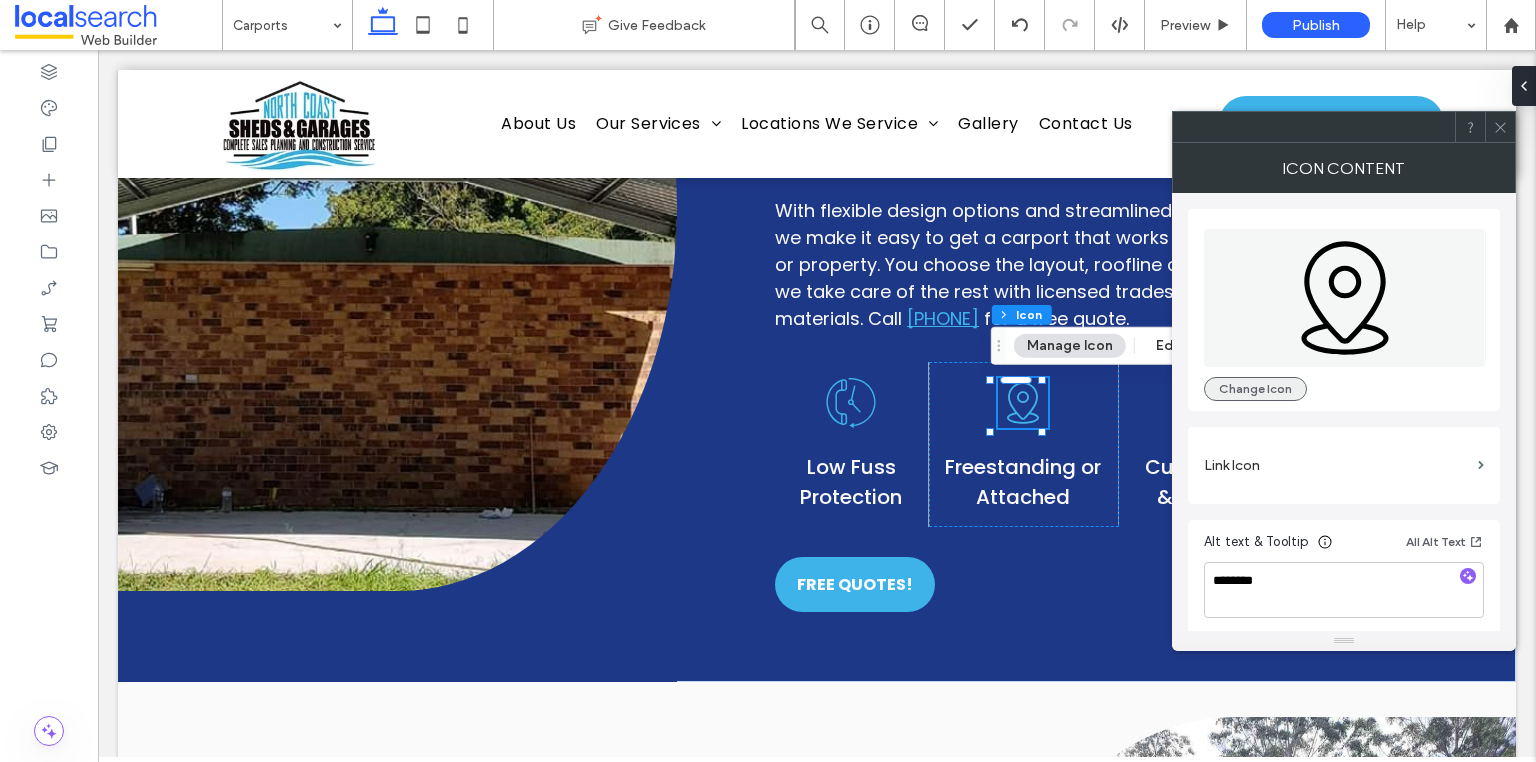 click on "Change Icon" at bounding box center [1255, 389] 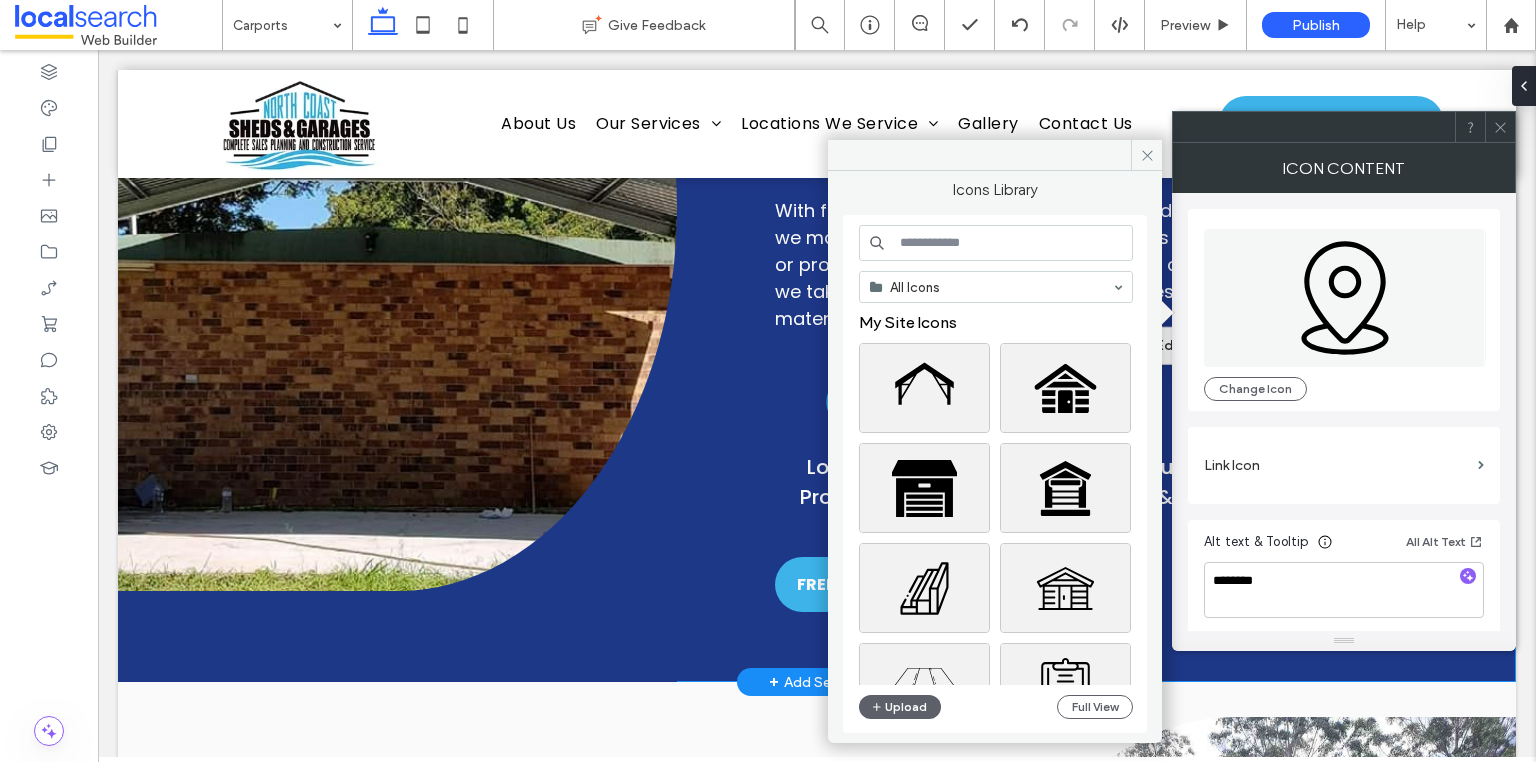 click on "Weather-Ready Cover
Line Icon
[CITY] Carports
At North Coast Sheds & Garages, we build carports in [CITY] that deliver practical cover without taking up extra space. Whether you’re after a freestanding build or one that’s attached to your existing shed or garage, we’ll help you find the right fit for your site and setup. These structures are perfect for driveways with tight clearance, side access, or anyone who just needs solid protection from sun and storm without overcommitting on footprint. ﻿ With flexible design options and streamlined installation, we make it easy to get a carport that works for your home or property. You choose the layout, roofline and size, and we take care of the rest with licensed trades and quality materials.
Call
[PHONE]   for a free quote.
Low Fuss Protection" at bounding box center [817, 208] 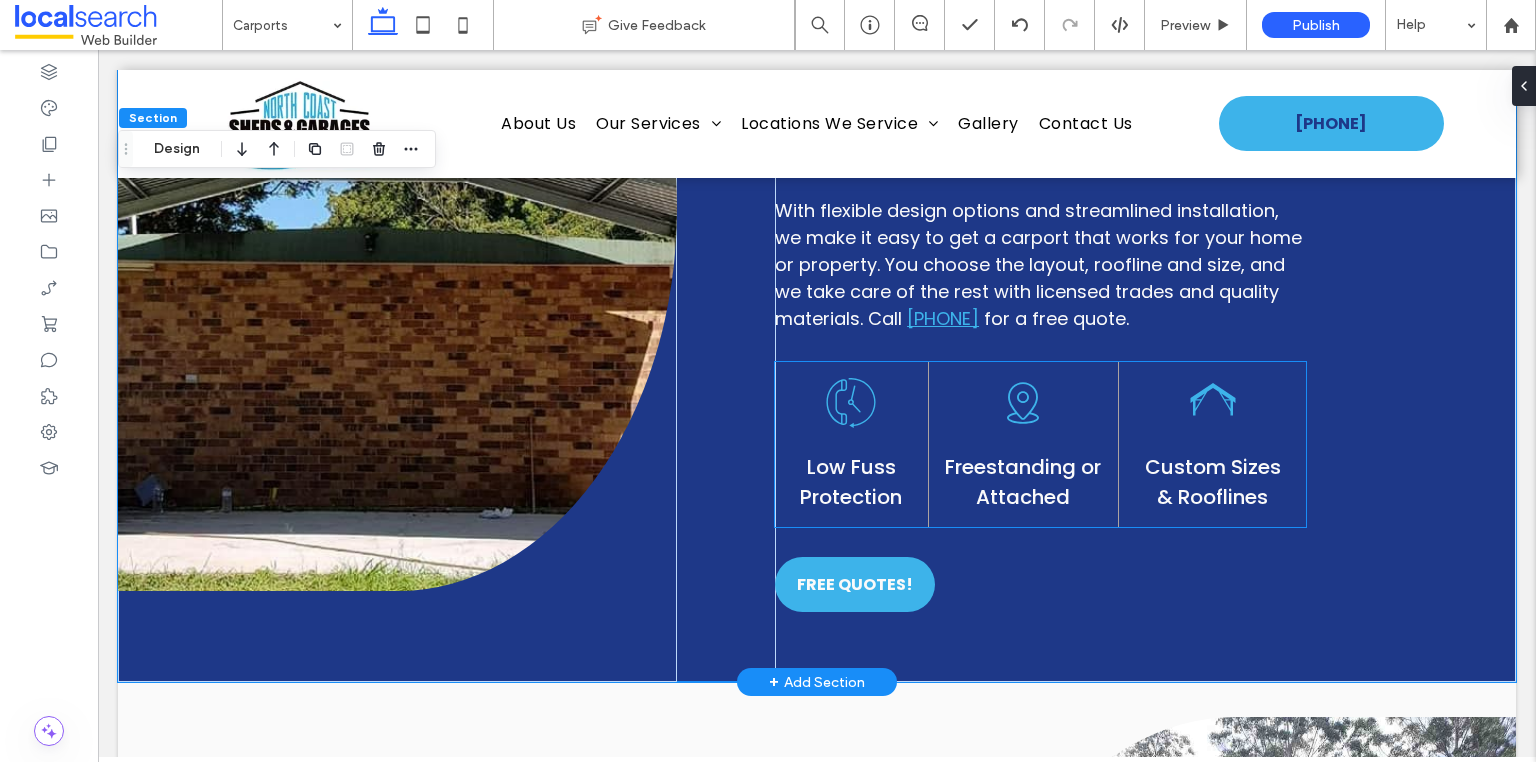 drag, startPoint x: 1018, startPoint y: 396, endPoint x: 128, endPoint y: 399, distance: 890.00507 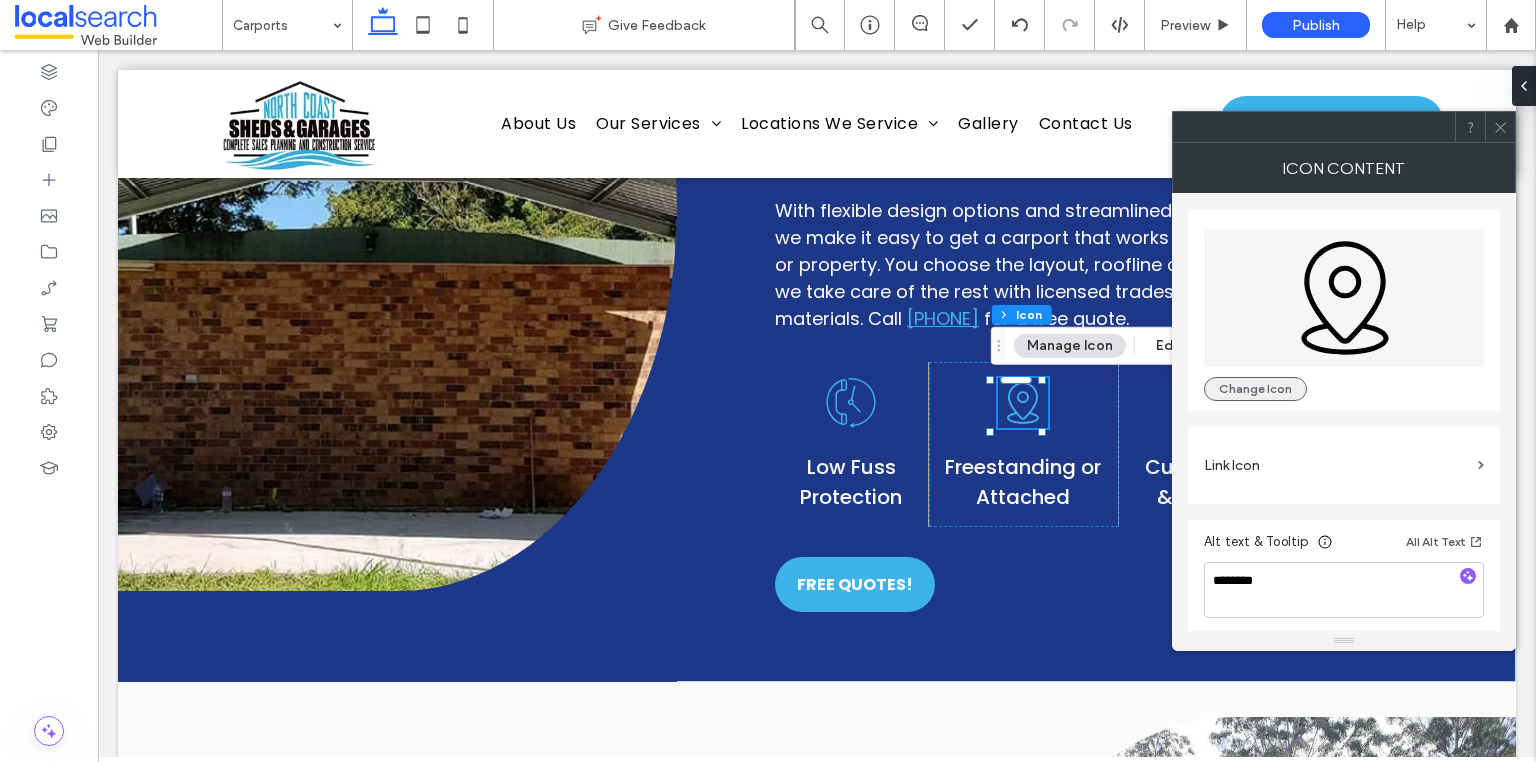 click on "Change Icon" at bounding box center (1255, 389) 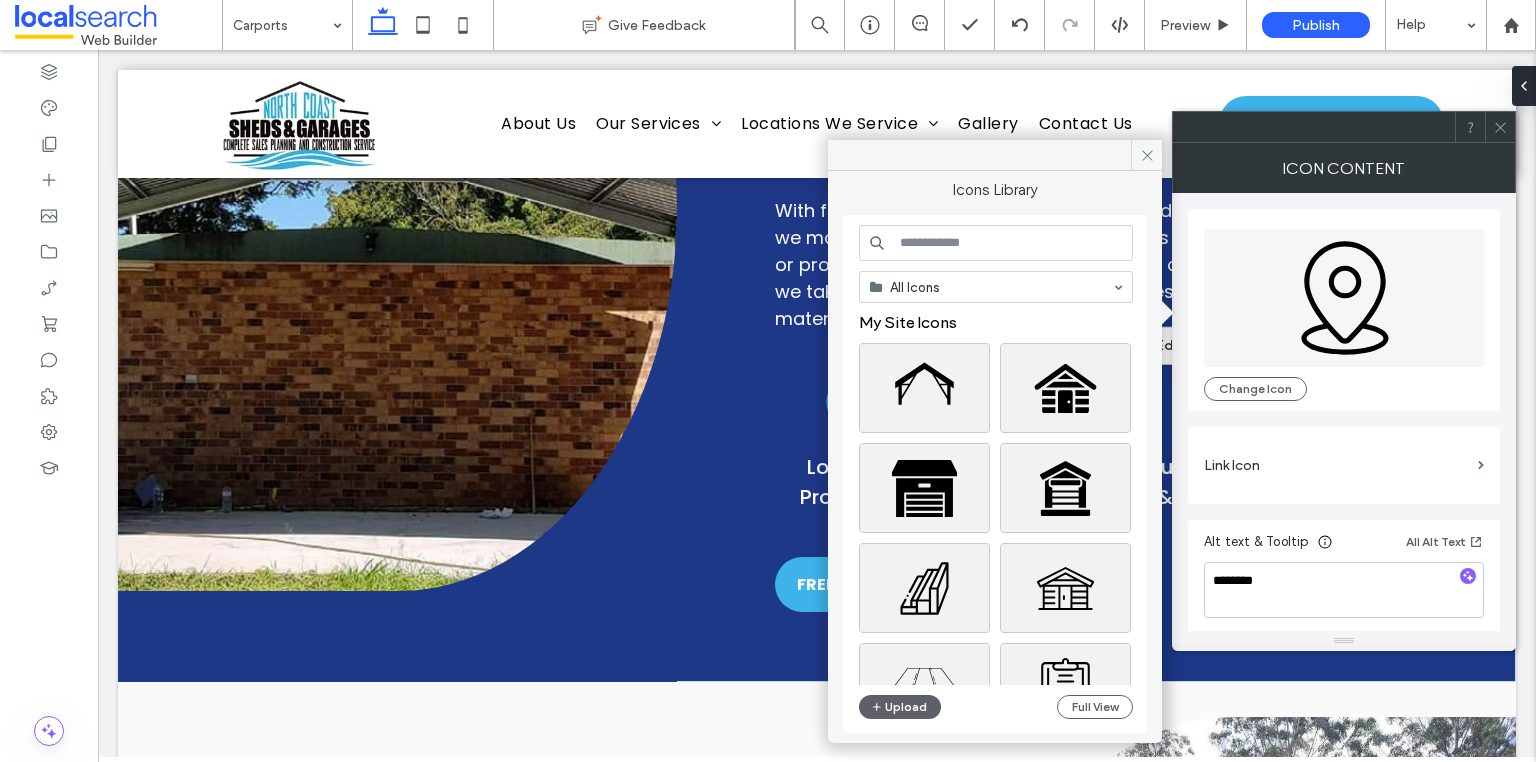 click at bounding box center [996, 243] 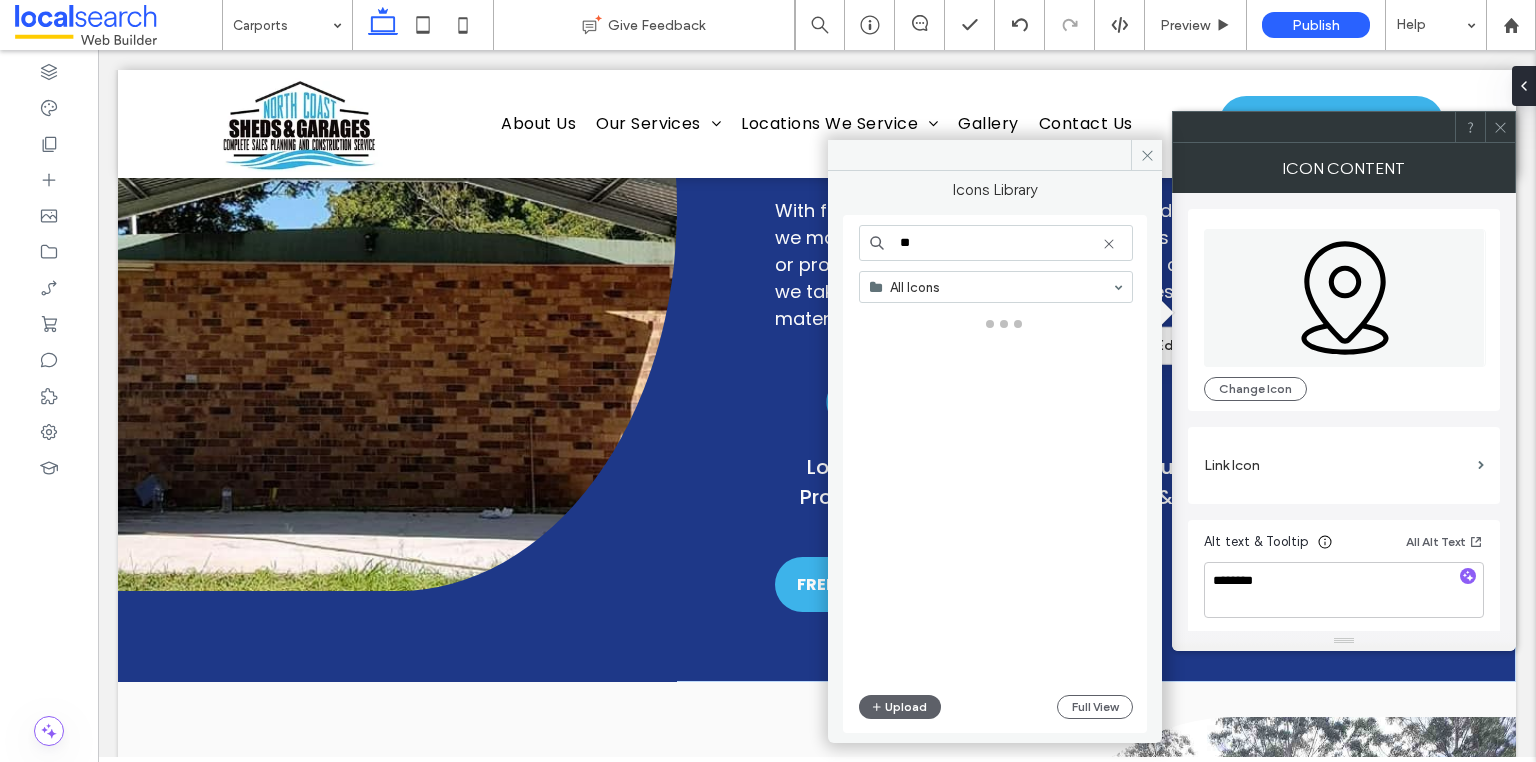type on "*" 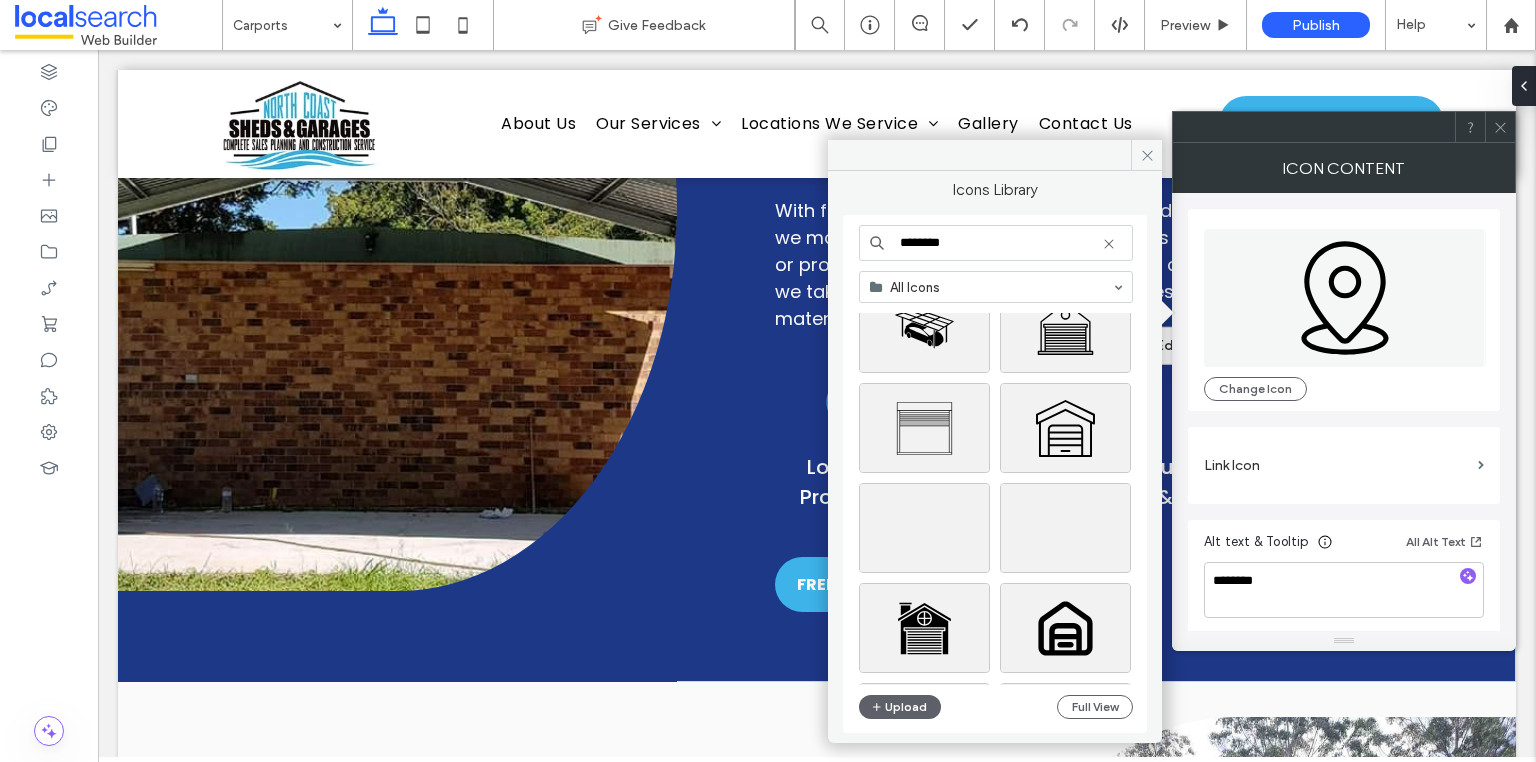 scroll, scrollTop: 1680, scrollLeft: 0, axis: vertical 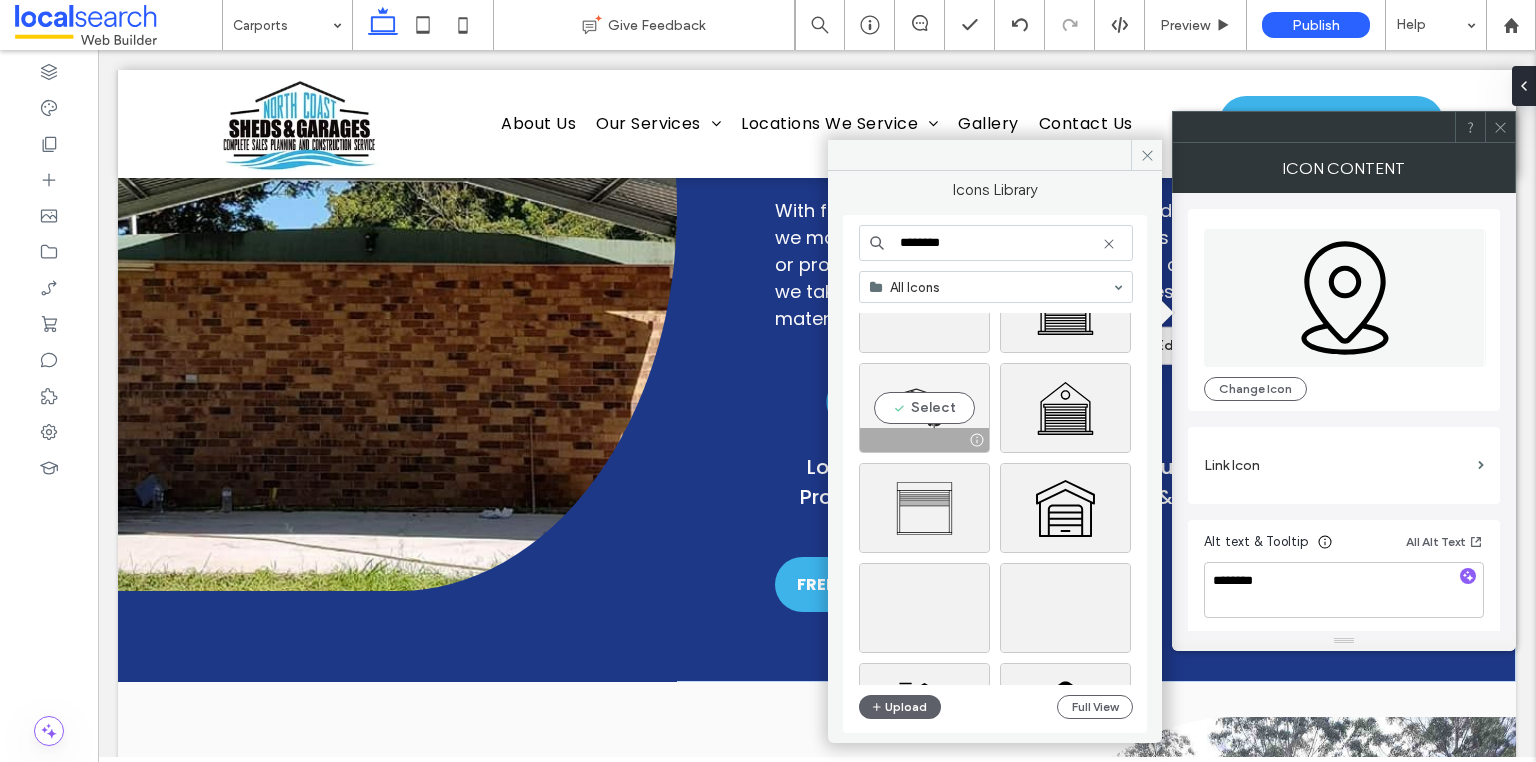 type on "********" 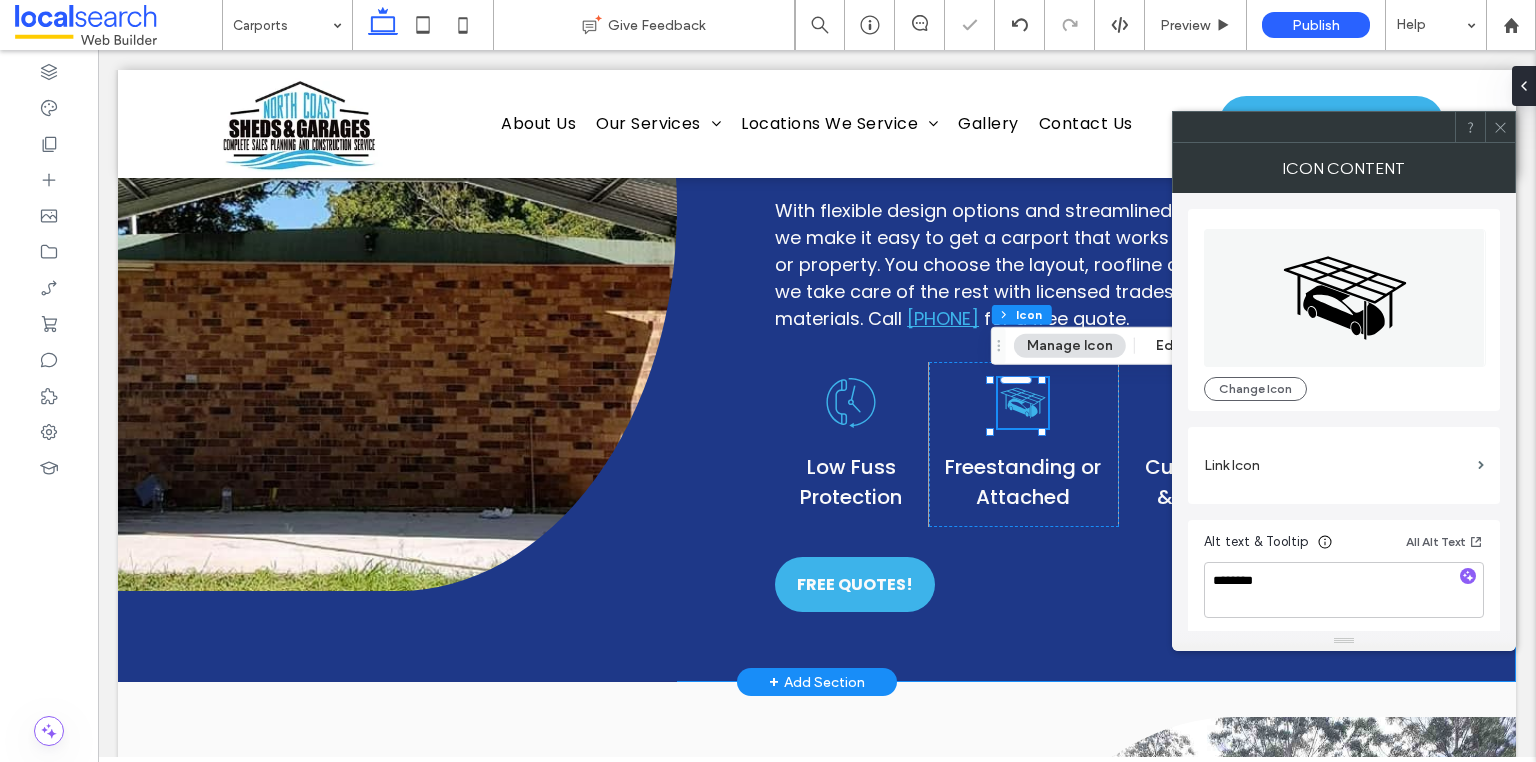 click on "Weather-Ready Cover
Line Icon
[CITY] Carports
At North Coast Sheds & Garages, we build carports in [CITY] that deliver practical cover without taking up extra space. Whether you’re after a freestanding build or one that’s attached to your existing shed or garage, we’ll help you find the right fit for your site and setup. These structures are perfect for driveways with tight clearance, side access, or anyone who just needs solid protection from sun and storm without overcommitting on footprint. ﻿ With flexible design options and streamlined installation, we make it easy to get a carport that works for your home or property. You choose the layout, roofline and size, and we take care of the rest with licensed trades and quality materials.
Call
[PHONE]   for a free quote.
Low Fuss Protection" at bounding box center [817, 208] 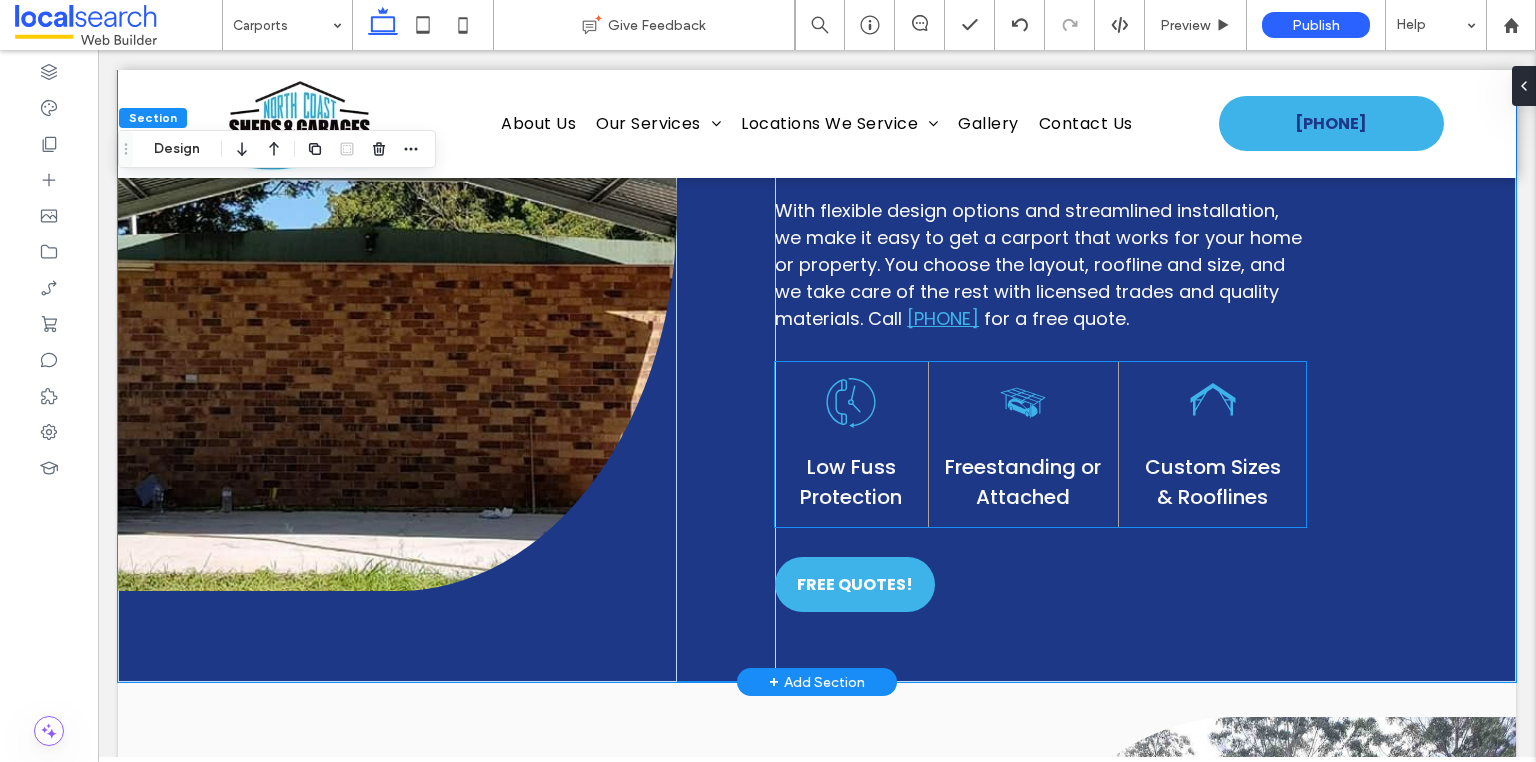 click on "Clock with phone icon; indicates availability or waiting time for a call." 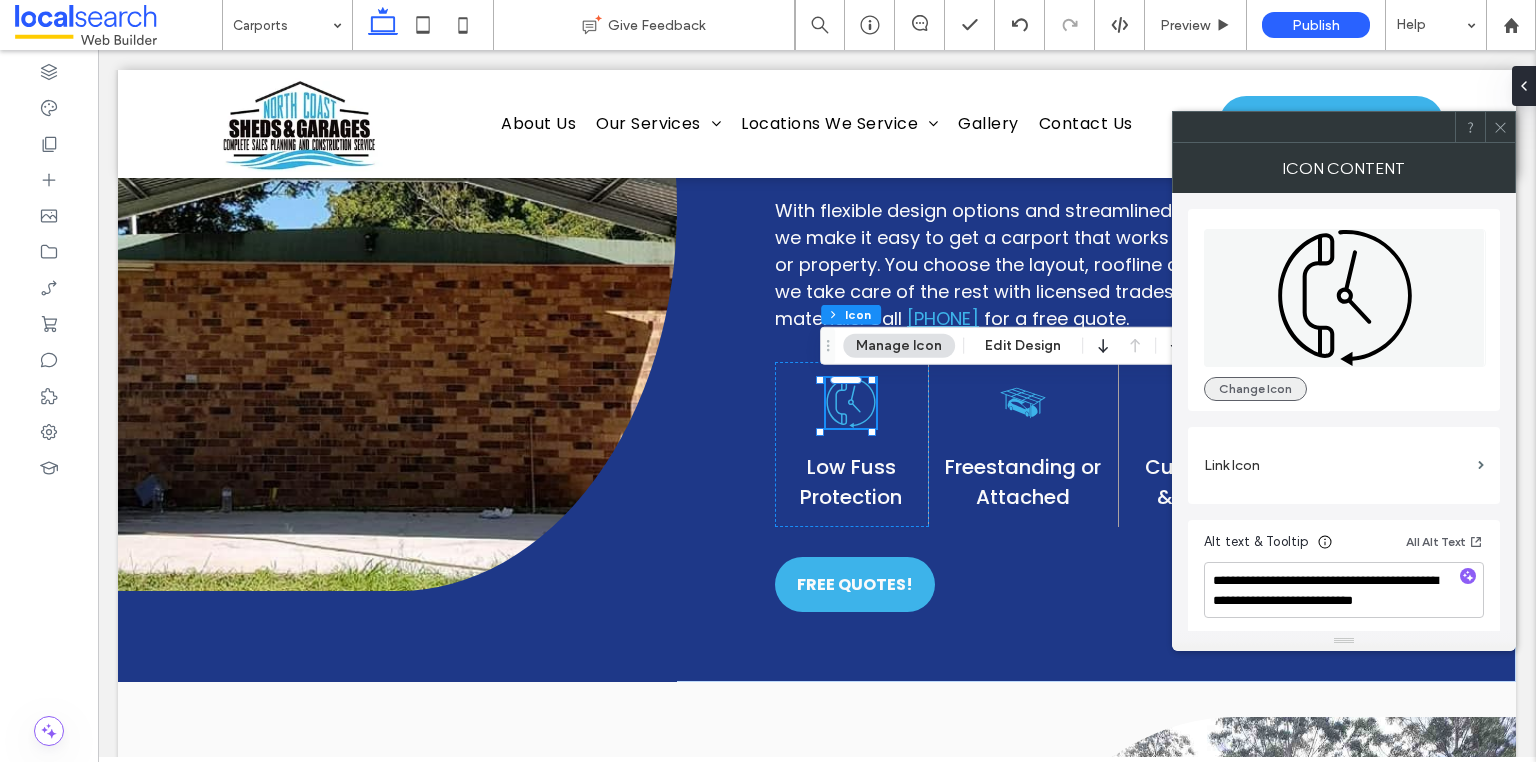click on "Change Icon" at bounding box center [1255, 389] 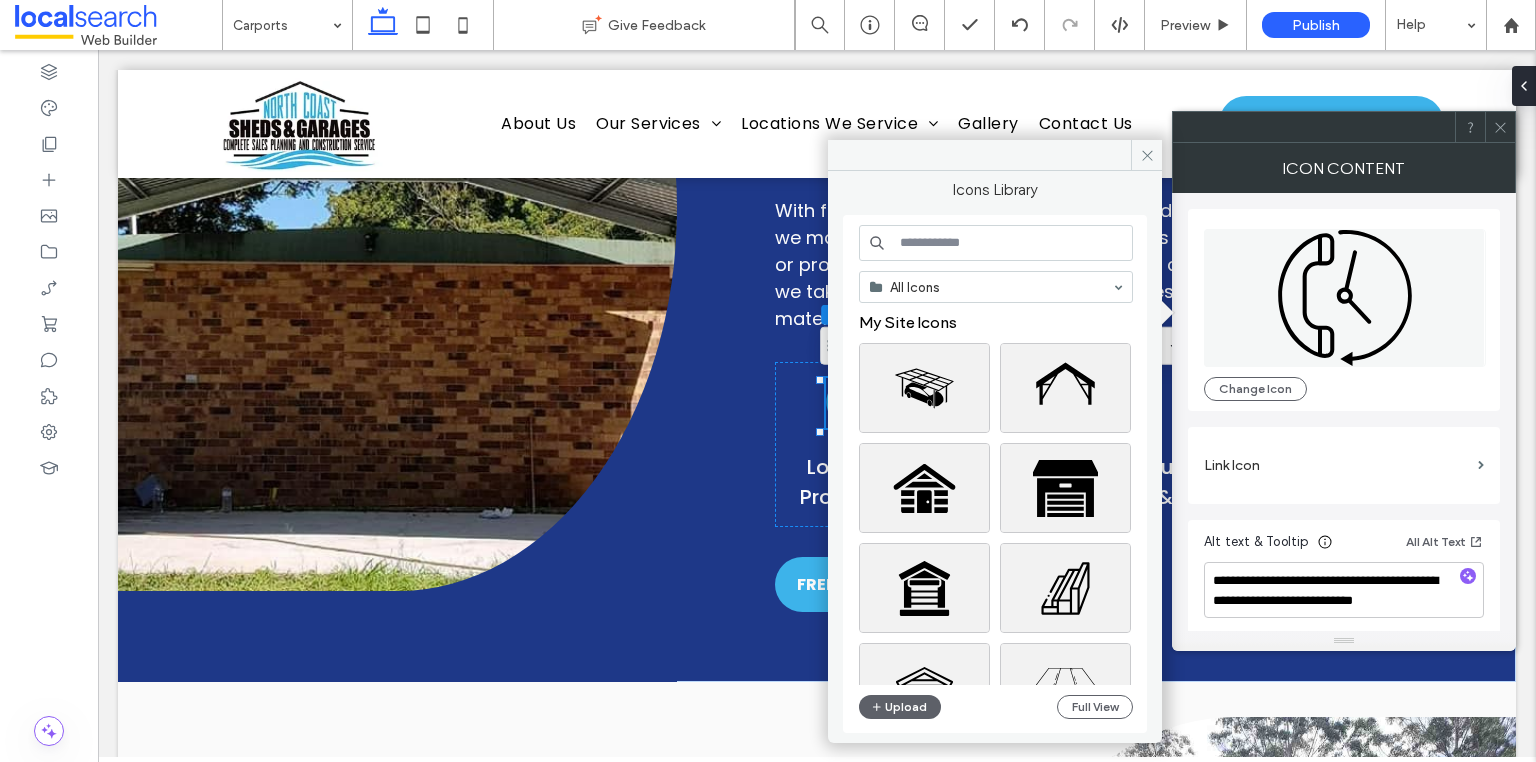 click at bounding box center (996, 243) 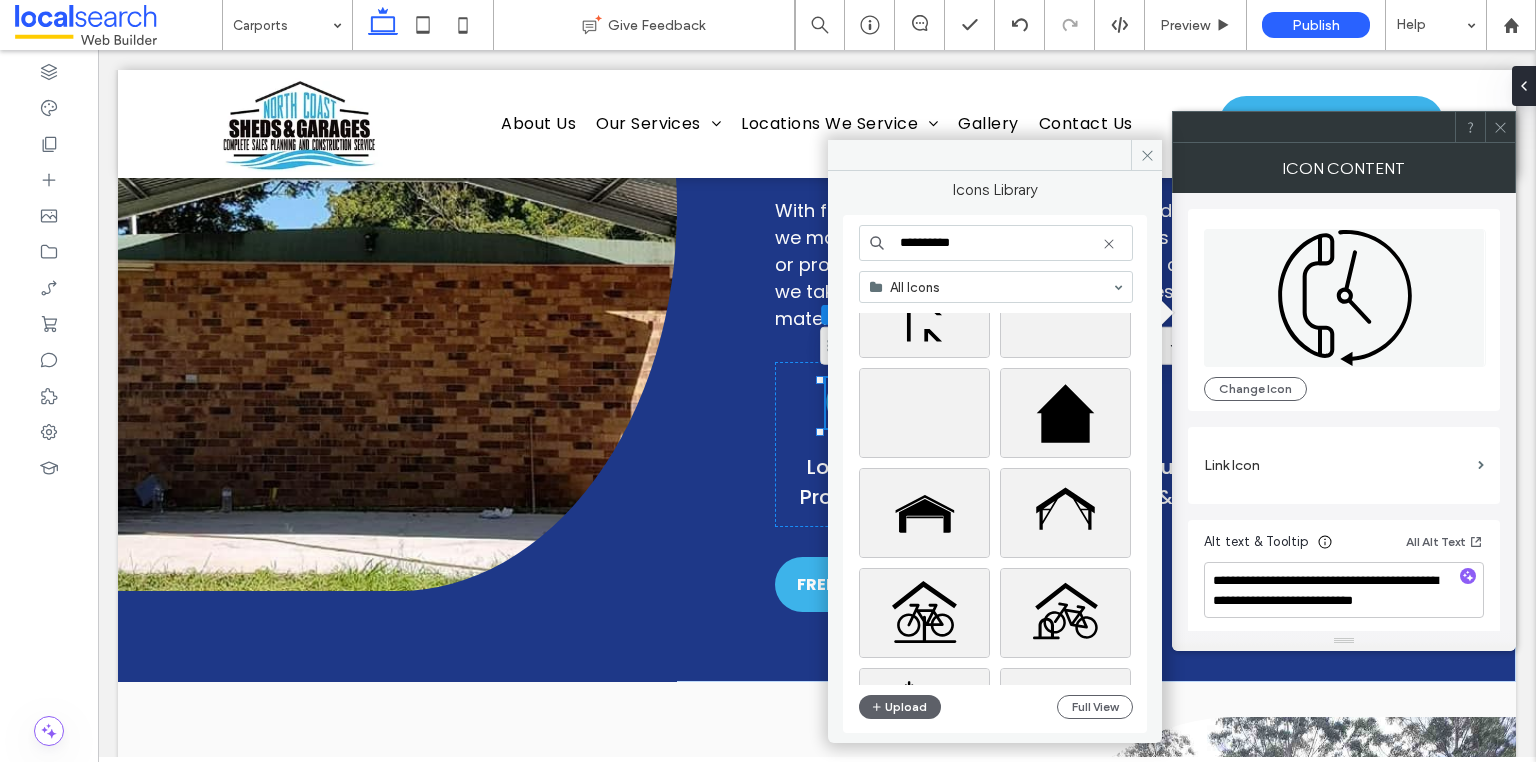 scroll, scrollTop: 0, scrollLeft: 0, axis: both 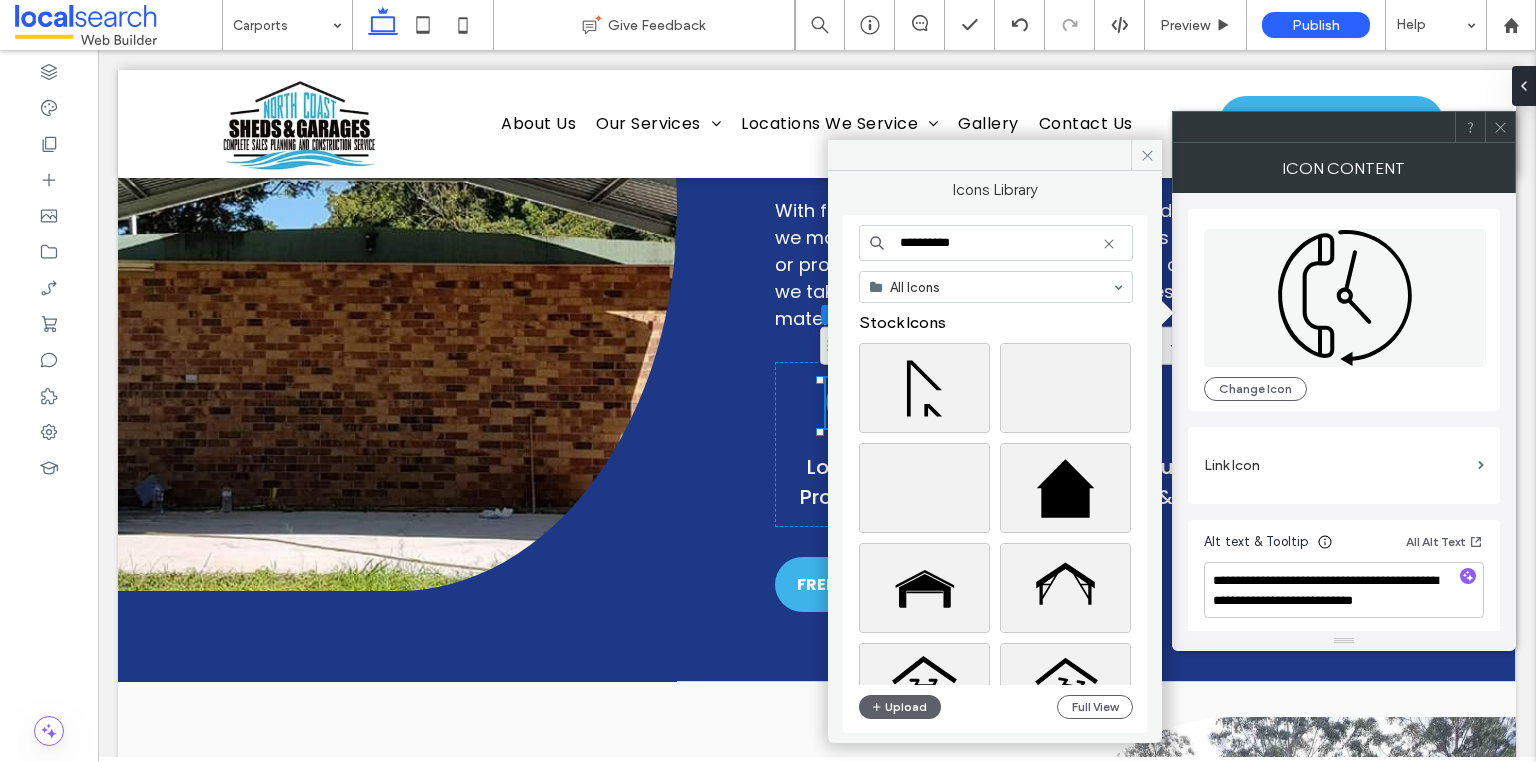 click on "**********" at bounding box center (996, 243) 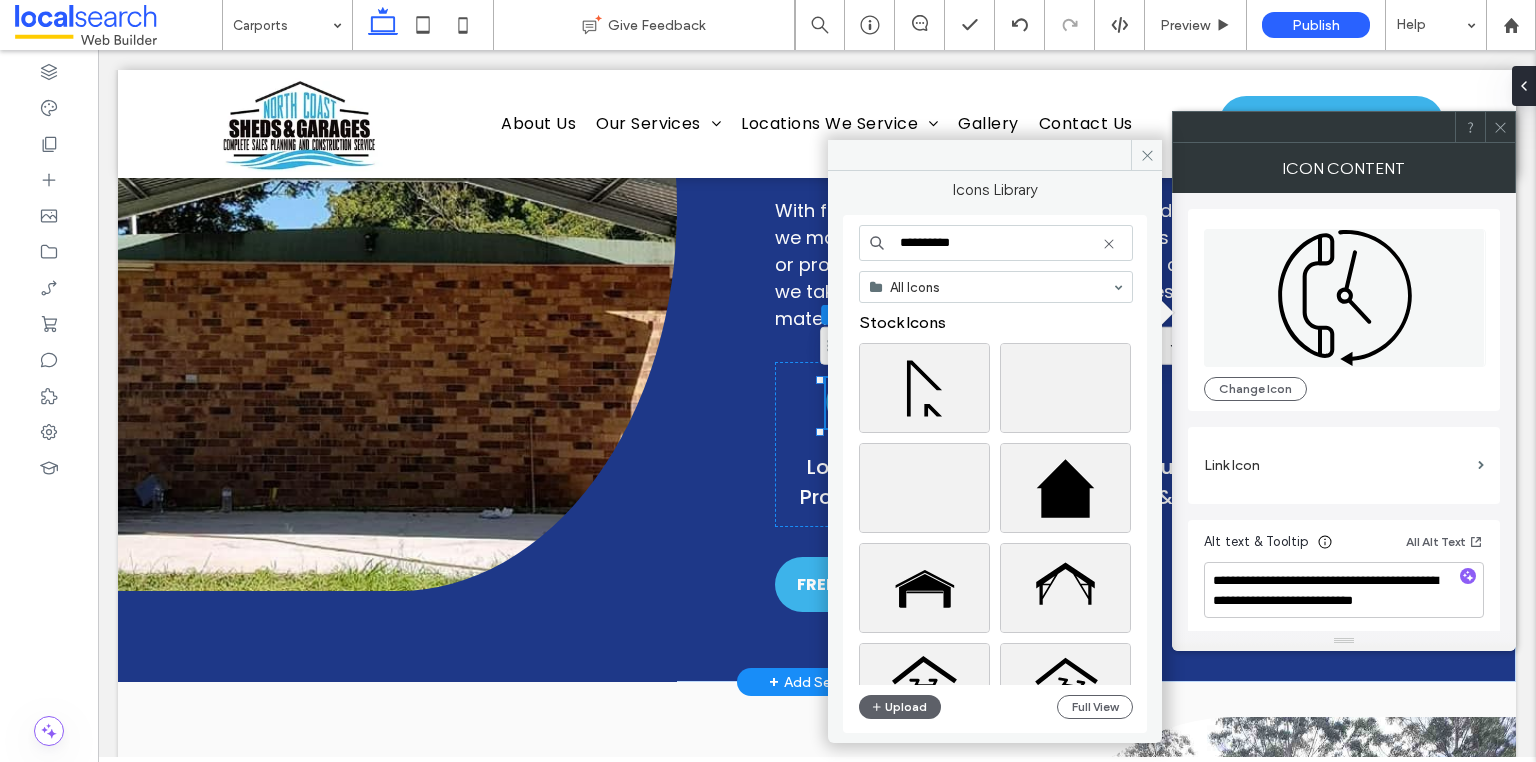 type on "**********" 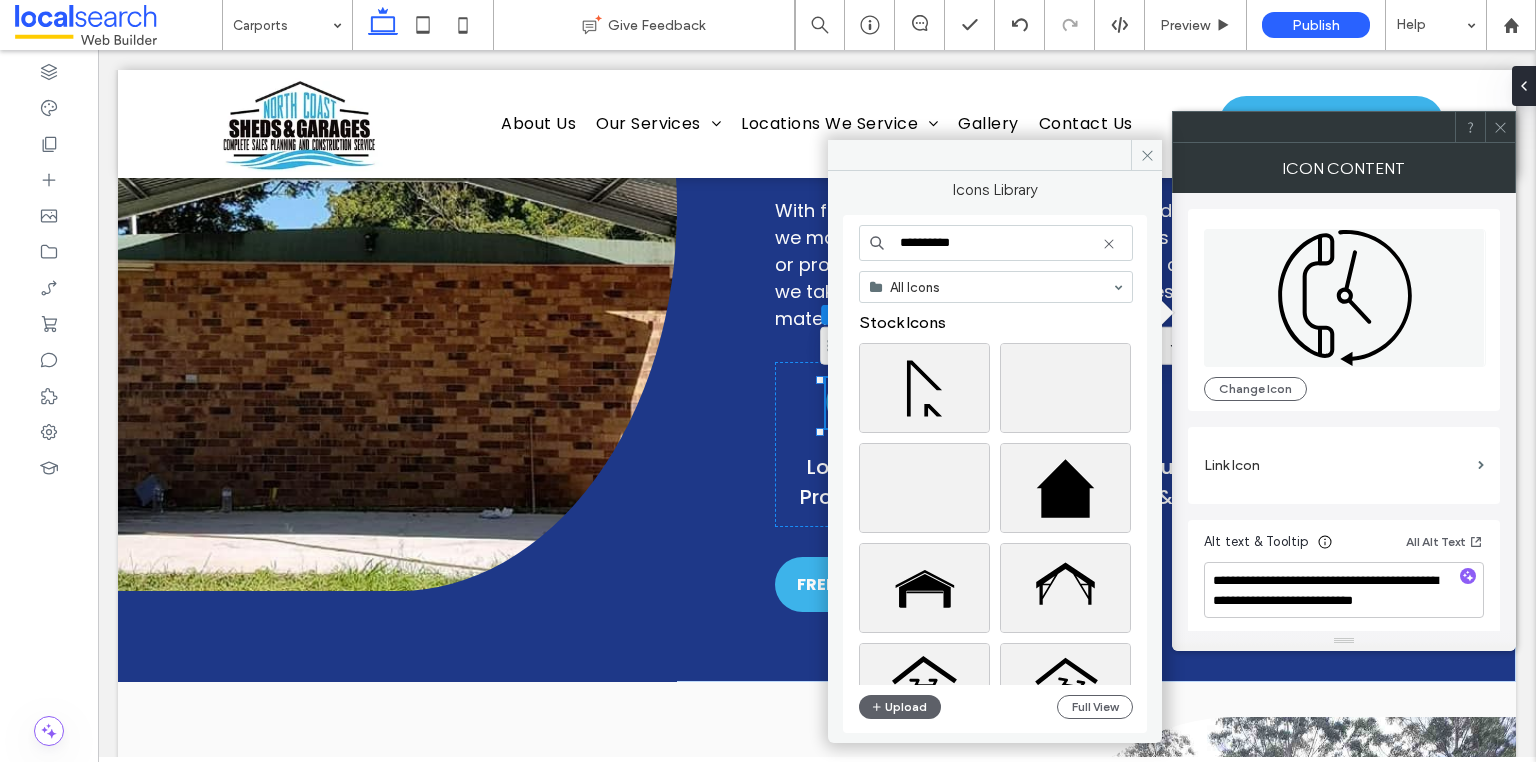 scroll, scrollTop: 80, scrollLeft: 0, axis: vertical 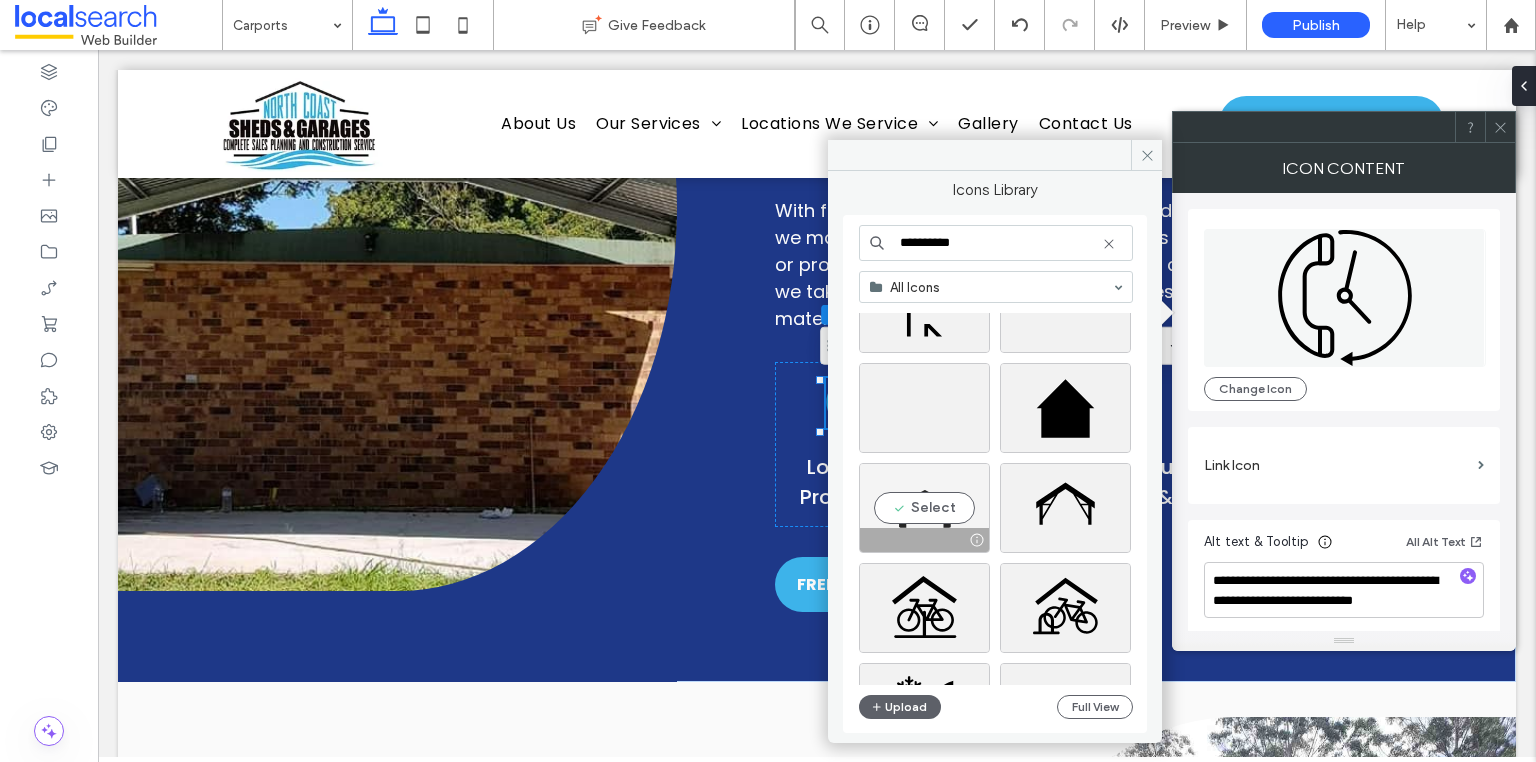 click on "Select" at bounding box center [924, 508] 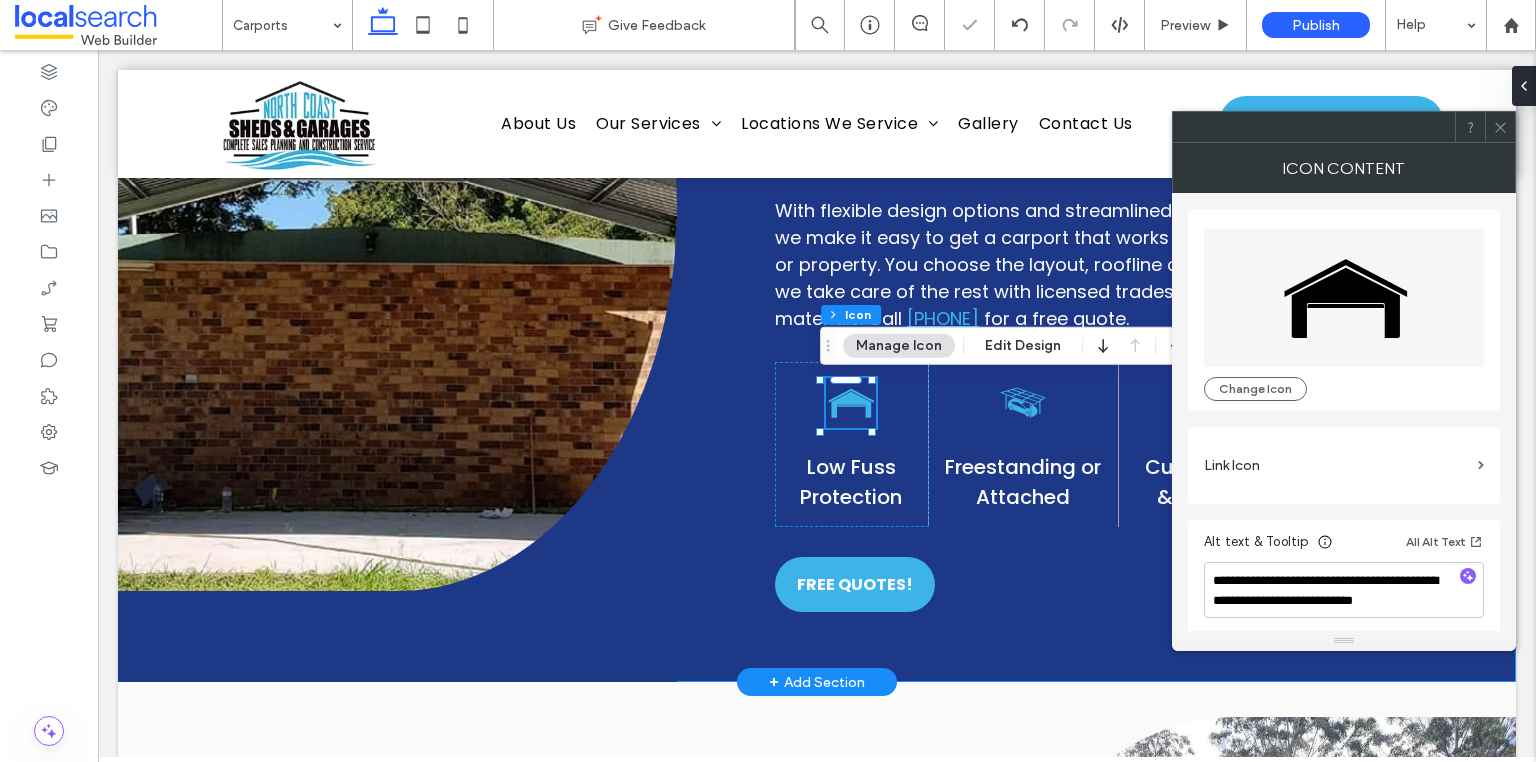 click on "Weather-Ready Cover
Line Icon
[CITY] Carports
At North Coast Sheds & Garages, we build carports in [CITY] that deliver practical cover without taking up extra space. Whether you’re after a freestanding build or one that’s attached to your existing shed or garage, we’ll help you find the right fit for your site and setup. These structures are perfect for driveways with tight clearance, side access, or anyone who just needs solid protection from sun and storm without overcommitting on footprint. ﻿ With flexible design options and streamlined installation, we make it easy to get a carport that works for your home or property. You choose the layout, roofline and size, and we take care of the rest with licensed trades and quality materials.
Call
[PHONE]   for a free quote.
Low Fuss Protection" at bounding box center [817, 208] 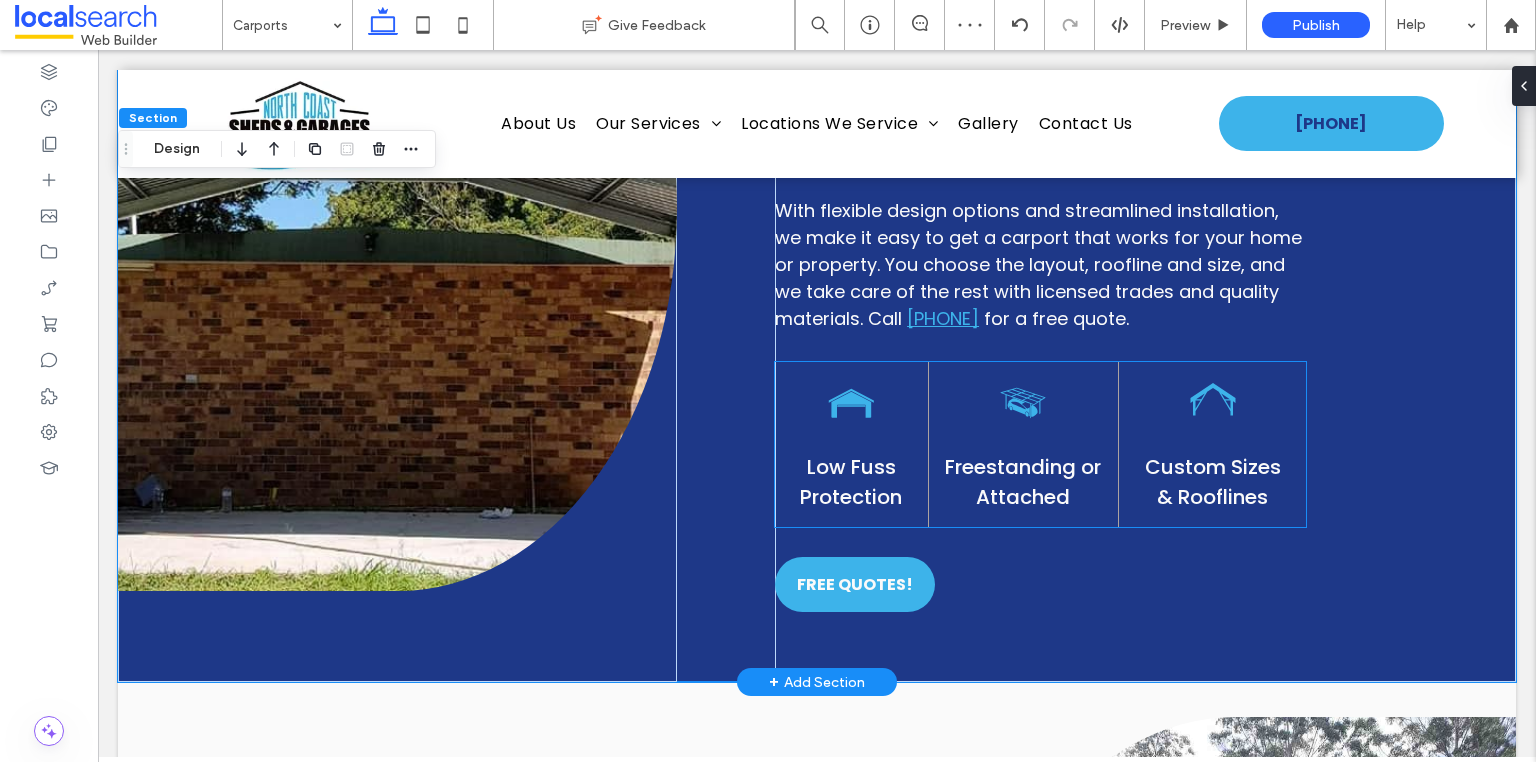 click 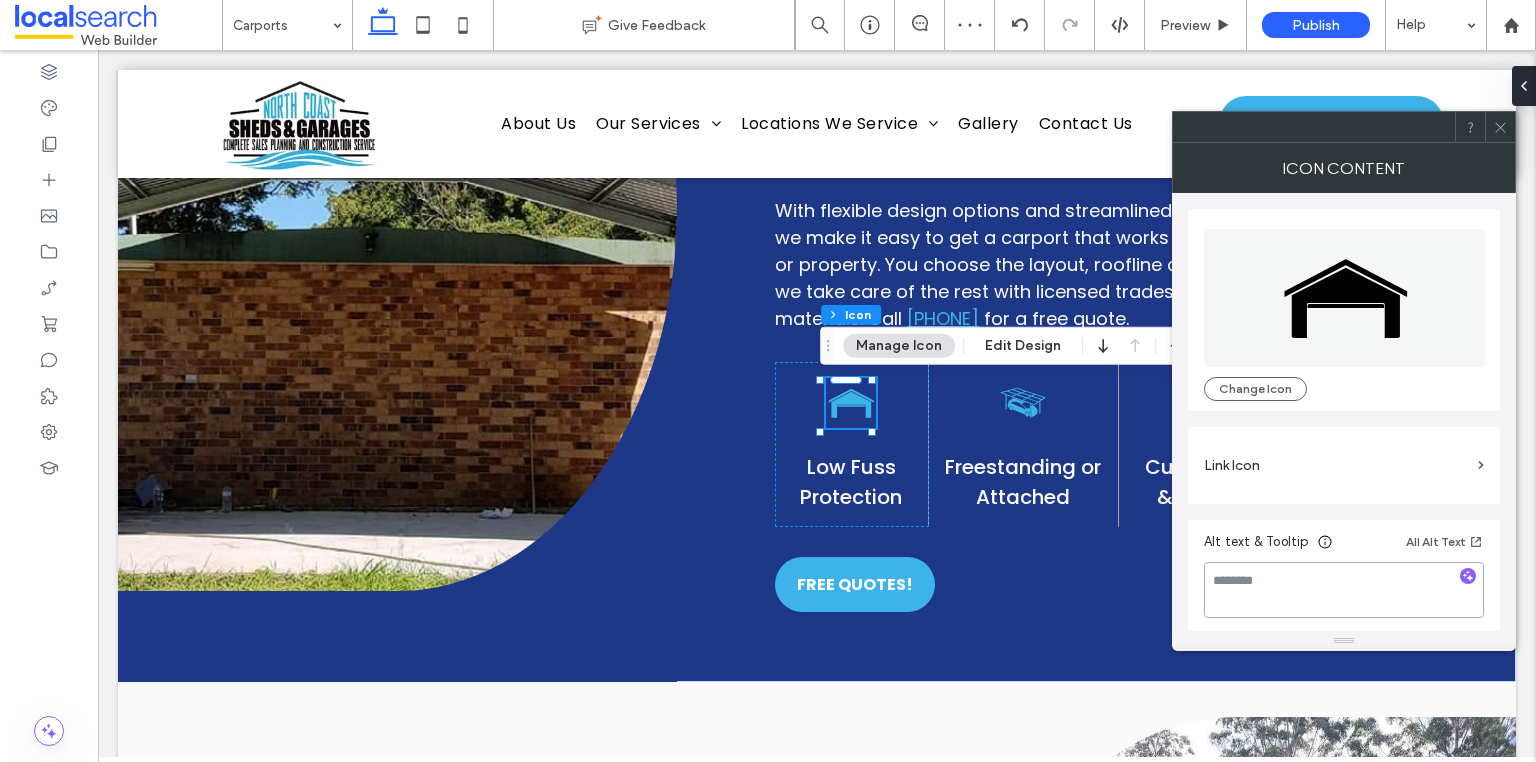 click at bounding box center (1344, 590) 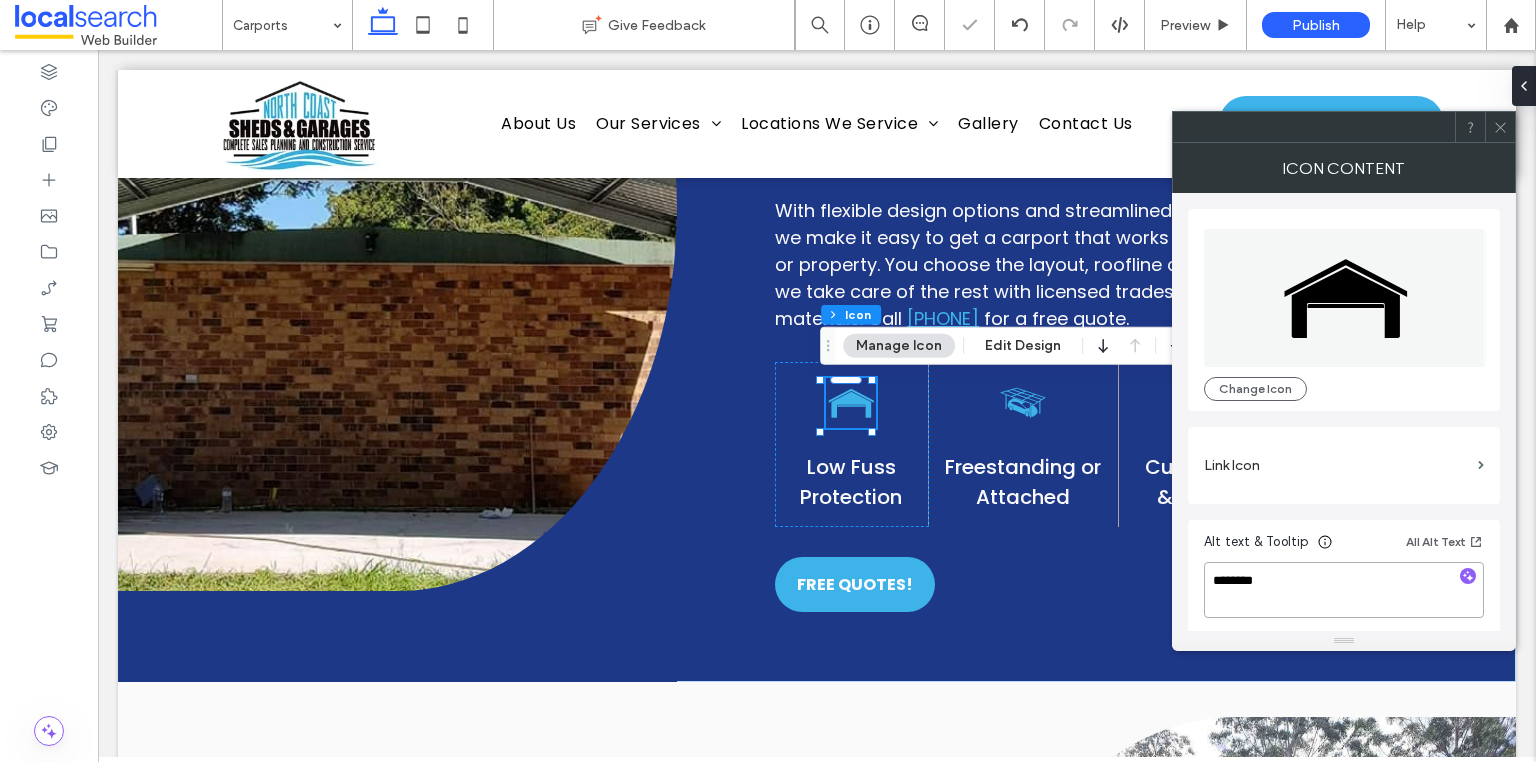 type on "*********" 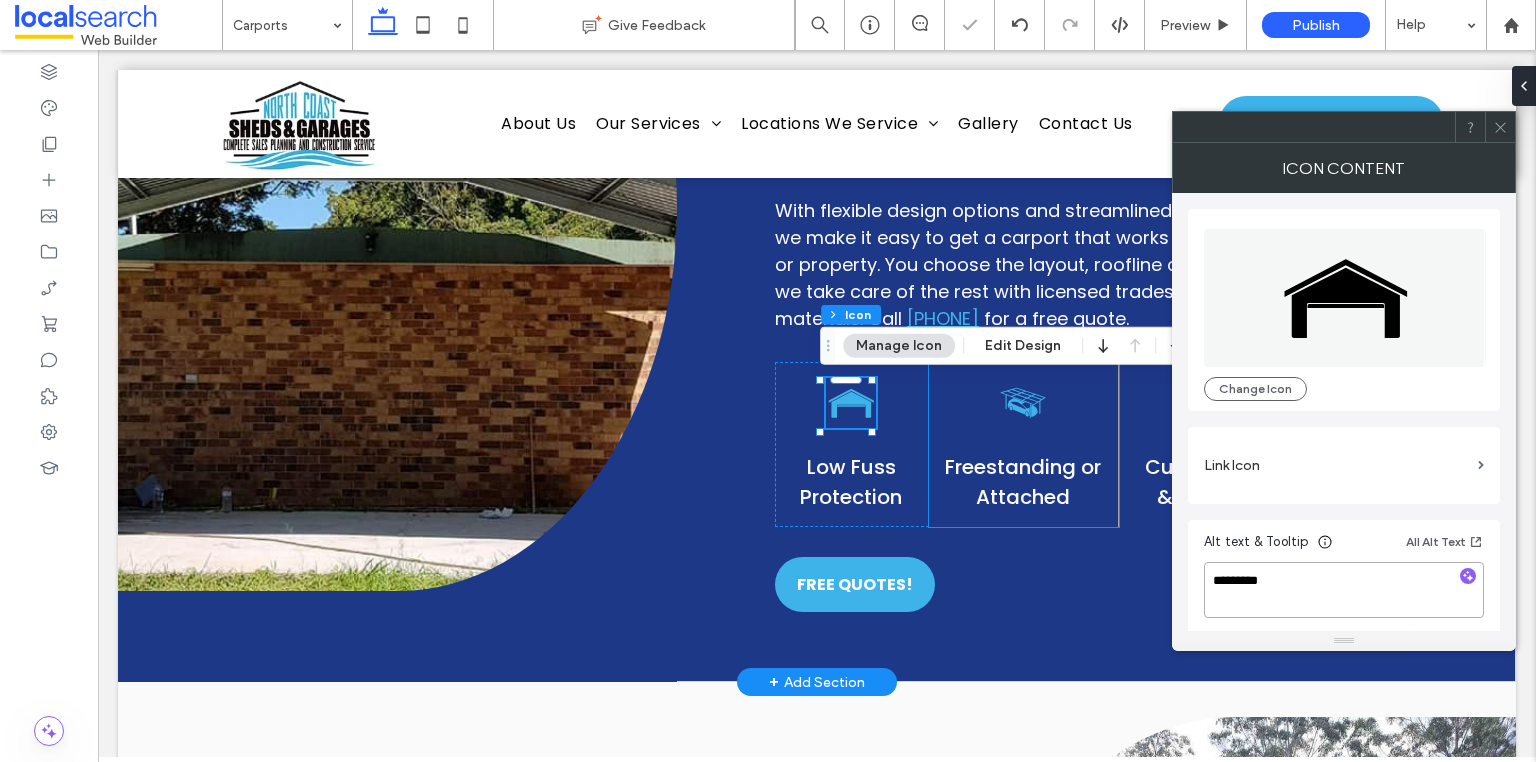 click 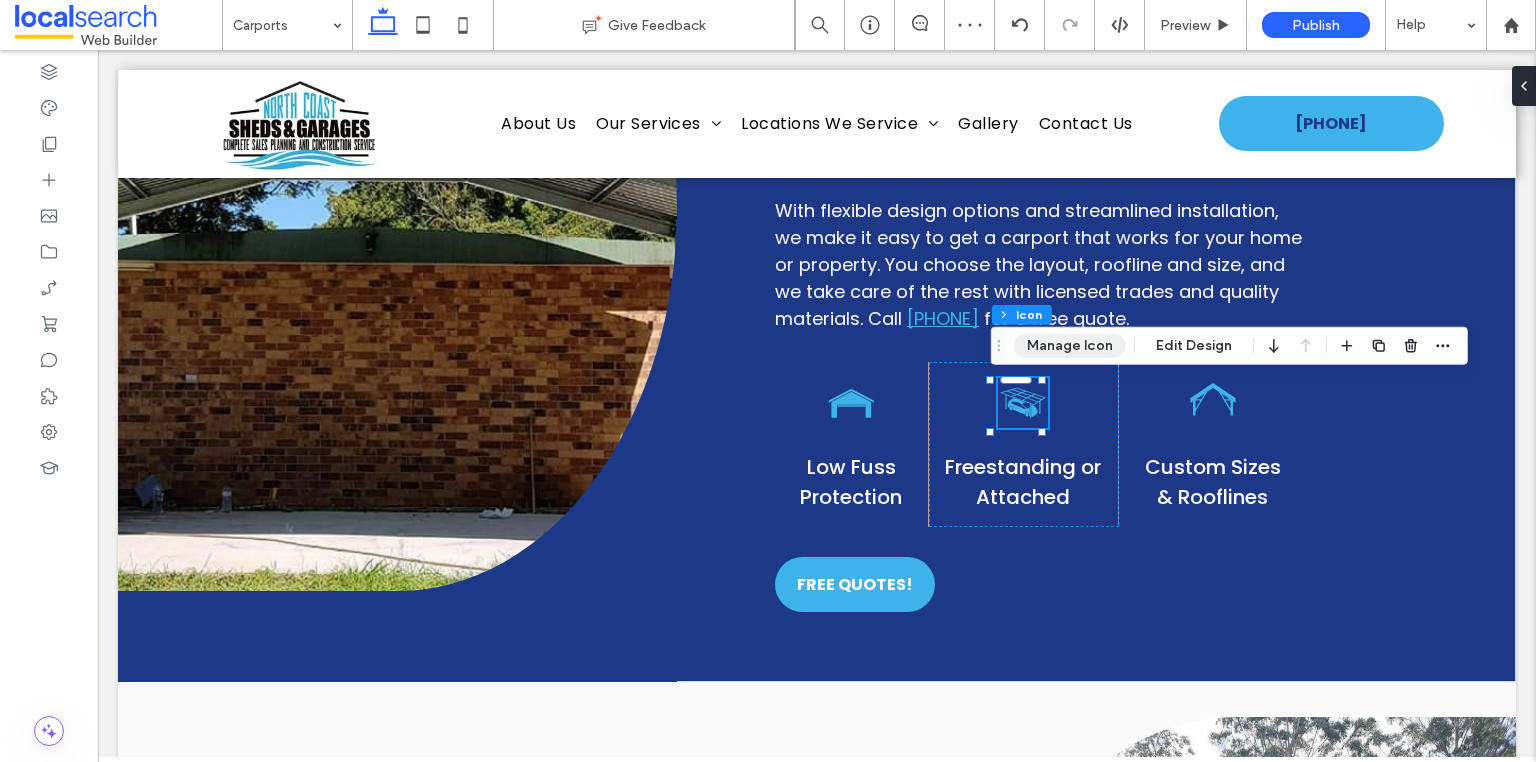 click on "Manage Icon" at bounding box center [1070, 346] 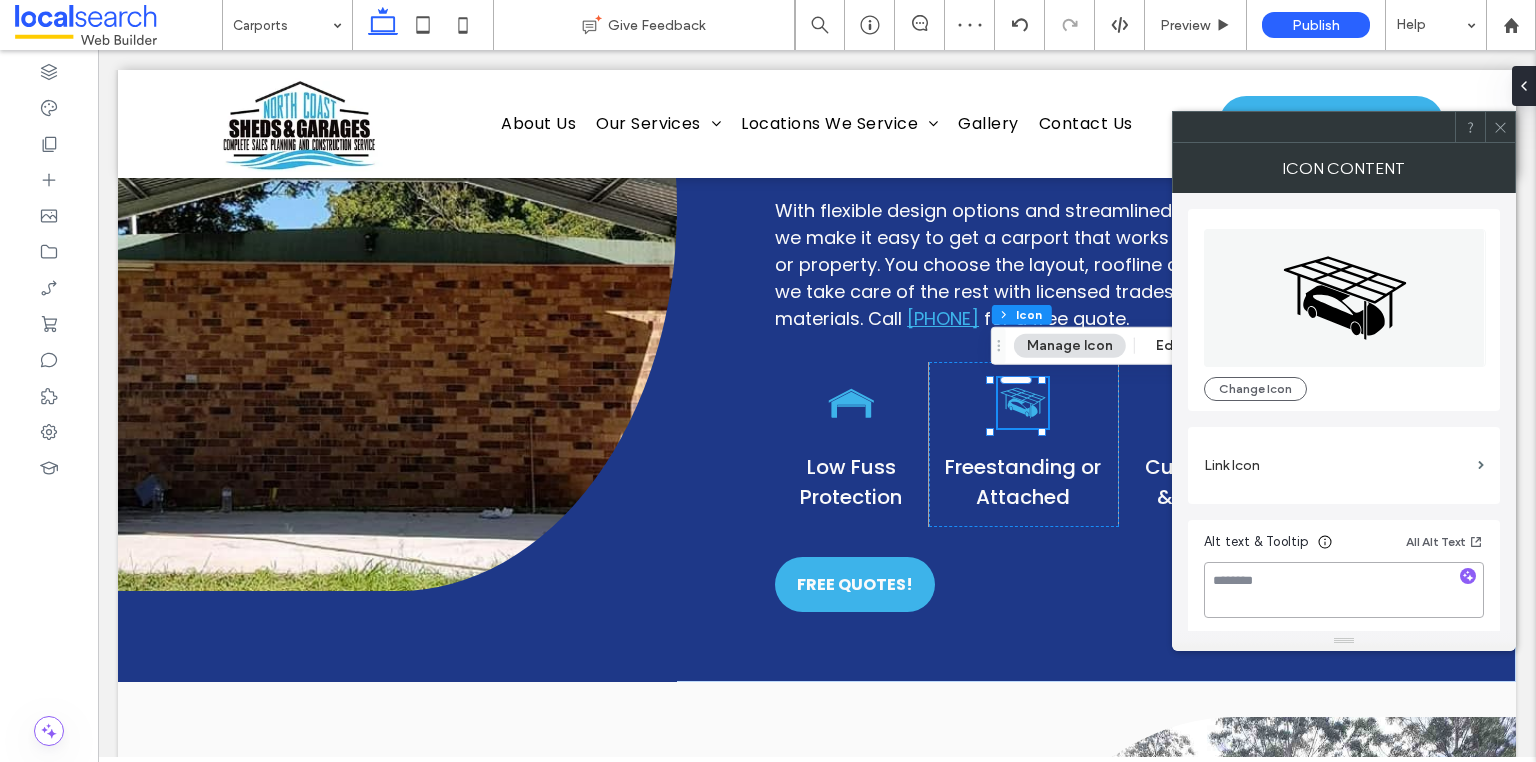 click at bounding box center (1344, 590) 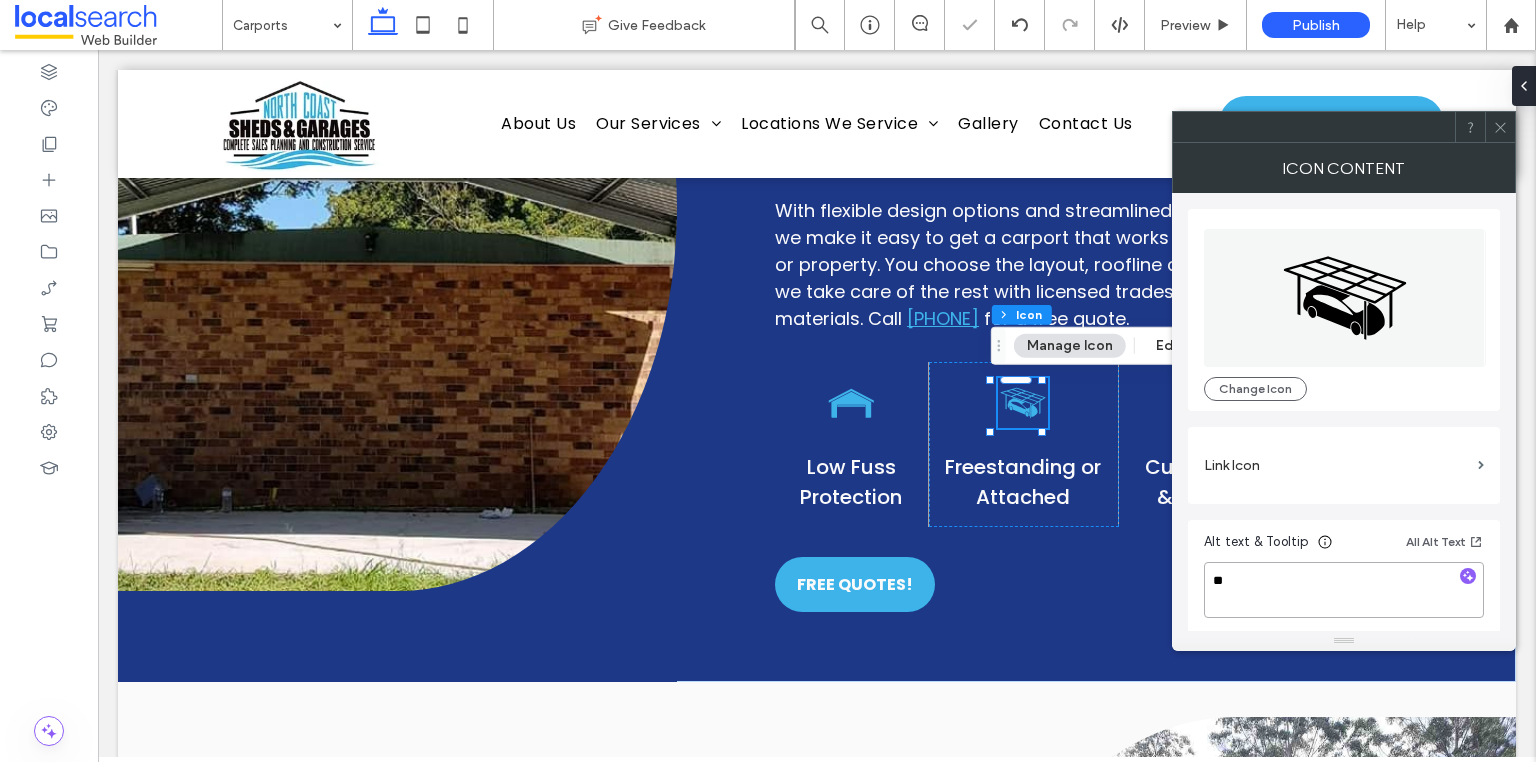 type on "*" 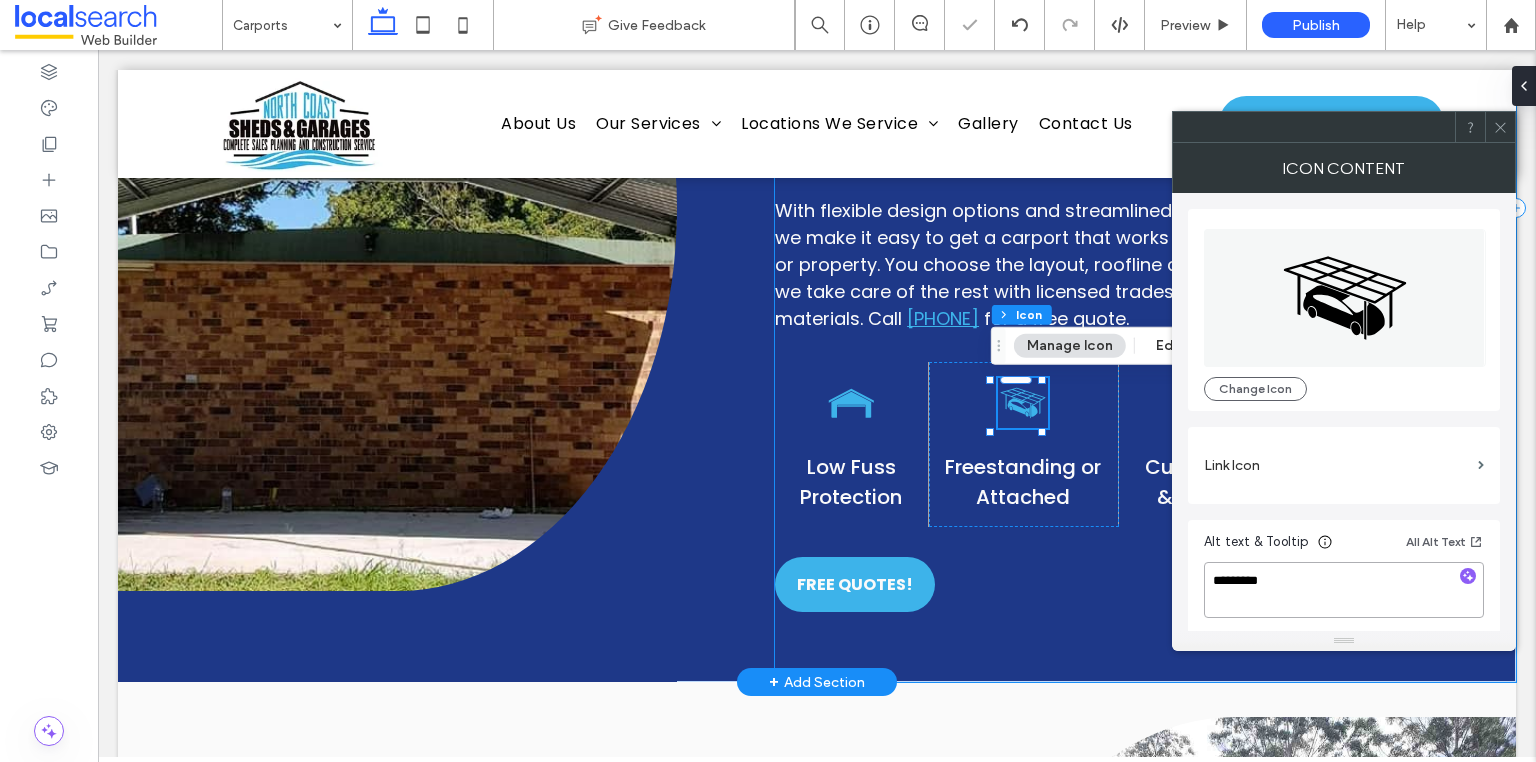 type on "*********" 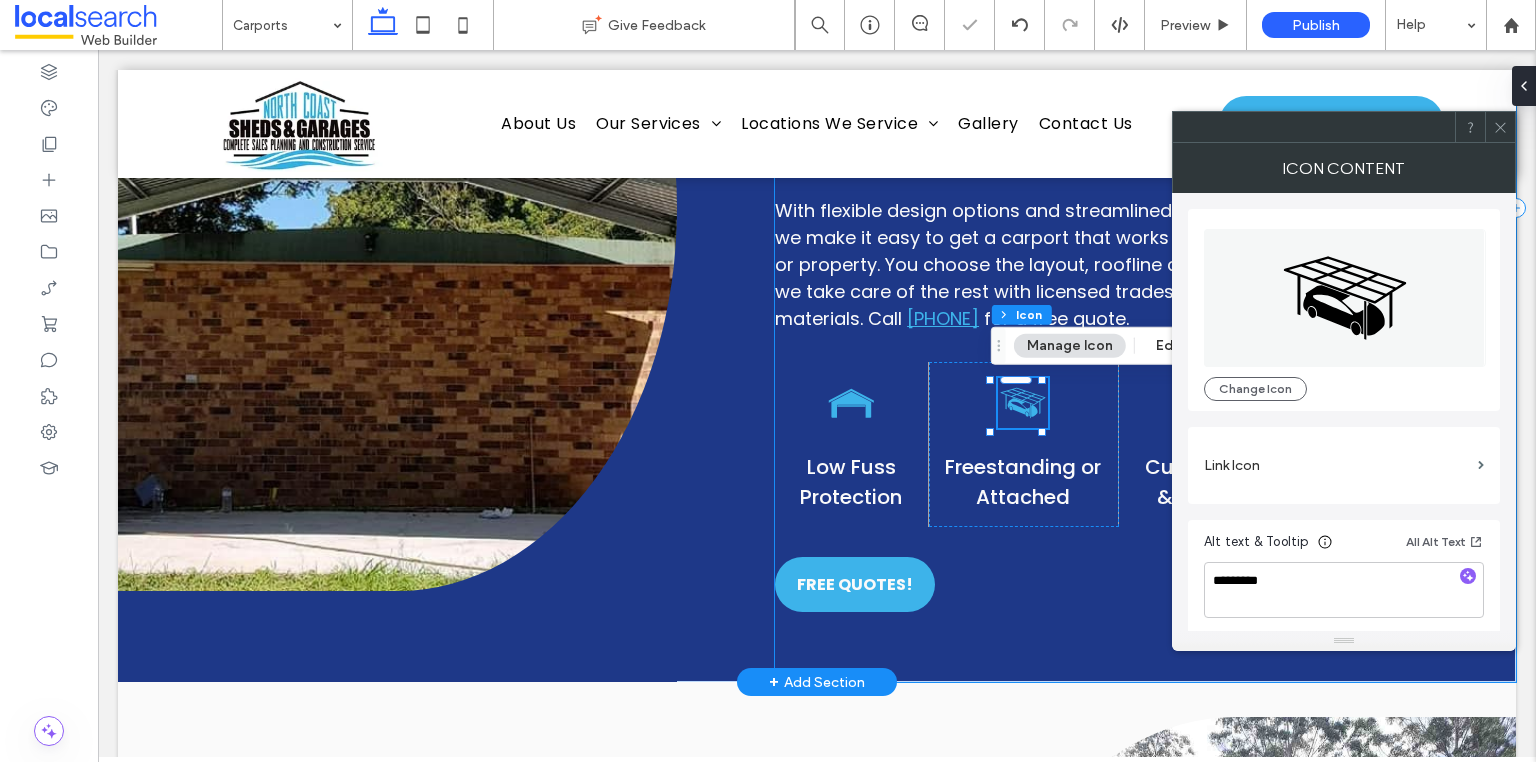 click on "Weather-Ready Cover
Line Icon
[CITY] Carports
At North Coast Sheds & Garages, we build carports in [CITY] that deliver practical cover without taking up extra space. Whether you’re after a freestanding build or one that’s attached to your existing shed or garage, we’ll help you find the right fit for your site and setup. These structures are perfect for driveways with tight clearance, side access, or anyone who just needs solid protection from sun and storm without overcommitting on footprint. ﻿ With flexible design options and streamlined installation, we make it easy to get a carport that works for your home or property. You choose the layout, roofline and size, and we take care of the rest with licensed trades and quality materials.
Call
[PHONE]   for a free quote.
Roof Icon
Low Fuss Protection
Roof Icon" at bounding box center [1145, 208] 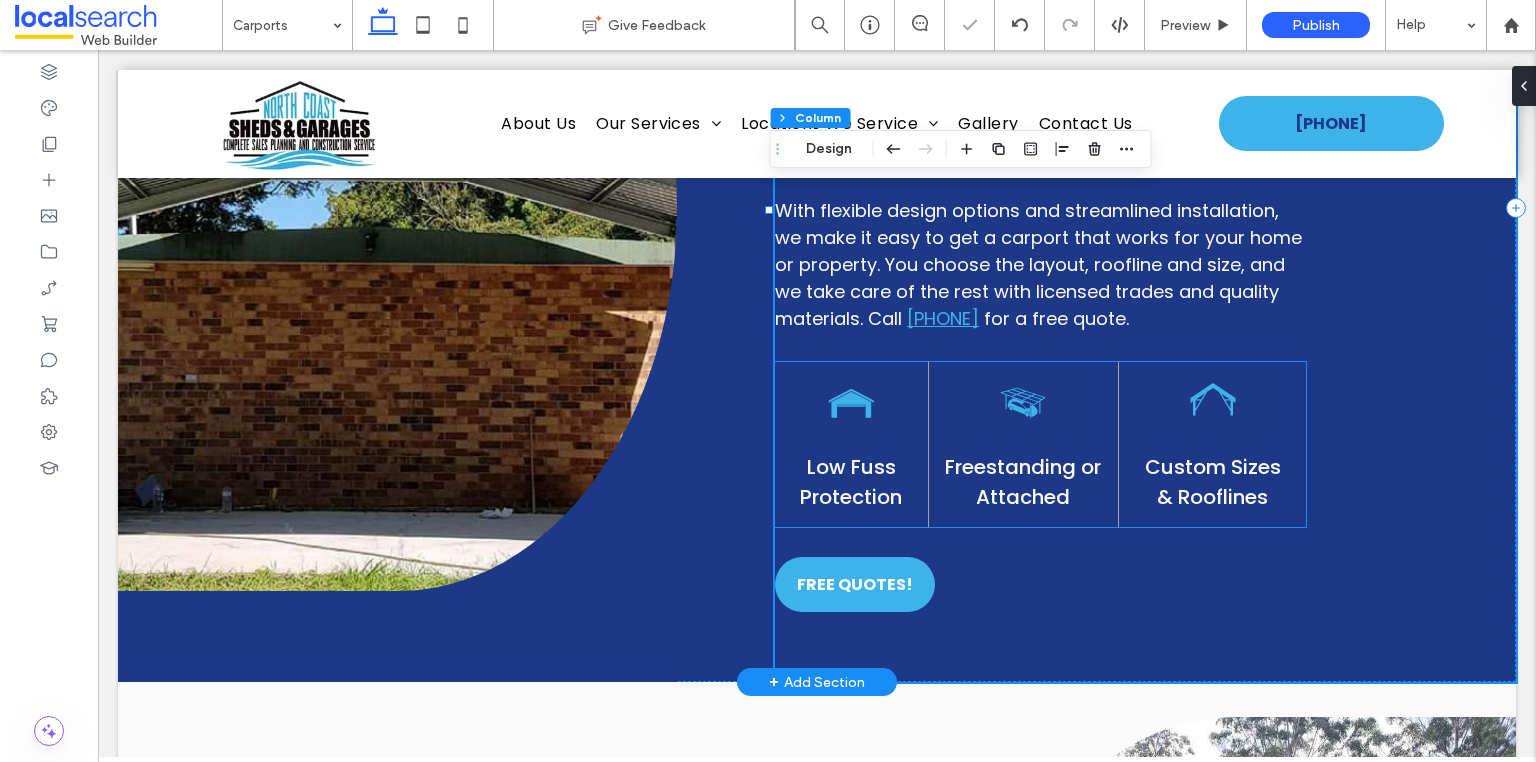 click 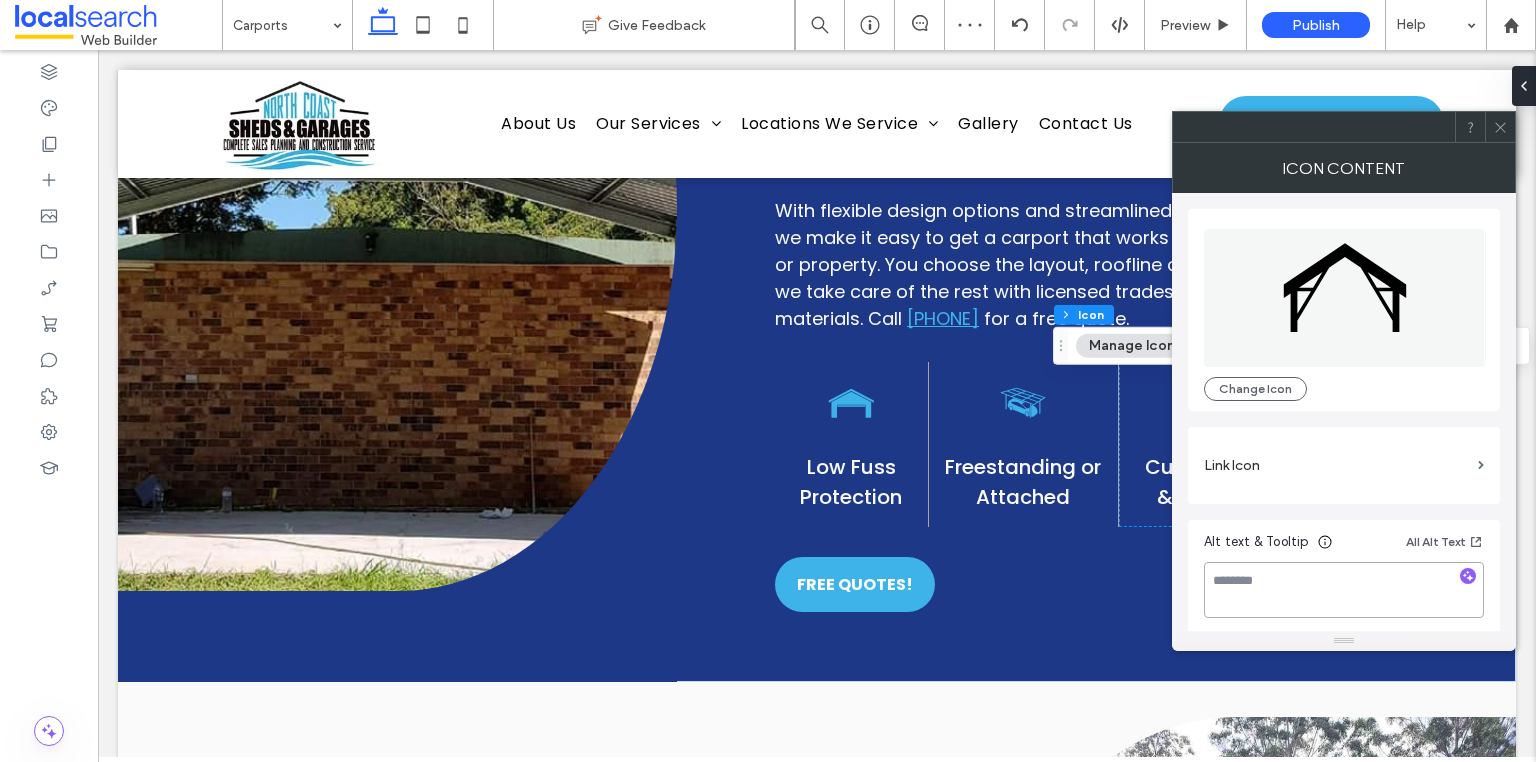 click at bounding box center (1344, 590) 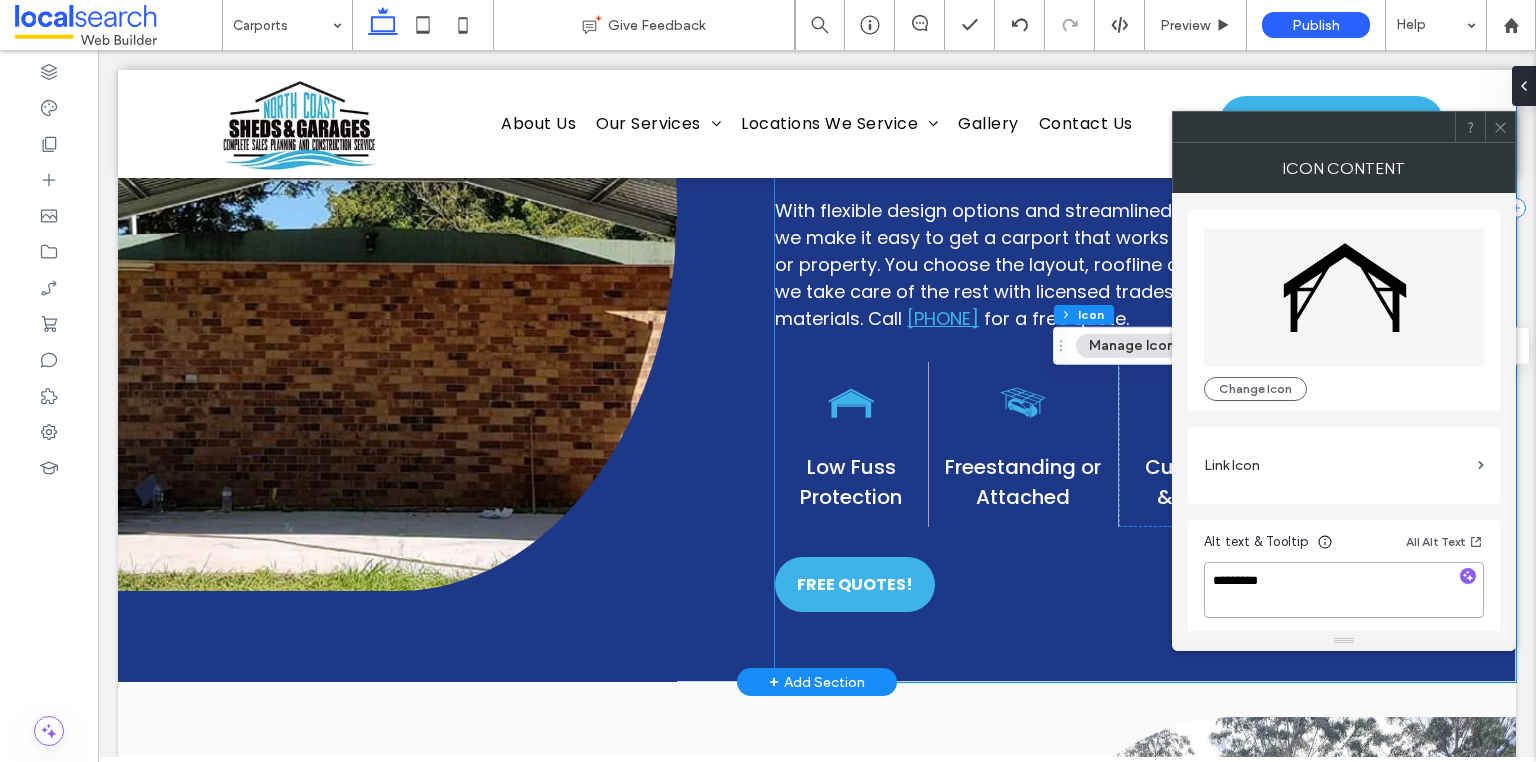 type on "*********" 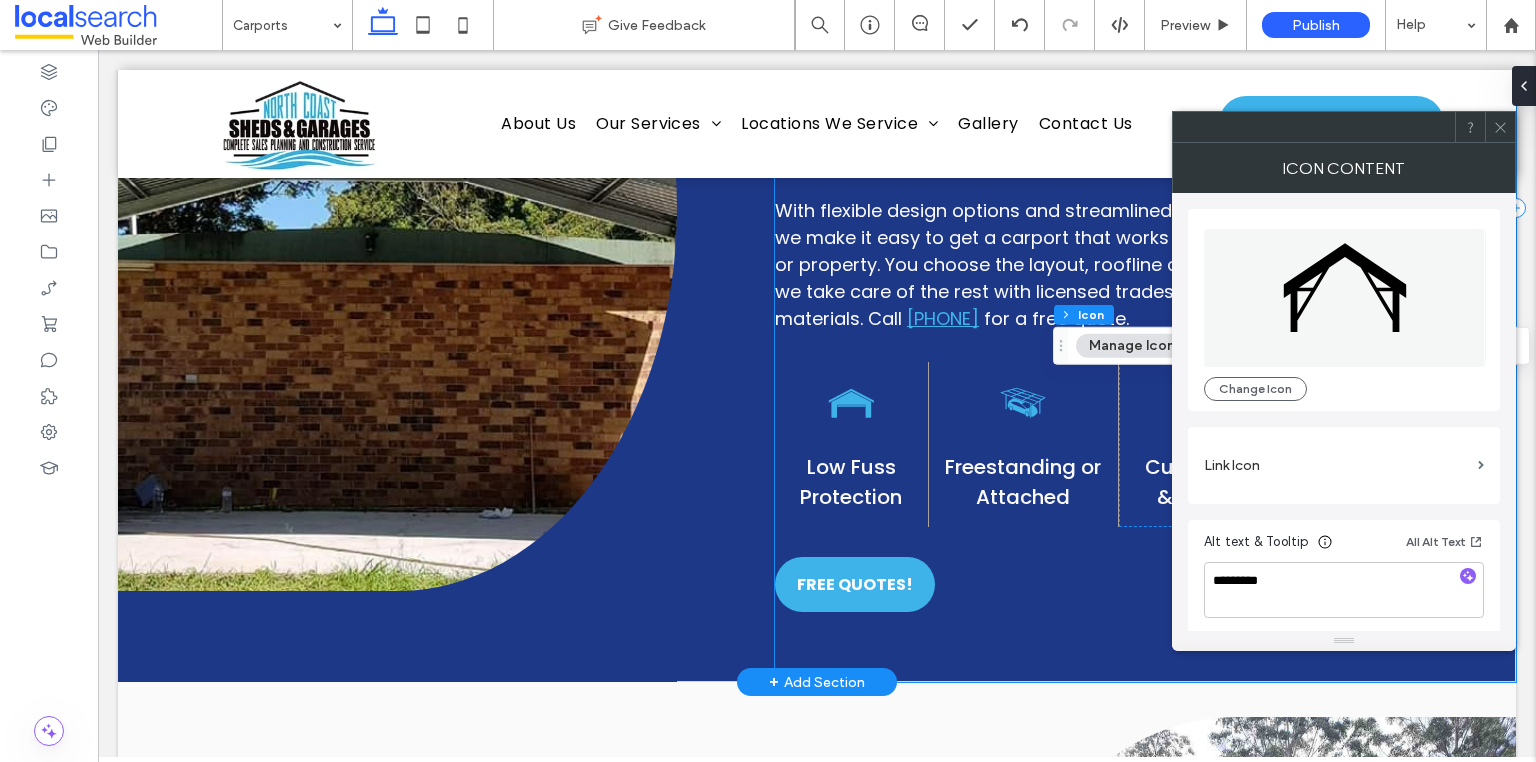 click on "Weather-Ready Cover
Line Icon
[CITY] Carports
At North Coast Sheds & Garages, we build carports in [CITY] that deliver practical cover without taking up extra space. Whether you’re after a freestanding build or one that’s attached to your existing shed or garage, we’ll help you find the right fit for your site and setup. These structures are perfect for driveways with tight clearance, side access, or anyone who just needs solid protection from sun and storm without overcommitting on footprint. ﻿ With flexible design options and streamlined installation, we make it easy to get a carport that works for your home or property. You choose the layout, roofline and size, and we take care of the rest with licensed trades and quality materials.
Call
[PHONE]   for a free quote.
Roof Icon
Low Fuss Protection
Roof Icon" at bounding box center (1145, 208) 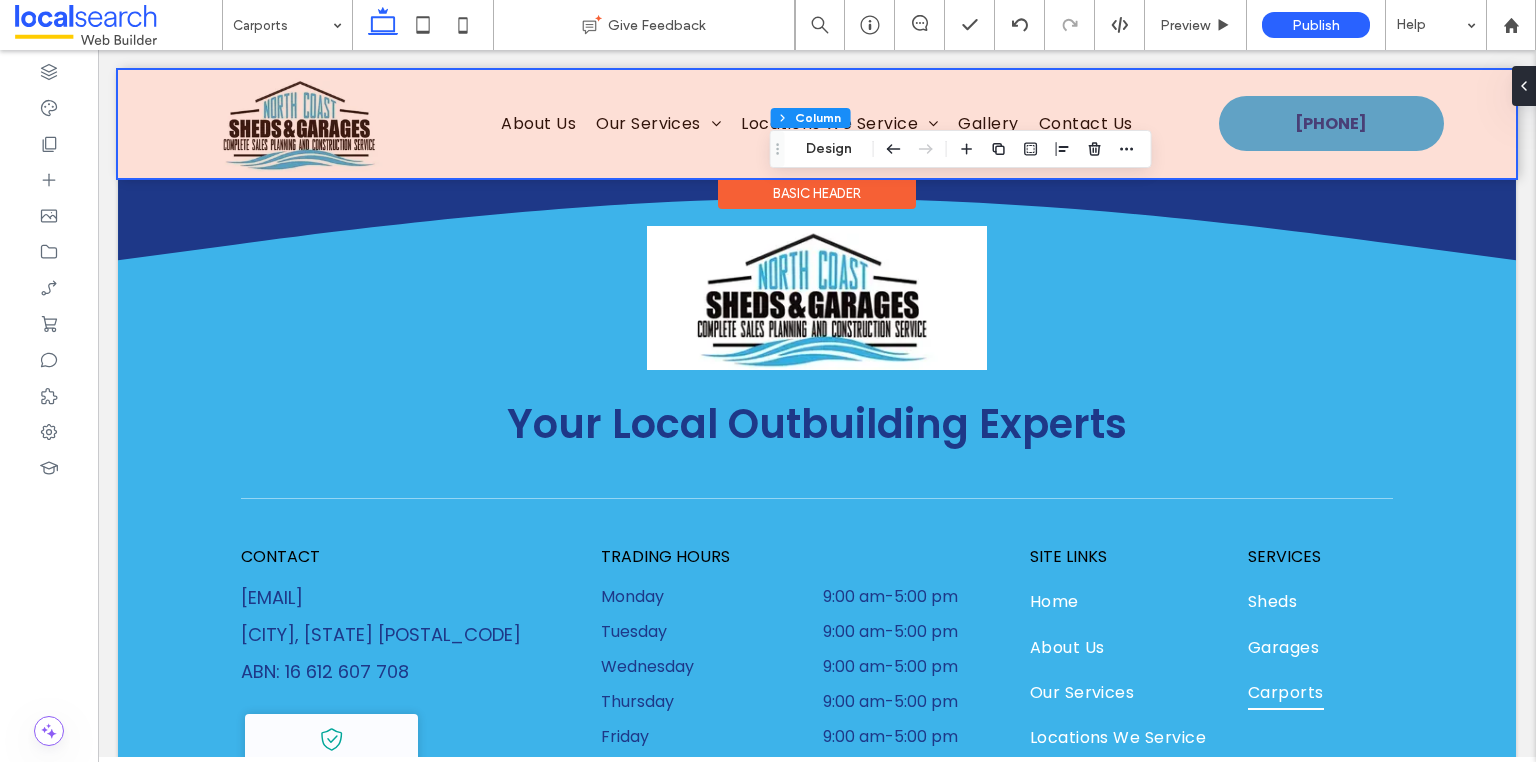 scroll, scrollTop: 3244, scrollLeft: 0, axis: vertical 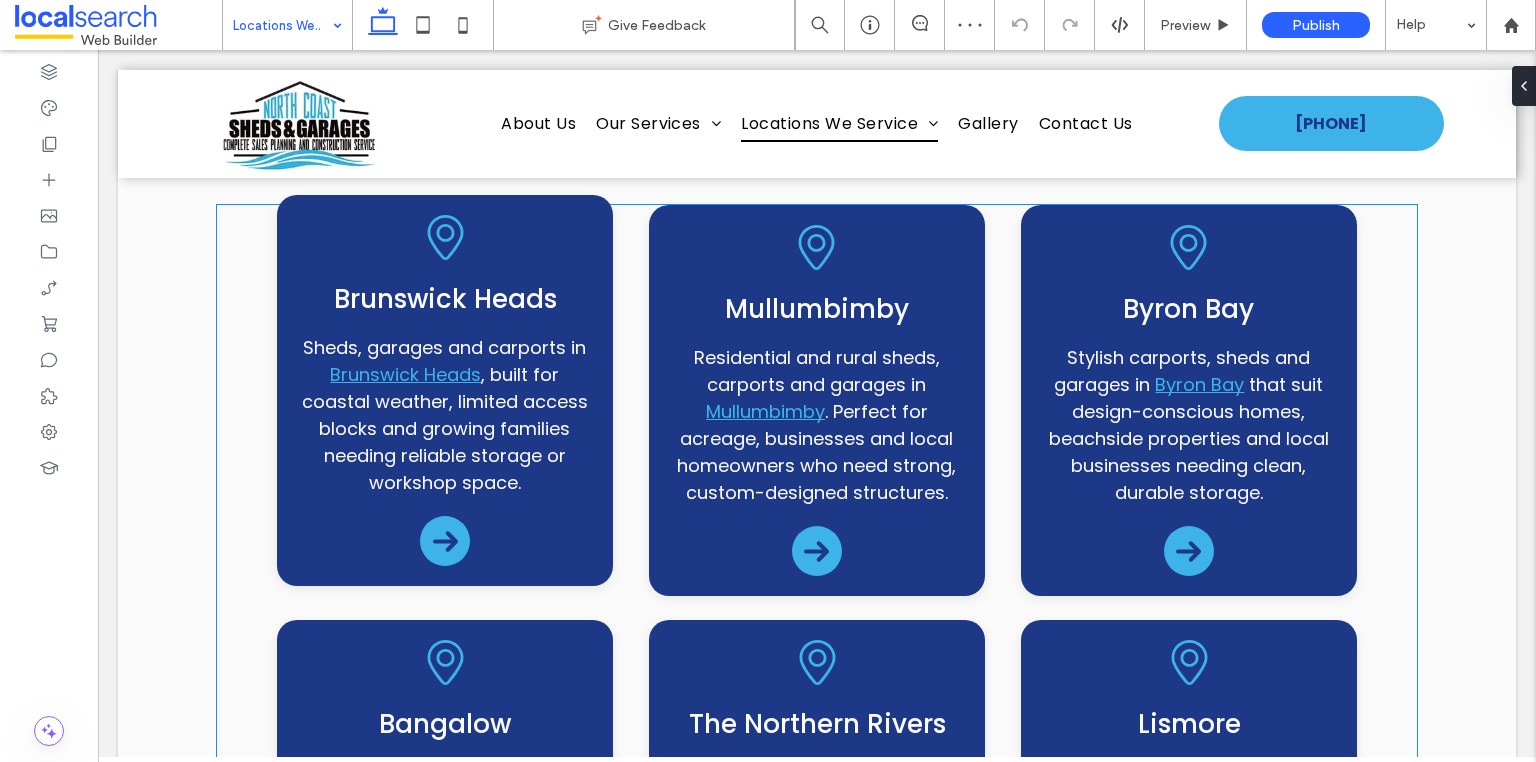 click on "Pin Icon" 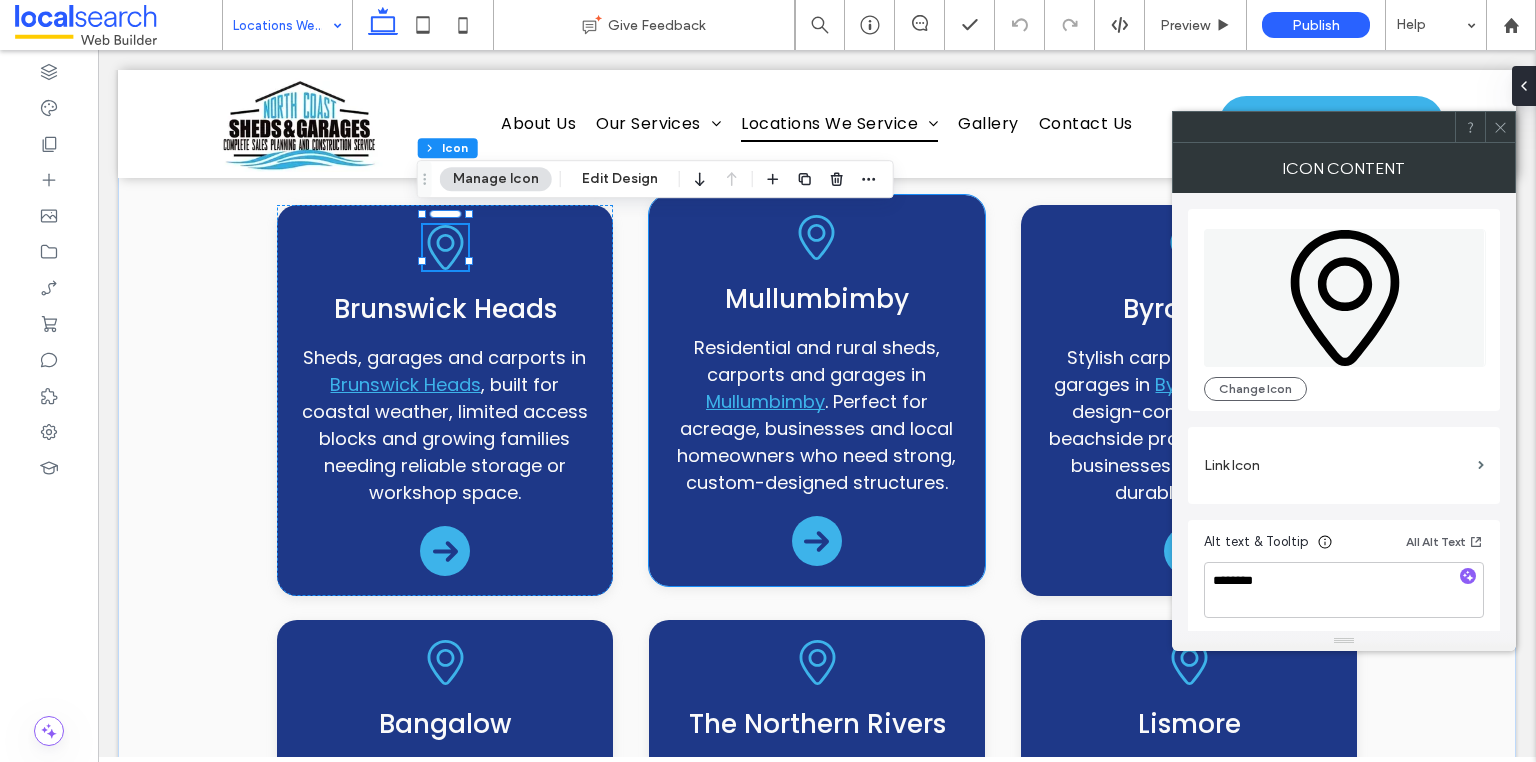 click 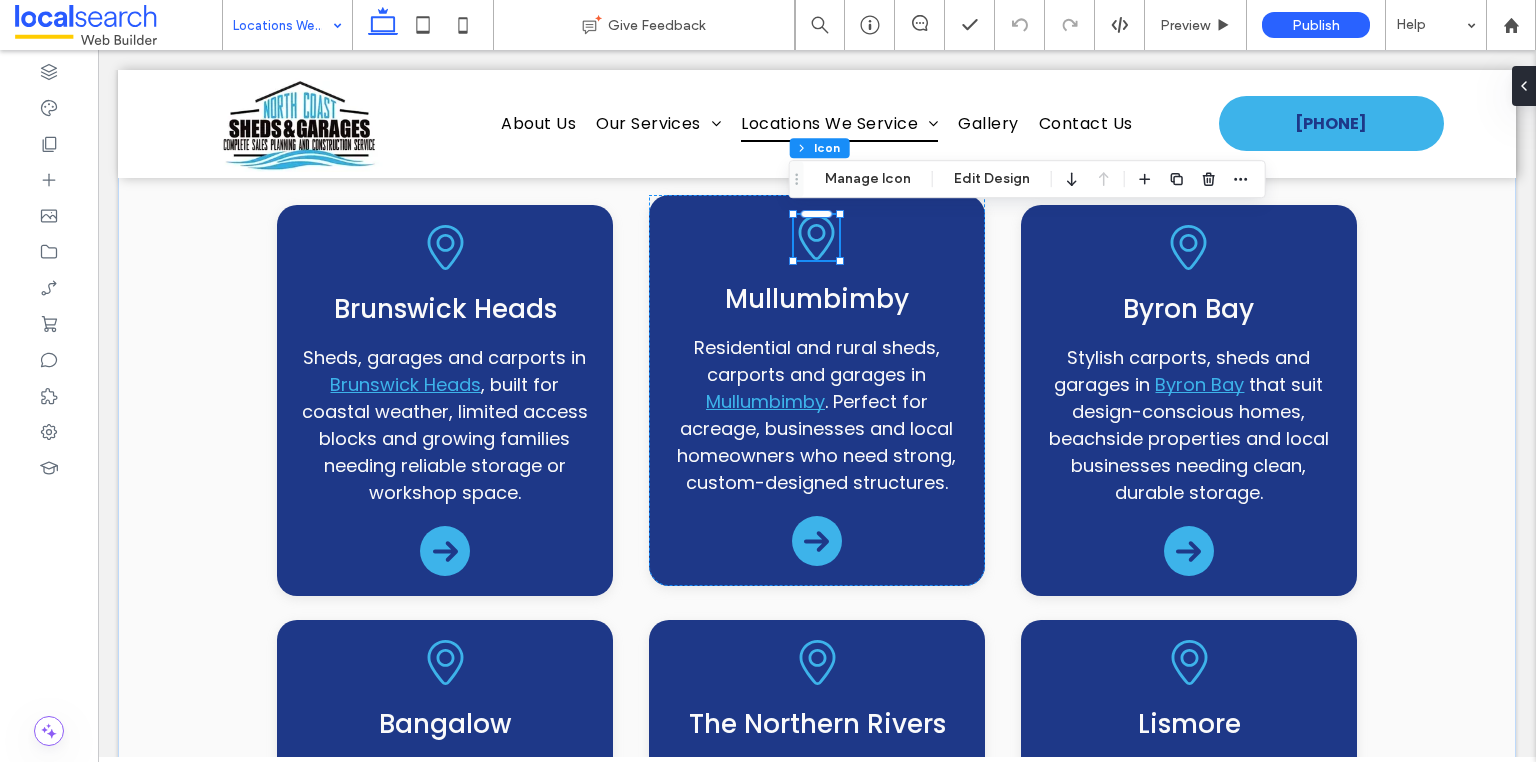click on "Pin Icon" 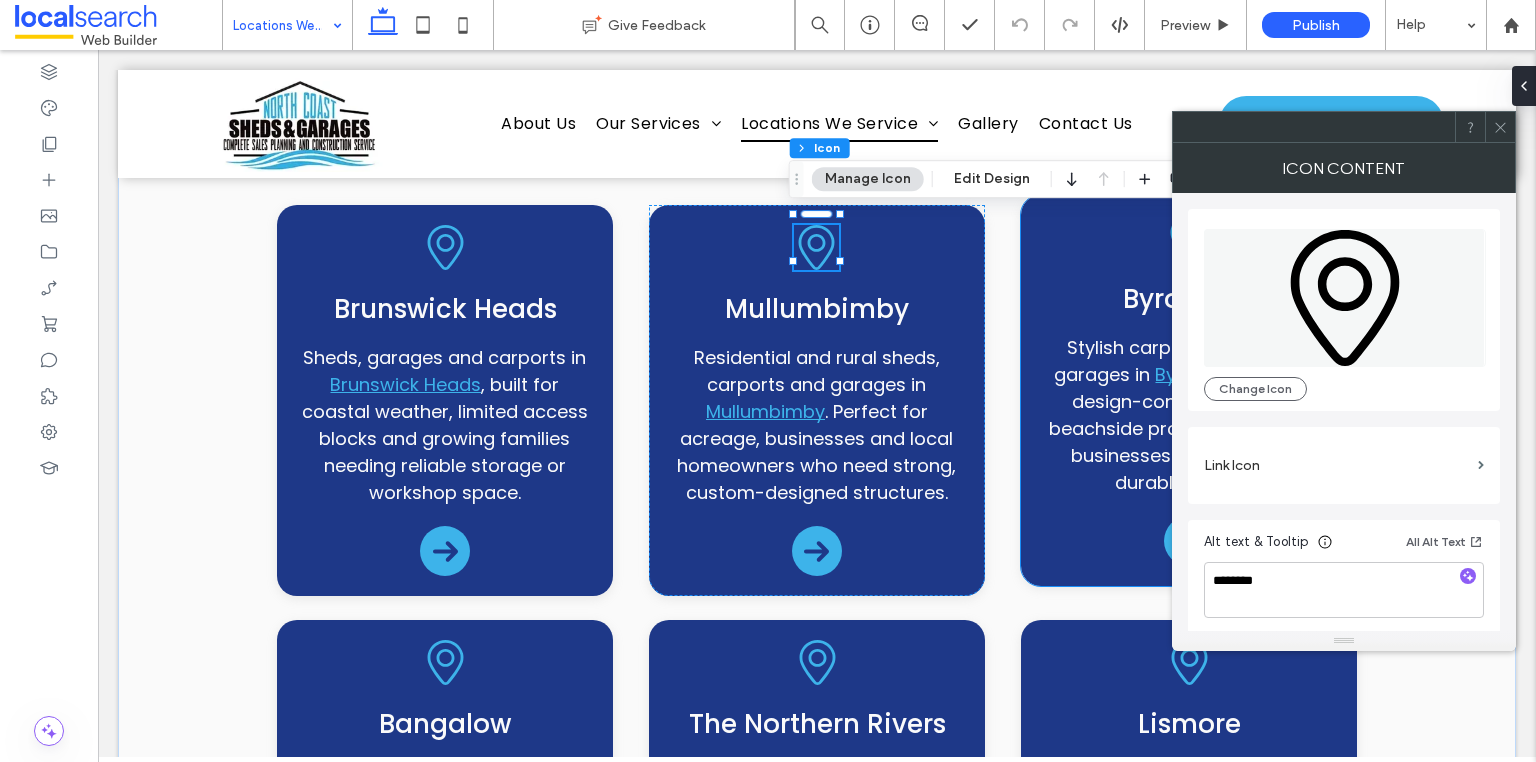 click on "Pin Icon
[CITY]
Stylish carports, sheds and garages in
[CITY]   that suit design-conscious homes, beachside properties and local businesses needing clean, durable storage." at bounding box center (1189, 390) 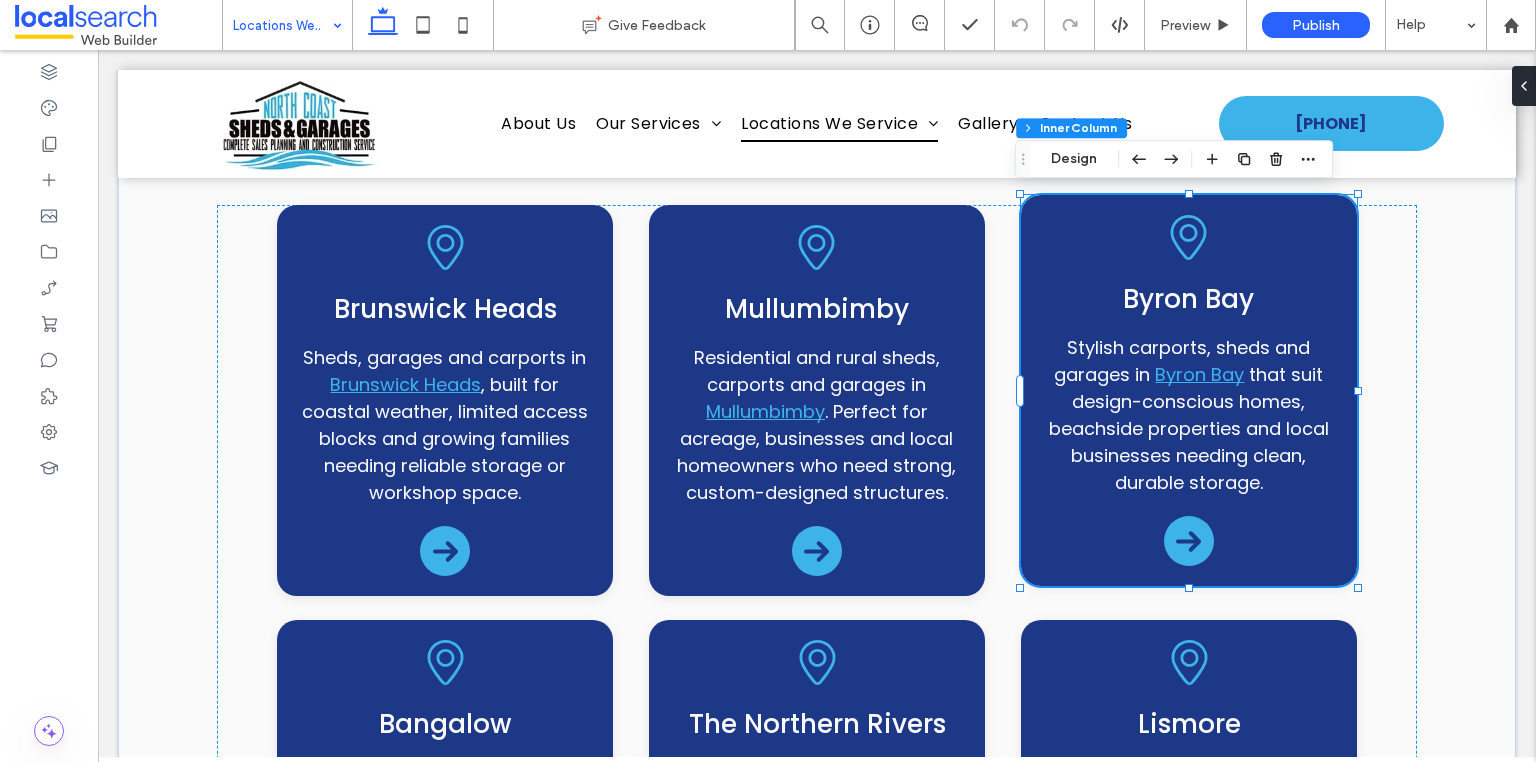 click on "Pin Icon" 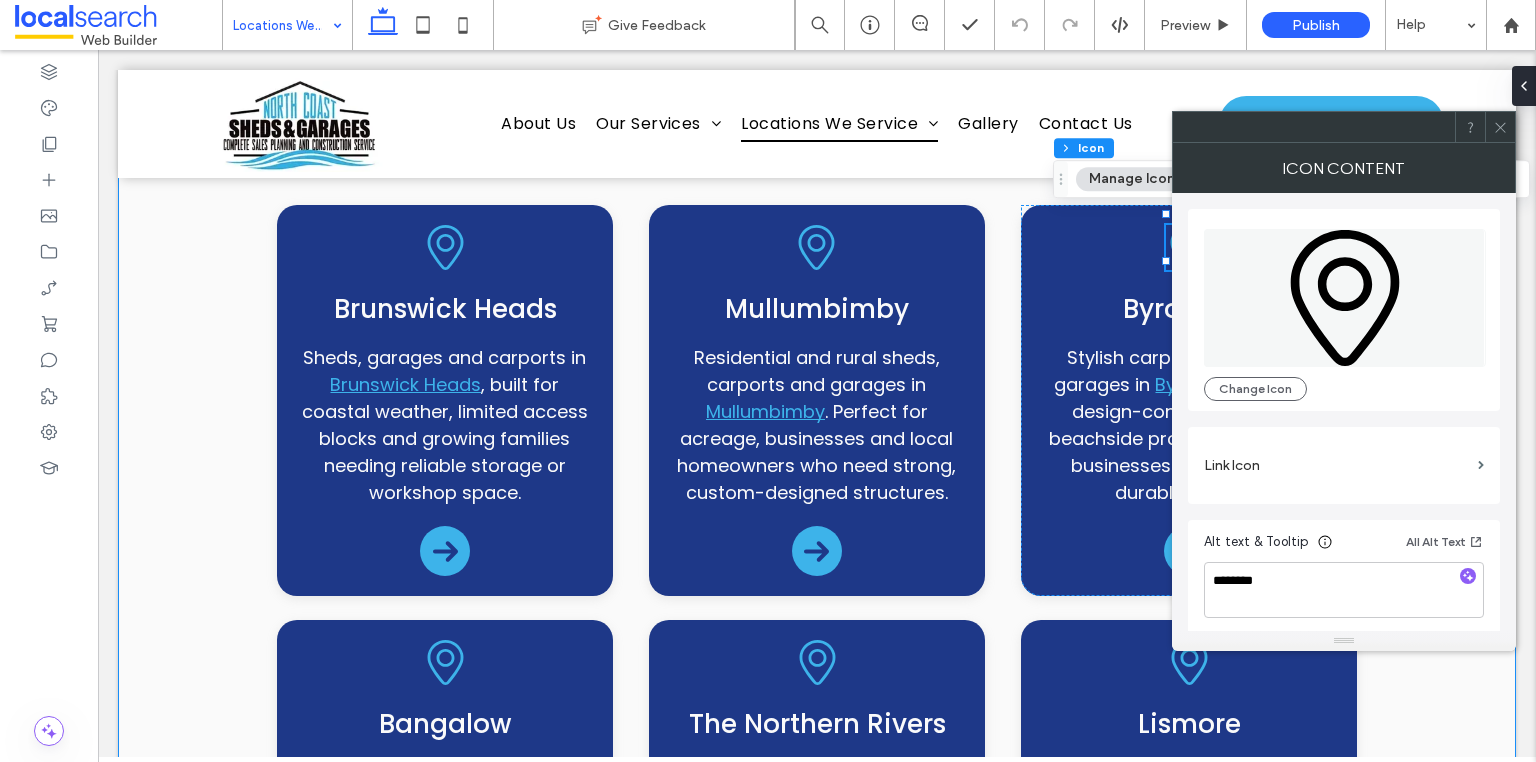 click on "Line Icon
locations
Line Icon
Servicing The Northern Rivers & Surrounds
Pin Icon
[CITY]
Sheds, garages and carports in
[CITY] , built for coastal weather, limited access blocks and growing families needing reliable storage or workshop space.
Pin Icon
[CITY]
Residential and rural sheds, carports and garages in
[CITY] . Perfect for acreage, businesses and local homeowners who need strong, custom-designed structures.
Pin Icon
[CITY]
Stylish carports, sheds and garages in
[CITY]   that suit design-conscious homes, beachside properties and local businesses needing clean, durable storage.
Pin Icon" at bounding box center [817, 902] 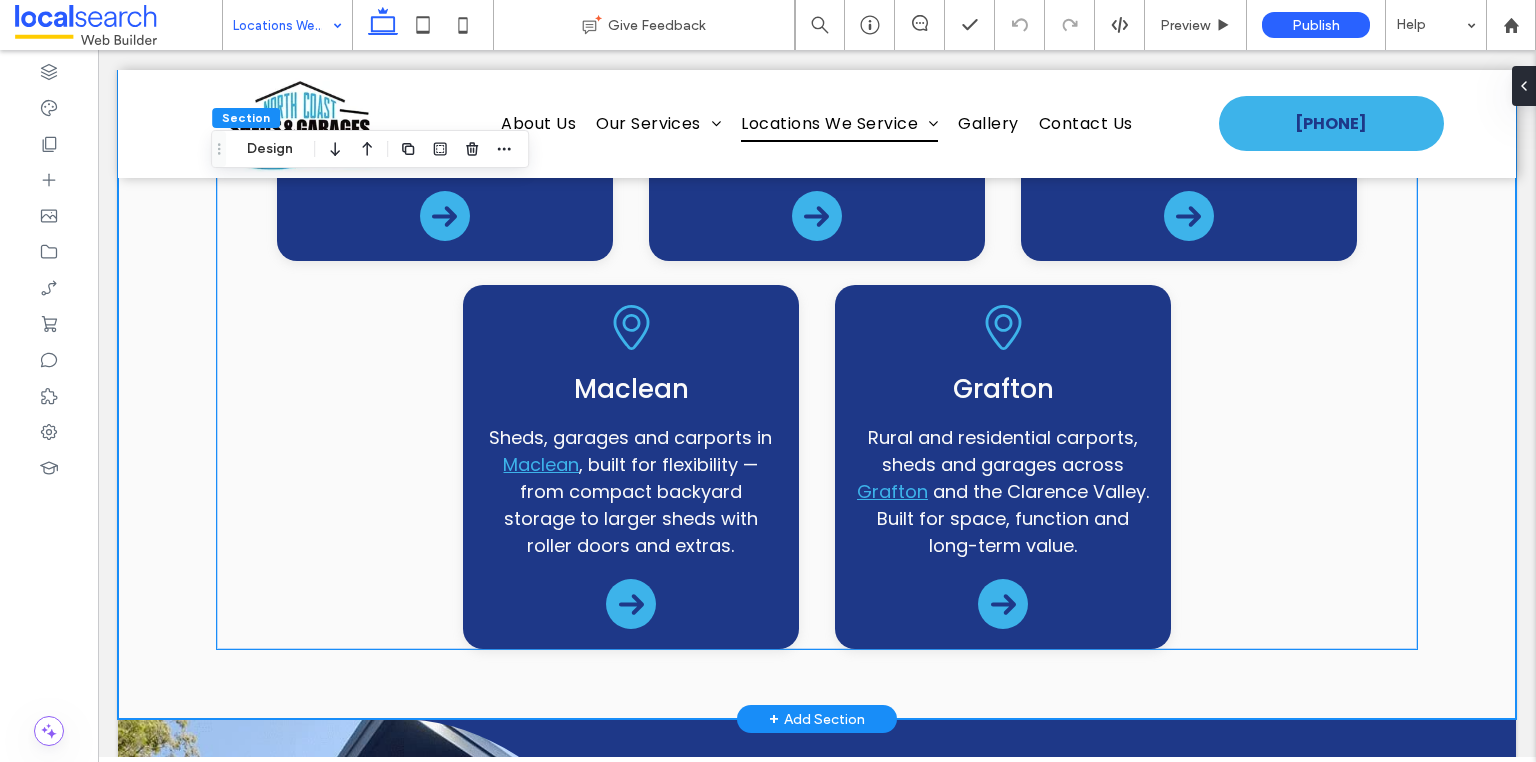 scroll, scrollTop: 1760, scrollLeft: 0, axis: vertical 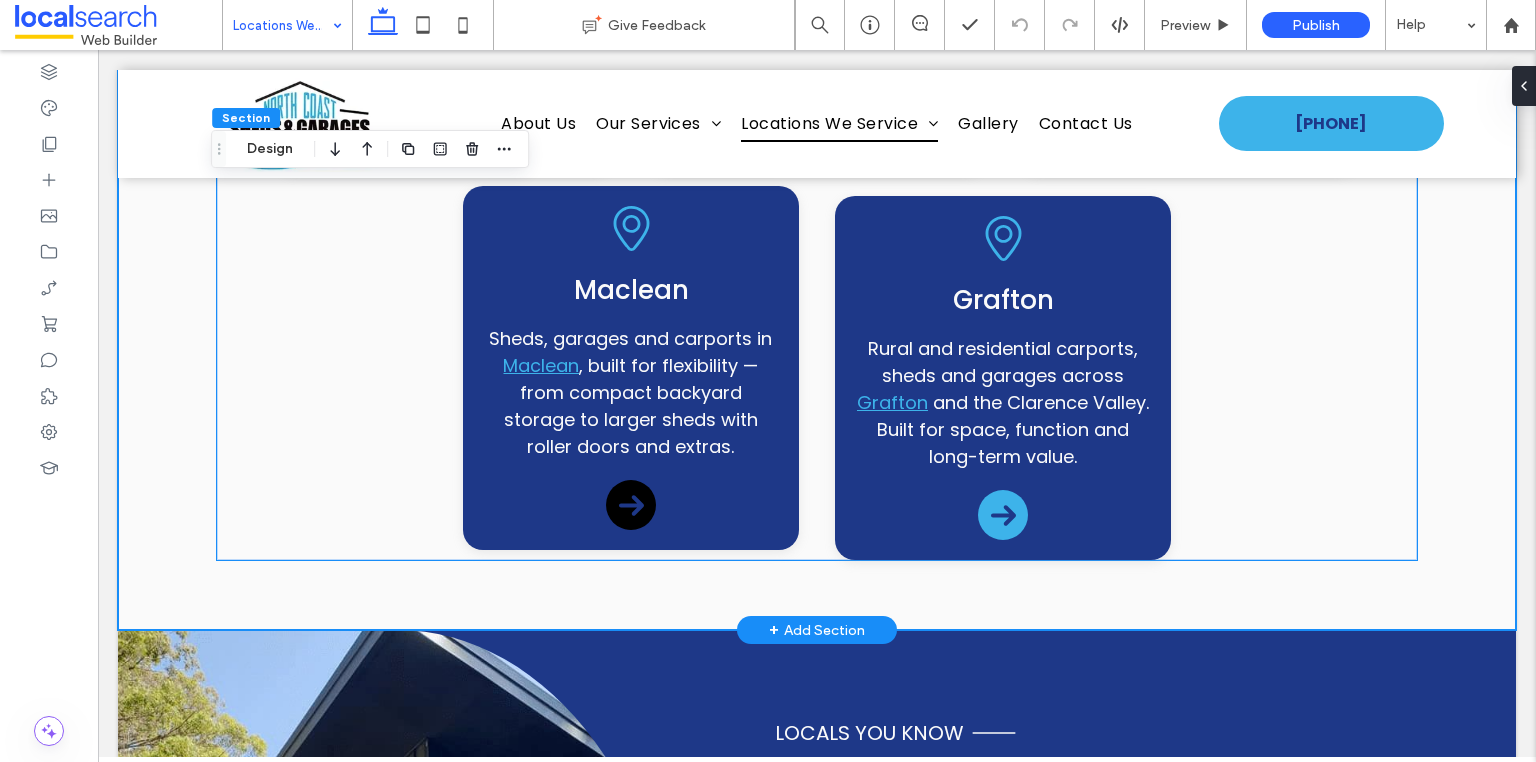 click 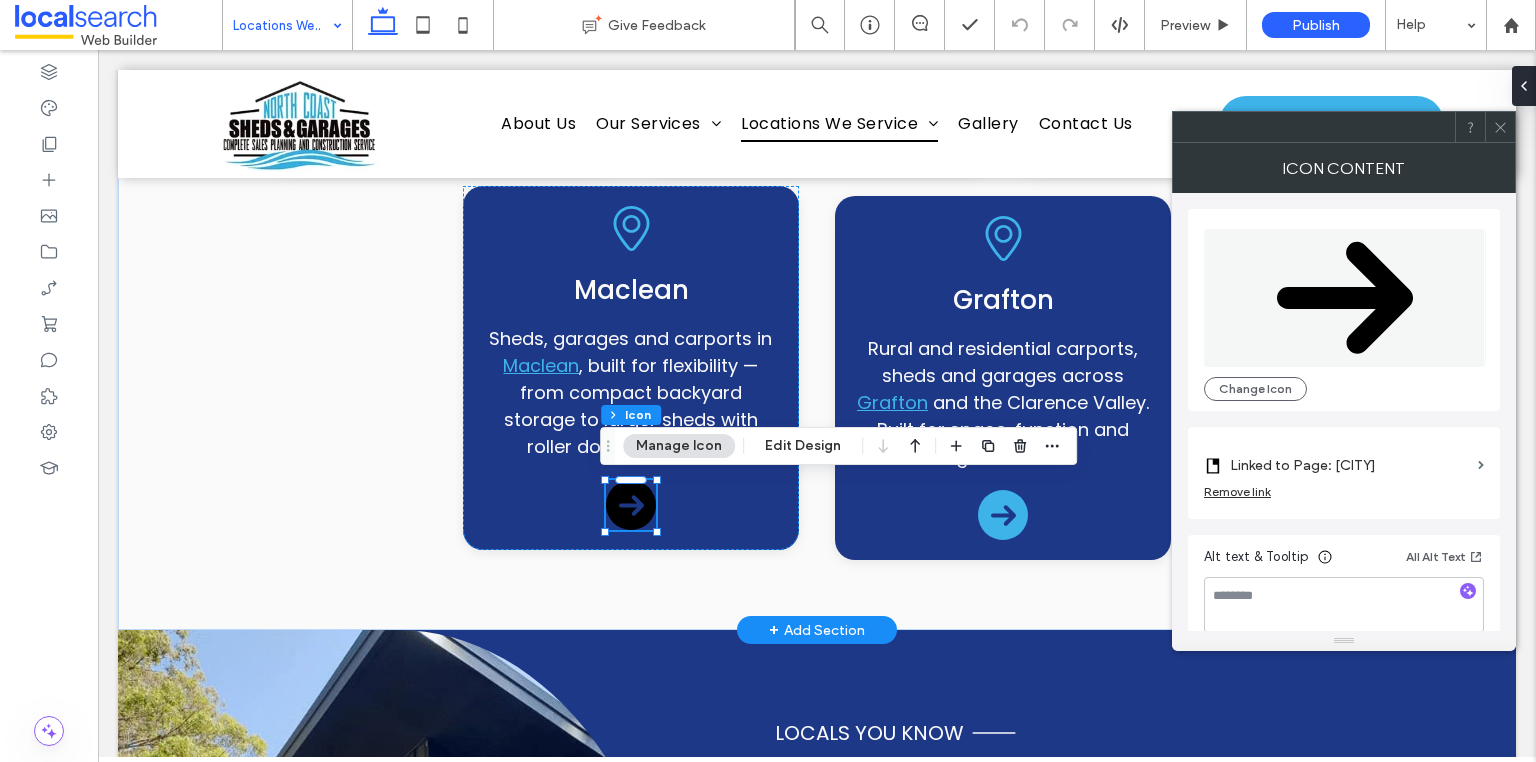 type on "****" 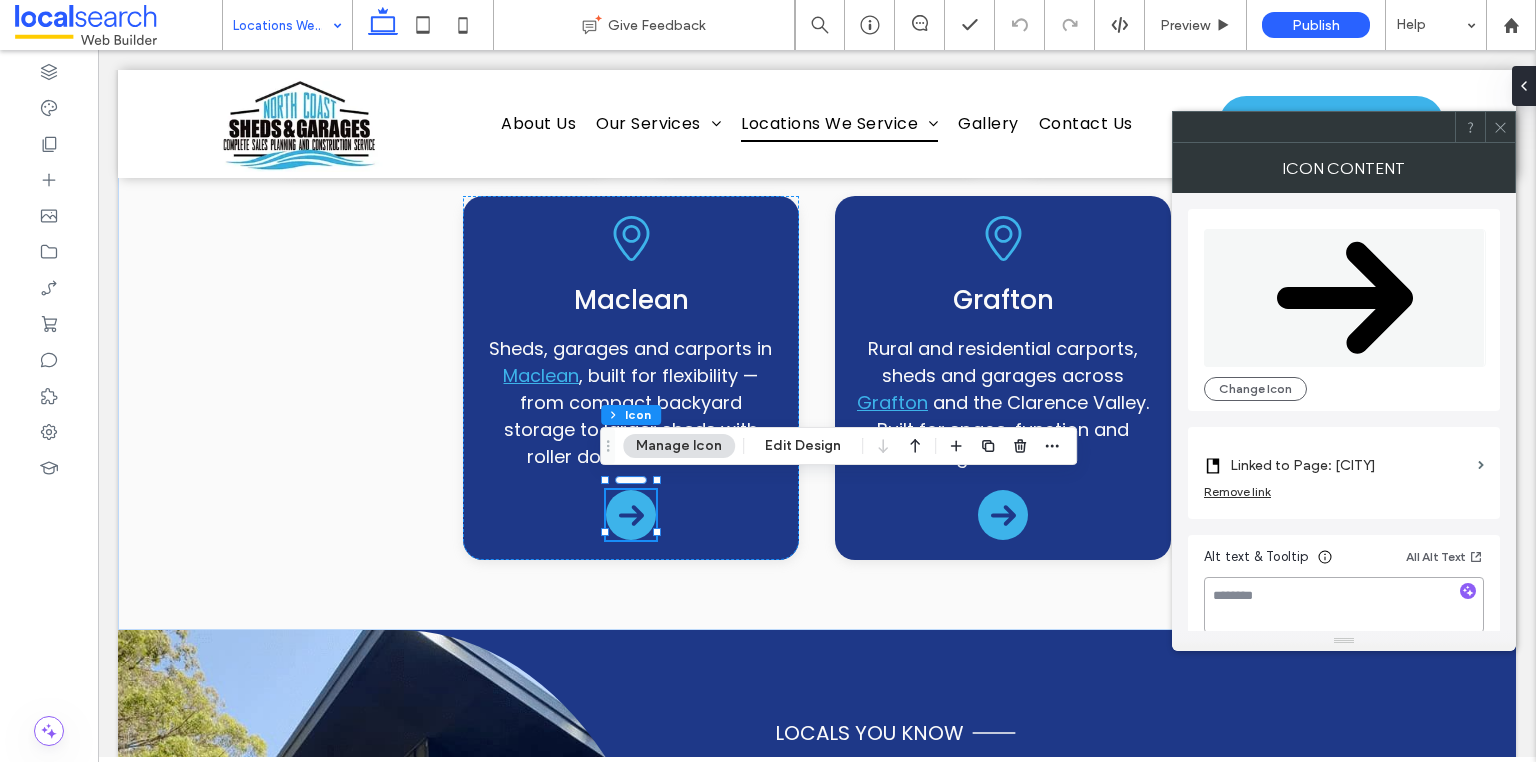 click at bounding box center (1344, 605) 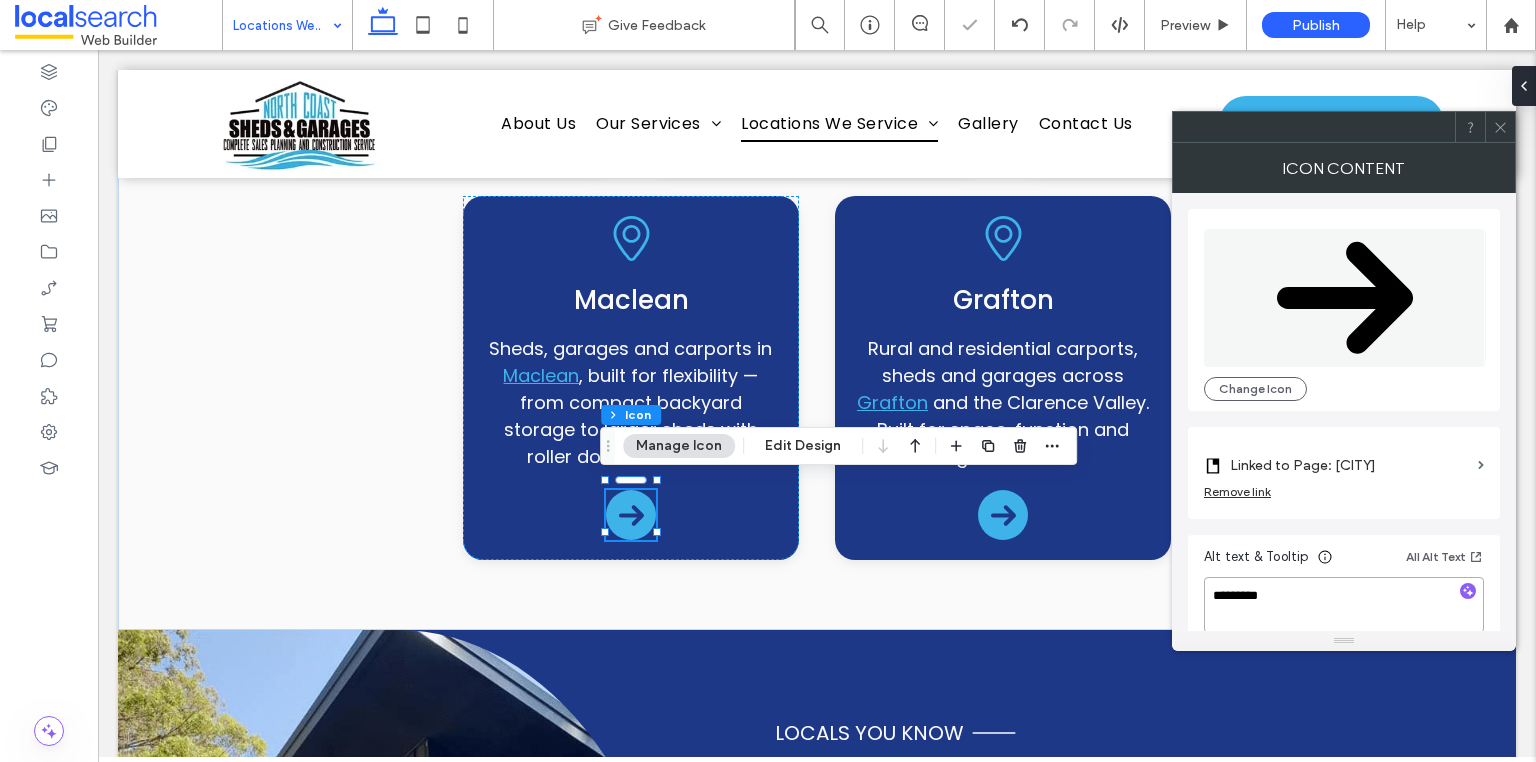 type on "**********" 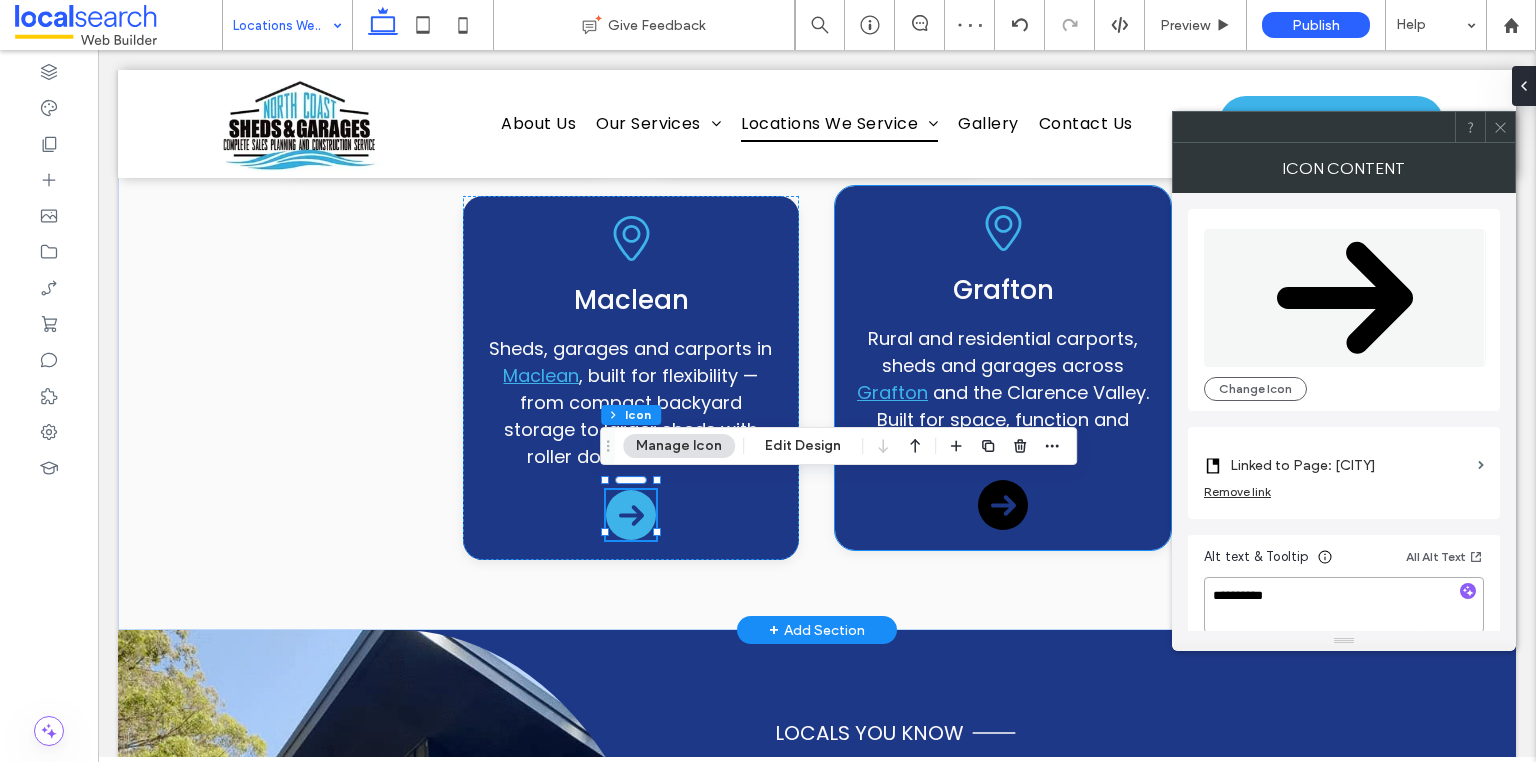 click 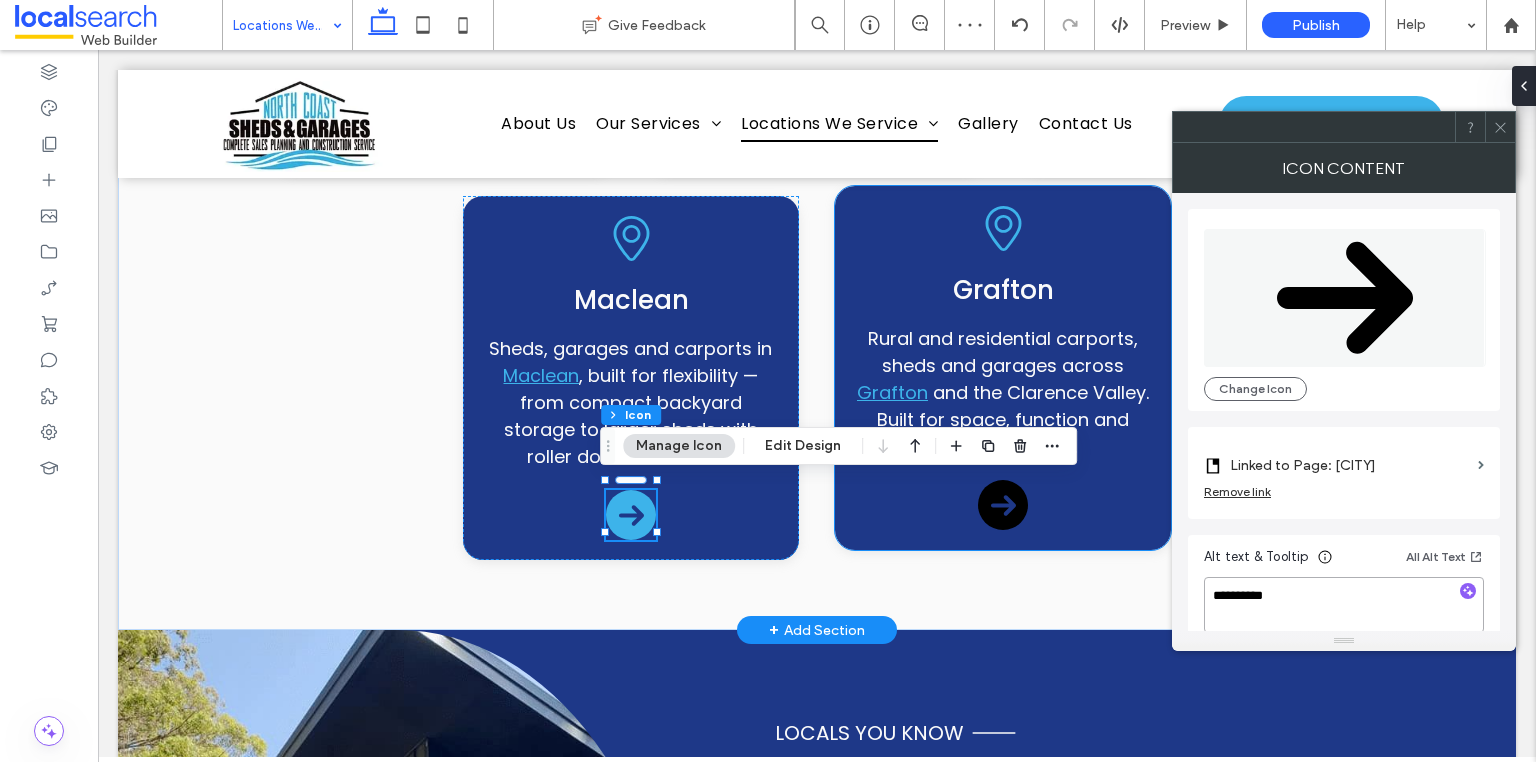 click 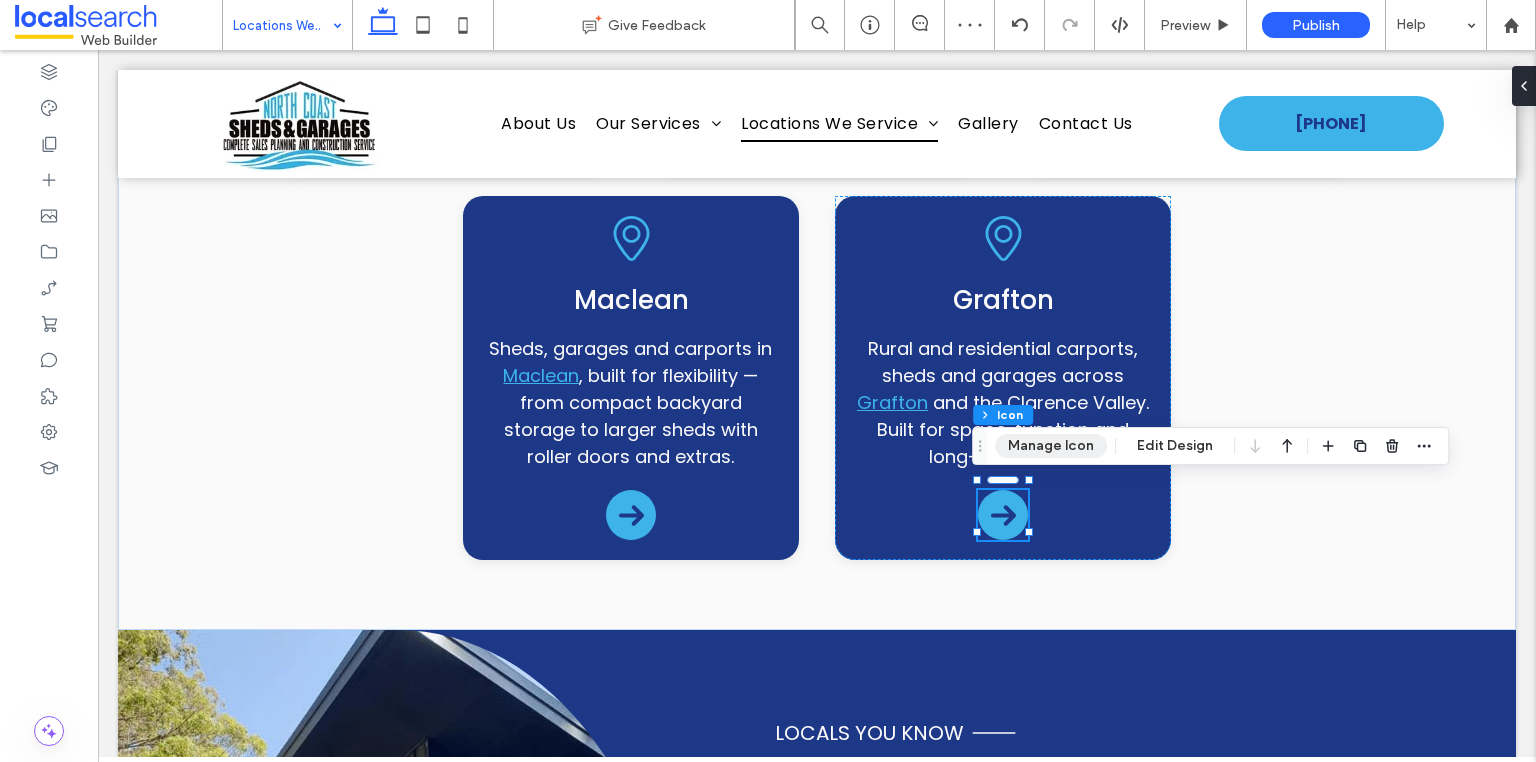 click on "Manage Icon" at bounding box center [1051, 446] 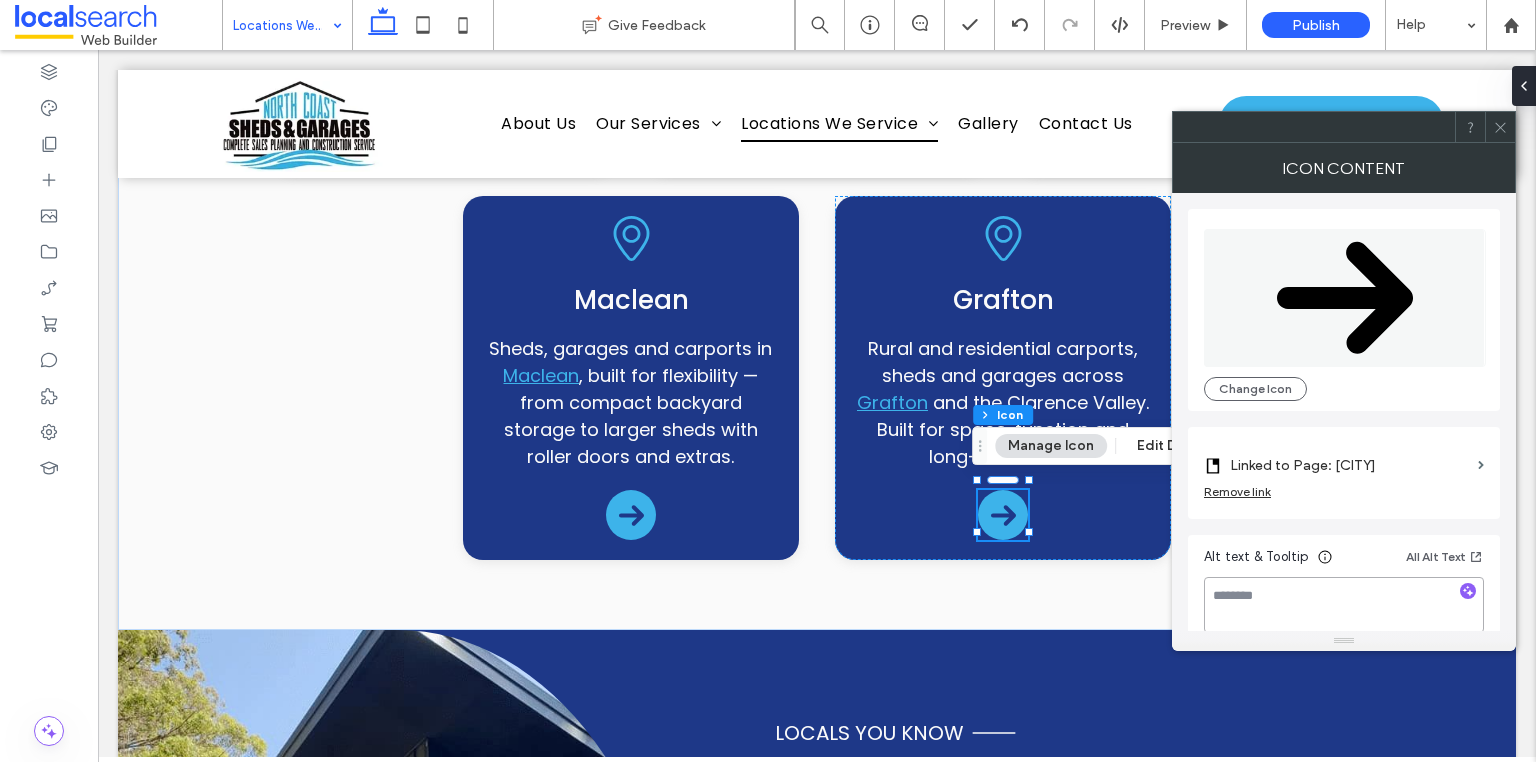click at bounding box center (1344, 605) 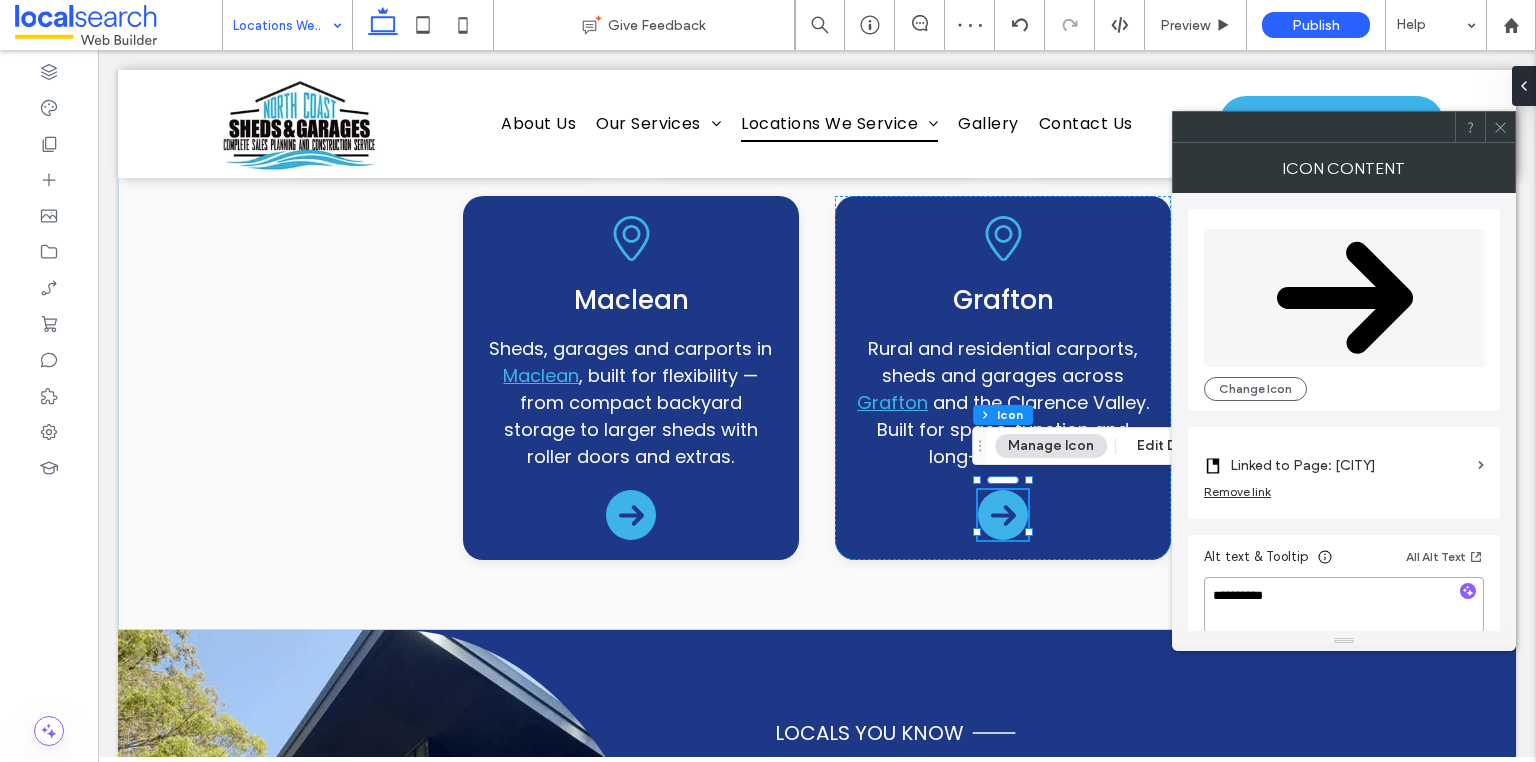 type on "**********" 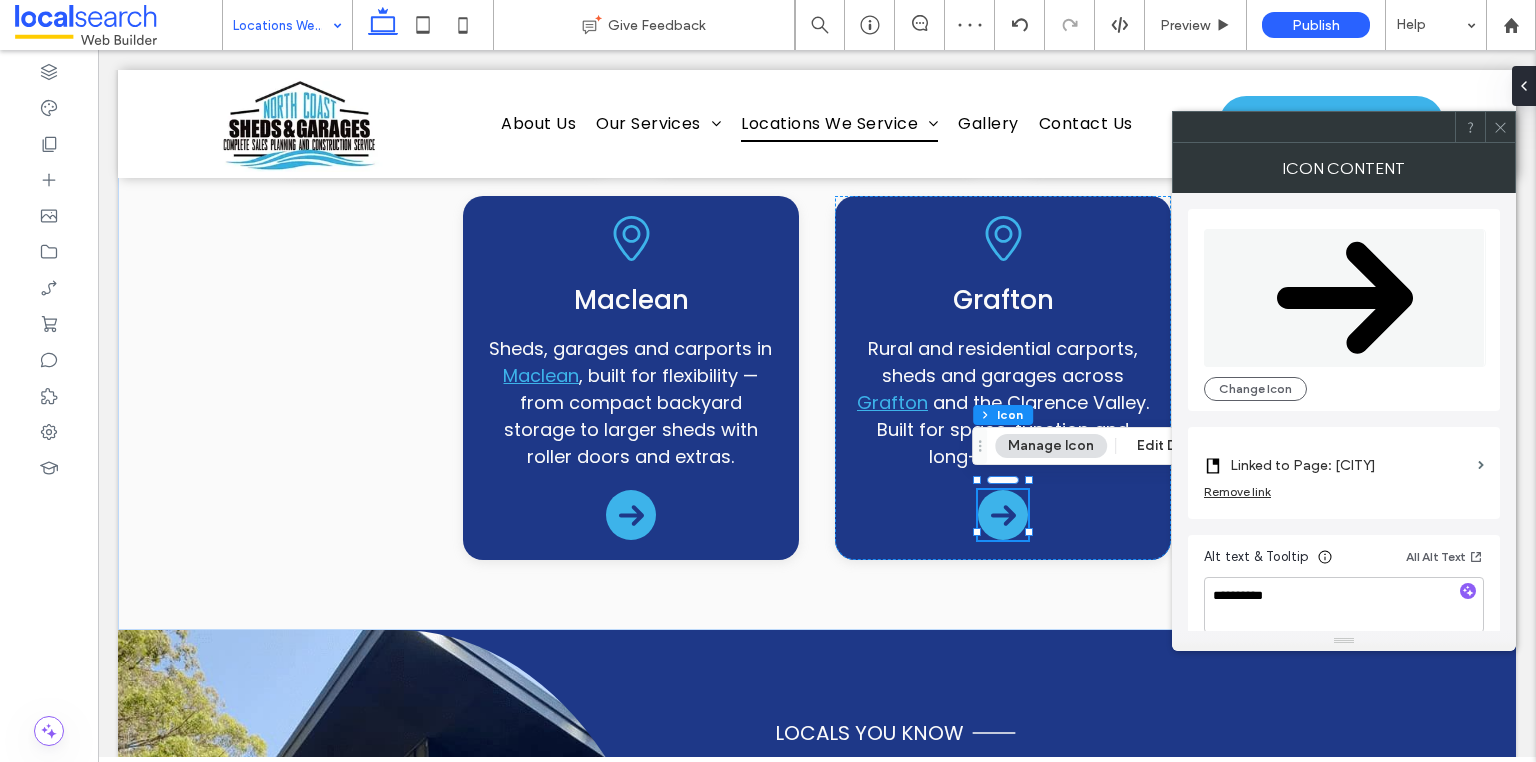 click on "Linked to Page: [CITY]" at bounding box center [1350, 465] 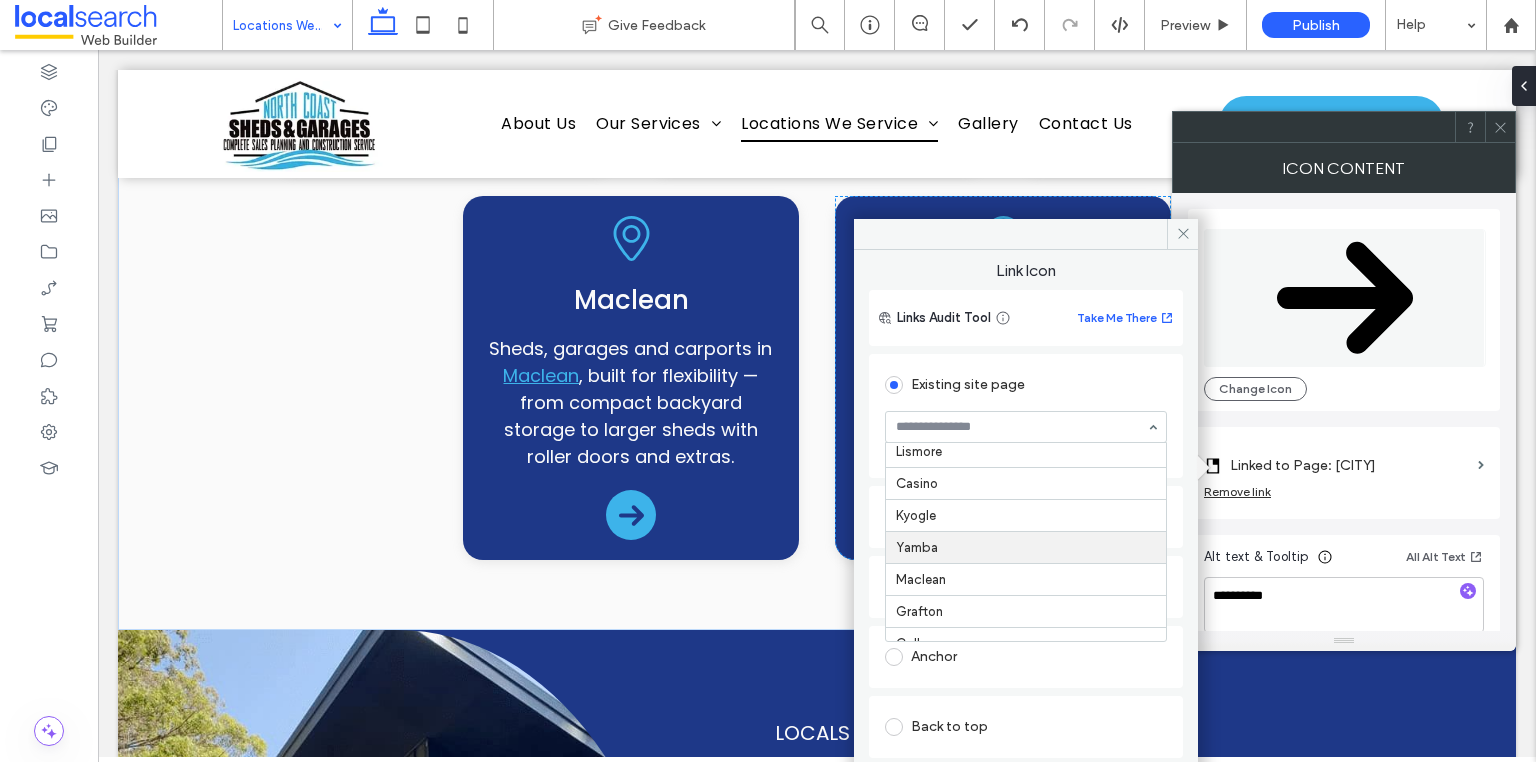 scroll, scrollTop: 456, scrollLeft: 0, axis: vertical 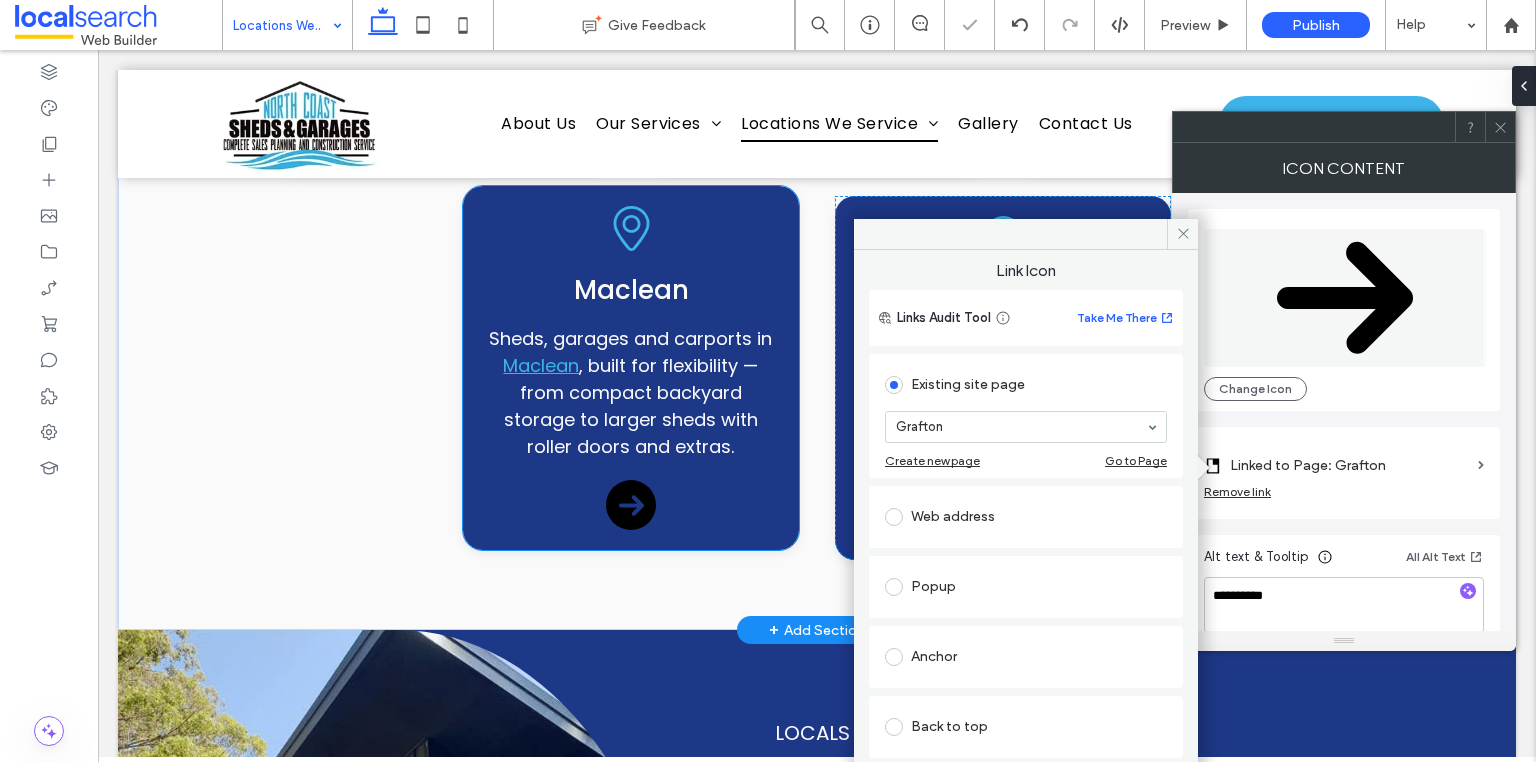 click on "Arrow Icon" at bounding box center [631, 505] 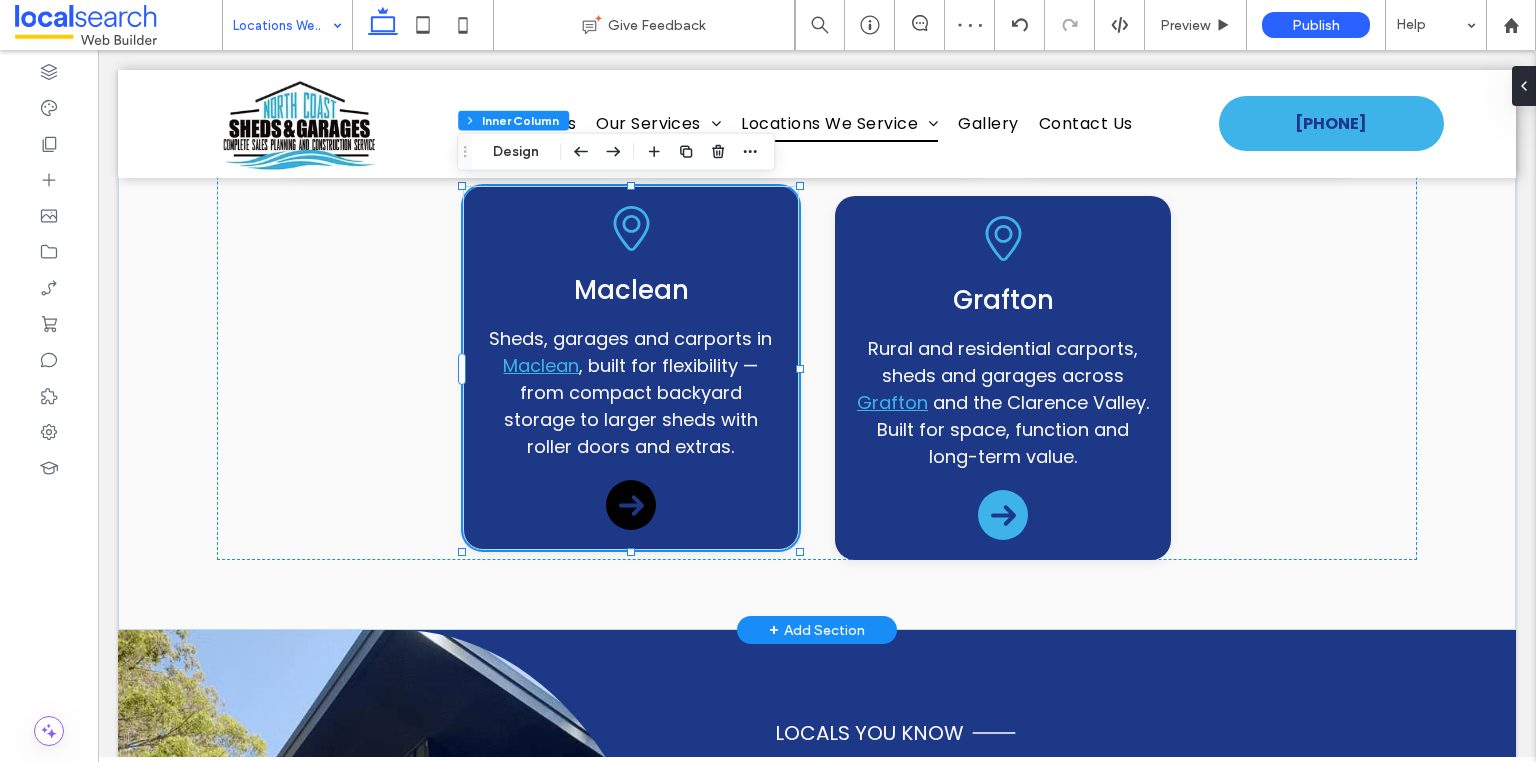 click on "Arrow Icon" at bounding box center [631, 505] 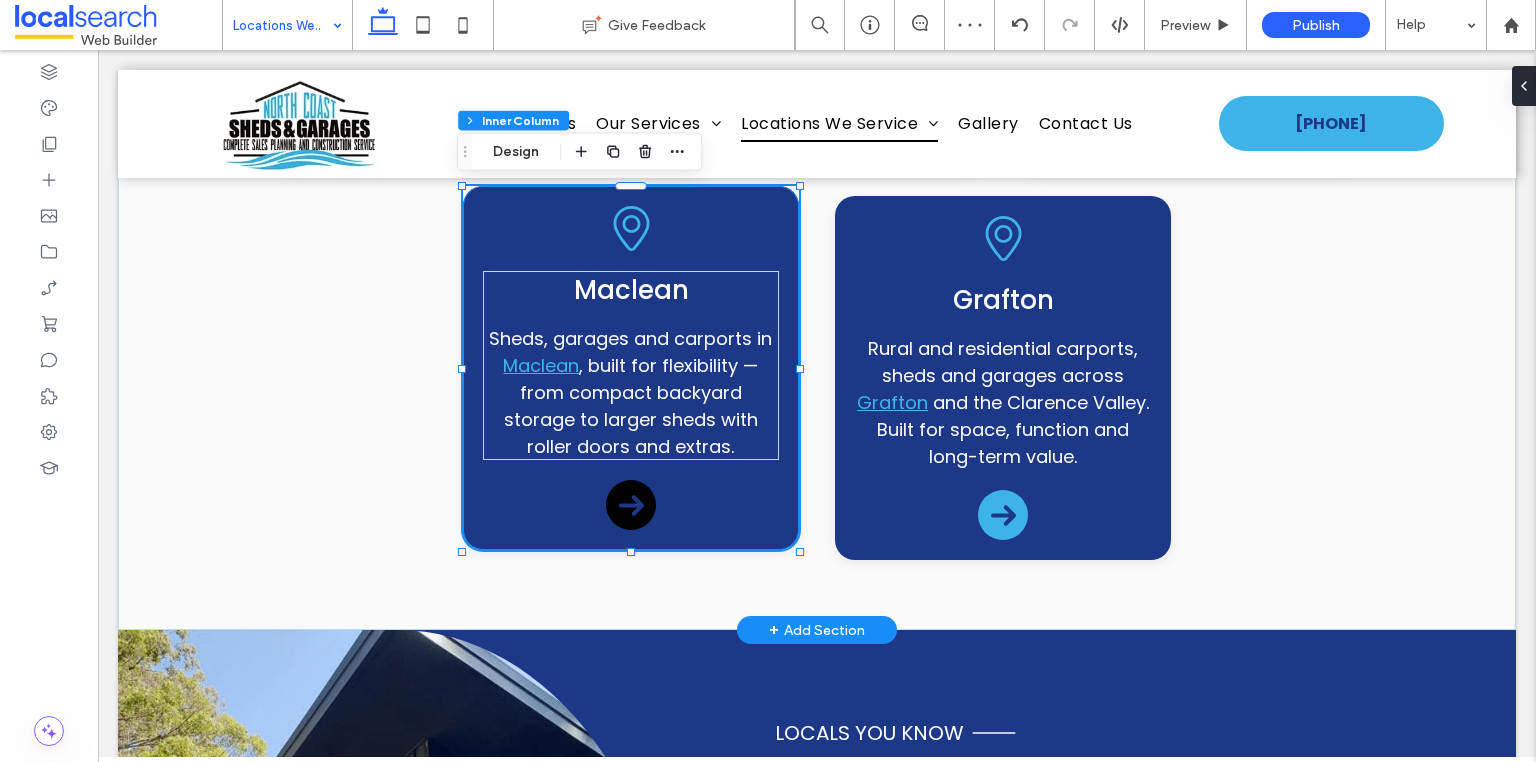 click on "Arrow Icon" at bounding box center (631, 505) 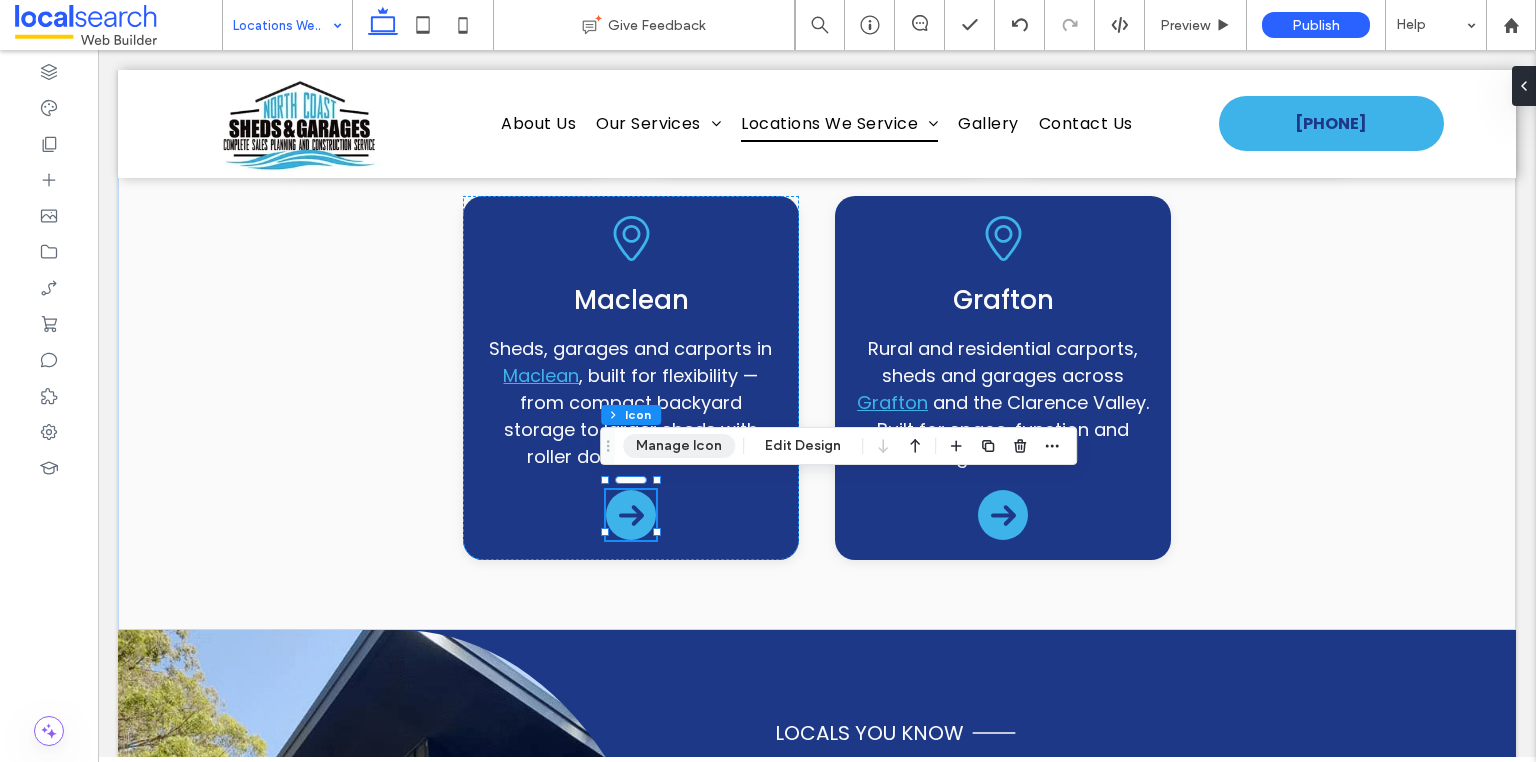 click on "Manage Icon" at bounding box center [679, 446] 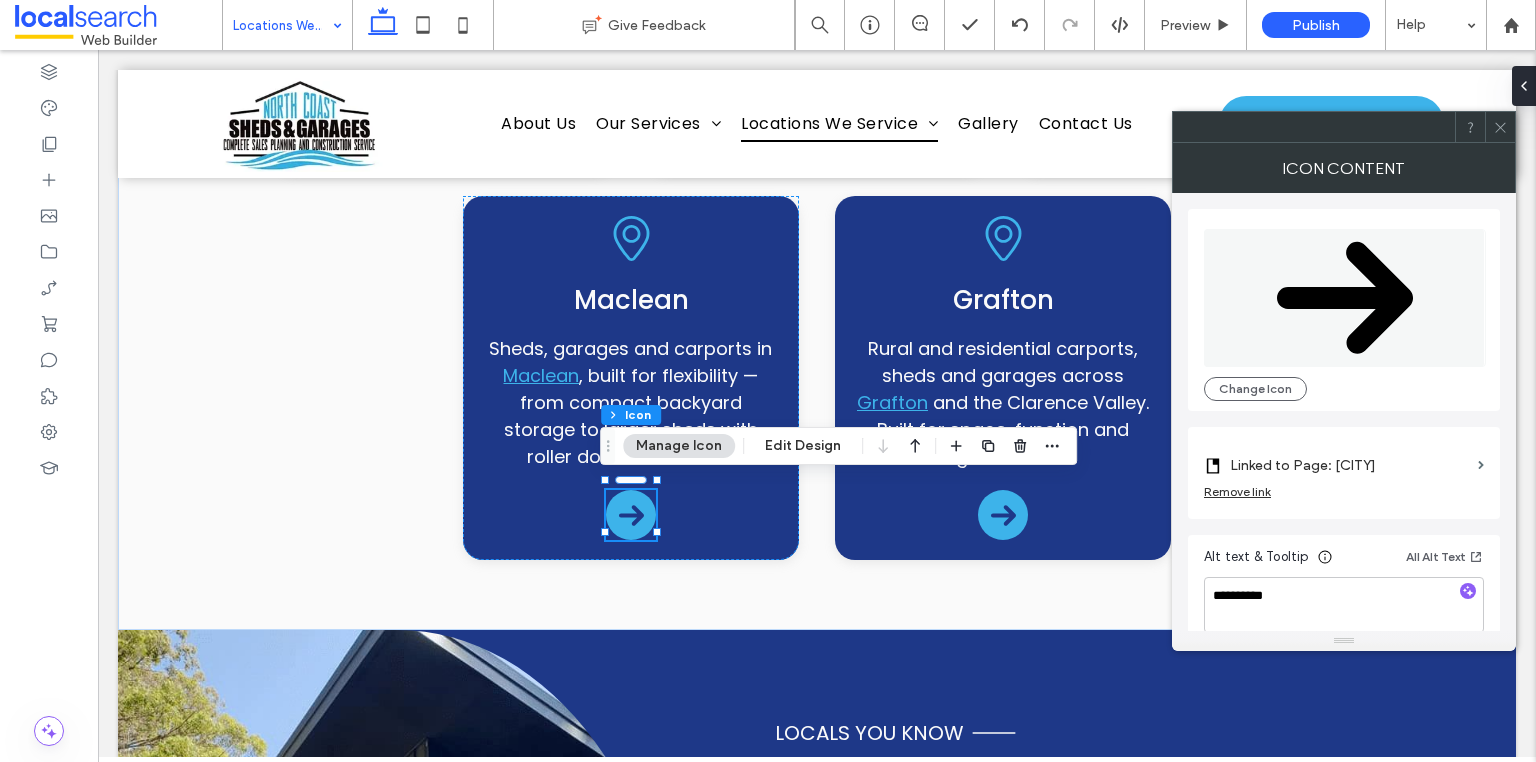 click on "Linked to Page: [CITY] Remove link" at bounding box center (1344, 473) 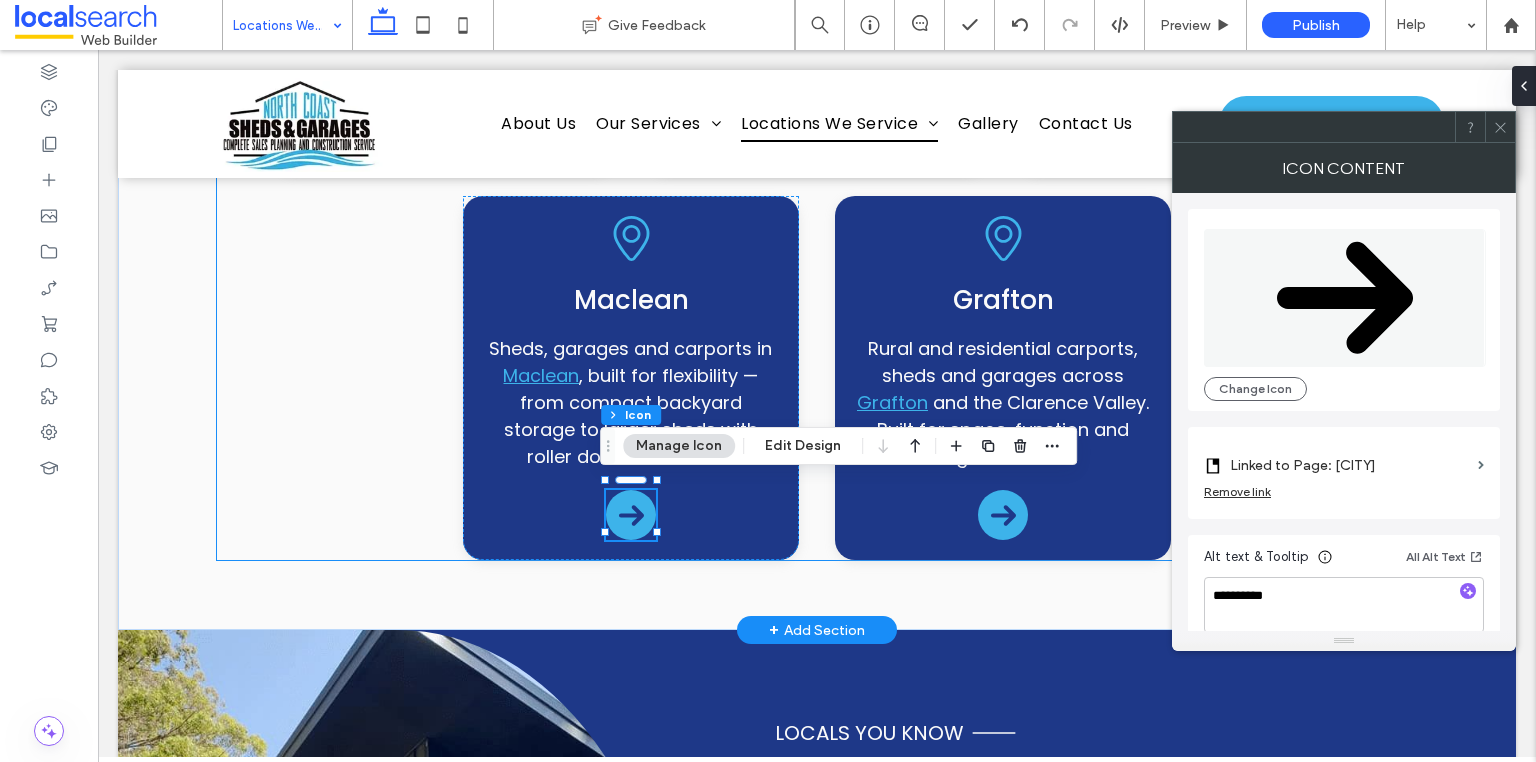 click on "Pin Icon
[CITY]
Sheds, garages and carports in
[CITY] , built for coastal weather, limited access blocks and growing families needing reliable storage or workshop space.
Pin Icon
[CITY]
Residential and rural sheds, carports and garages in
[CITY] . Perfect for acreage, businesses and local homeowners who need strong, custom-designed structures.
Pin Icon
[CITY]
Stylish carports, sheds and garages in
[CITY]   that suit design-conscious homes, beachside properties and local businesses needing clean, durable storage.
Pin Icon
[CITY]
Sheds, carports and garages in
[CITY]
Pin Icon" at bounding box center [817, -218] 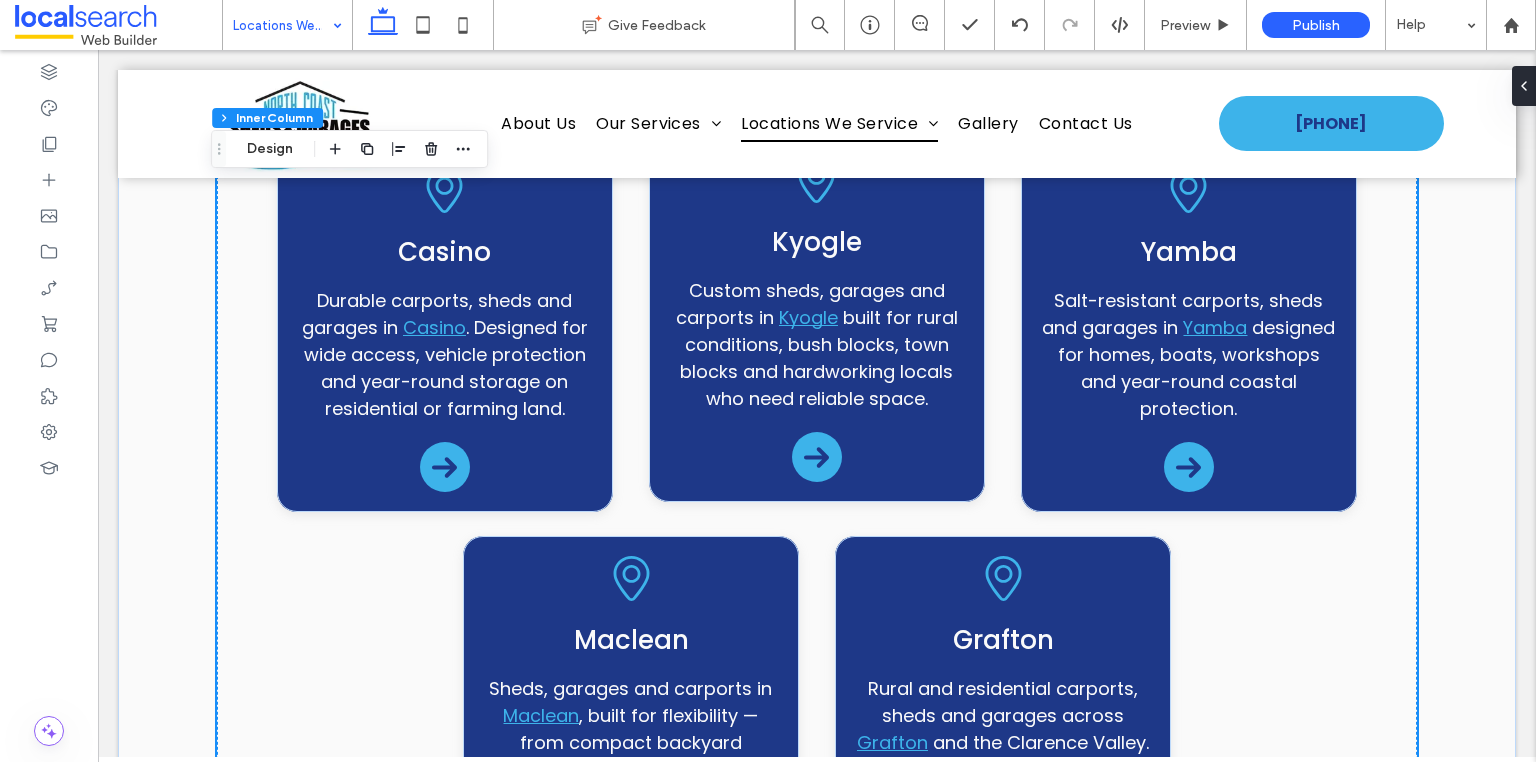 scroll, scrollTop: 1360, scrollLeft: 0, axis: vertical 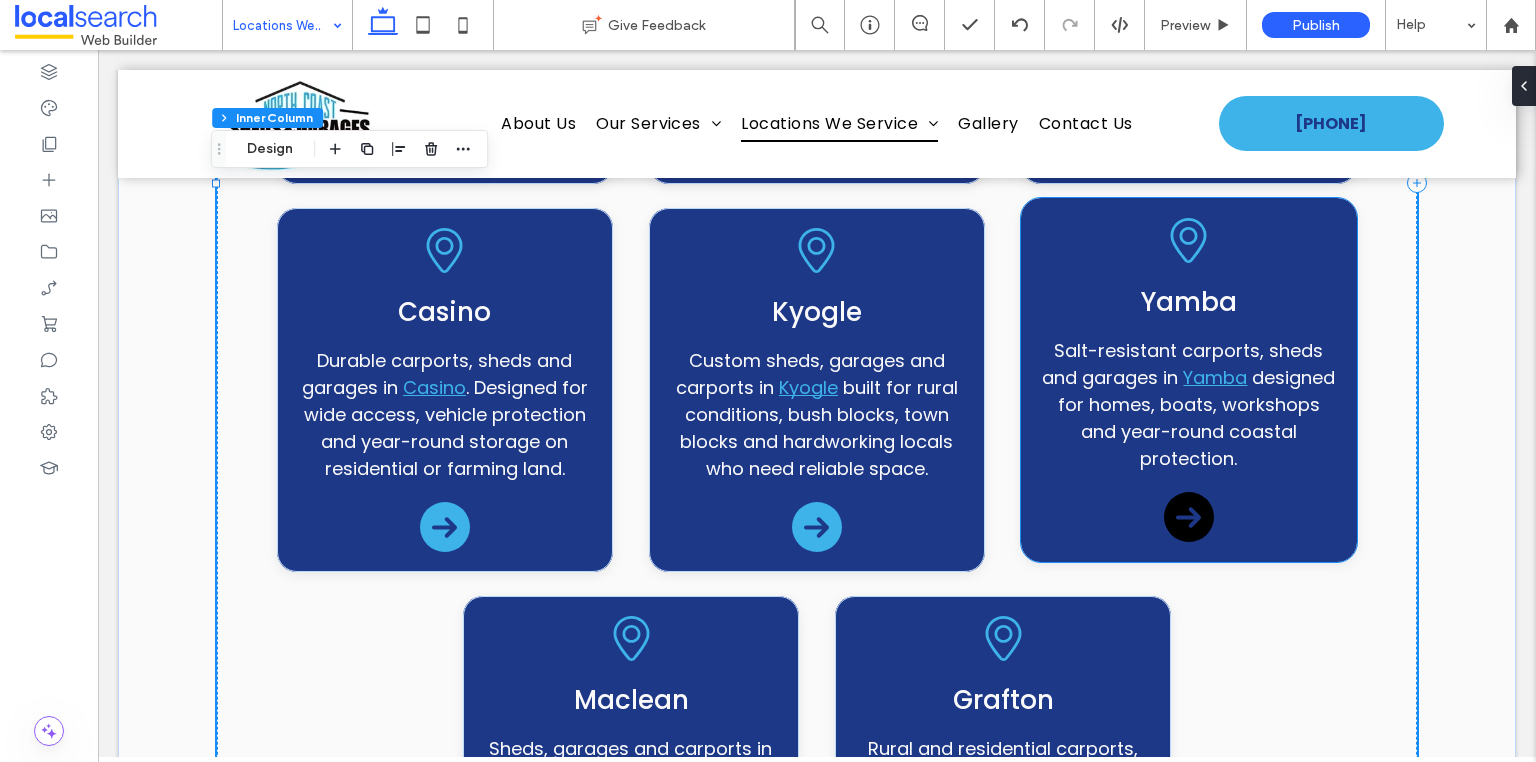 click 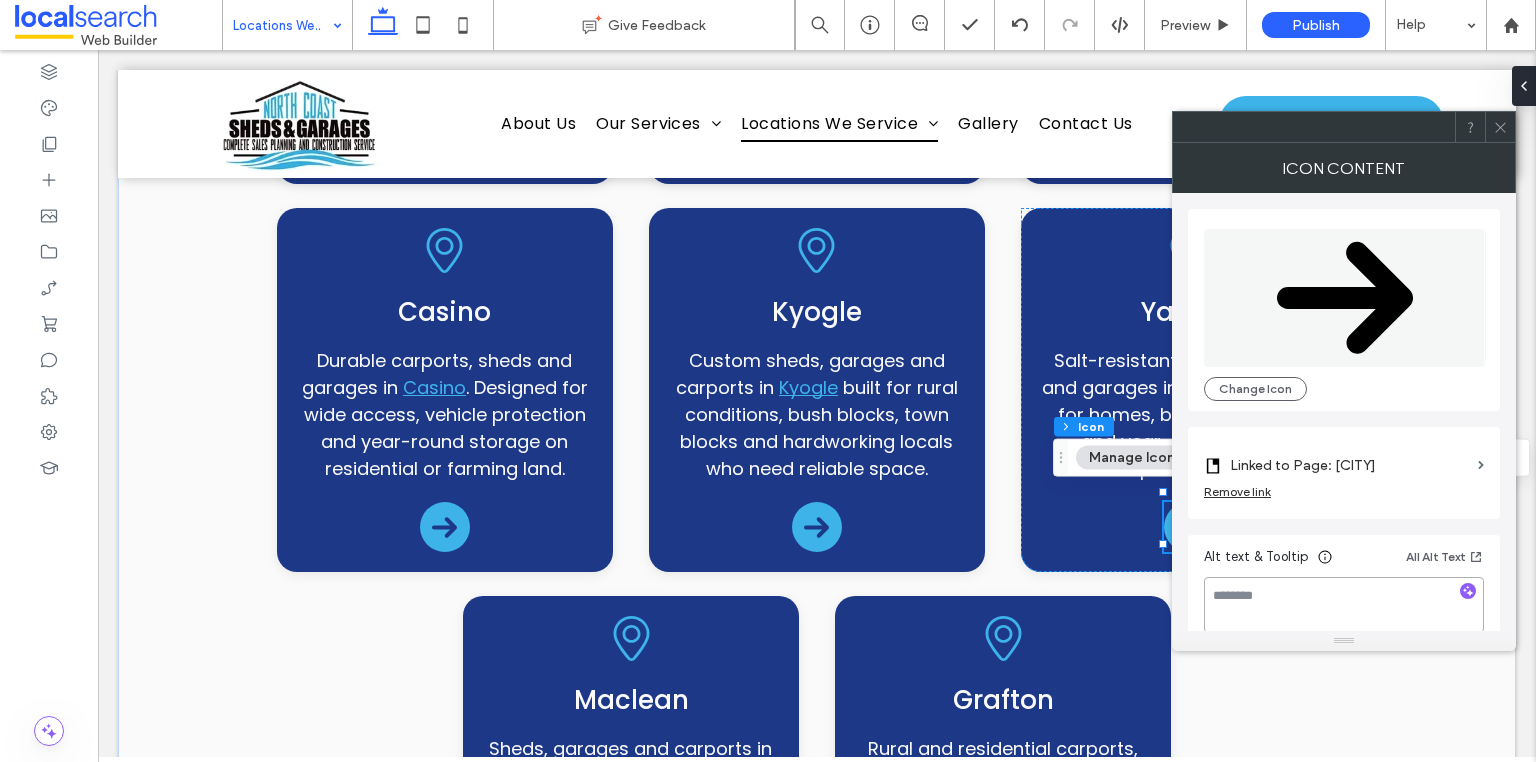 click at bounding box center (1344, 605) 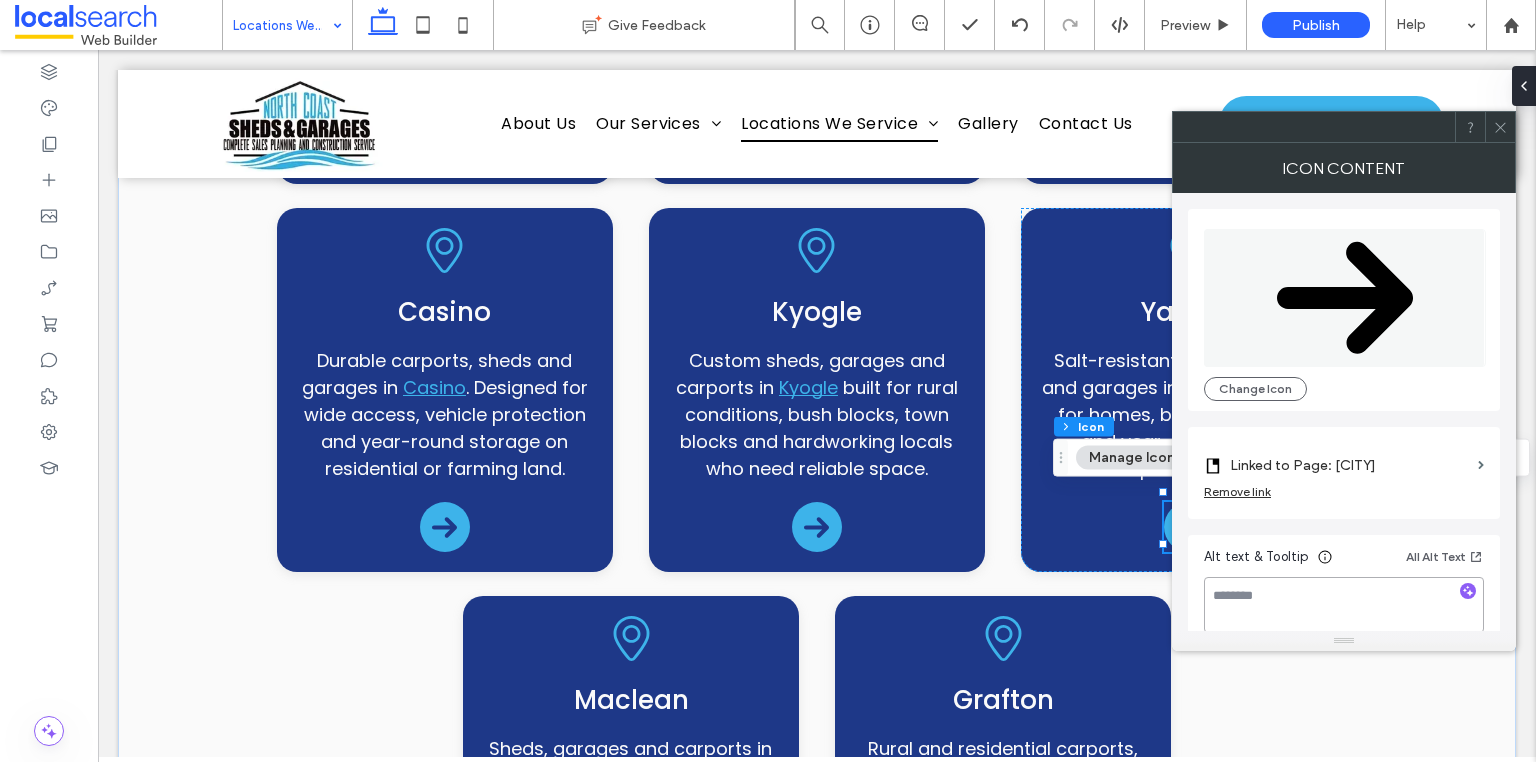 paste on "**********" 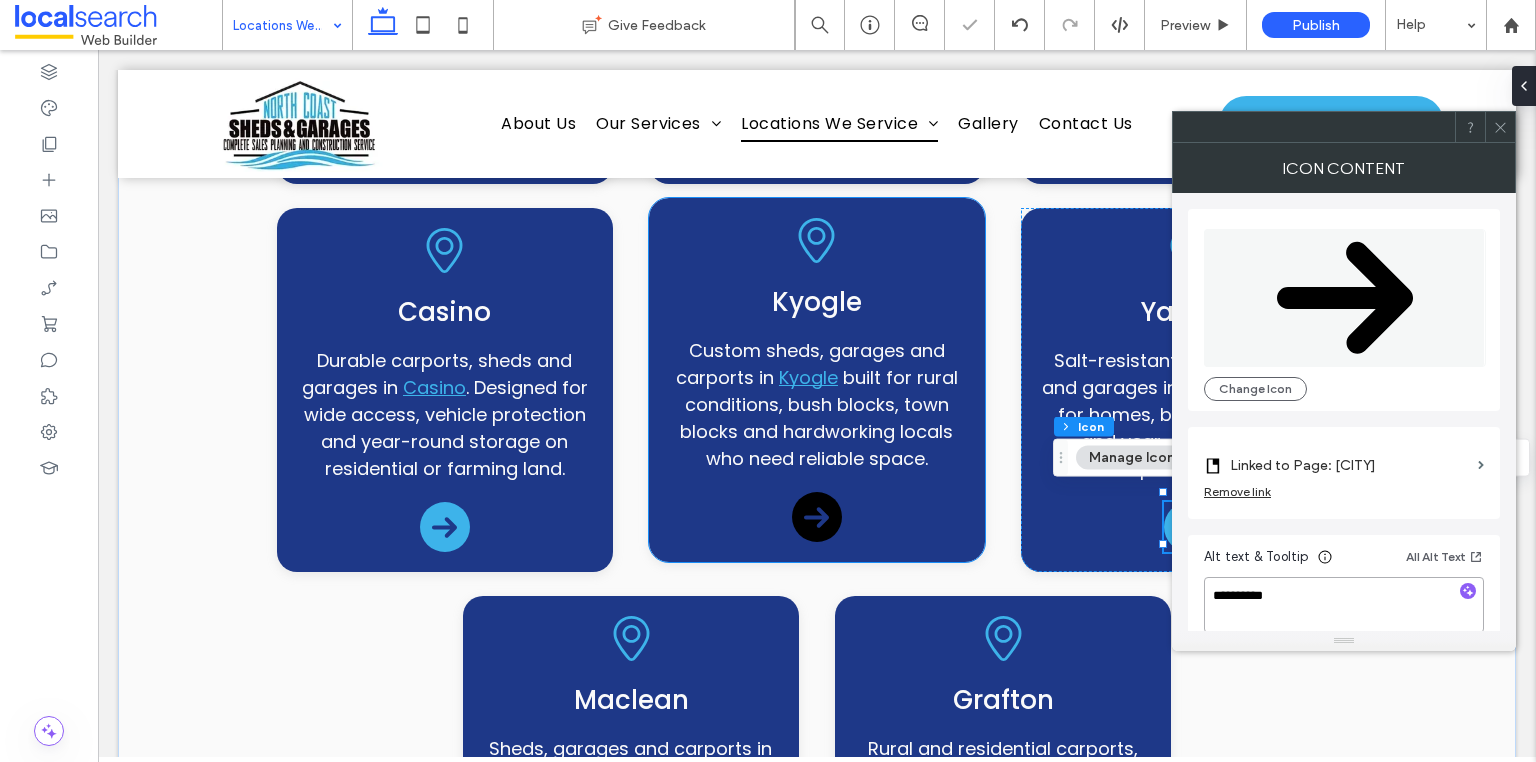 click 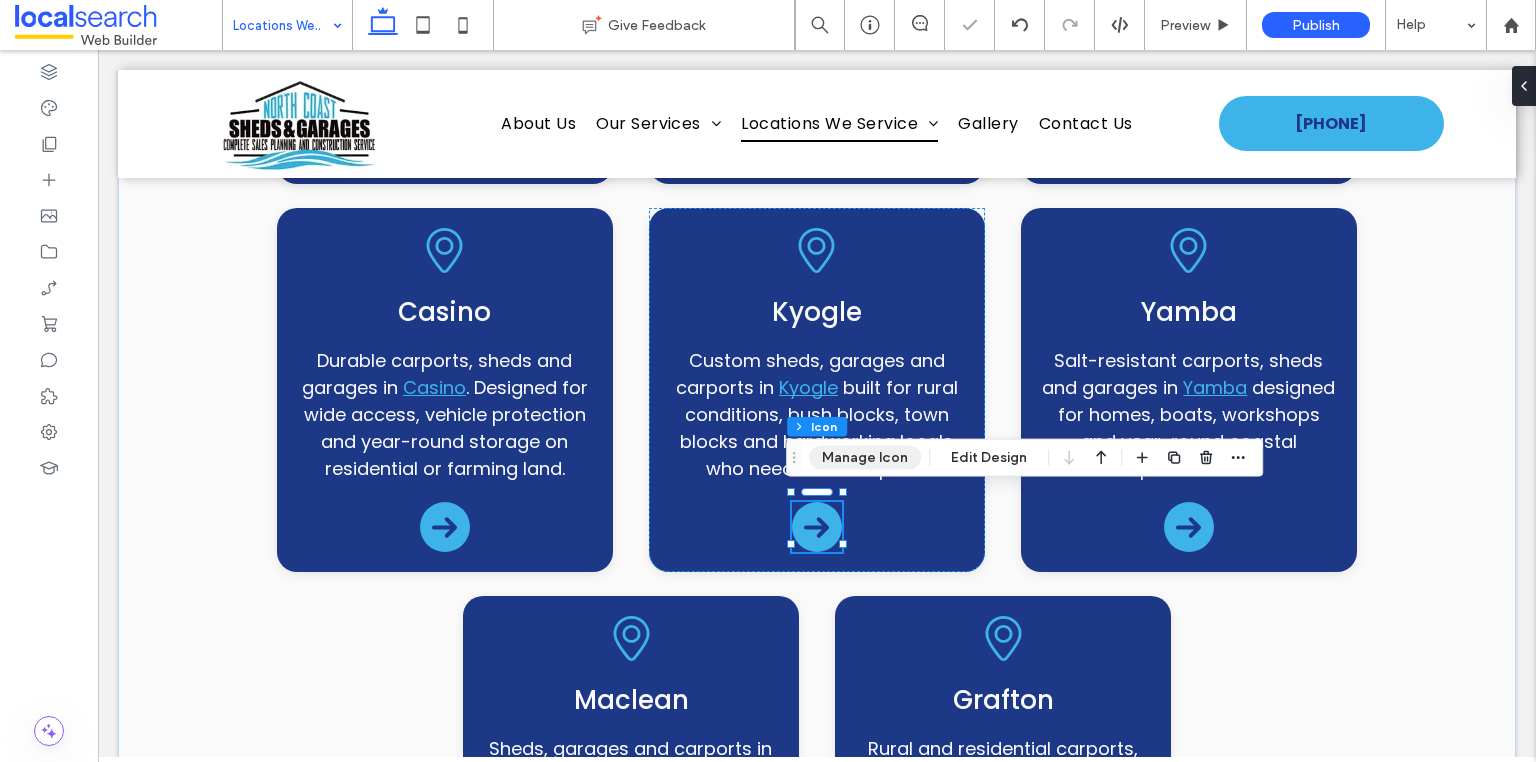 click on "Manage Icon" at bounding box center [865, 458] 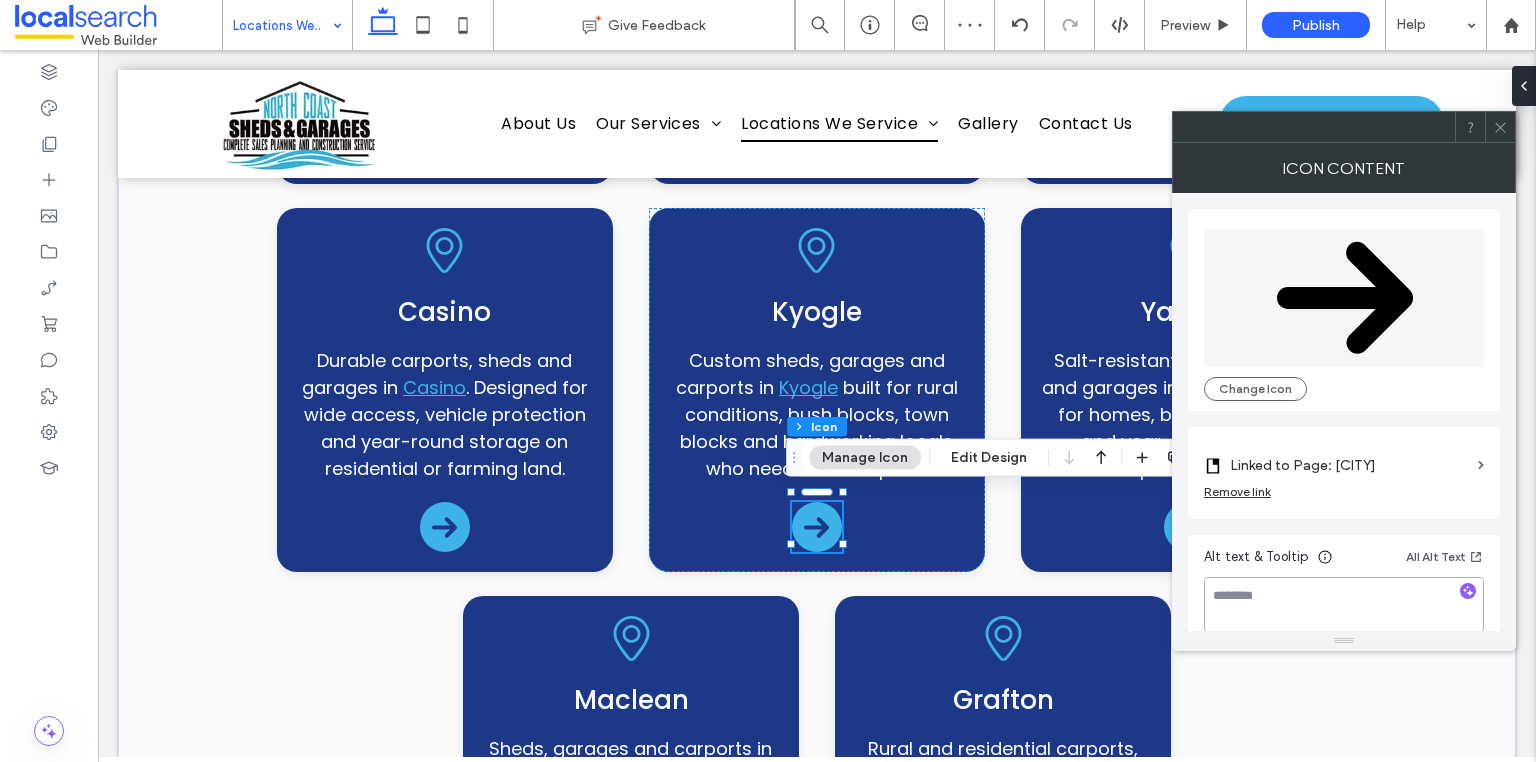 click at bounding box center [1344, 605] 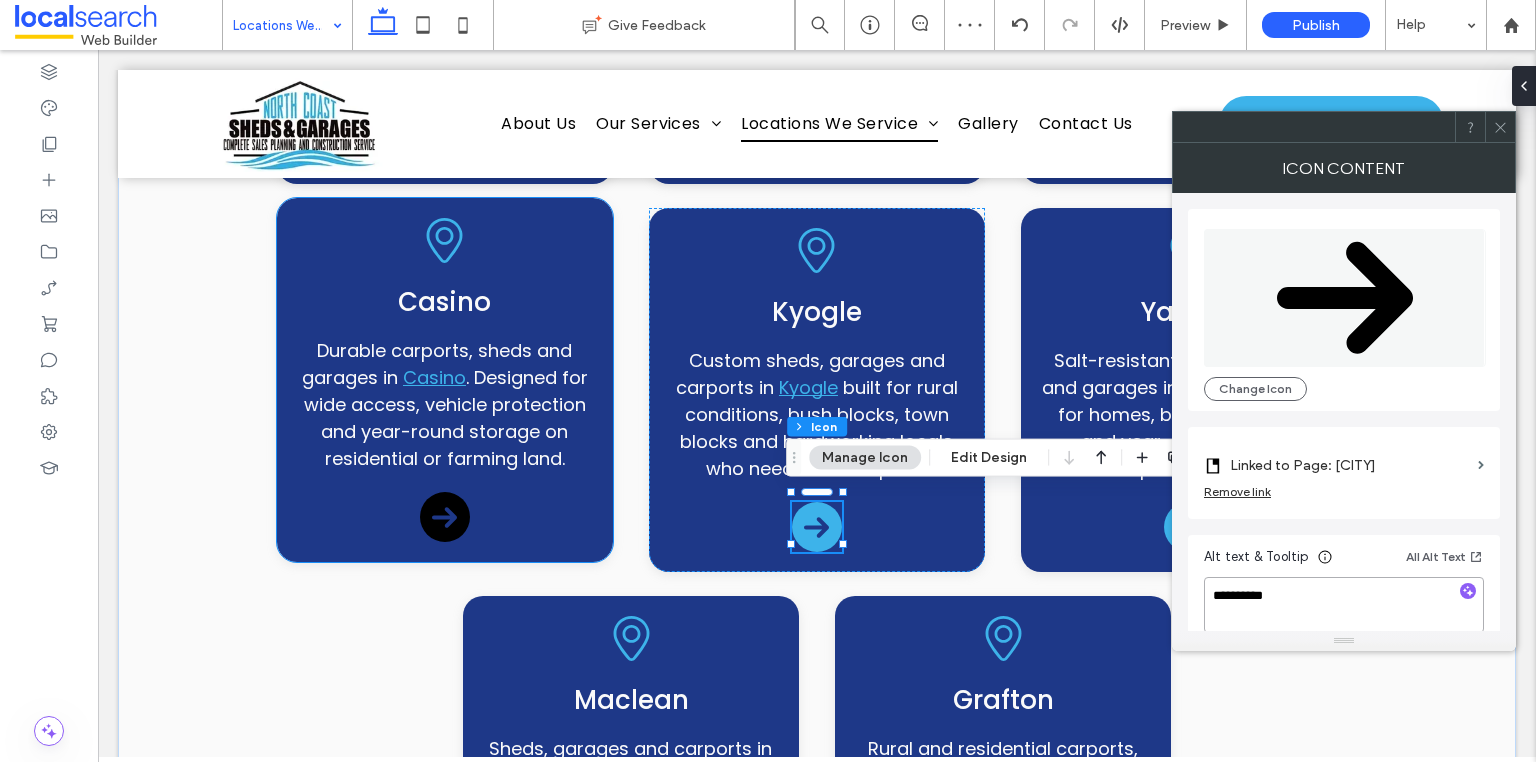 click at bounding box center (445, 517) 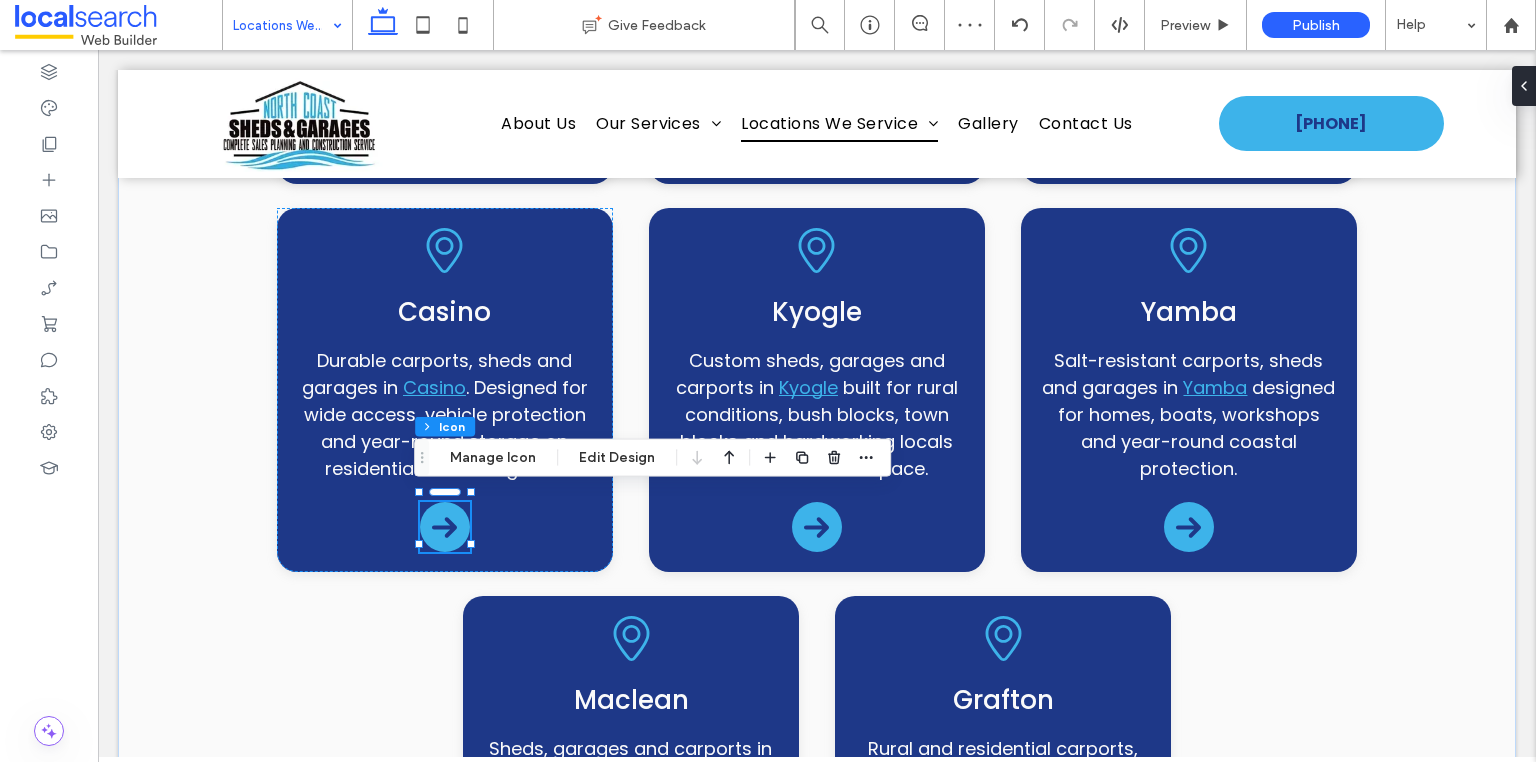 click on "Section Column Inner Column Inner Column Inner Column Icon Manage Icon Edit Design" at bounding box center (652, 458) 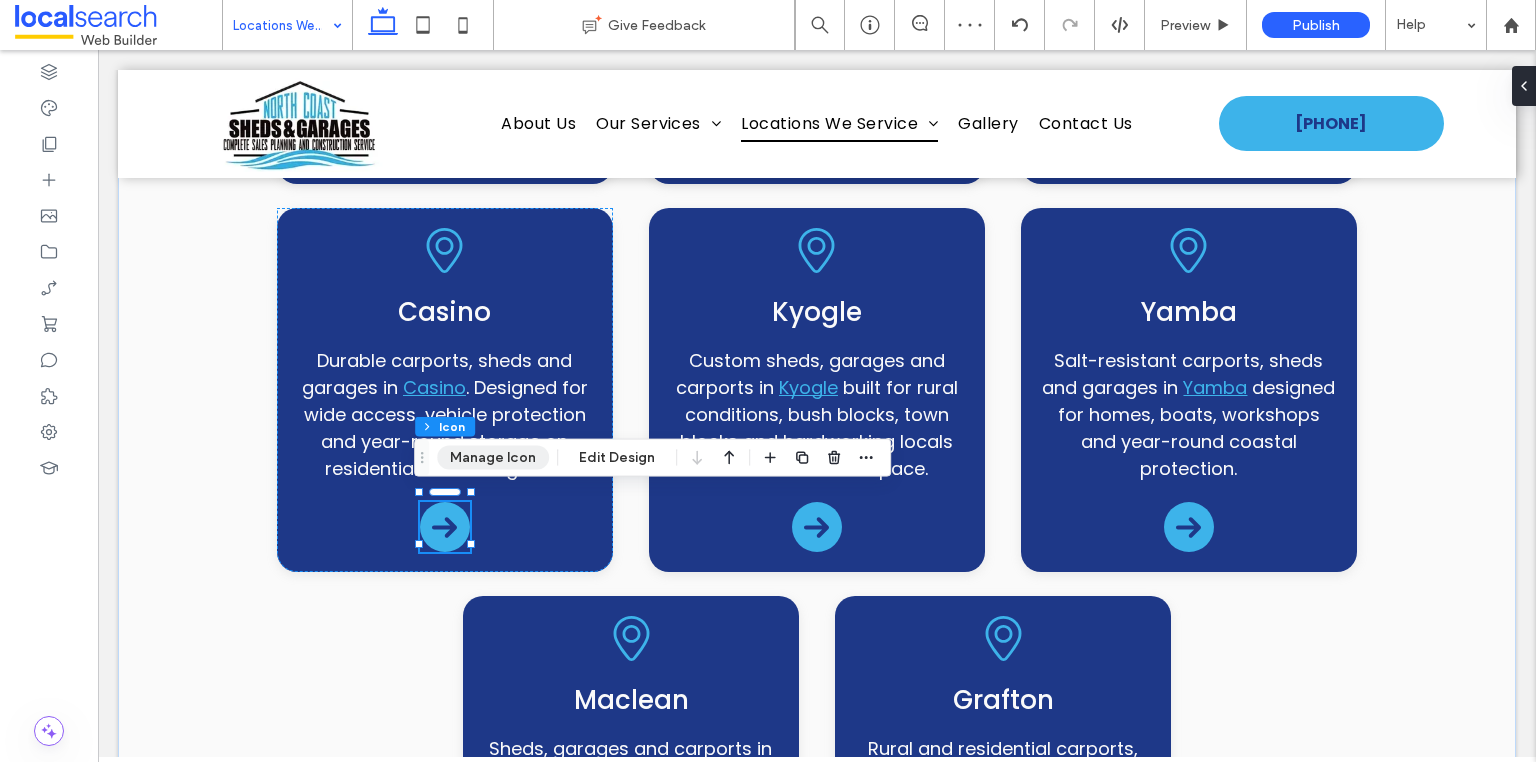 click on "Manage Icon" at bounding box center [493, 458] 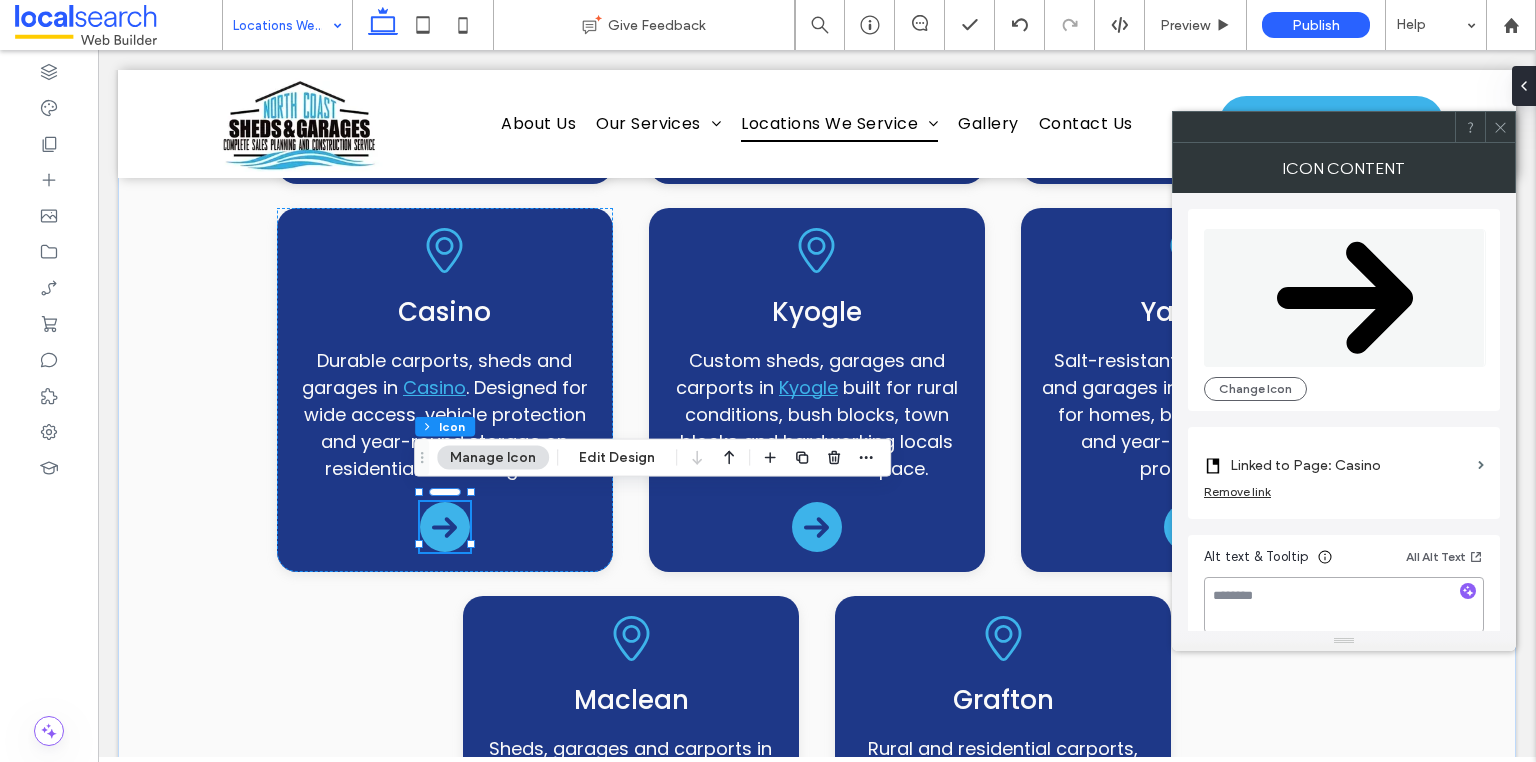 click at bounding box center (1344, 605) 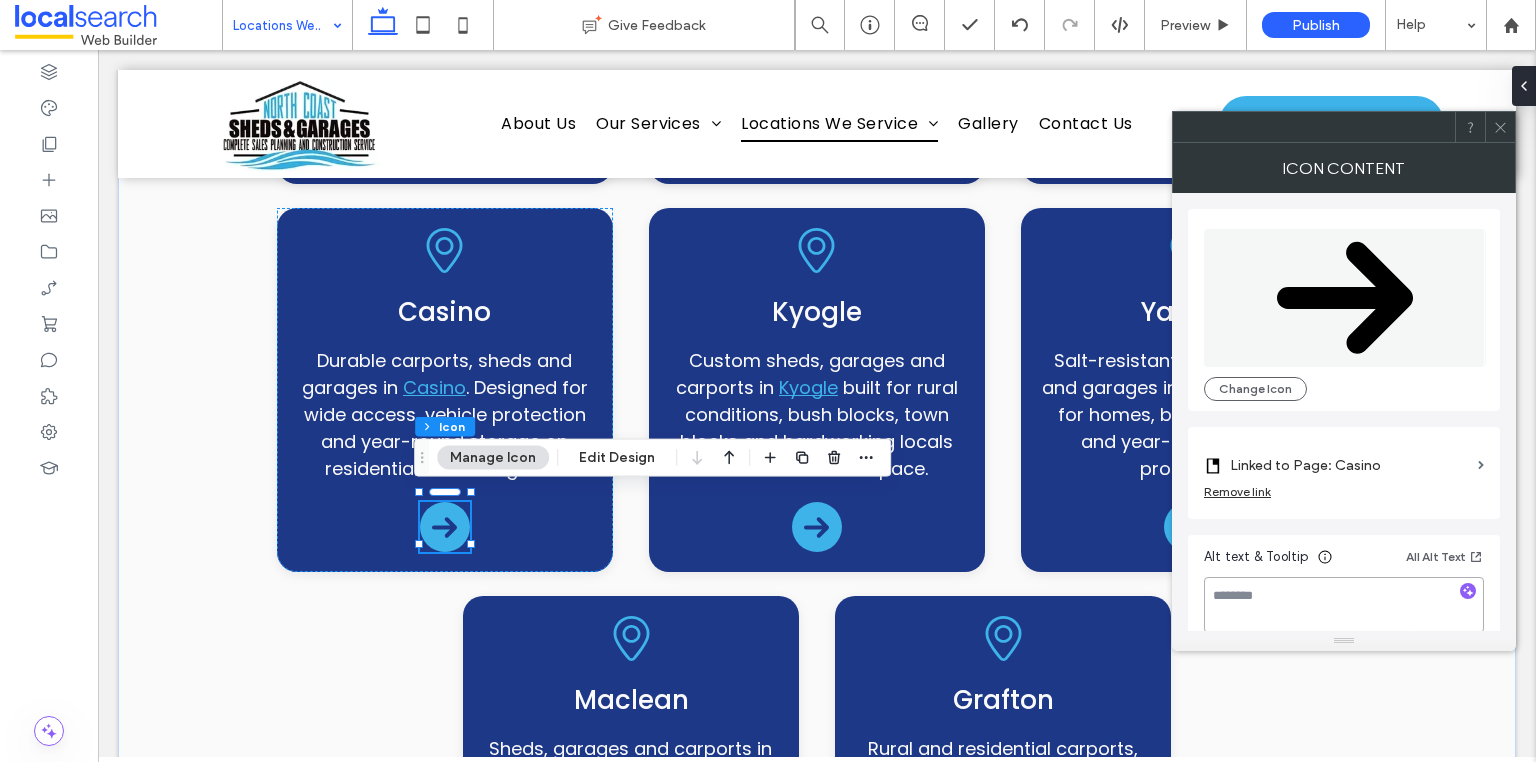 paste on "**********" 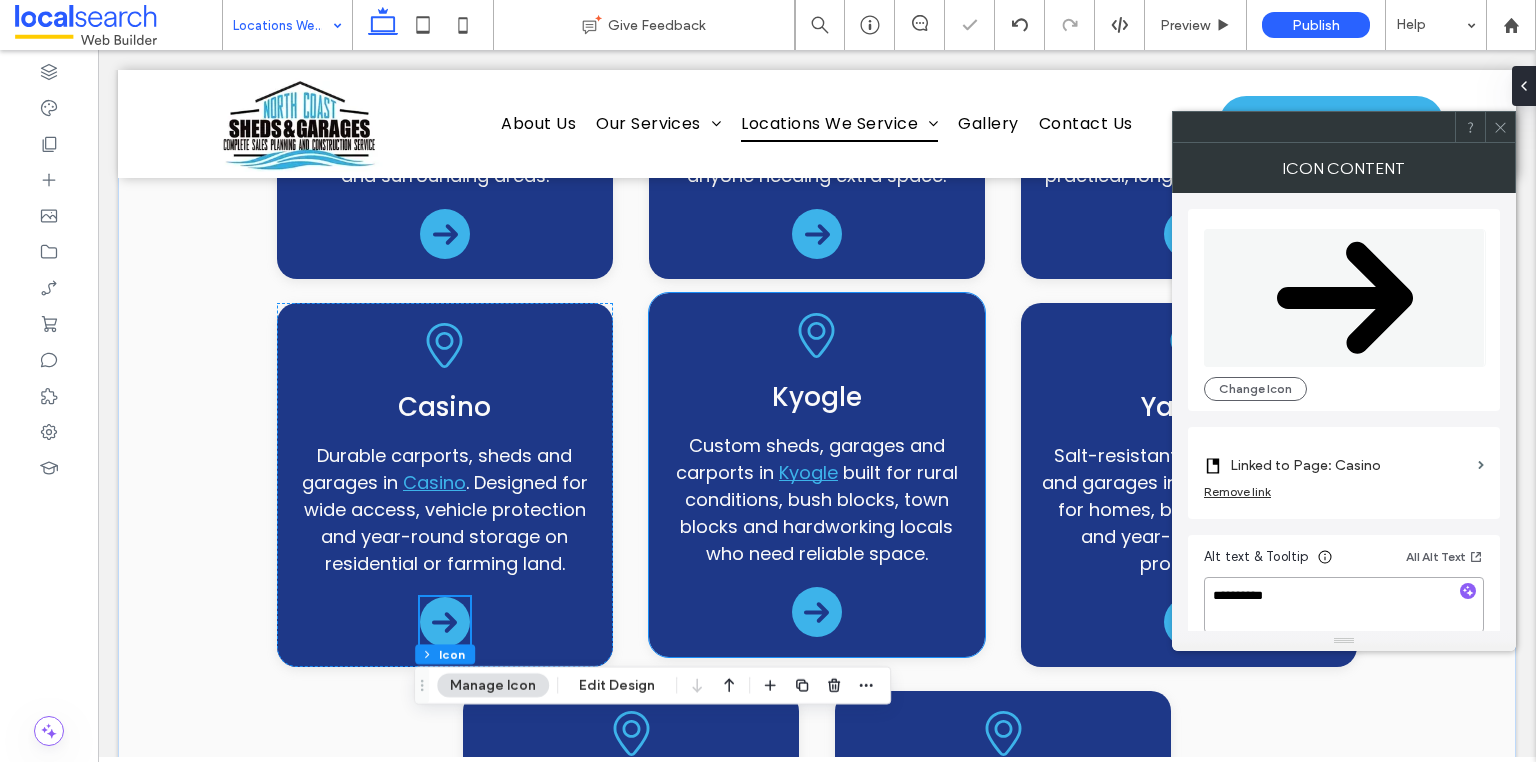scroll, scrollTop: 960, scrollLeft: 0, axis: vertical 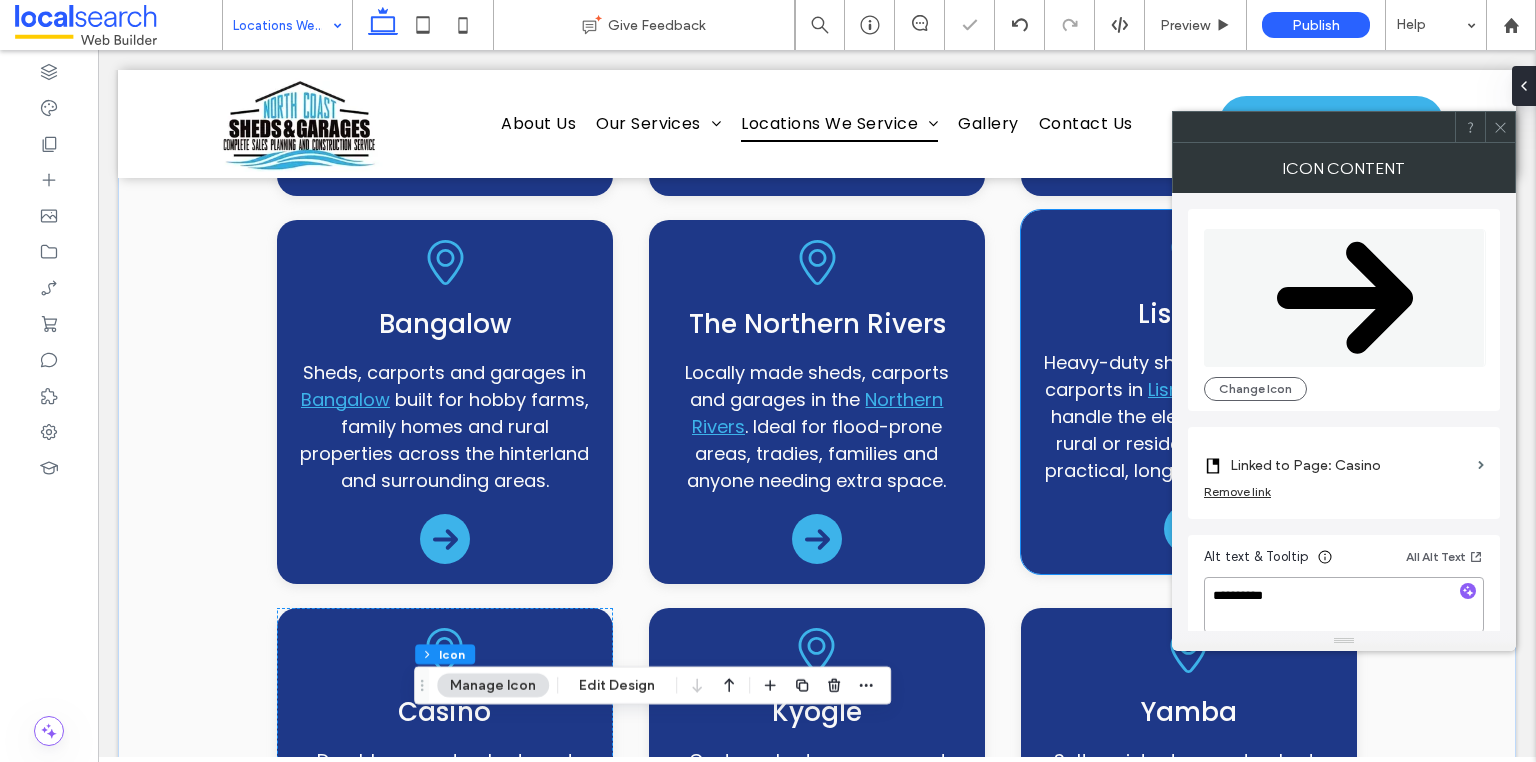 click on "Pin Icon
[CITY]
Heavy-duty sheds, garages and carports in
[CITY] , designed to handle the elements and meet rural or residential needs with practical, long-lasting solutions." at bounding box center [1189, 392] 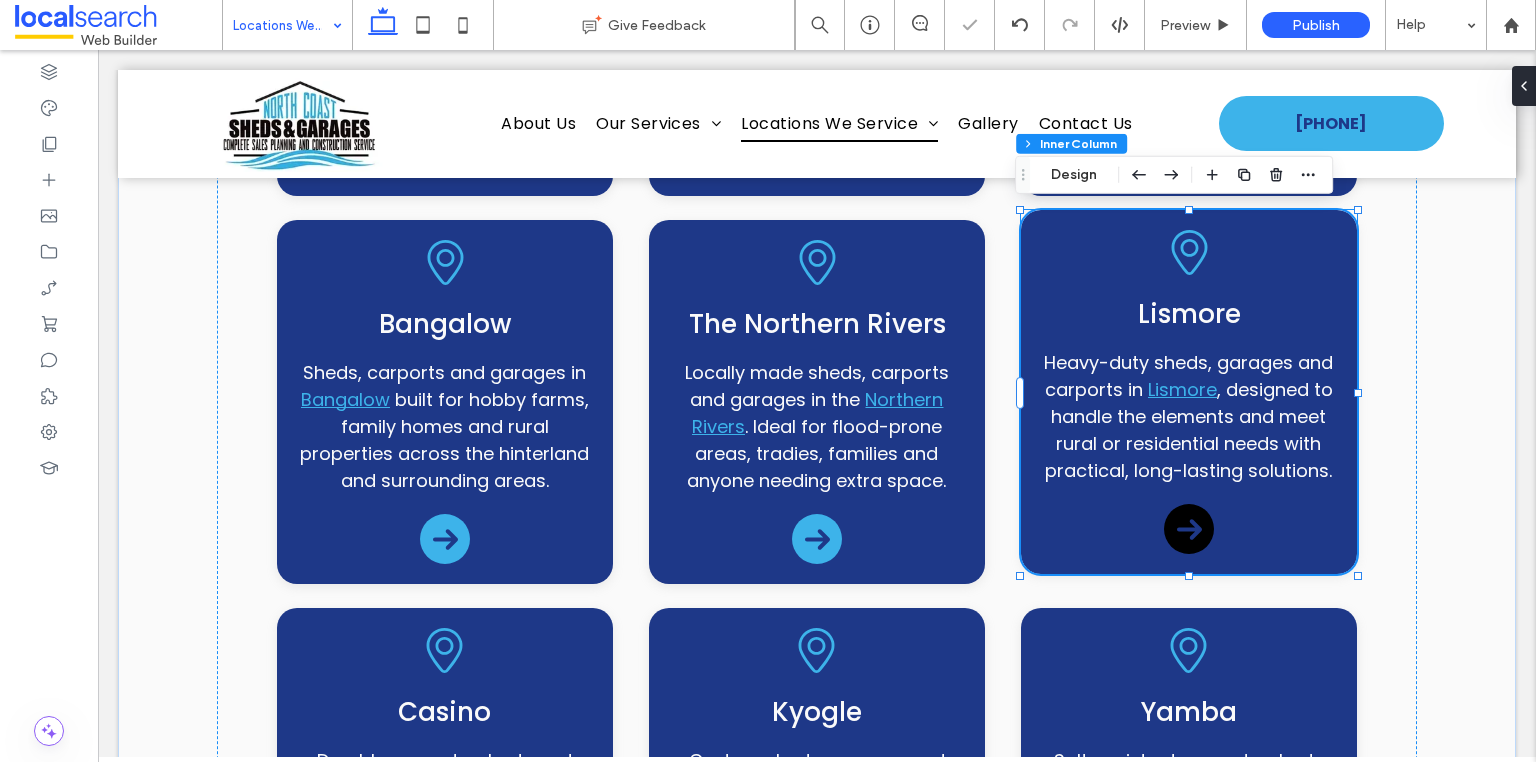 click at bounding box center (1189, 529) 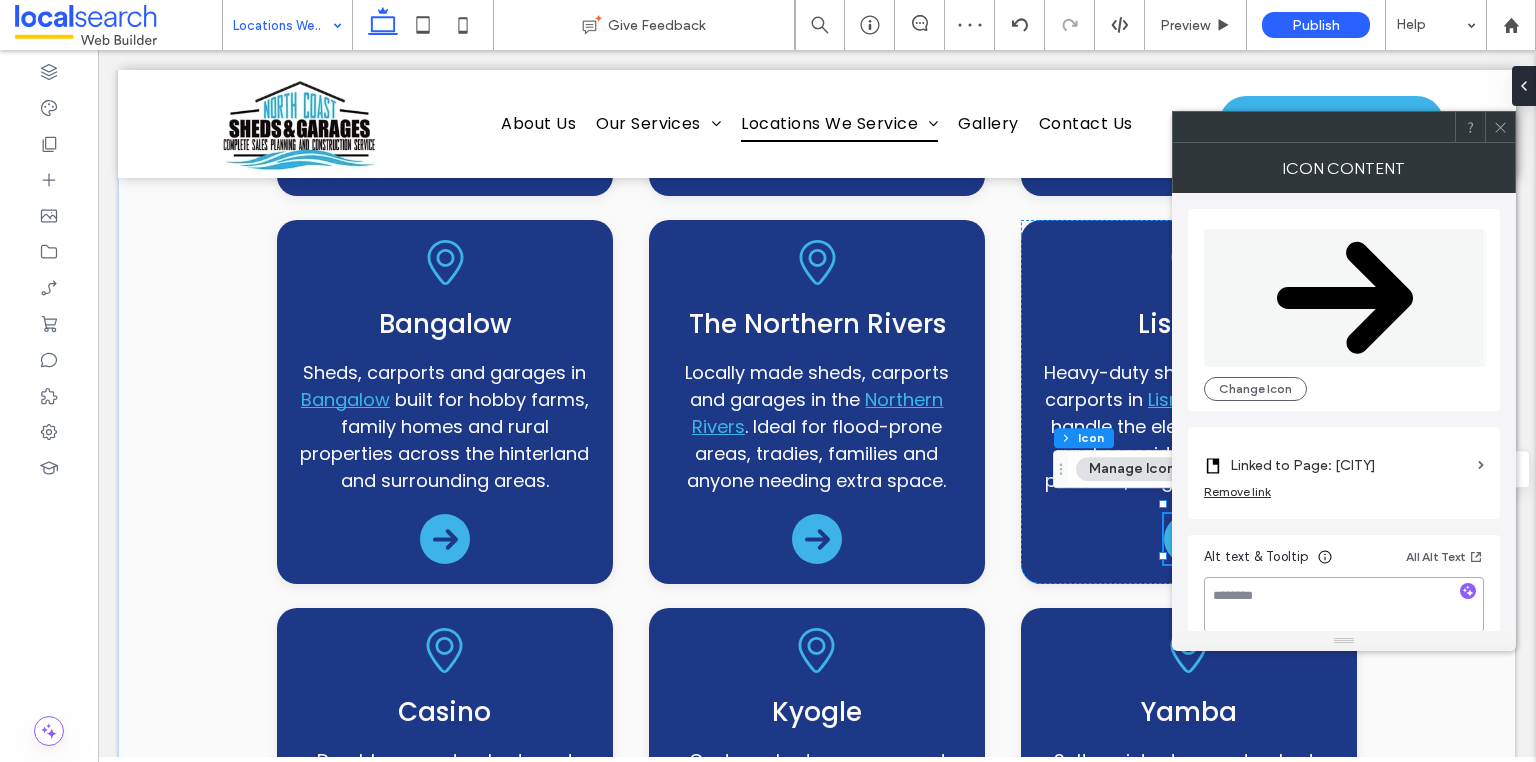 click at bounding box center [1344, 605] 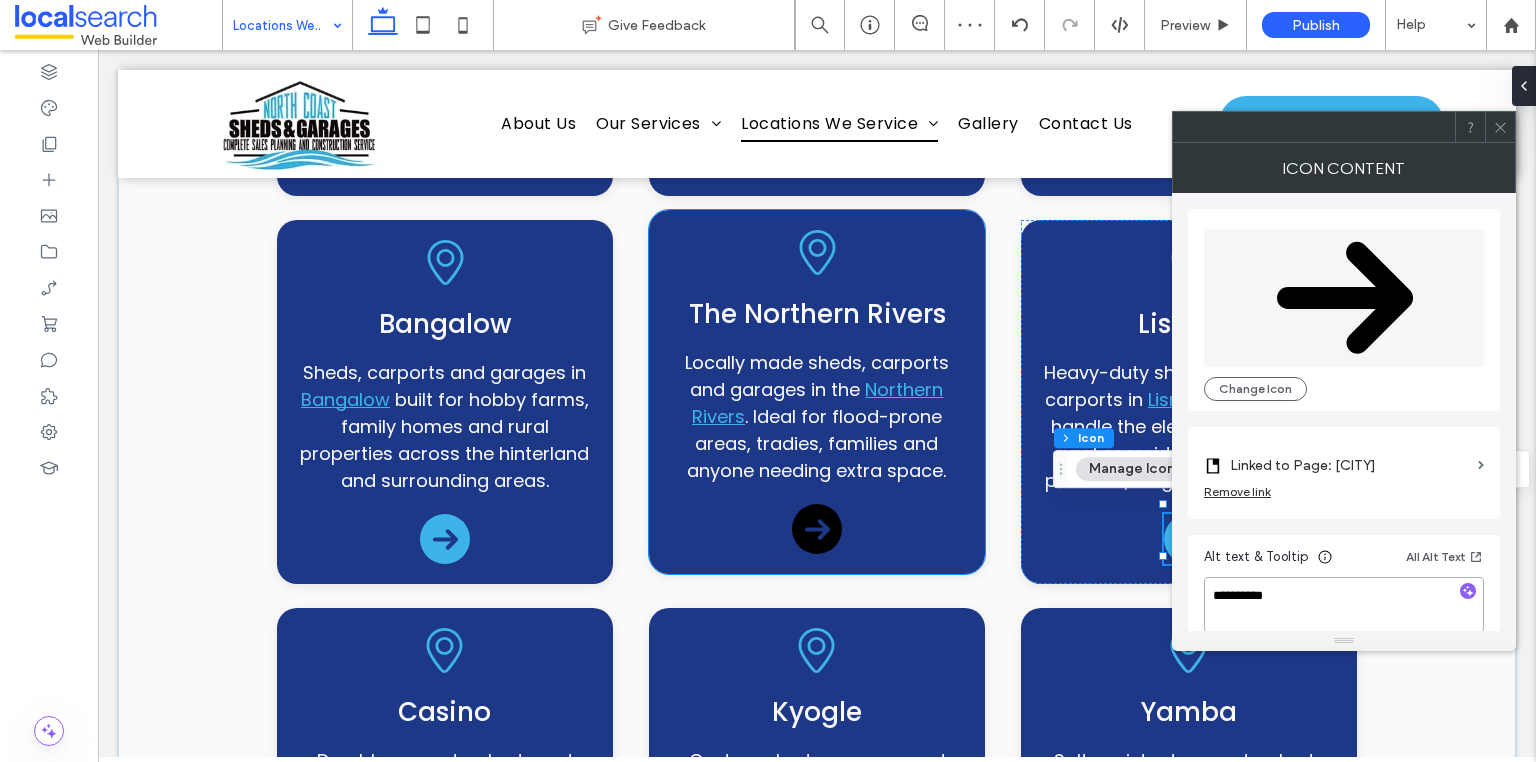 click at bounding box center (817, 529) 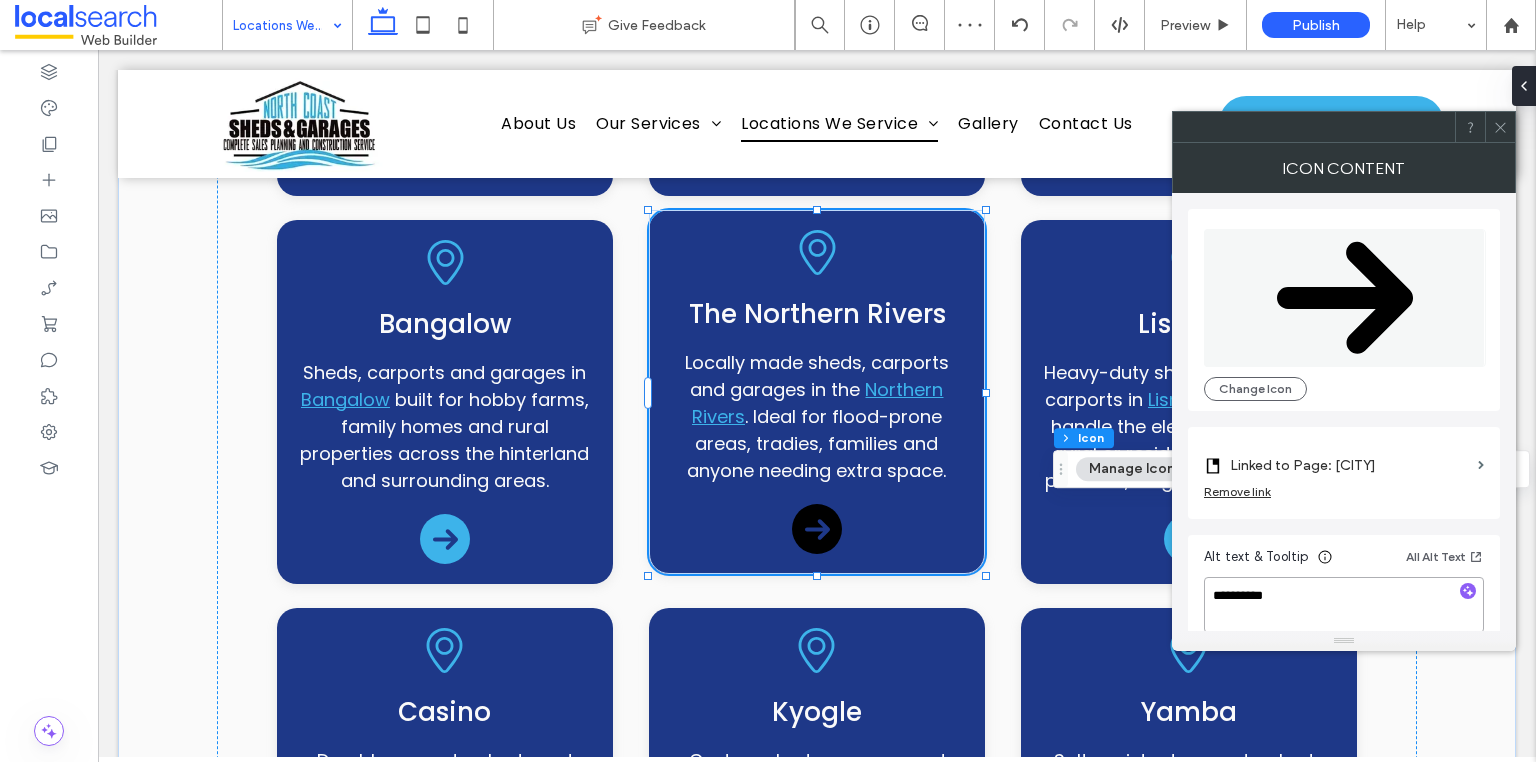 click at bounding box center [817, 529] 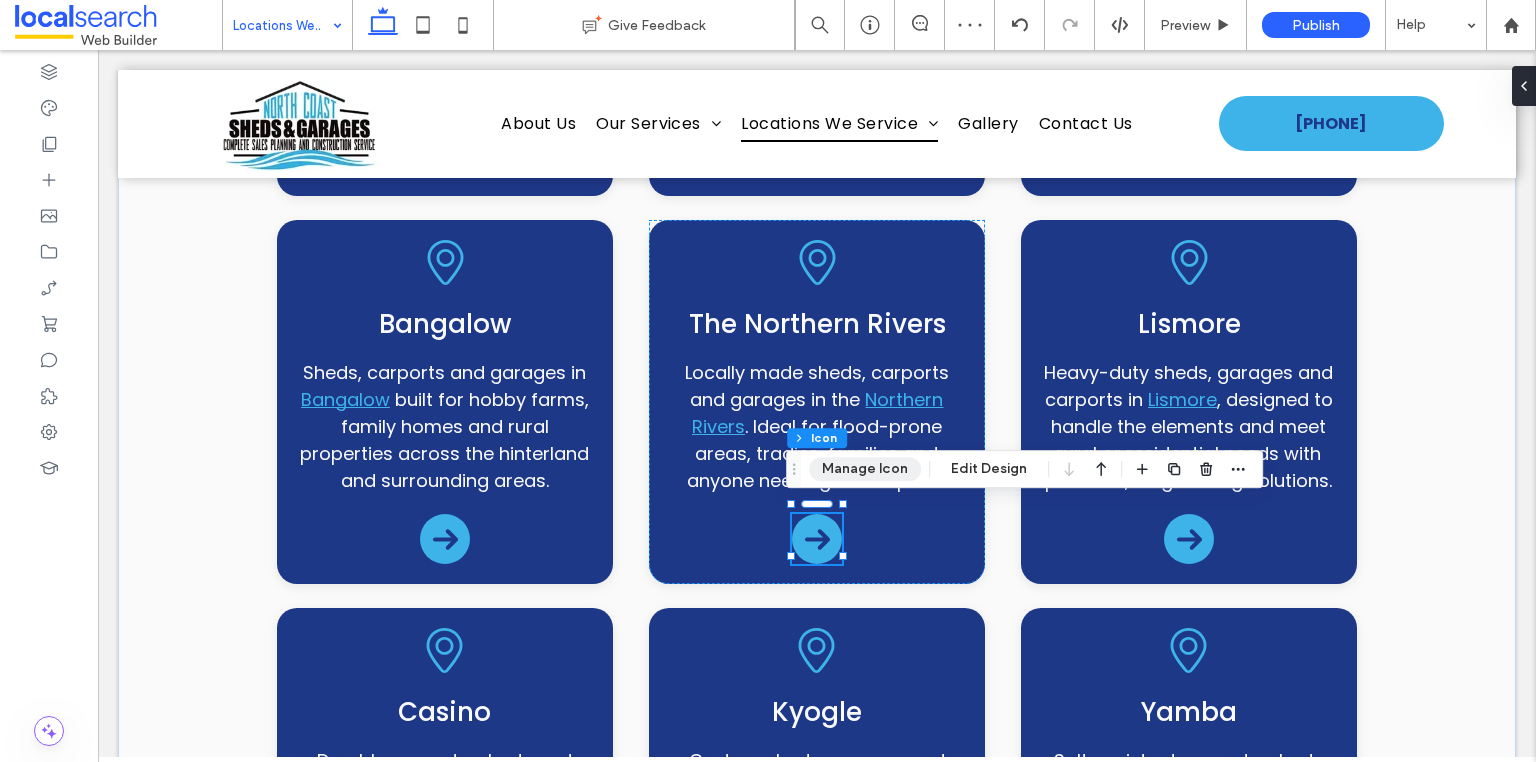 click on "Manage Icon" at bounding box center (865, 469) 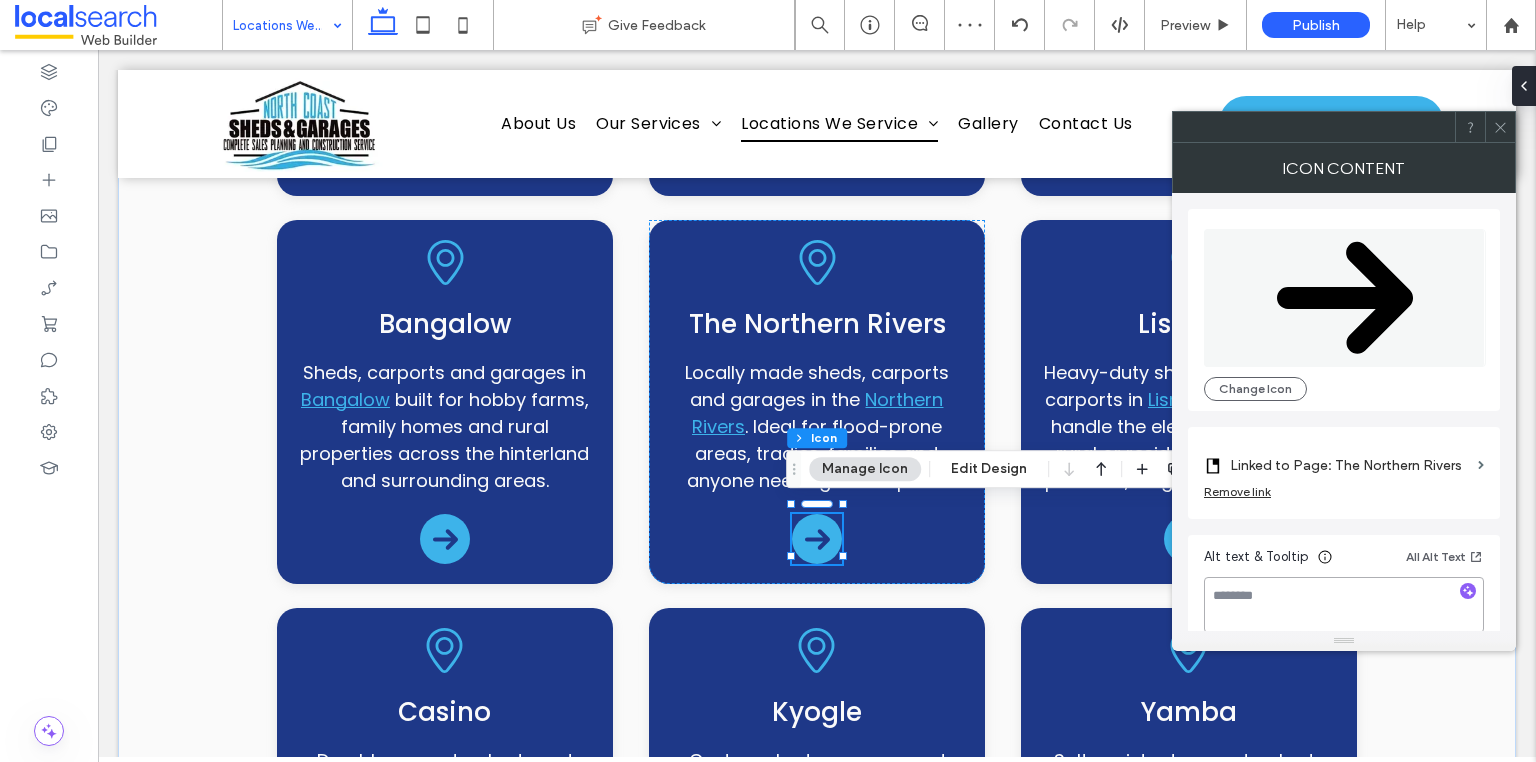 click at bounding box center (1344, 605) 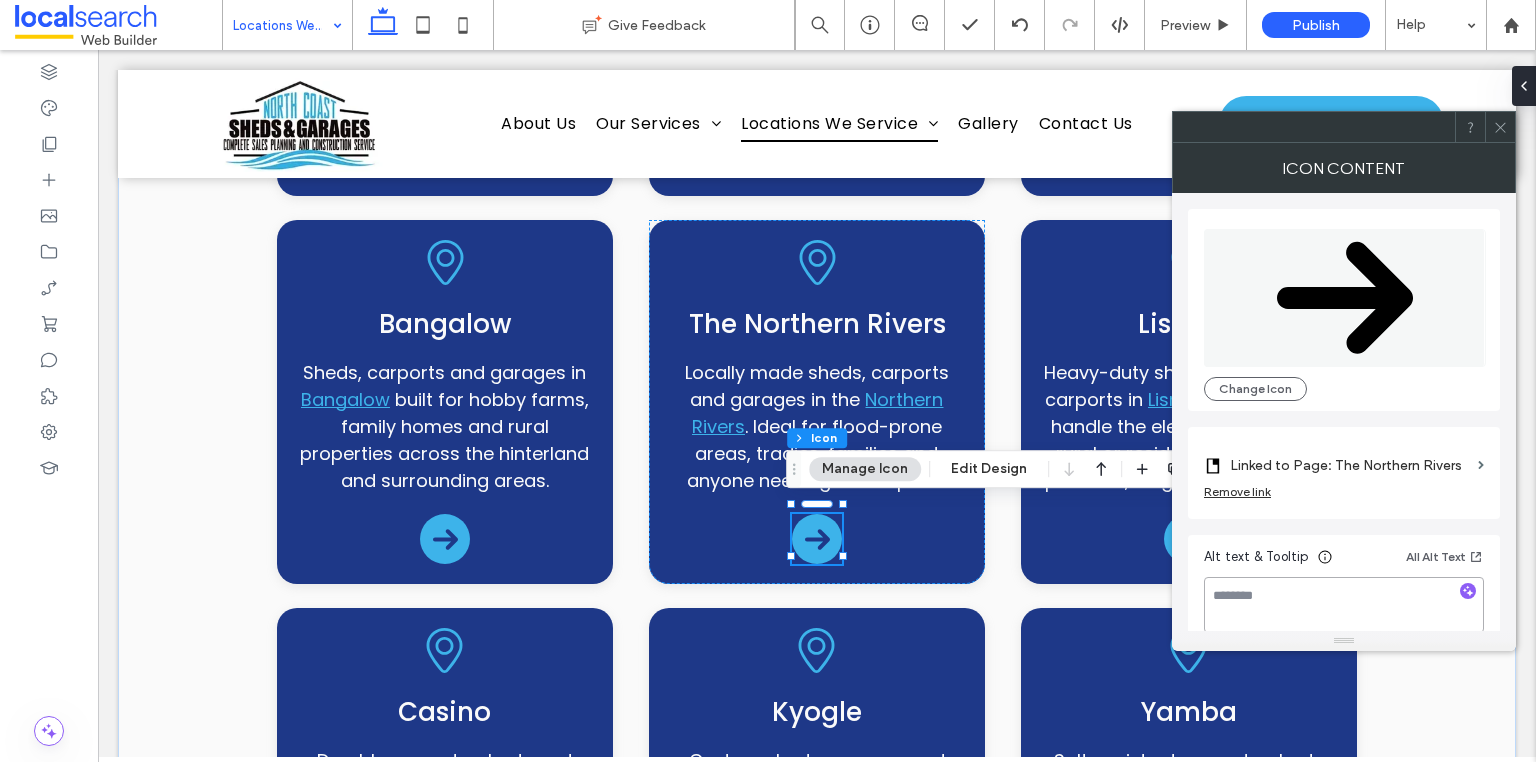 paste on "**********" 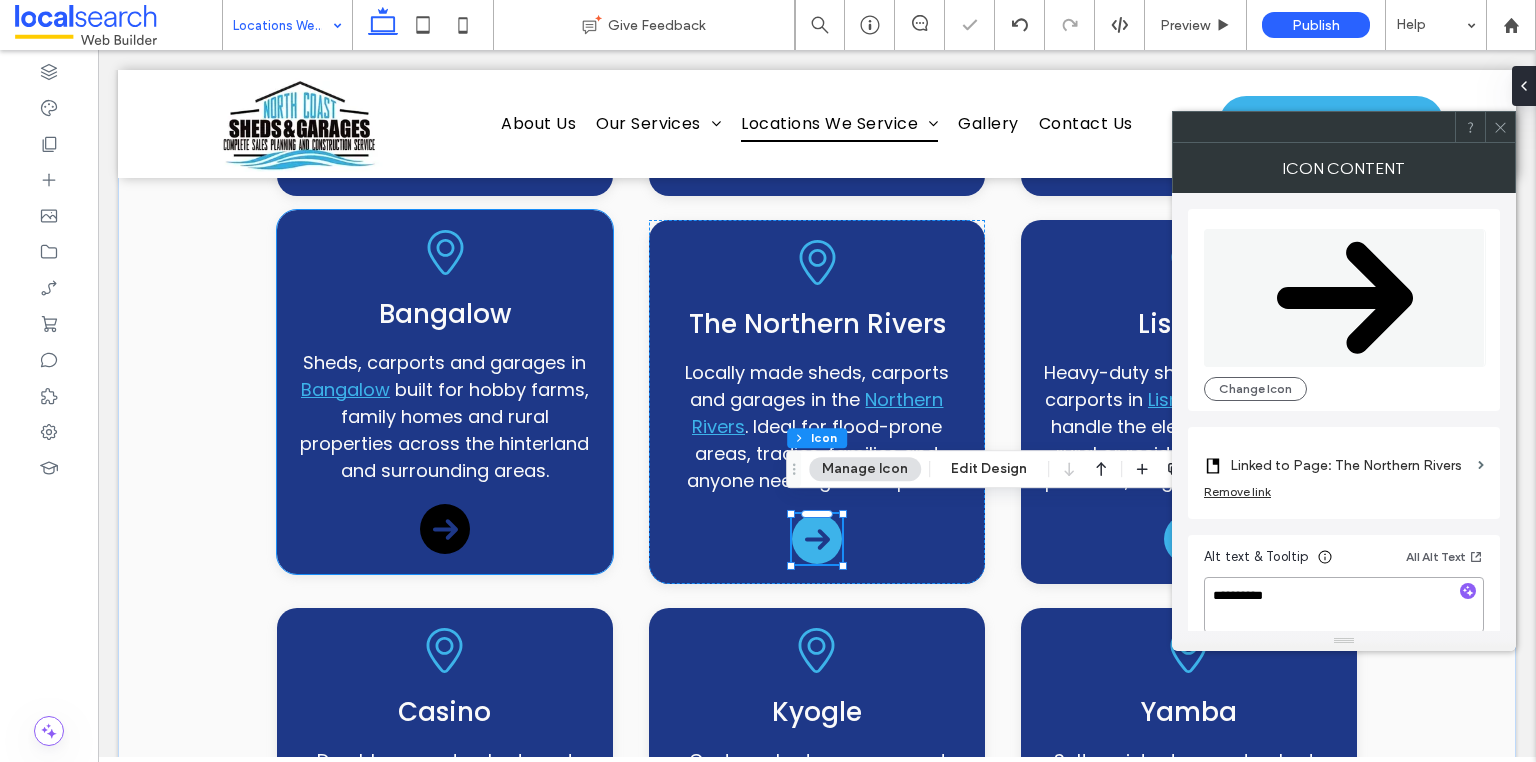 click 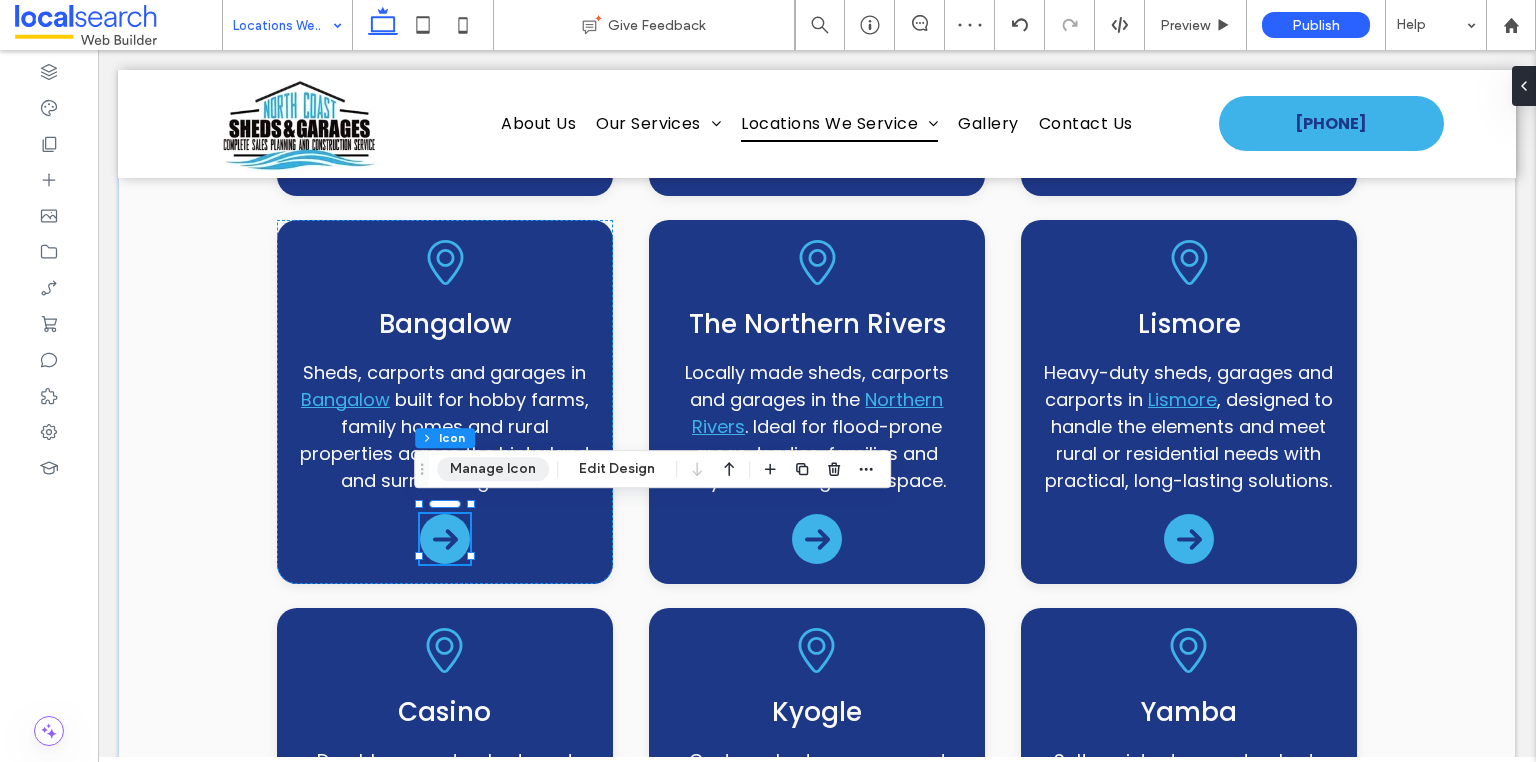 drag, startPoint x: 511, startPoint y: 467, endPoint x: 988, endPoint y: 467, distance: 477 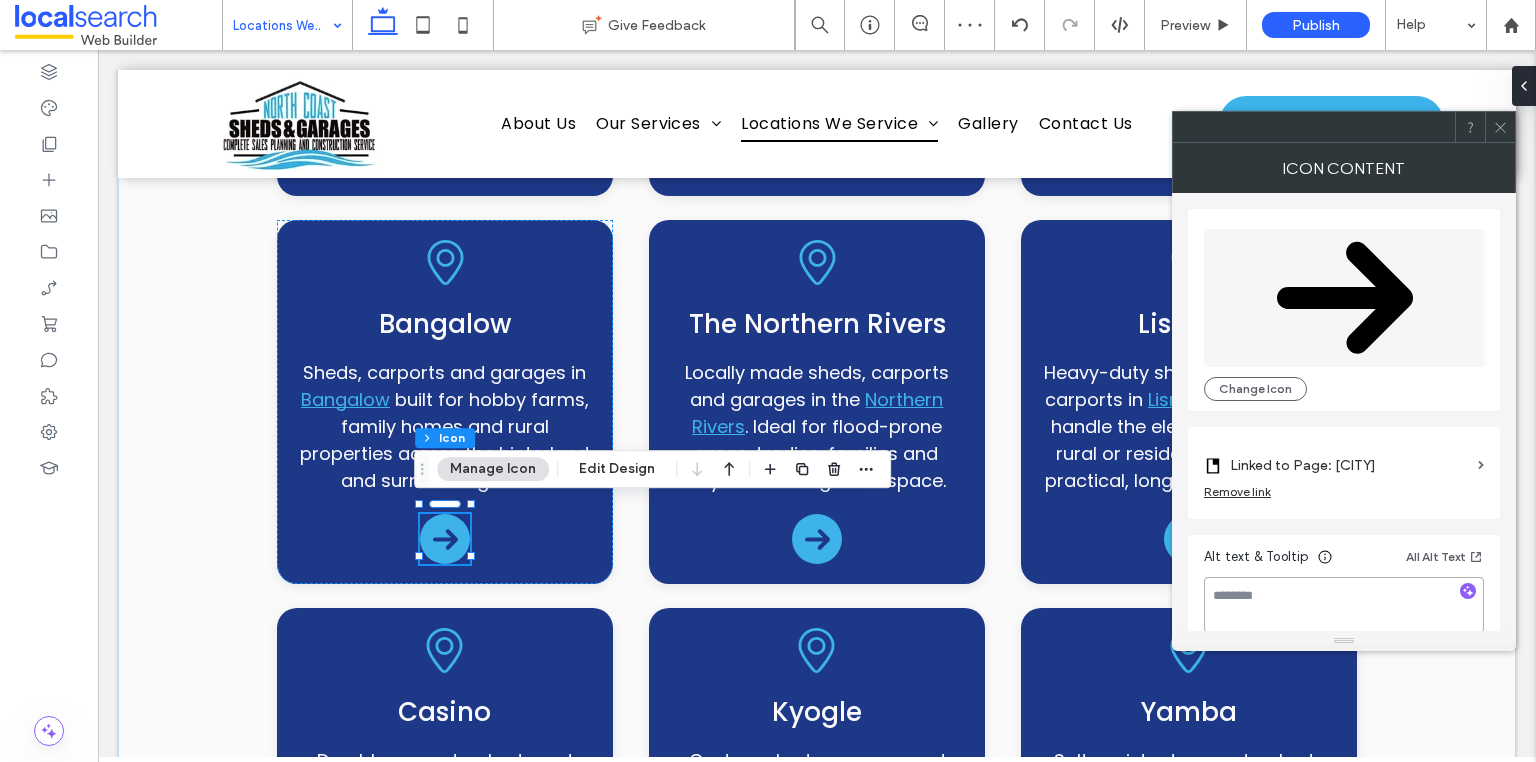 click at bounding box center (1344, 605) 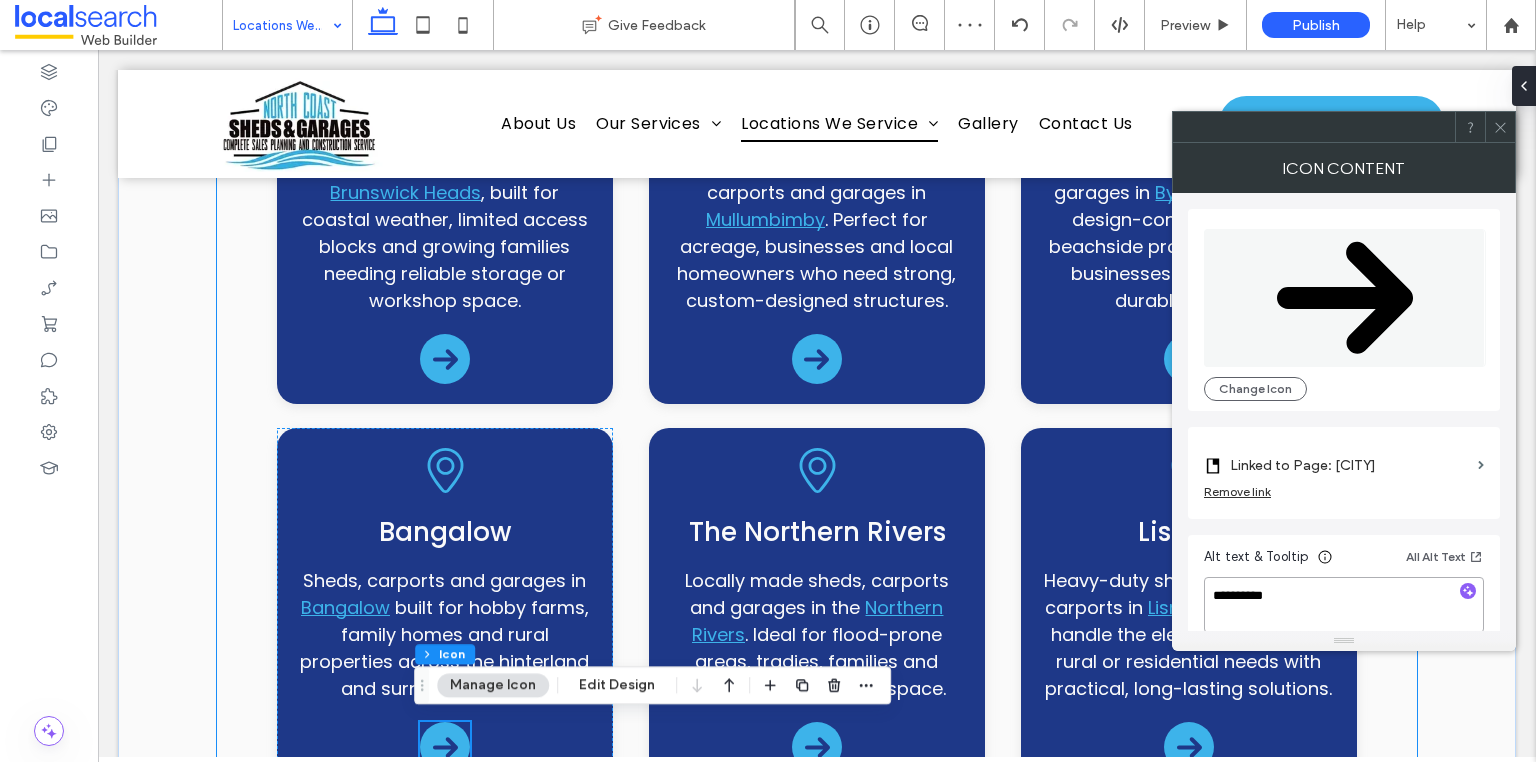 scroll, scrollTop: 720, scrollLeft: 0, axis: vertical 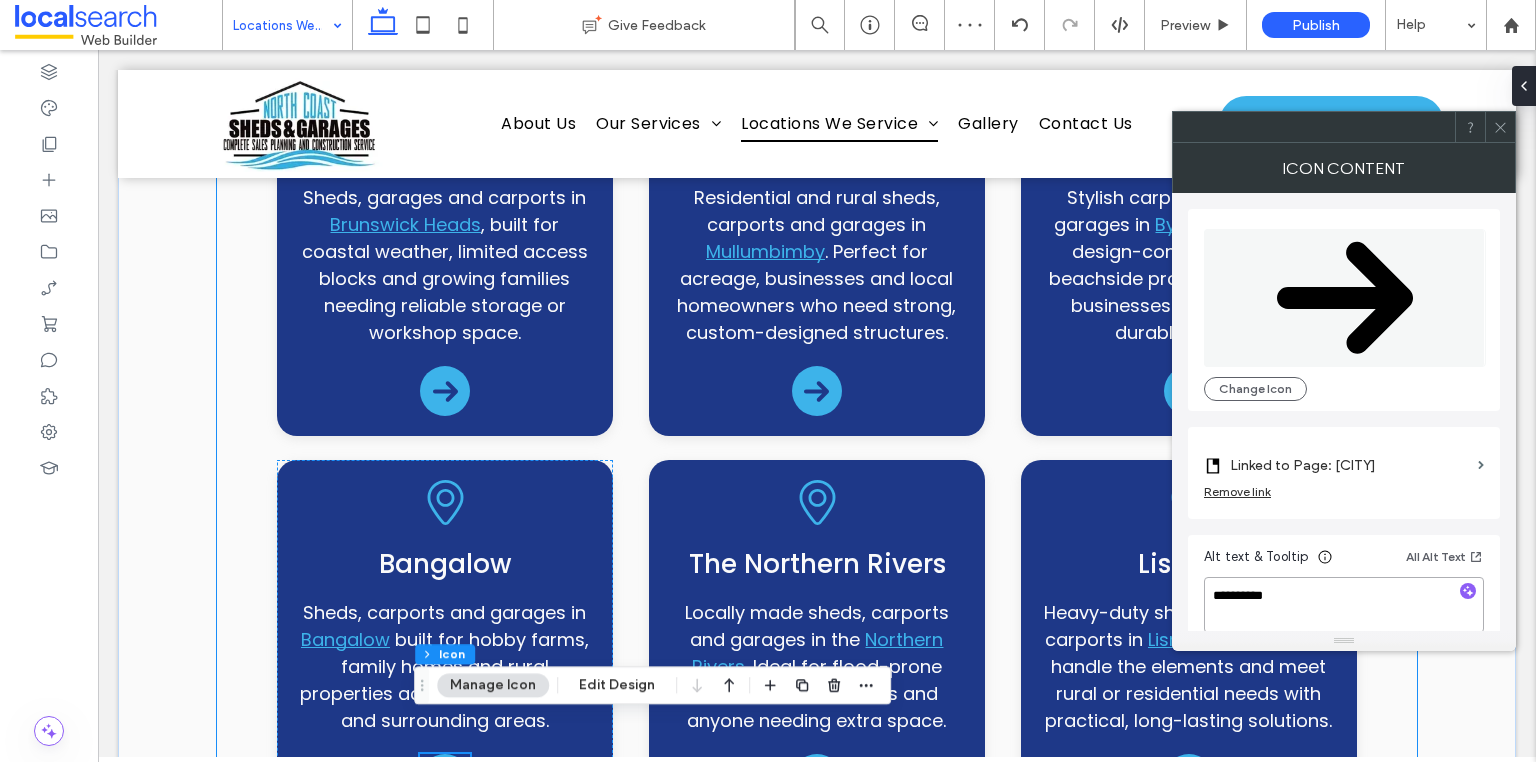 click on "Pin Icon
[CITY]
Sheds, garages and carports in
[CITY] , built for coastal weather, limited access blocks and growing families needing reliable storage or workshop space.
Pin Icon
[CITY]
Residential and rural sheds, carports and garages in
[CITY] . Perfect for acreage, businesses and local homeowners who need strong, custom-designed structures.
Pin Icon
[CITY]
Stylish carports, sheds and garages in
[CITY]   that suit design-conscious homes, beachside properties and local businesses needing clean, durable storage.
Pin Icon
[CITY]
Sheds, carports and garages in
[CITY]
Arrow Icon
Pin Icon" at bounding box center (817, 822) 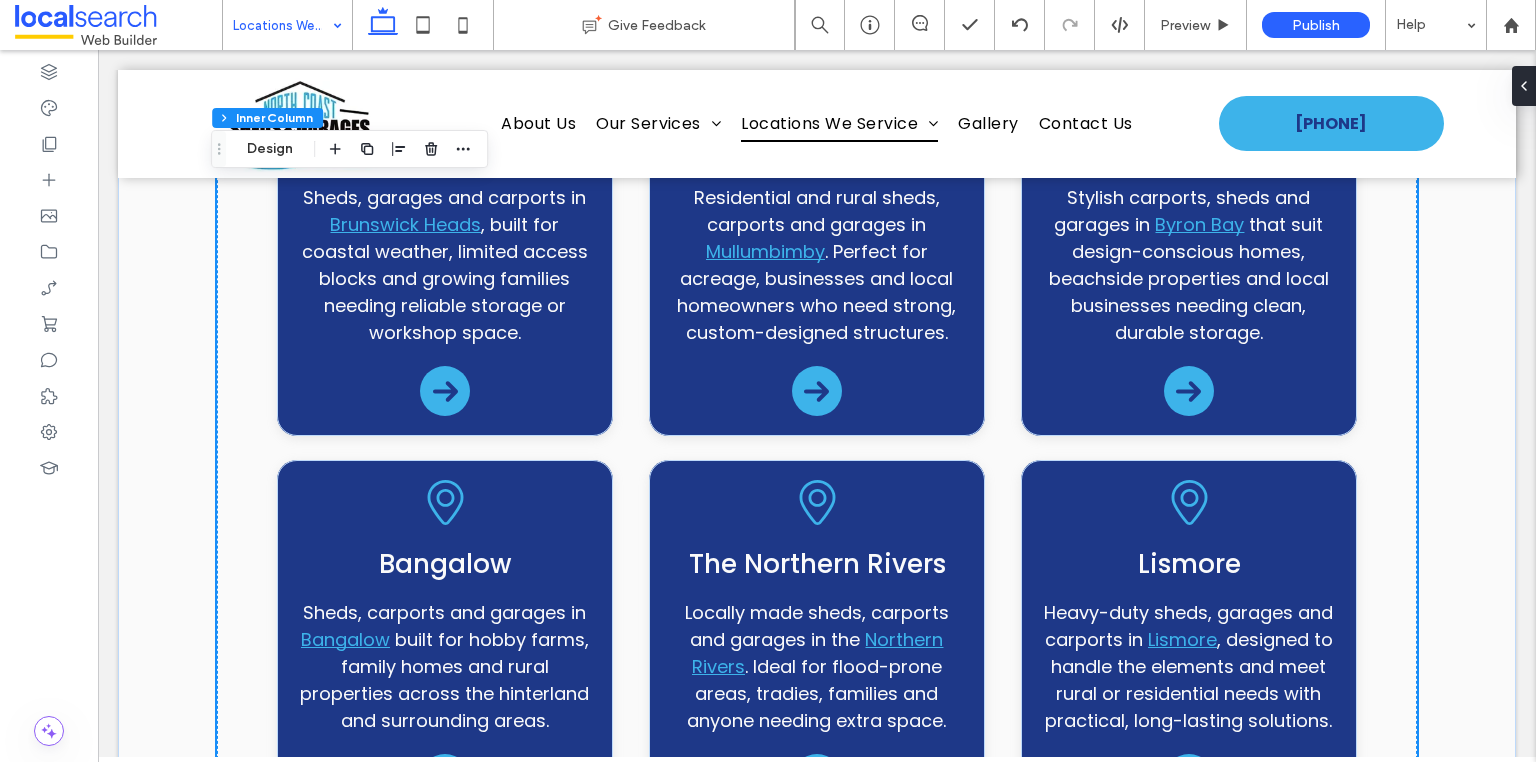 click at bounding box center [1189, 391] 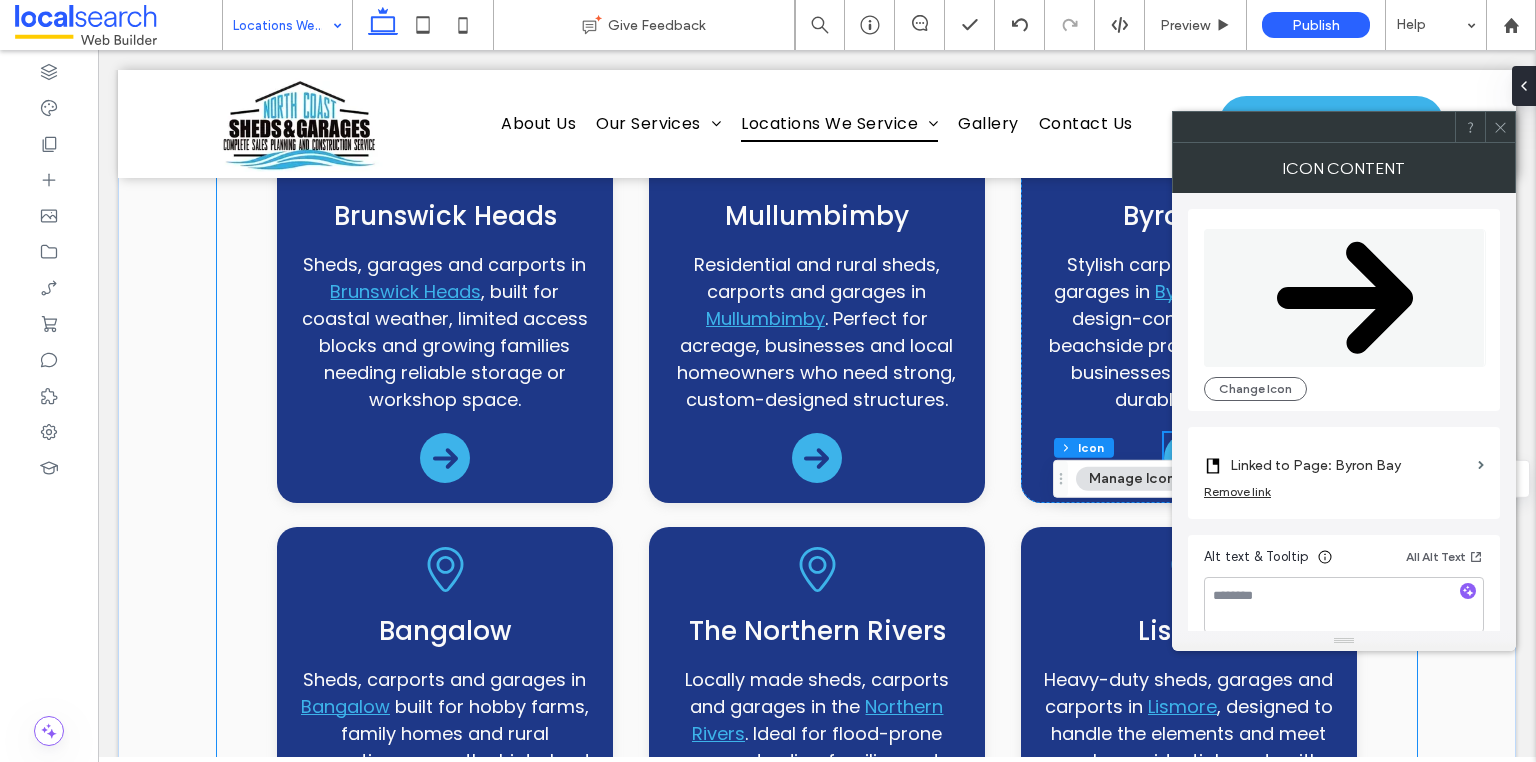 scroll, scrollTop: 560, scrollLeft: 0, axis: vertical 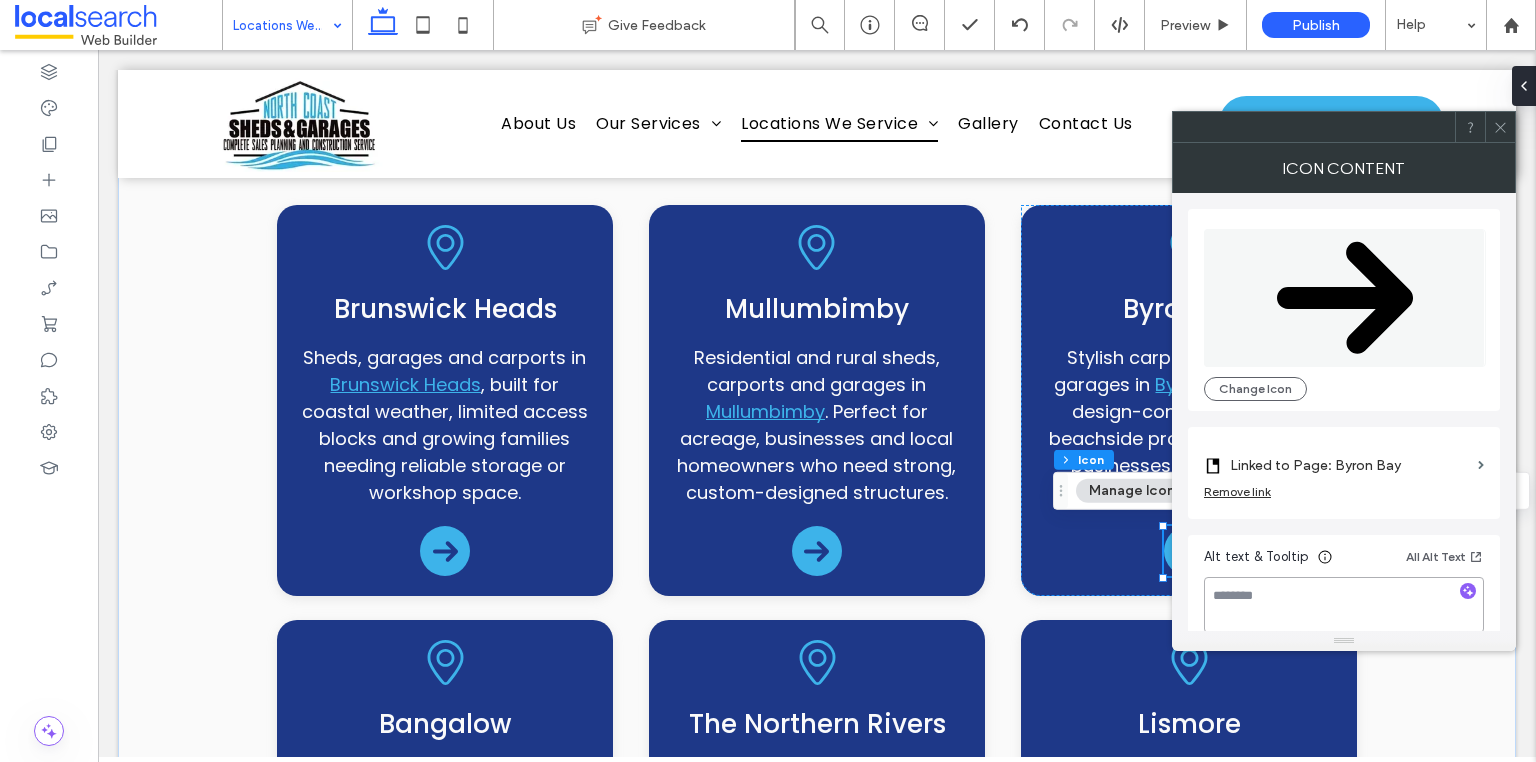 click at bounding box center [1344, 605] 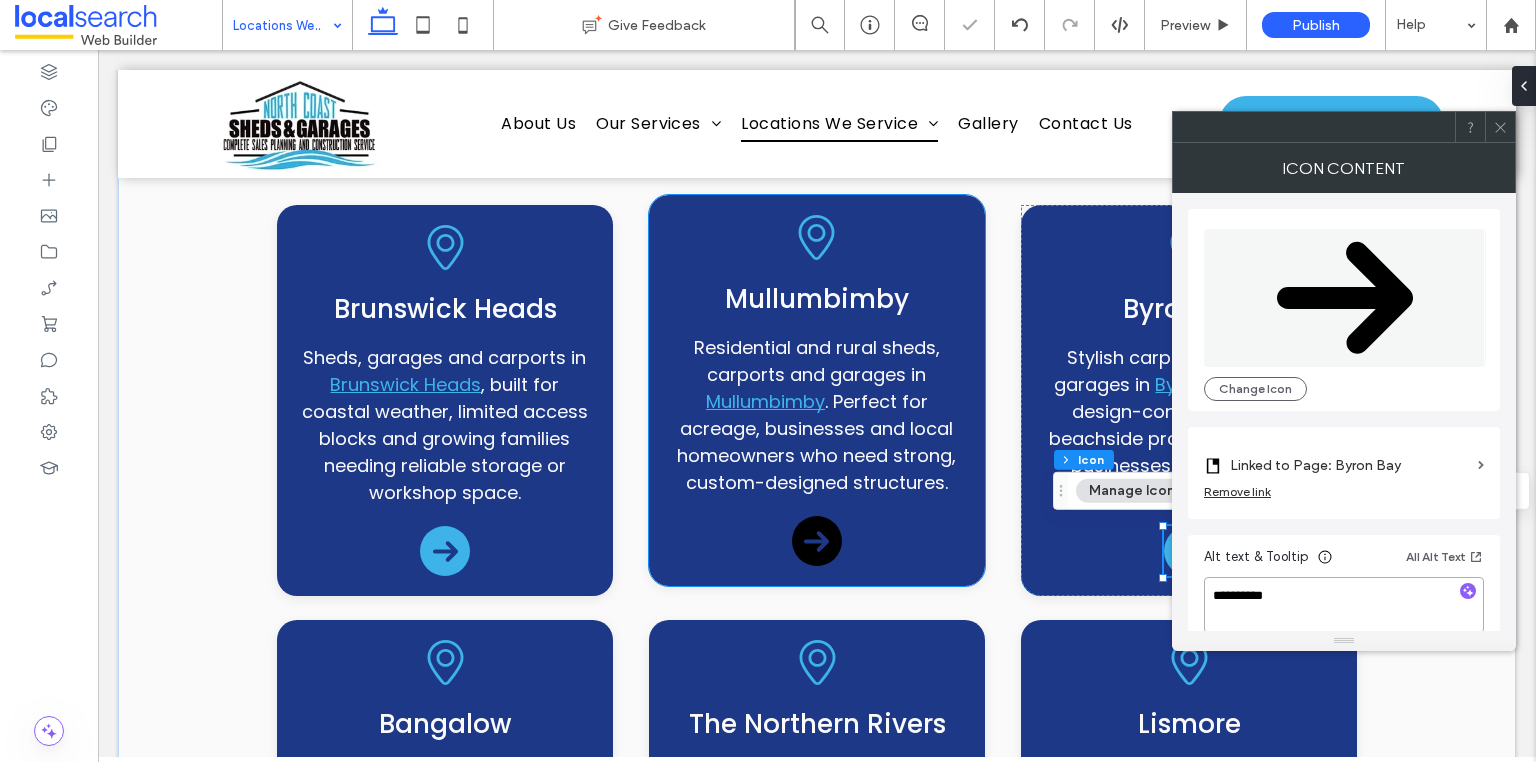click 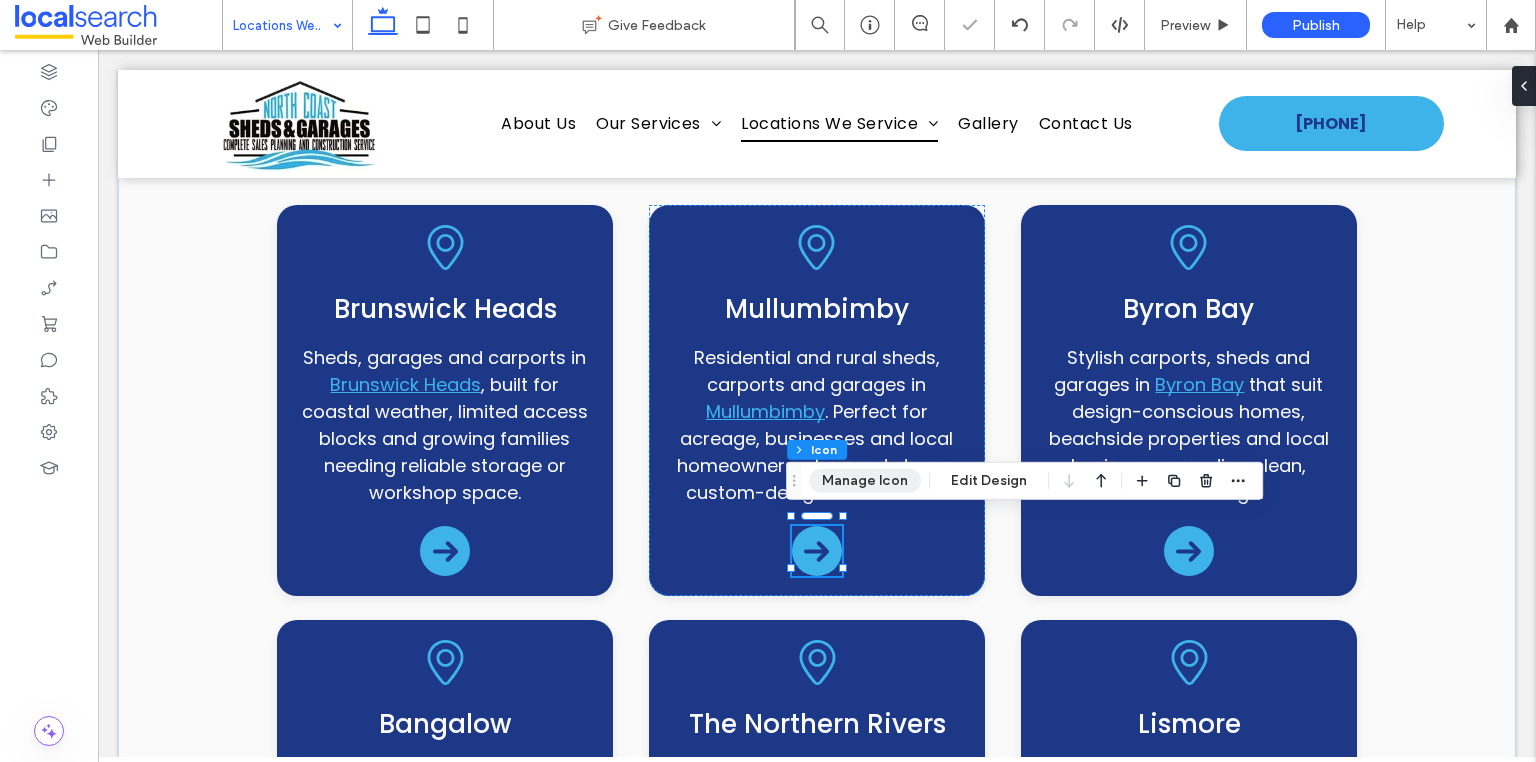 click on "Manage Icon" at bounding box center [865, 481] 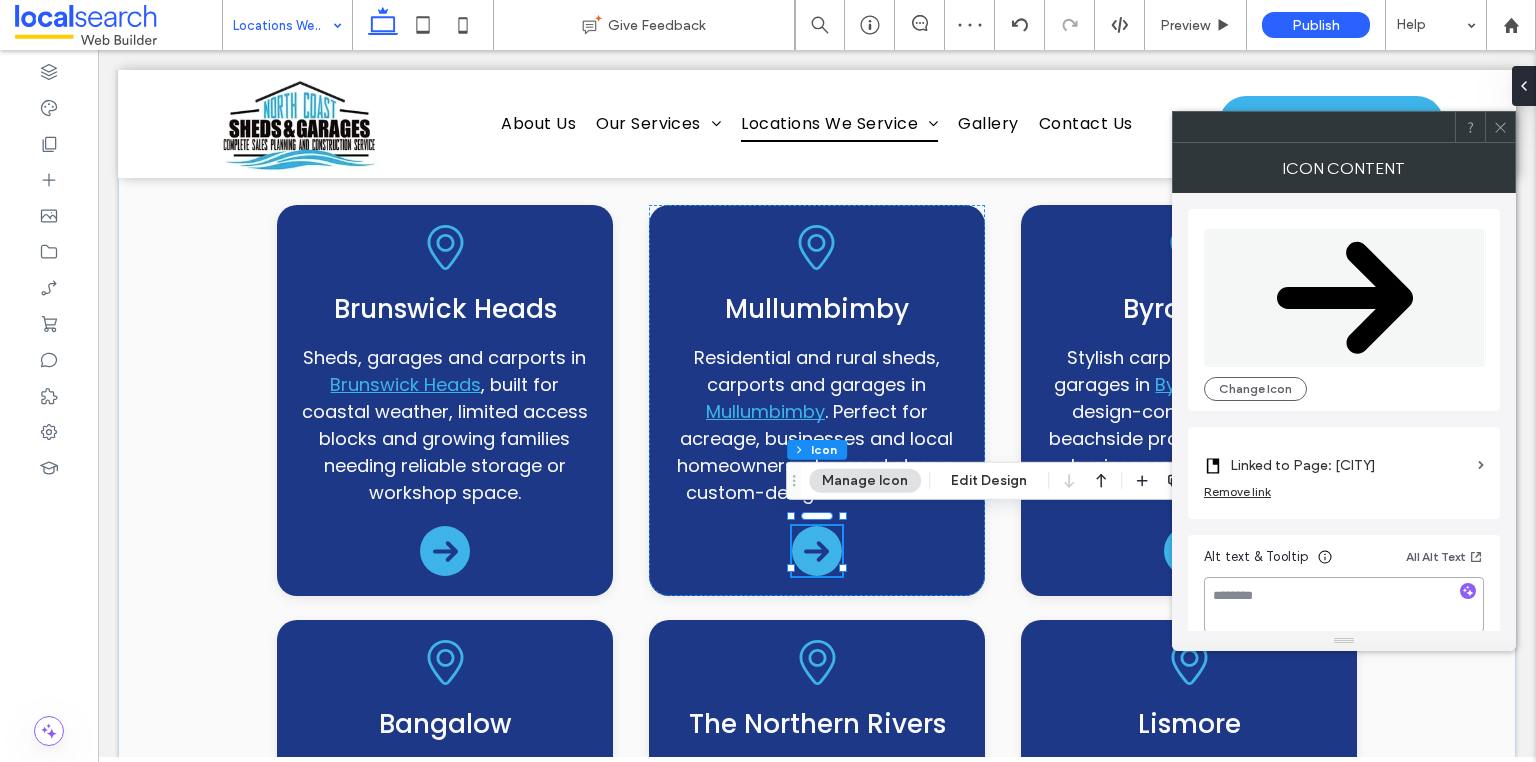 click at bounding box center [1344, 605] 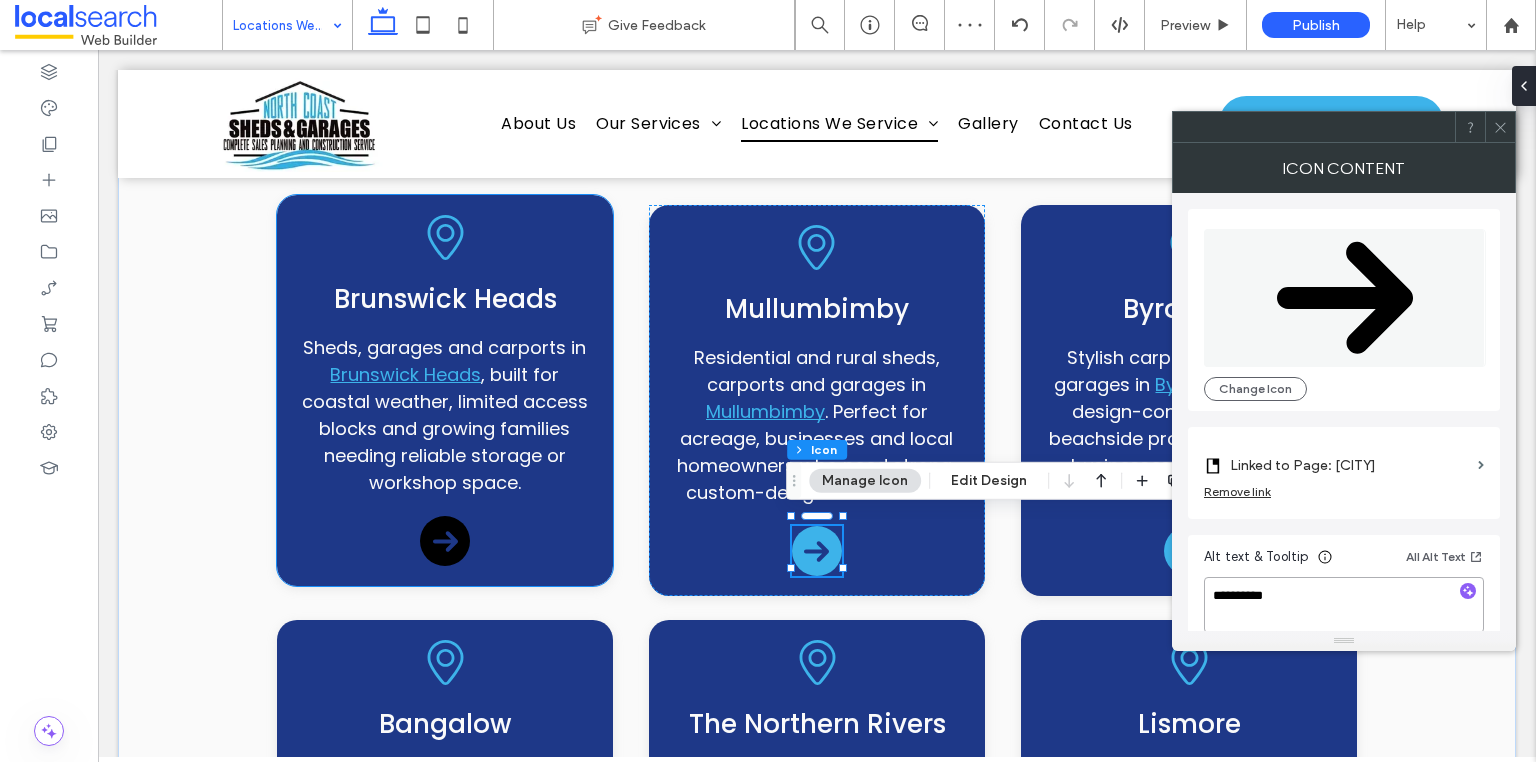 click at bounding box center (445, 541) 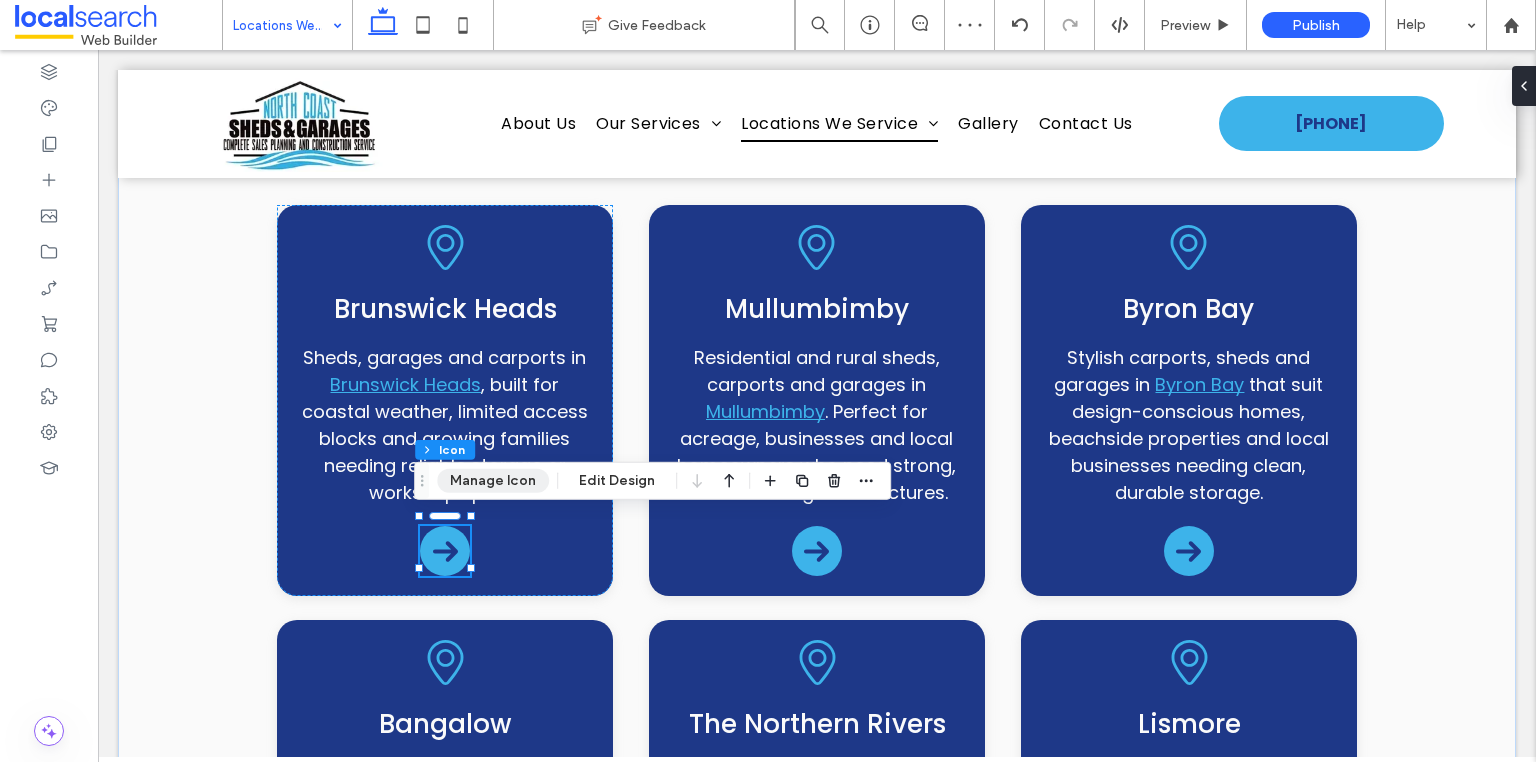 drag, startPoint x: 471, startPoint y: 474, endPoint x: 566, endPoint y: 466, distance: 95.33625 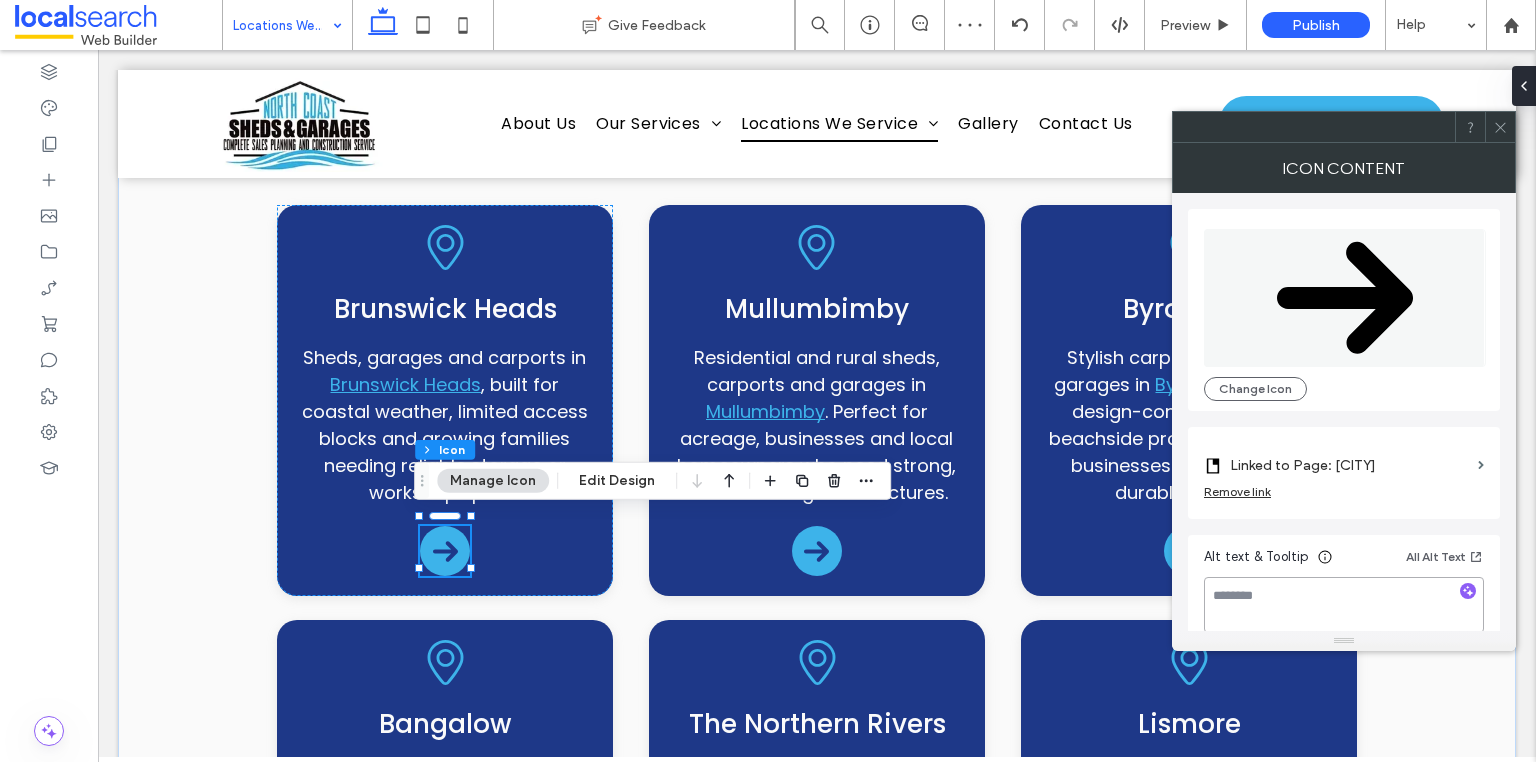 click at bounding box center [1344, 605] 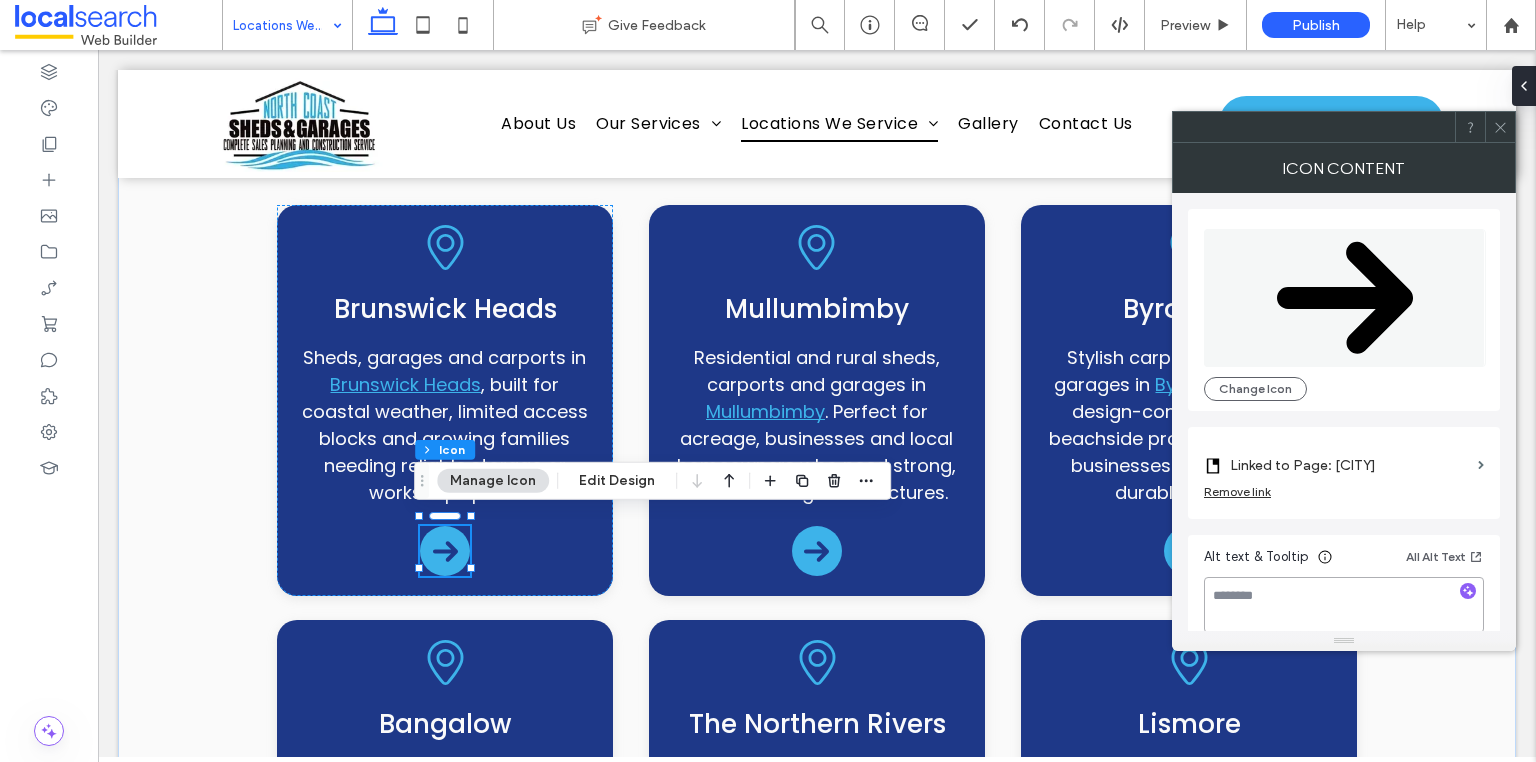 paste on "**********" 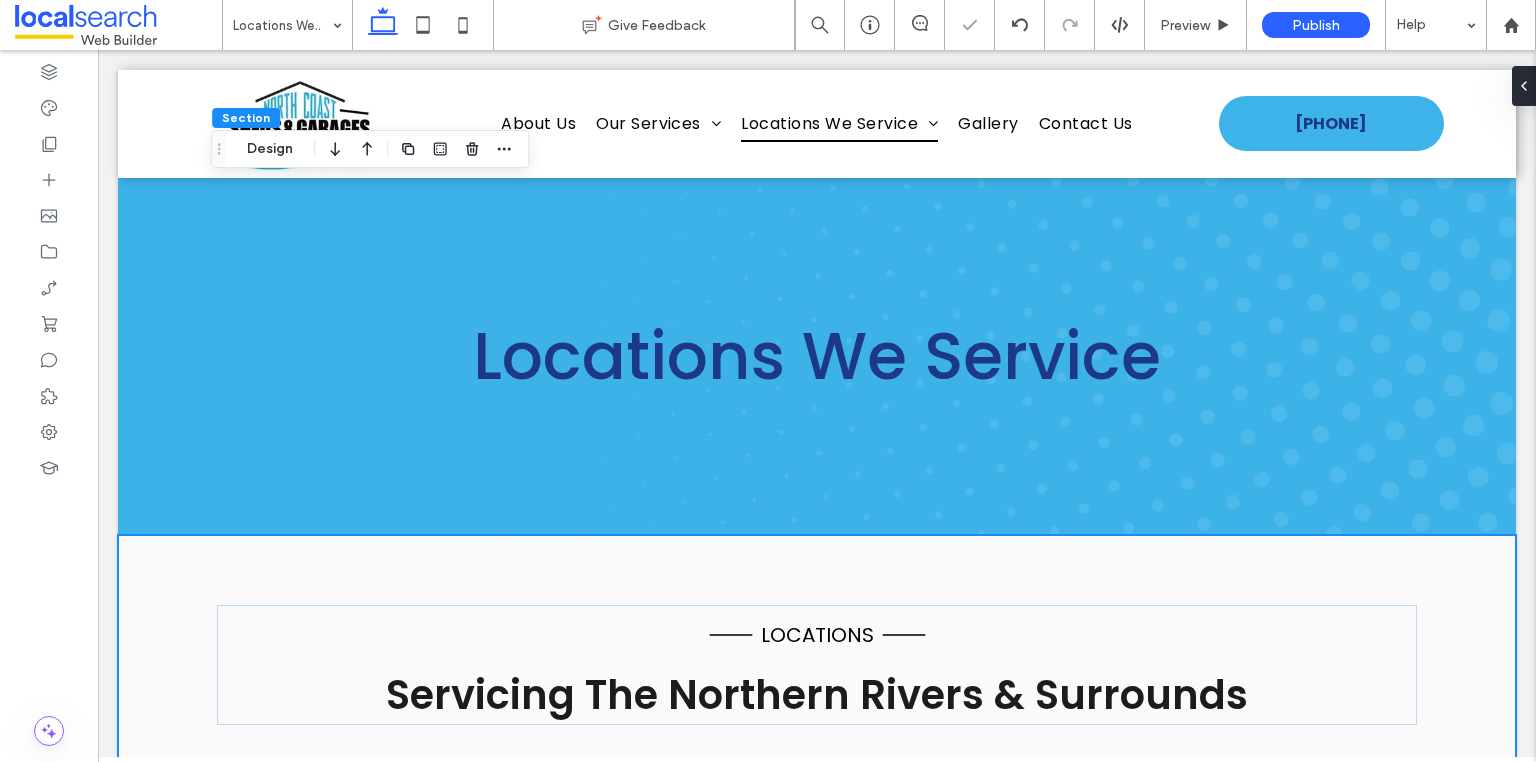 scroll, scrollTop: 564, scrollLeft: 0, axis: vertical 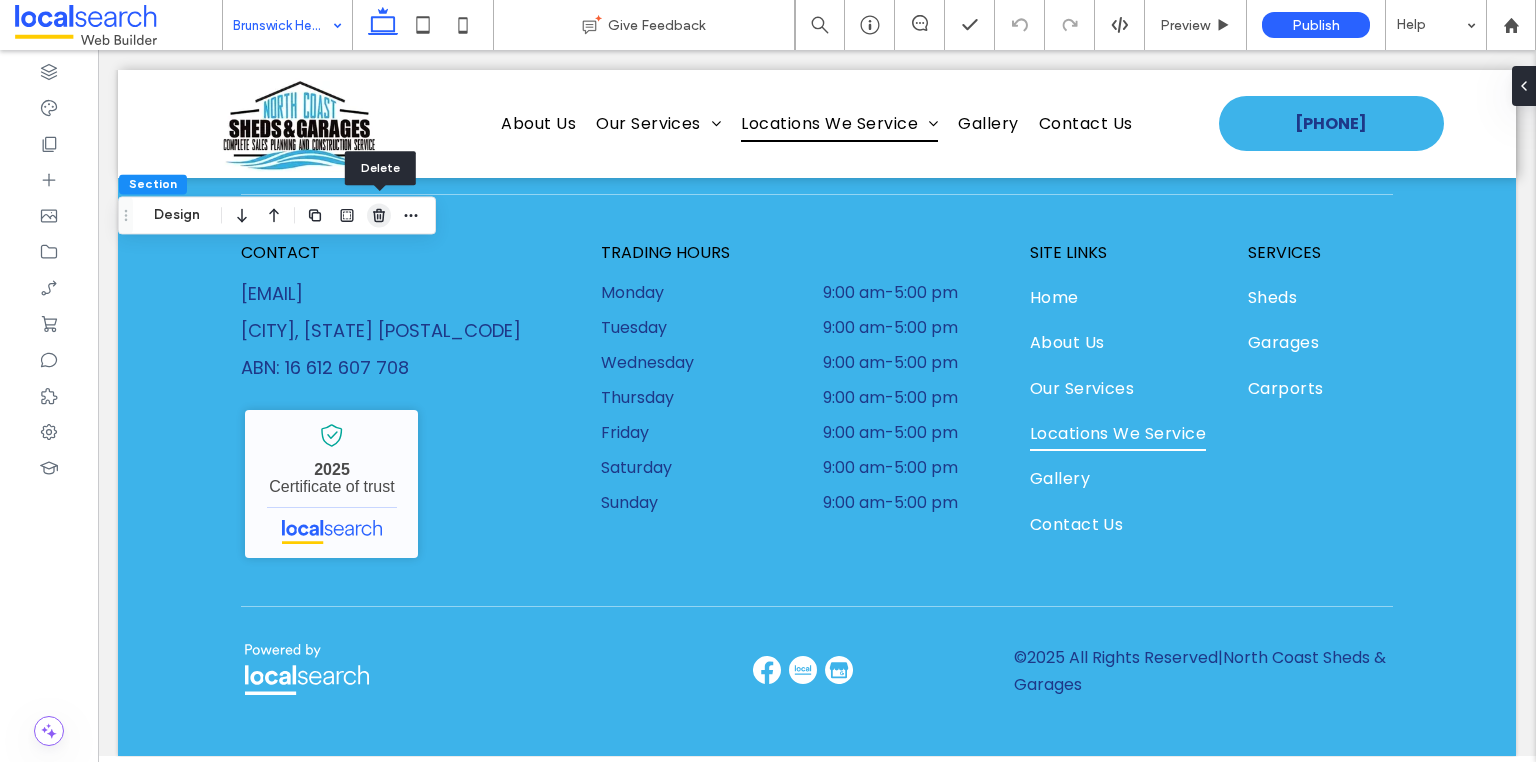 click 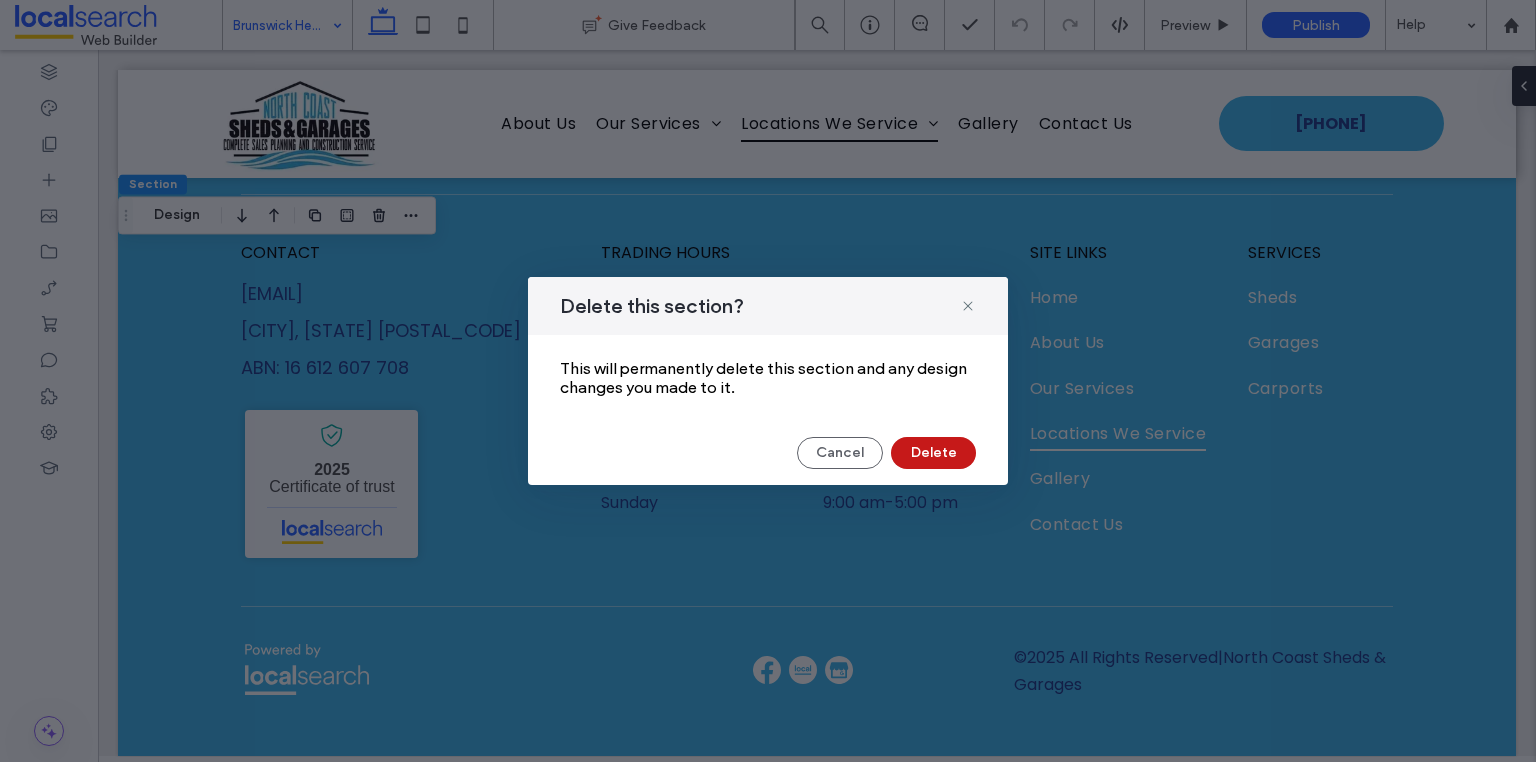click on "Delete" at bounding box center [933, 453] 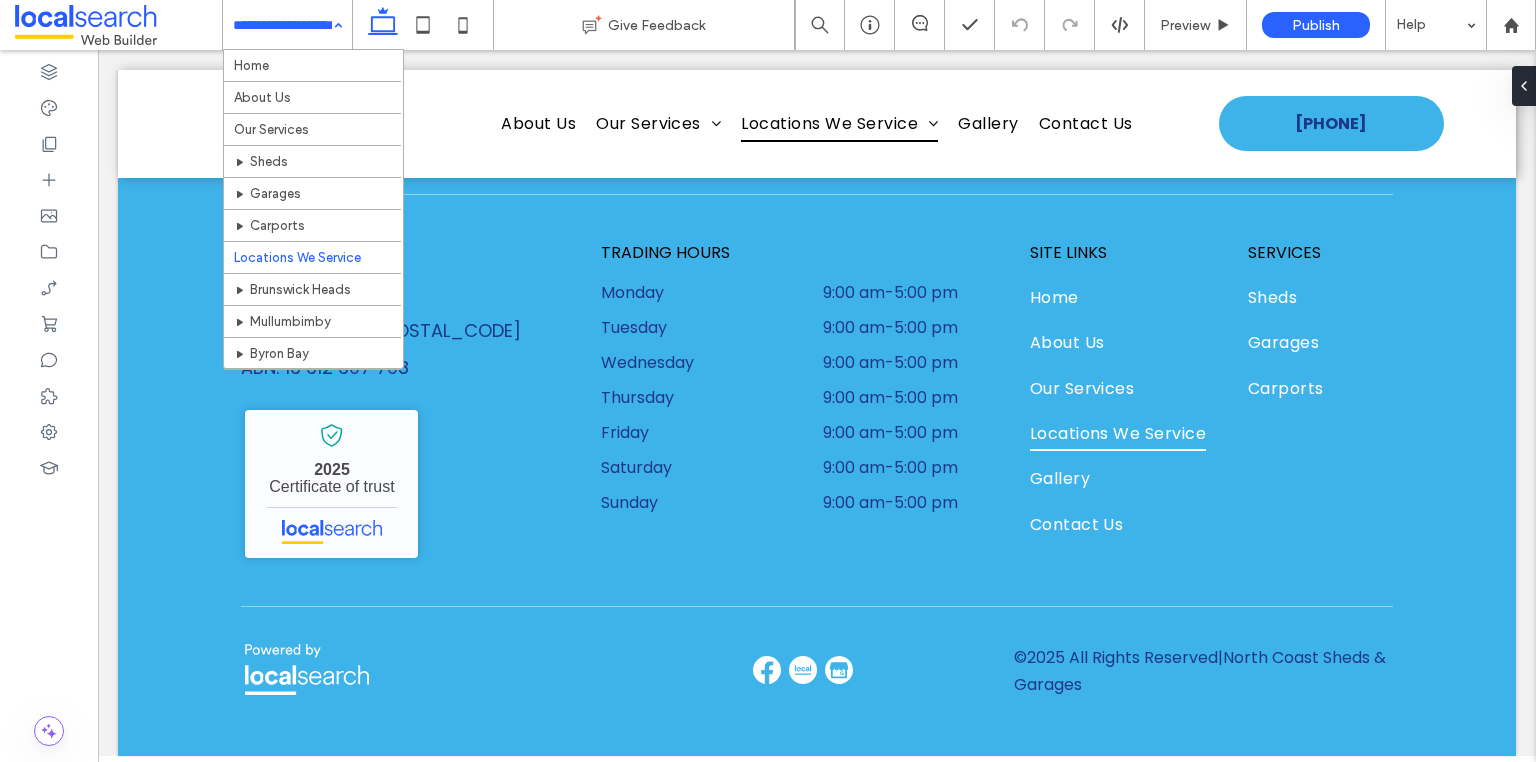 click at bounding box center [282, 25] 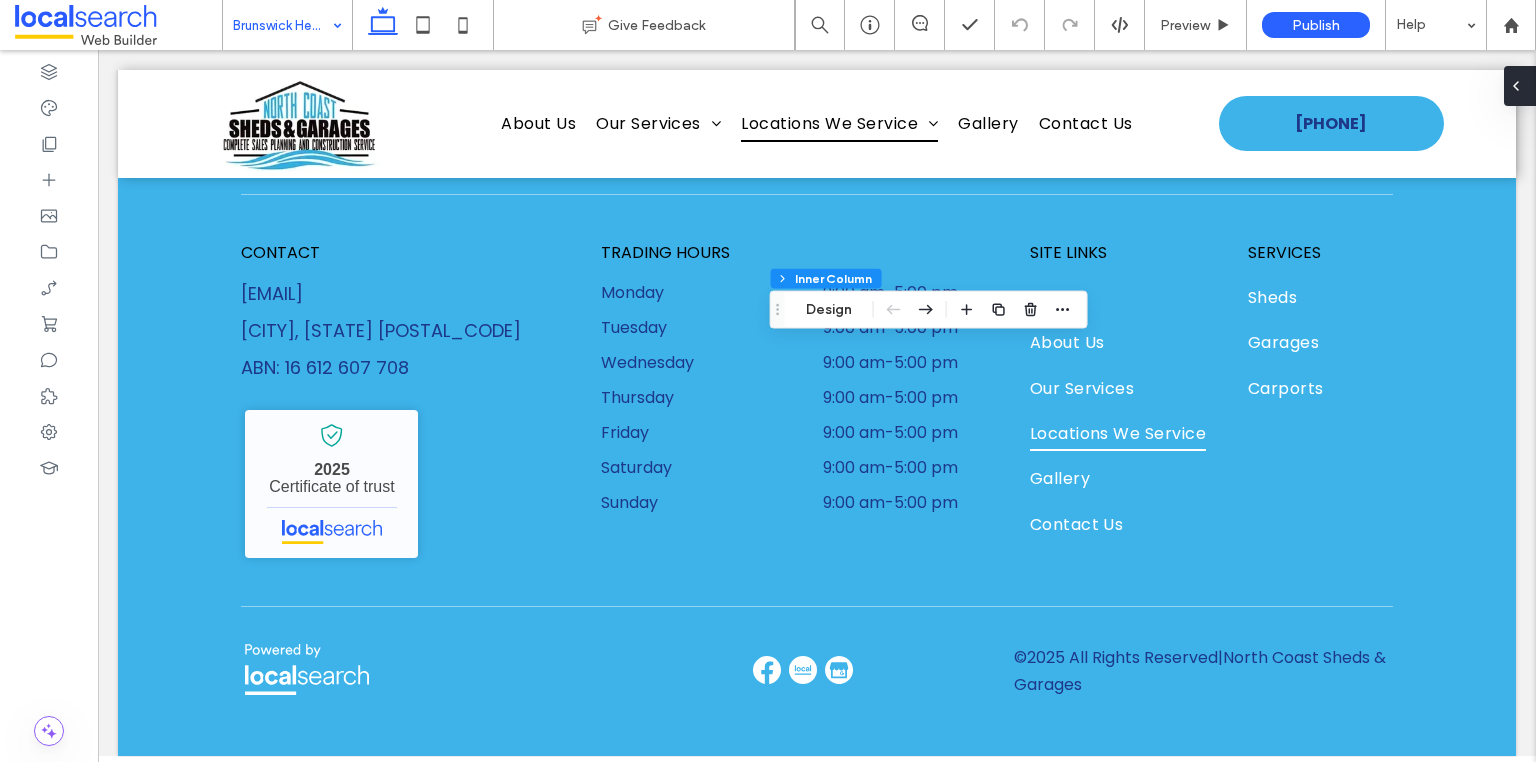 click at bounding box center [1520, 86] 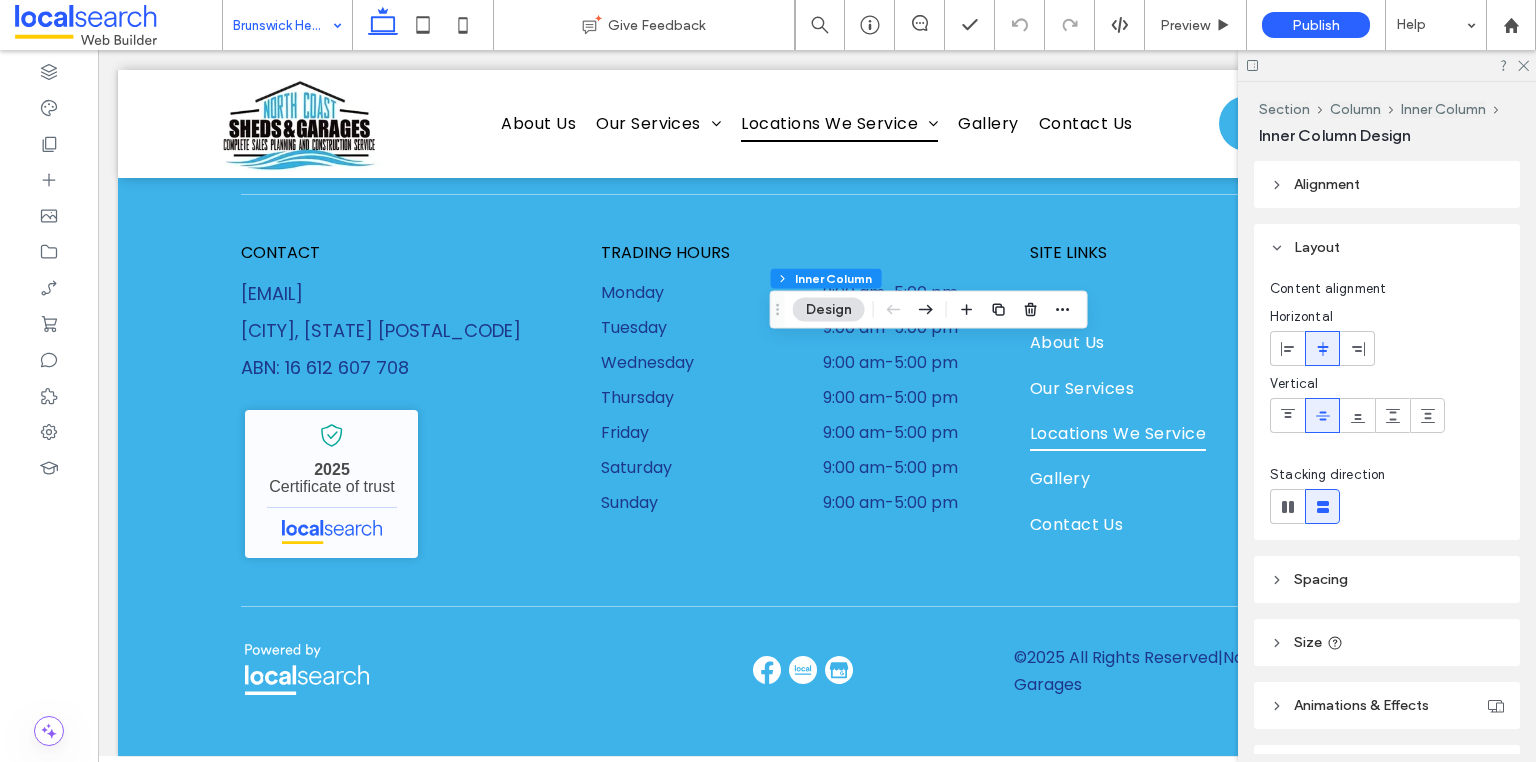 click on "Alignment" at bounding box center [1387, 184] 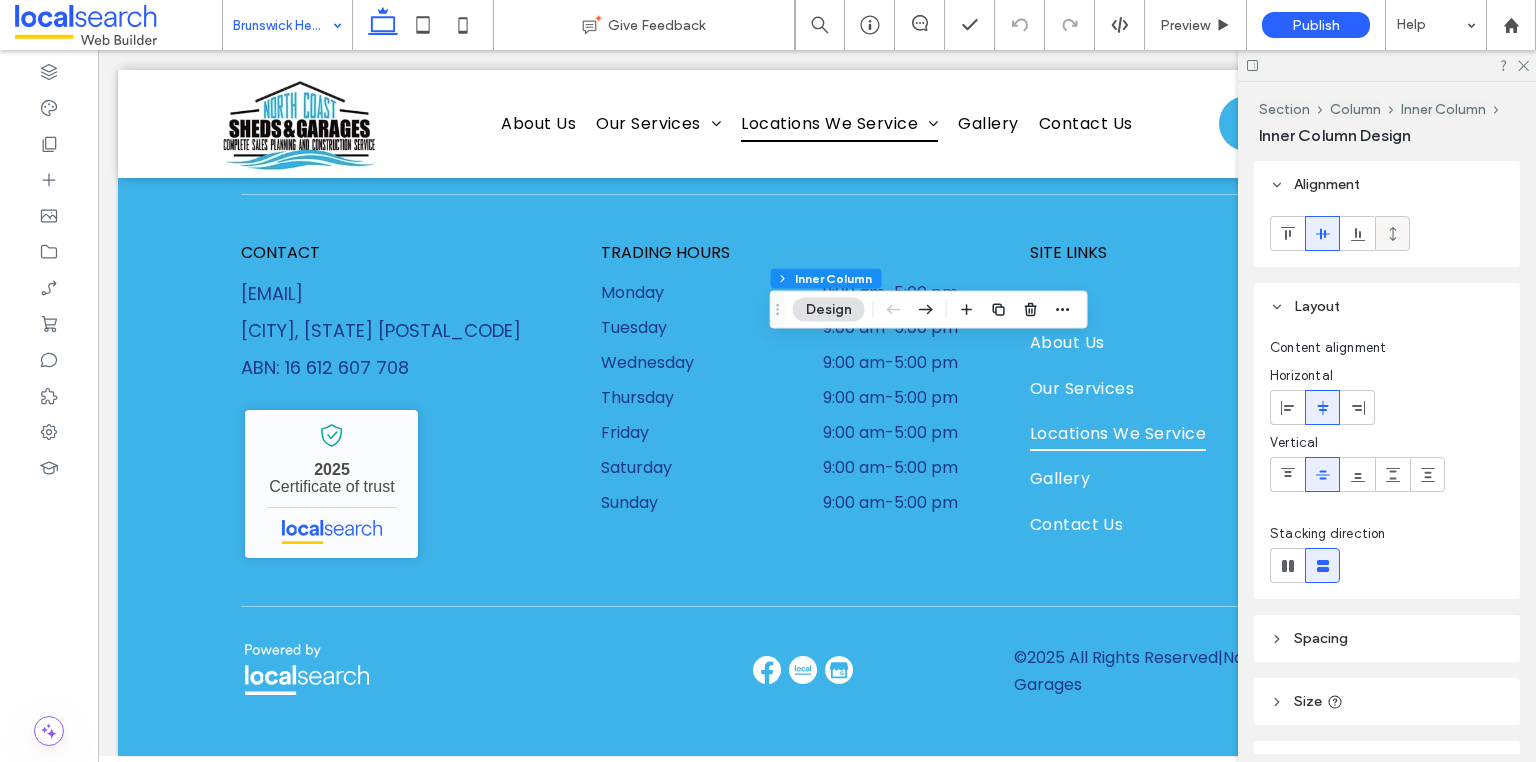 click 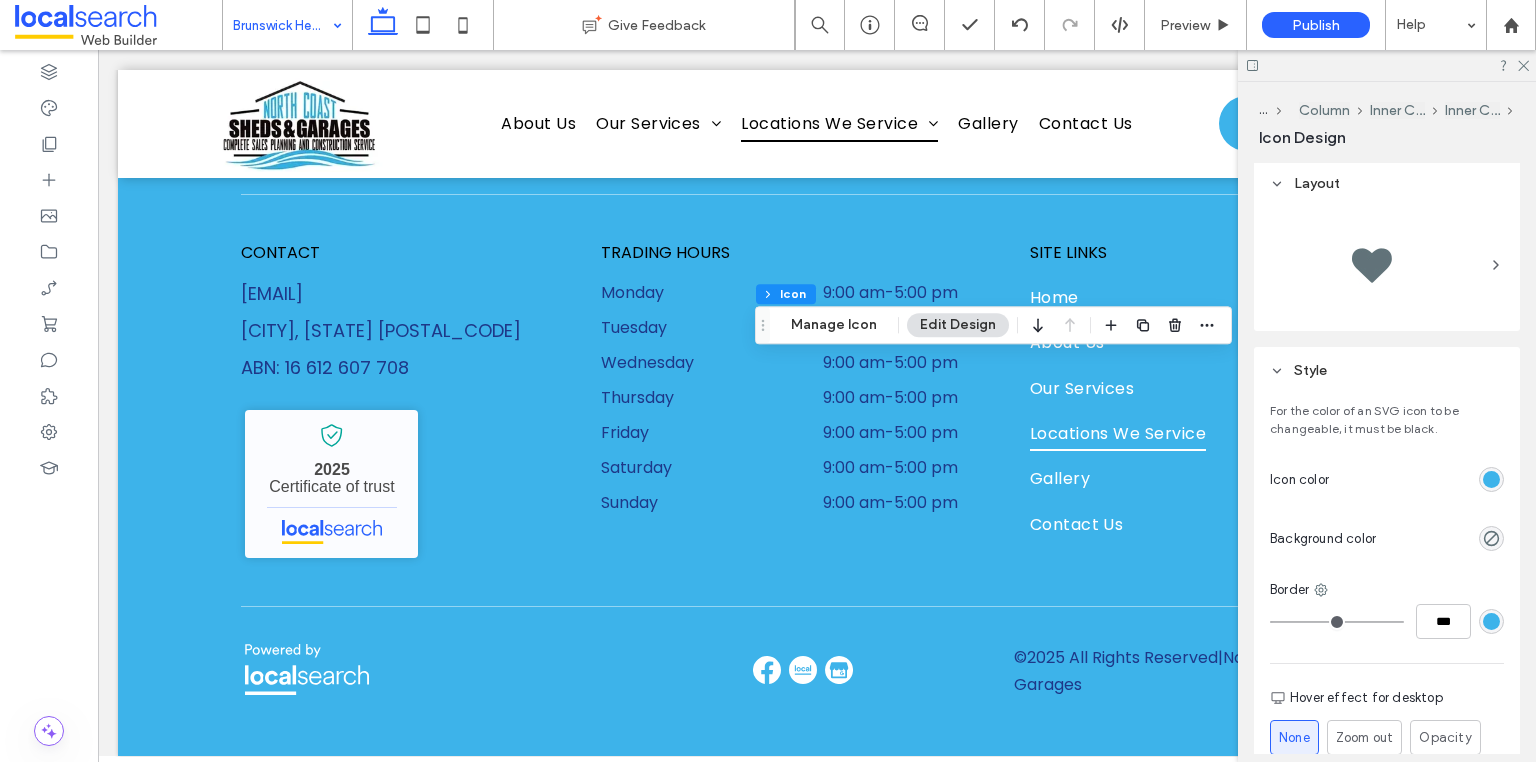 scroll, scrollTop: 320, scrollLeft: 0, axis: vertical 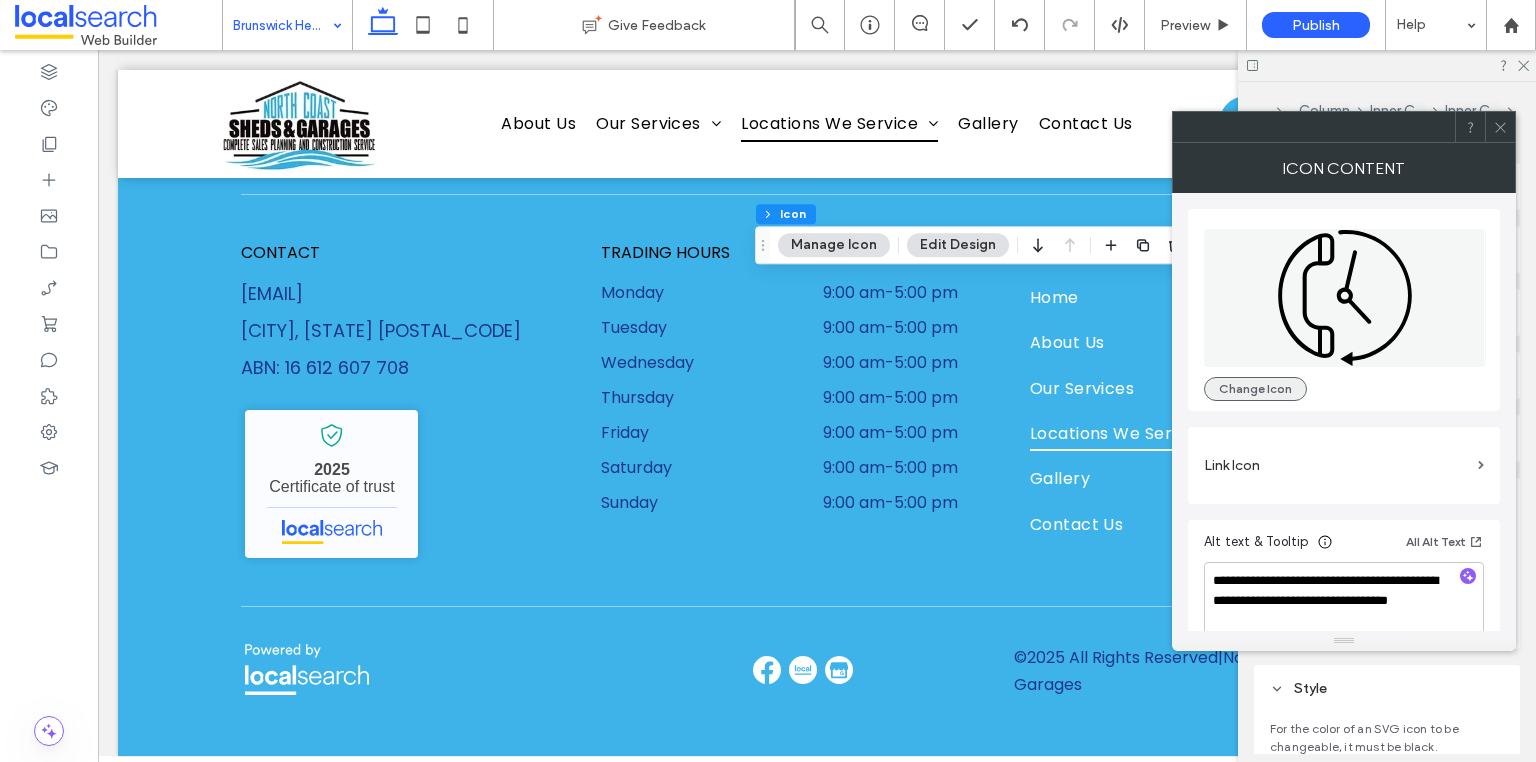 click on "Change Icon" at bounding box center [1255, 389] 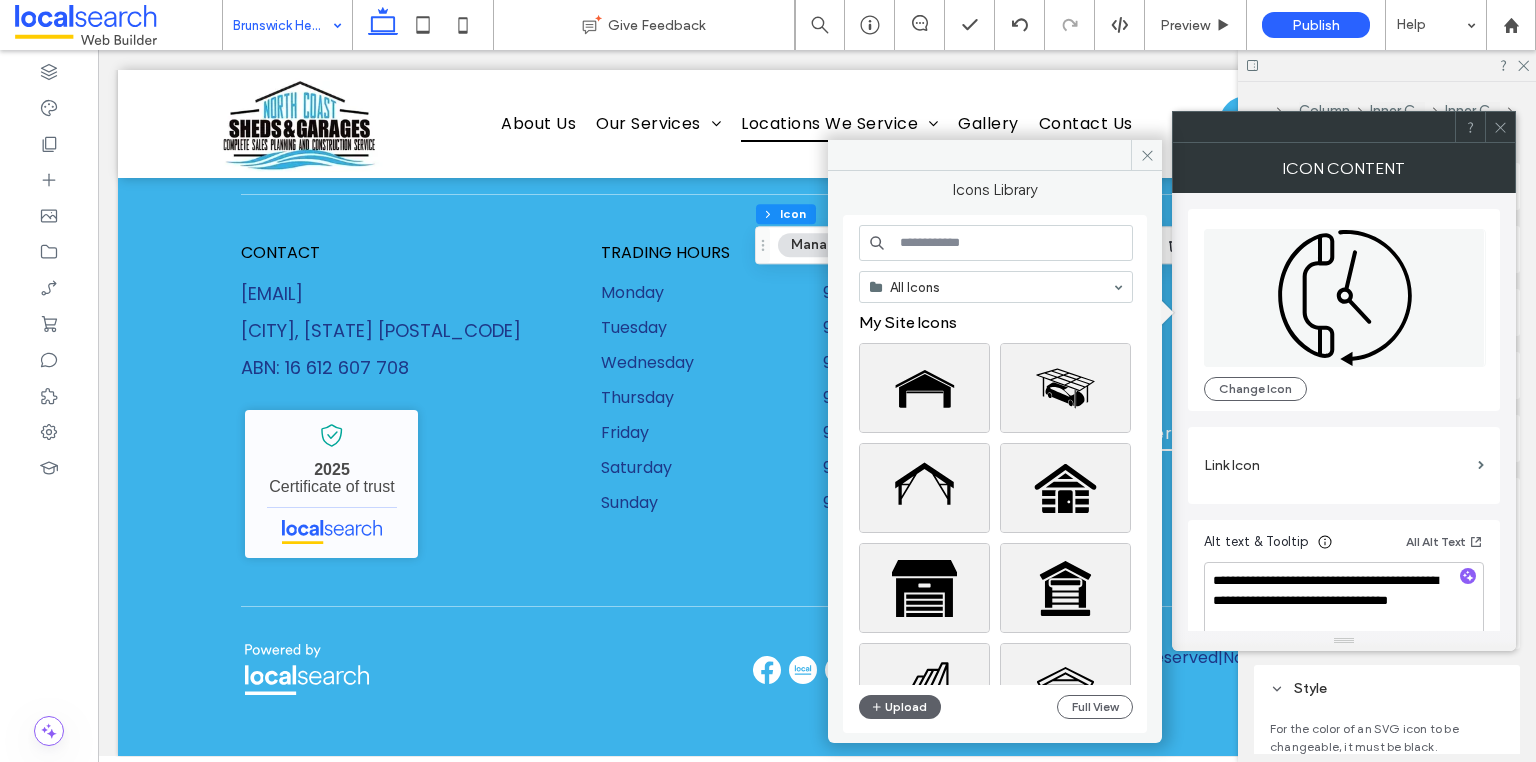 click at bounding box center (996, 243) 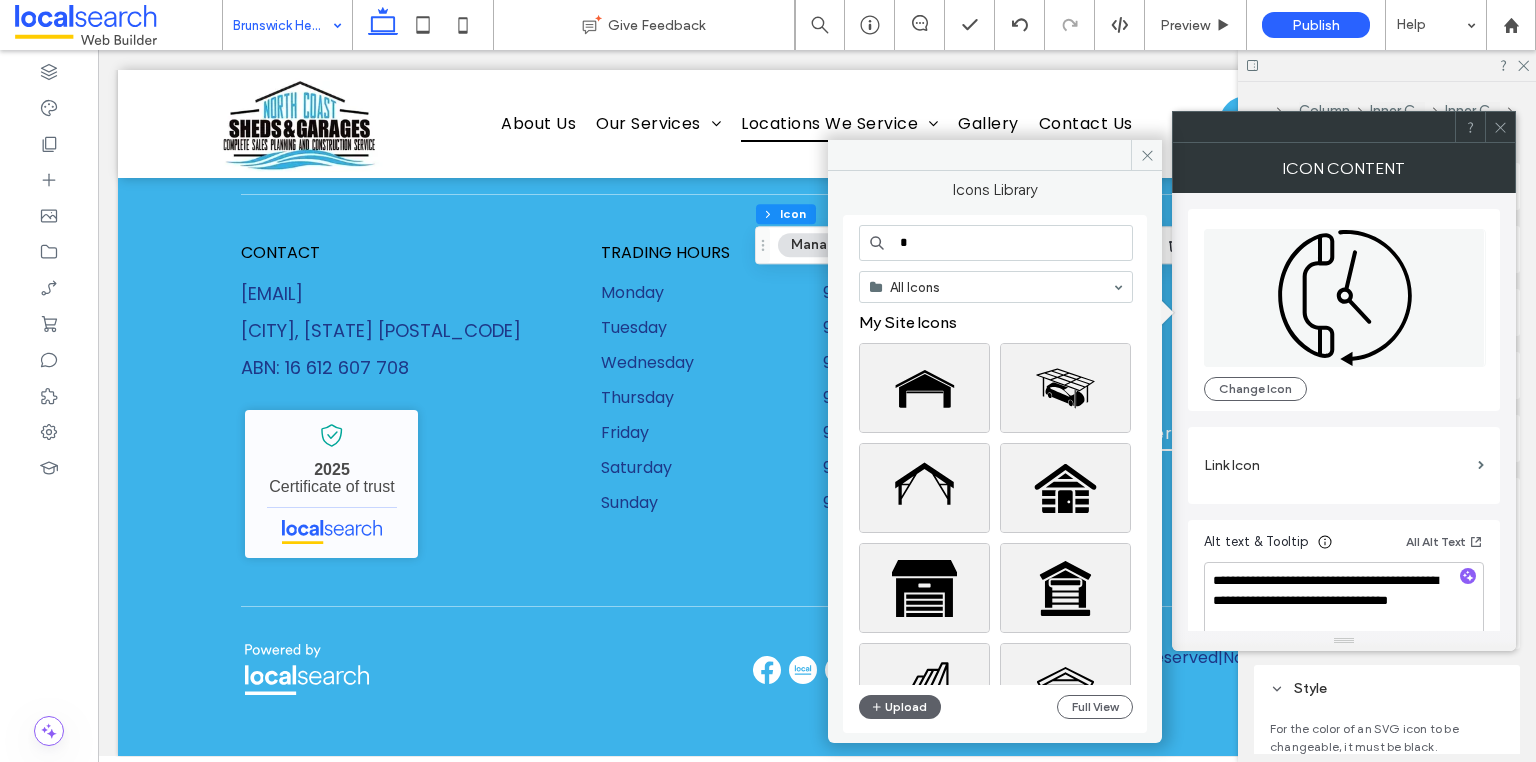 type on "*" 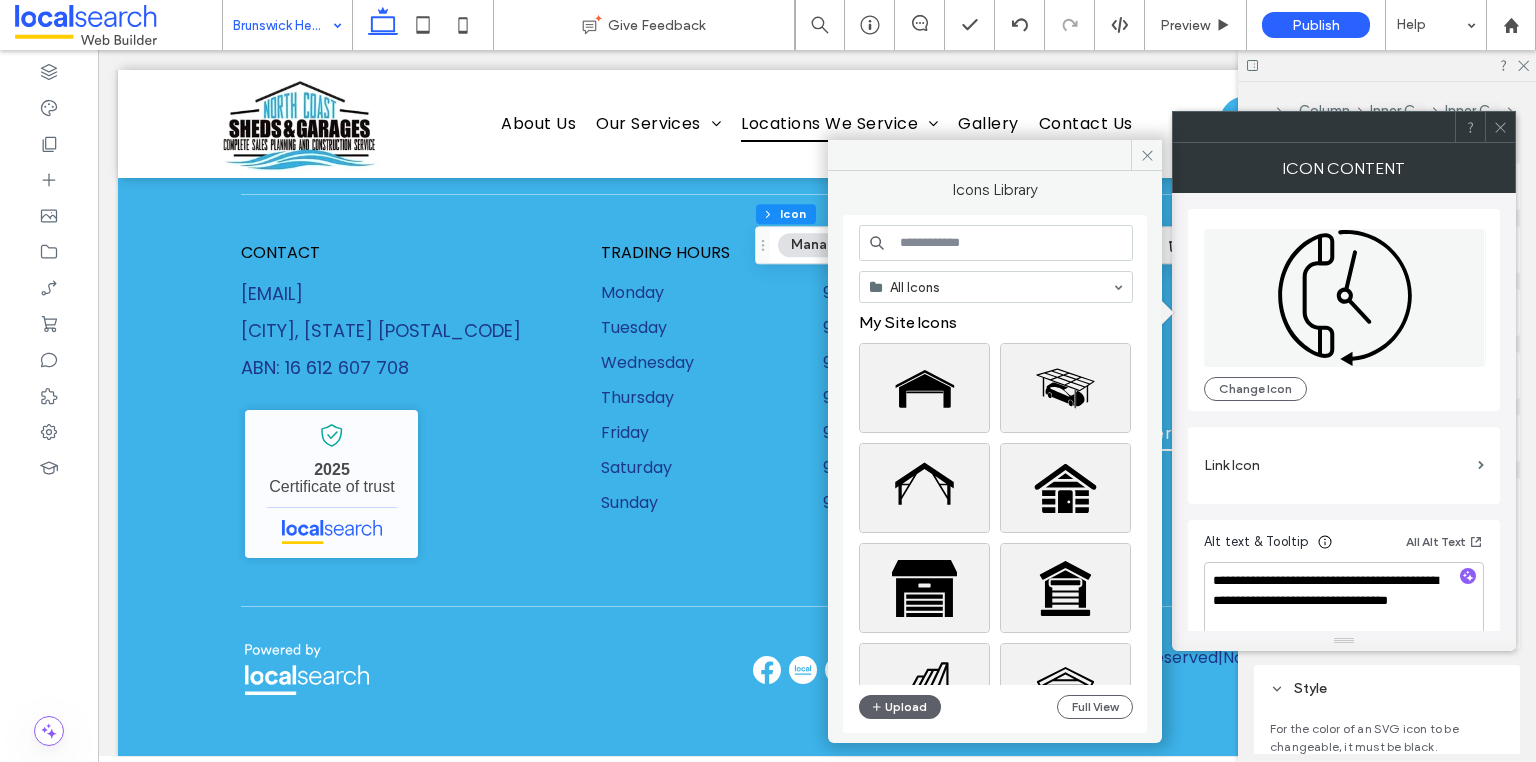 click at bounding box center [996, 243] 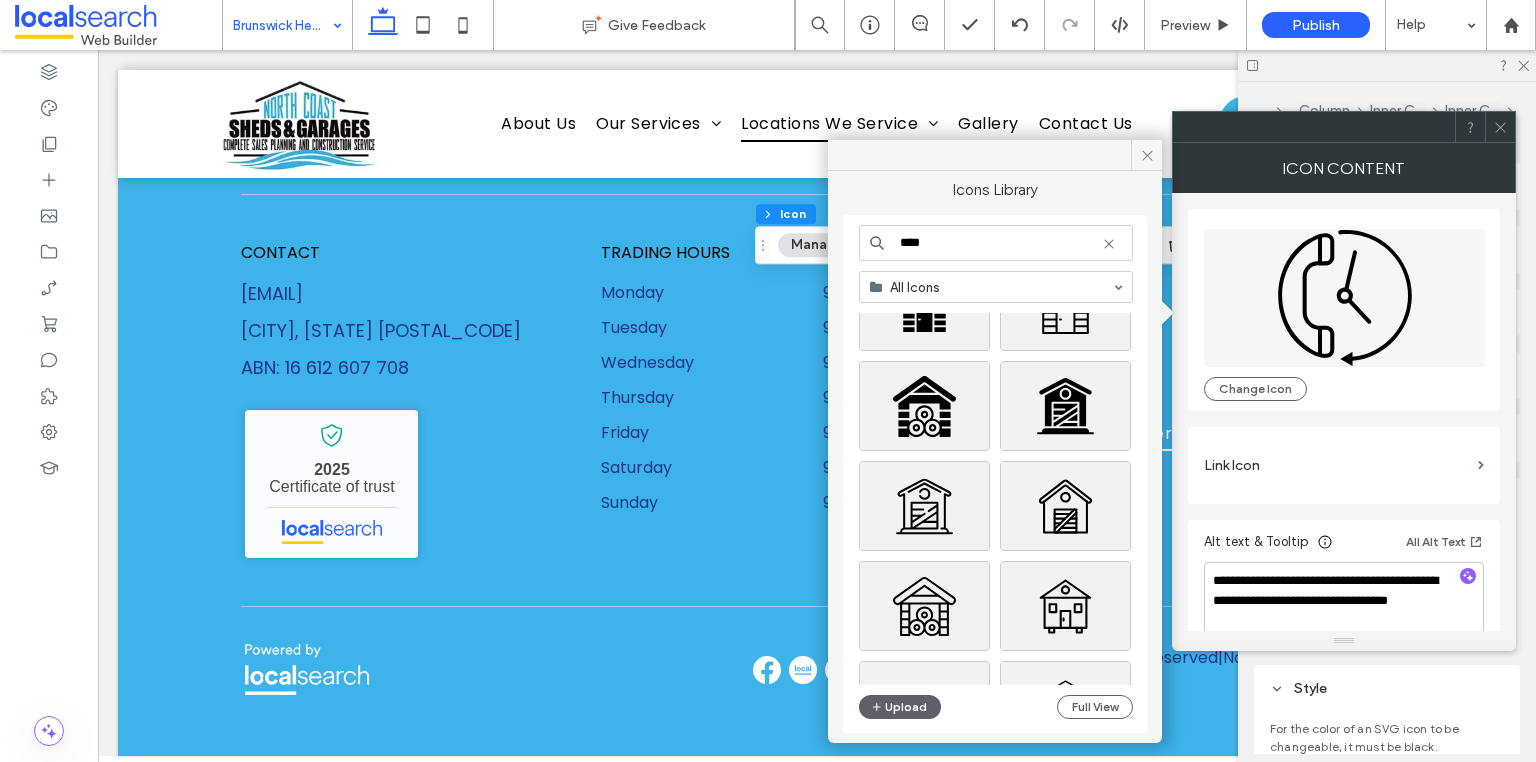 scroll, scrollTop: 1040, scrollLeft: 0, axis: vertical 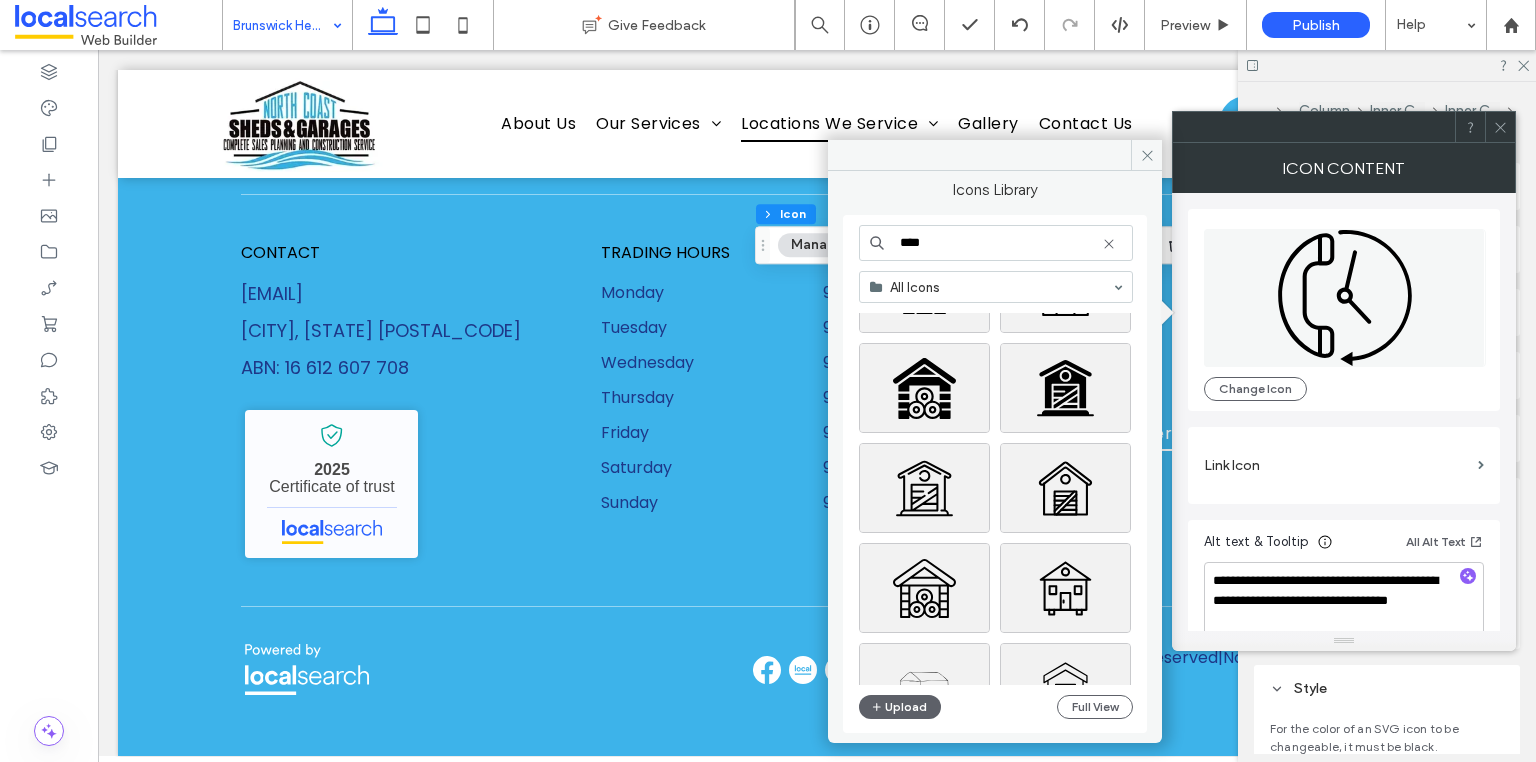type on "****" 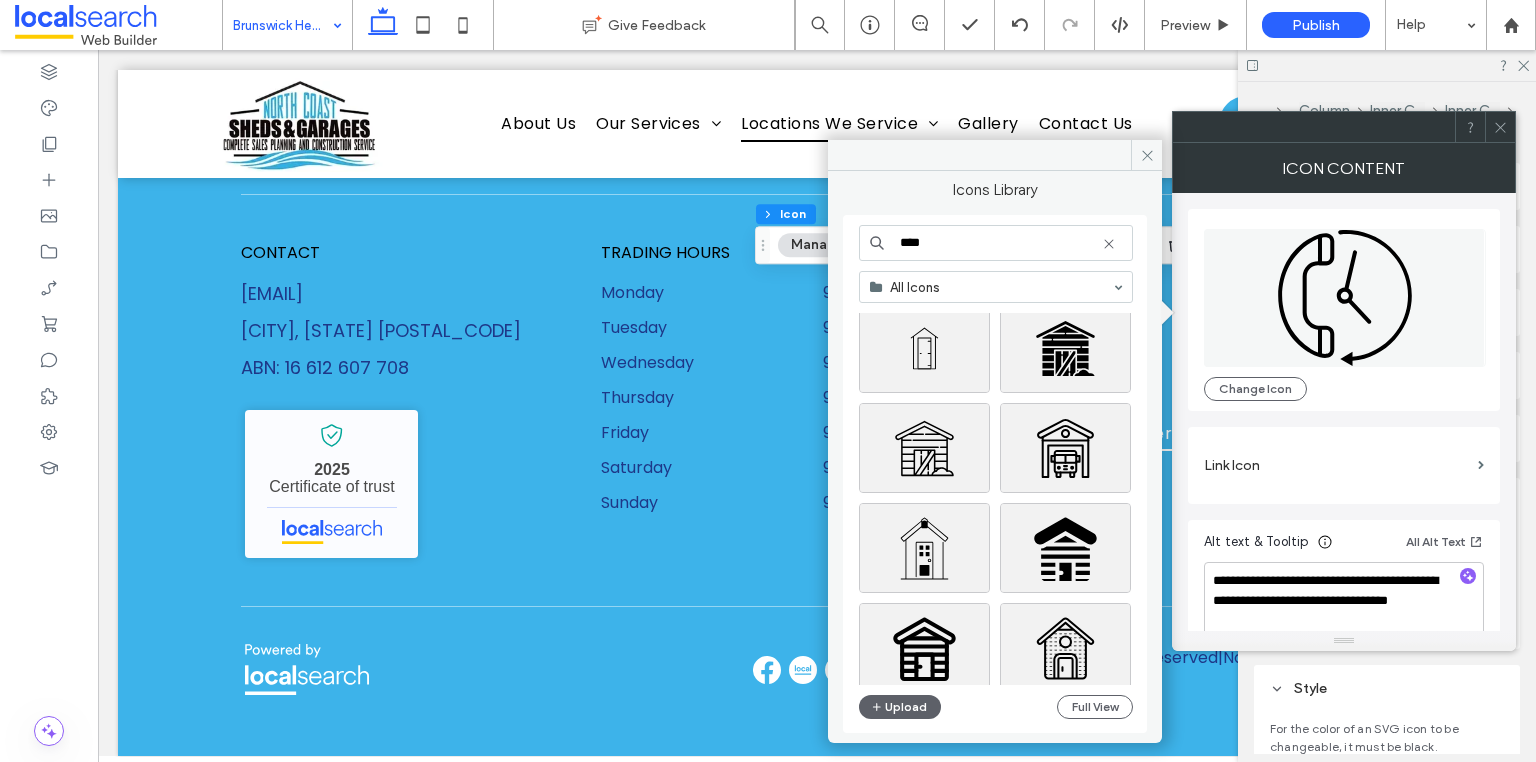scroll, scrollTop: 1760, scrollLeft: 0, axis: vertical 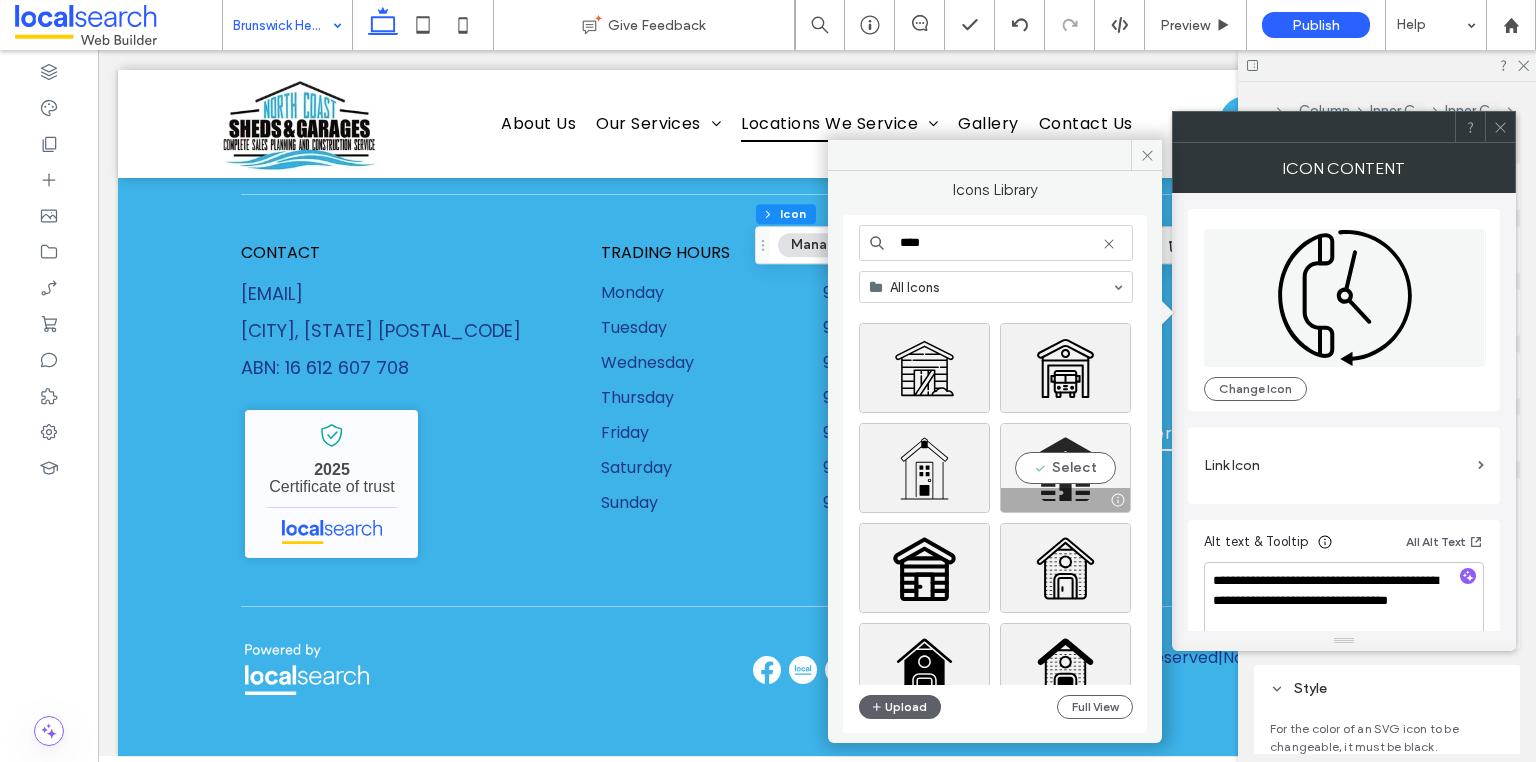 click on "Select" at bounding box center (1065, 468) 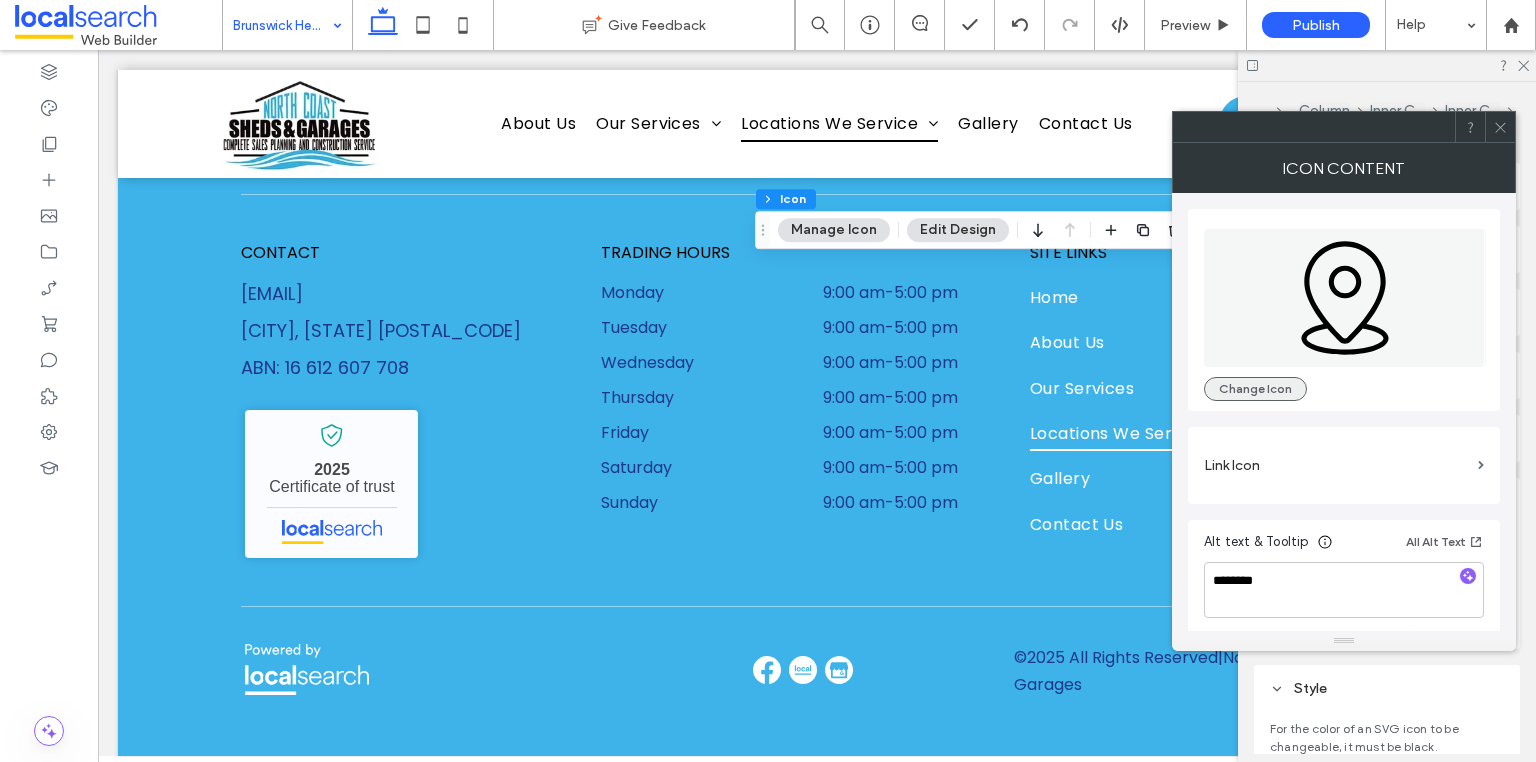 click on "Change Icon" at bounding box center (1255, 389) 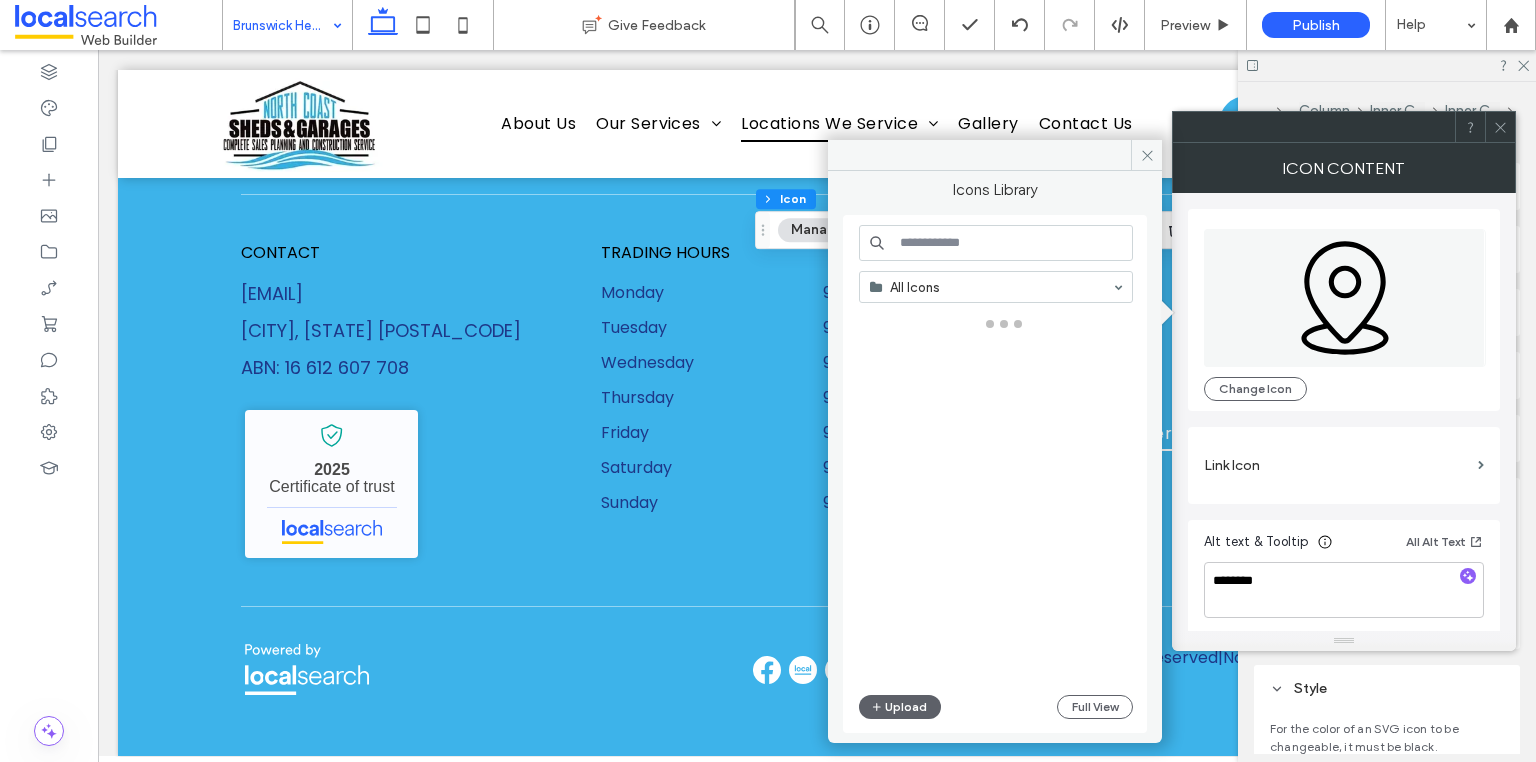 click at bounding box center [996, 243] 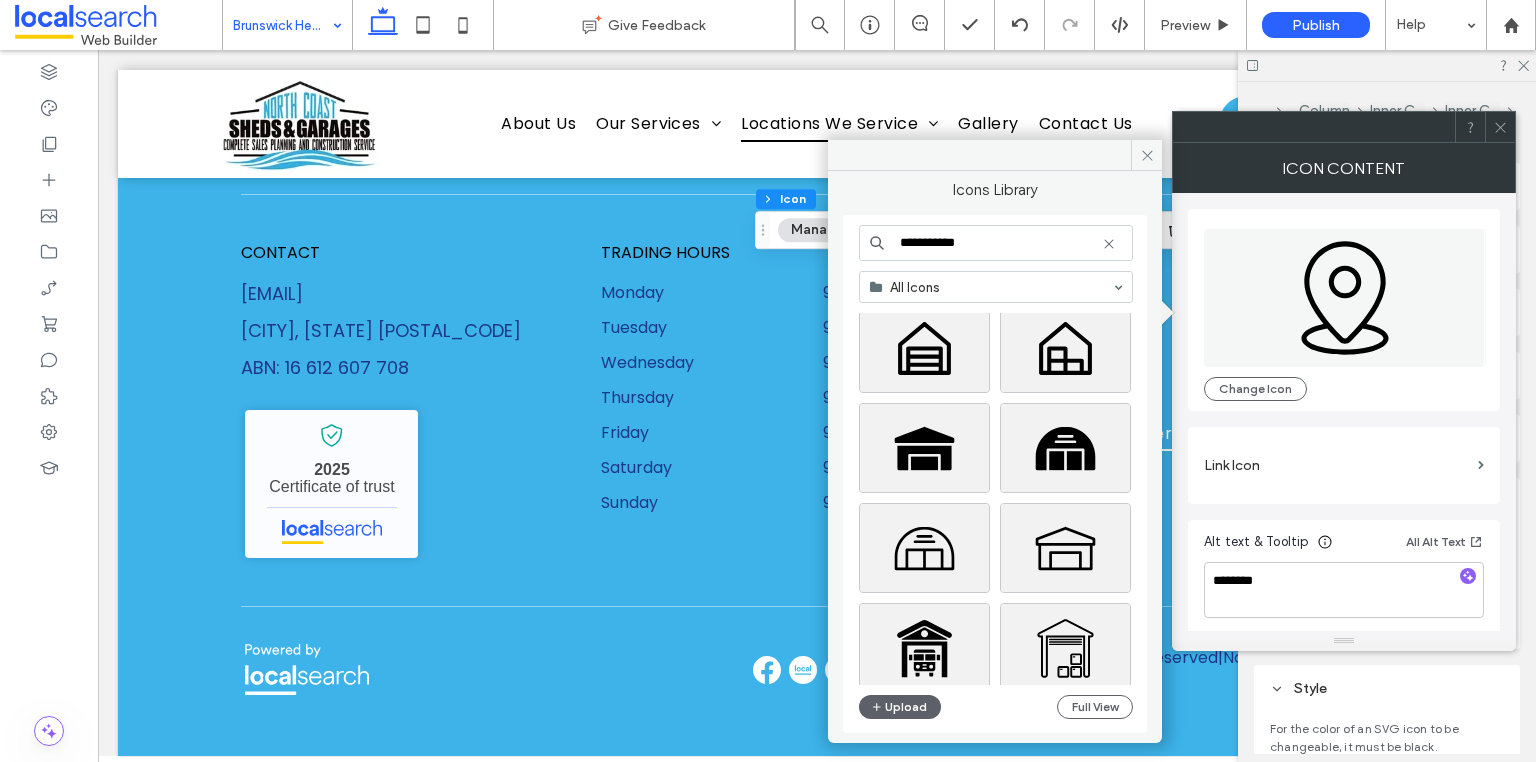 scroll, scrollTop: 320, scrollLeft: 0, axis: vertical 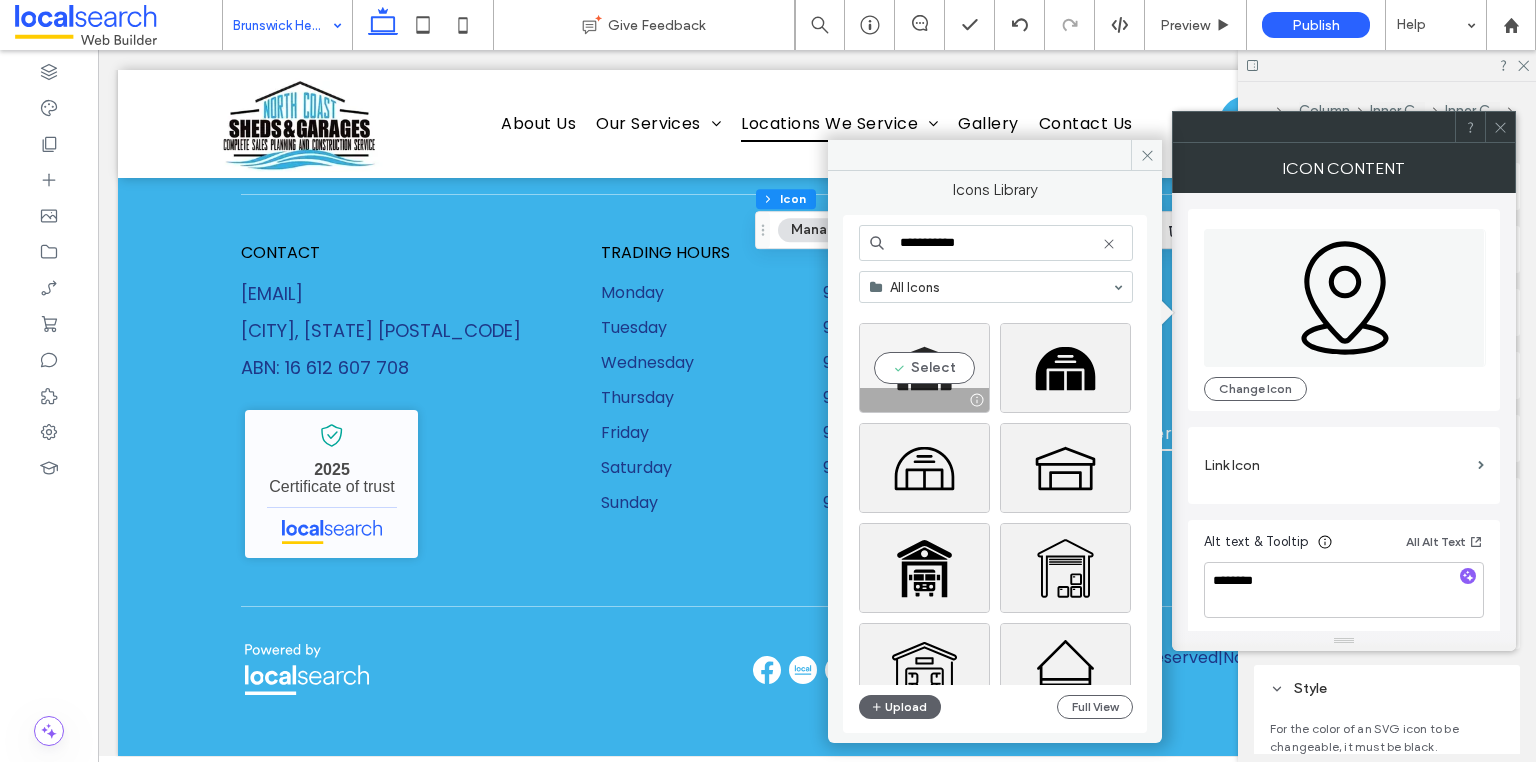 type on "**********" 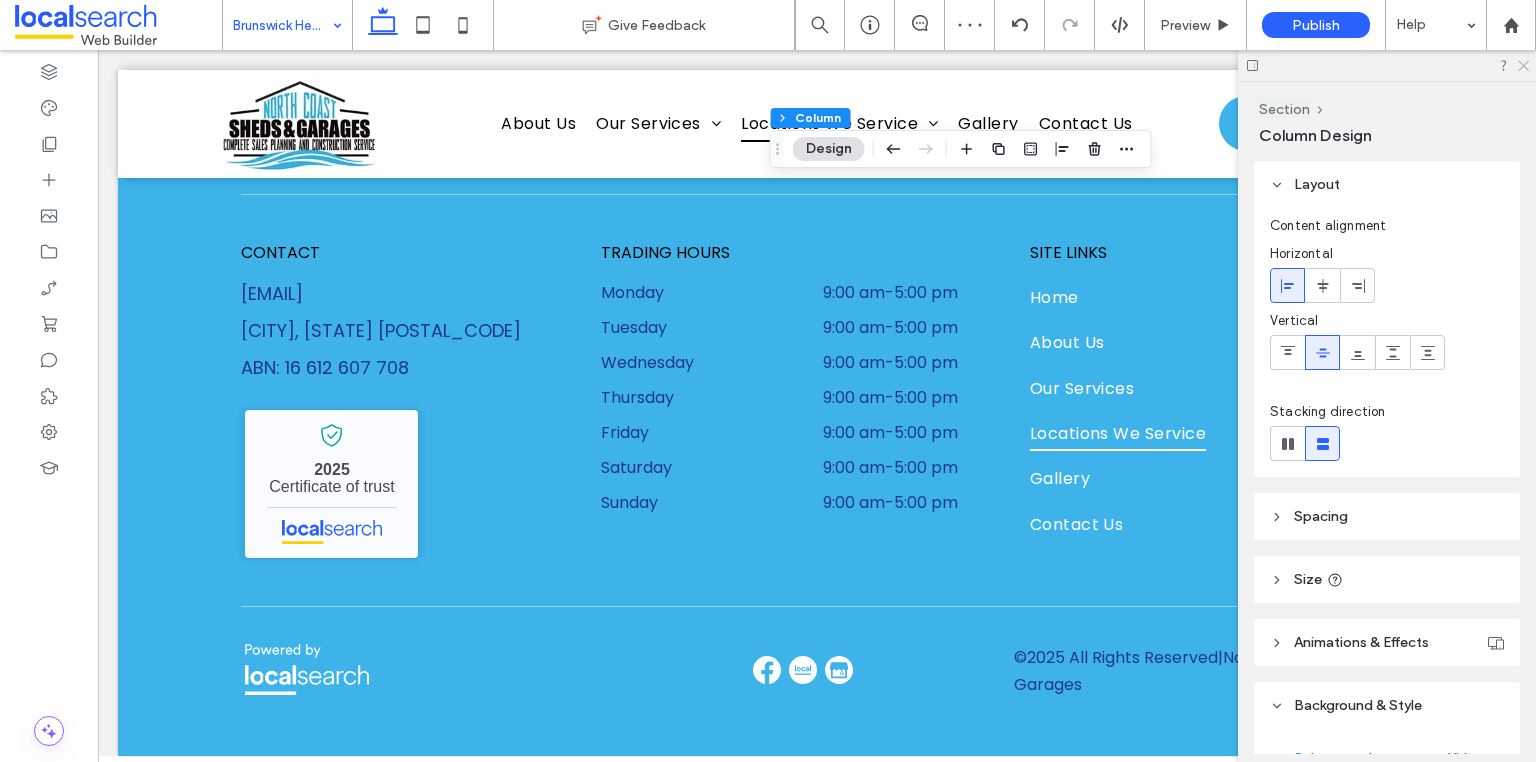 click 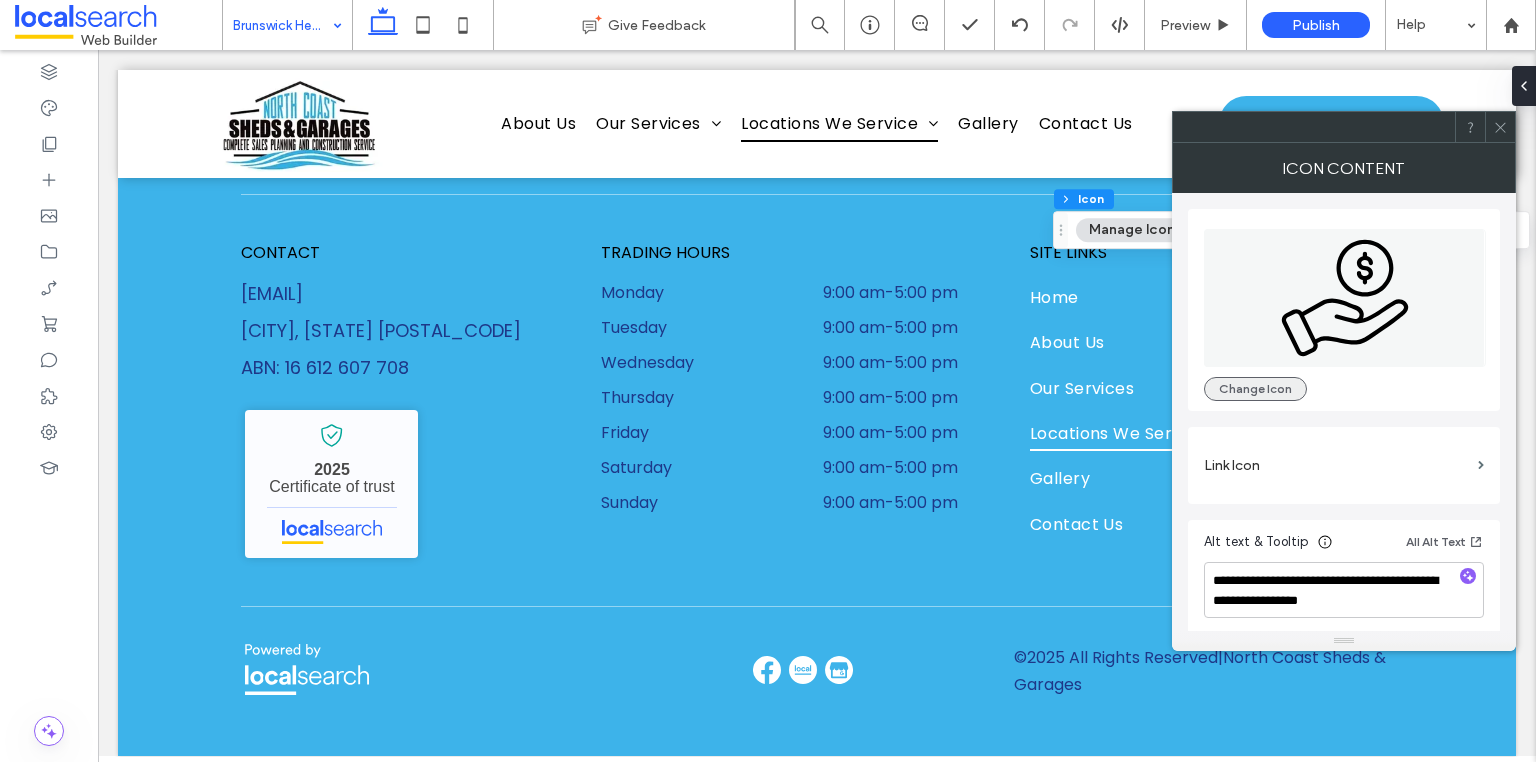 click on "Change Icon" at bounding box center (1255, 389) 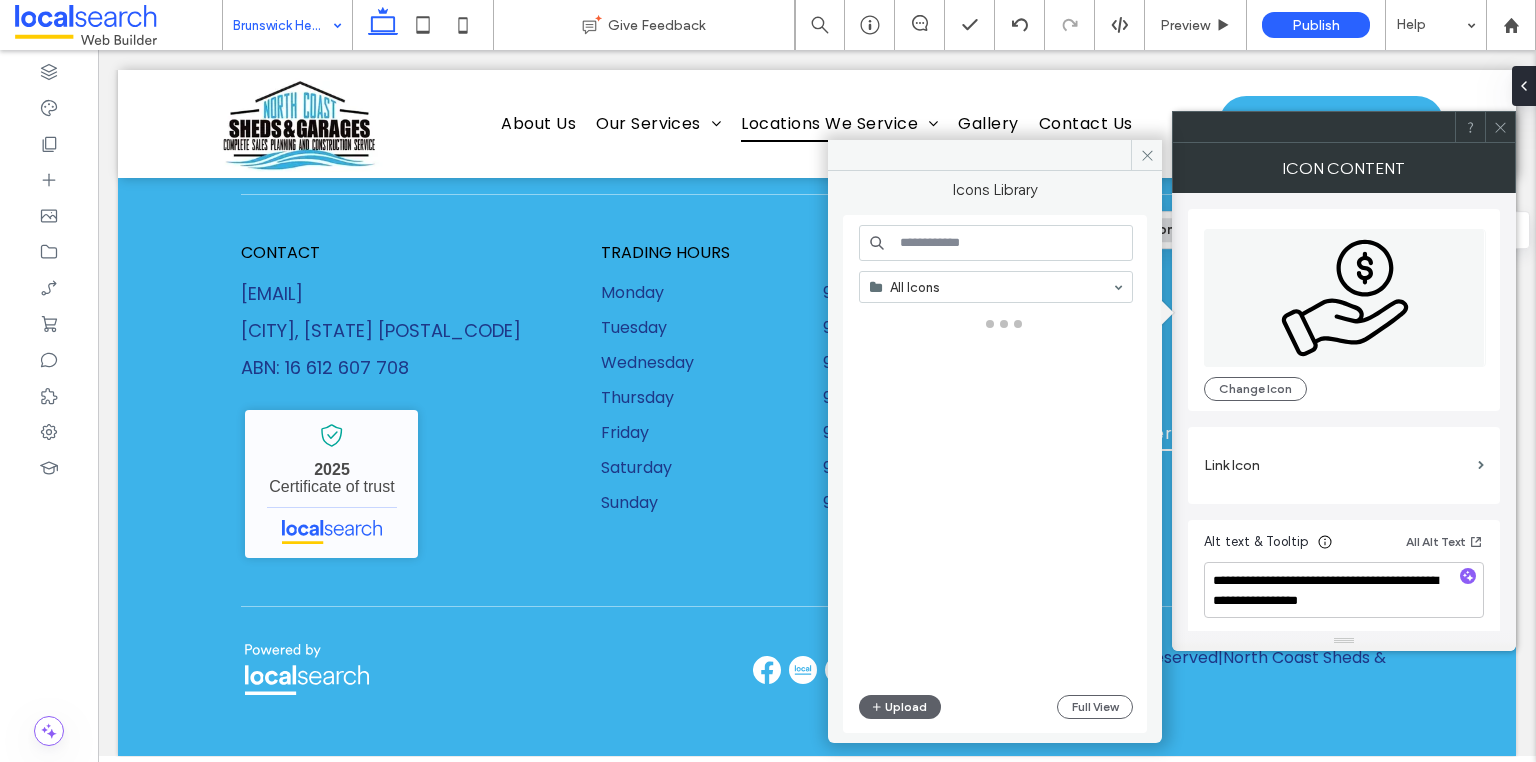 click at bounding box center [996, 243] 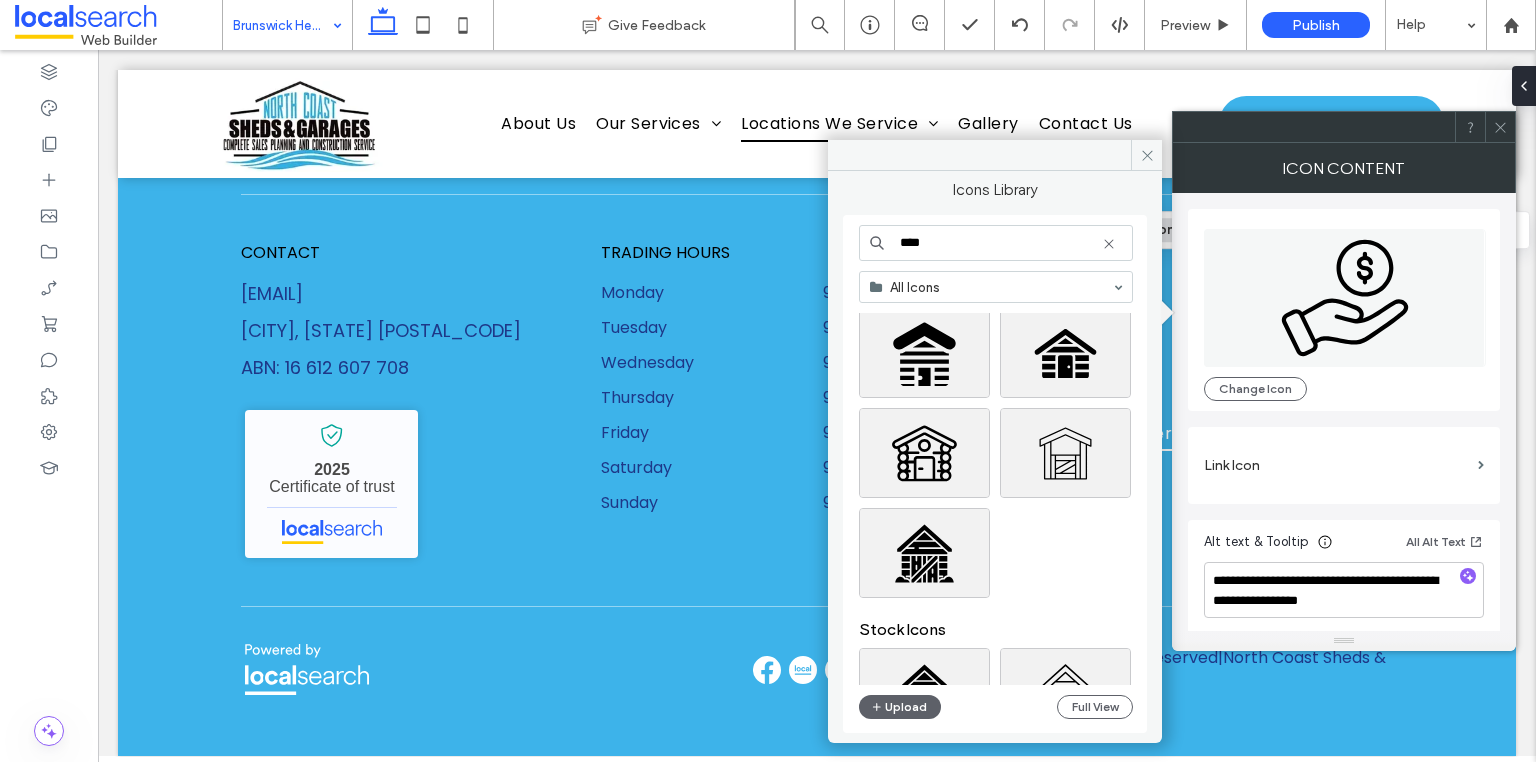 scroll, scrollTop: 0, scrollLeft: 0, axis: both 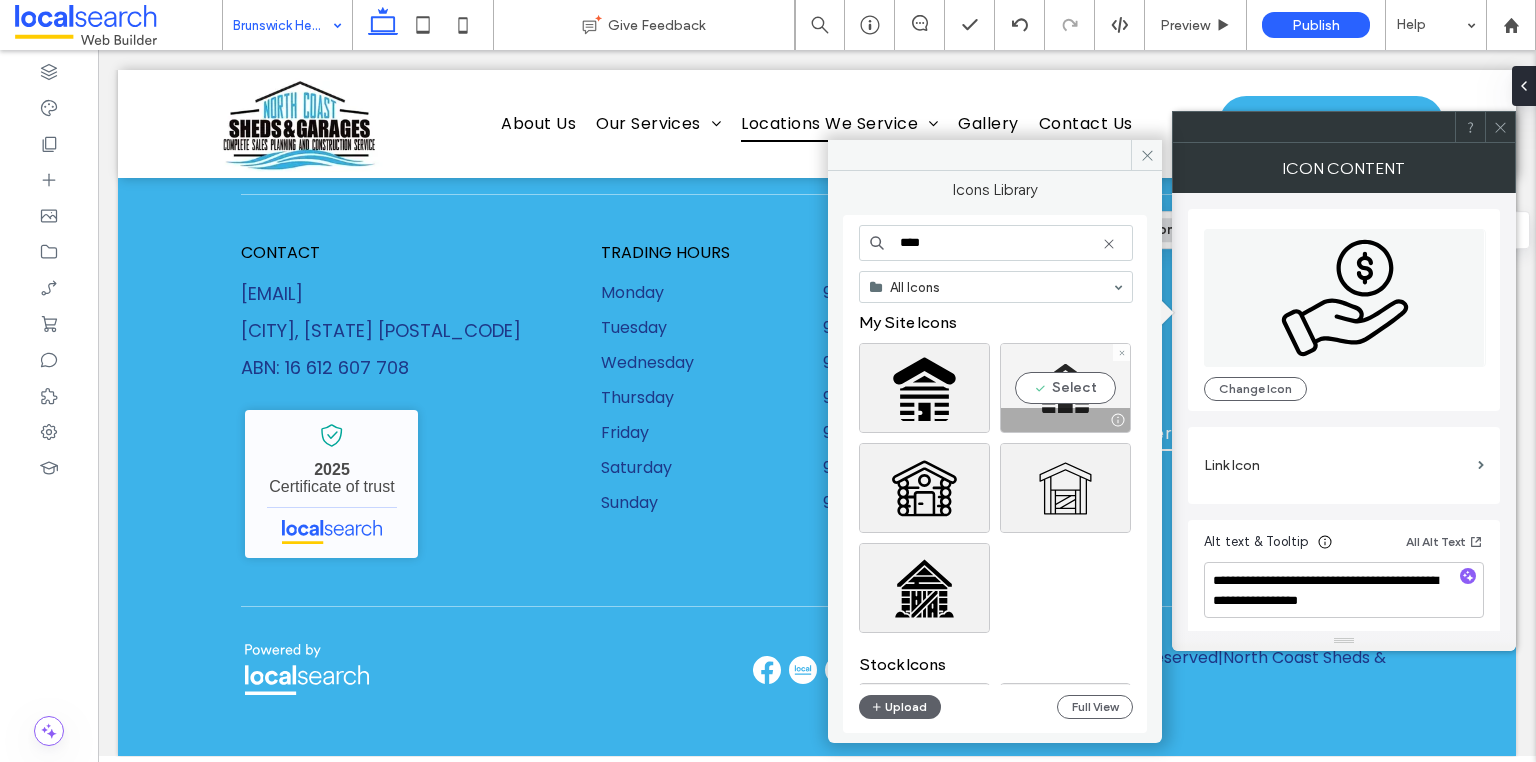 type on "****" 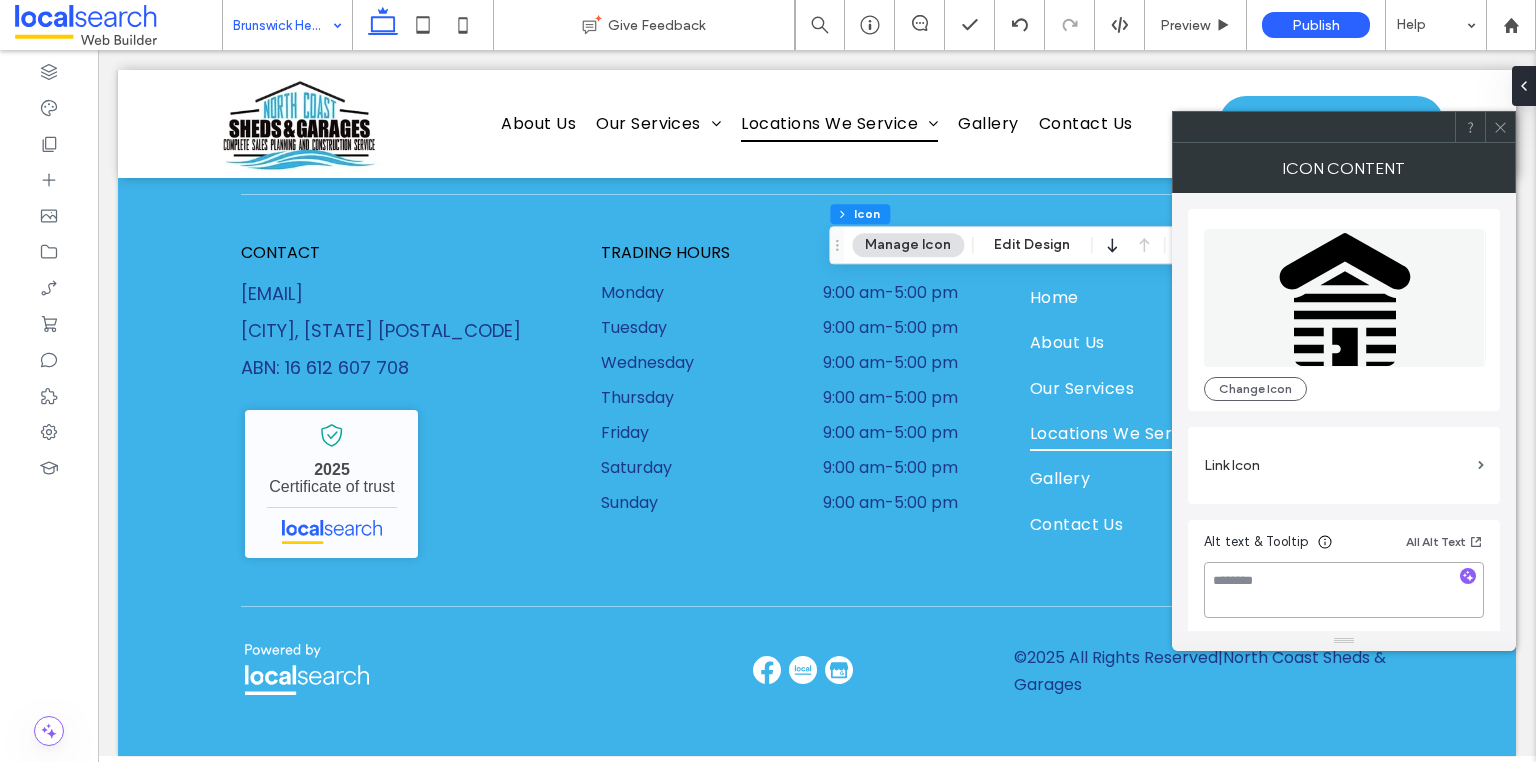 click at bounding box center (1344, 590) 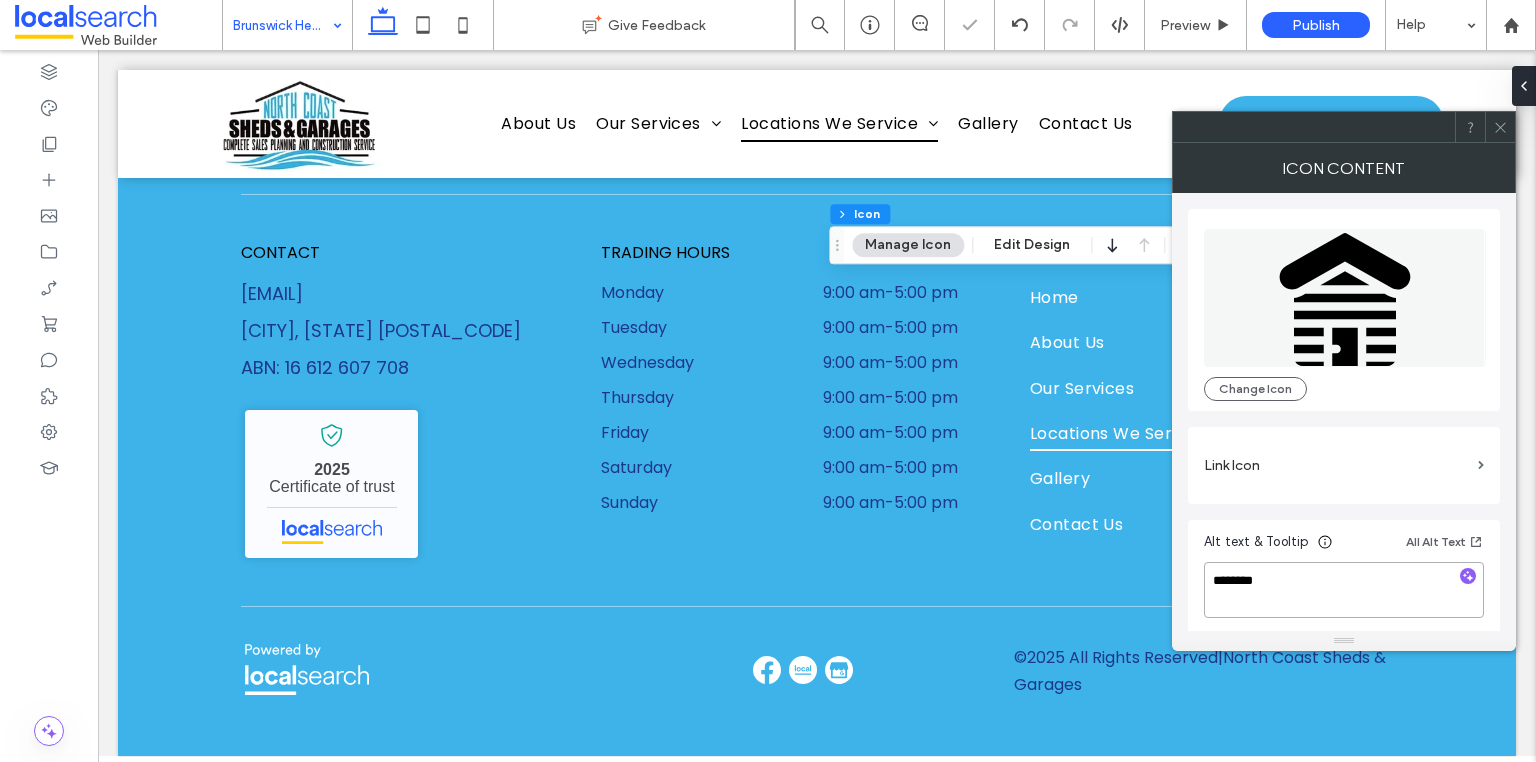 type on "*********" 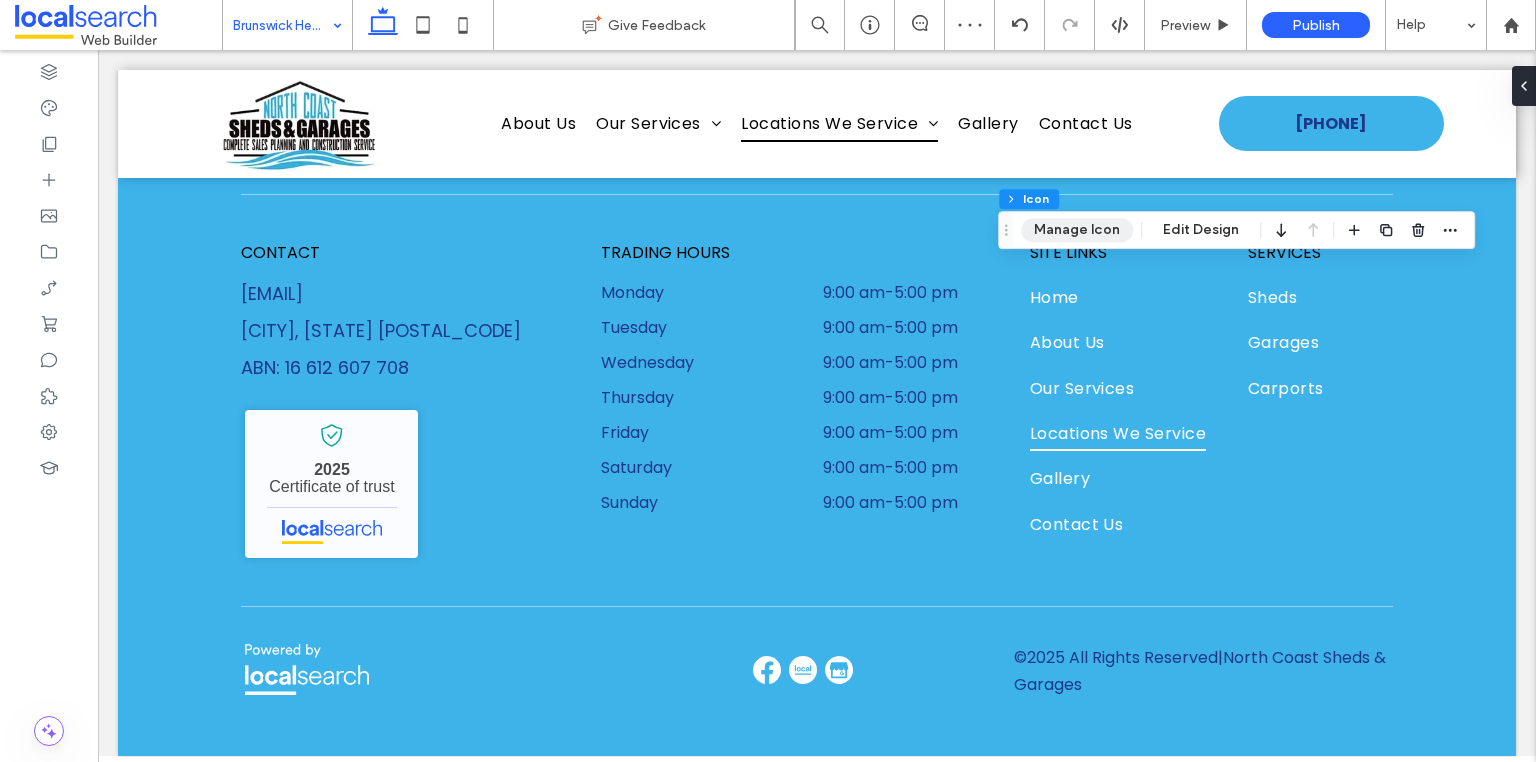 click on "Manage Icon" at bounding box center [1077, 230] 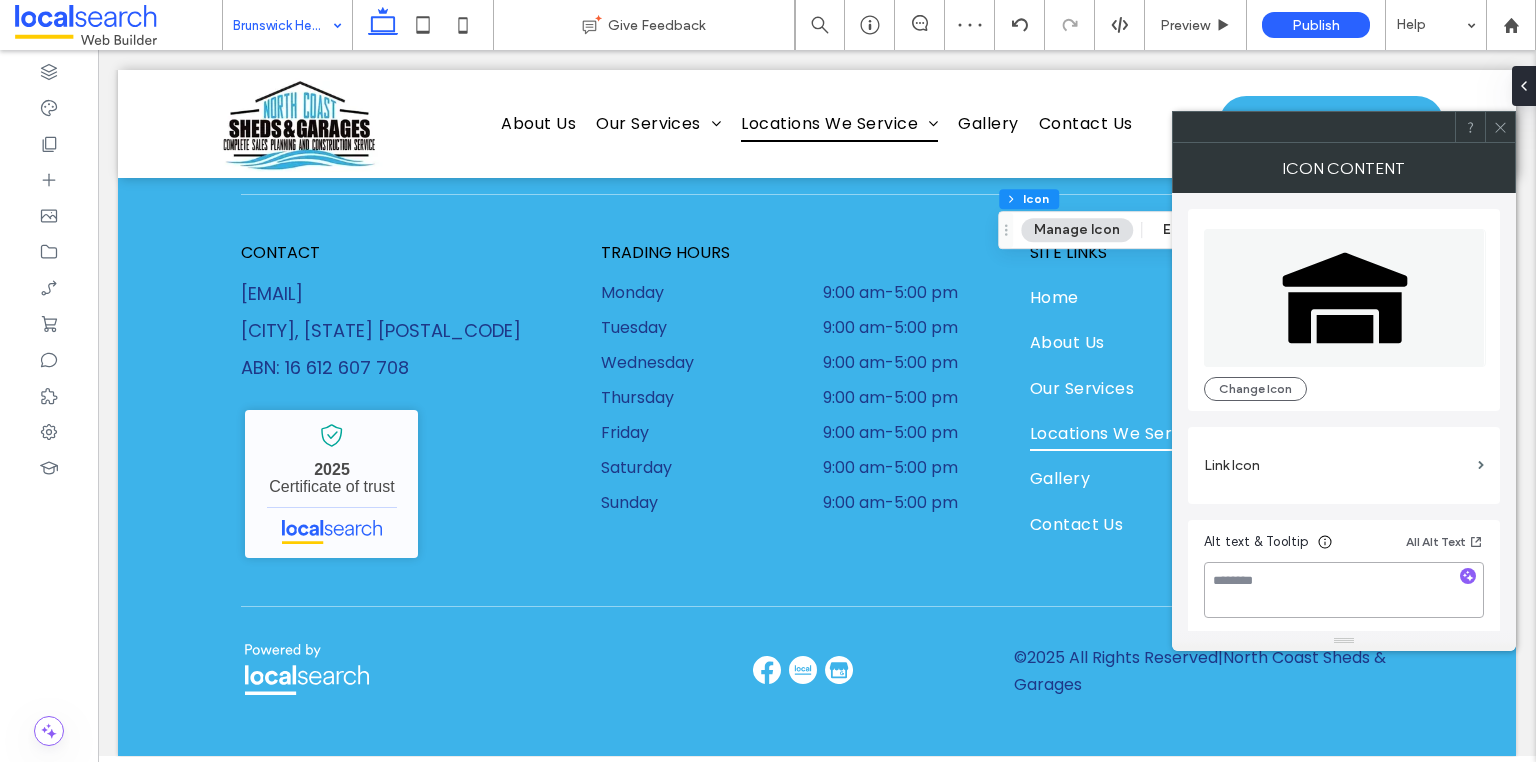 click at bounding box center [1344, 590] 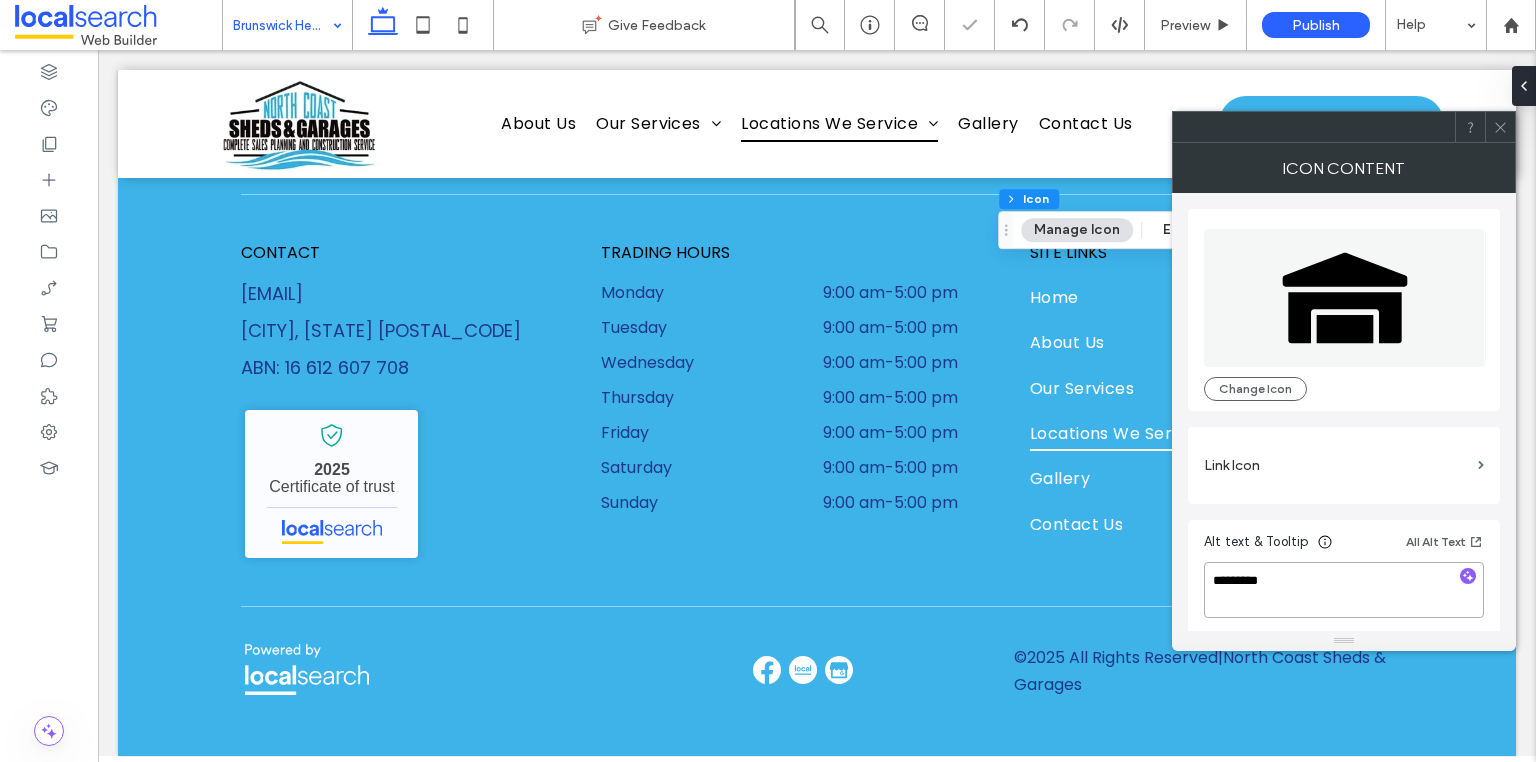 type on "*********" 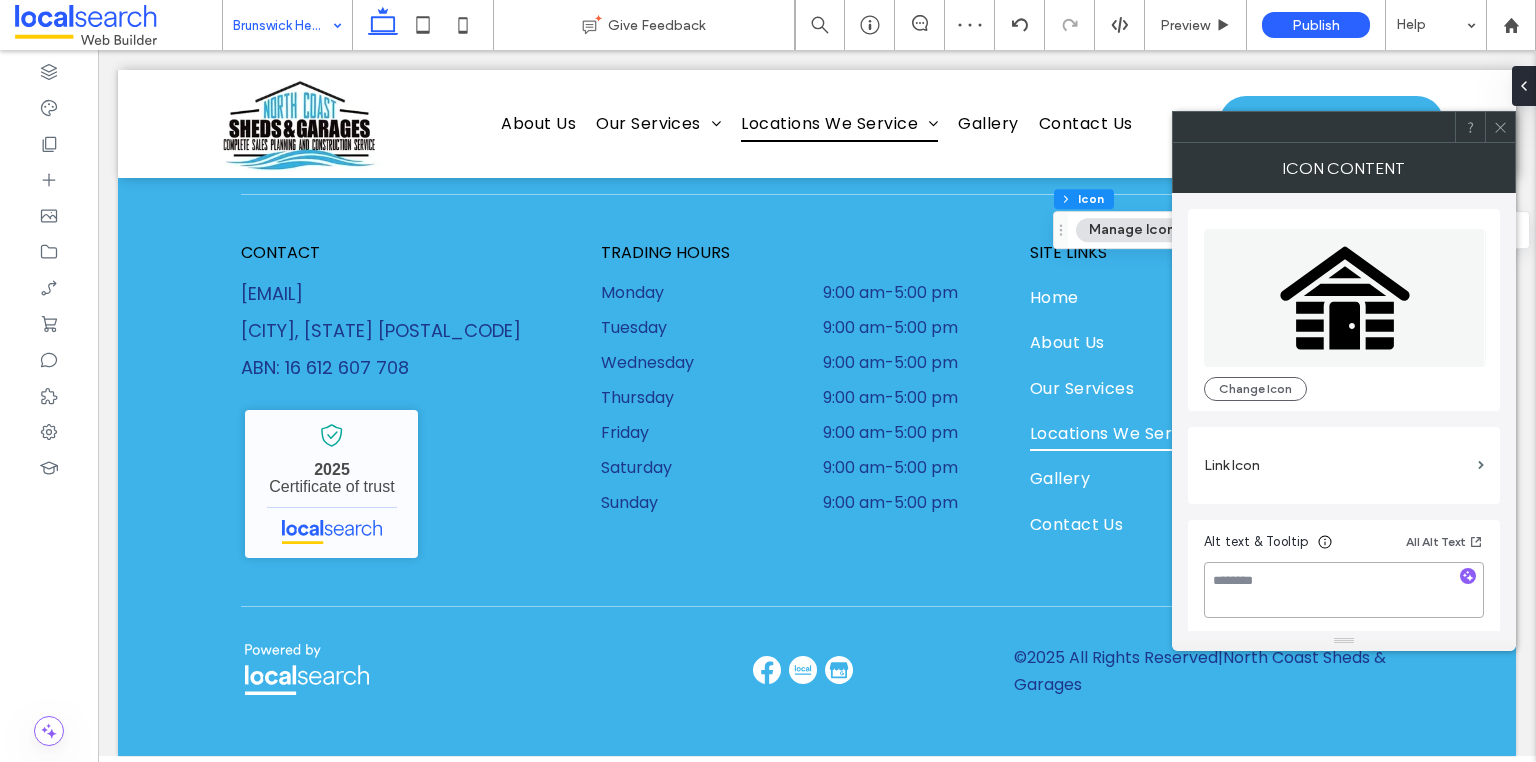 click at bounding box center [1344, 590] 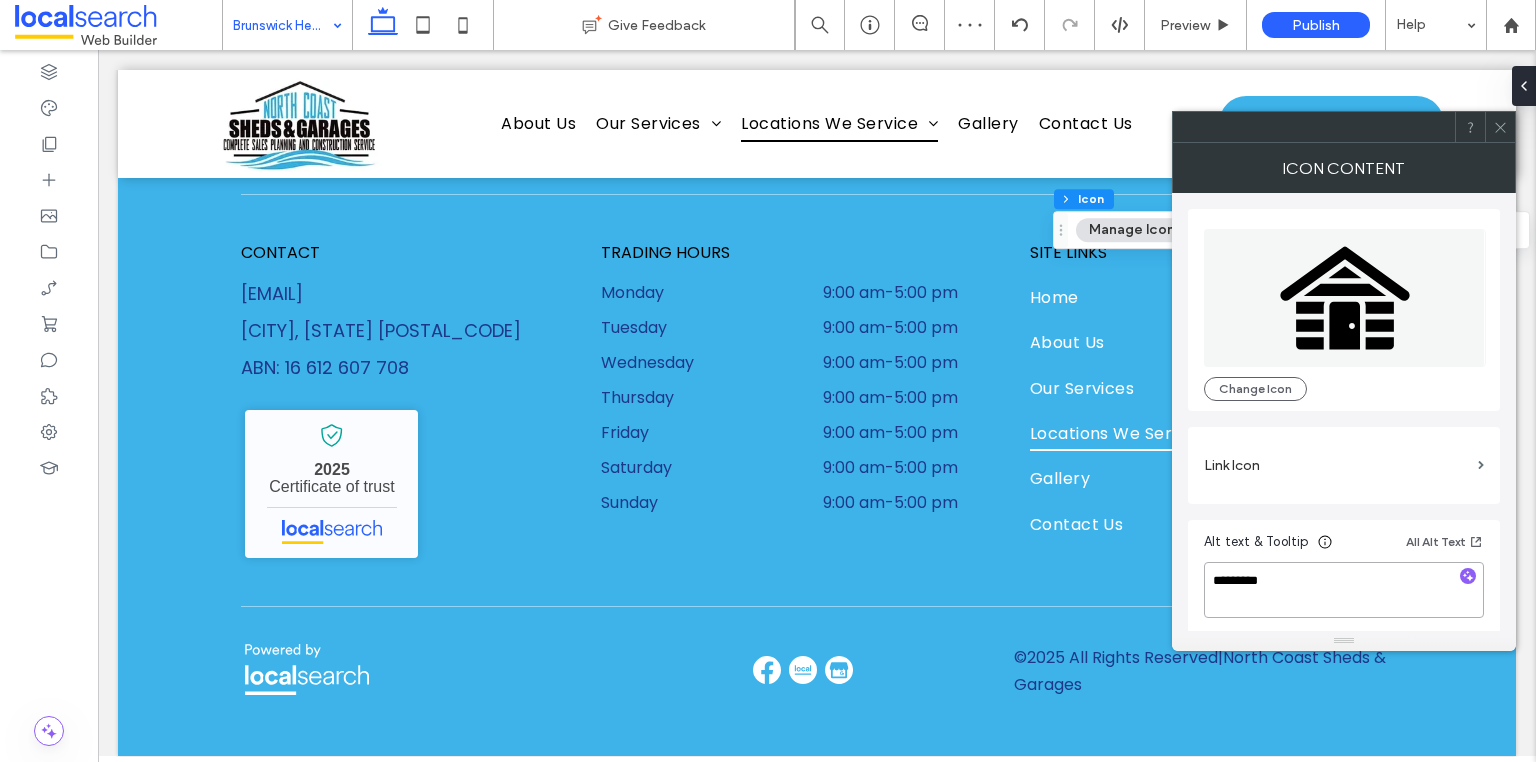 type on "*********" 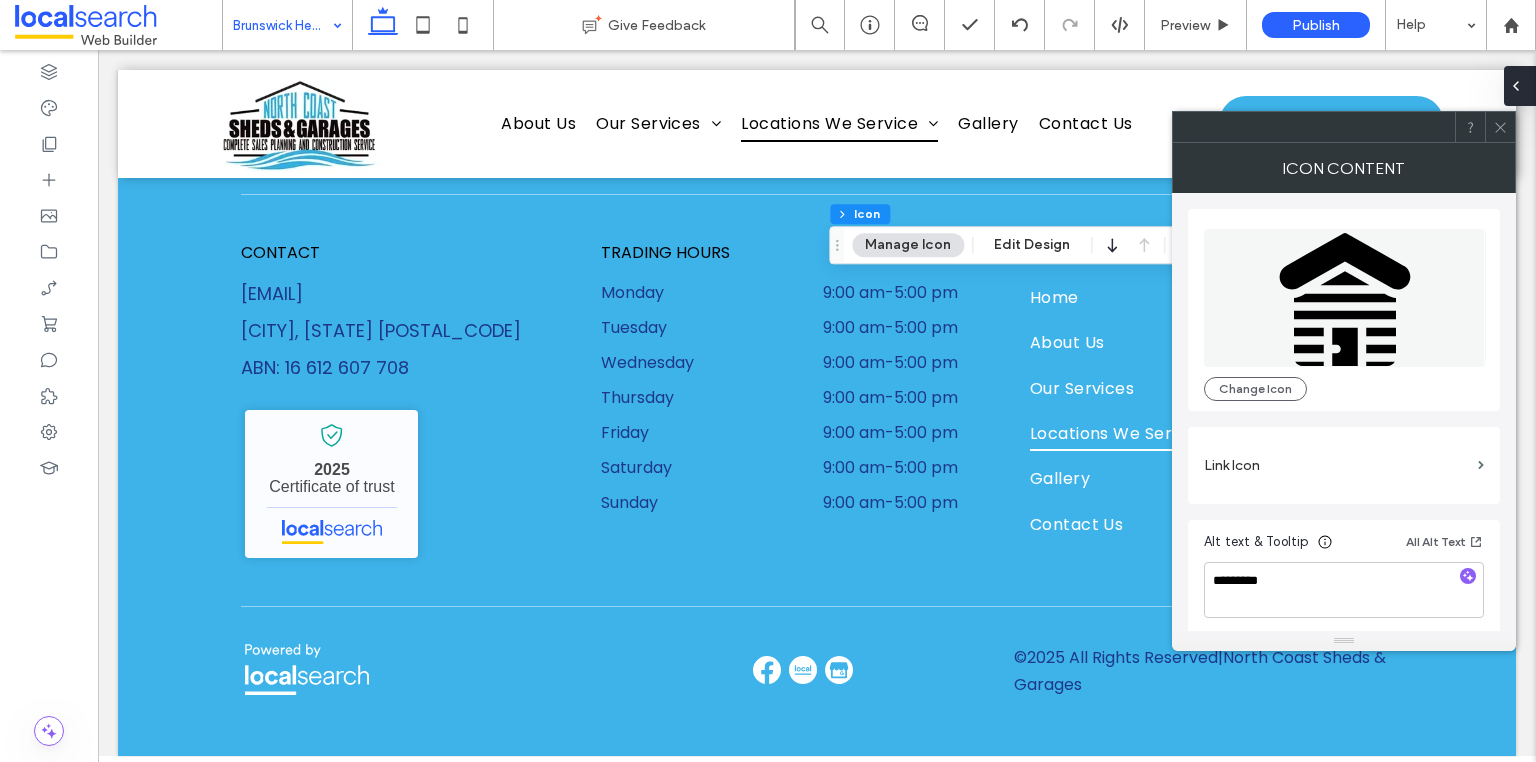click at bounding box center (1520, 86) 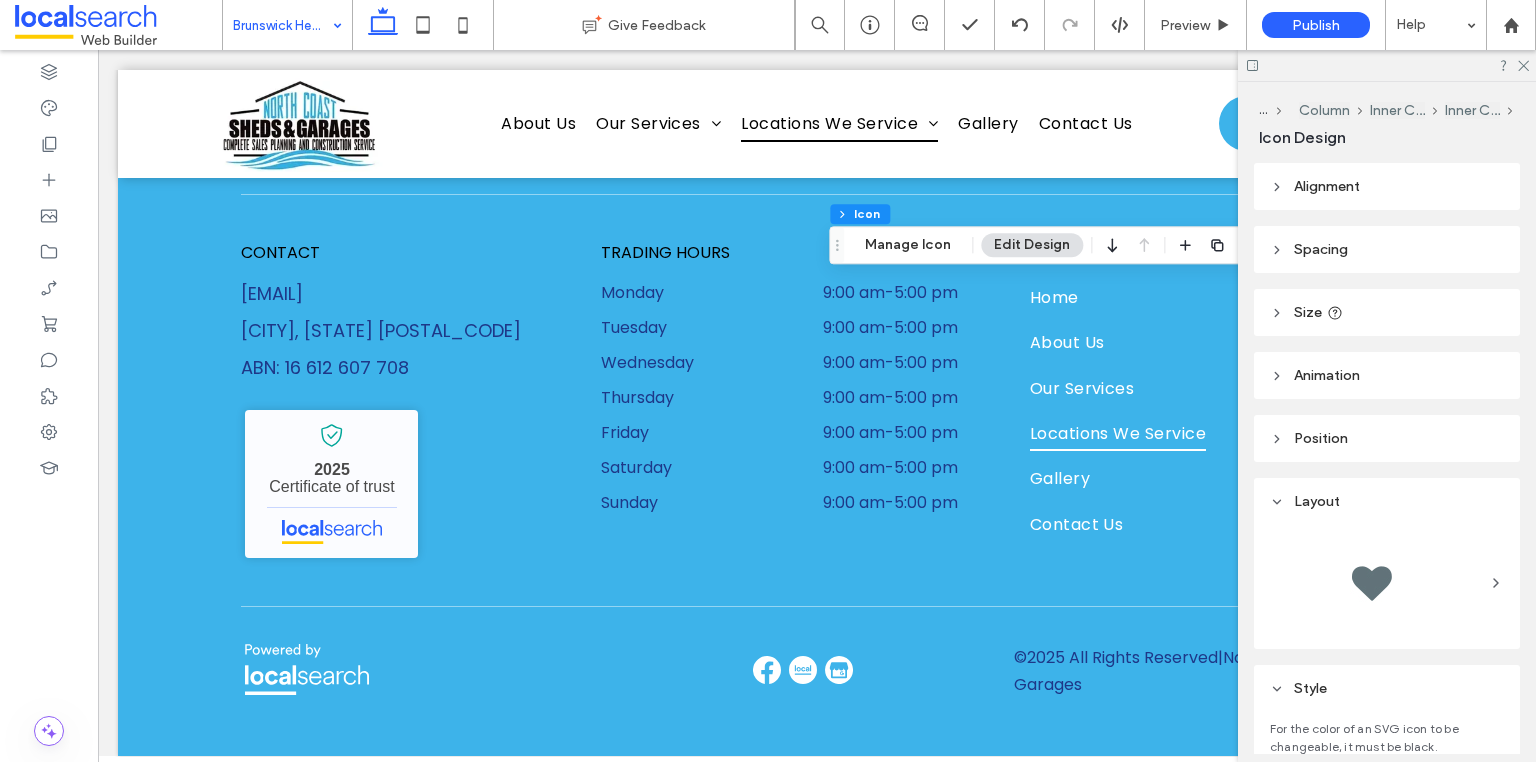 scroll, scrollTop: 80, scrollLeft: 0, axis: vertical 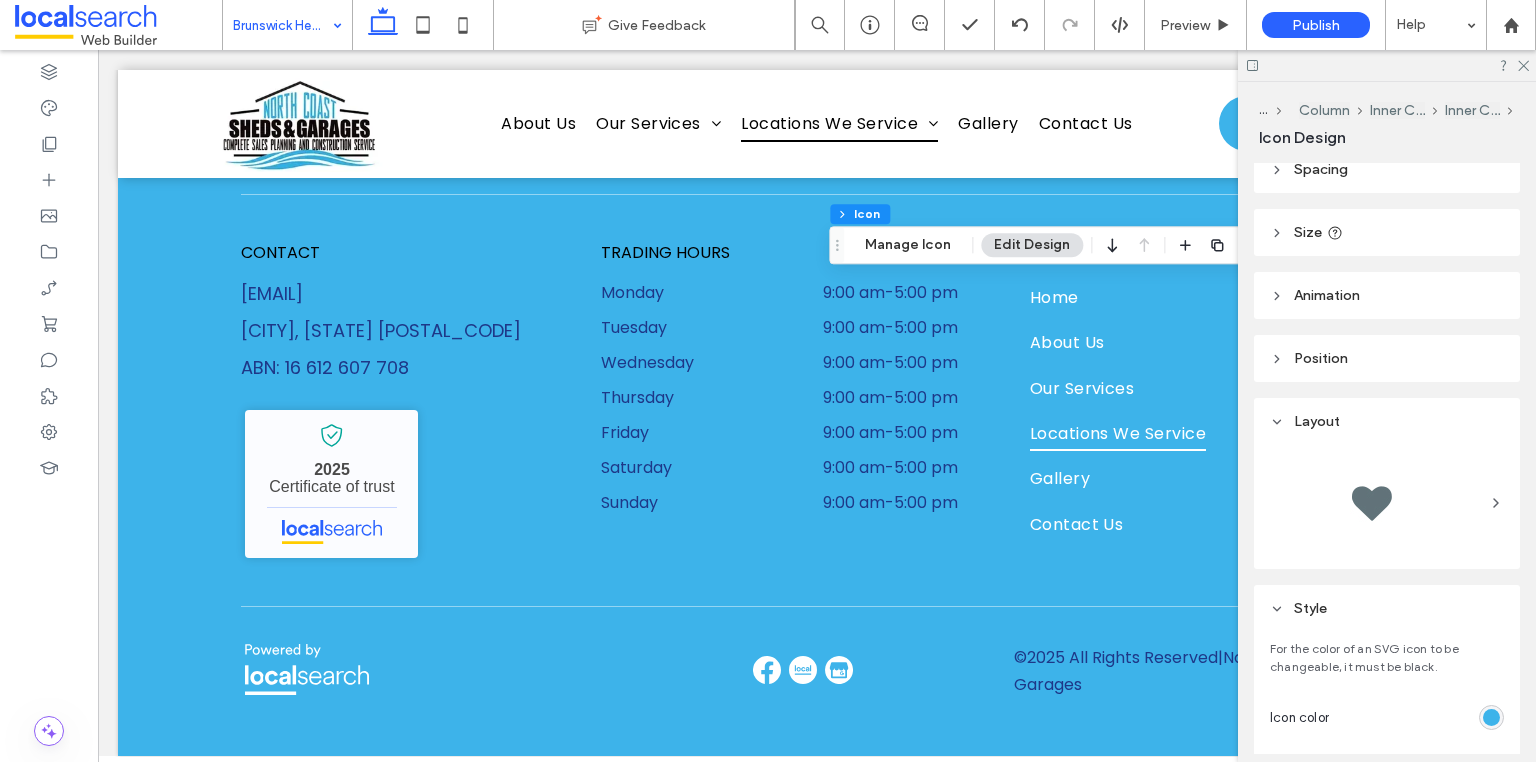 click on "Spacing" at bounding box center (1387, 169) 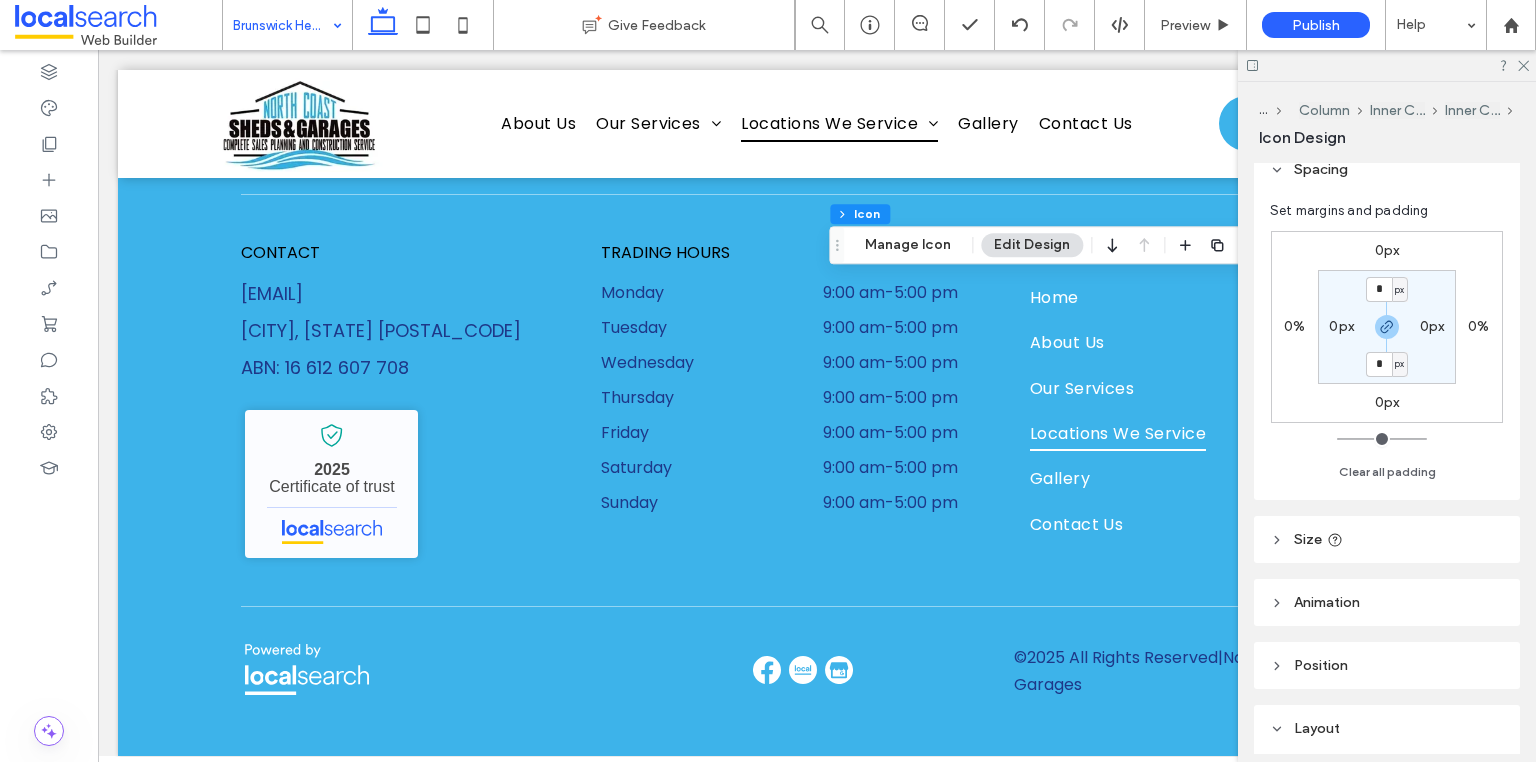 click on "0px" at bounding box center (1387, 250) 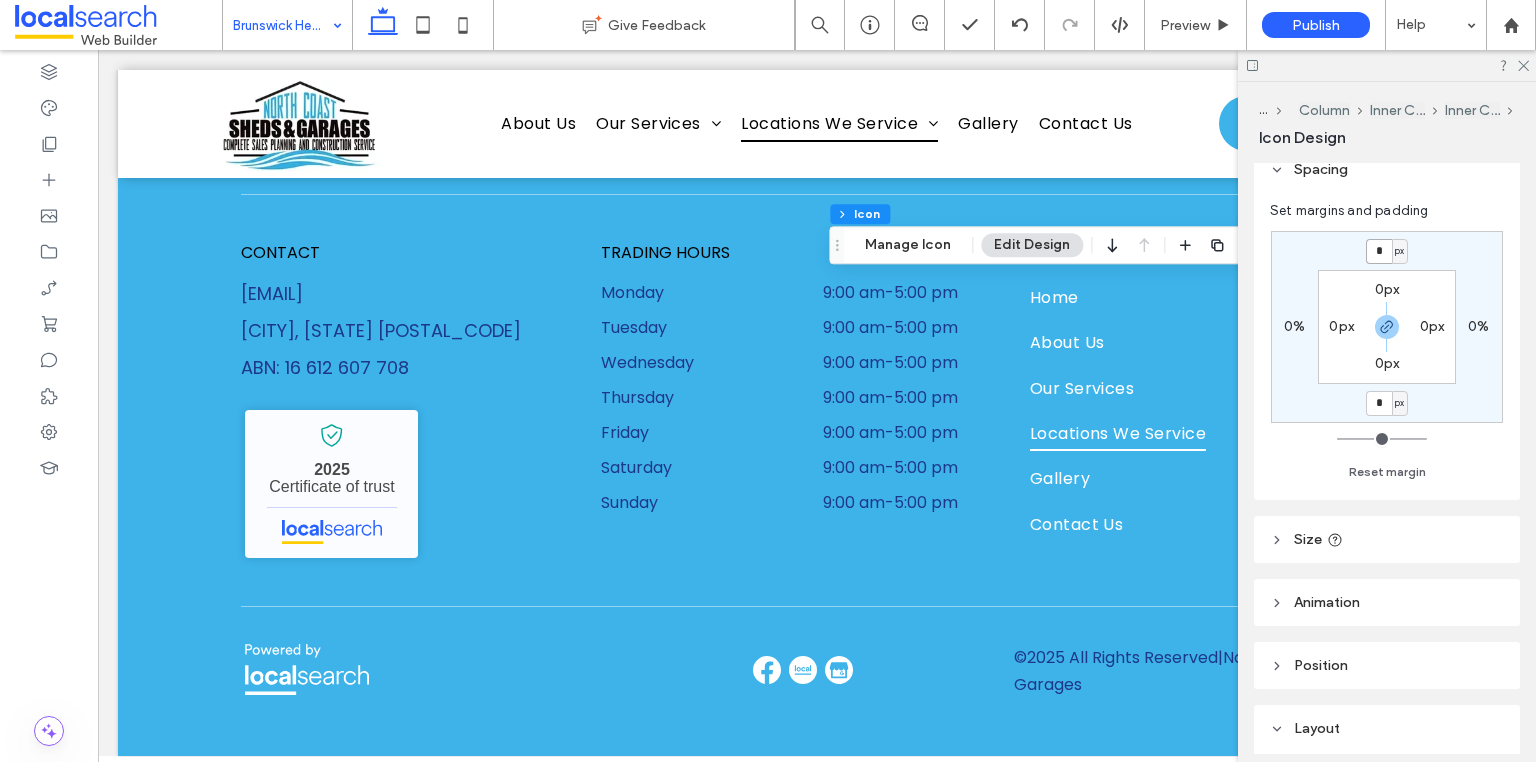 click on "*" at bounding box center (1379, 251) 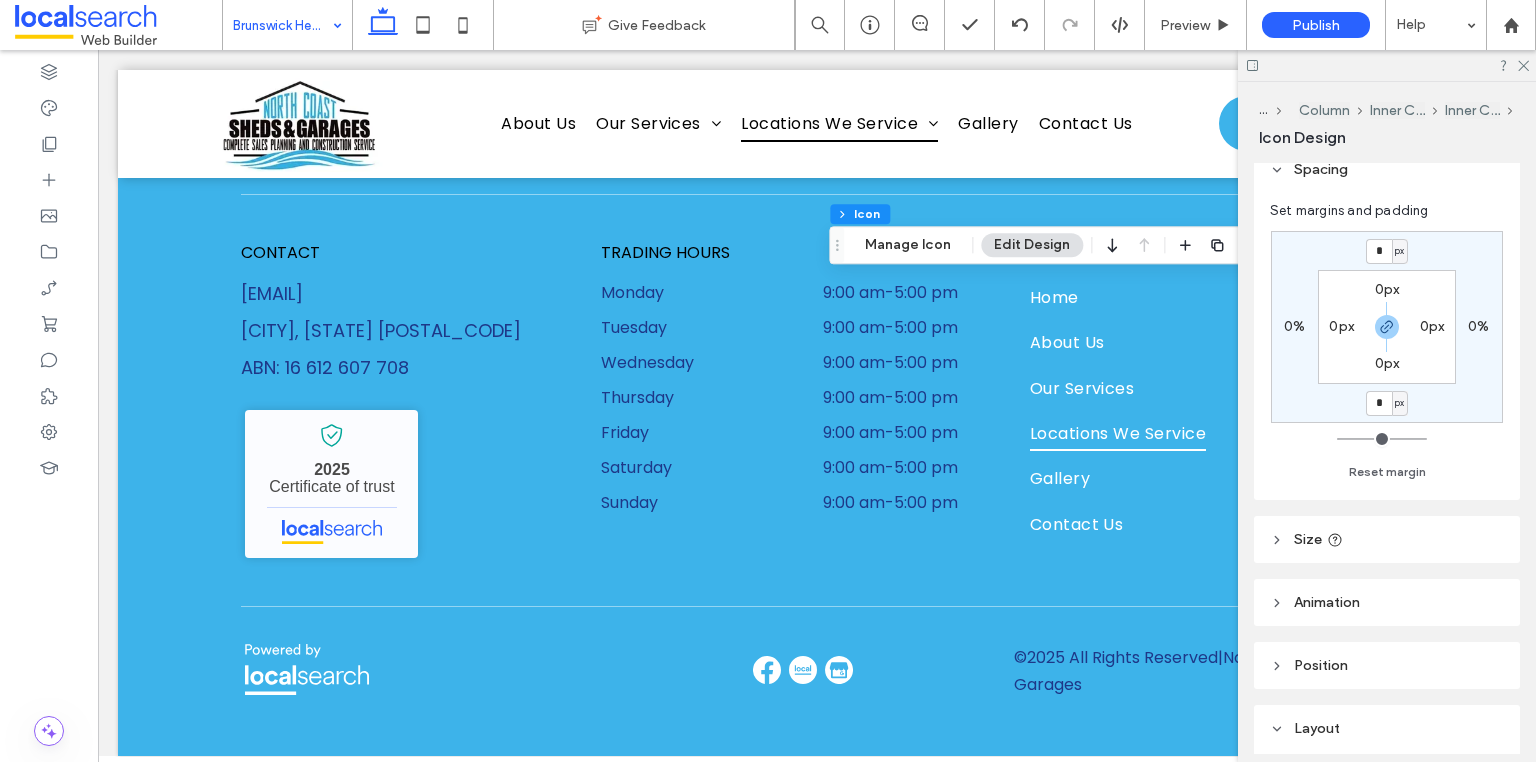 drag, startPoint x: 1384, startPoint y: 324, endPoint x: 1376, endPoint y: 281, distance: 43.737854 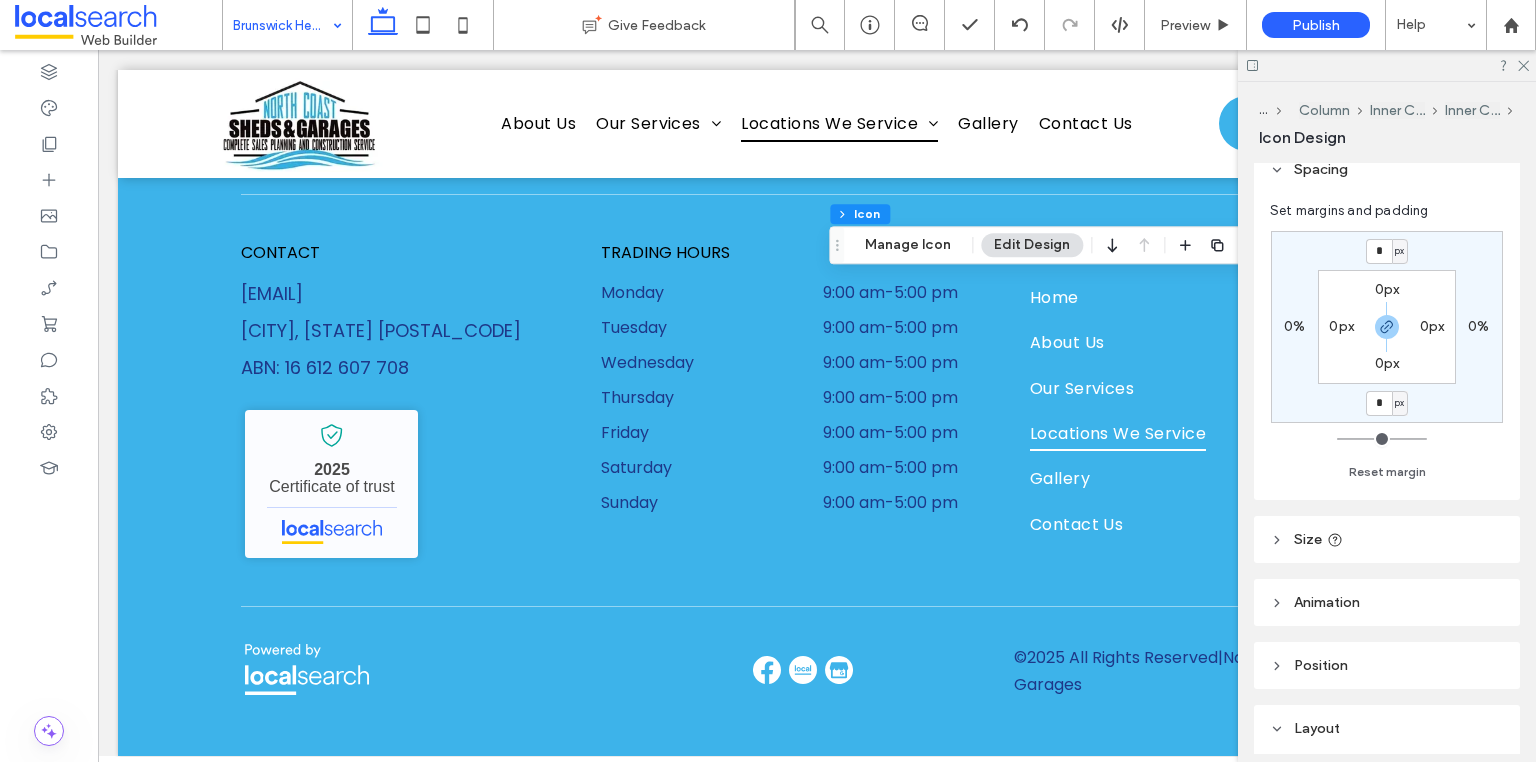 click 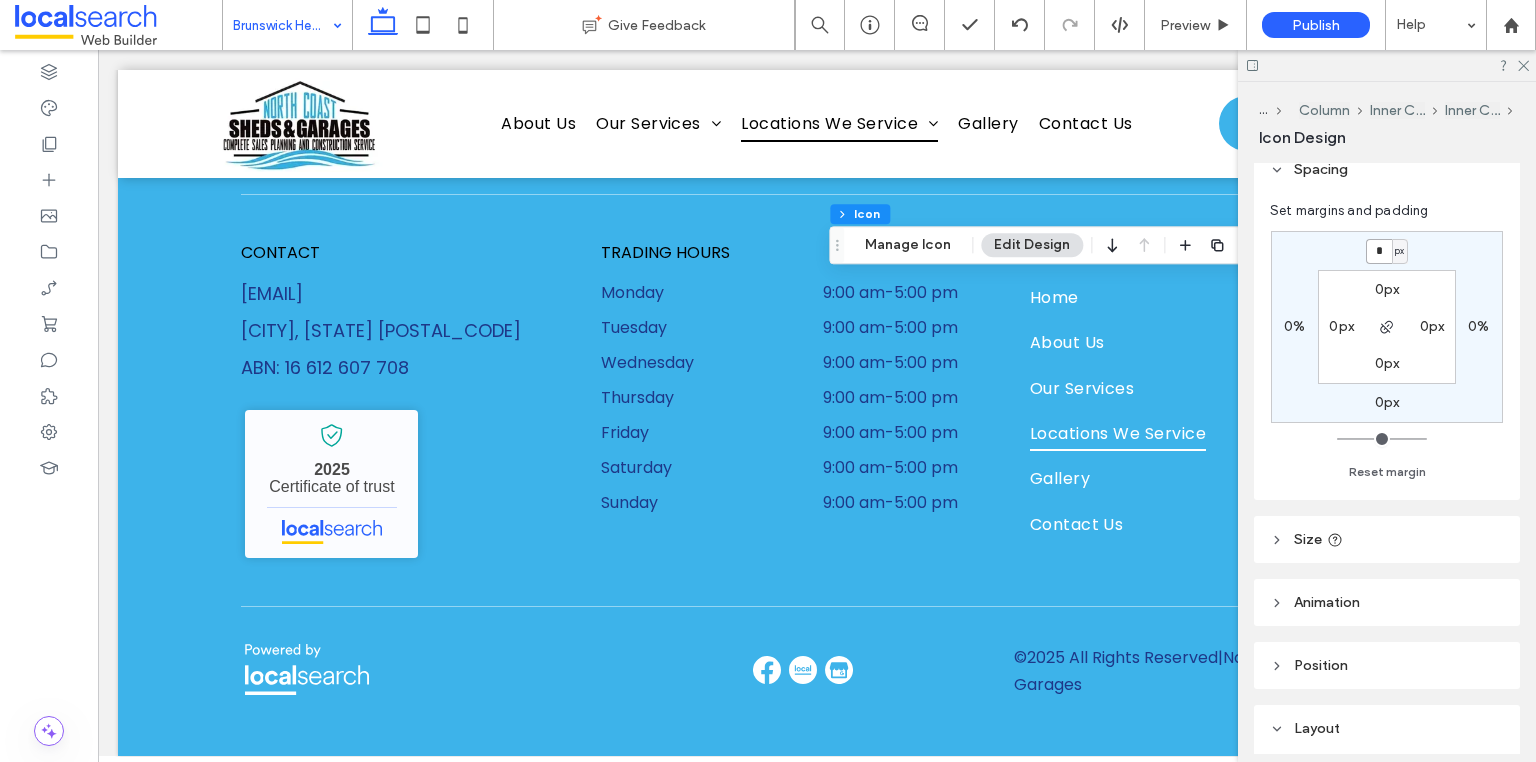 click on "*" at bounding box center [1379, 251] 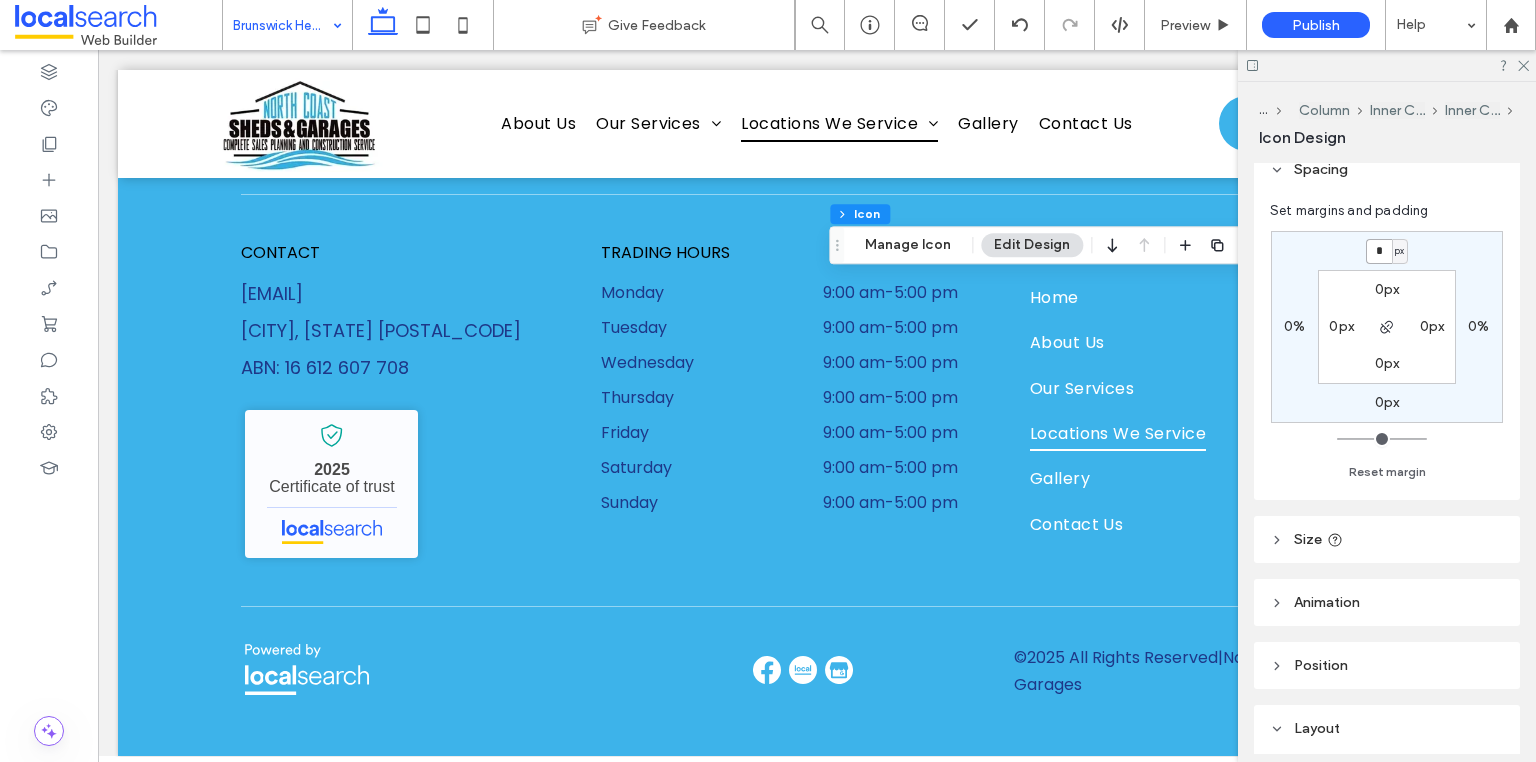 type on "*" 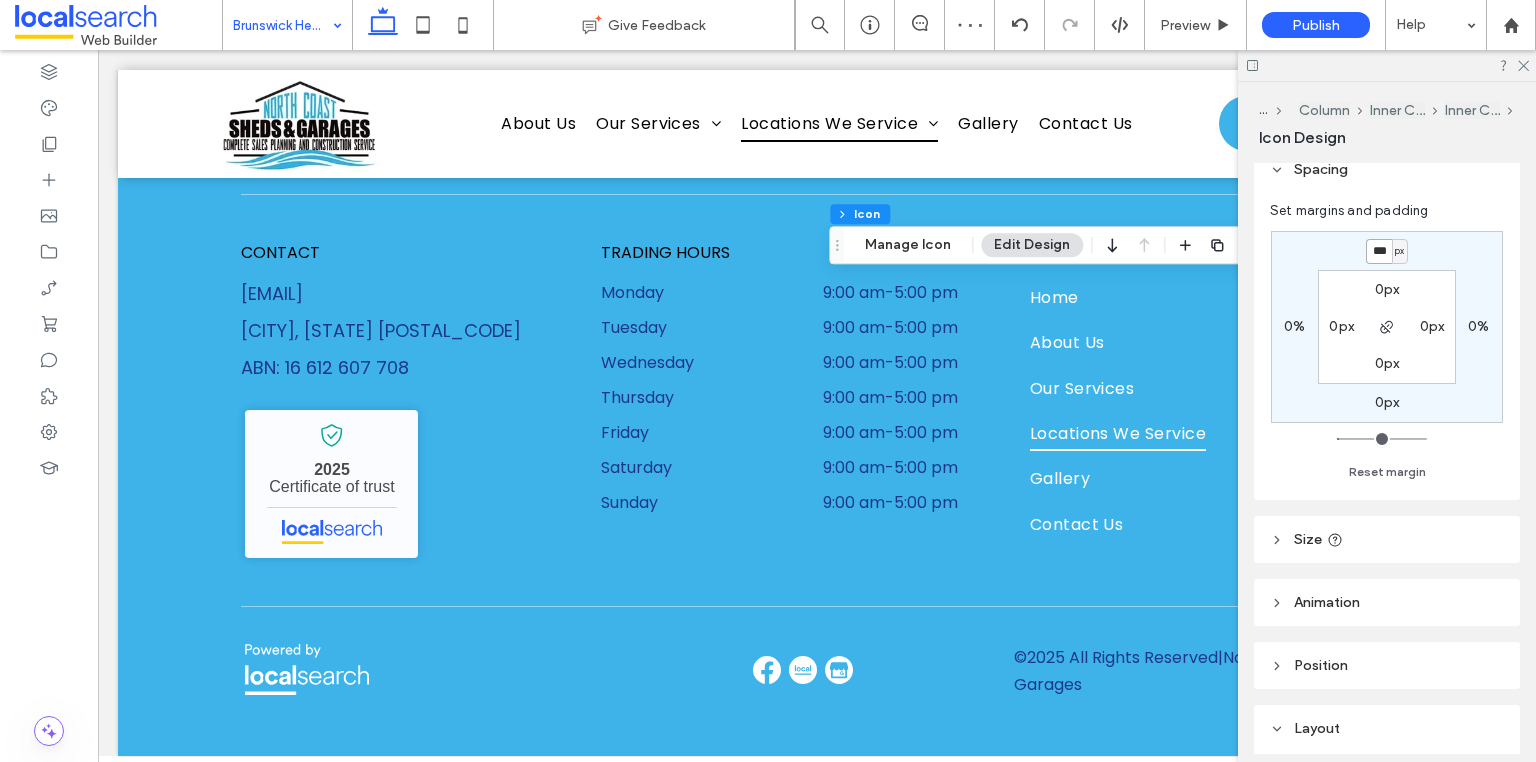type on "***" 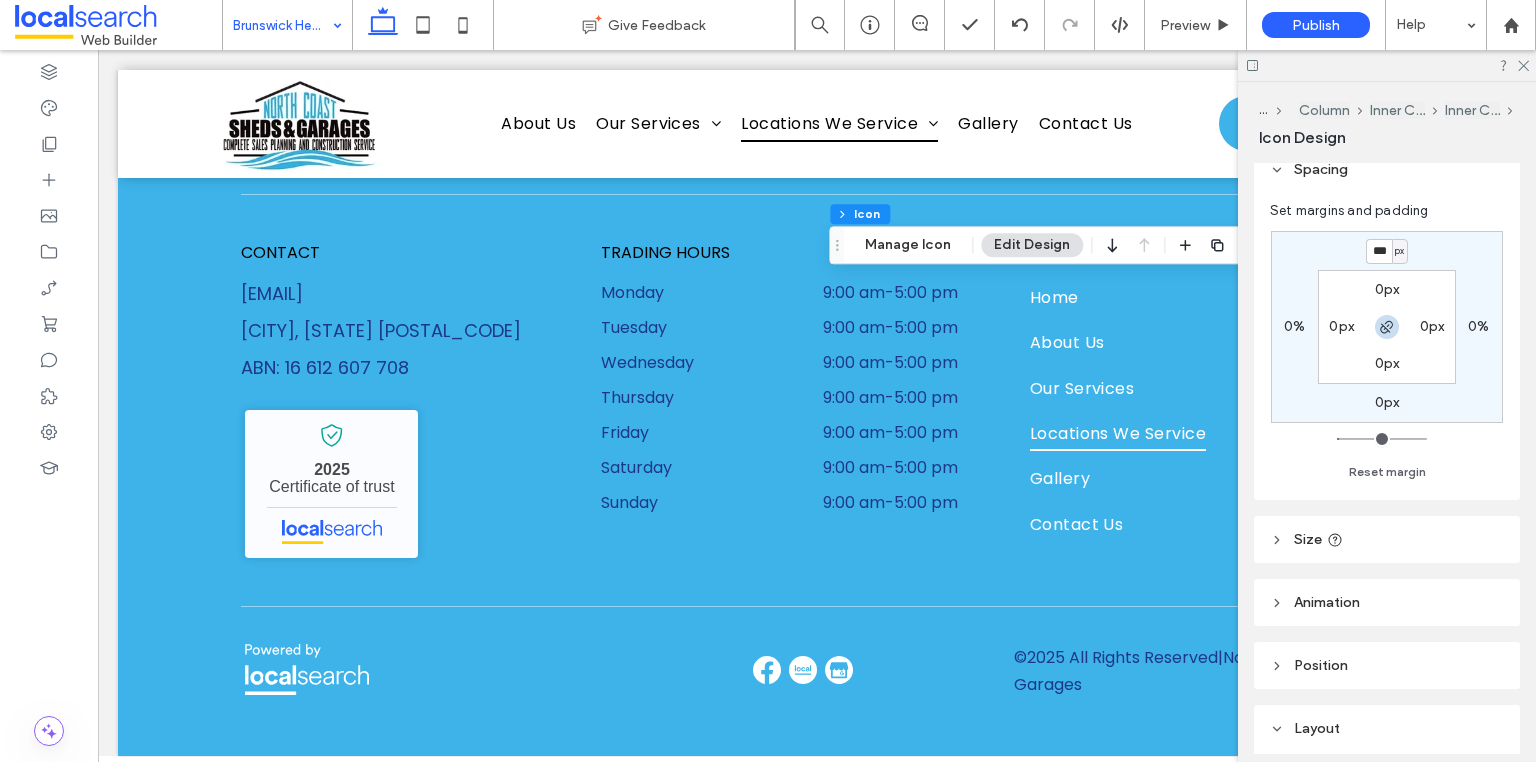 click 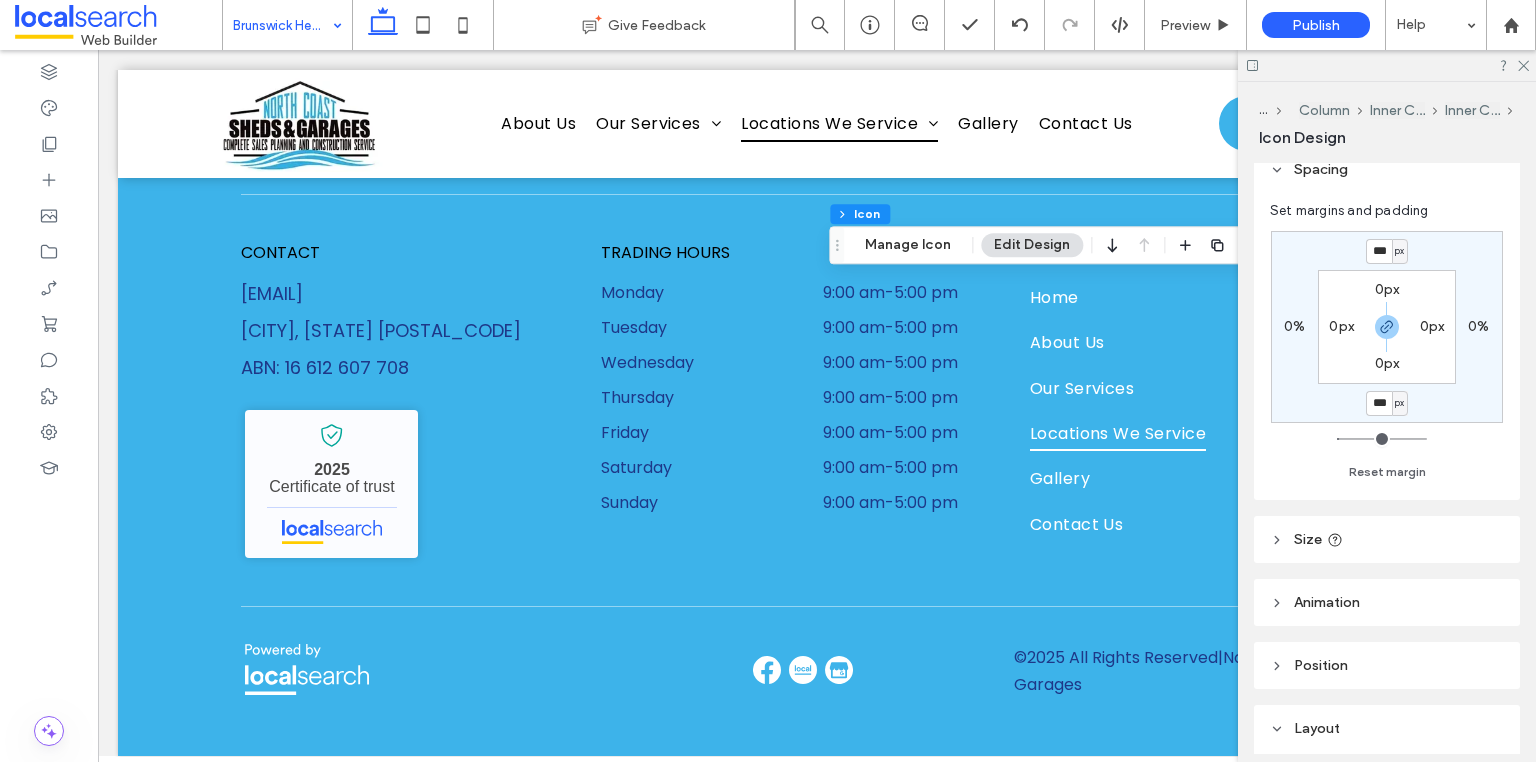 type on "***" 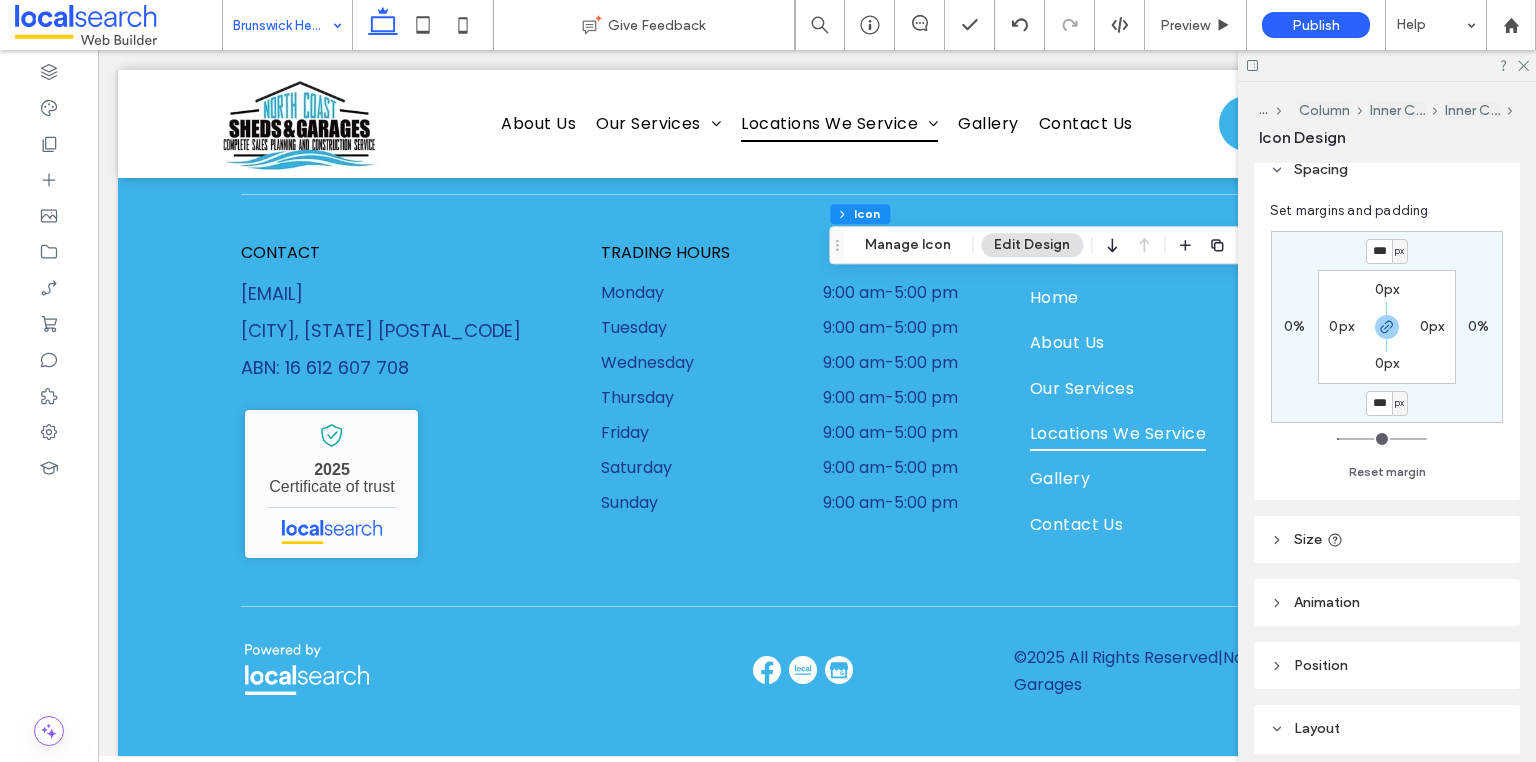 type on "*" 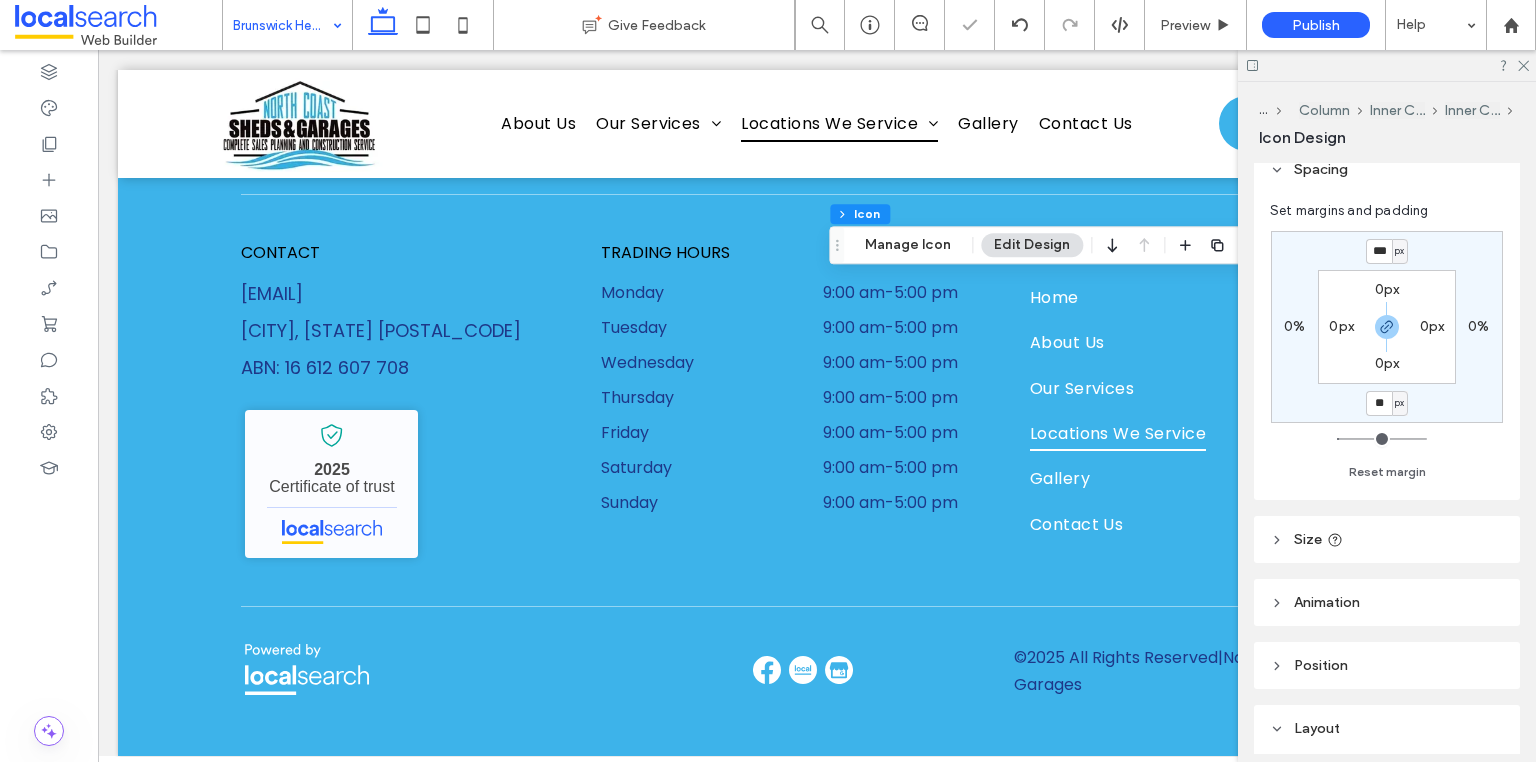 type on "*" 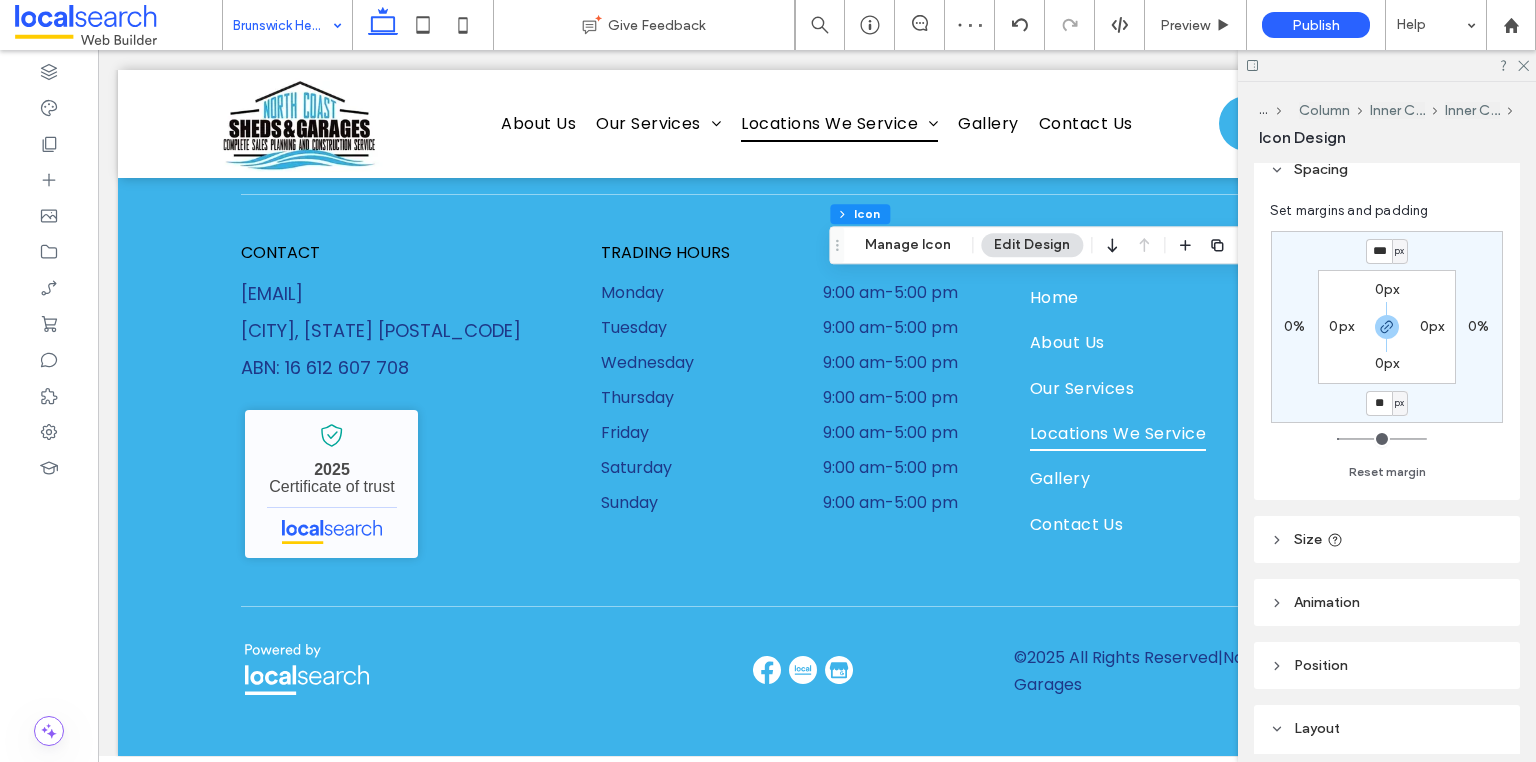 type on "**" 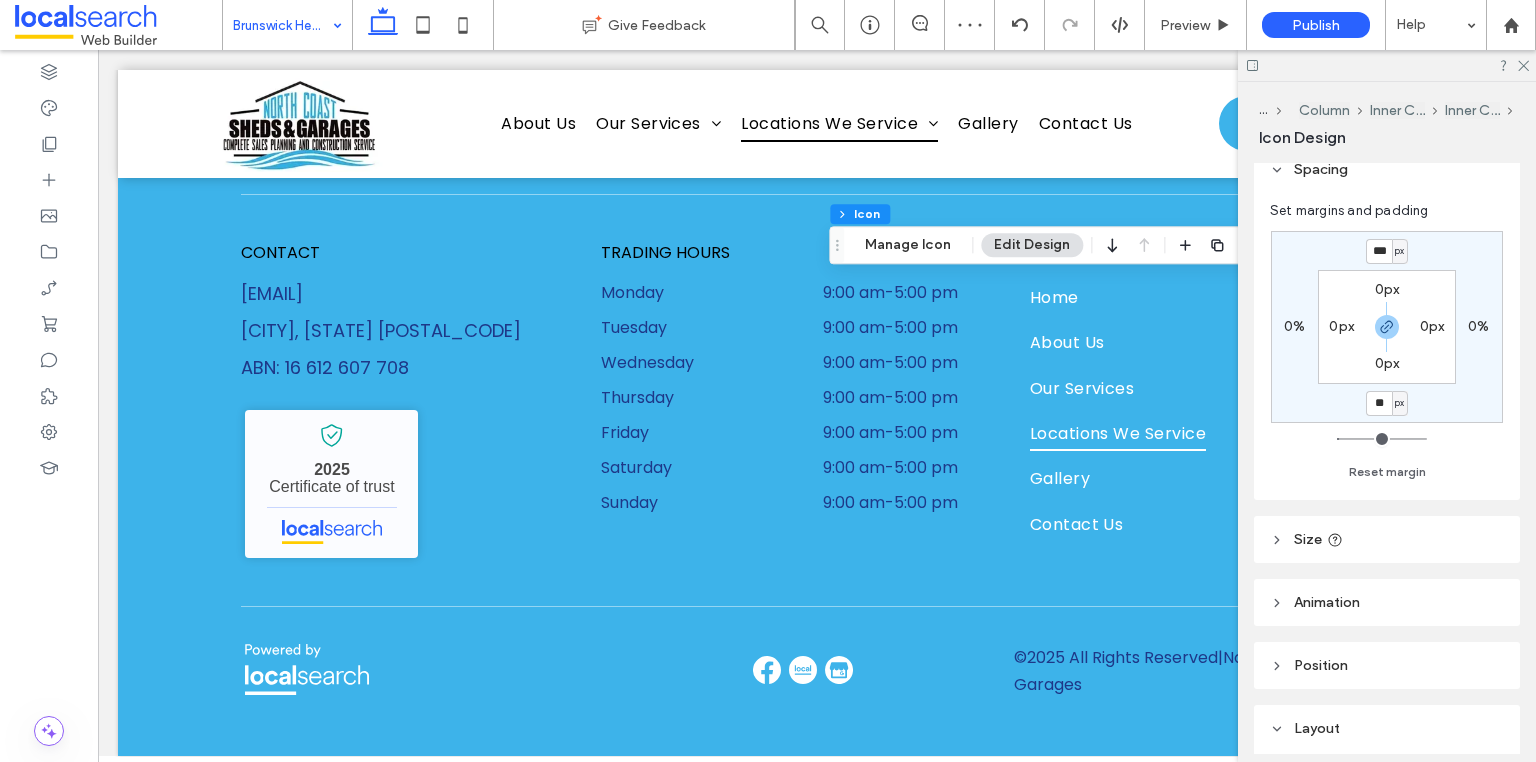 type on "**" 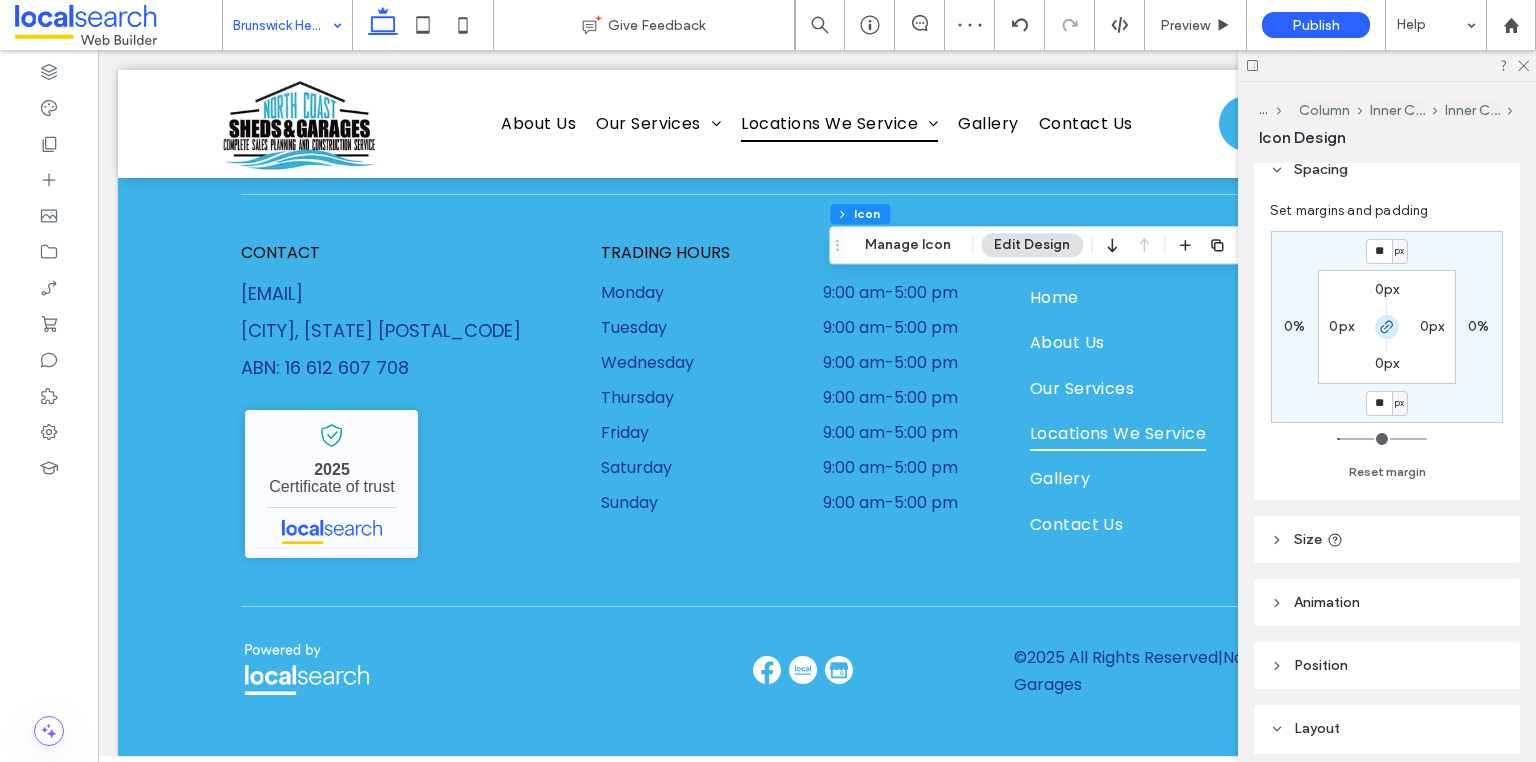 click 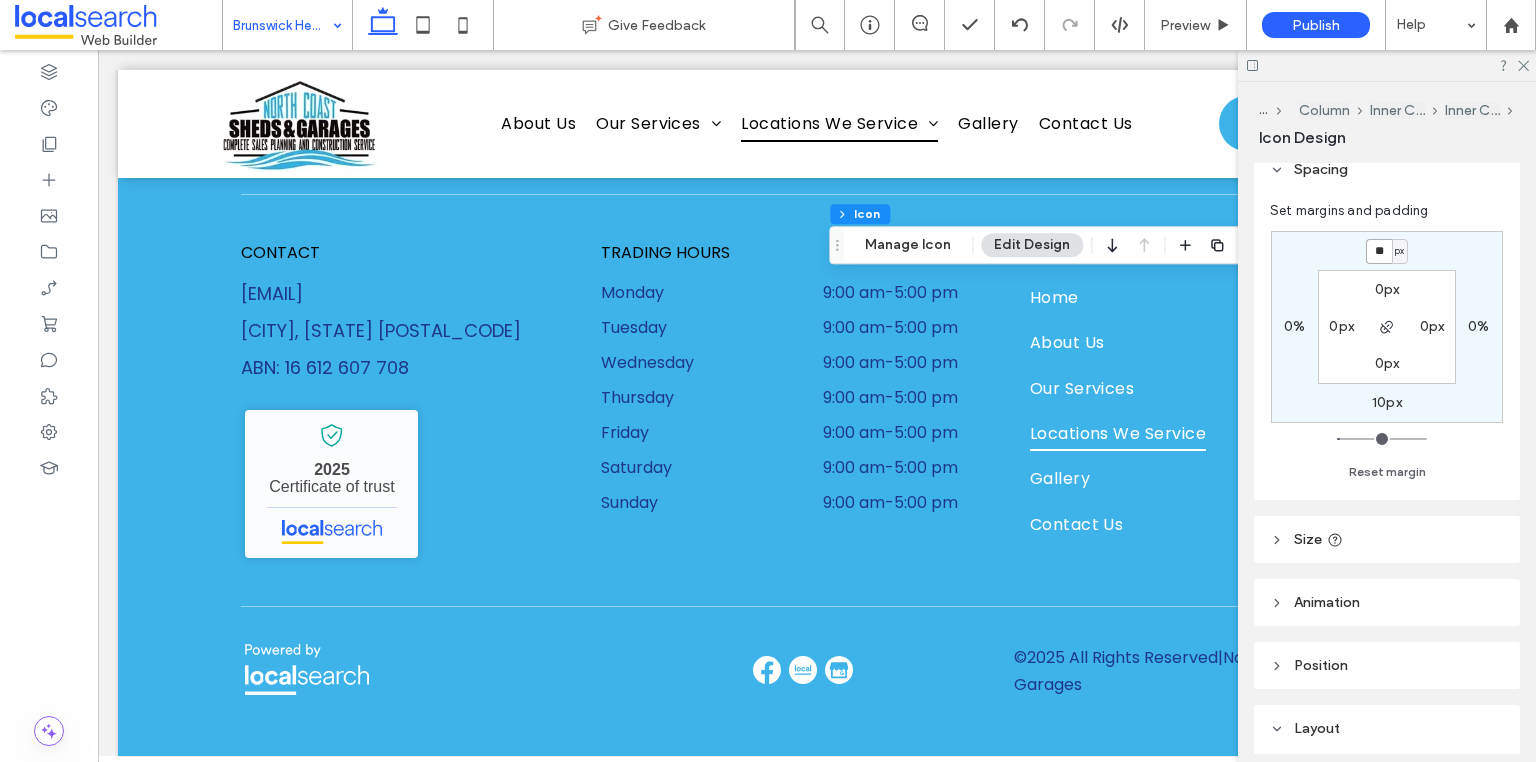 click on "**" at bounding box center (1379, 251) 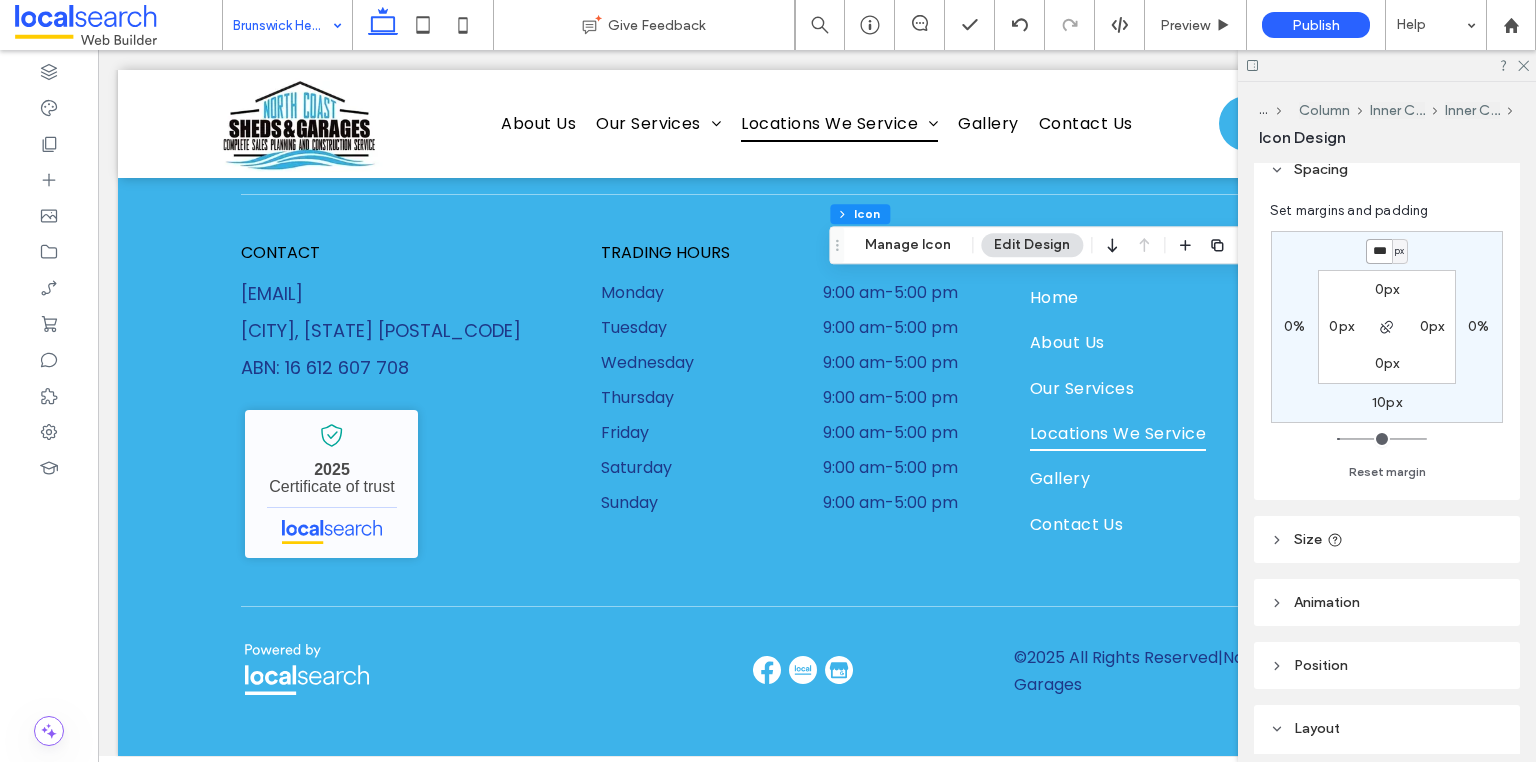 type on "***" 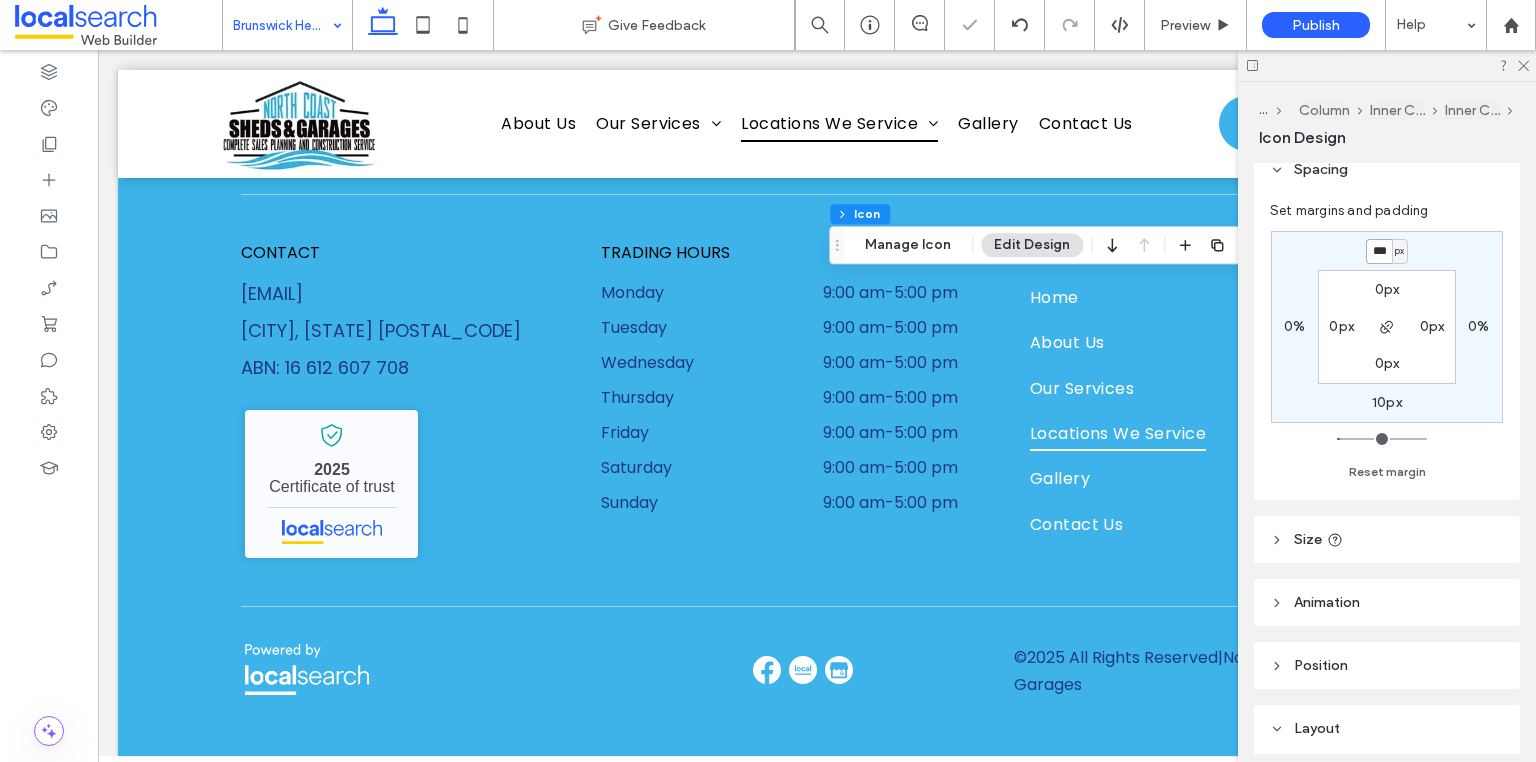 type on "*" 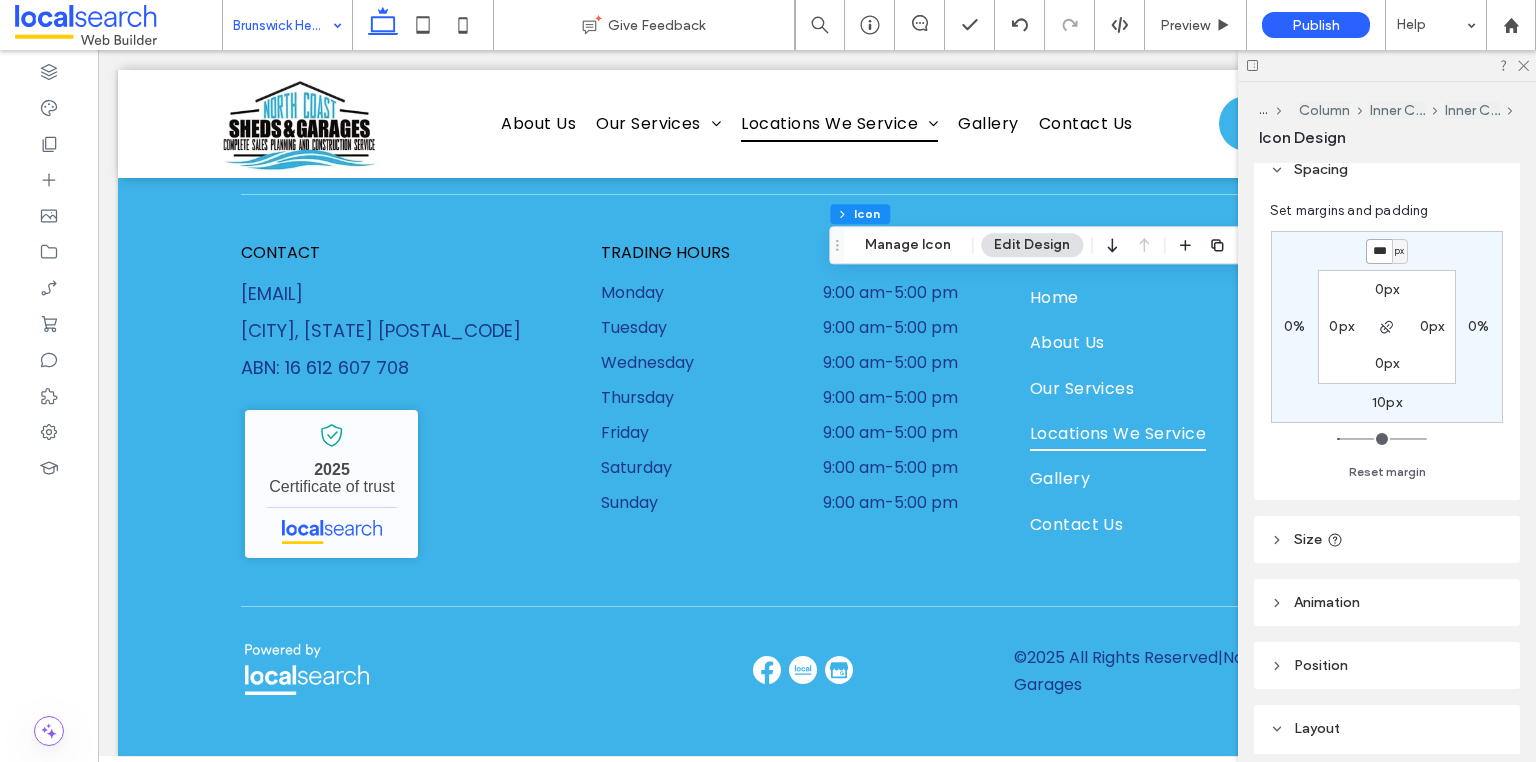 type on "***" 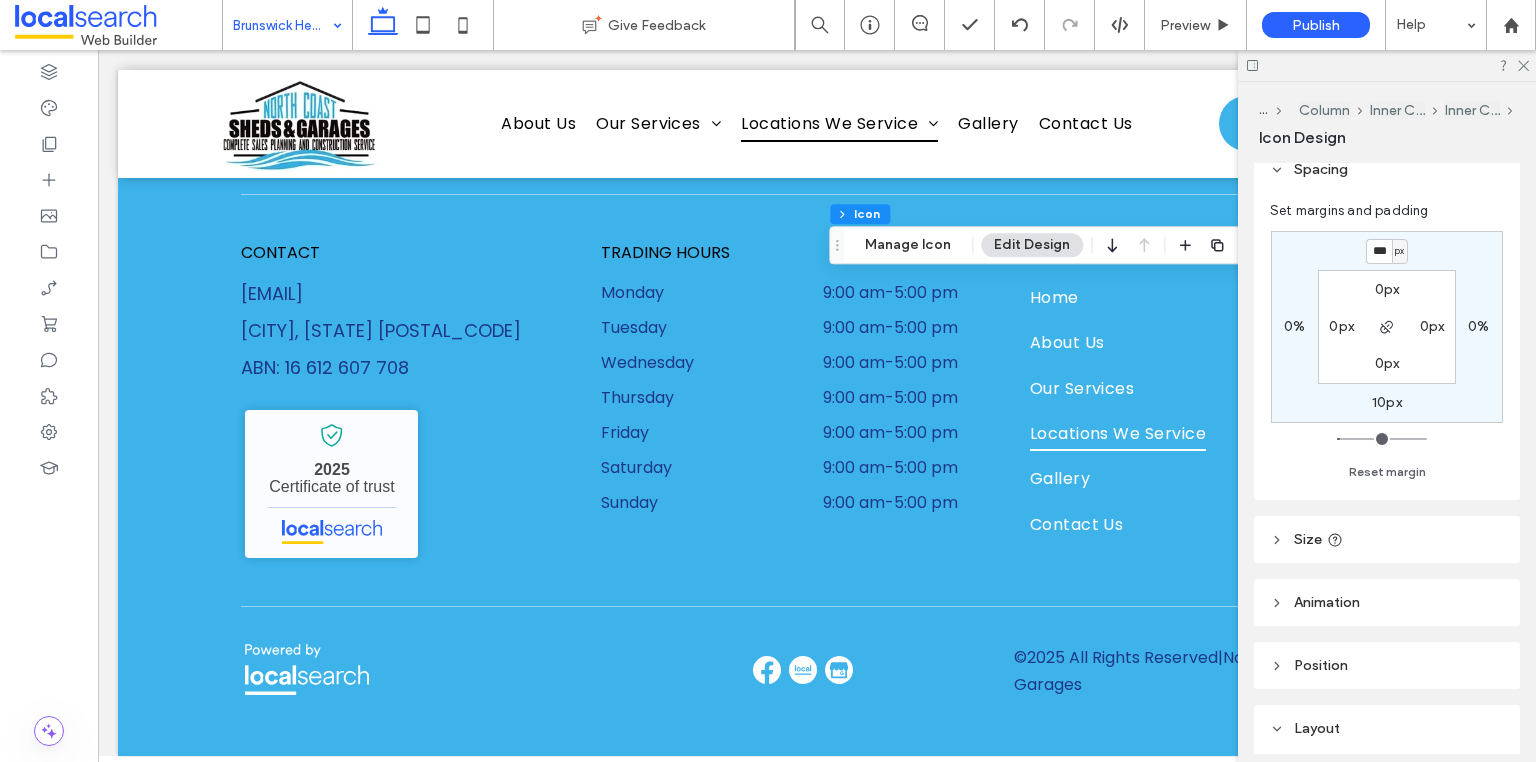click on "10px" at bounding box center [1387, 402] 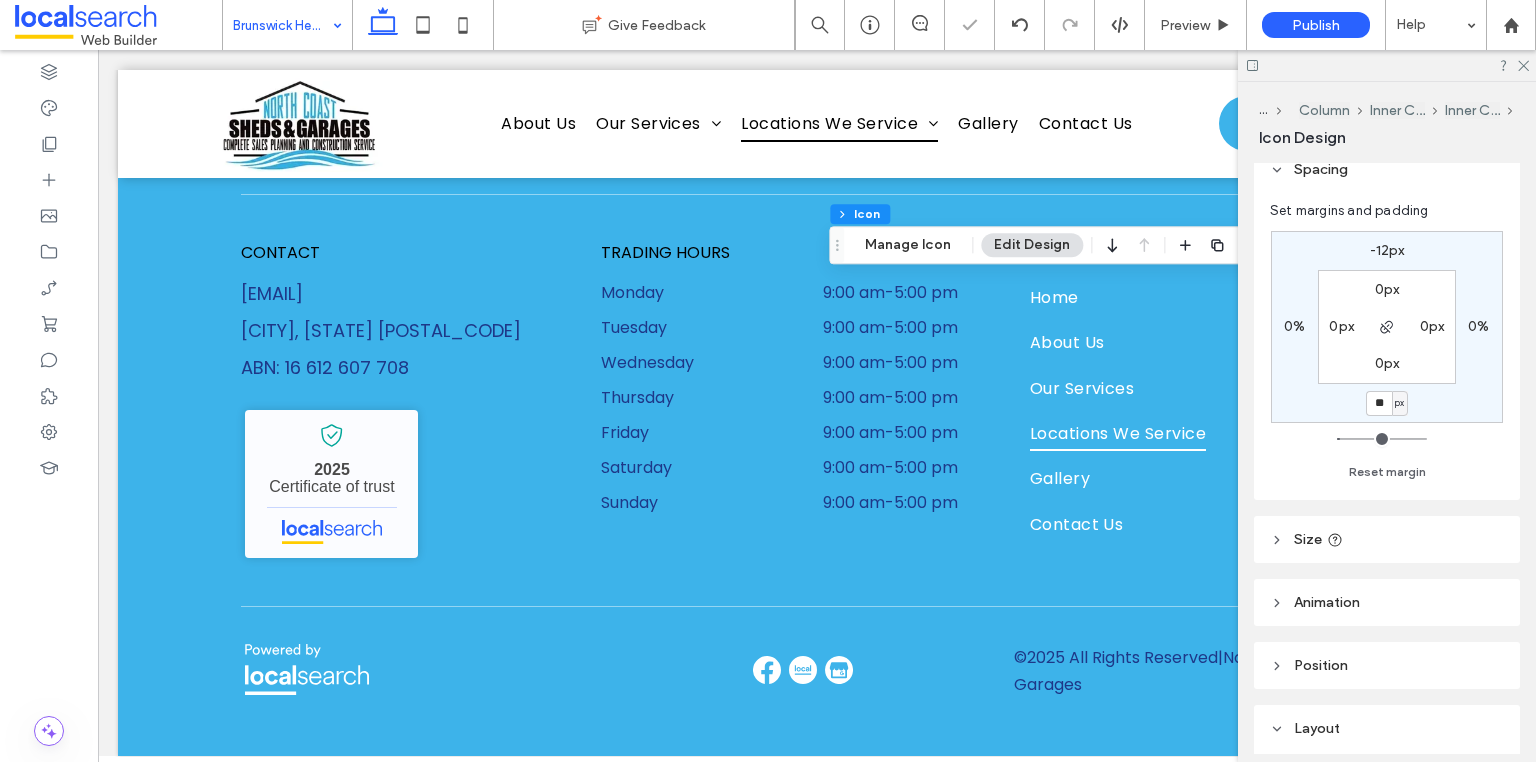 click on "**" at bounding box center [1379, 403] 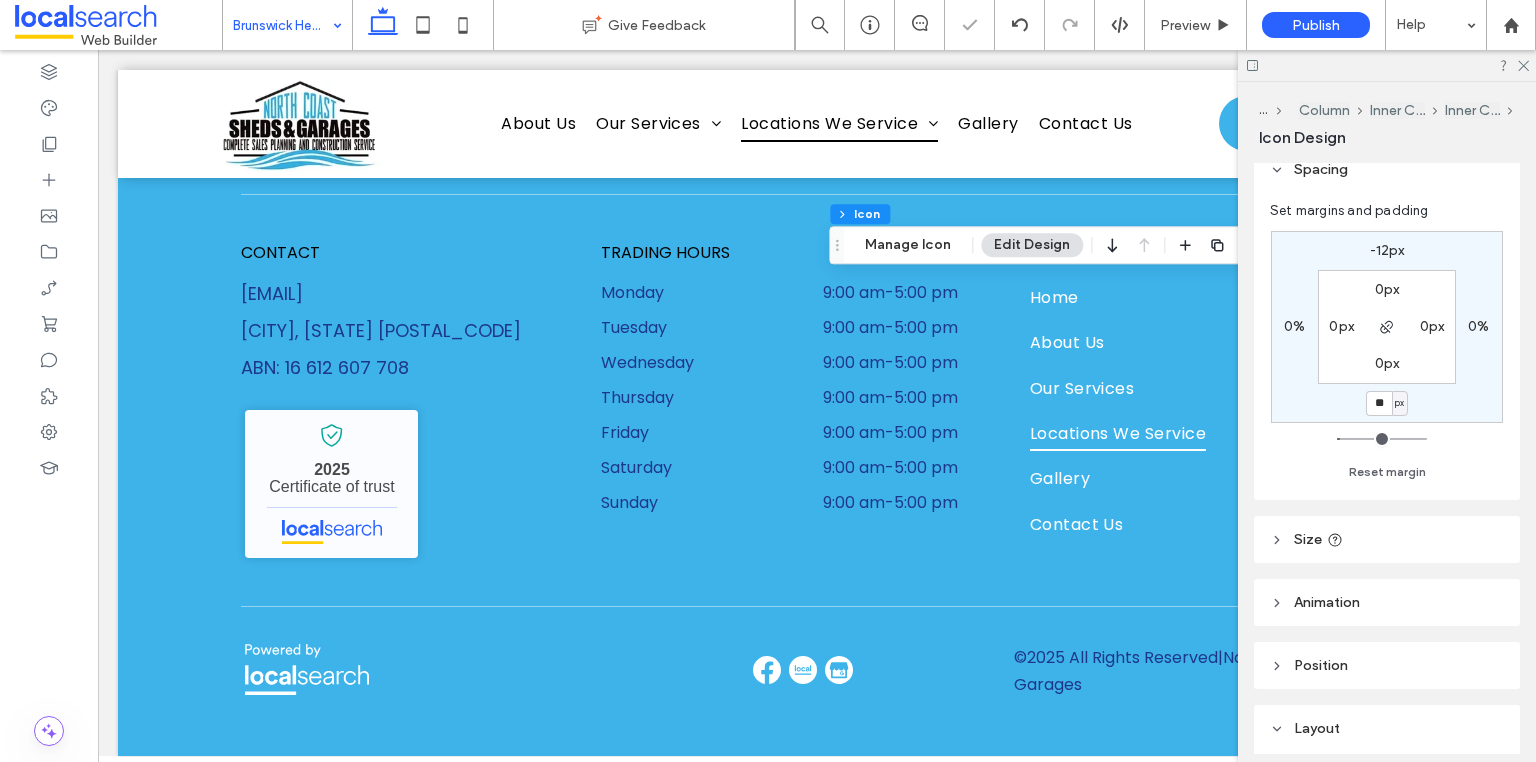 type on "**" 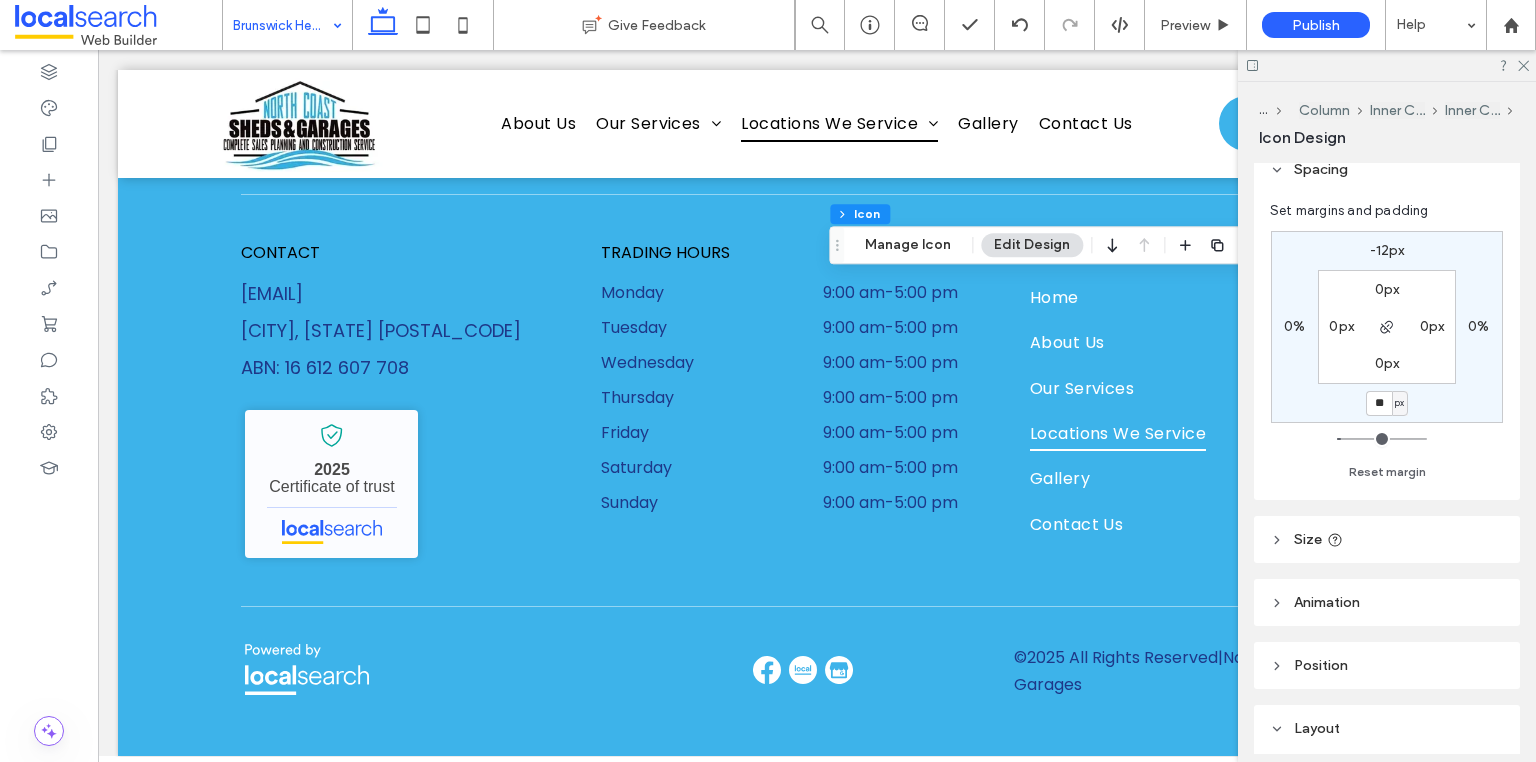 click on "-12px" at bounding box center [1387, 250] 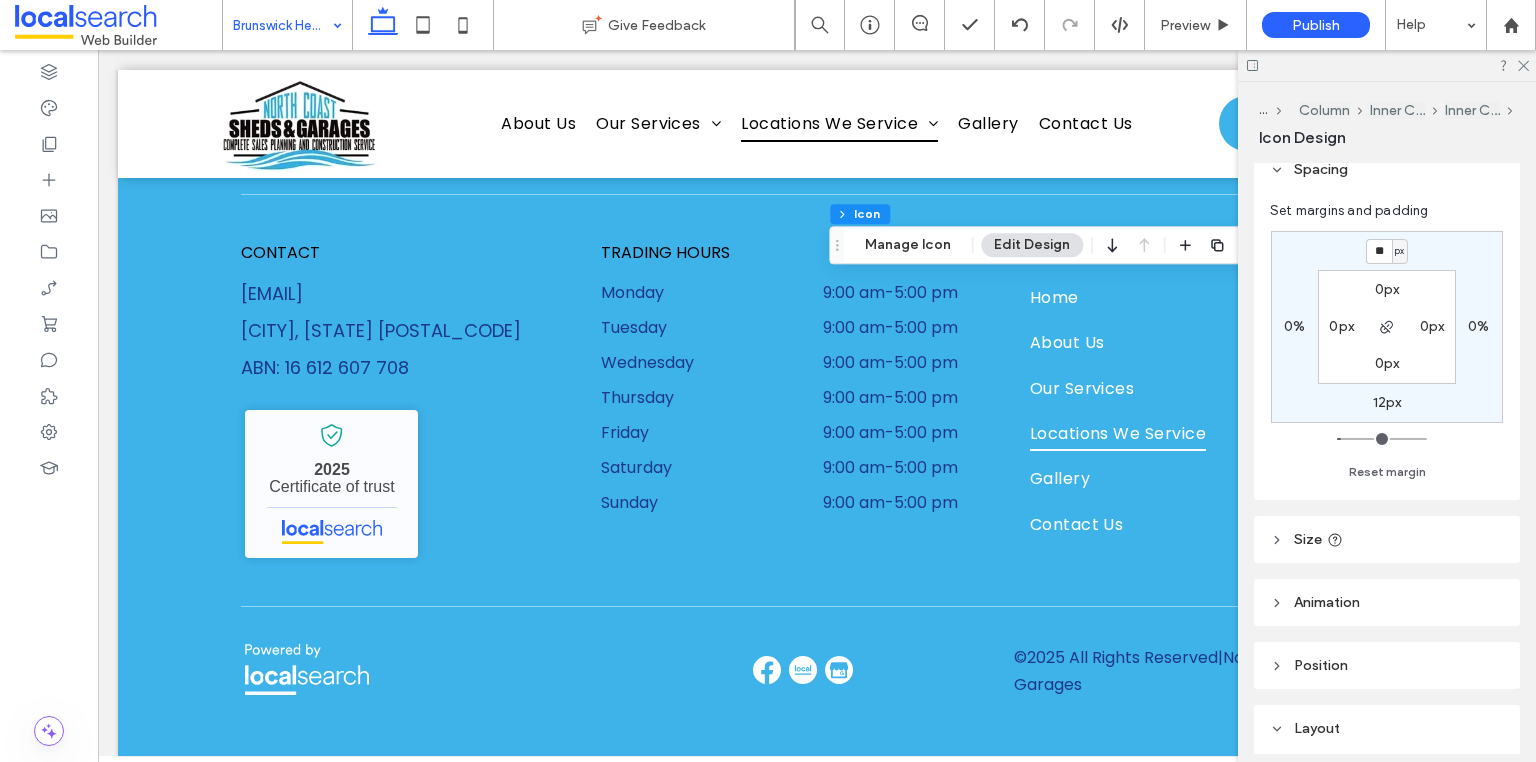 type on "**" 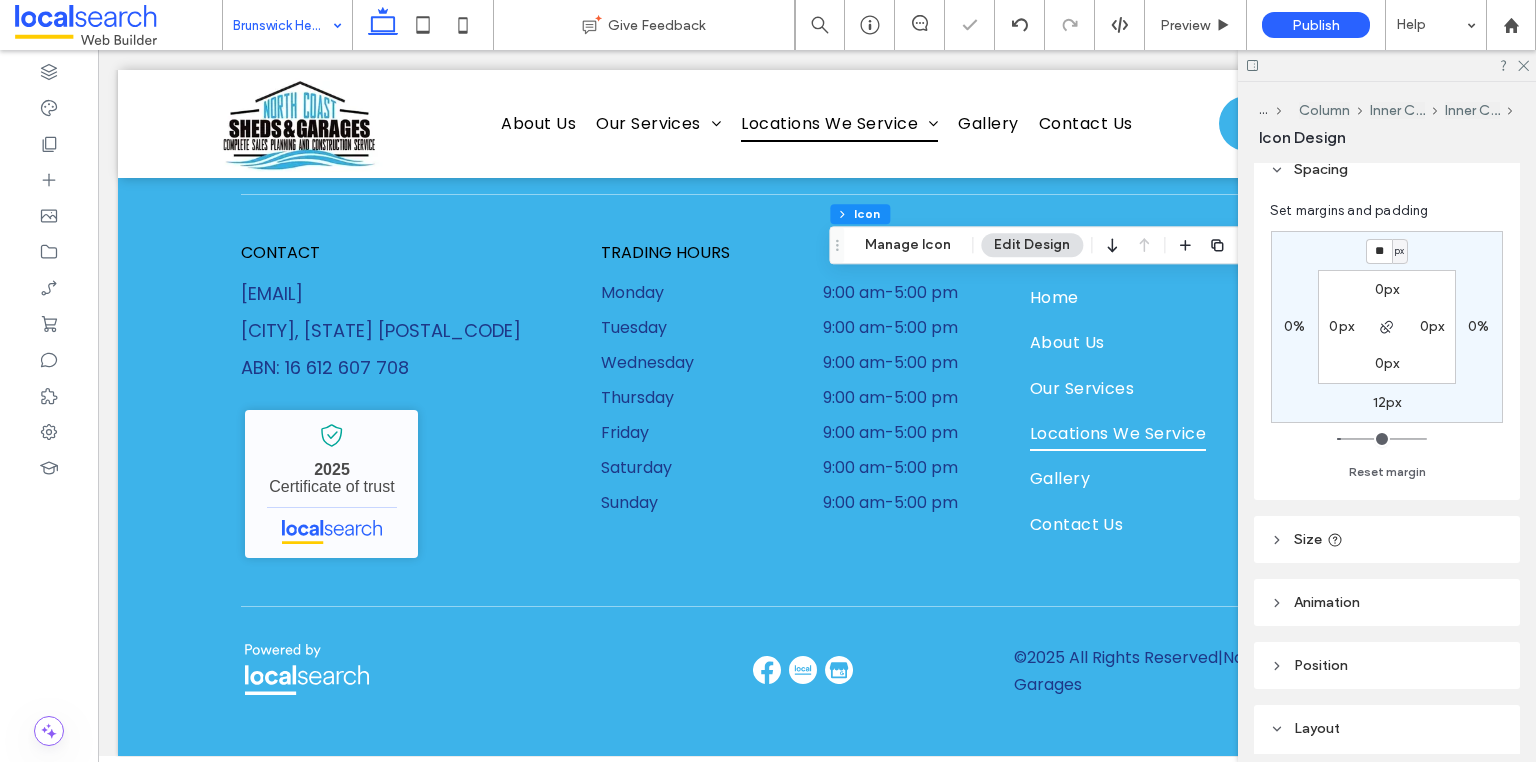 type on "*" 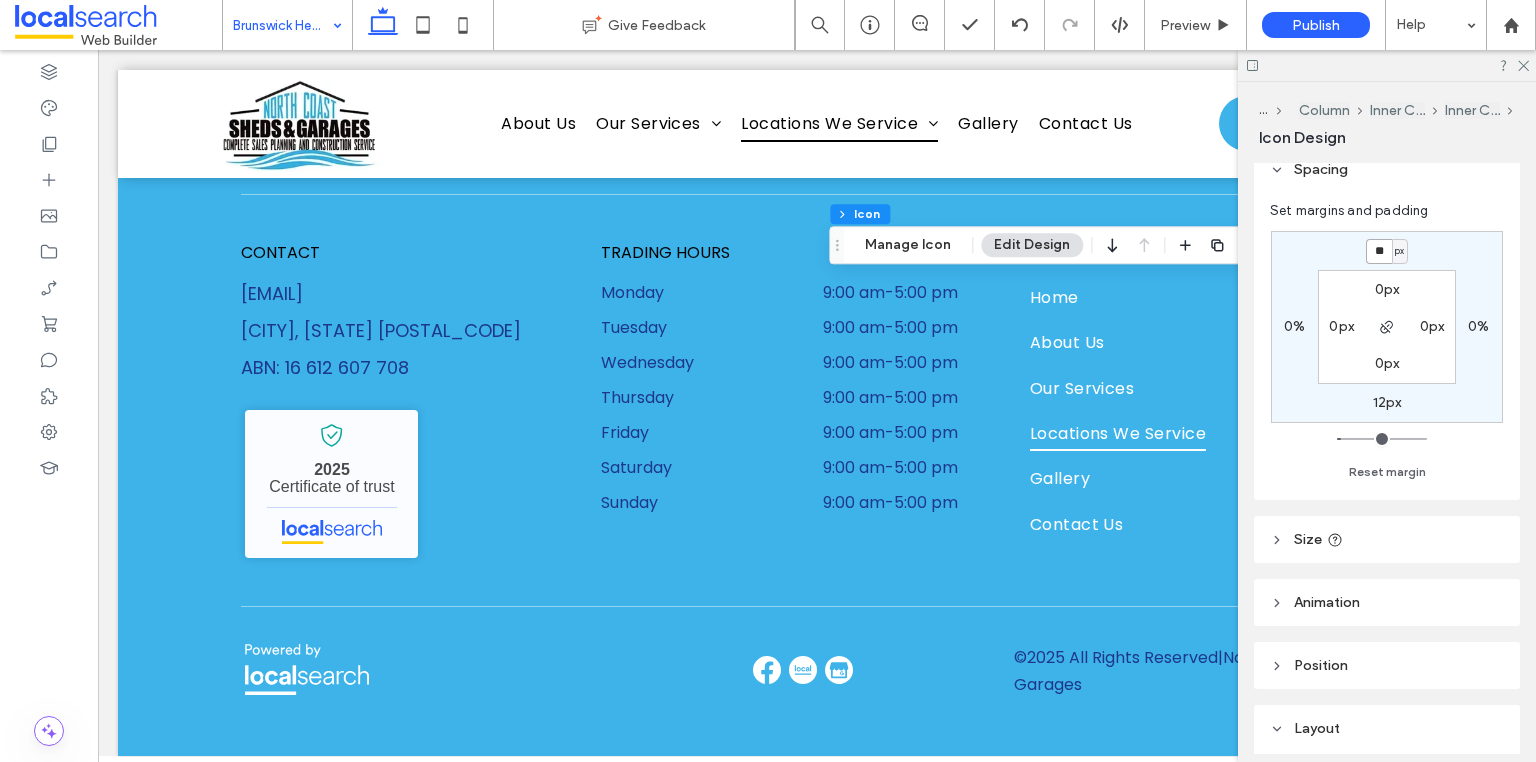 type on "**" 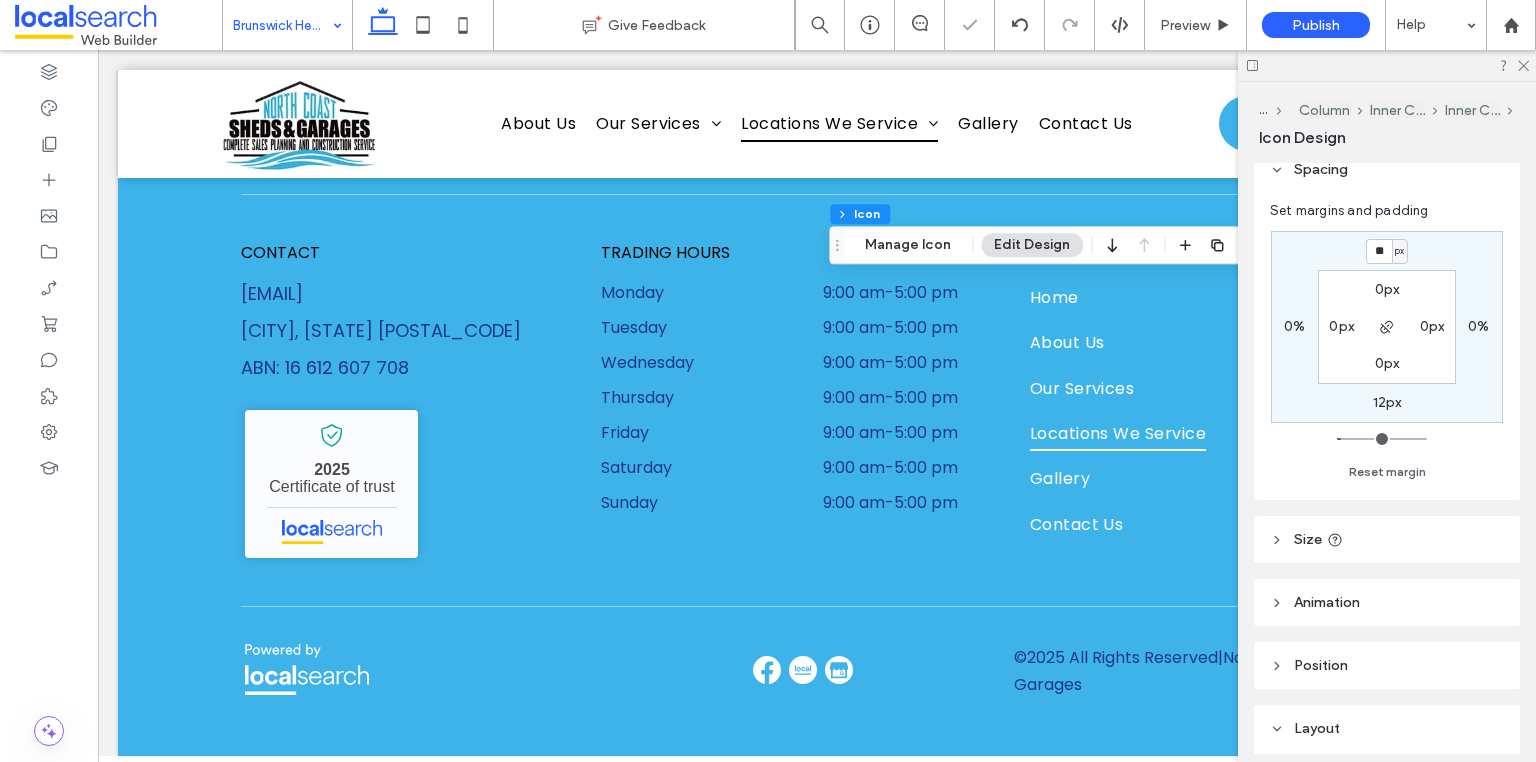 click on "12px" at bounding box center [1387, 402] 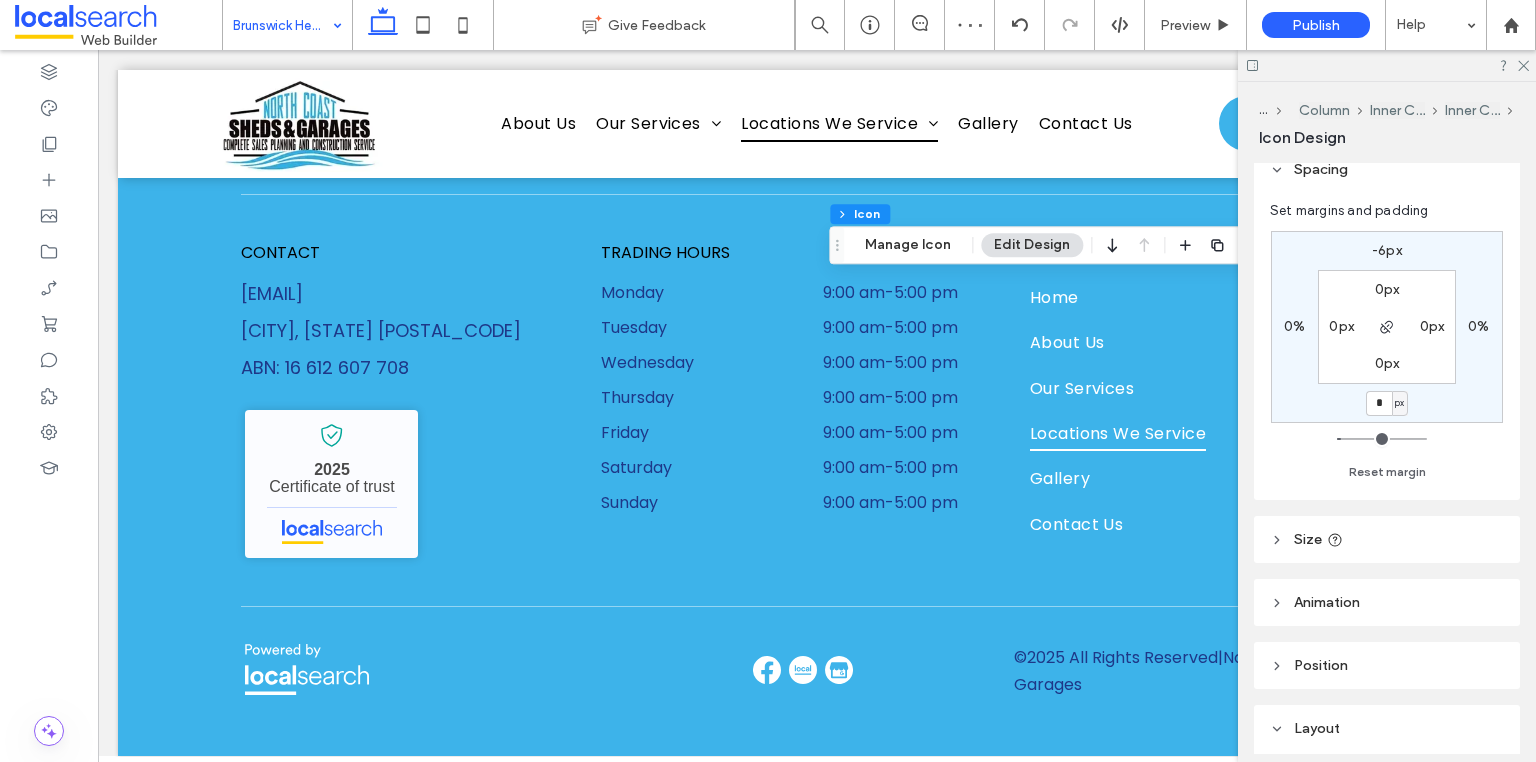 type on "*" 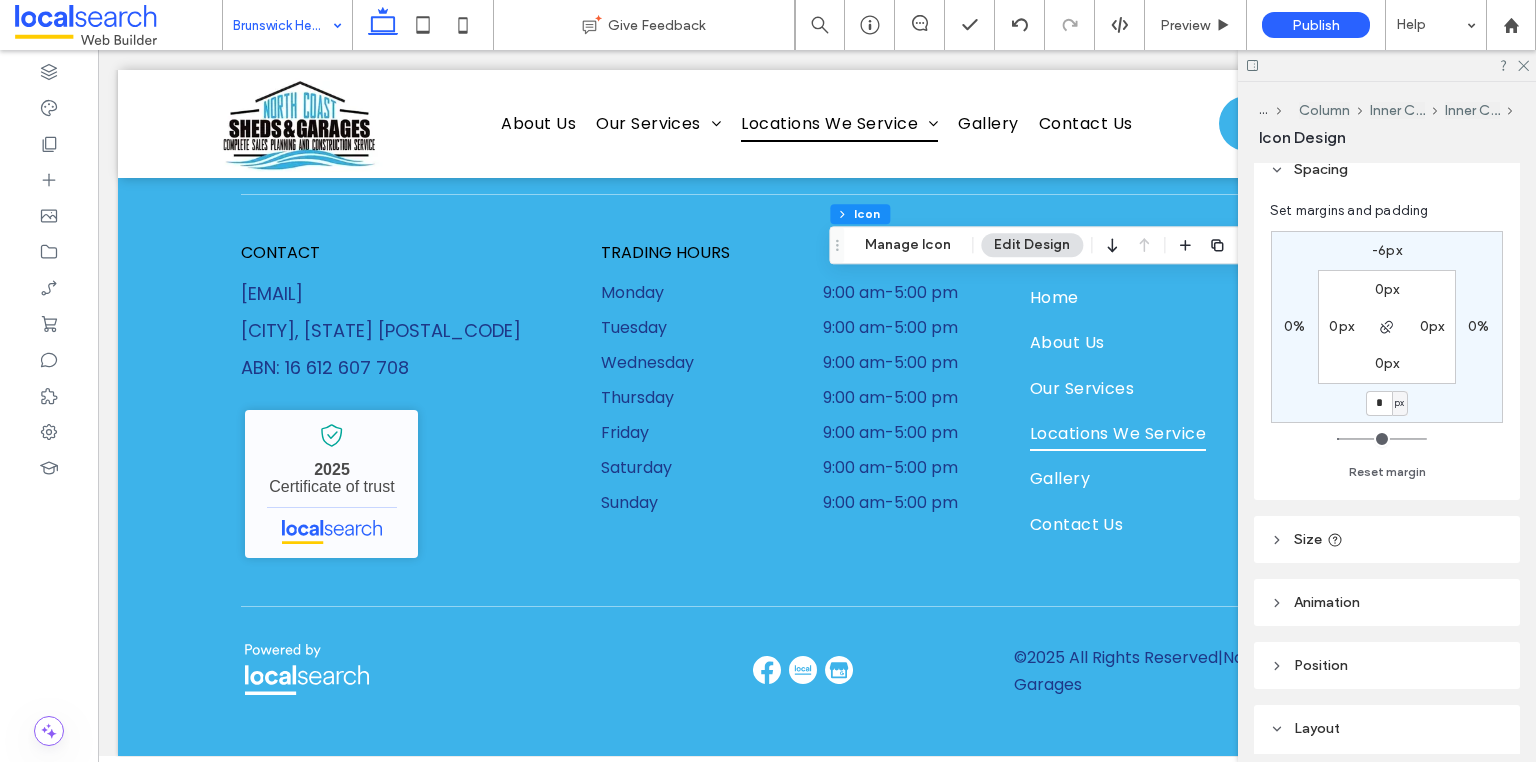 click on "-6px" at bounding box center [1387, 250] 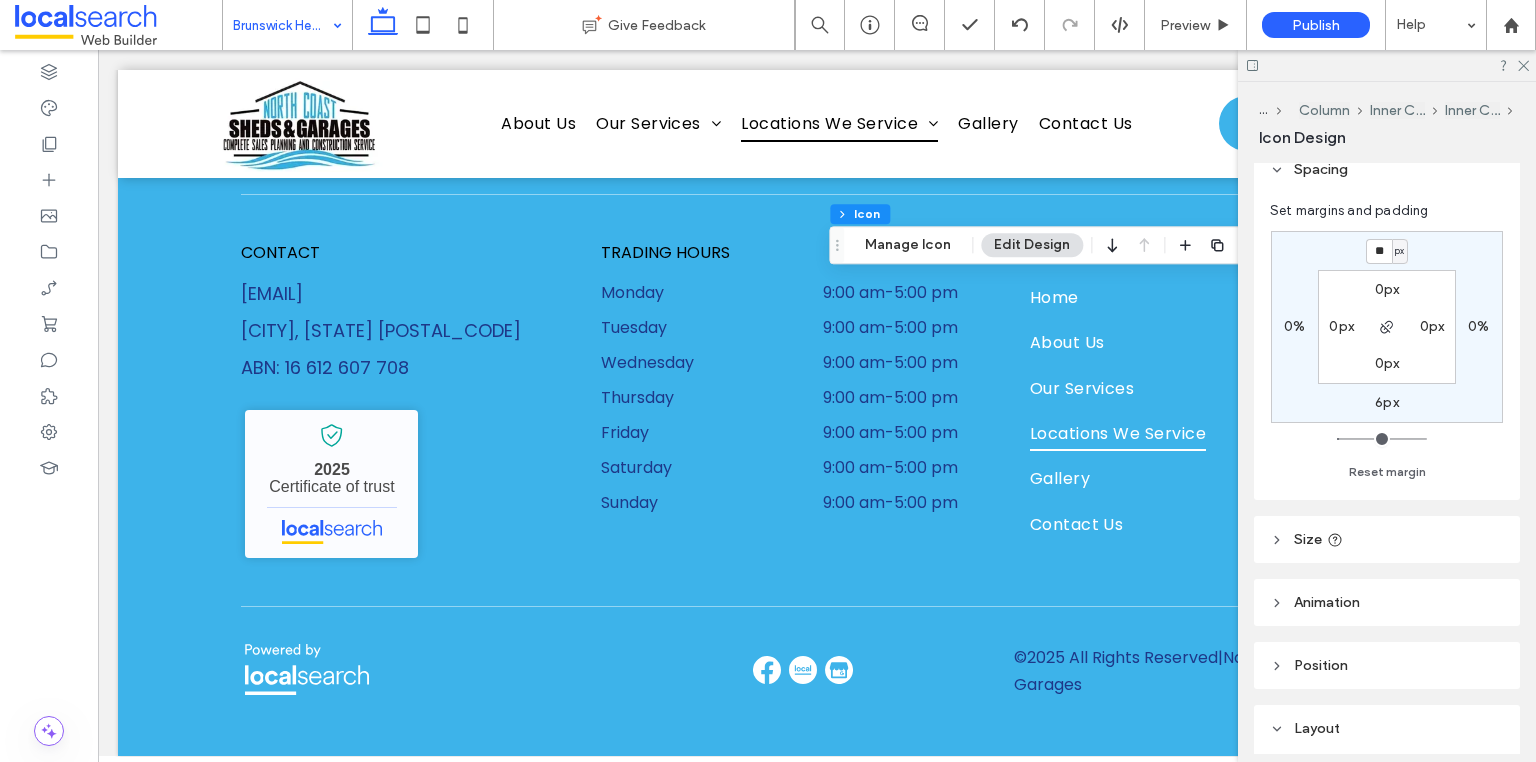 type on "**" 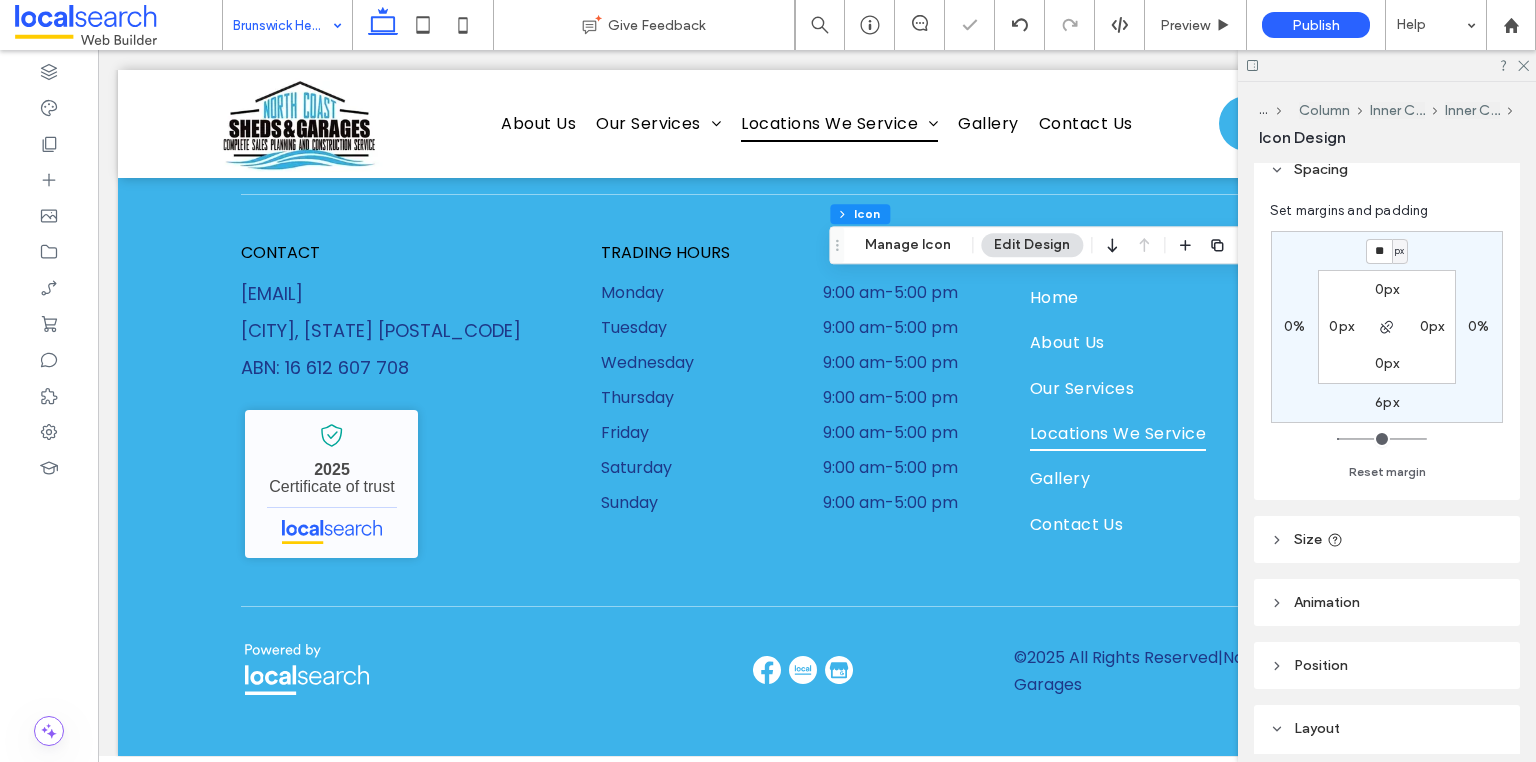click on "6px" at bounding box center [1387, 402] 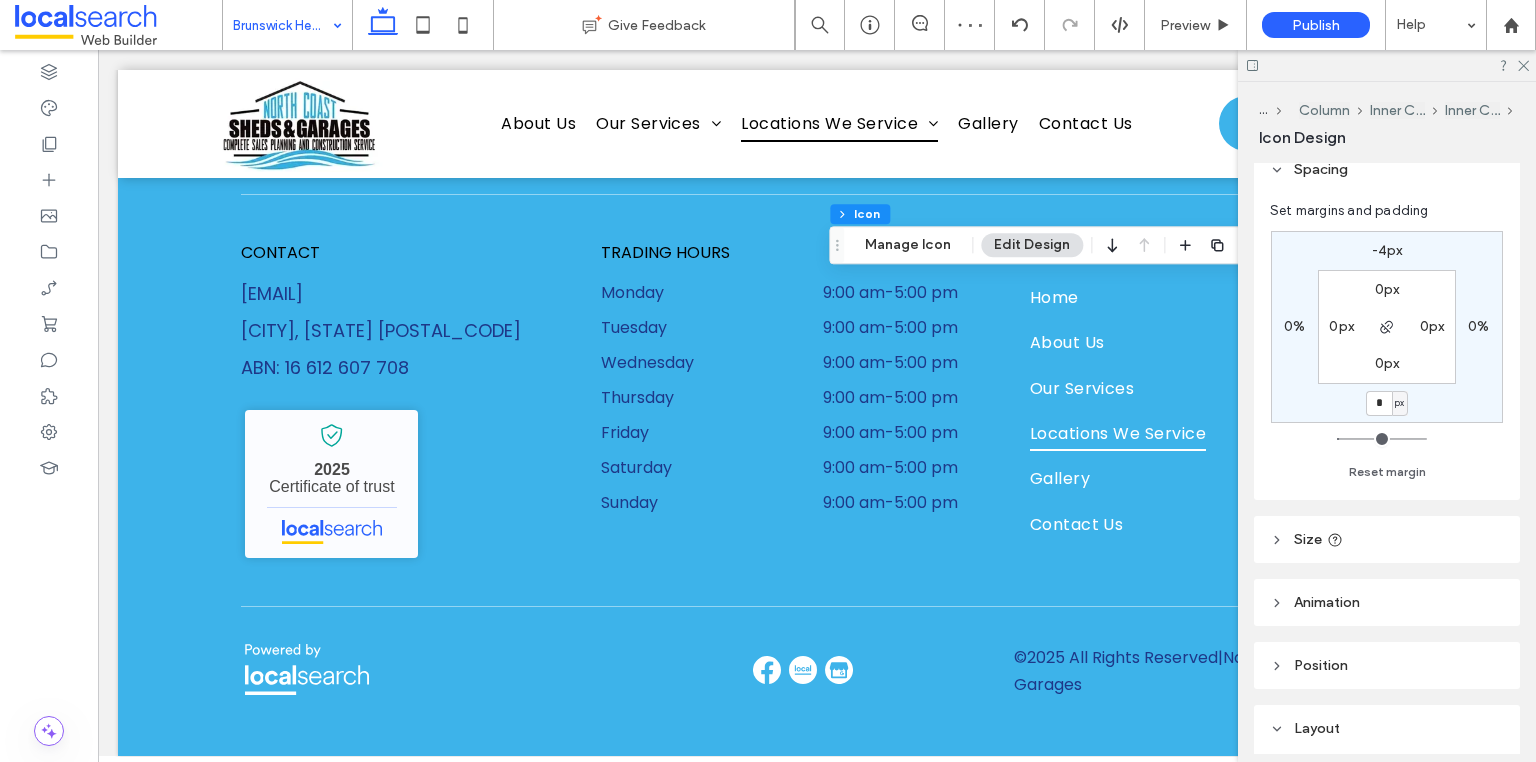type on "*" 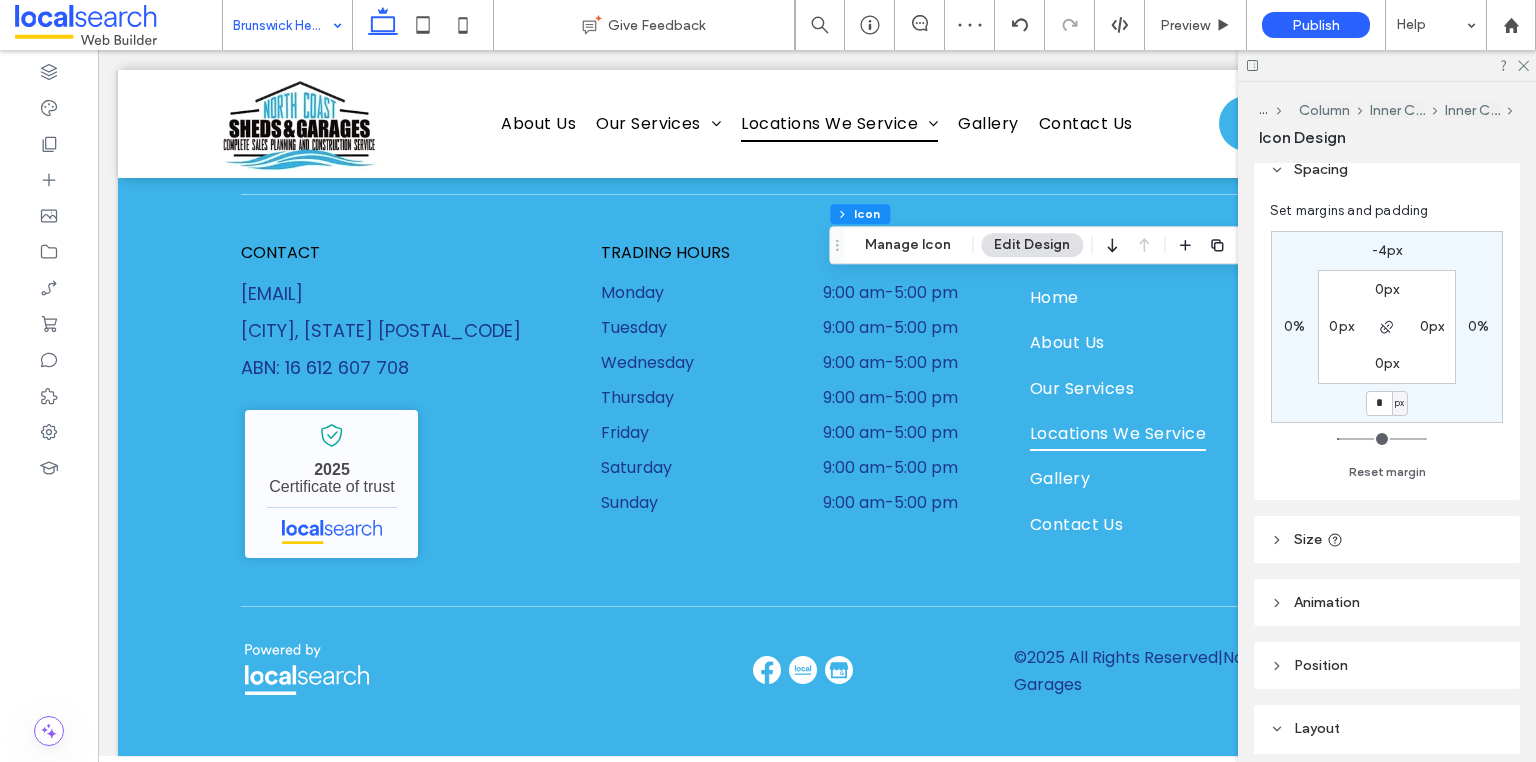 type on "*" 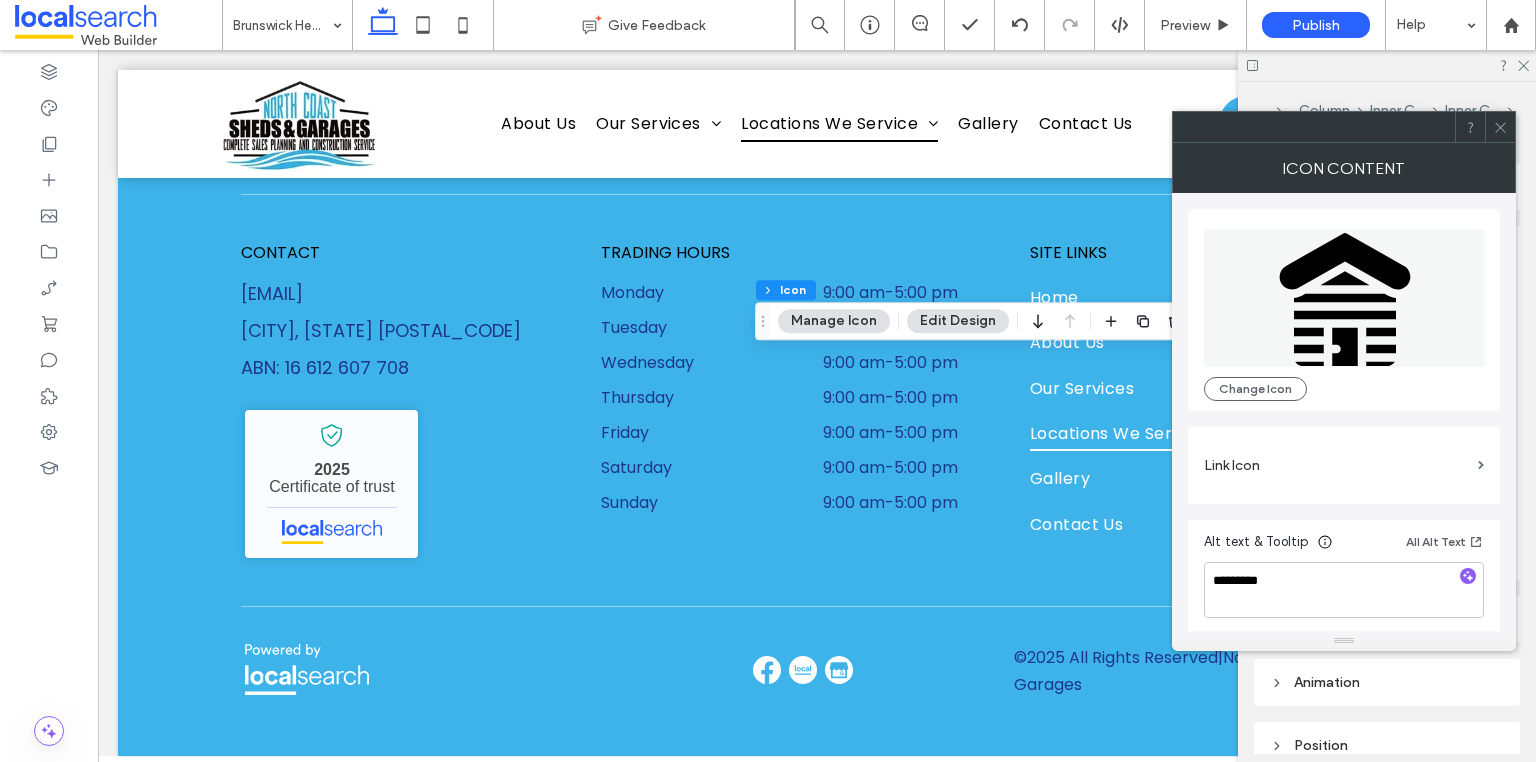 click on "Alignment Spacing Set margins and padding -4px 0% 4px 0% * px 0px * px 0px Clear all padding Size Keep proportions Width ** px Height A More Size Options Animation Trigger None Position Position type Default Layout Style For the color of an SVG icon to be changeable, it must be black. Icon color Background color Border *** Hover effect for desktop None Zoom out Opacity Float Forward Grayscale Reverse grayscale Blur Blur and Grayscale More design options" at bounding box center [1393, 458] 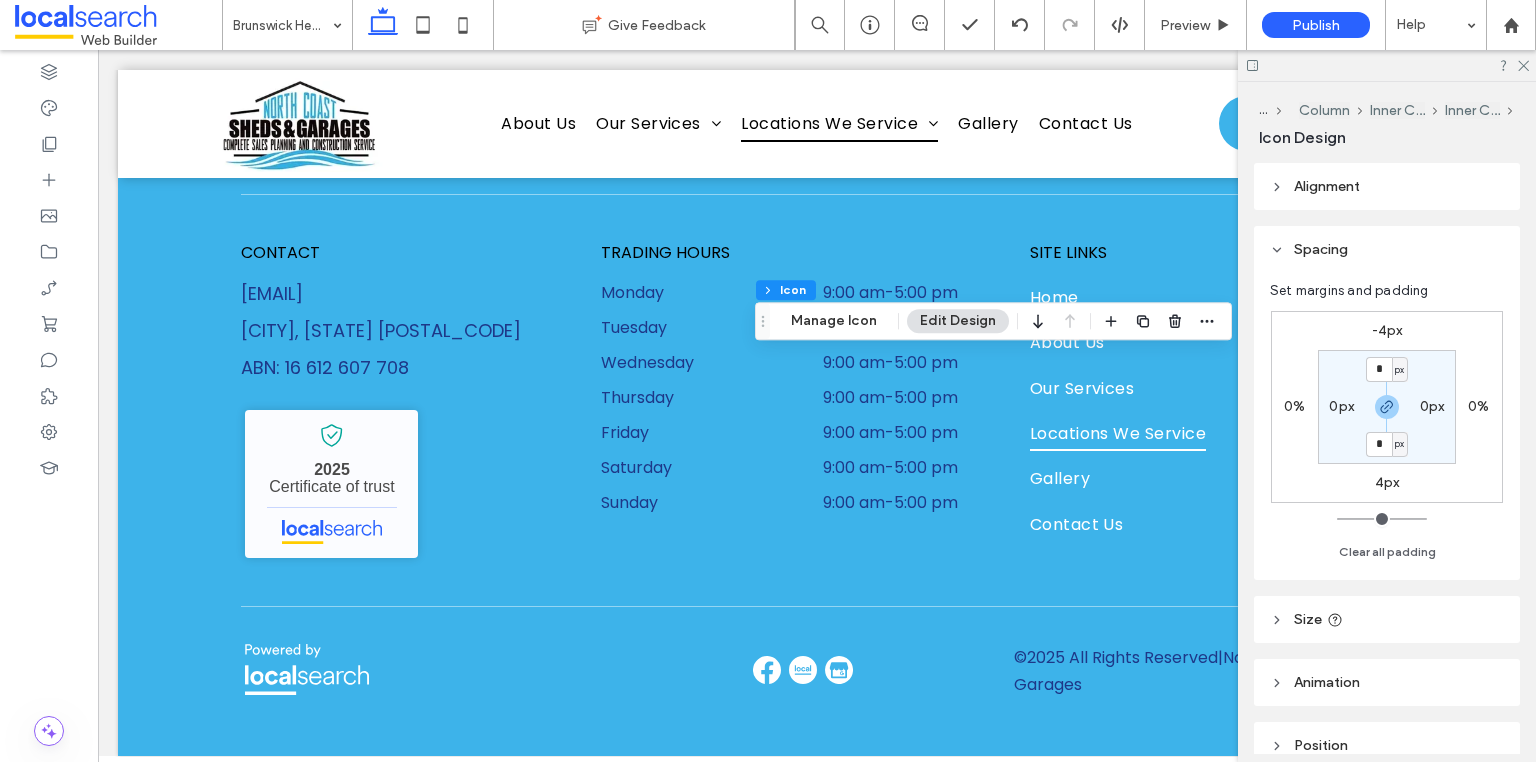click on "-4px" at bounding box center (1387, 330) 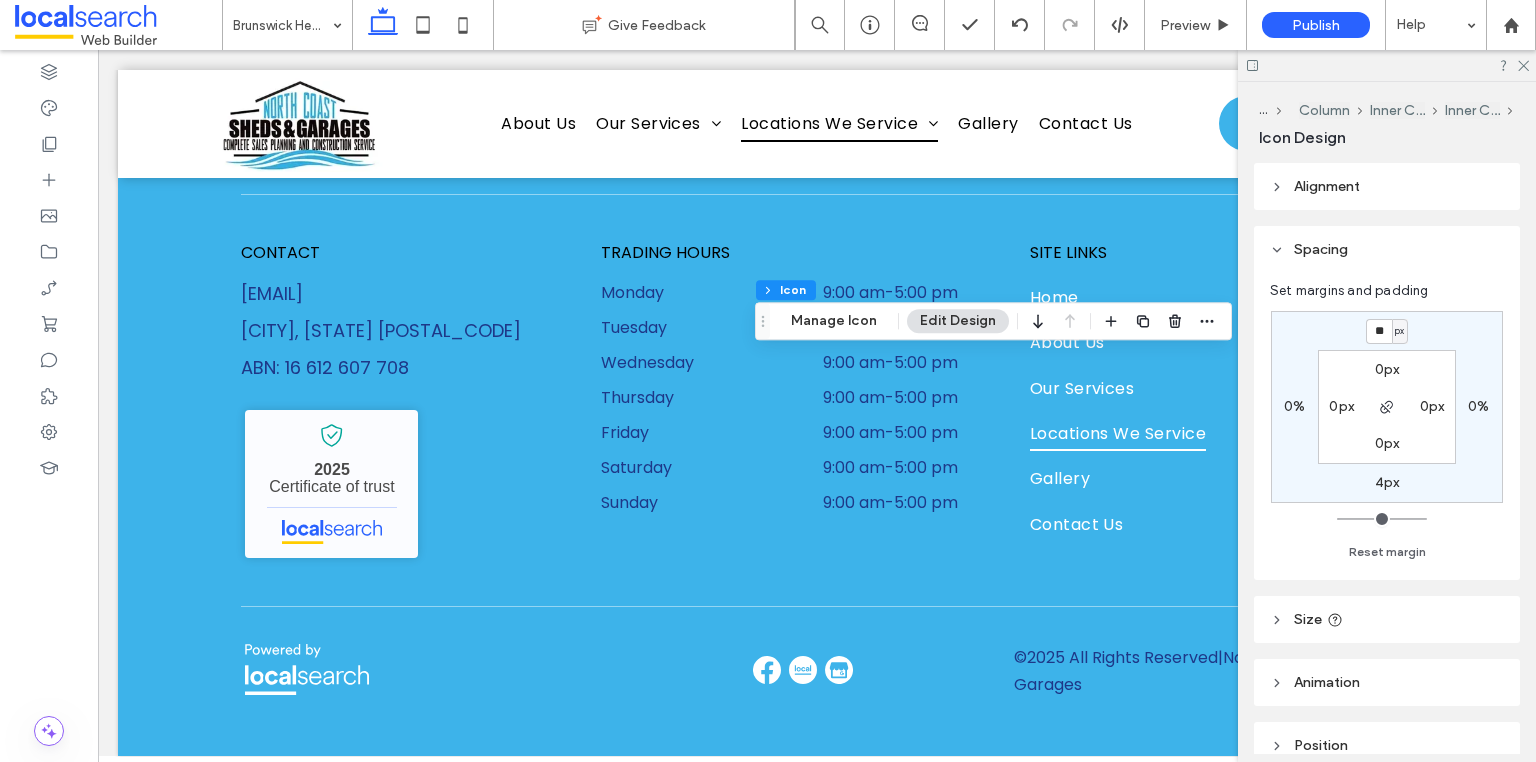type on "**" 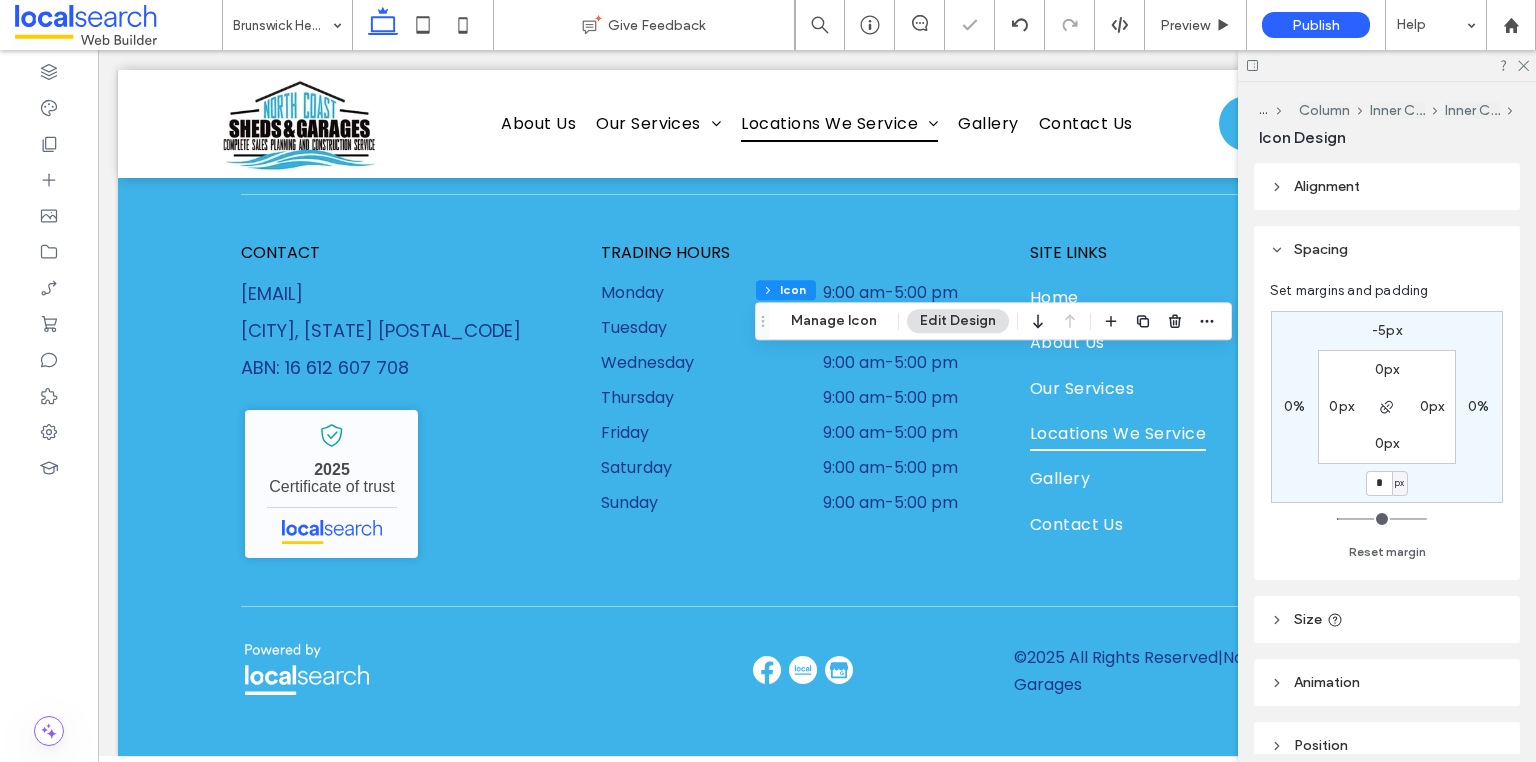 type on "*" 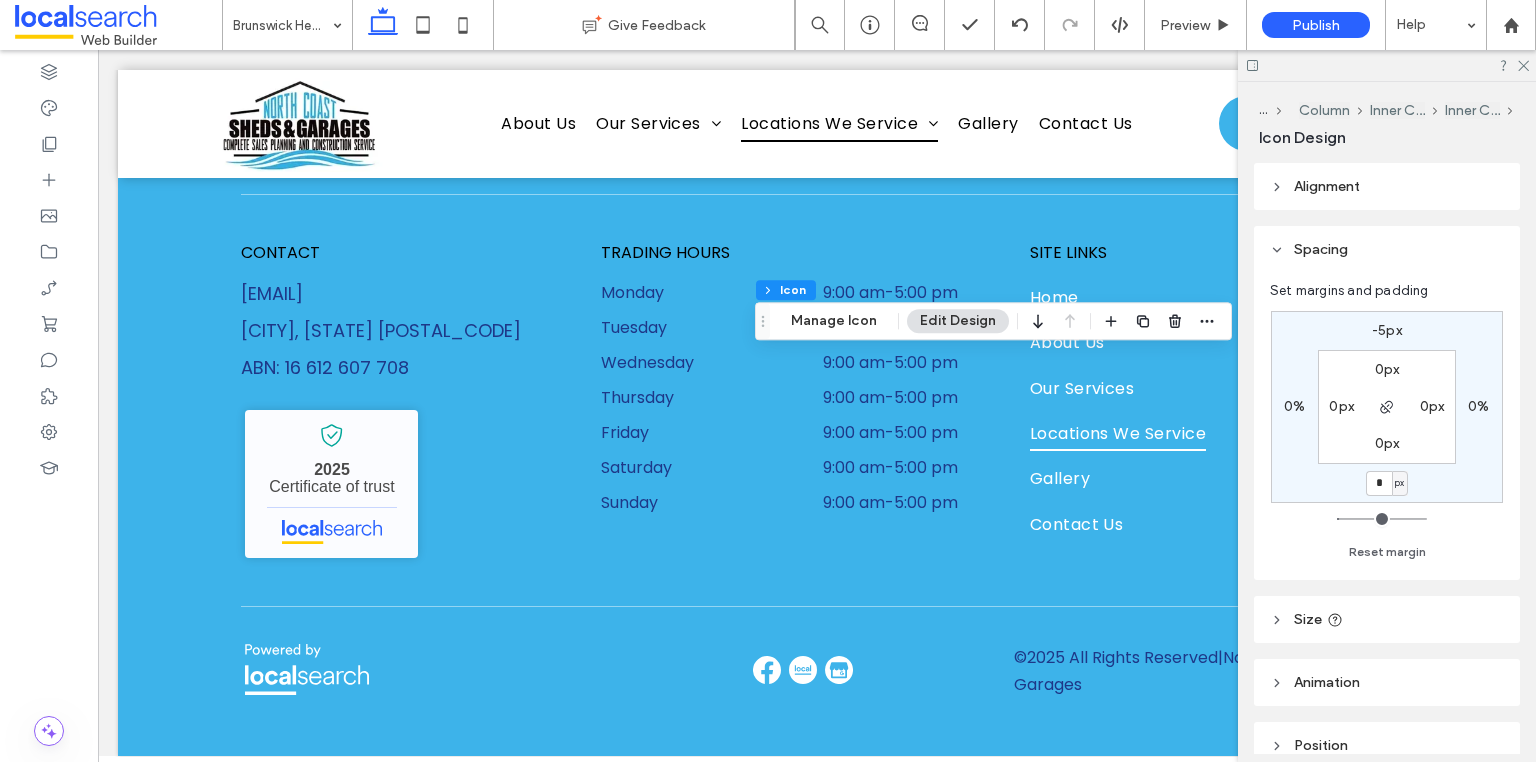 click on "-5px" at bounding box center (1387, 330) 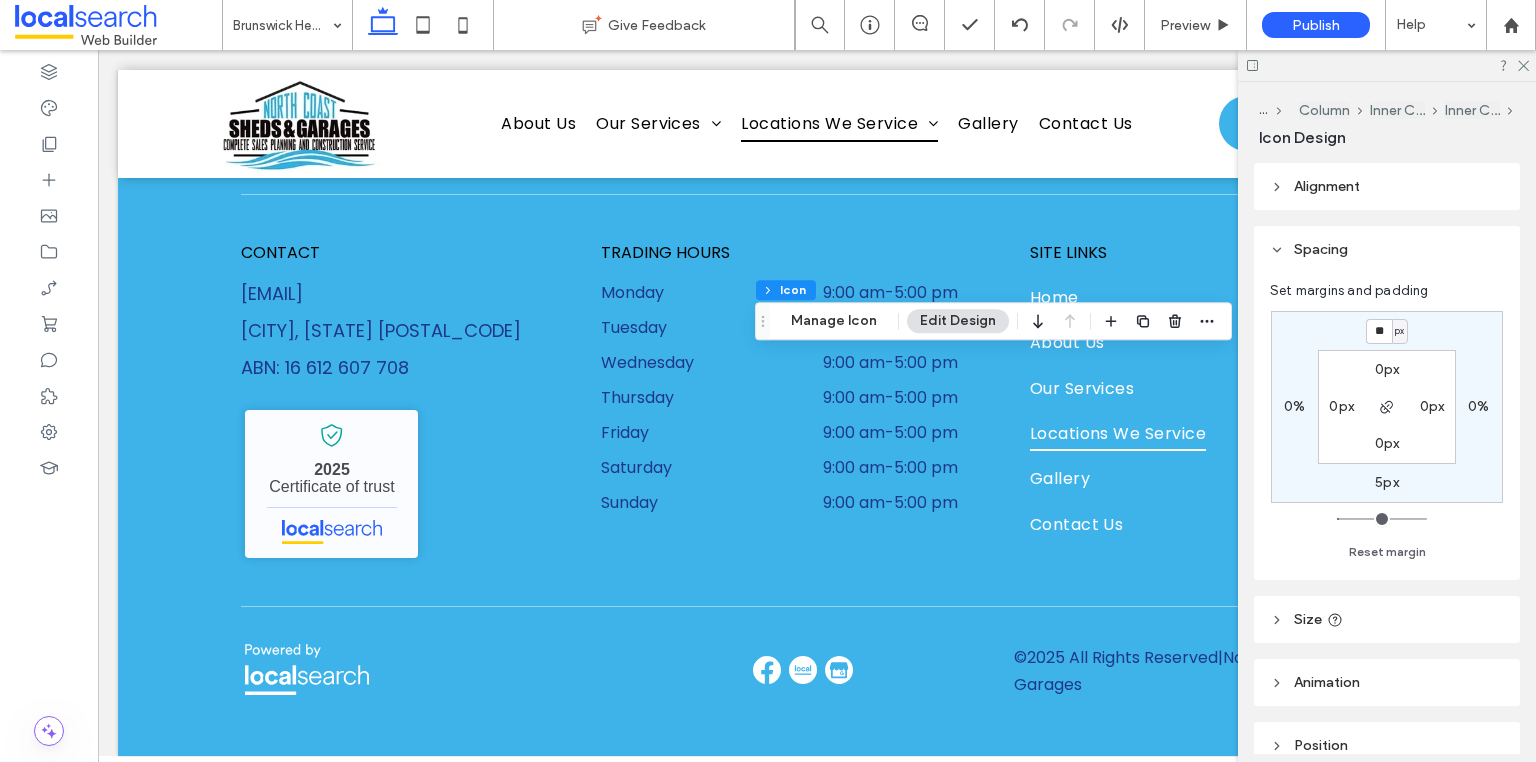 type on "*" 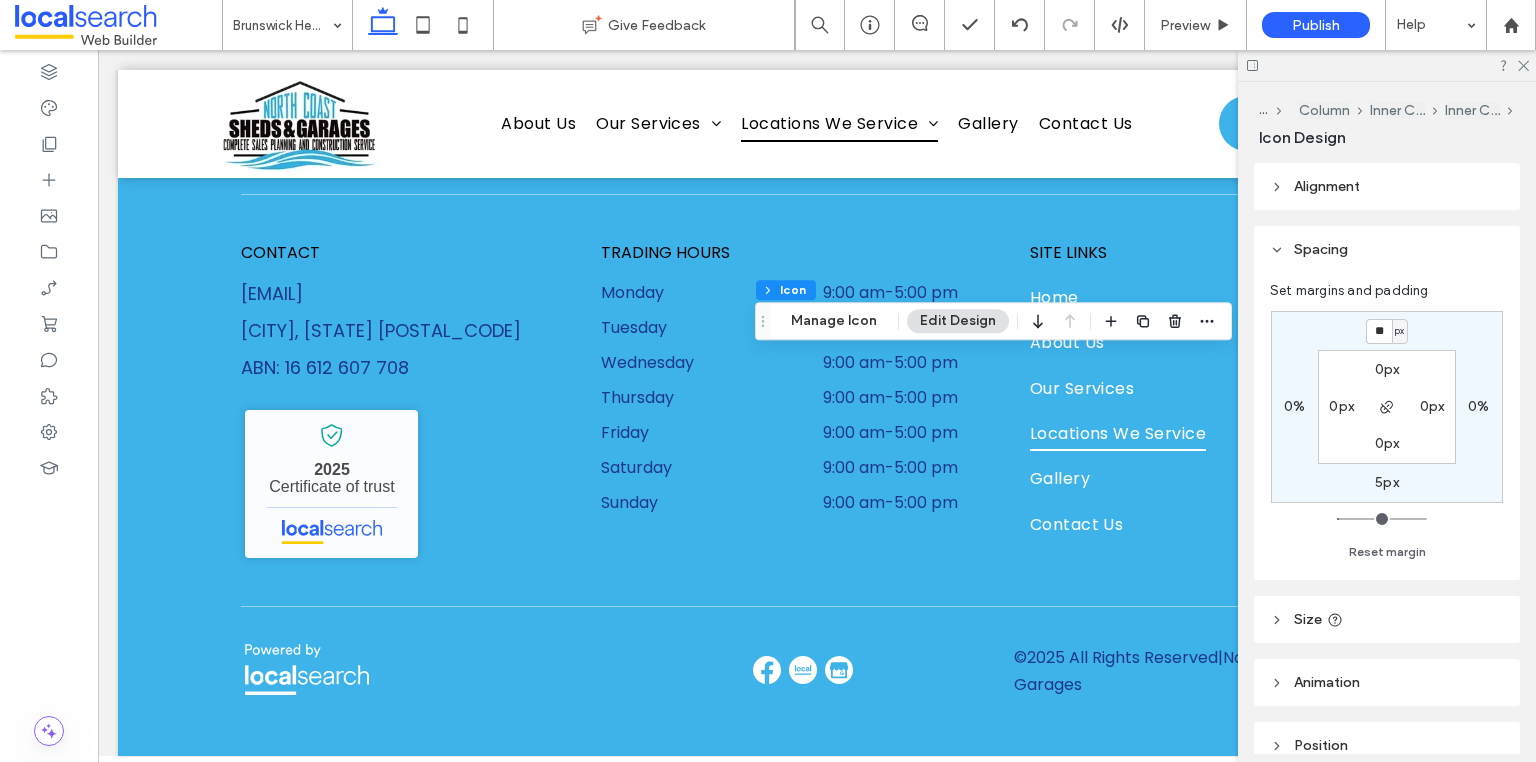 type on "**" 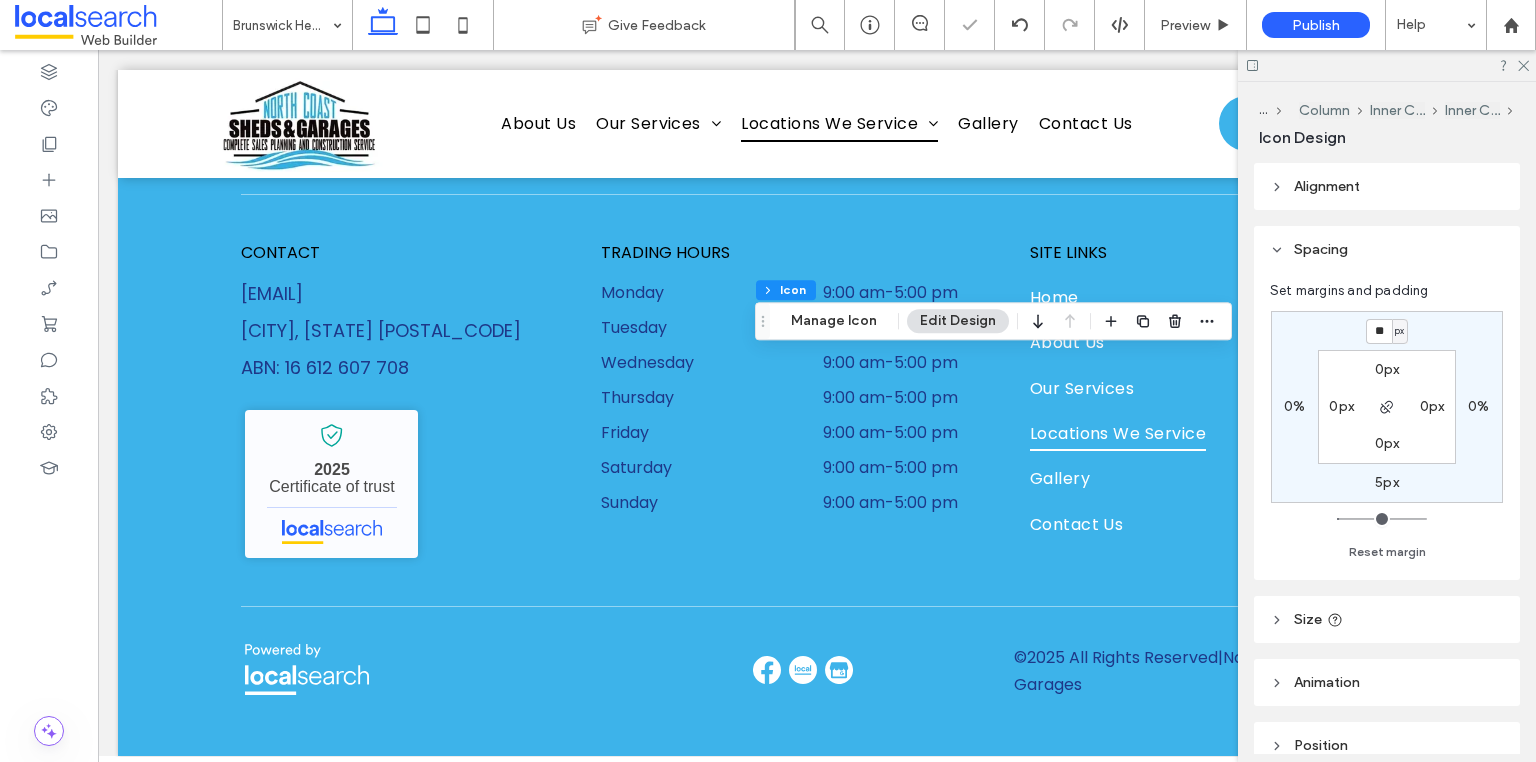 click on "5px" at bounding box center (1387, 482) 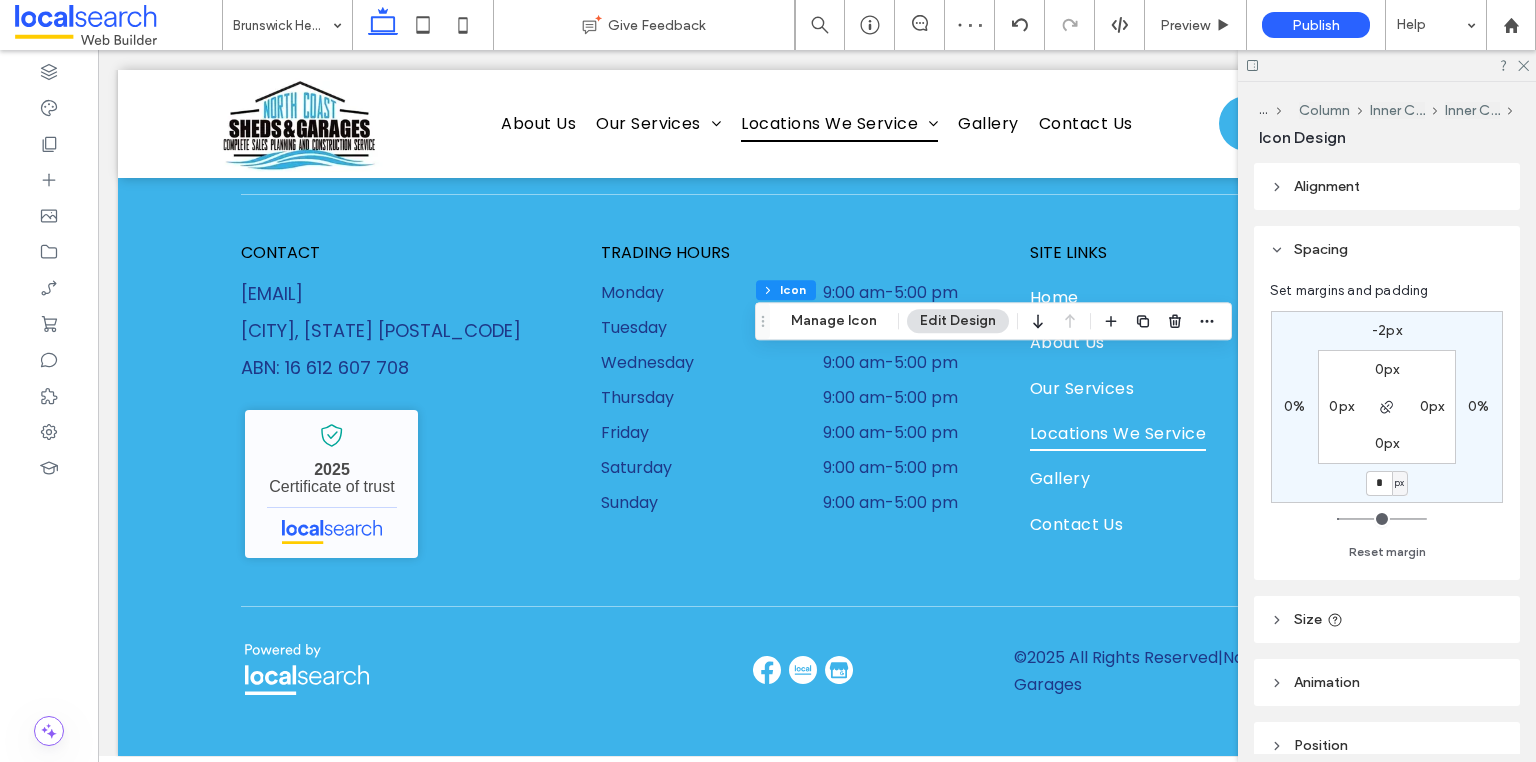 type on "*" 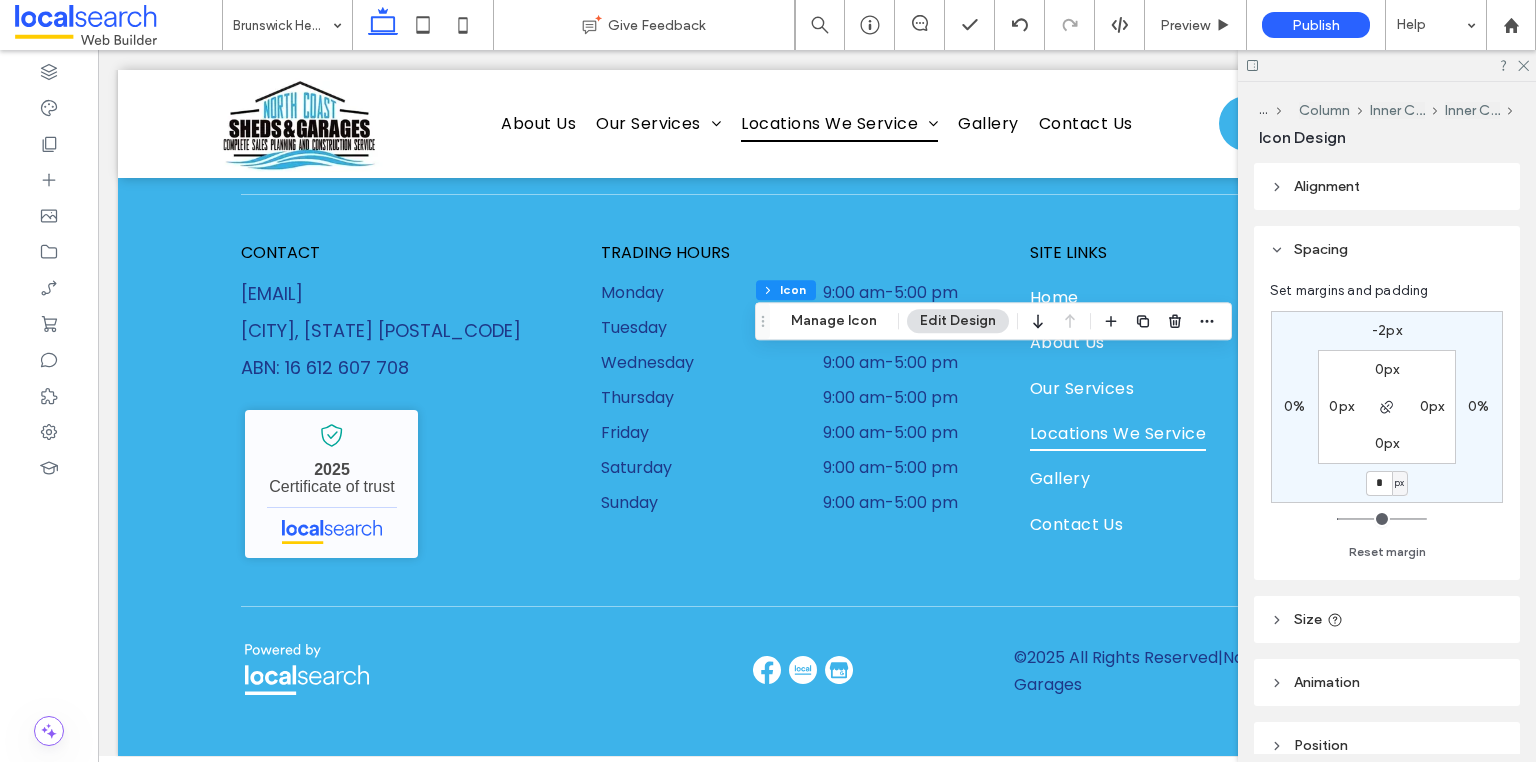 click on "-2px" at bounding box center [1387, 330] 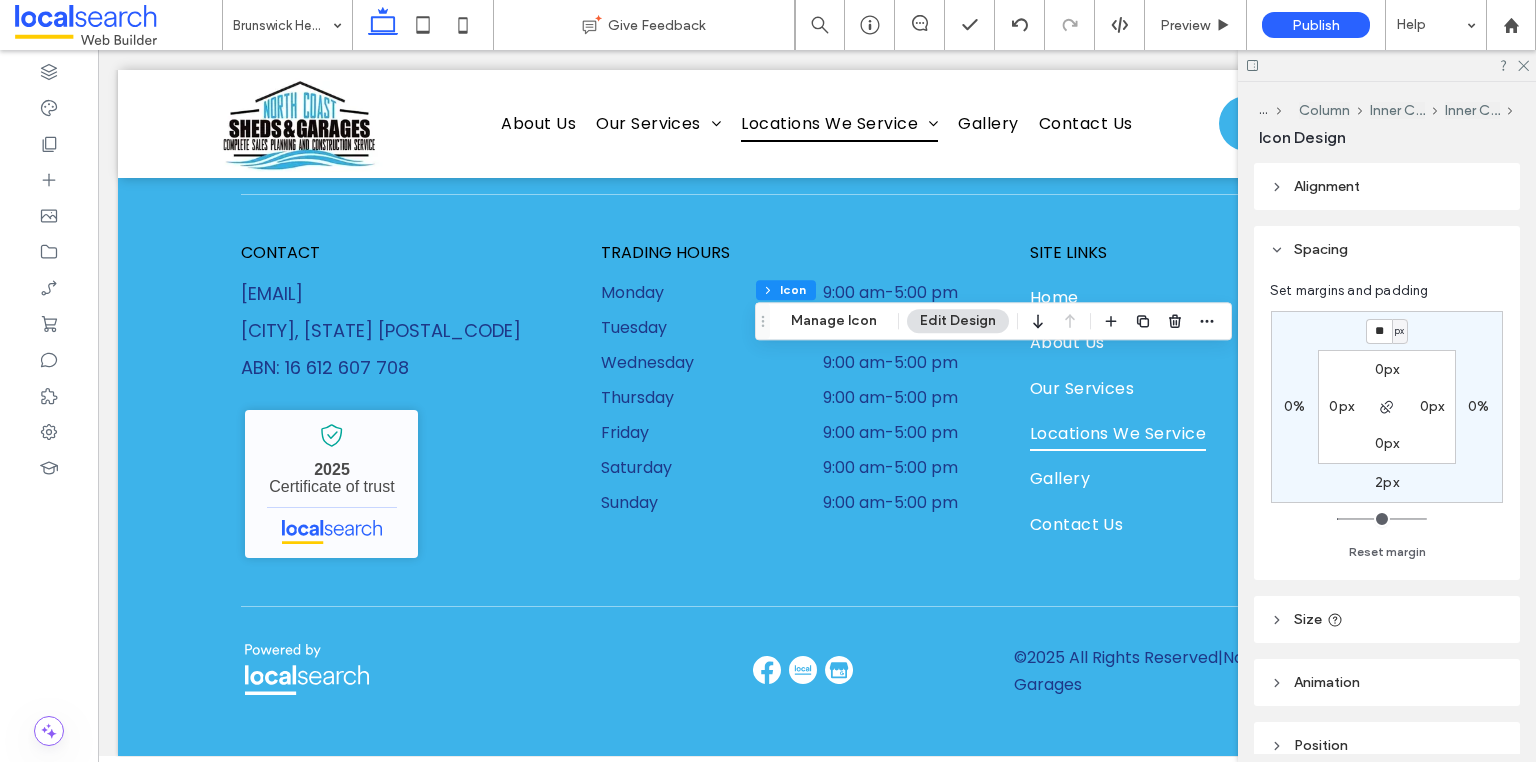 type on "**" 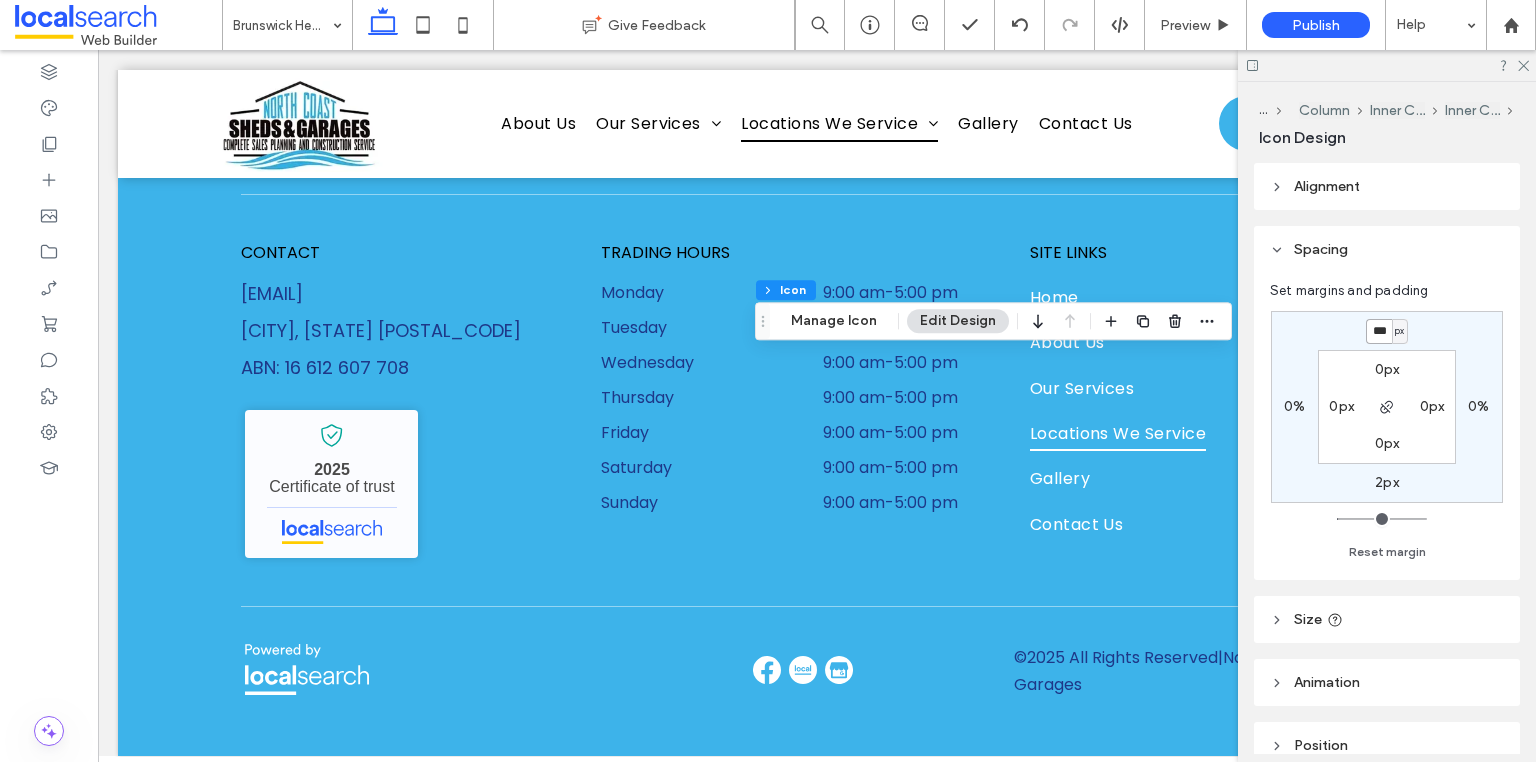 type on "***" 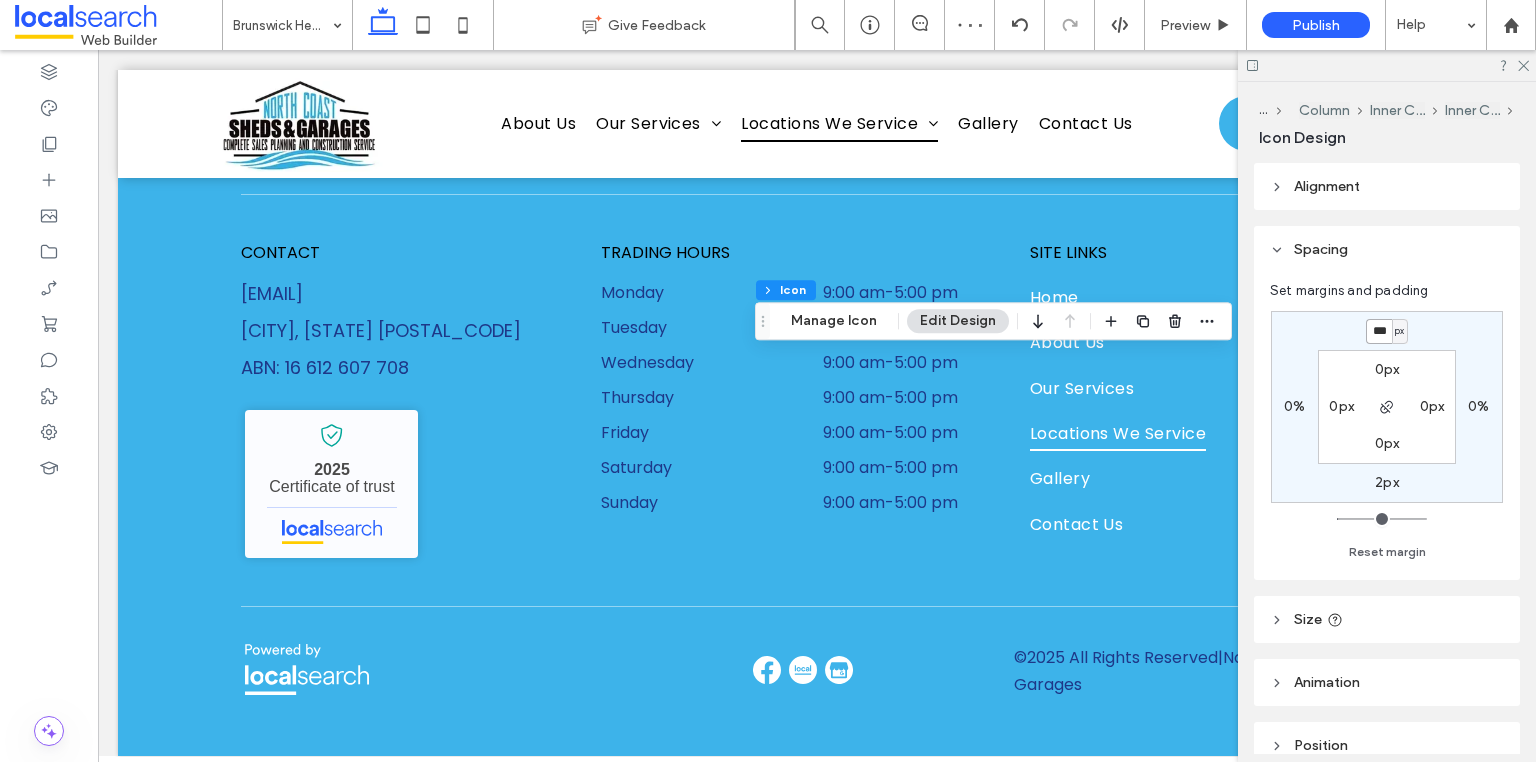 type on "***" 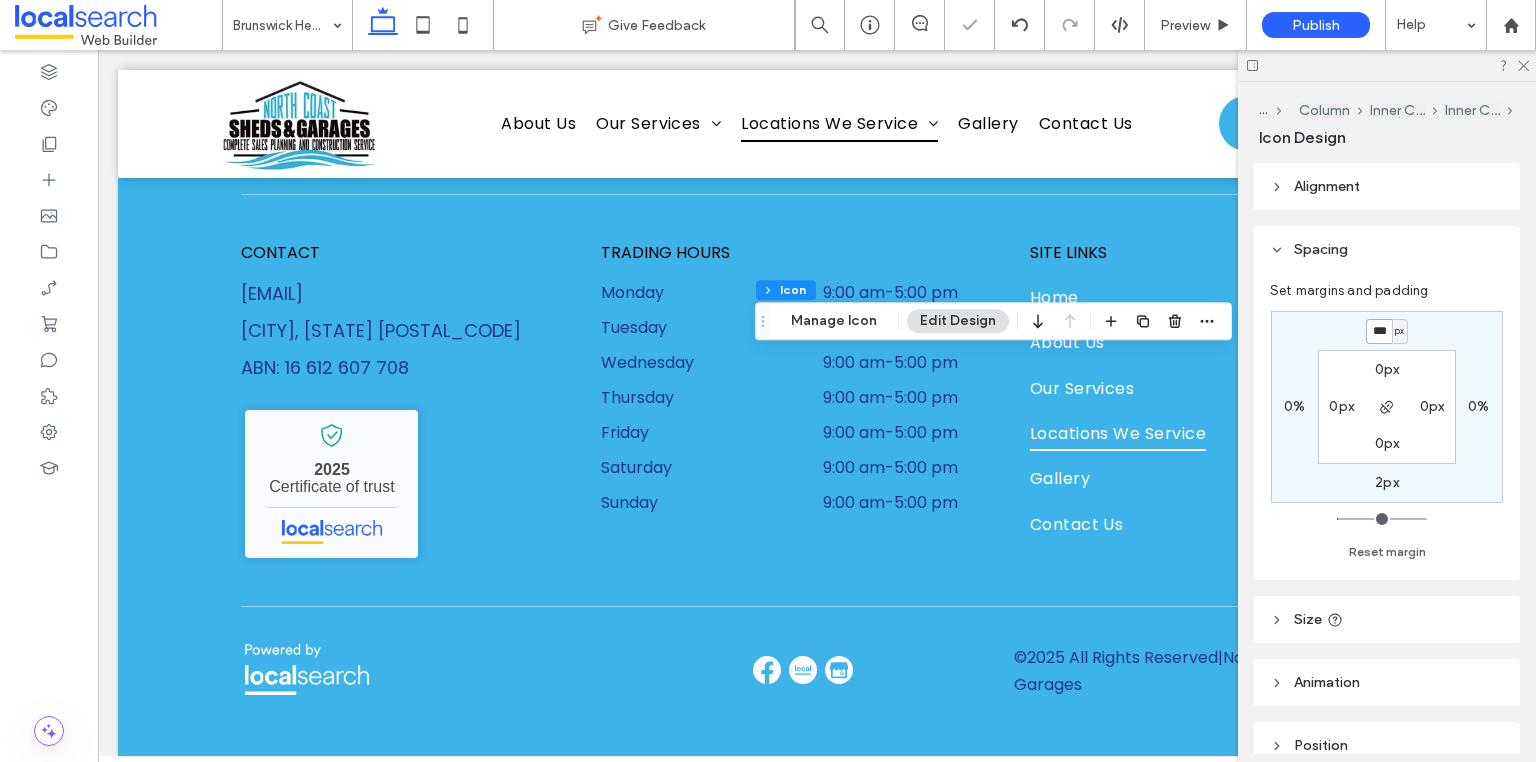 type on "*" 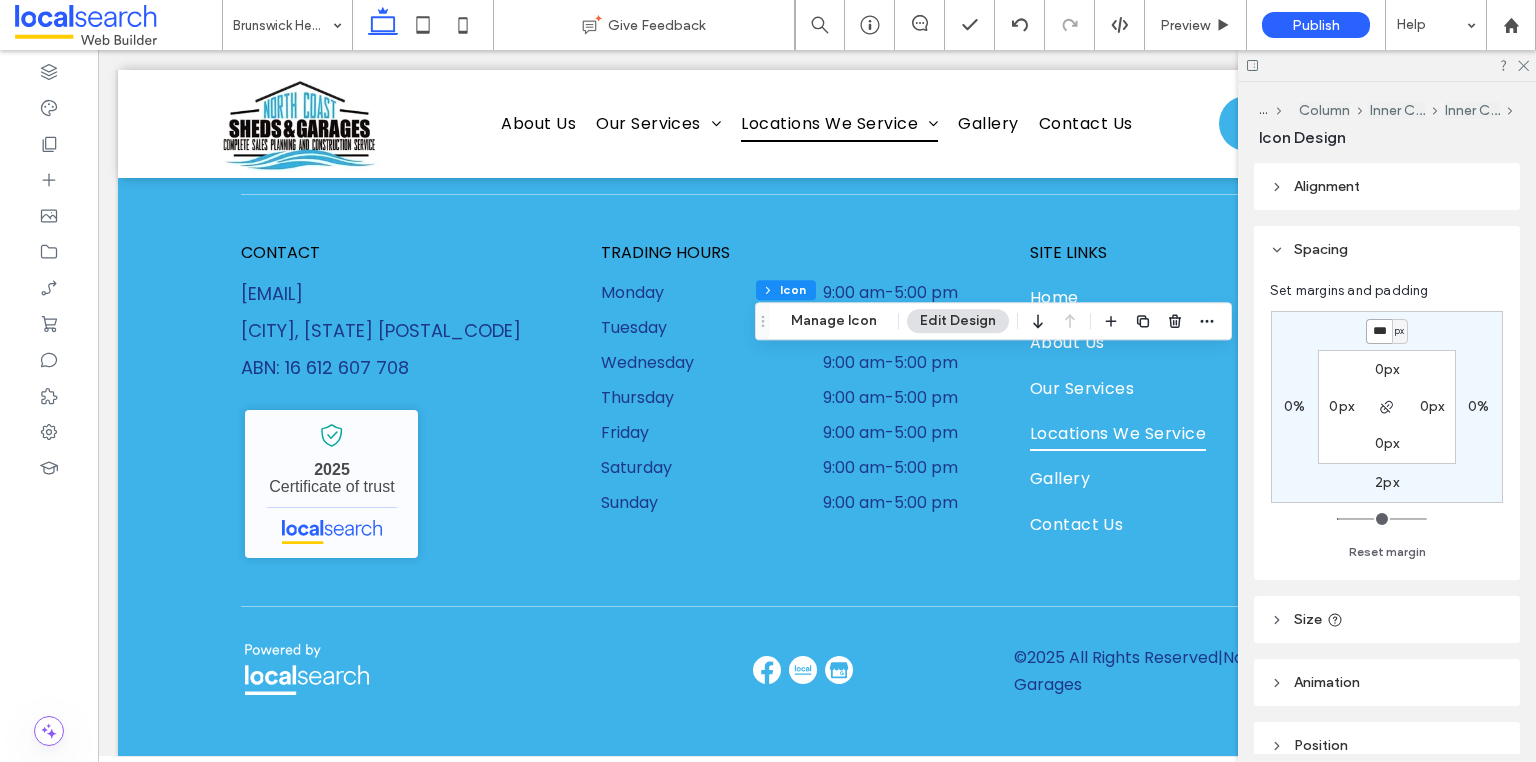 type on "***" 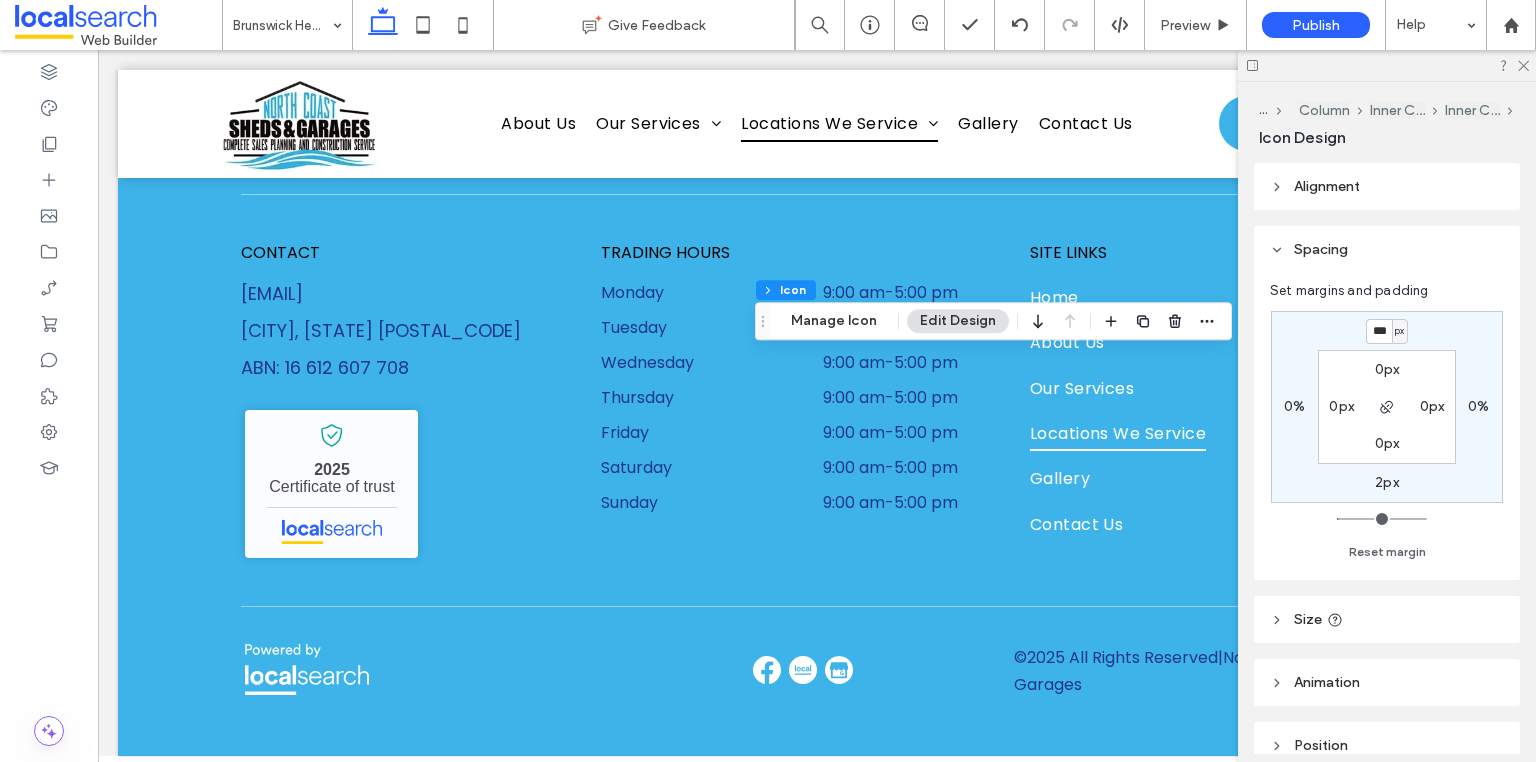 click on "2px" at bounding box center [1387, 482] 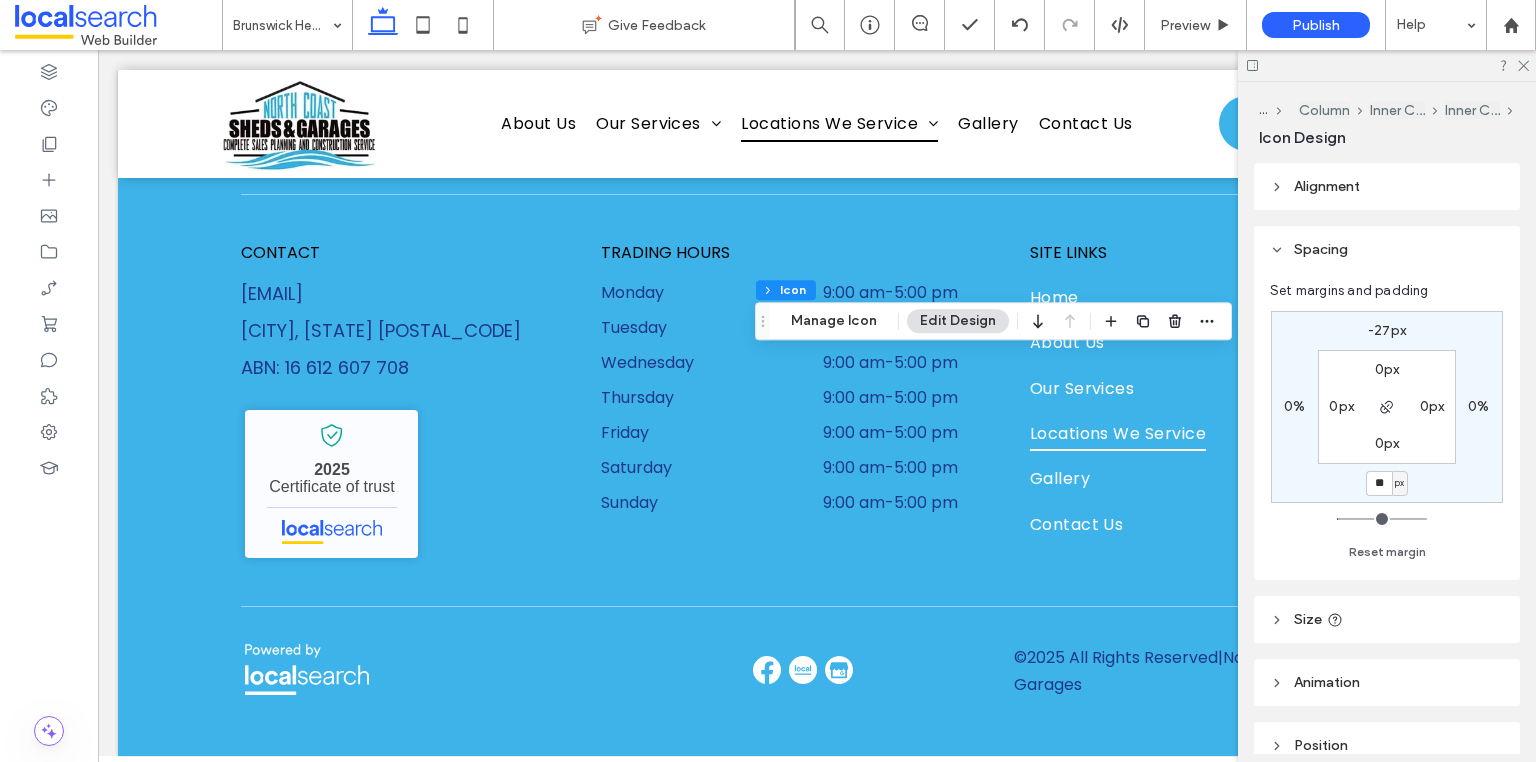 type on "**" 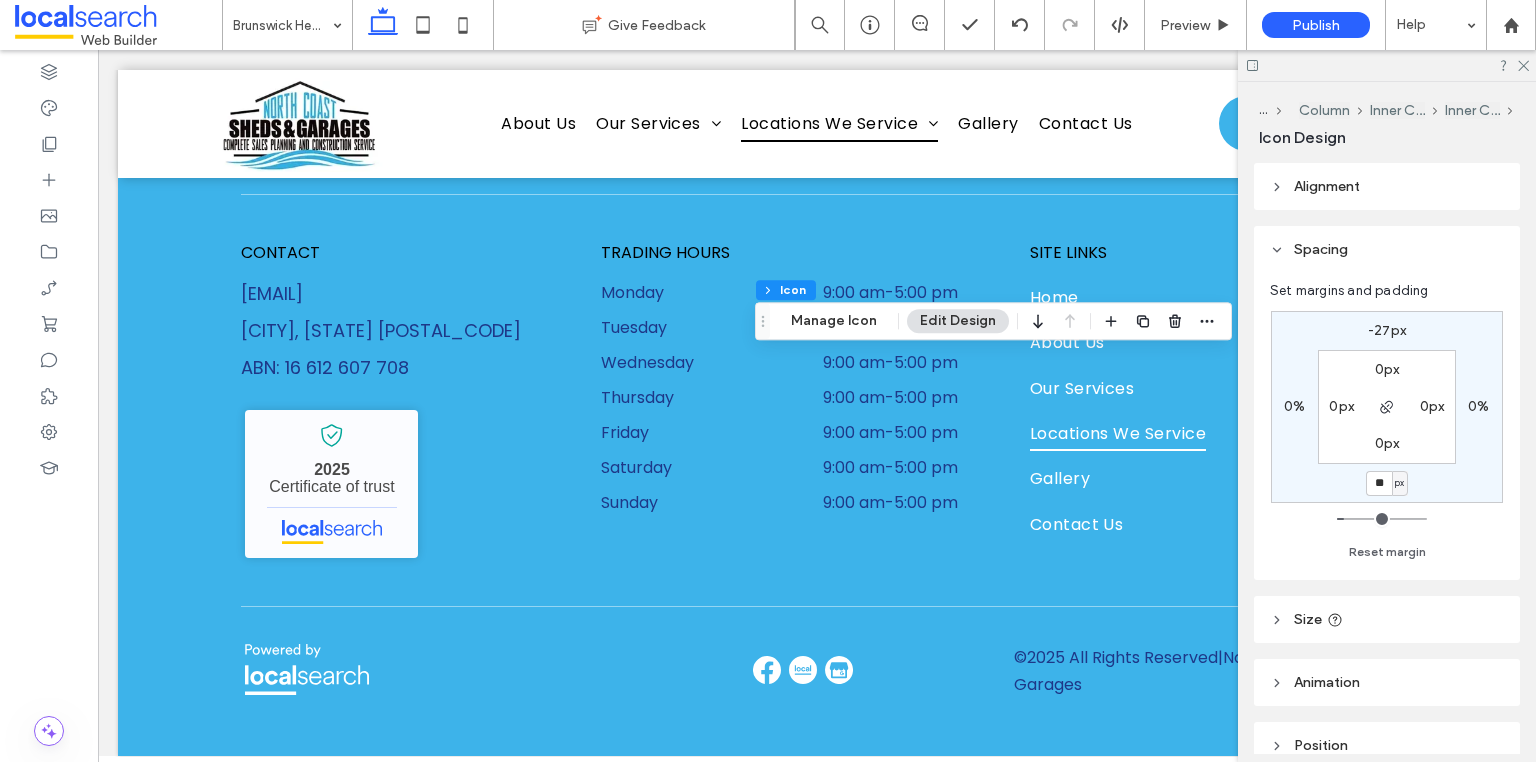 type on "**" 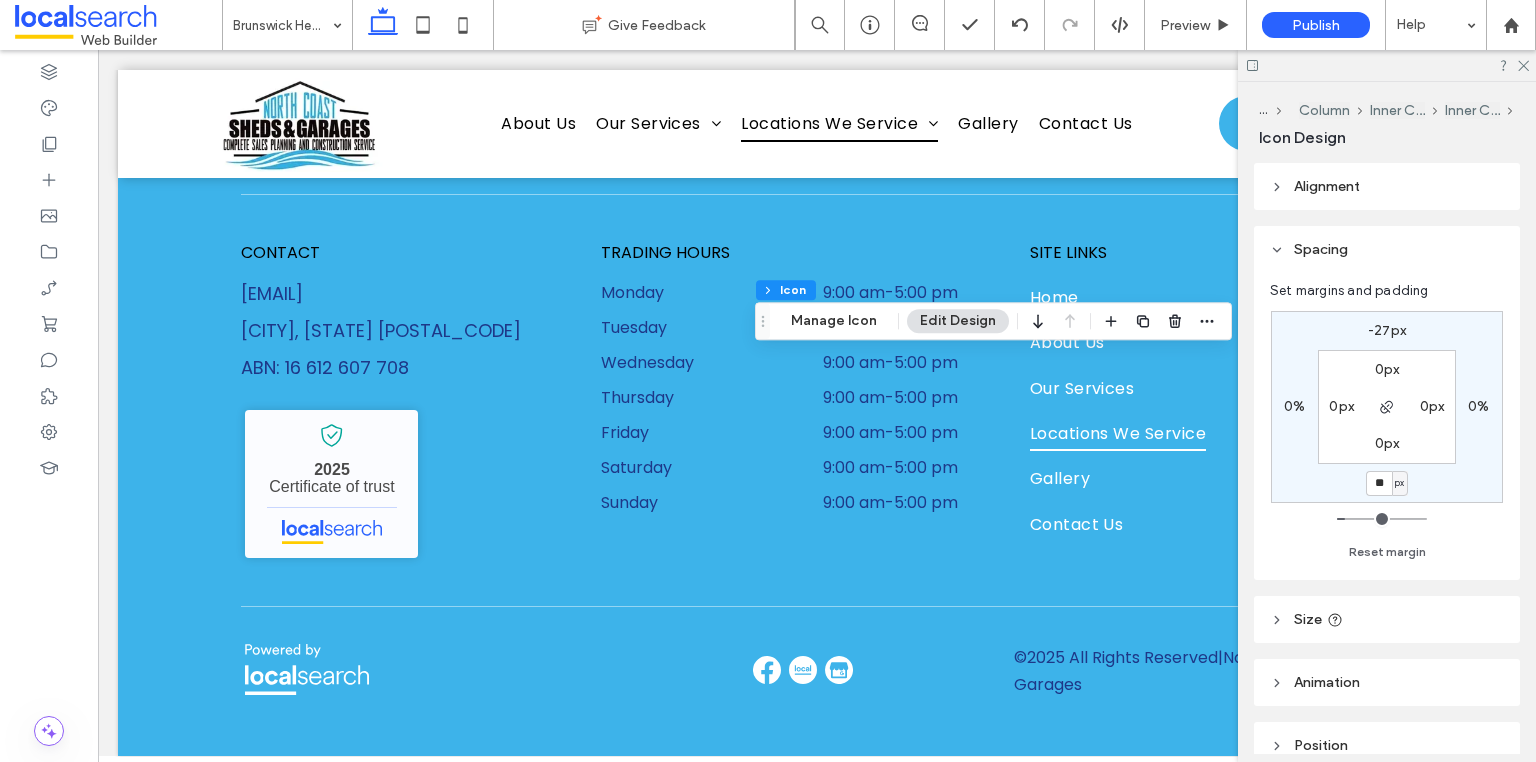 click on "-27px" at bounding box center [1387, 330] 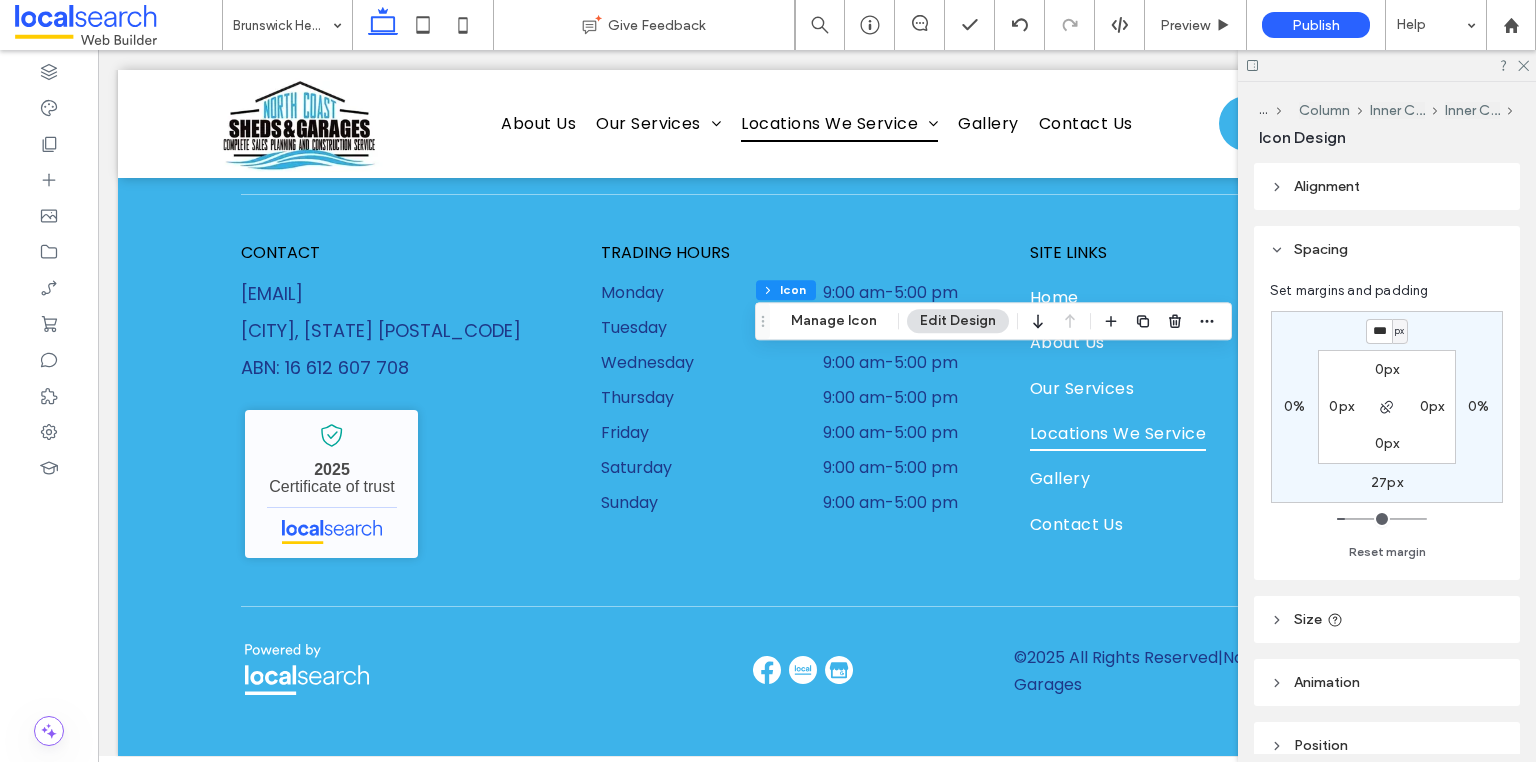 type on "*" 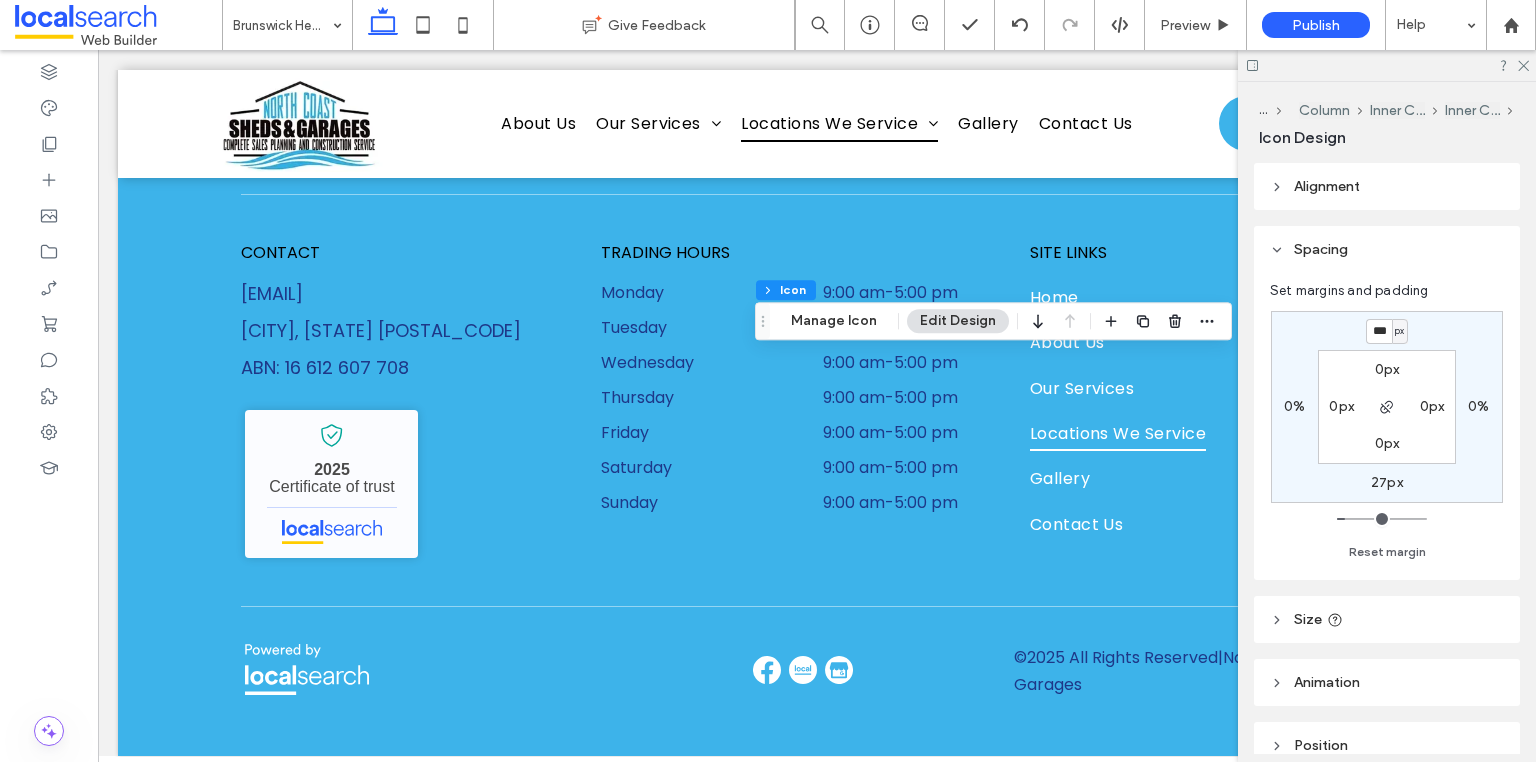 type on "***" 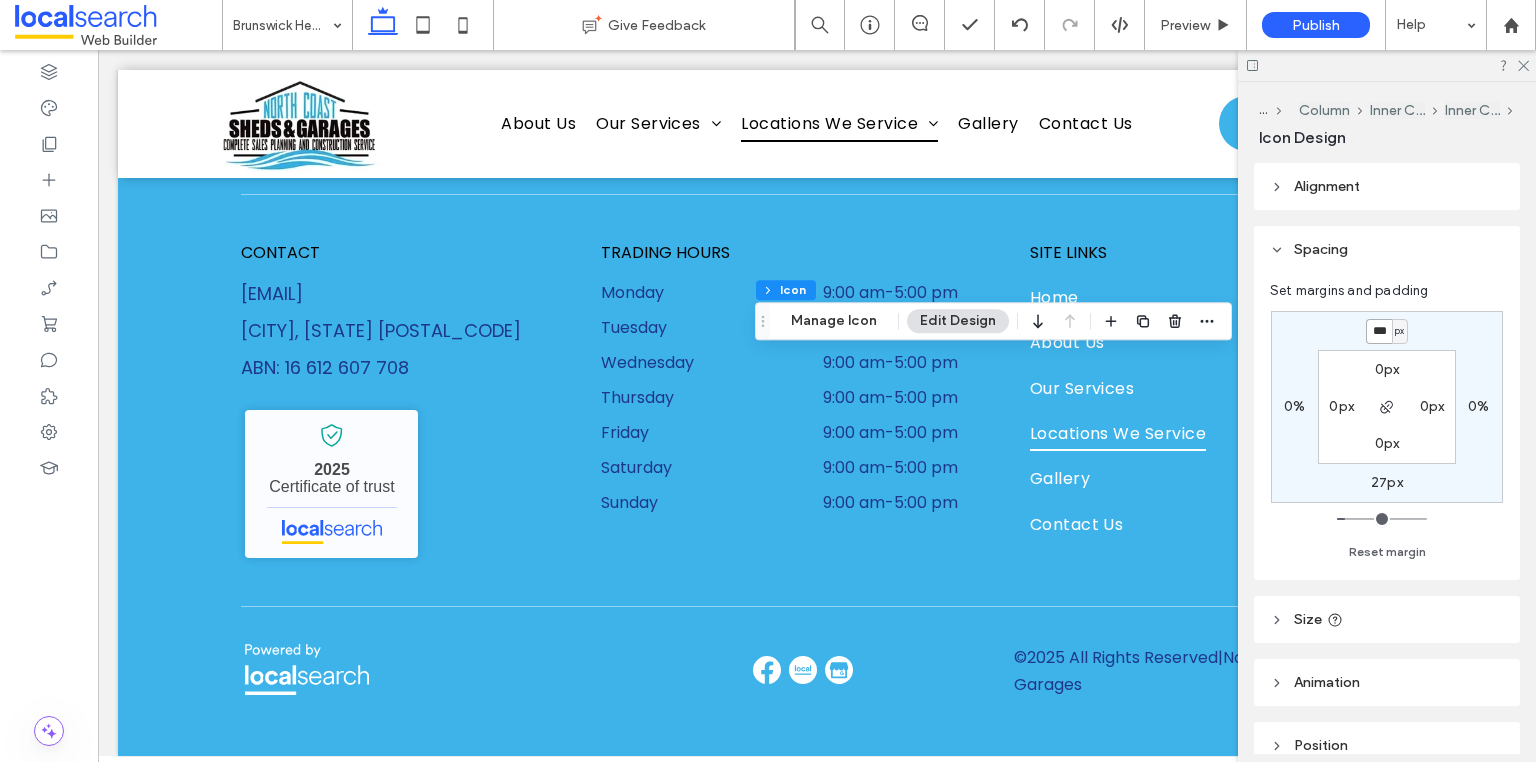 type on "***" 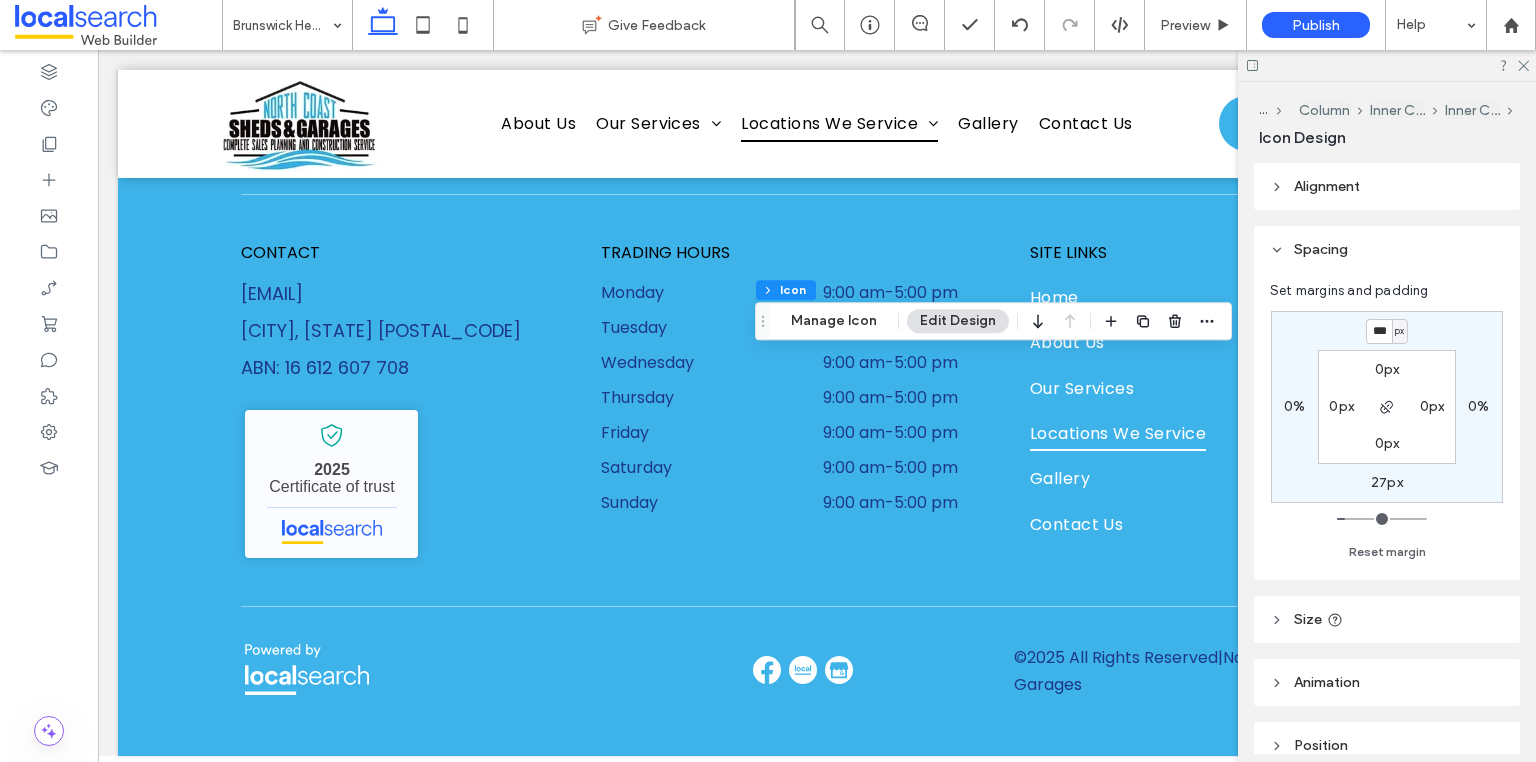 click on "27px" at bounding box center (1387, 482) 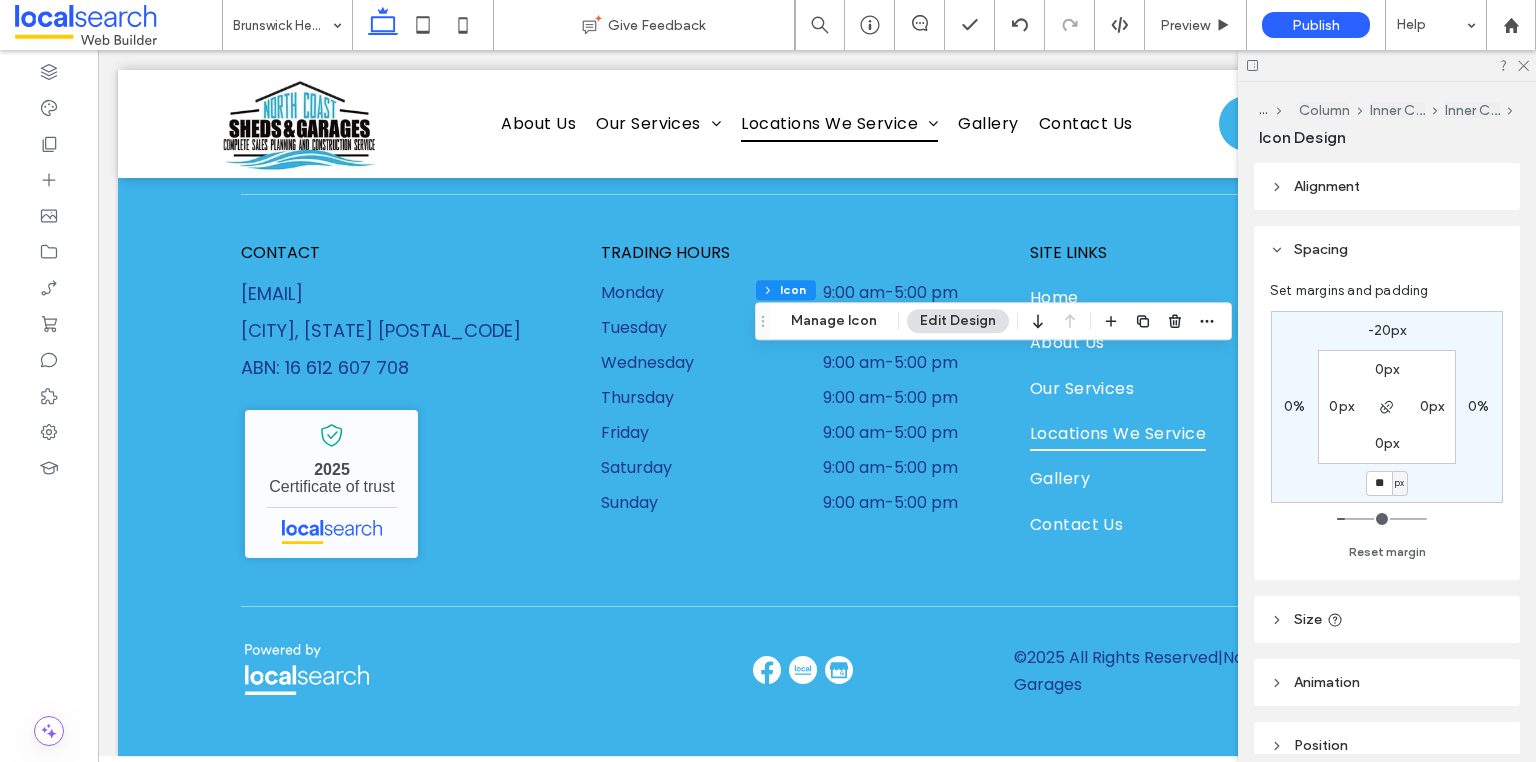 click on "**" at bounding box center [1379, 483] 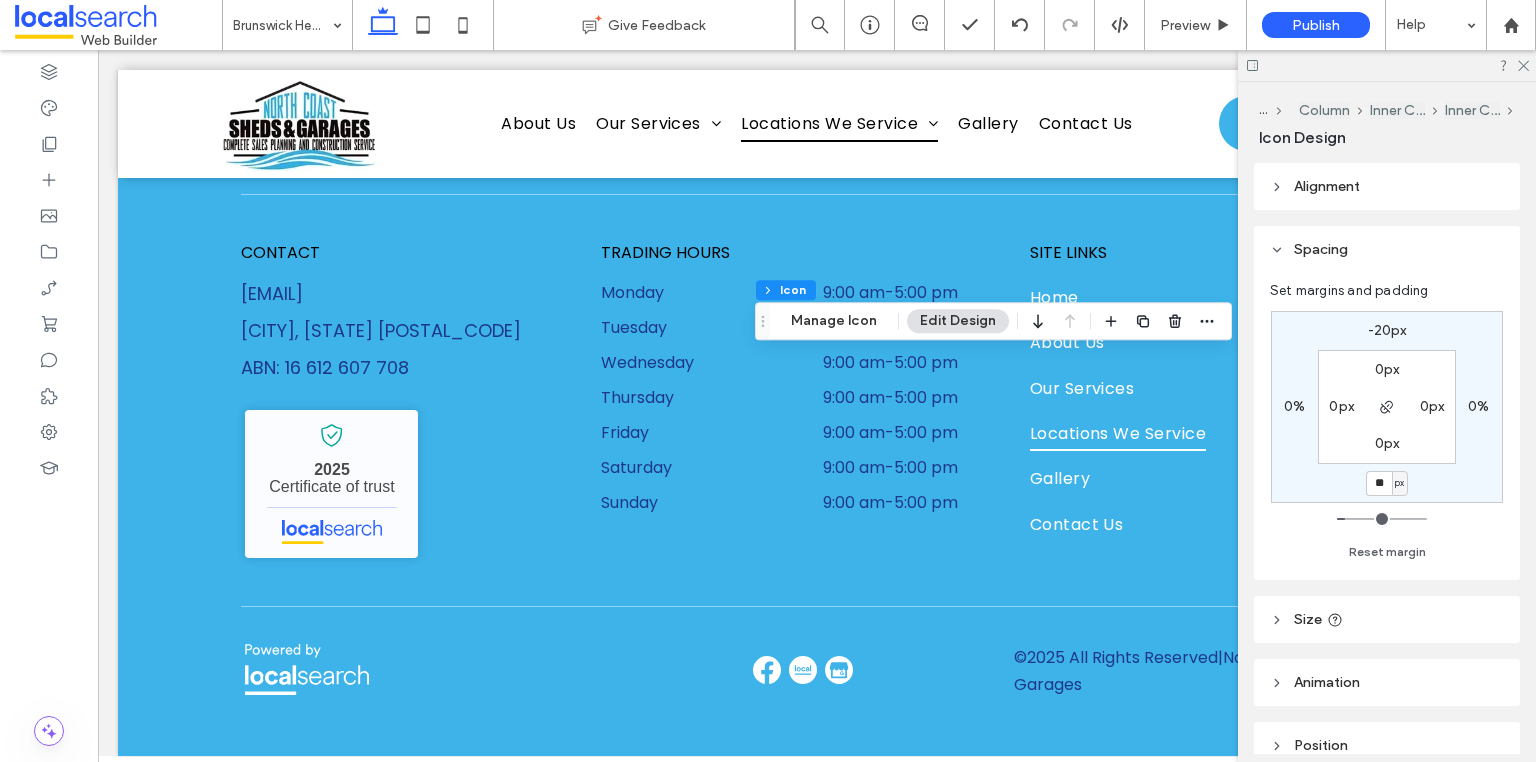 type on "**" 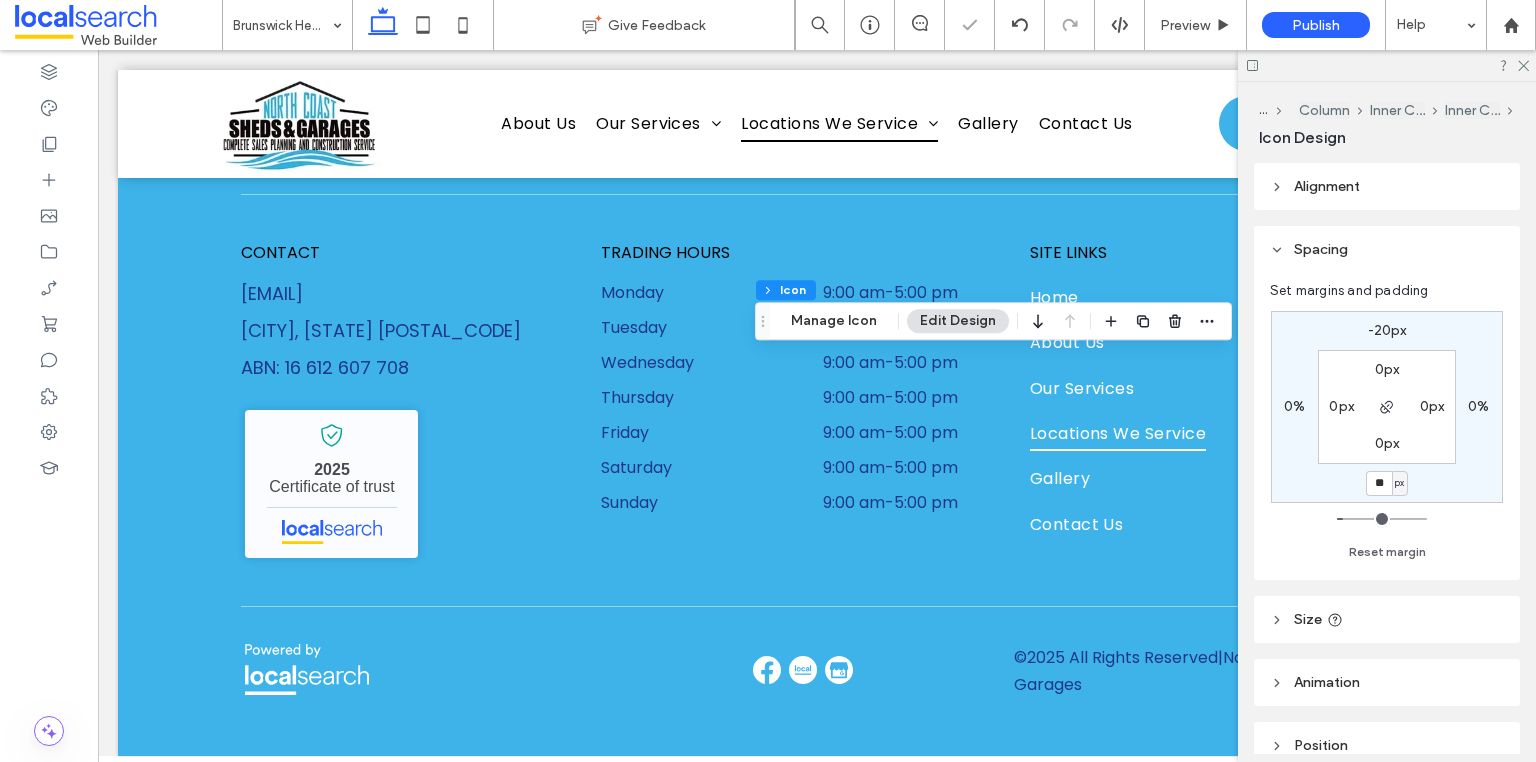 type on "**" 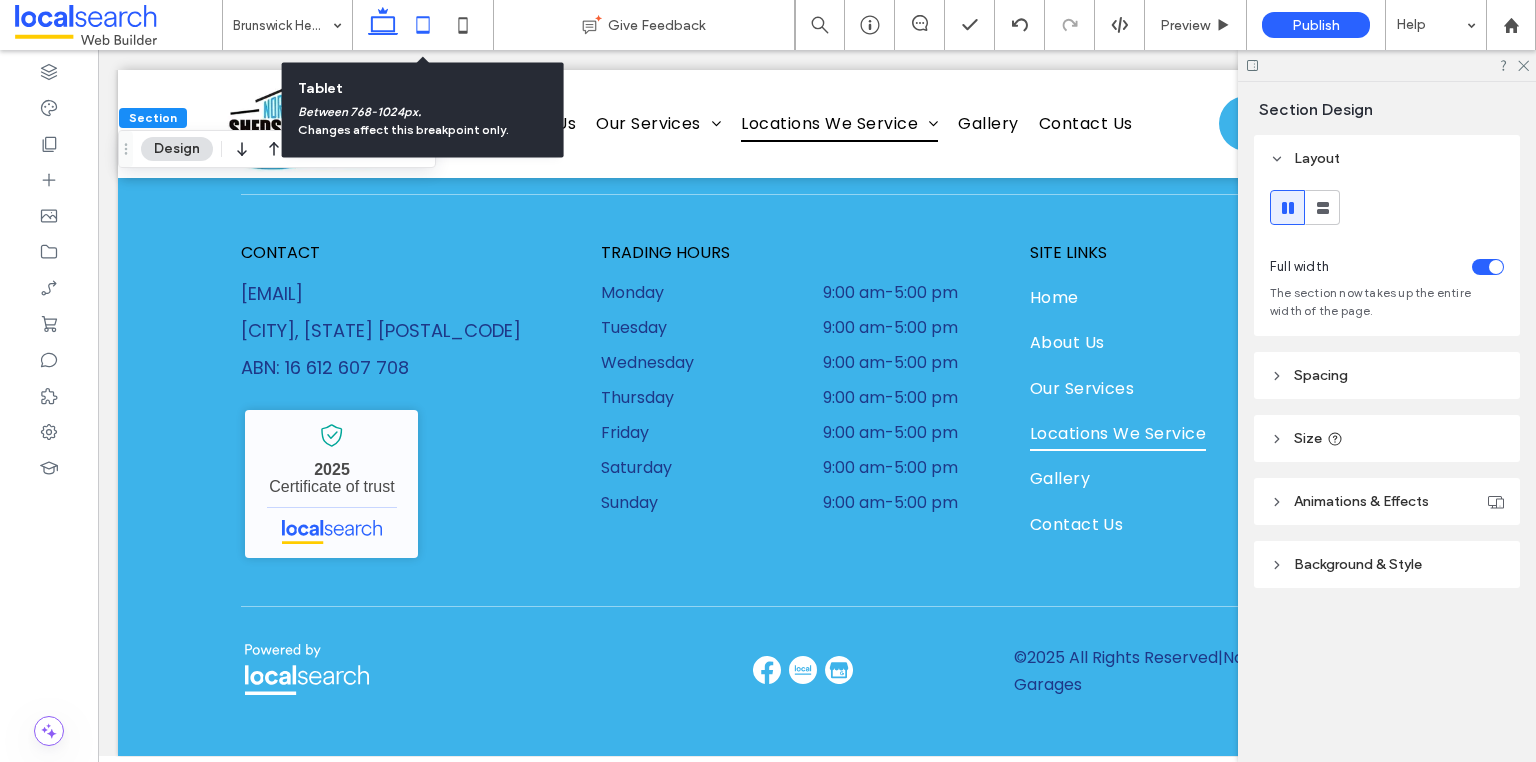 click 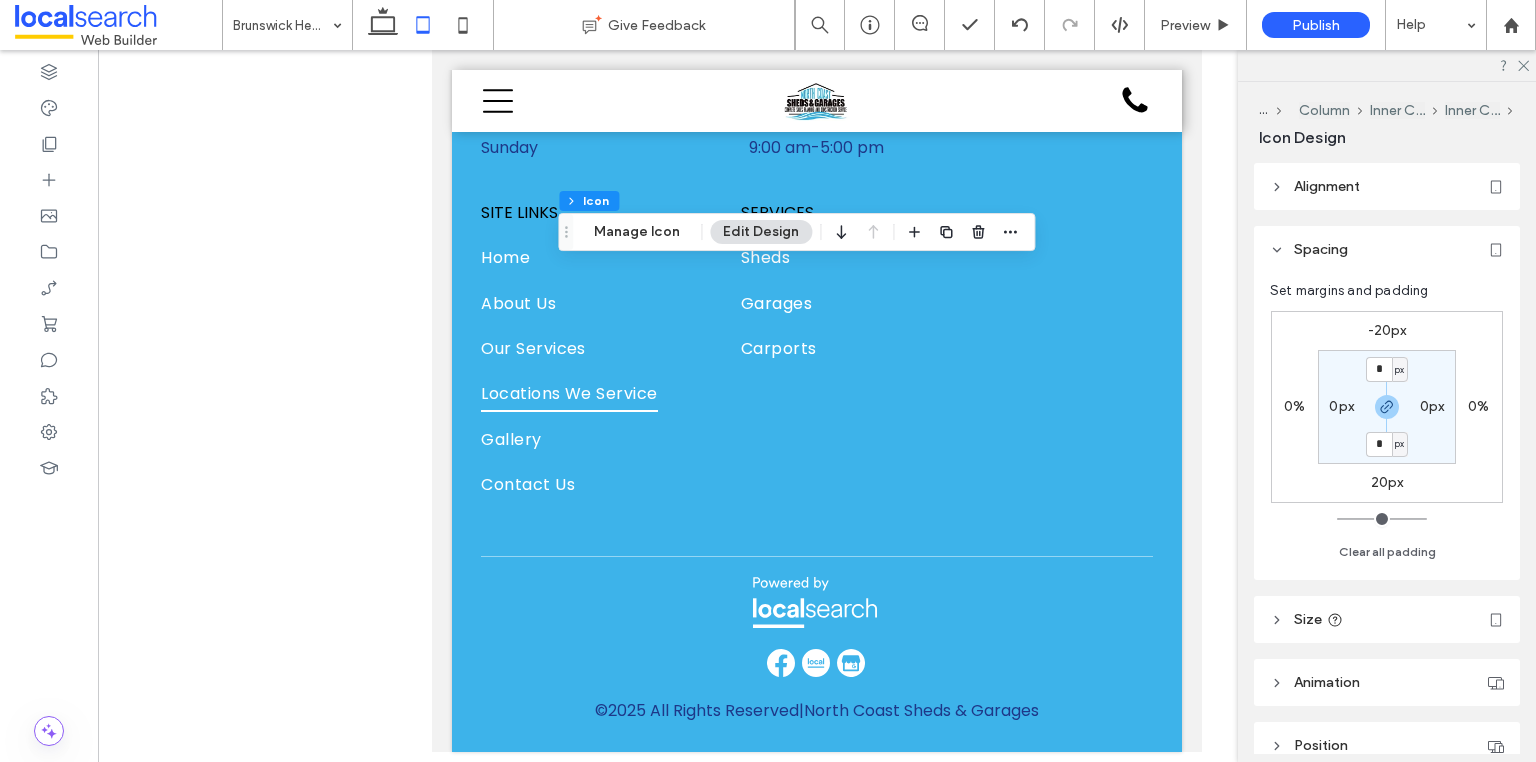 click on "-20px" at bounding box center [1387, 330] 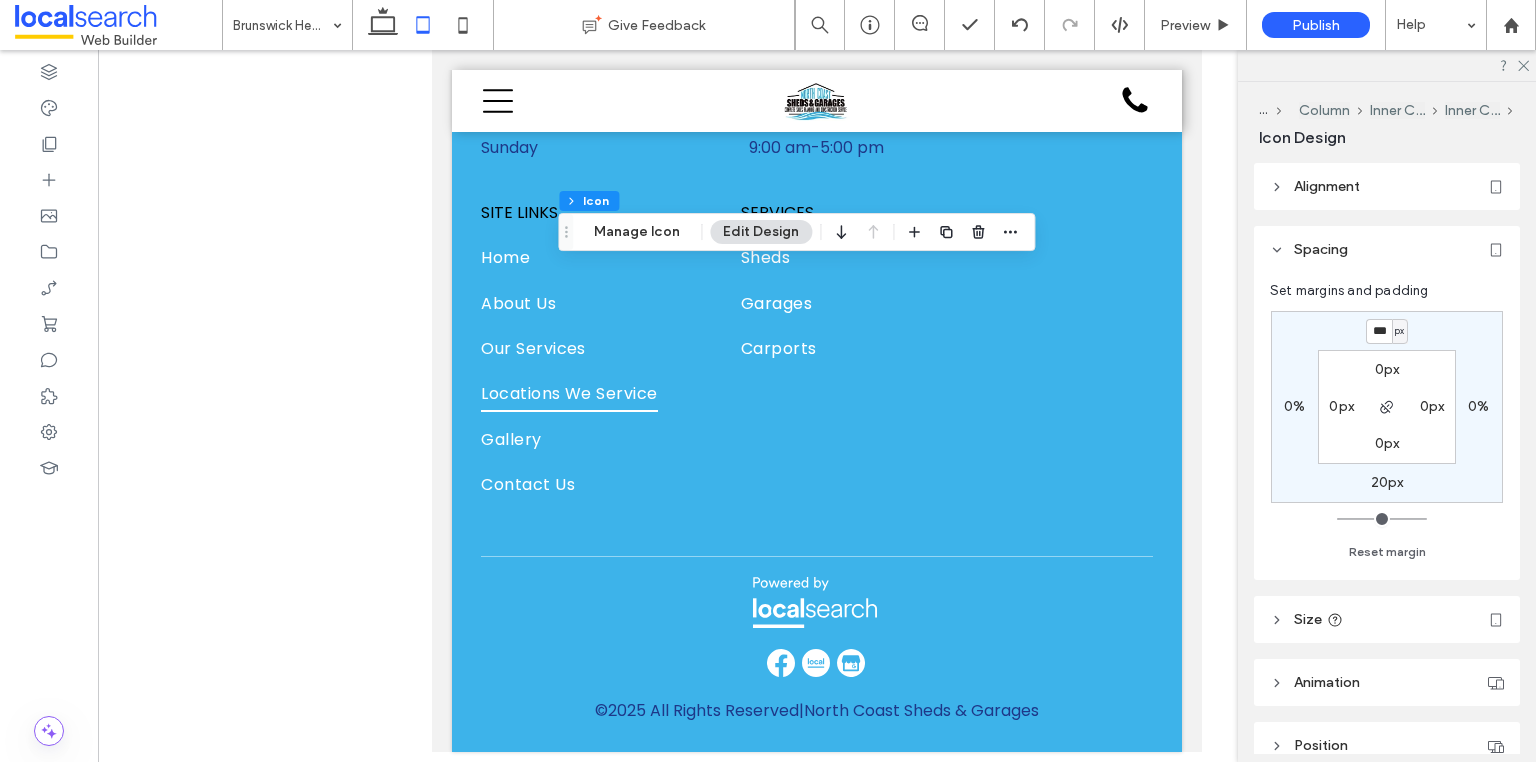 click on "***" at bounding box center (1379, 331) 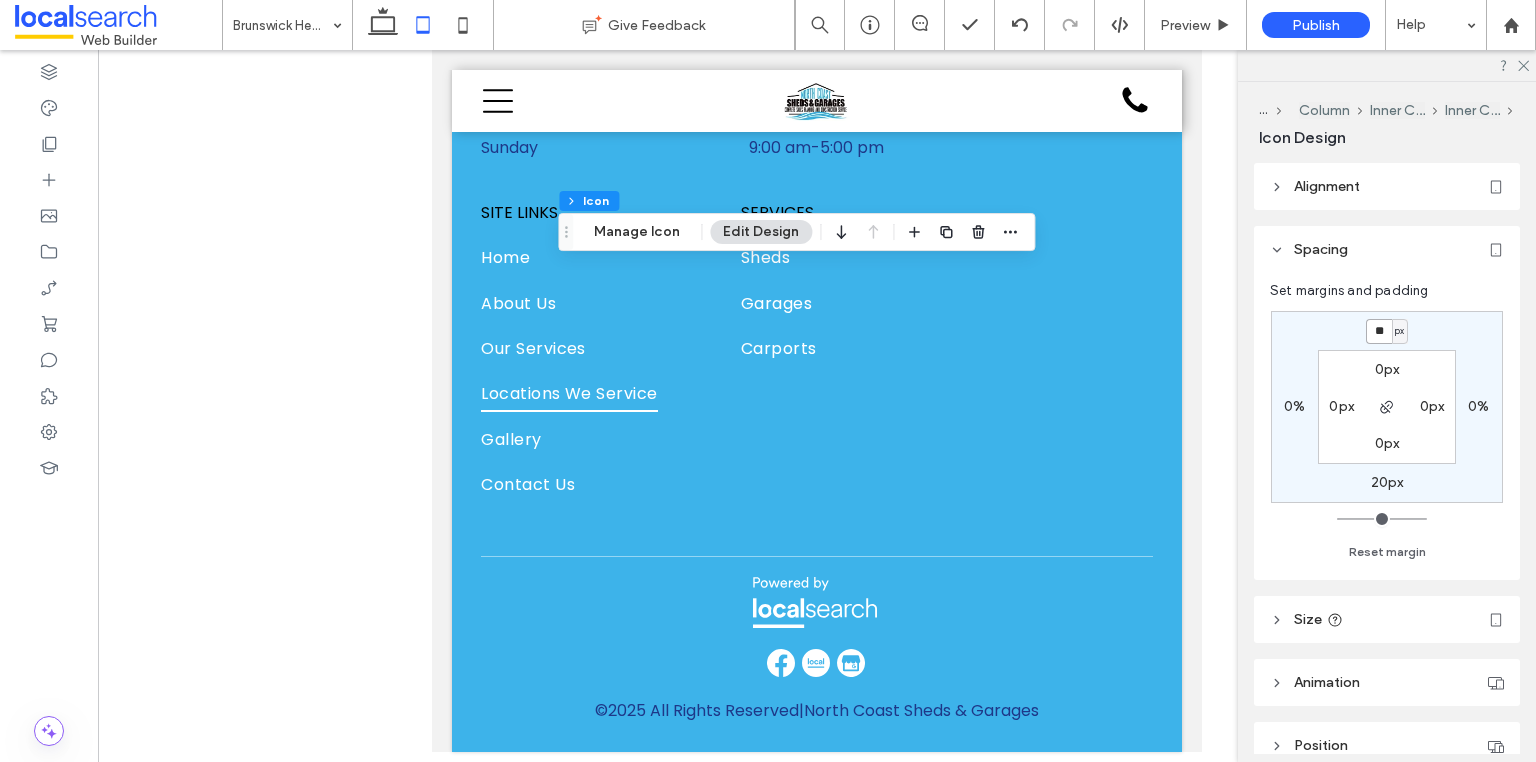 type on "**" 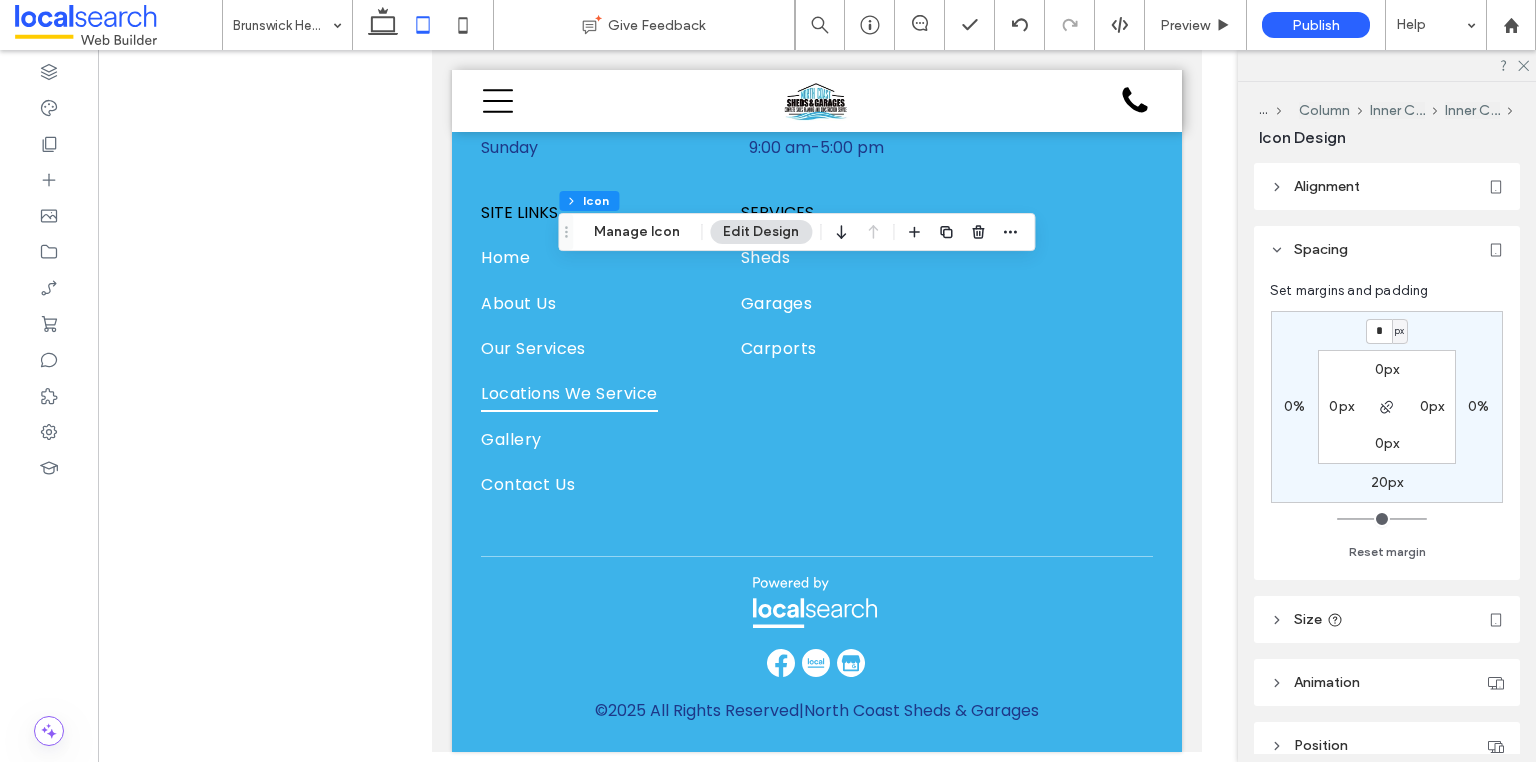 click on "20px" at bounding box center (1387, 482) 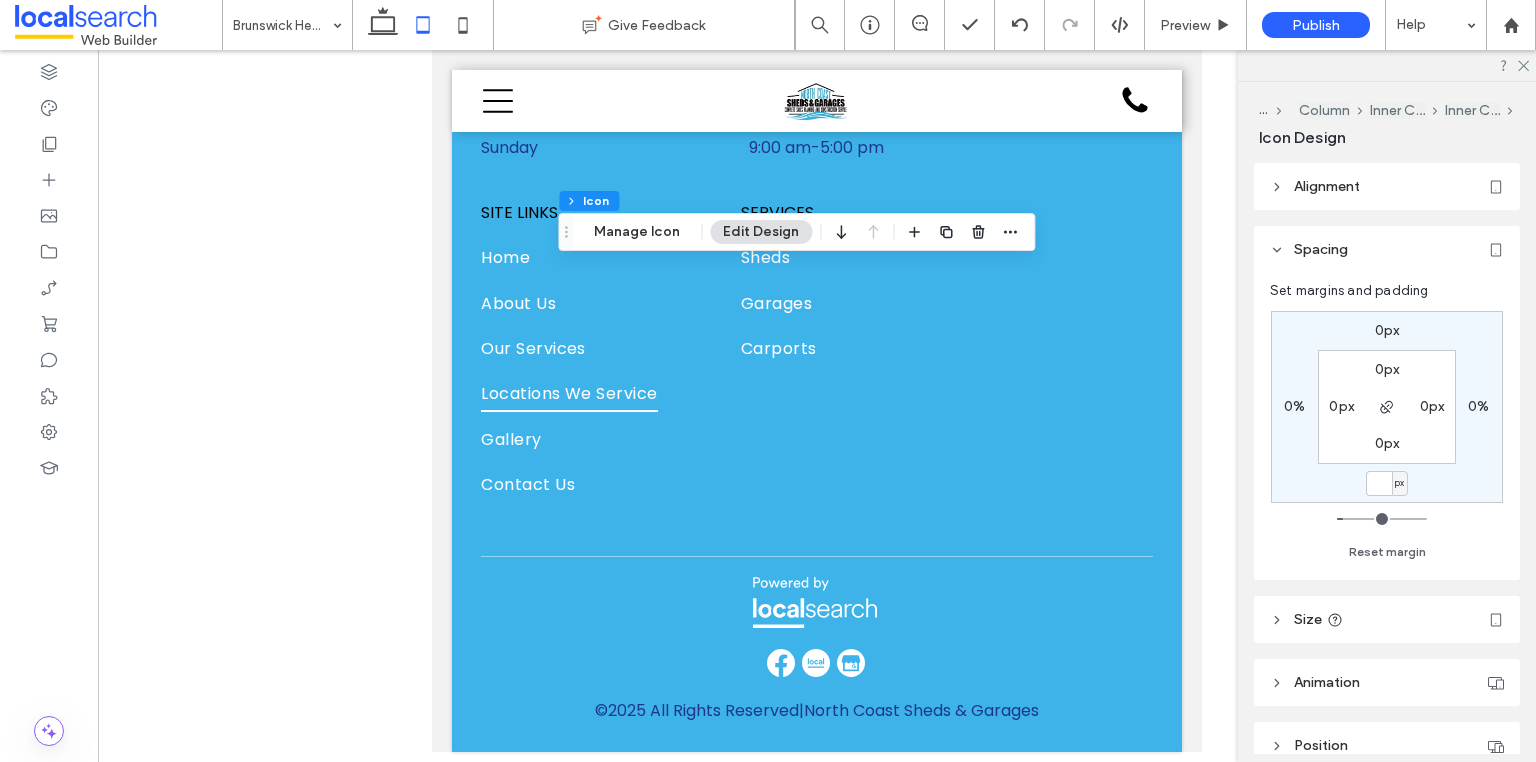 type 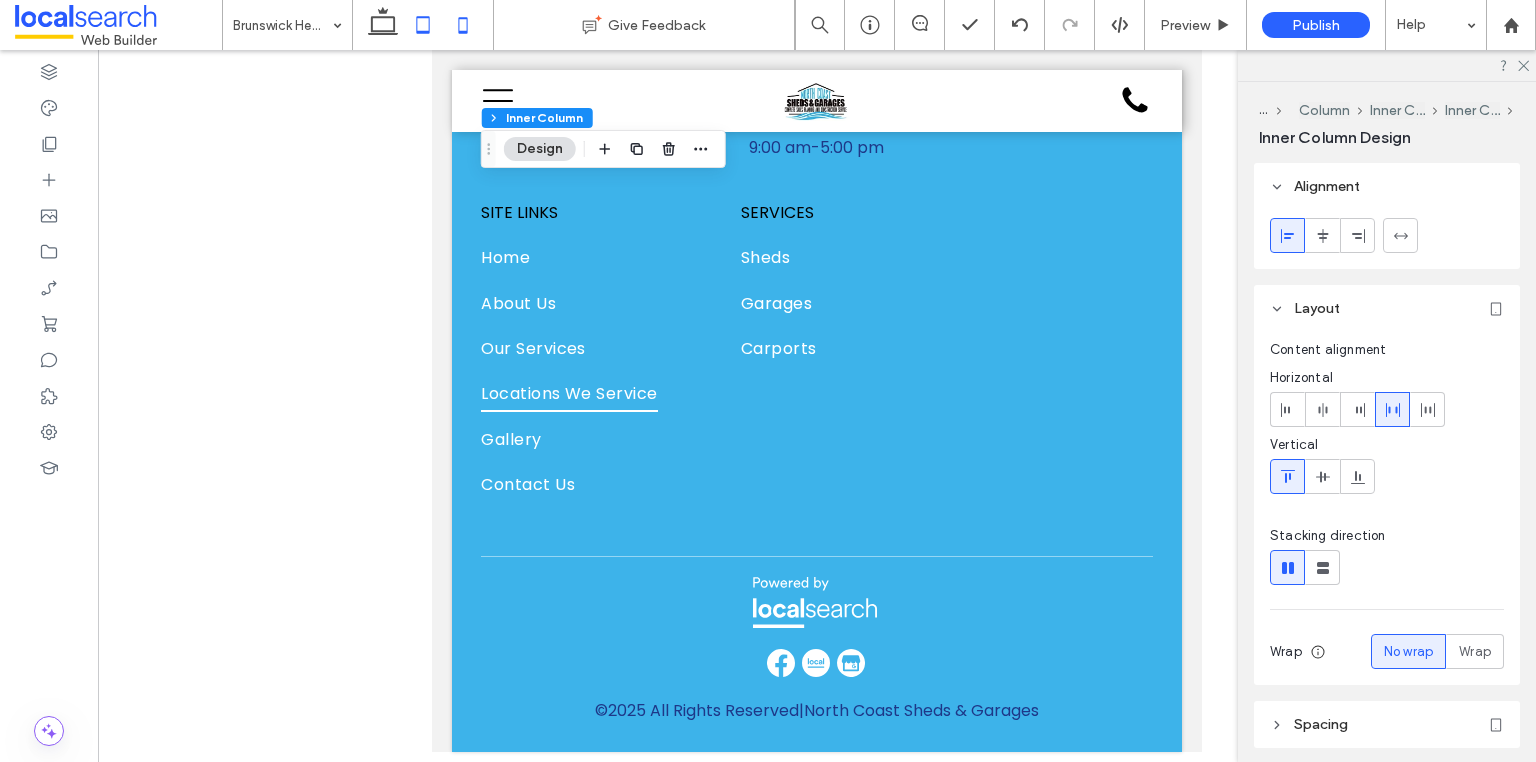 click 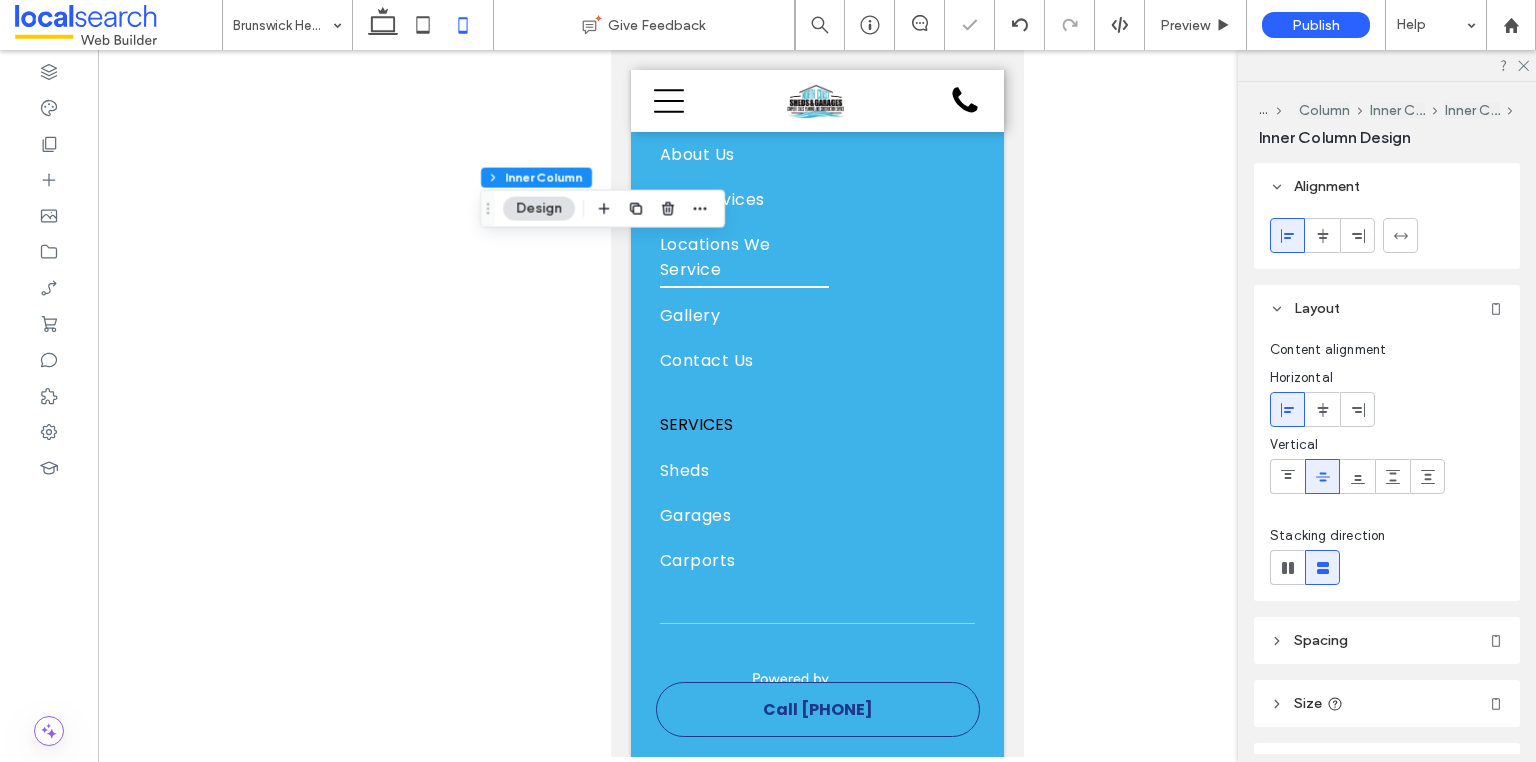 type on "**" 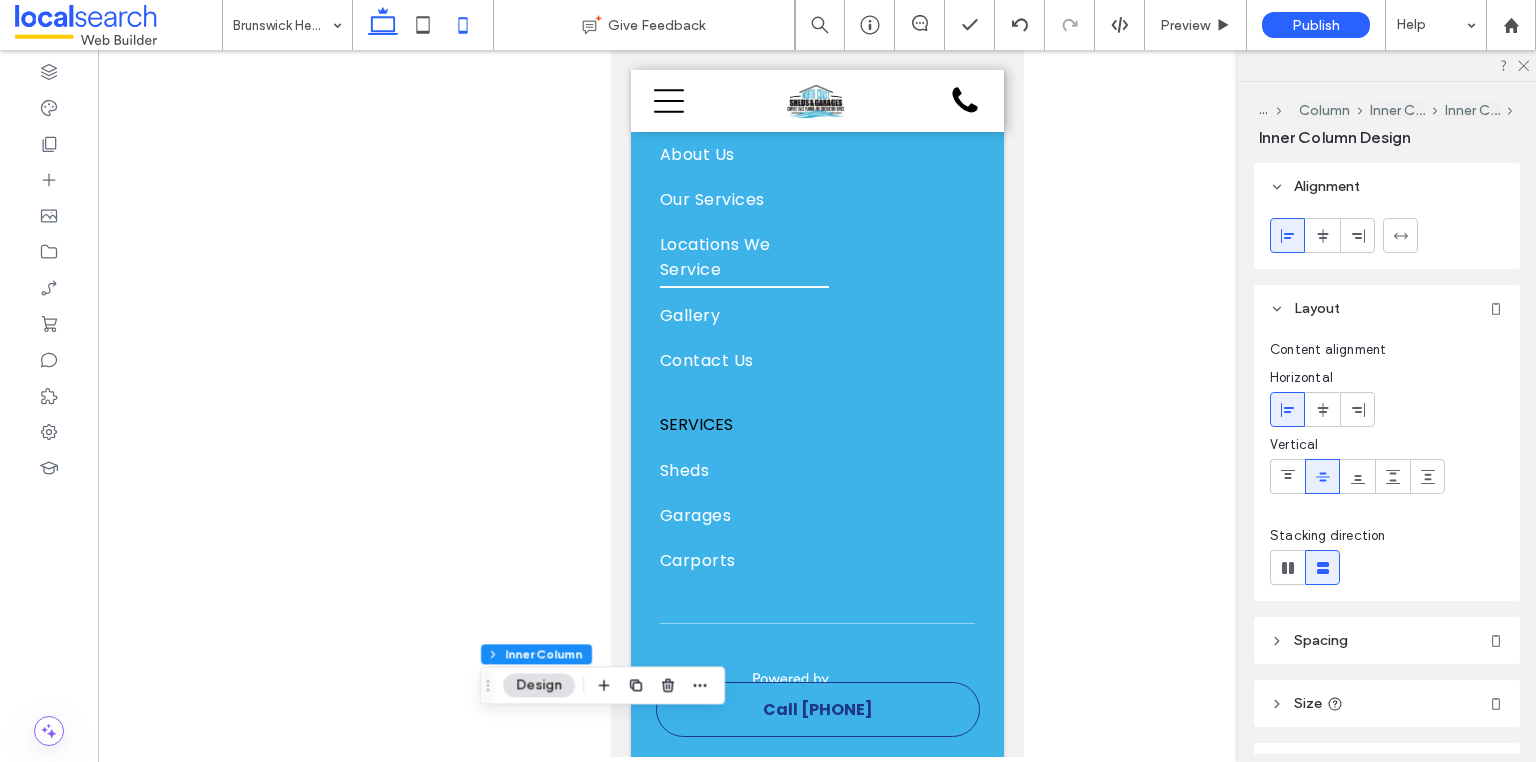 click 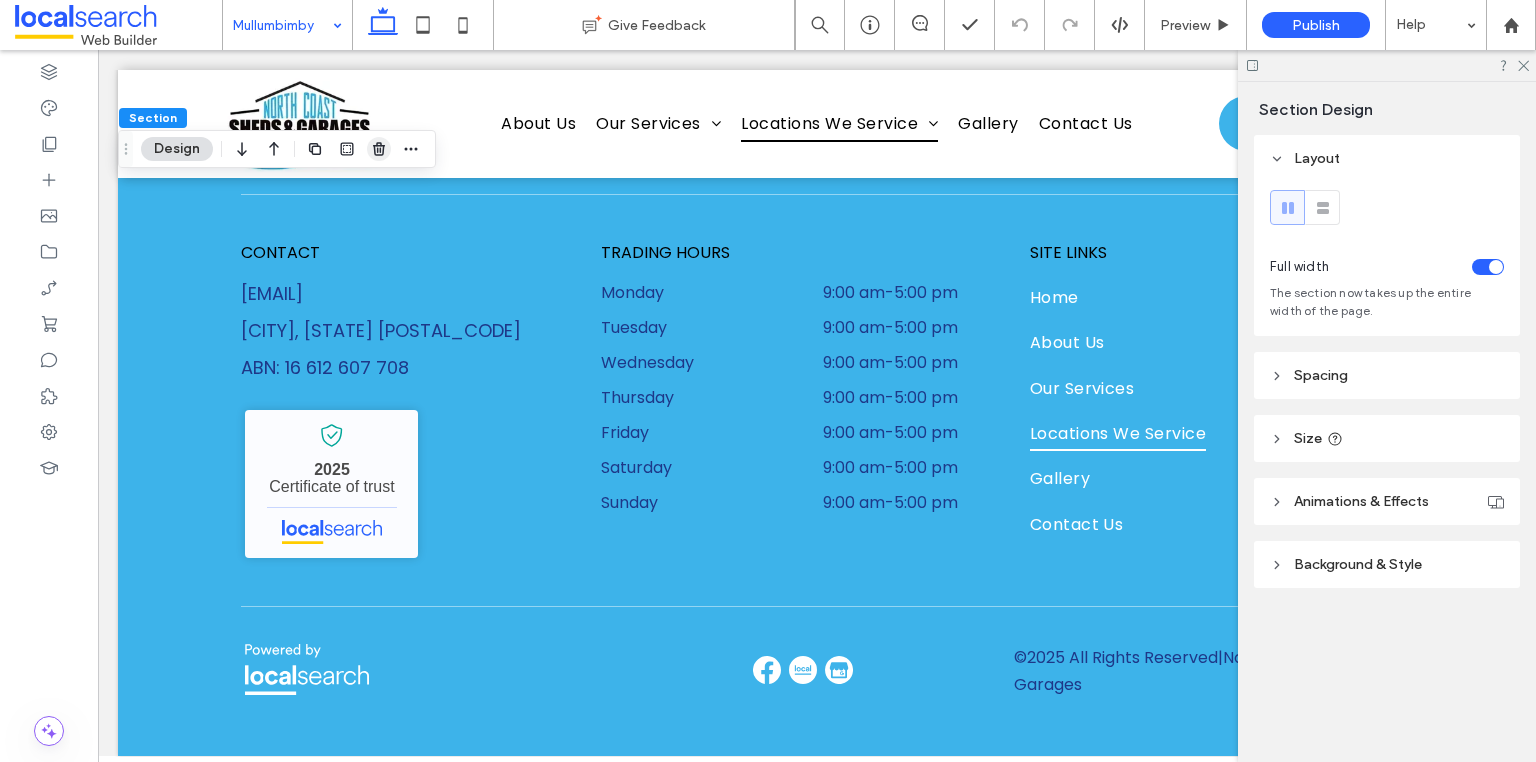 click 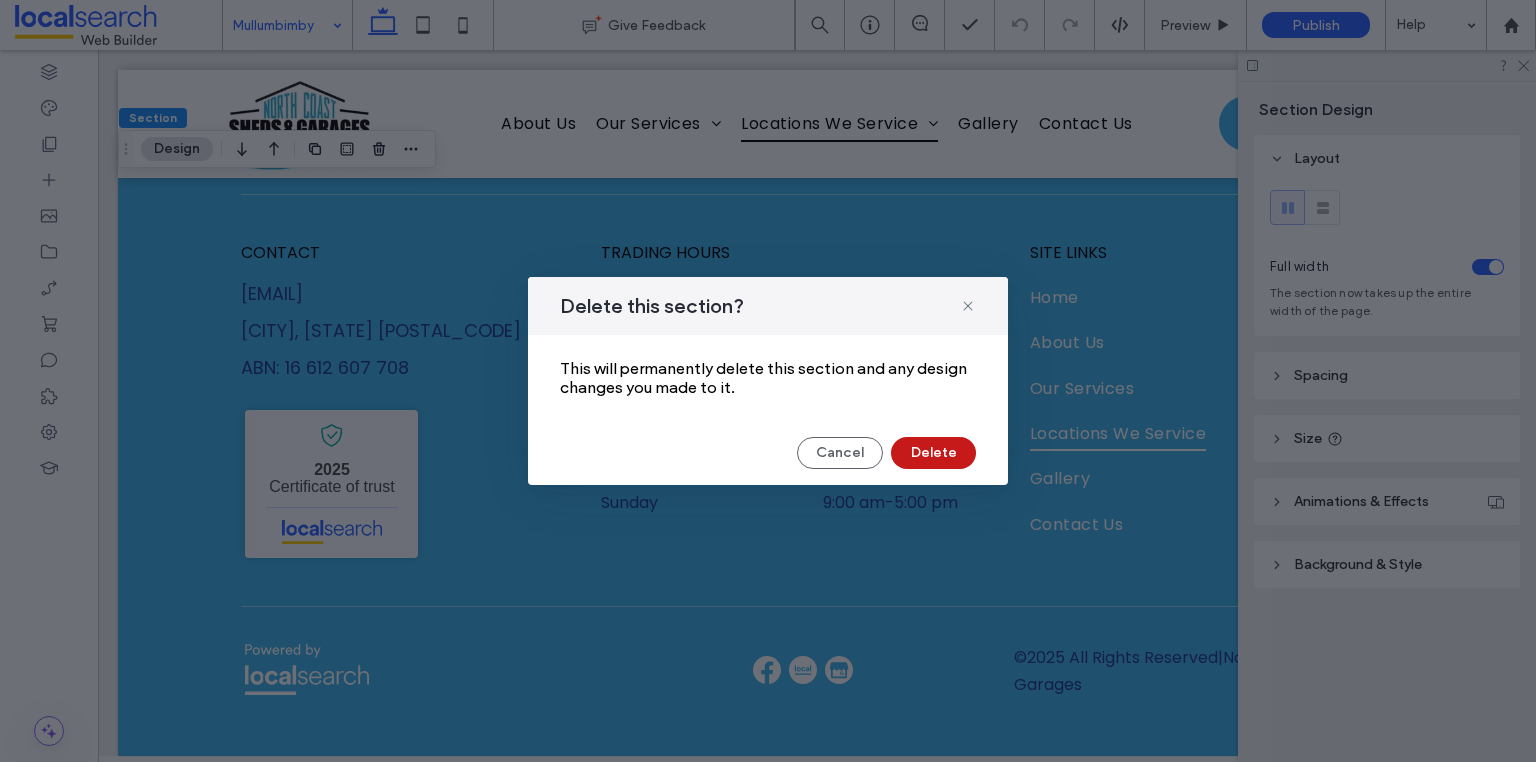 click on "Delete" at bounding box center [933, 453] 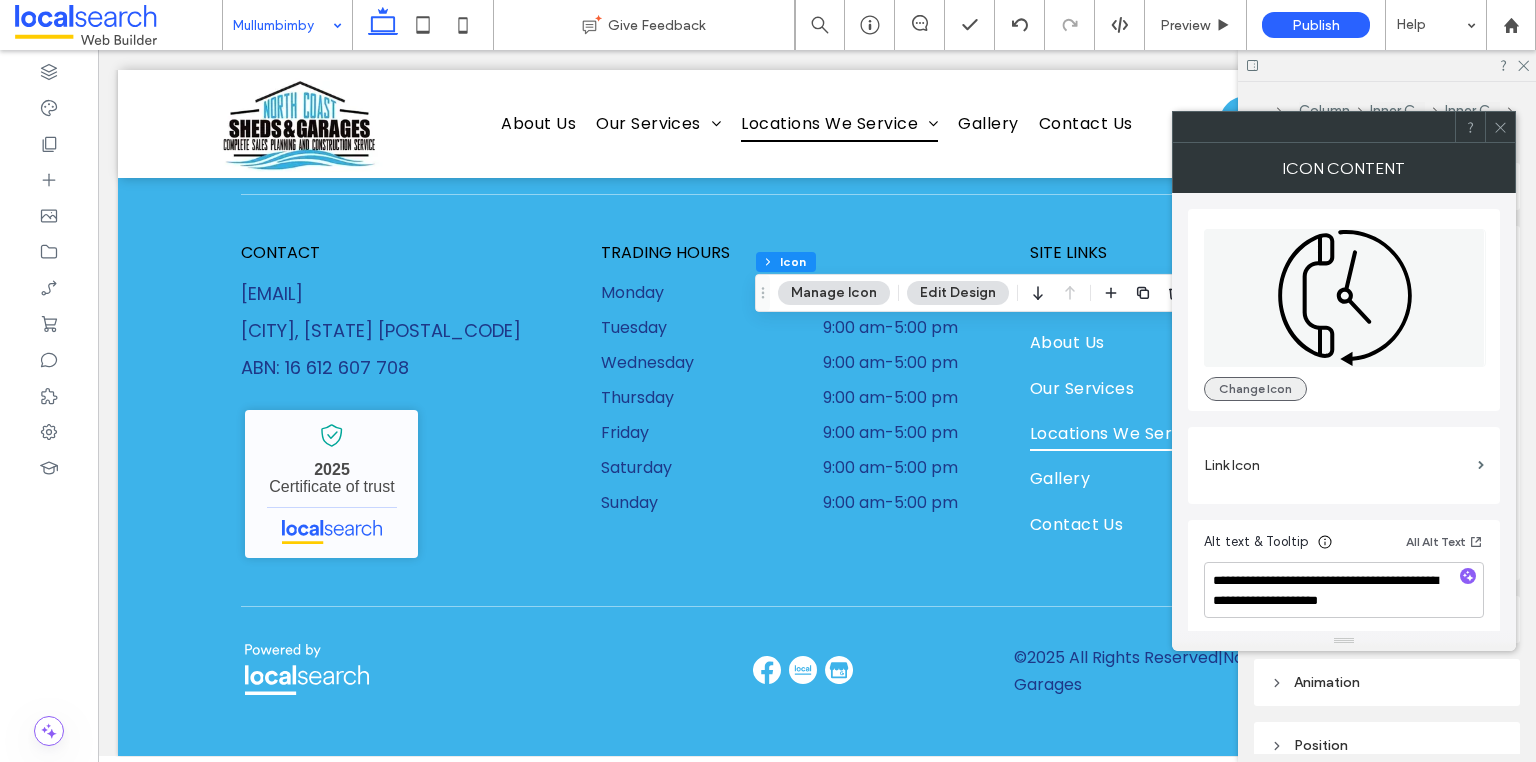 click on "Change Icon" at bounding box center [1255, 389] 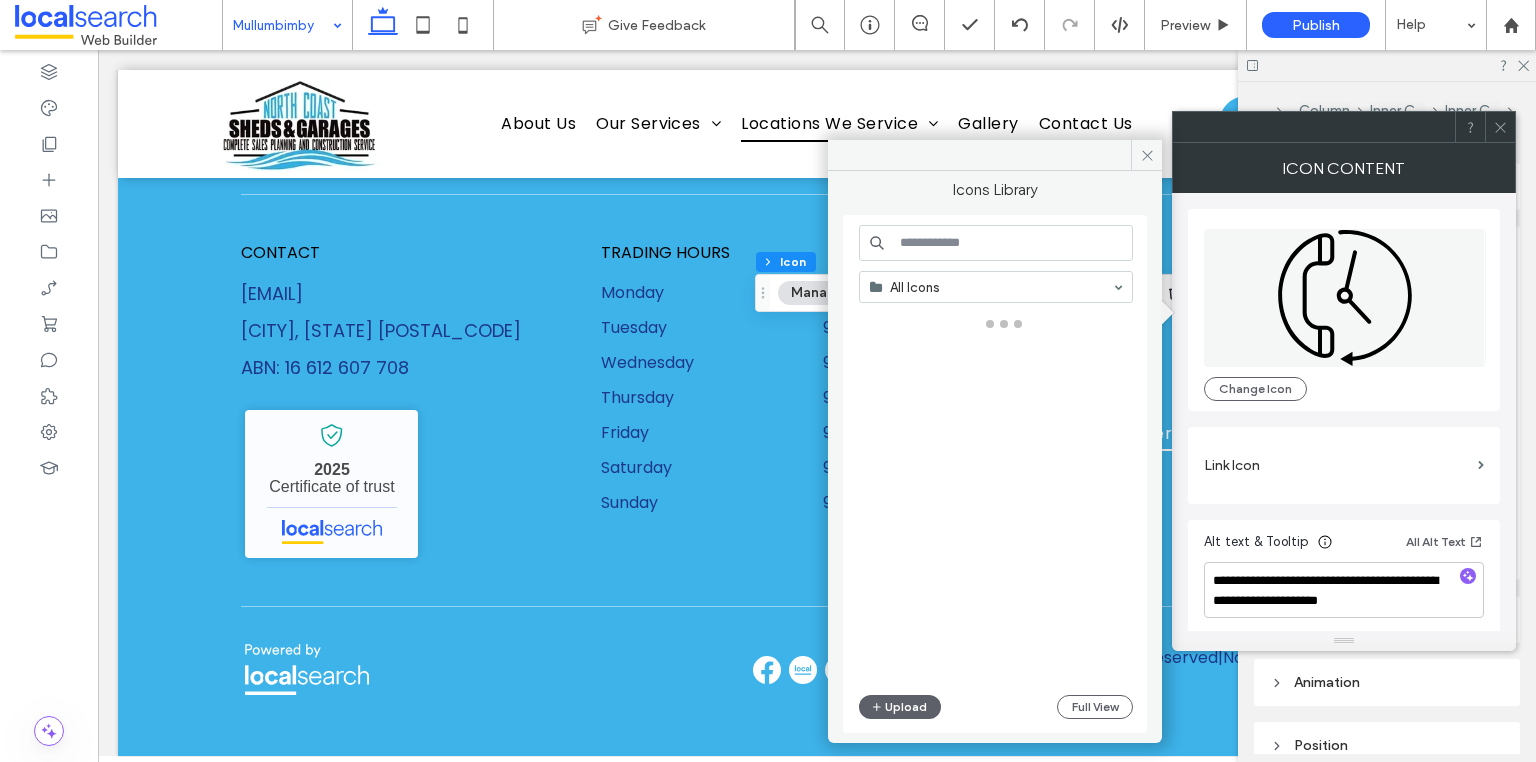click at bounding box center (996, 243) 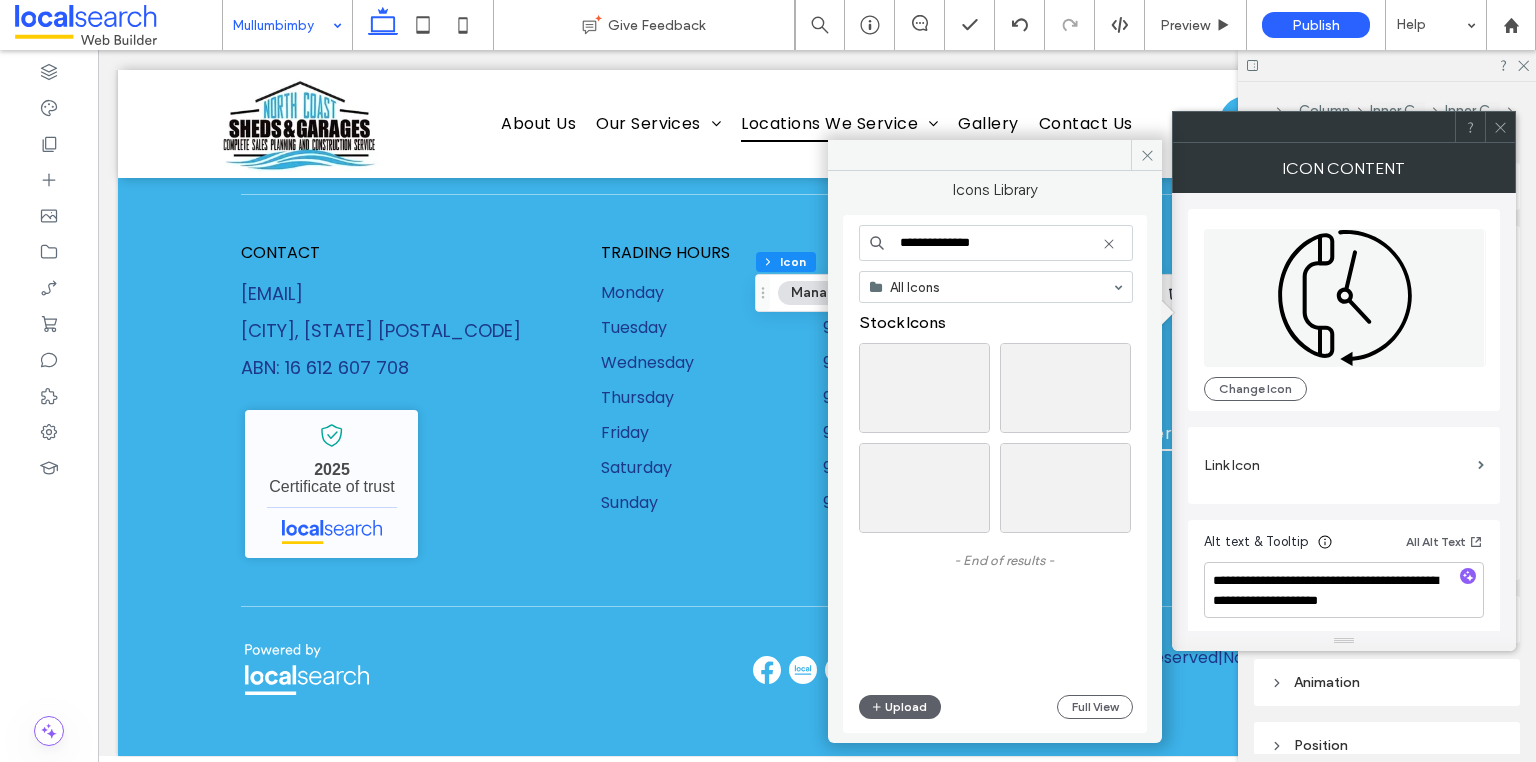 click on "**********" at bounding box center [996, 243] 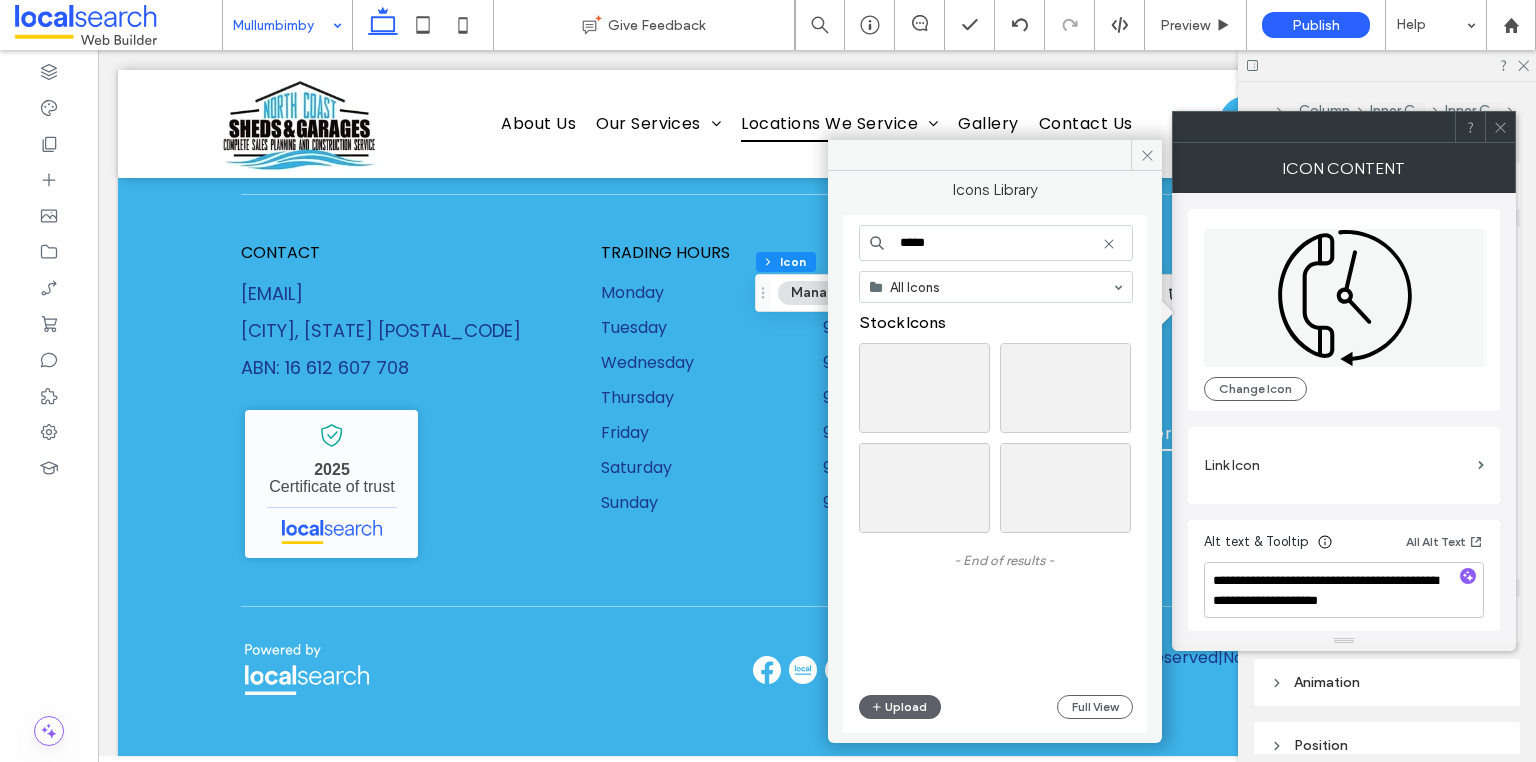 type on "*****" 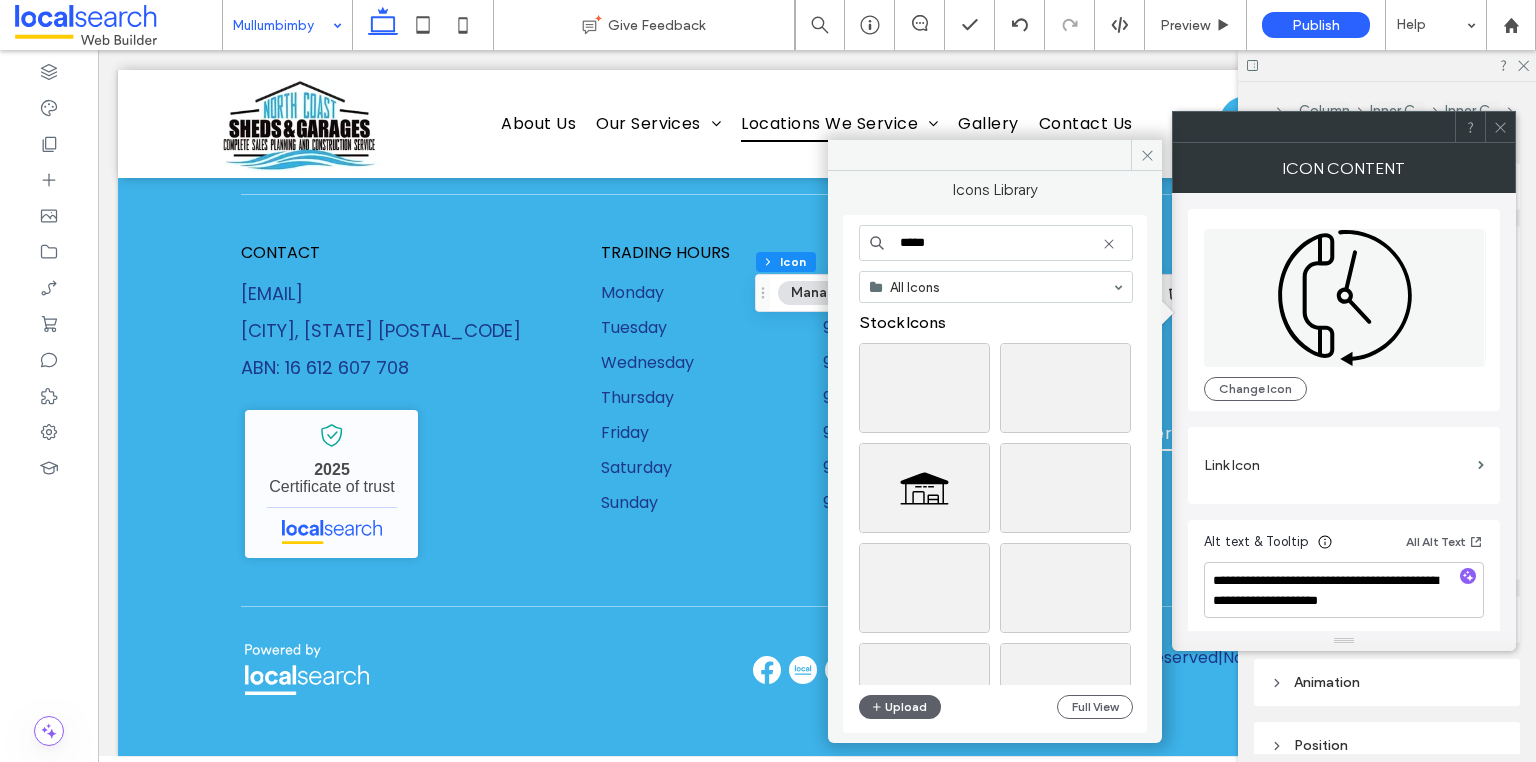 scroll, scrollTop: 0, scrollLeft: 0, axis: both 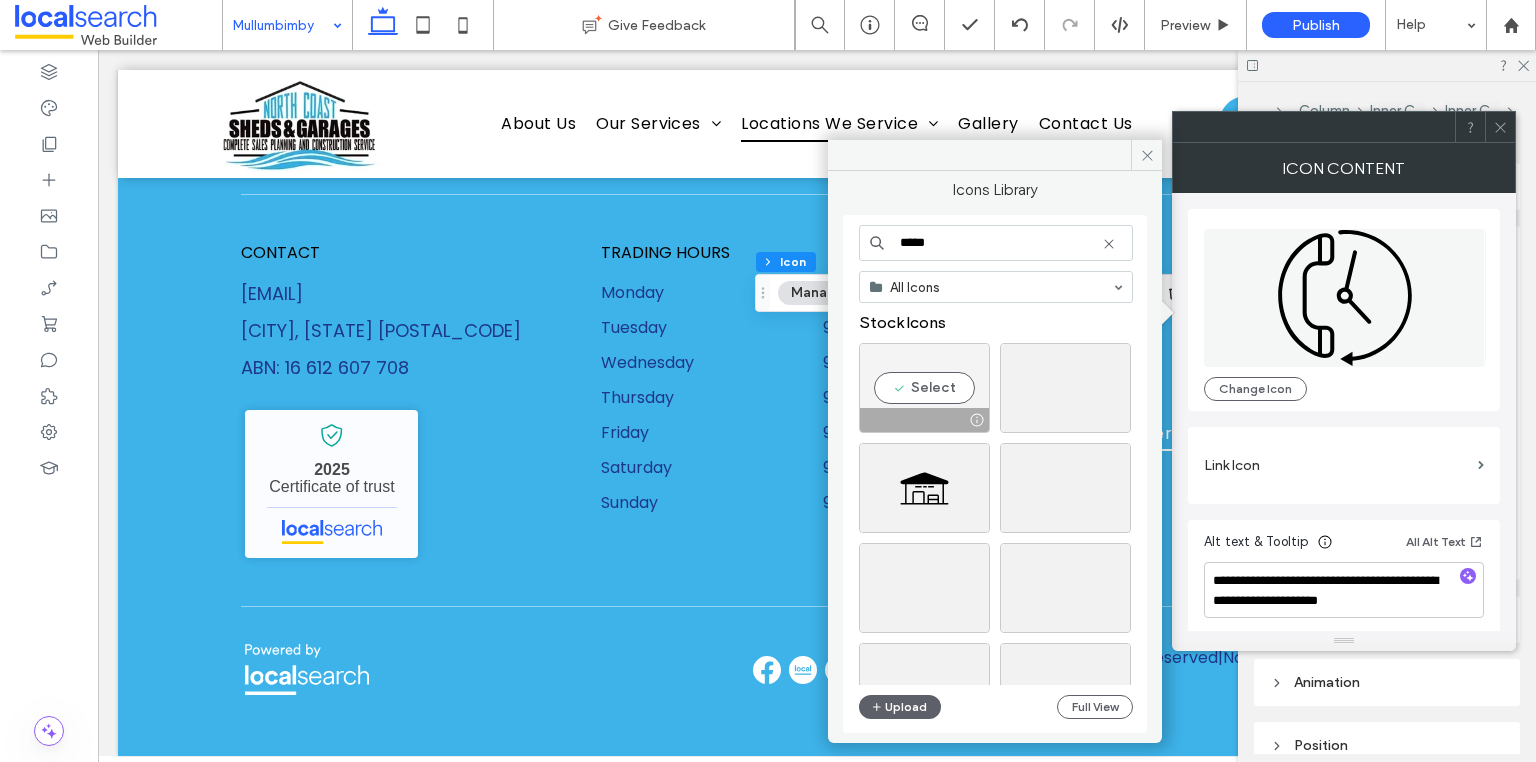 click on "Select" at bounding box center (924, 388) 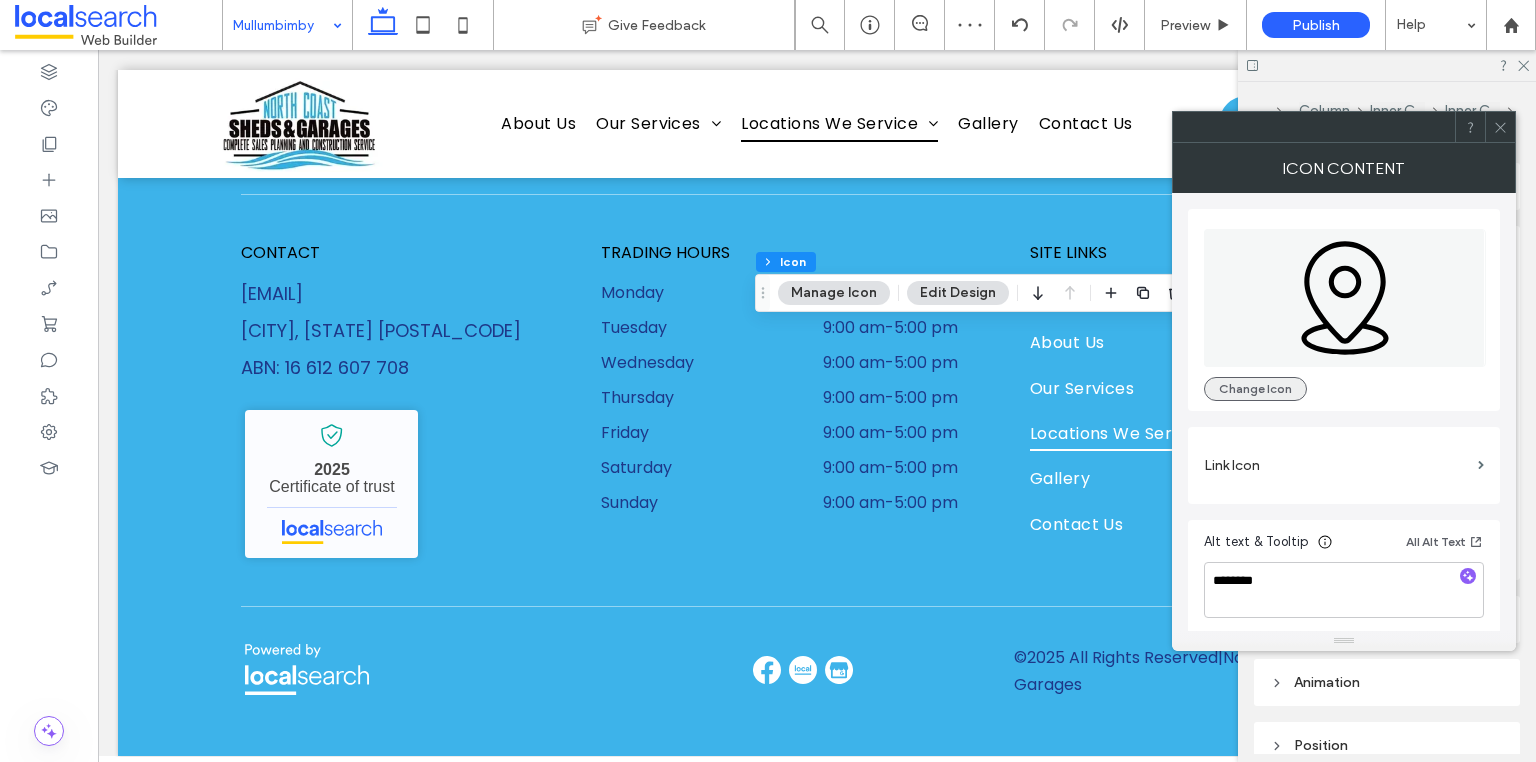 click on "Change Icon" at bounding box center (1255, 389) 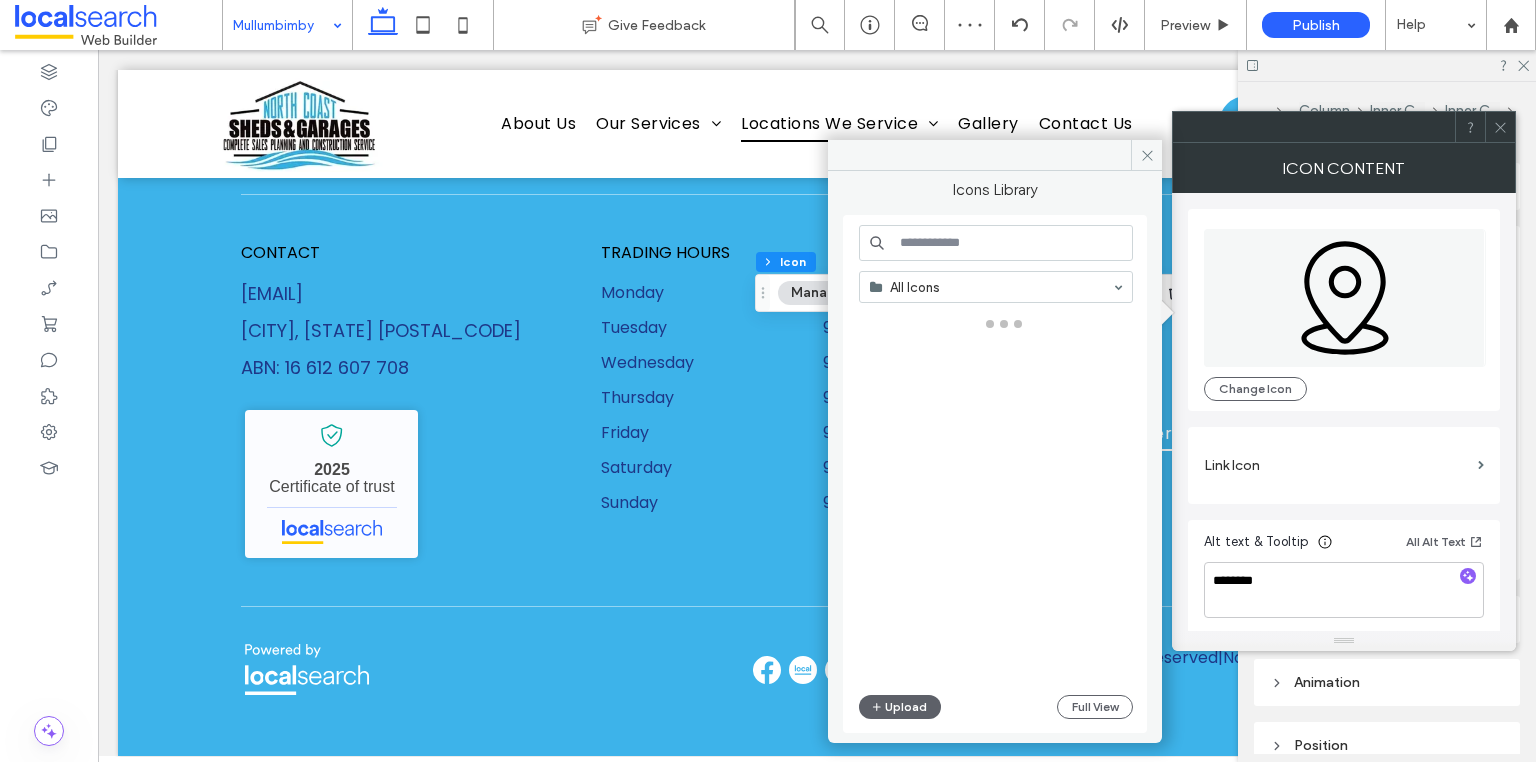 click at bounding box center (996, 243) 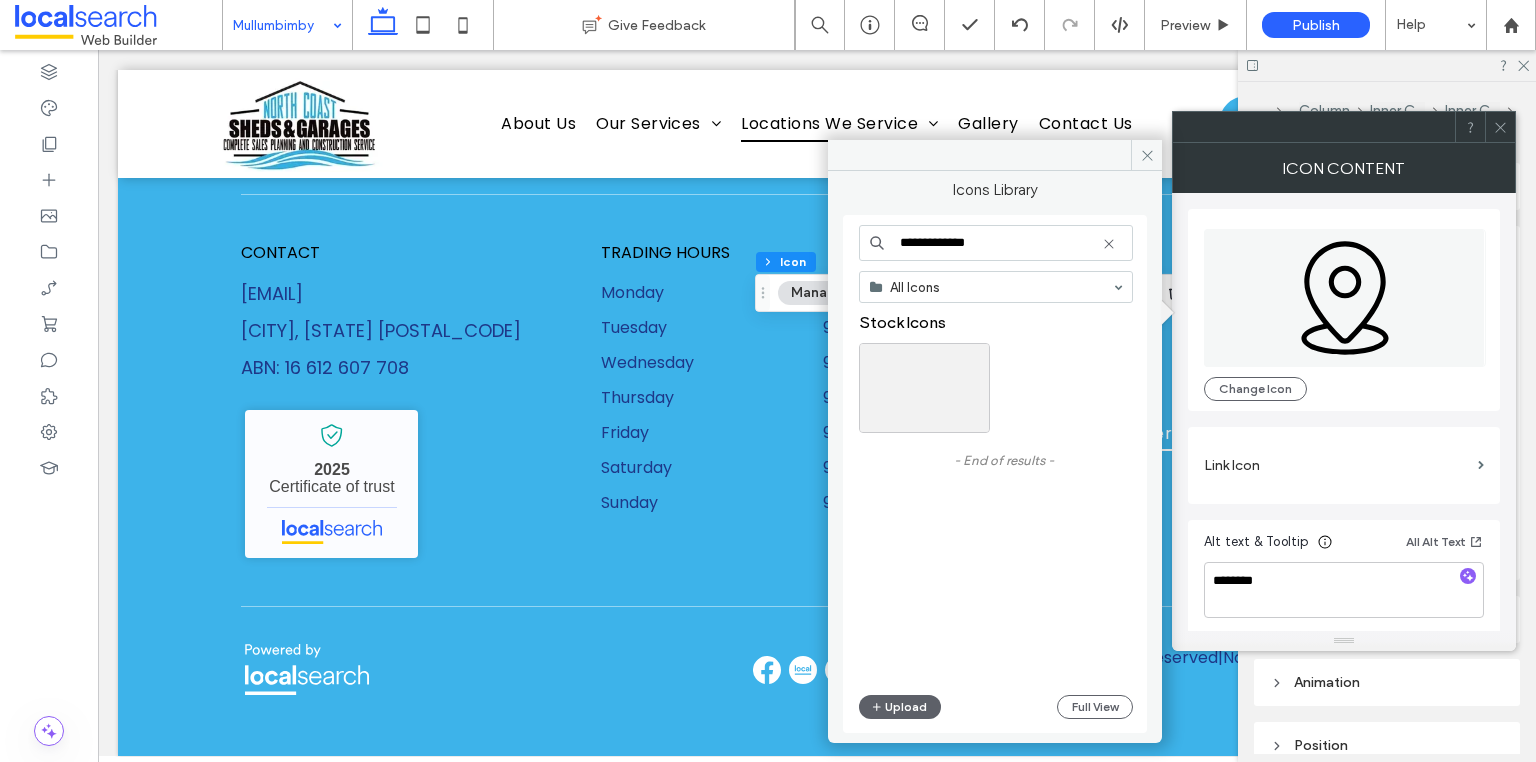 drag, startPoint x: 949, startPoint y: 240, endPoint x: 882, endPoint y: 240, distance: 67 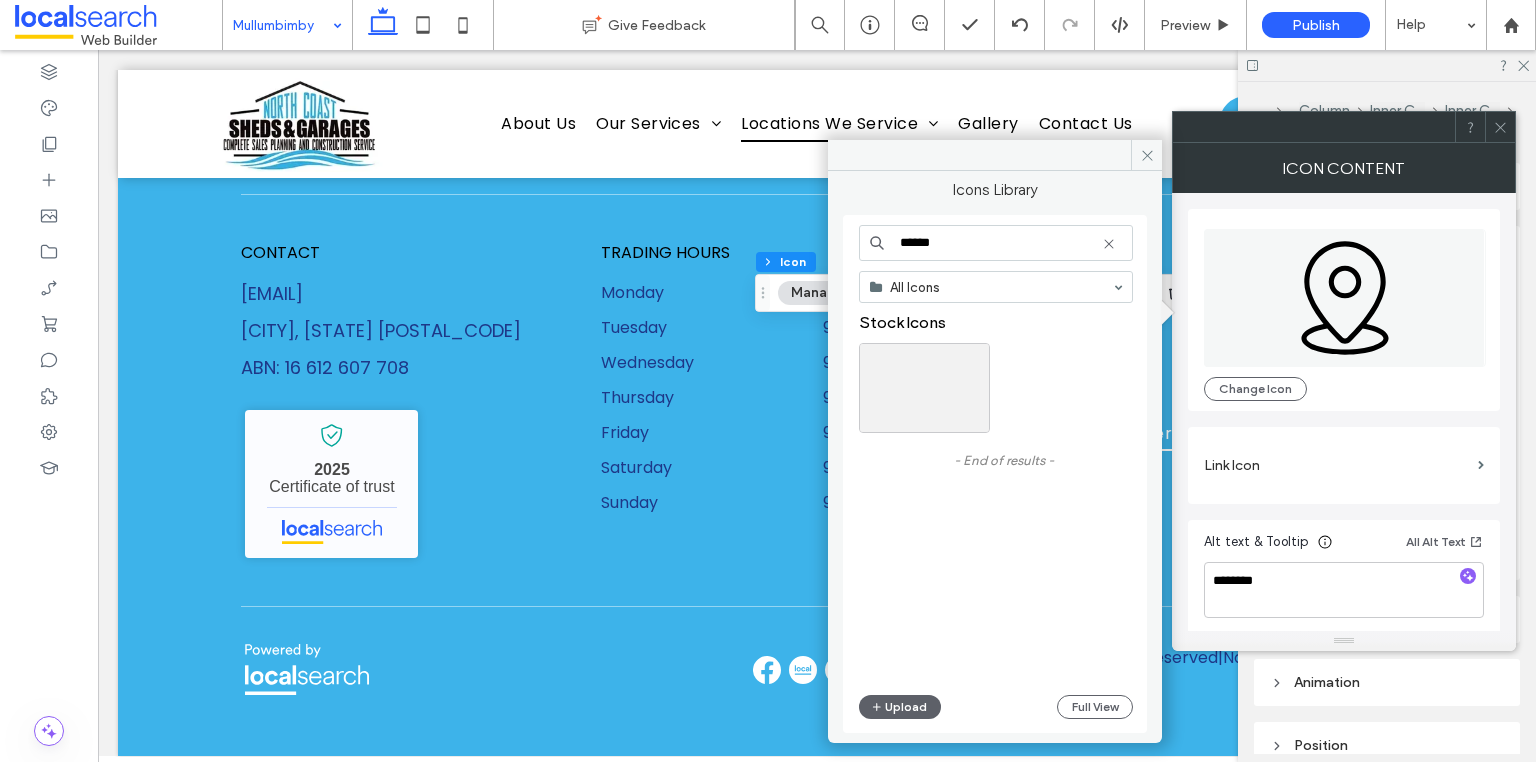 type on "******" 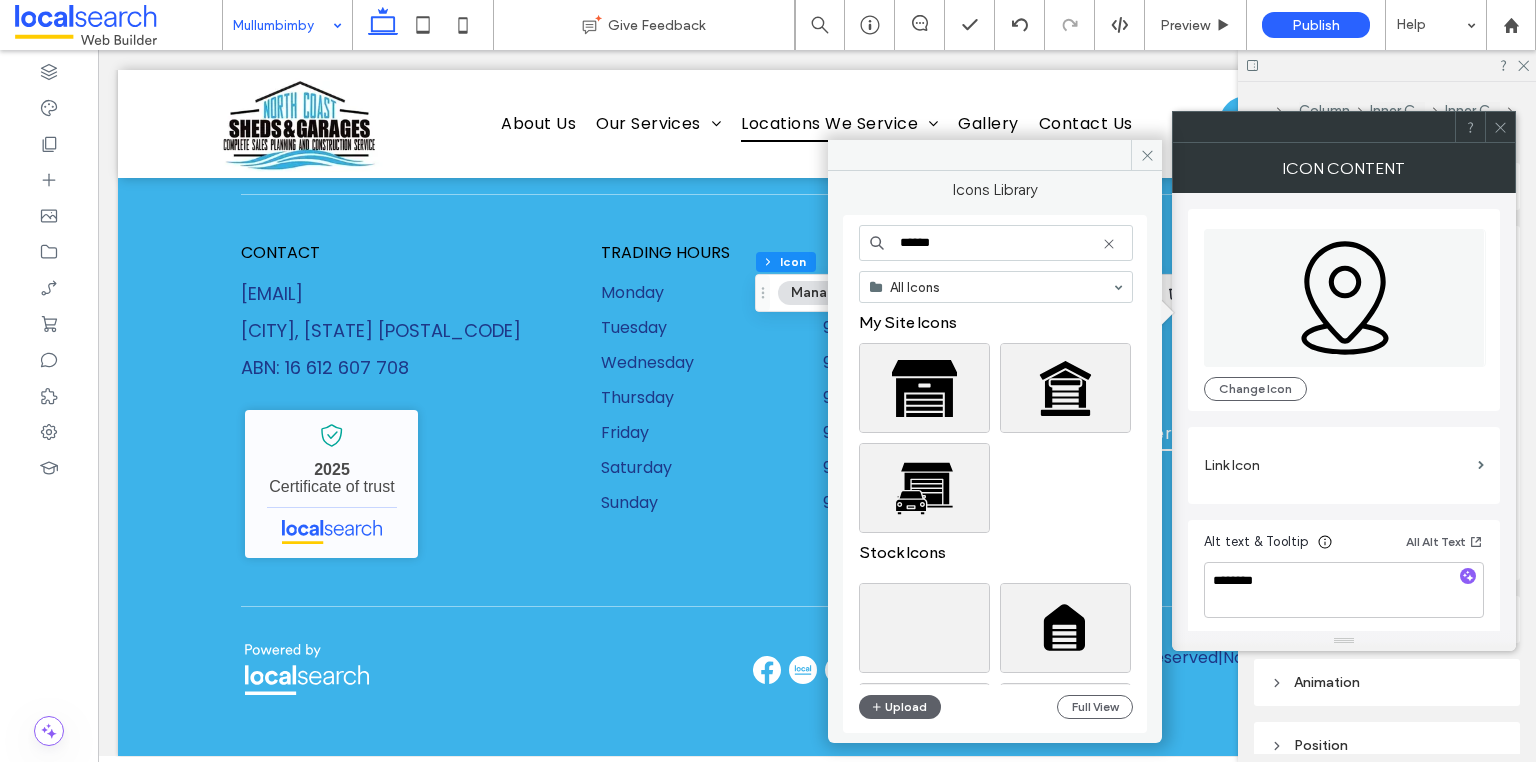 click at bounding box center [1003, 393] 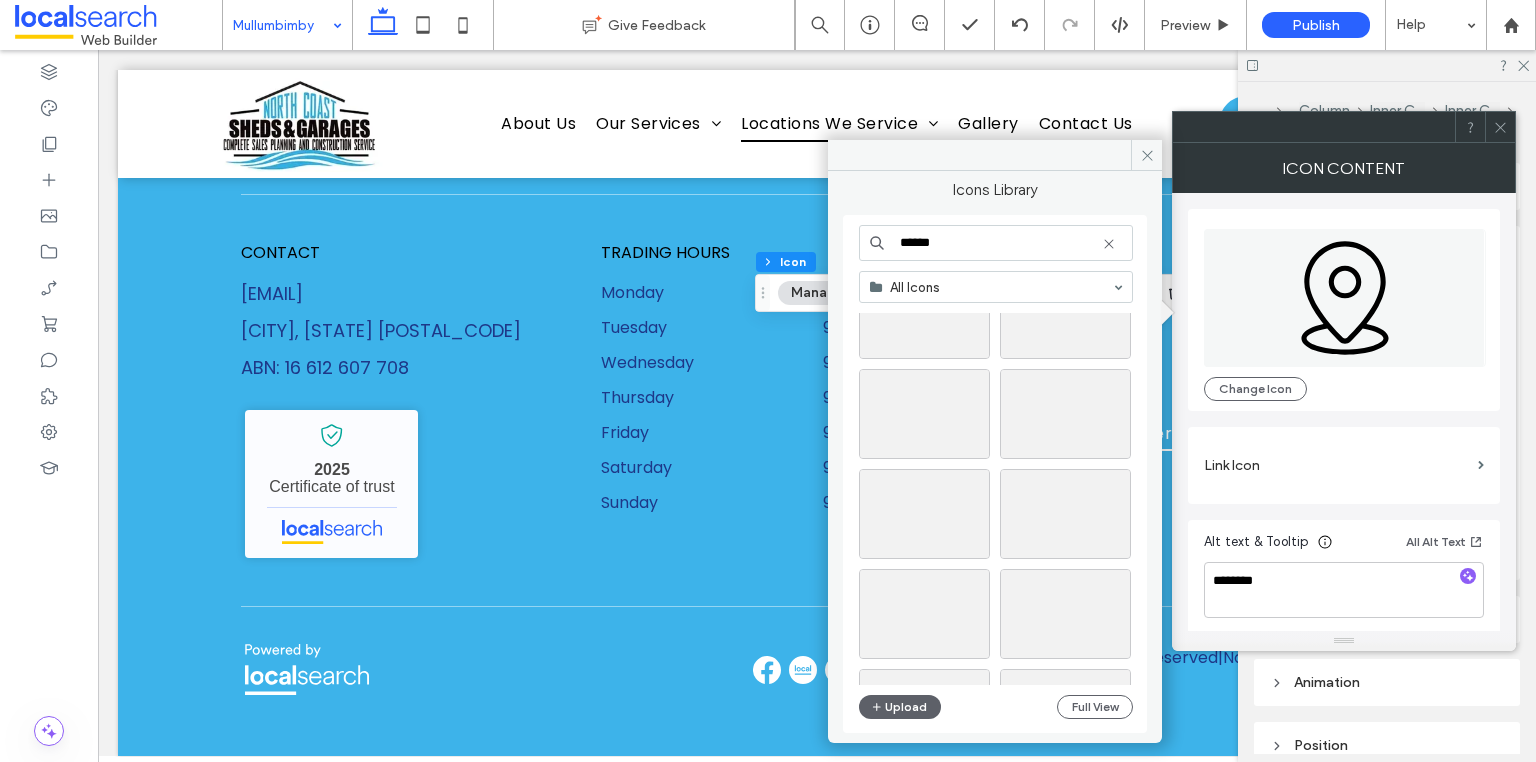 scroll, scrollTop: 1496, scrollLeft: 0, axis: vertical 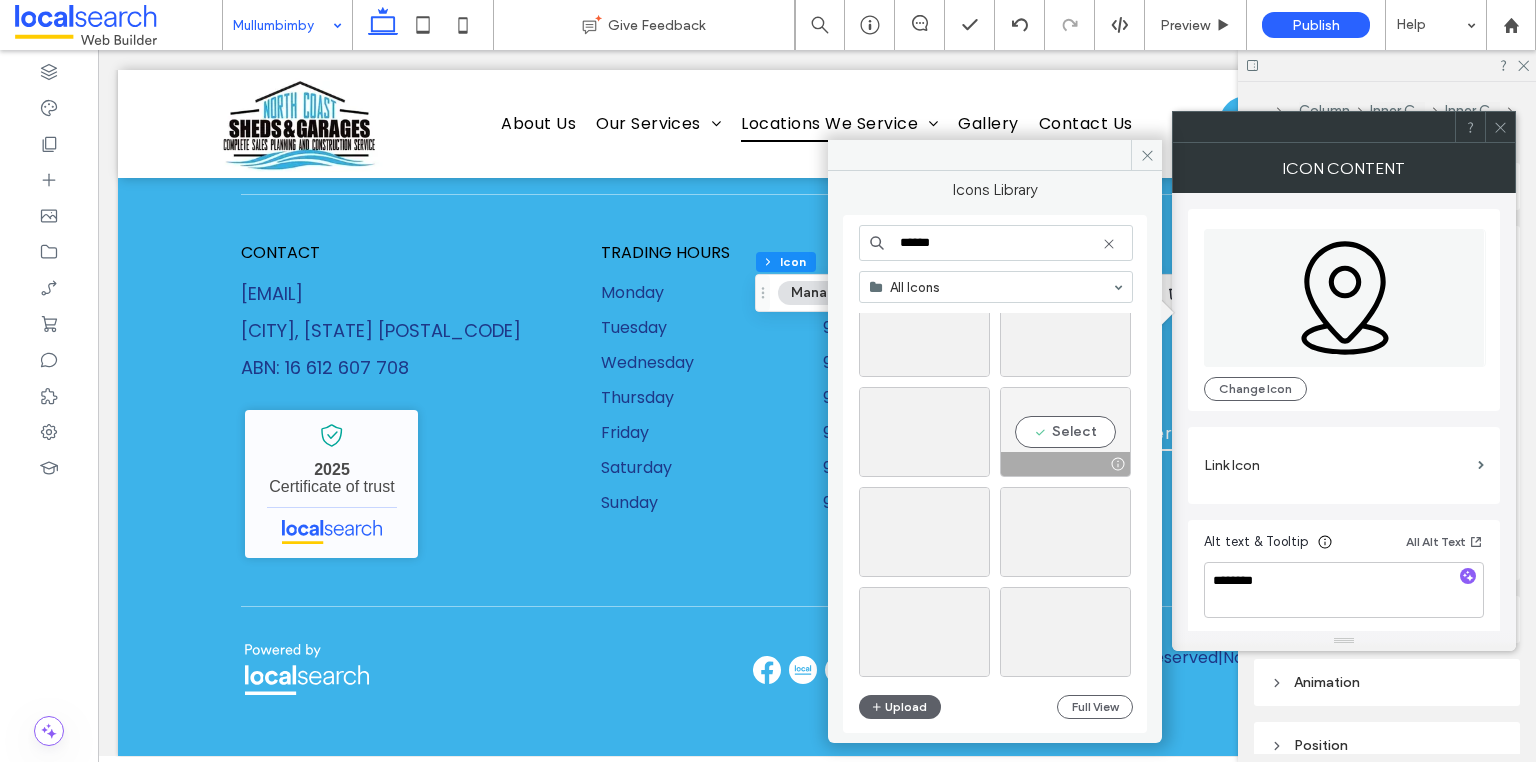 click on "Select" at bounding box center (1065, 432) 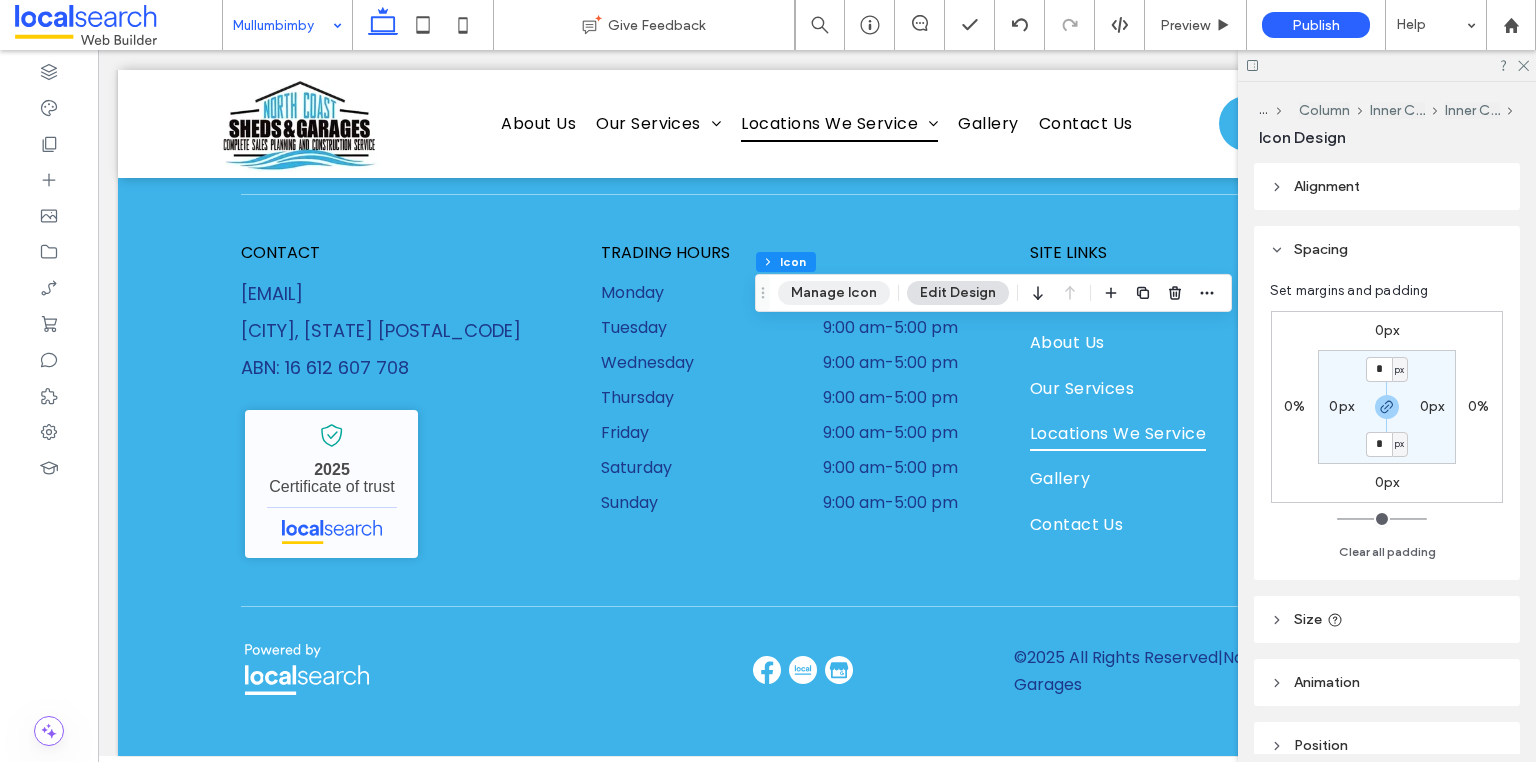 click on "Manage Icon" at bounding box center [834, 293] 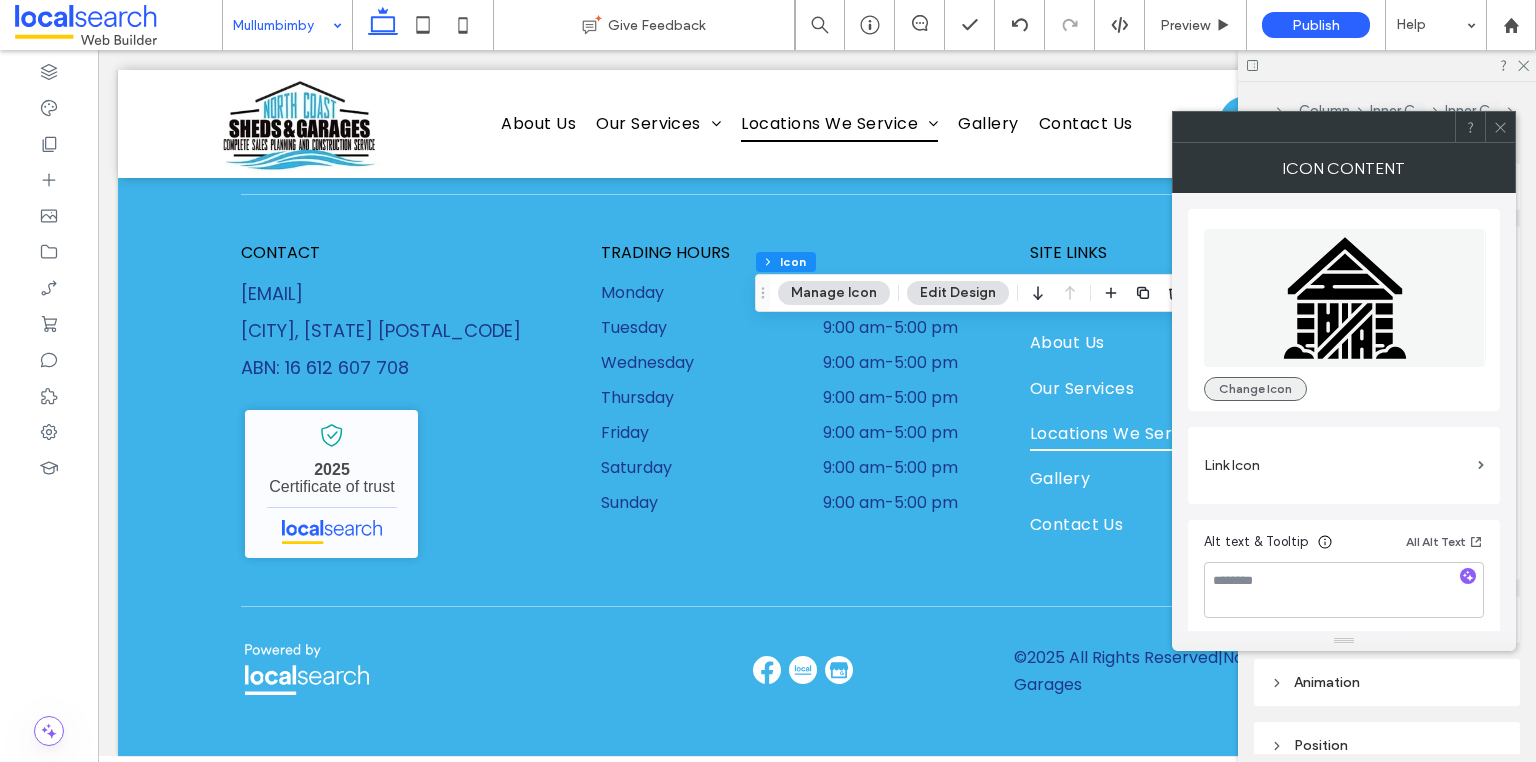 click on "Change Icon" at bounding box center [1255, 389] 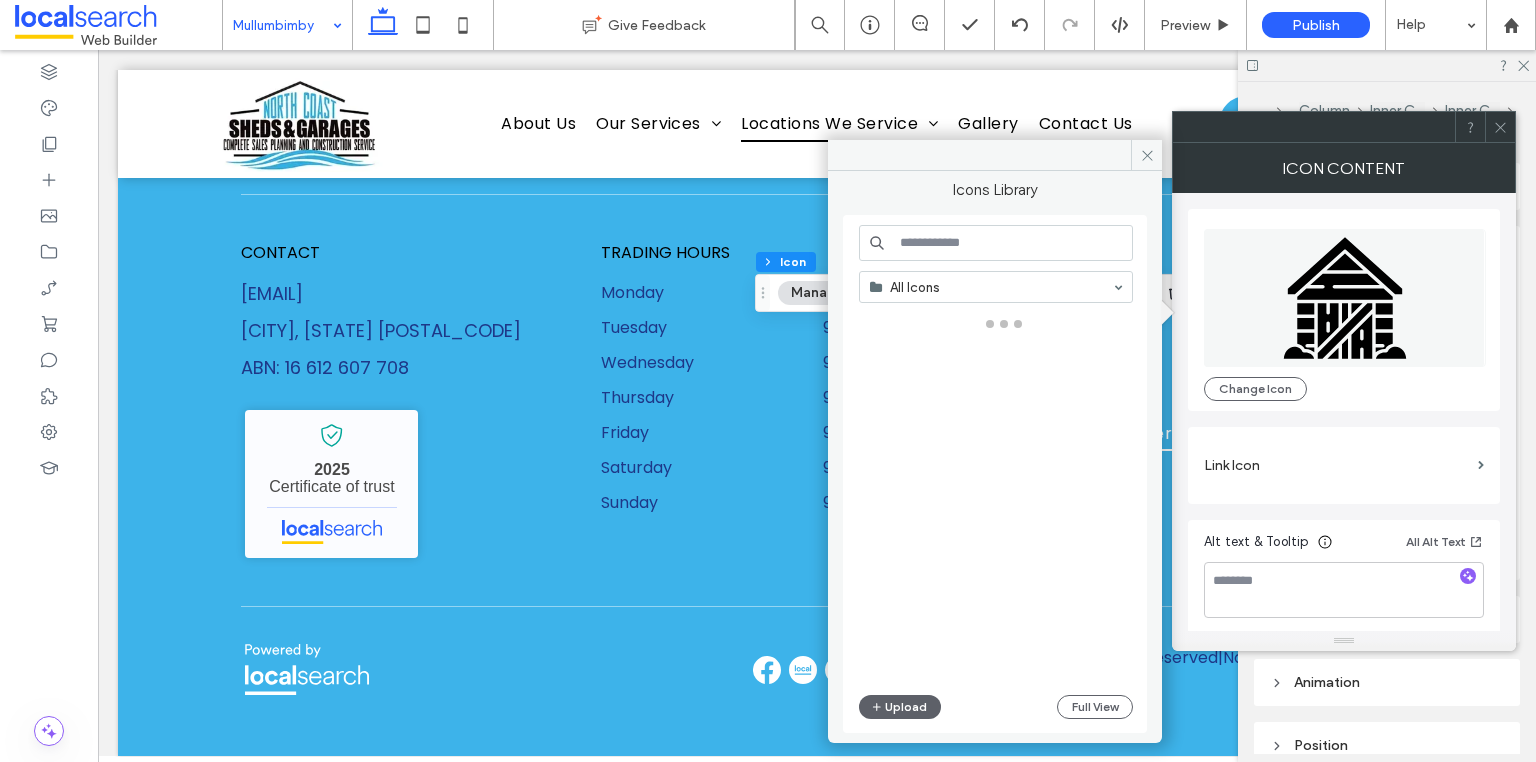 click at bounding box center [996, 243] 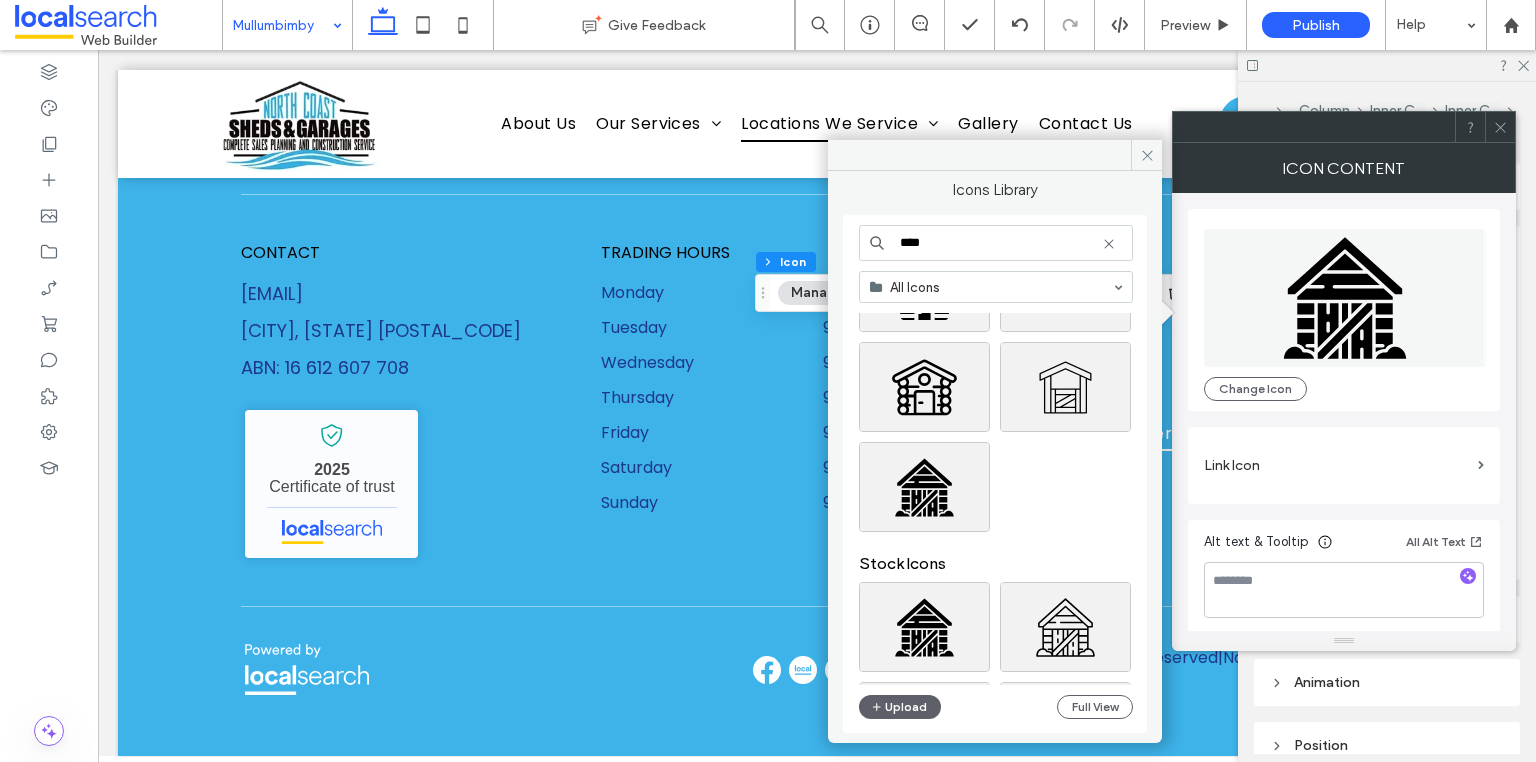 scroll, scrollTop: 240, scrollLeft: 0, axis: vertical 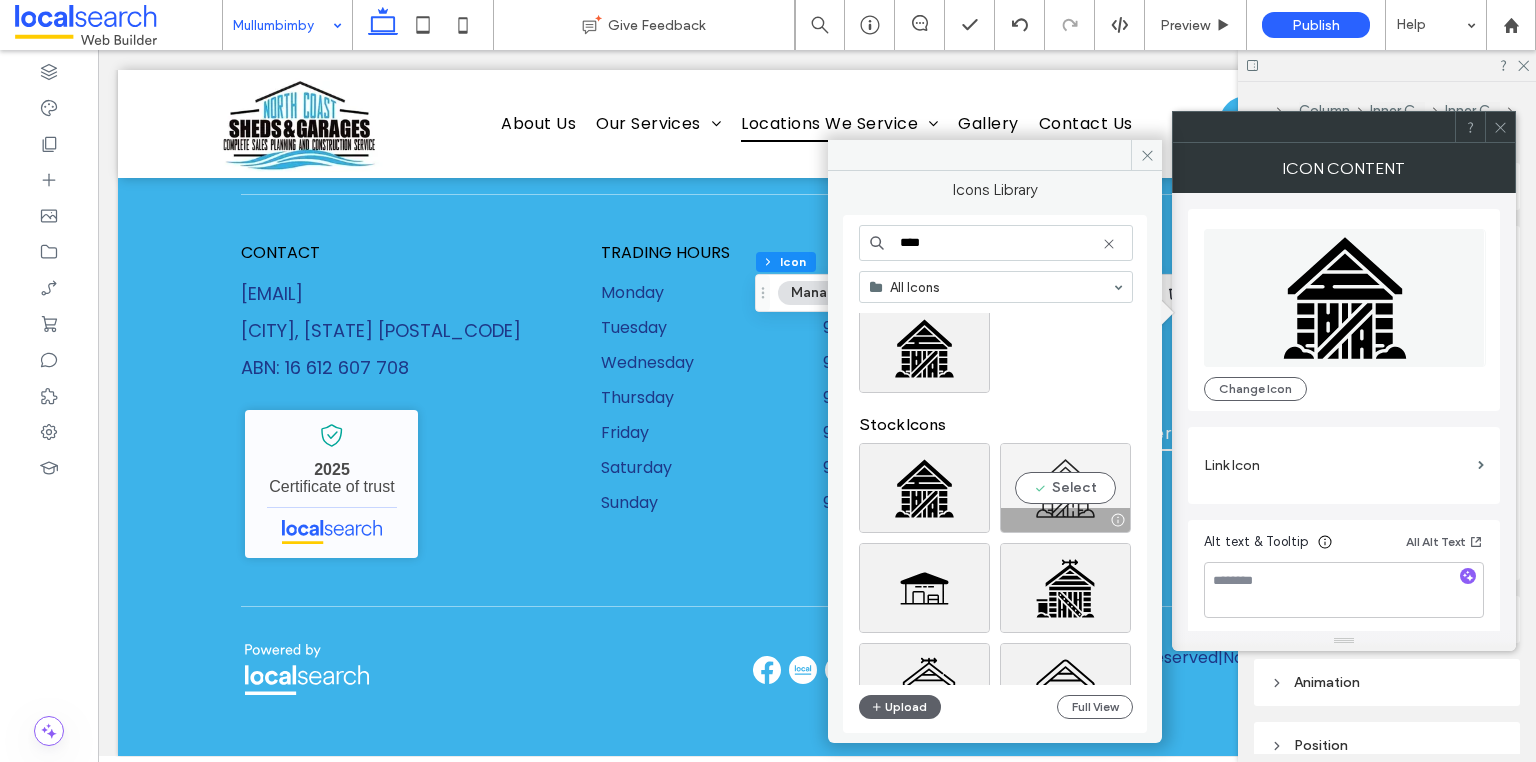 type on "****" 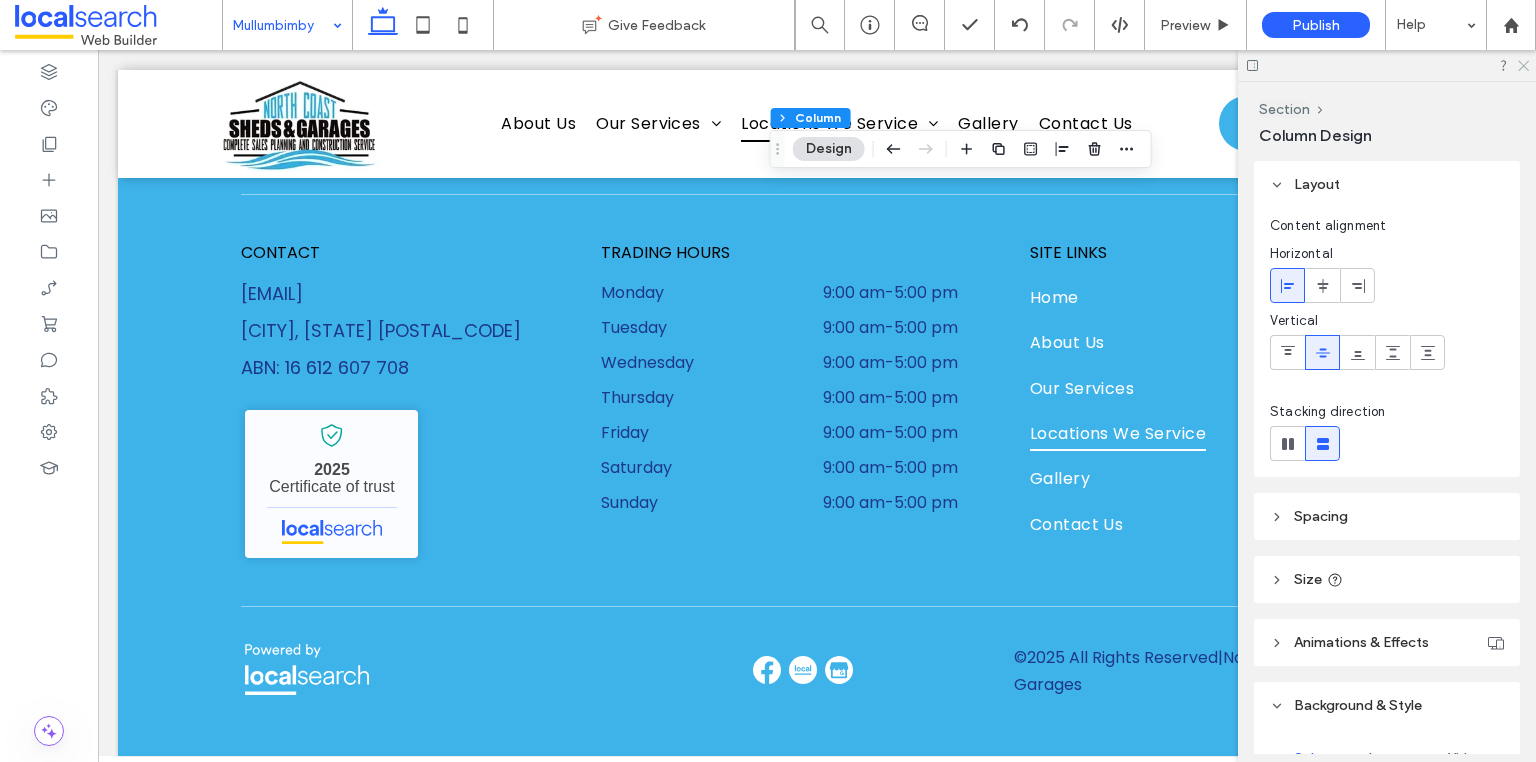 click 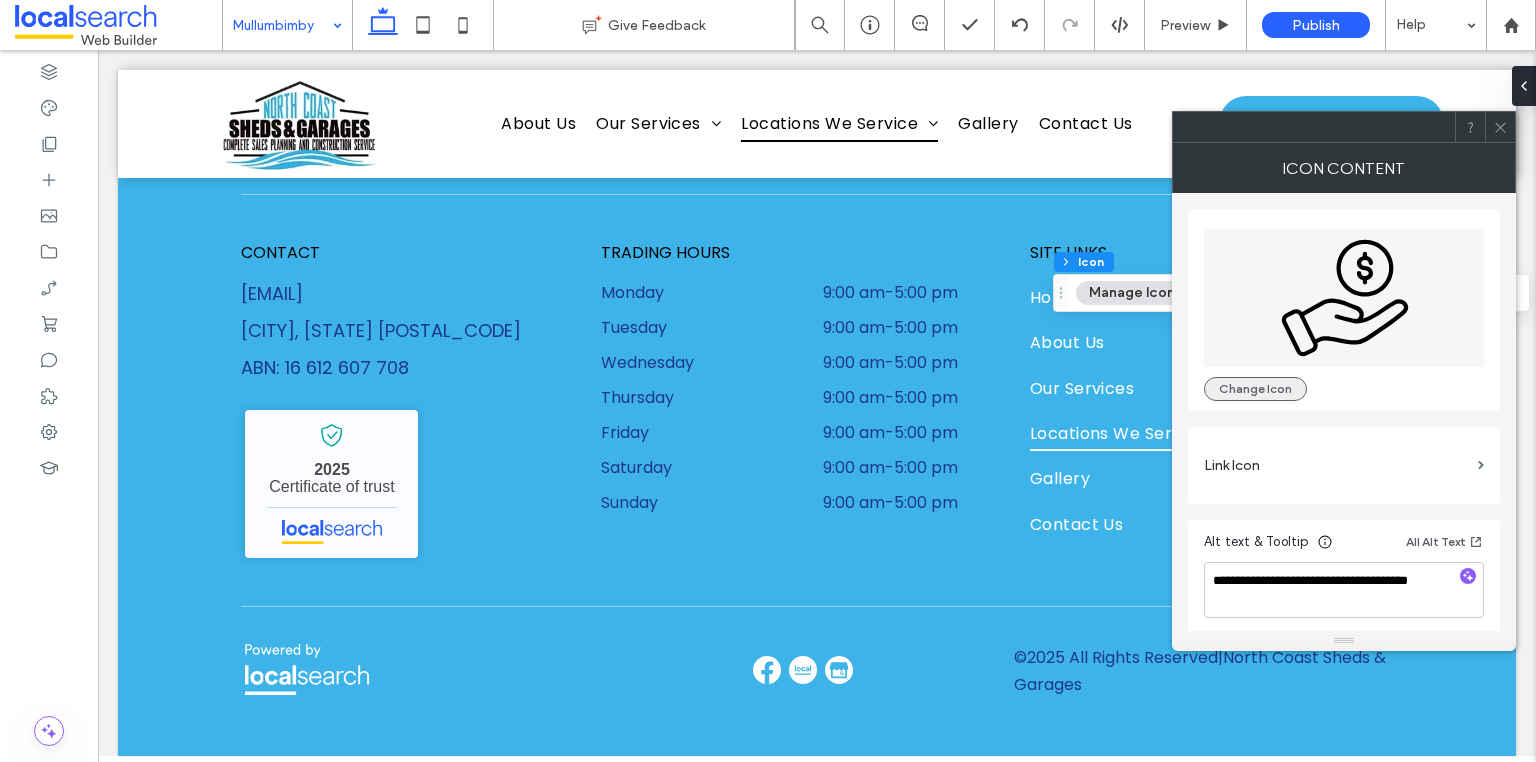 click on "Change Icon" at bounding box center (1255, 389) 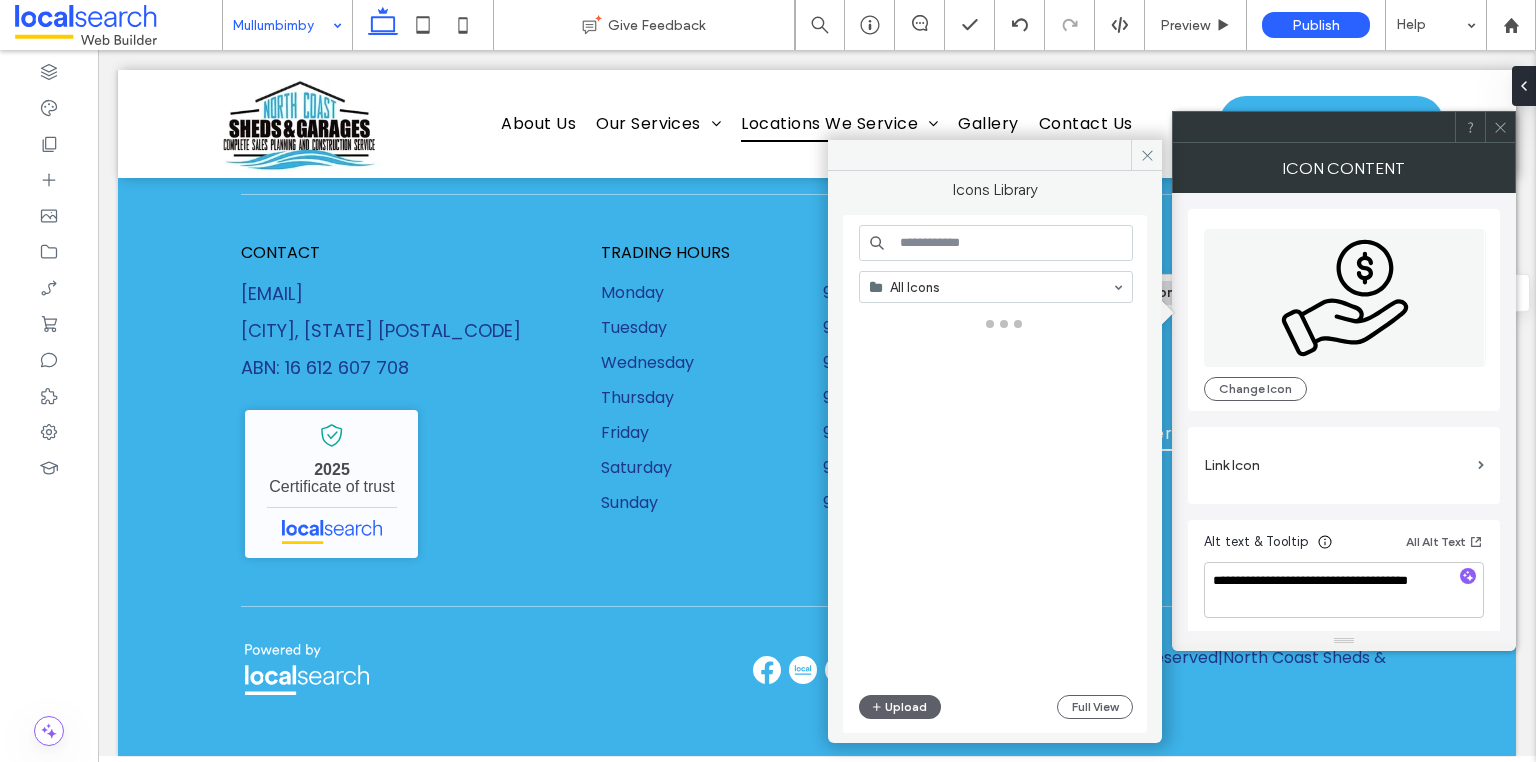 click at bounding box center (996, 243) 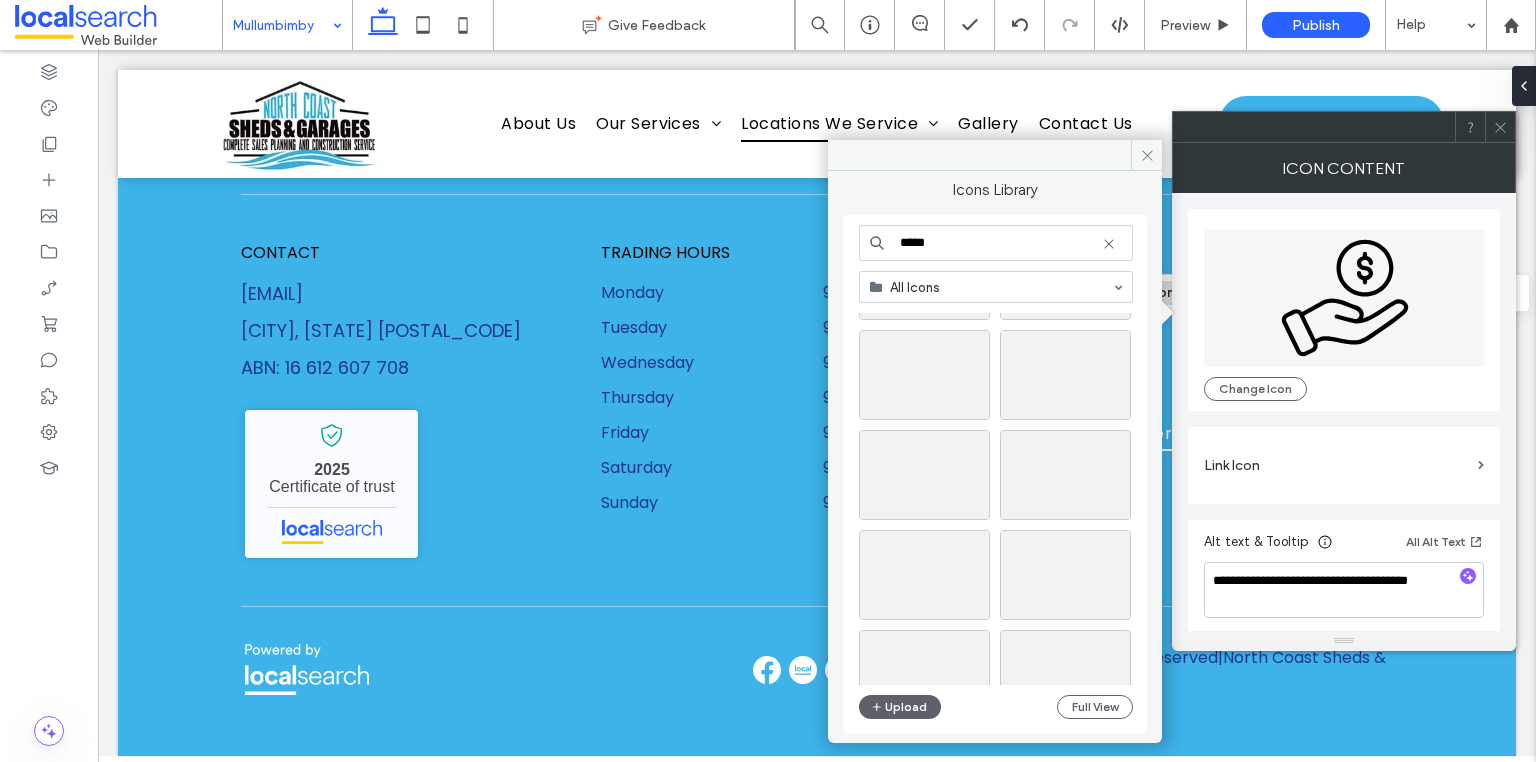 scroll, scrollTop: 640, scrollLeft: 0, axis: vertical 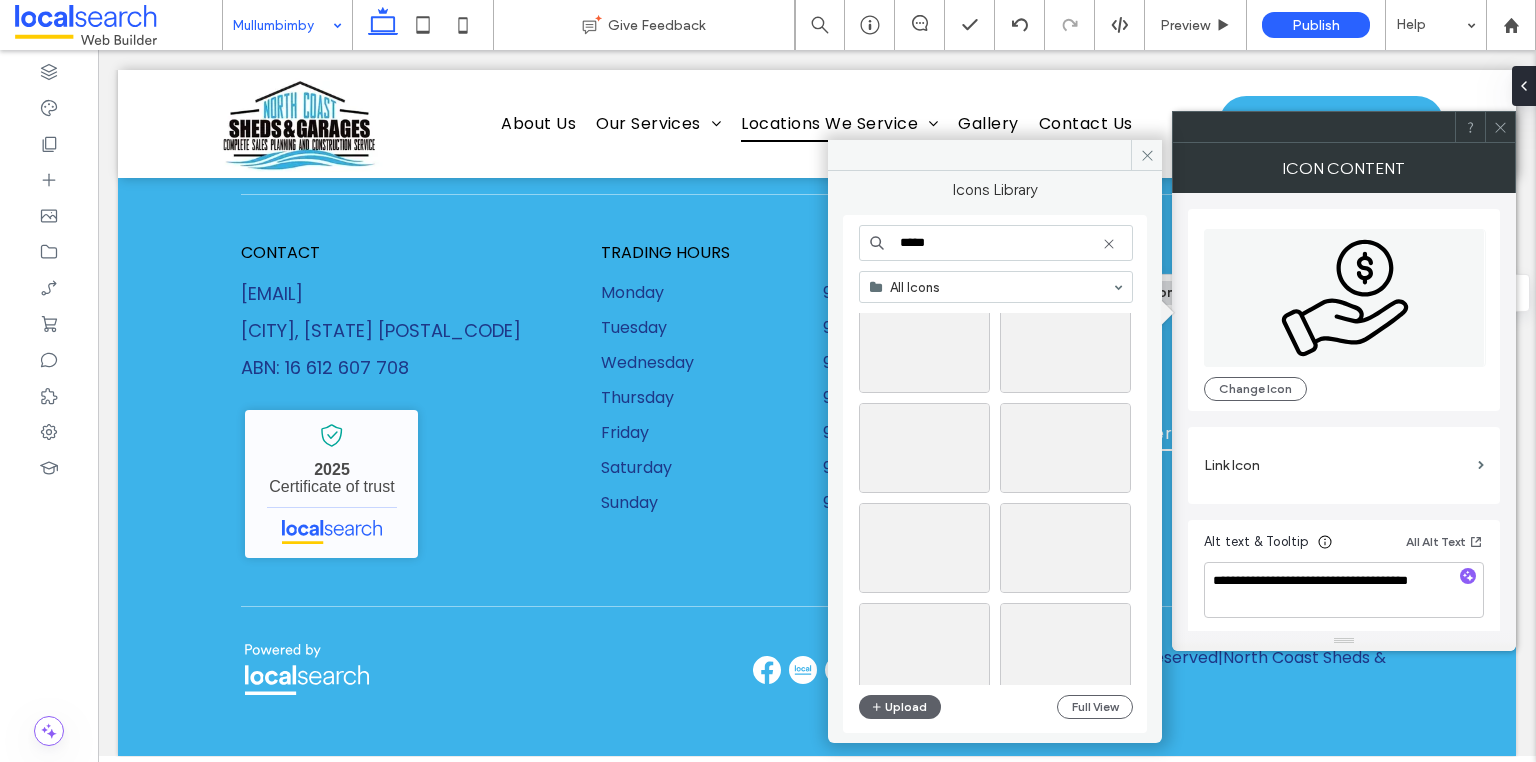 click on "*****" at bounding box center [996, 243] 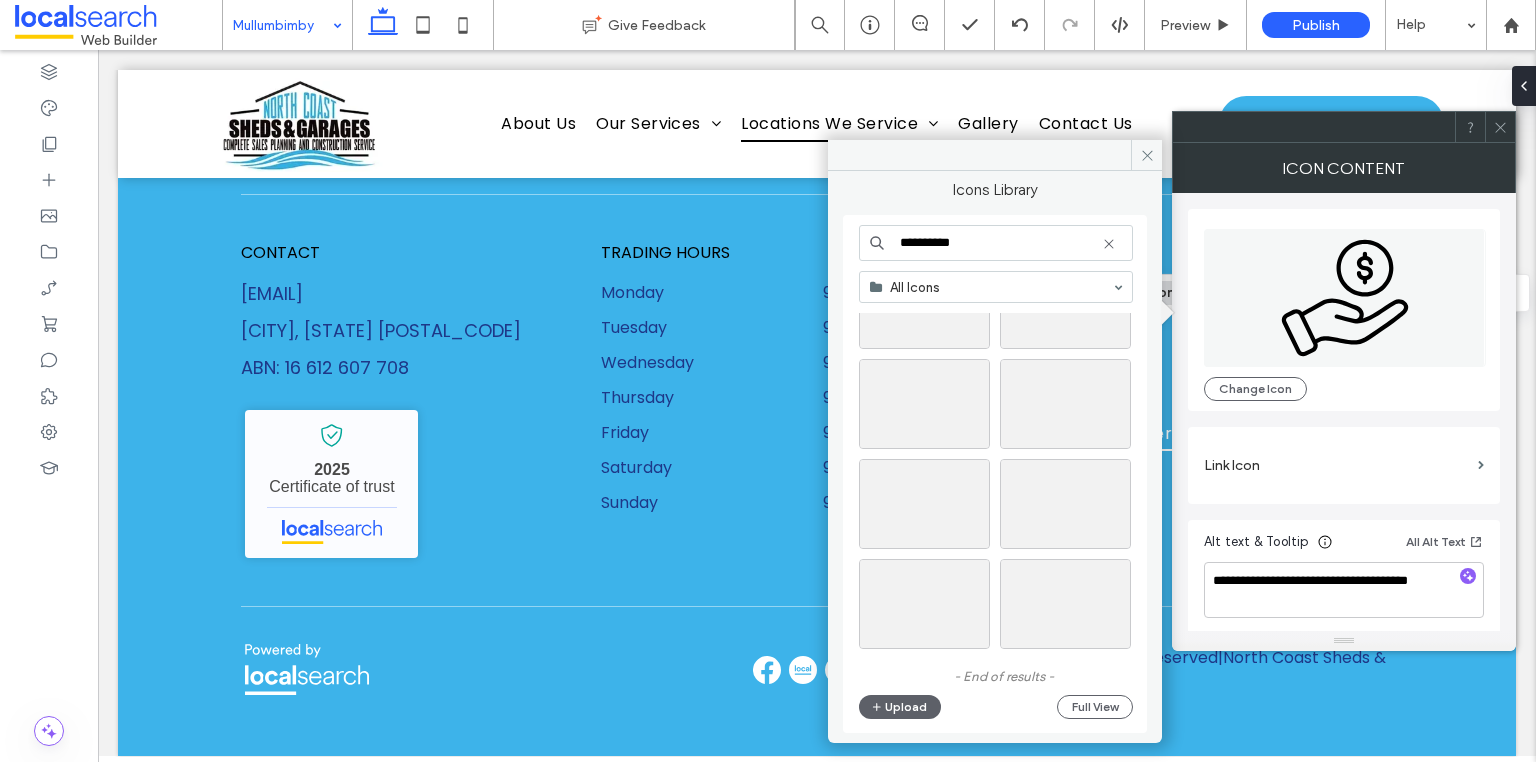 scroll, scrollTop: 493, scrollLeft: 0, axis: vertical 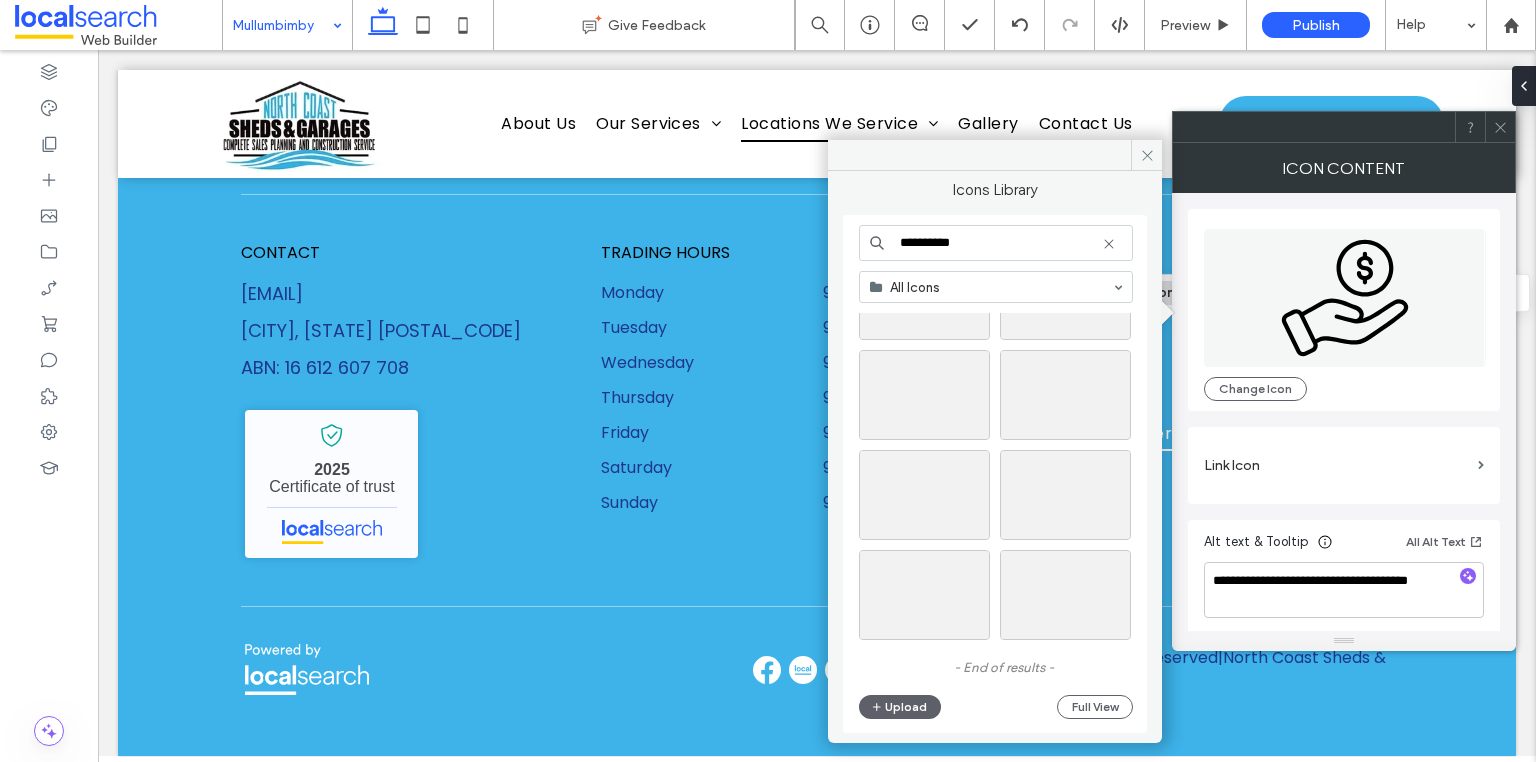 click on "**********" at bounding box center [996, 243] 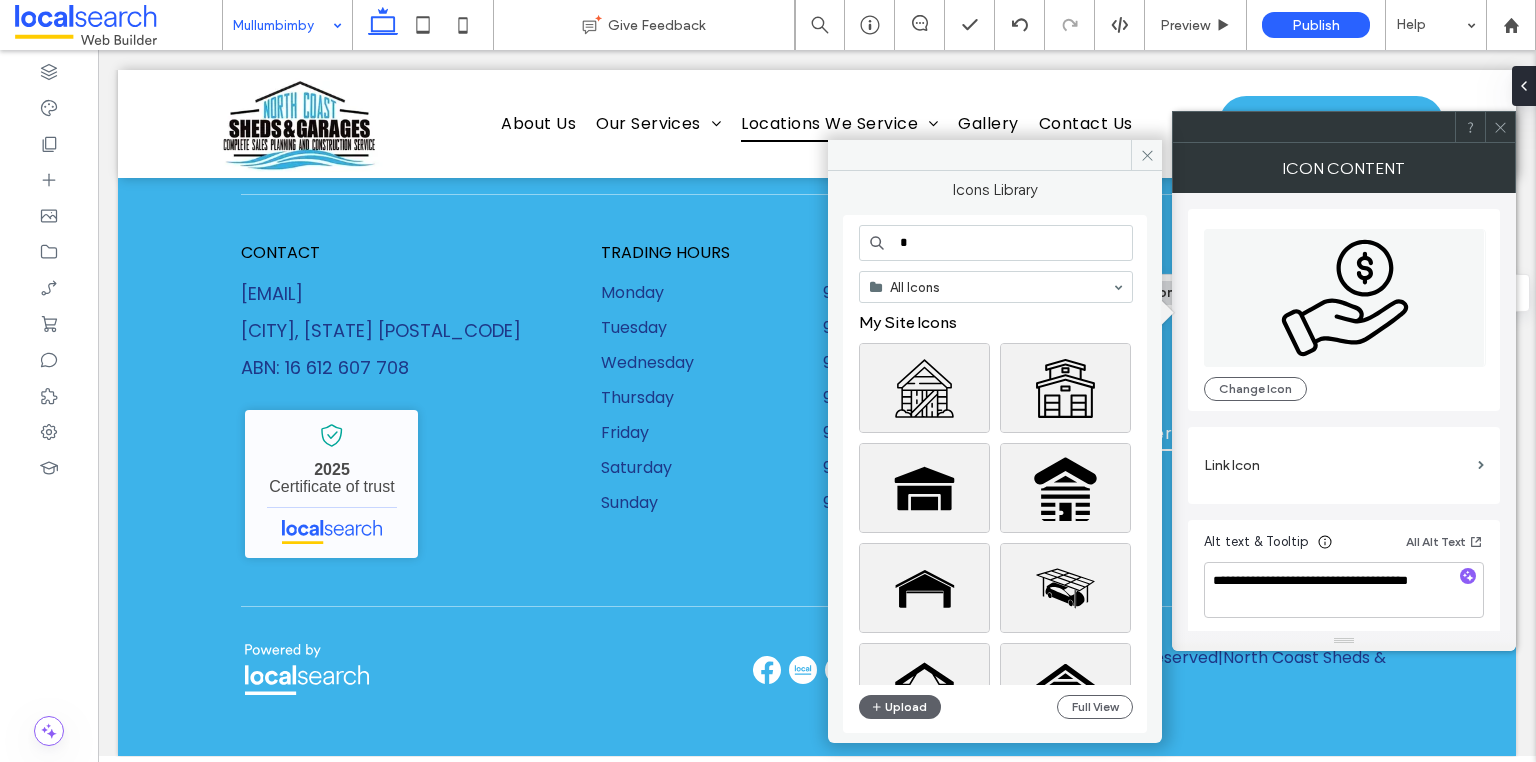 type on "*" 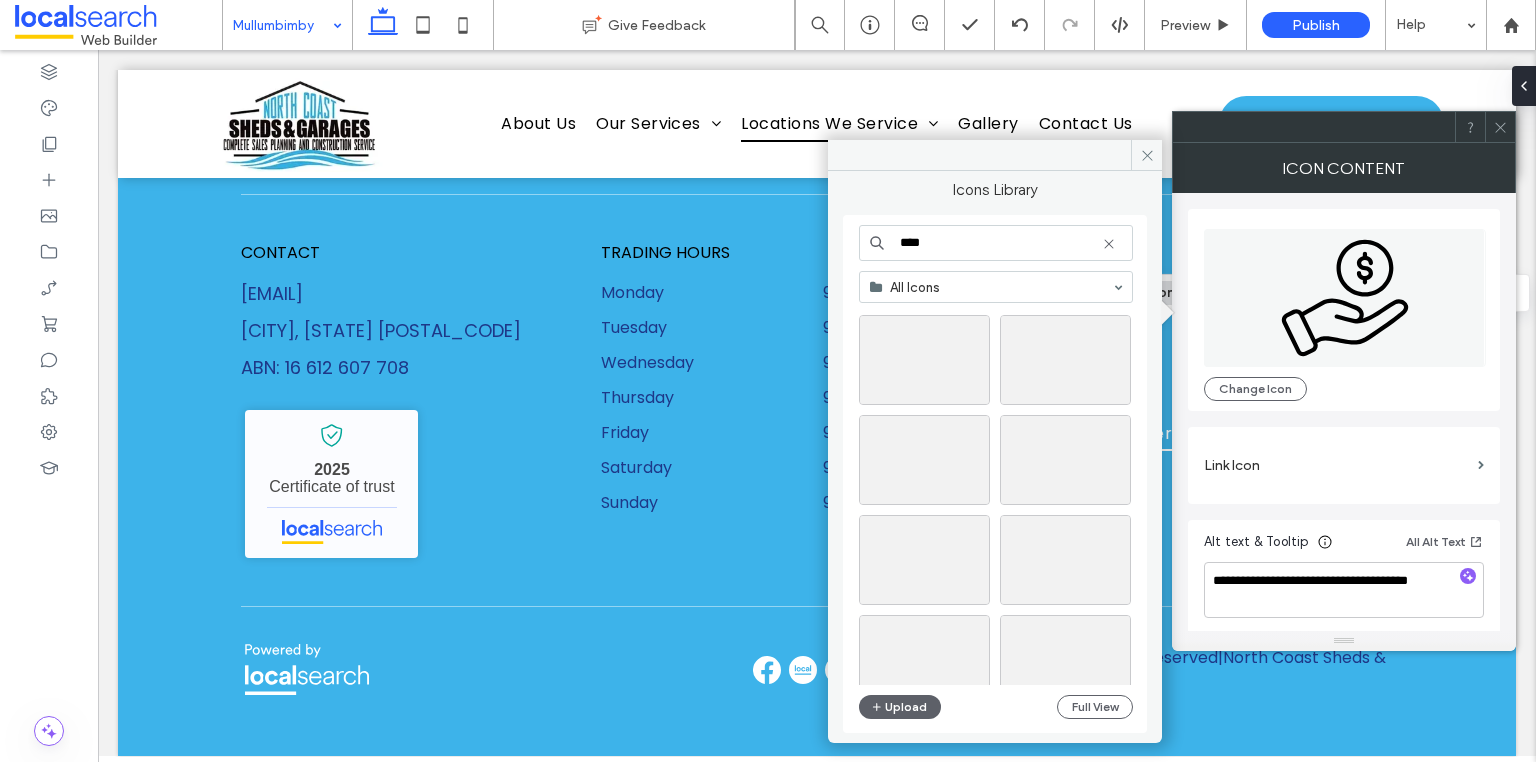 scroll, scrollTop: 16396, scrollLeft: 0, axis: vertical 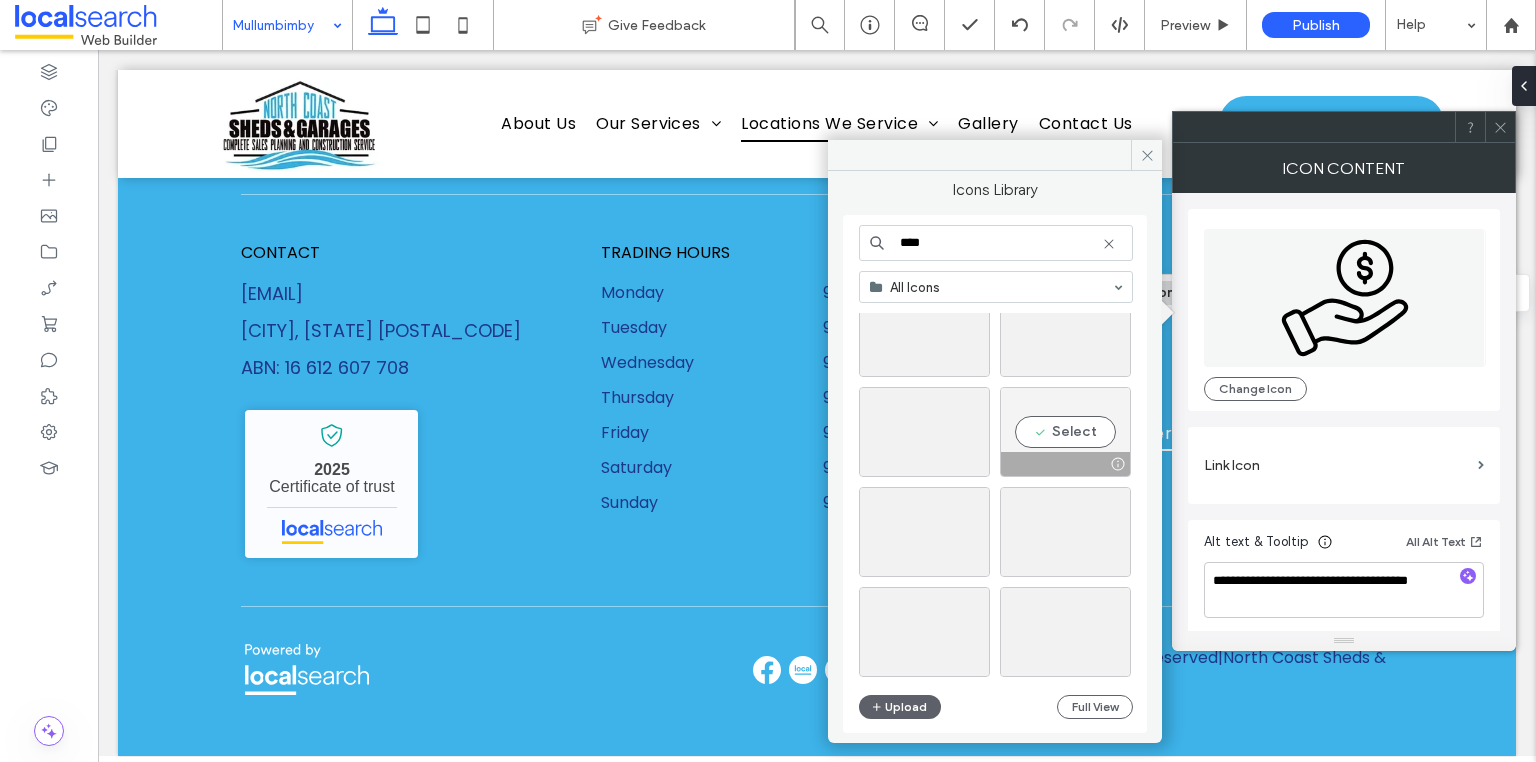 type on "****" 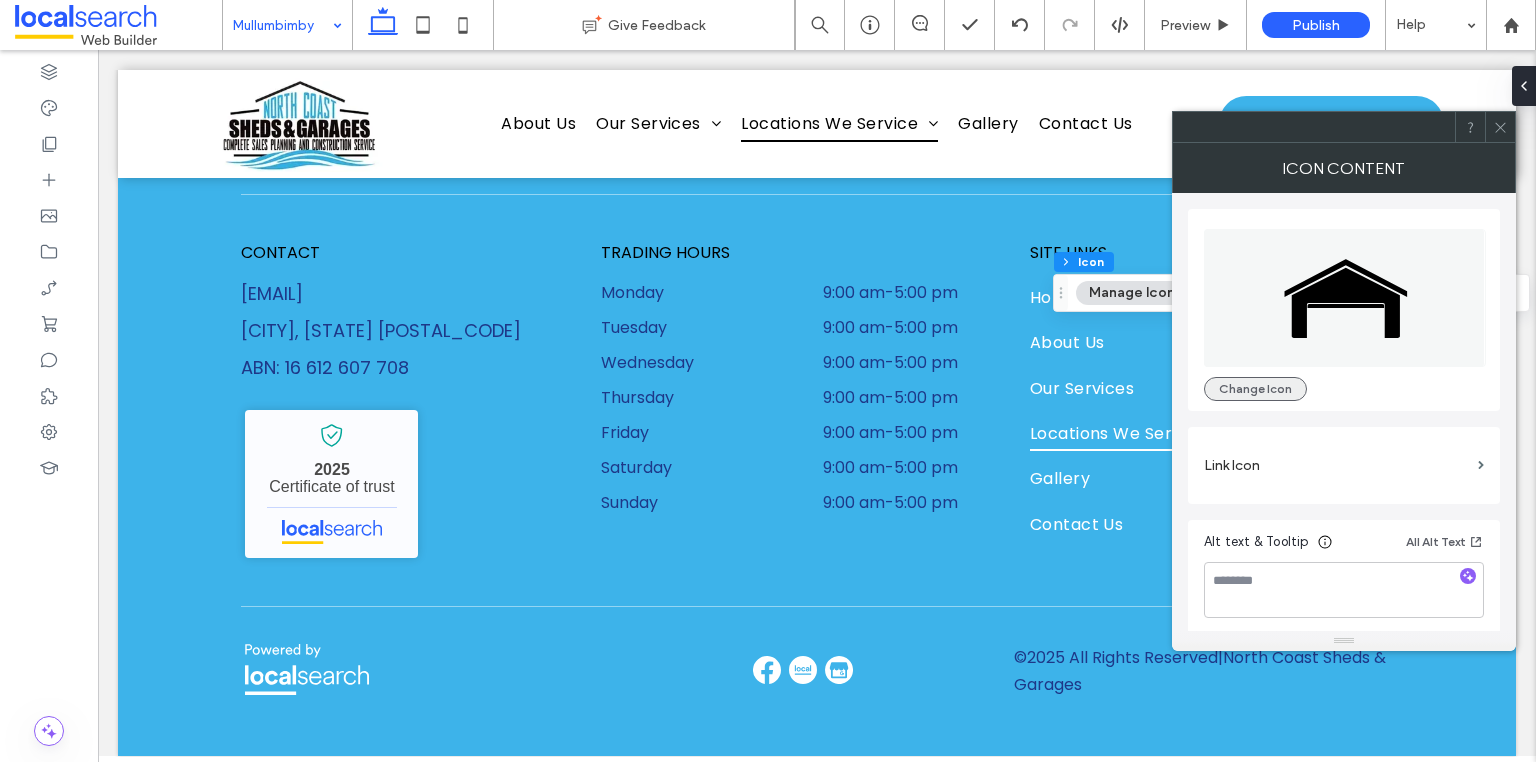 click on "Change Icon" at bounding box center [1255, 389] 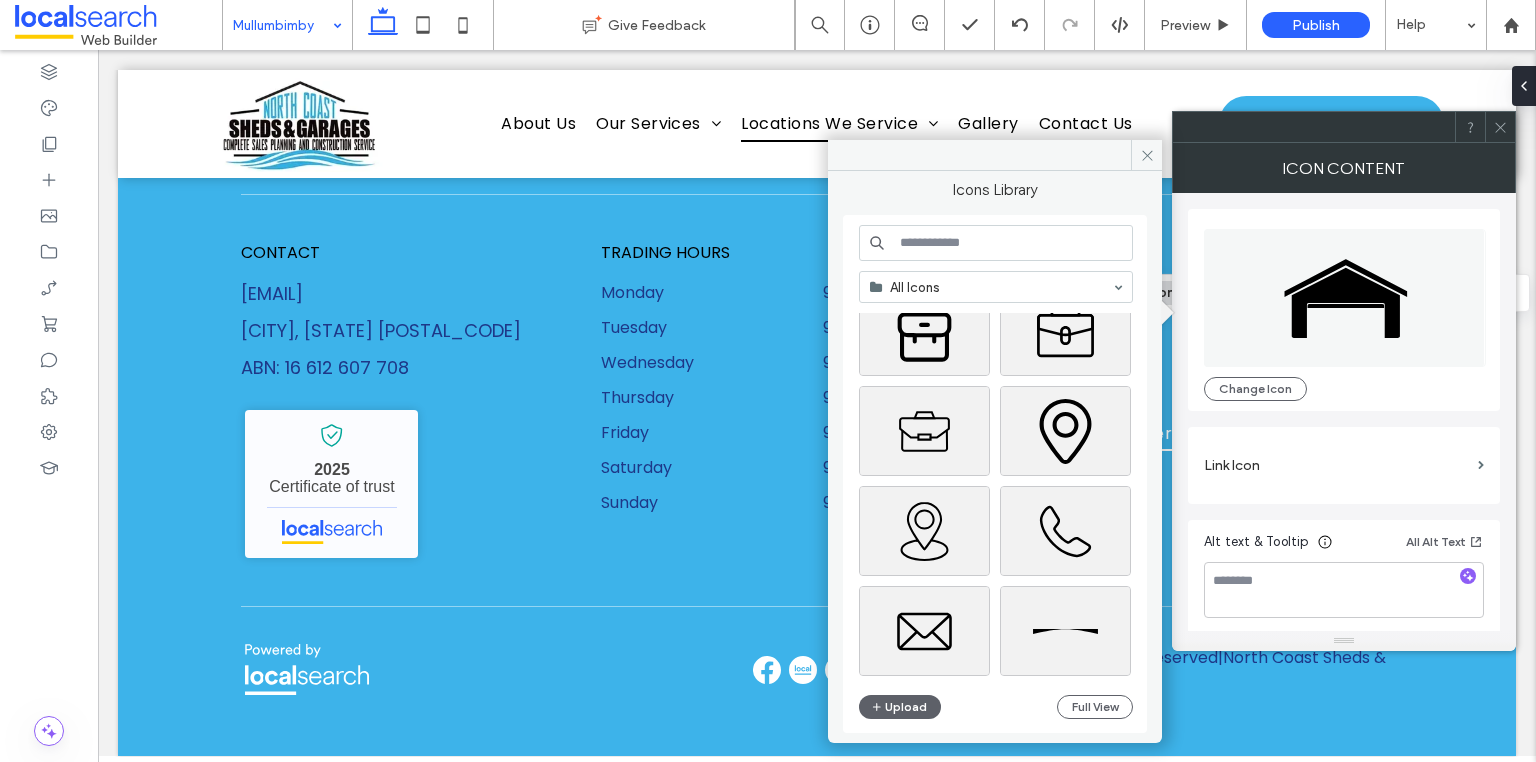 scroll, scrollTop: 2076, scrollLeft: 0, axis: vertical 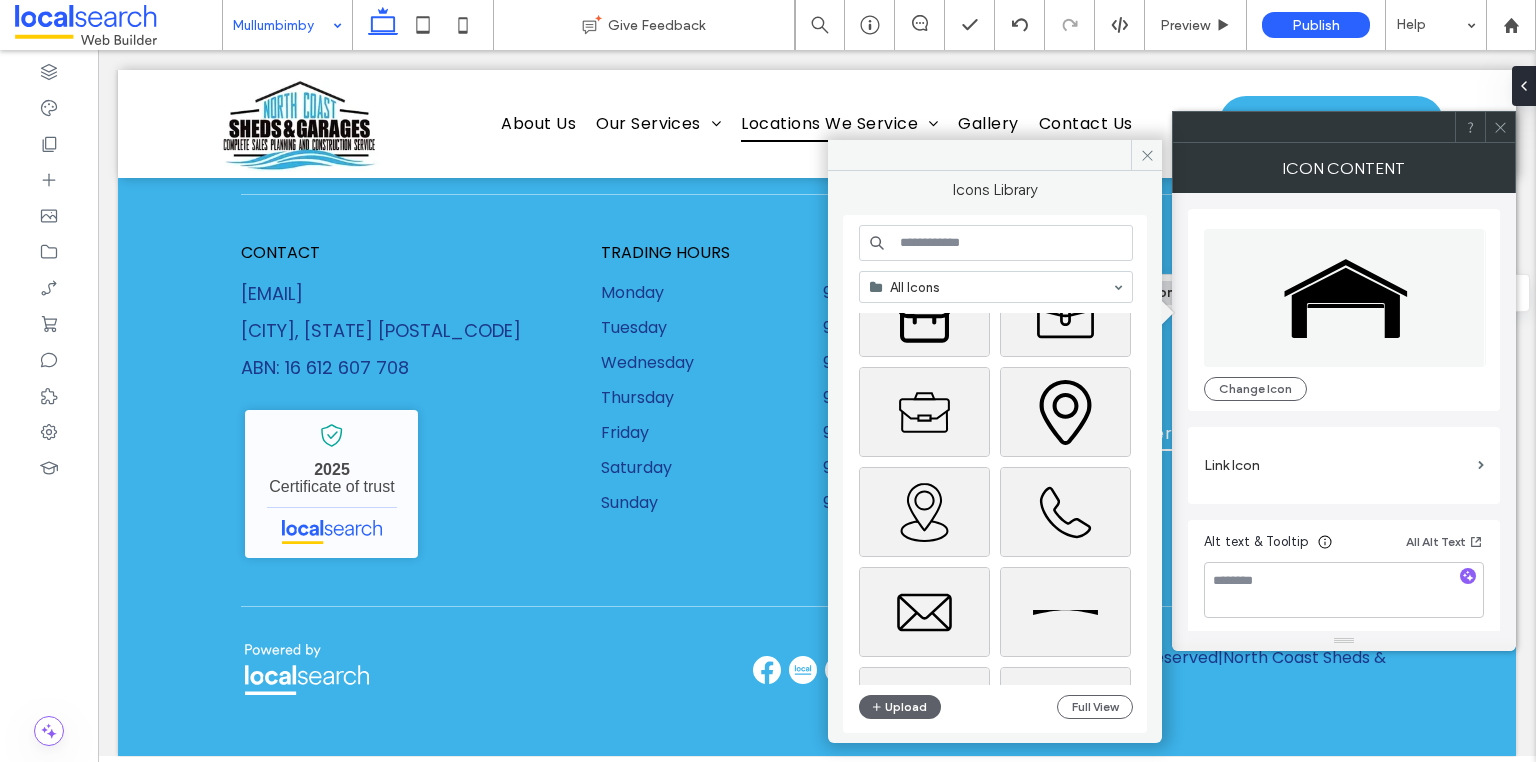 click at bounding box center (996, 243) 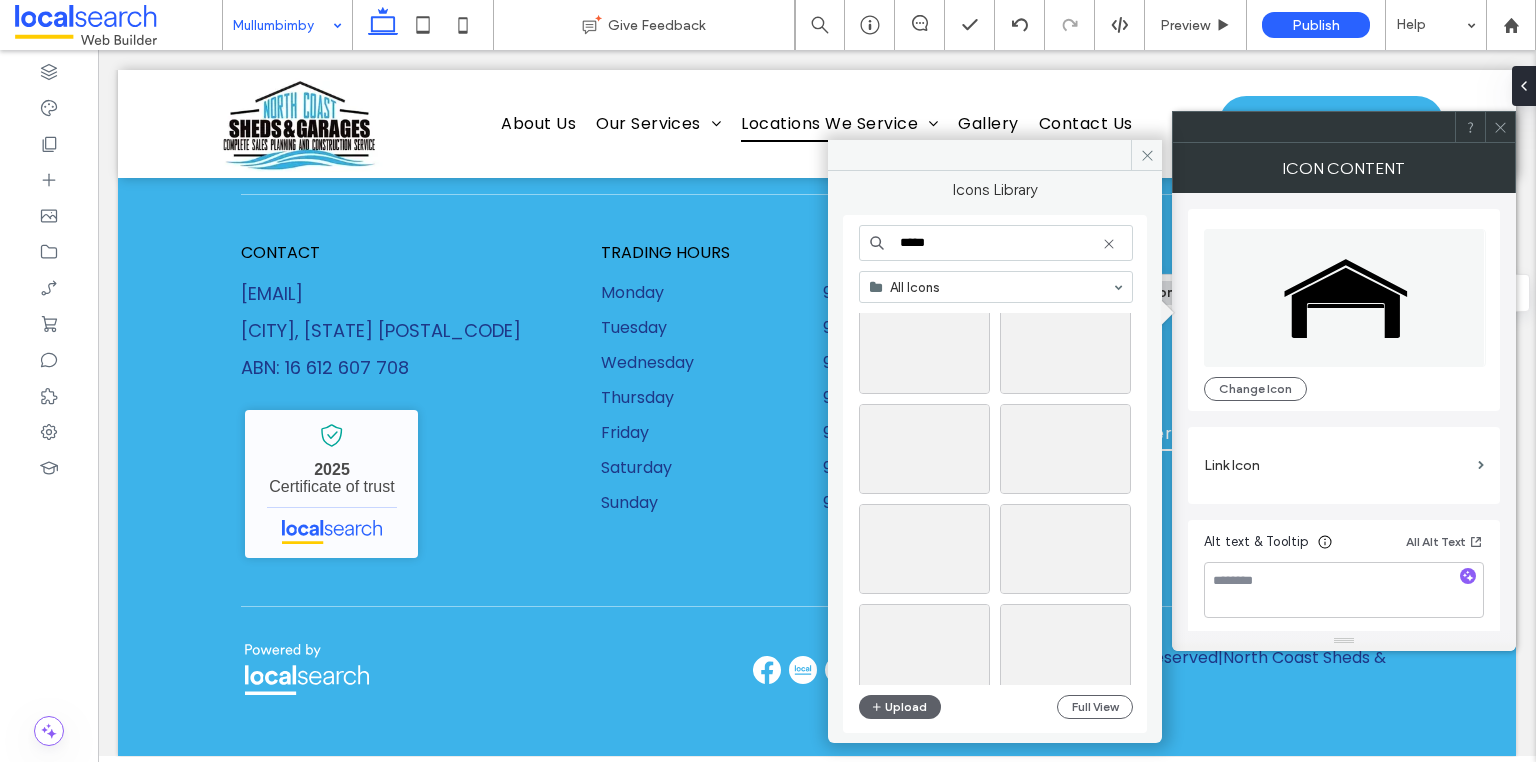 scroll, scrollTop: 2000, scrollLeft: 0, axis: vertical 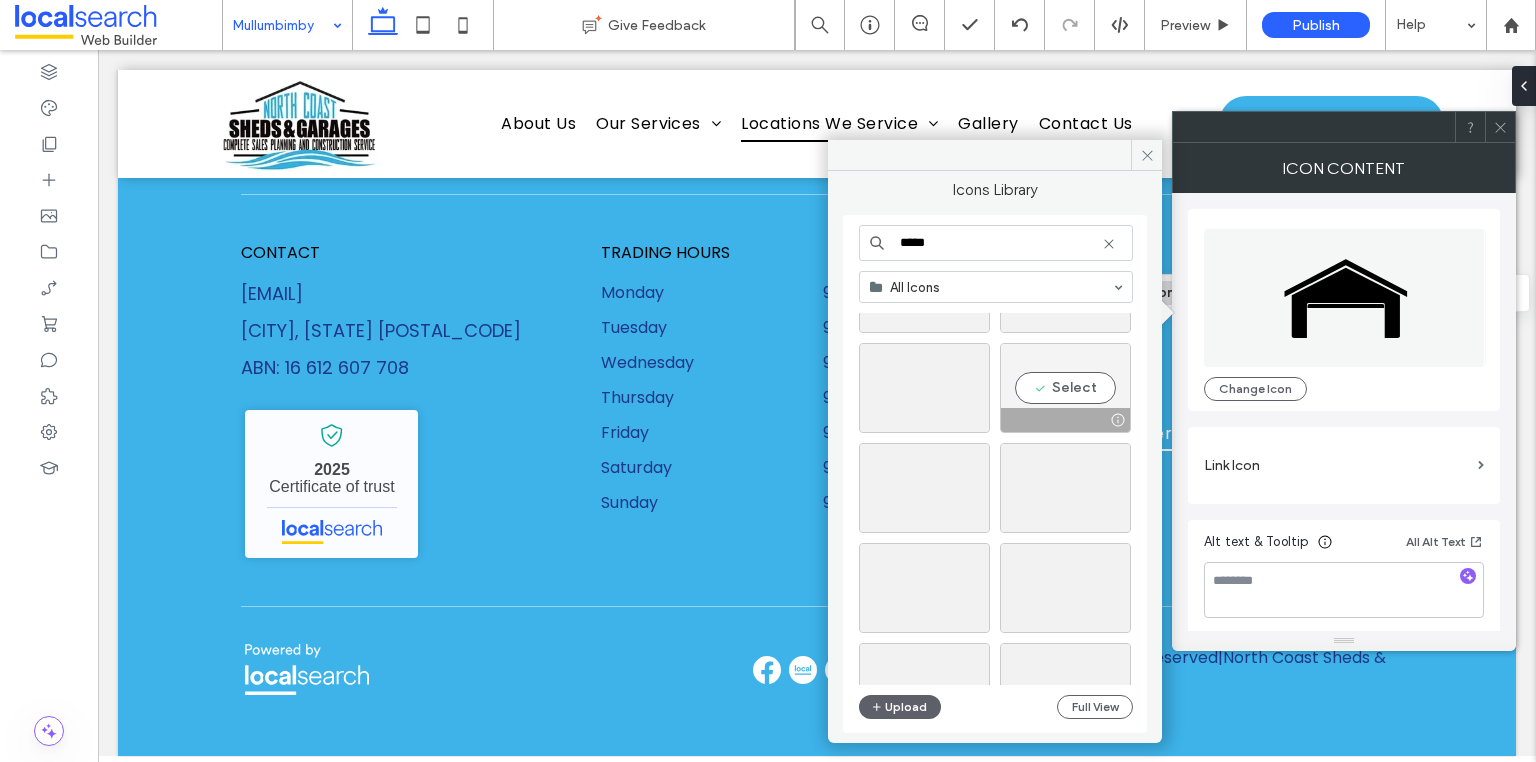 type on "*****" 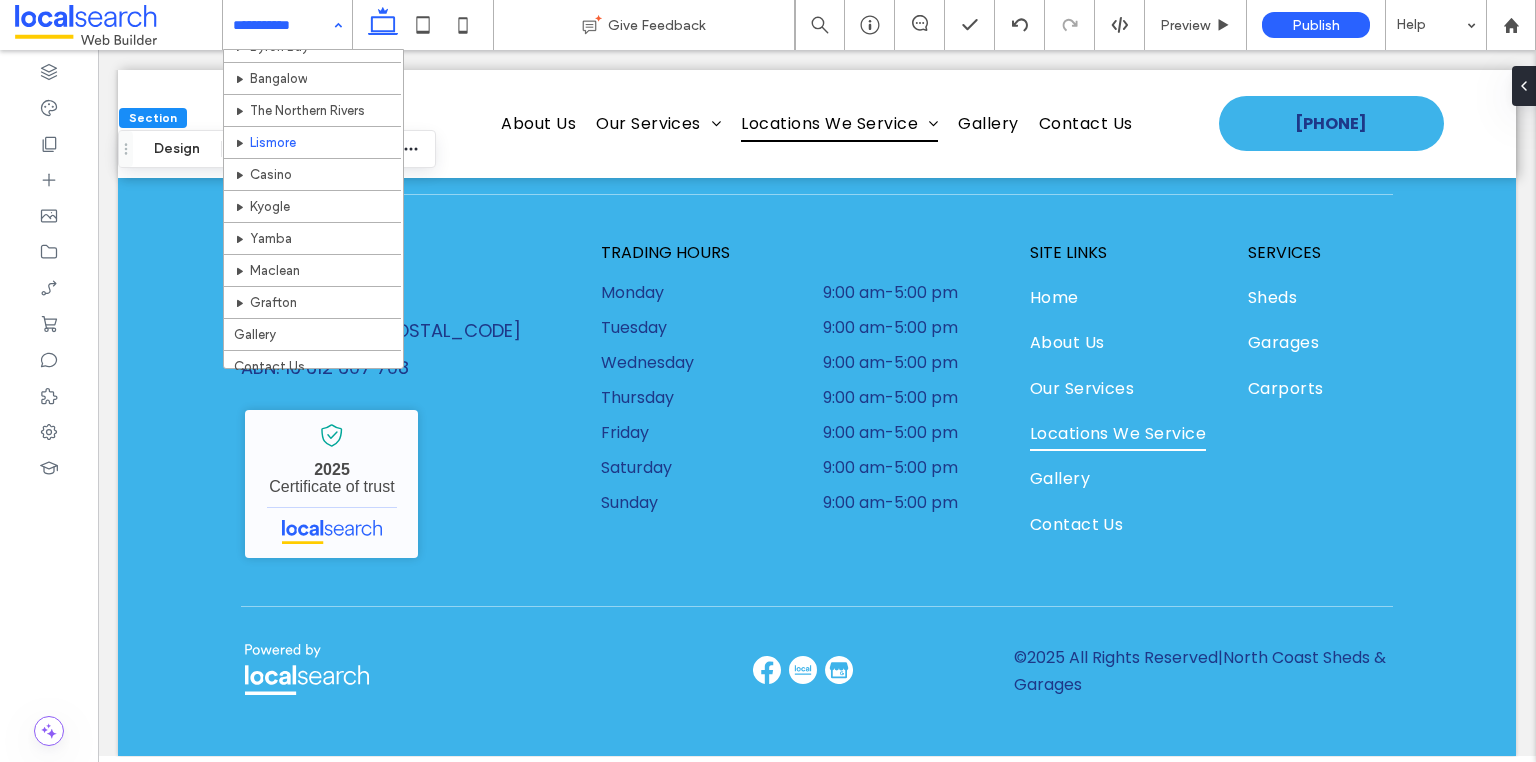 scroll, scrollTop: 335, scrollLeft: 0, axis: vertical 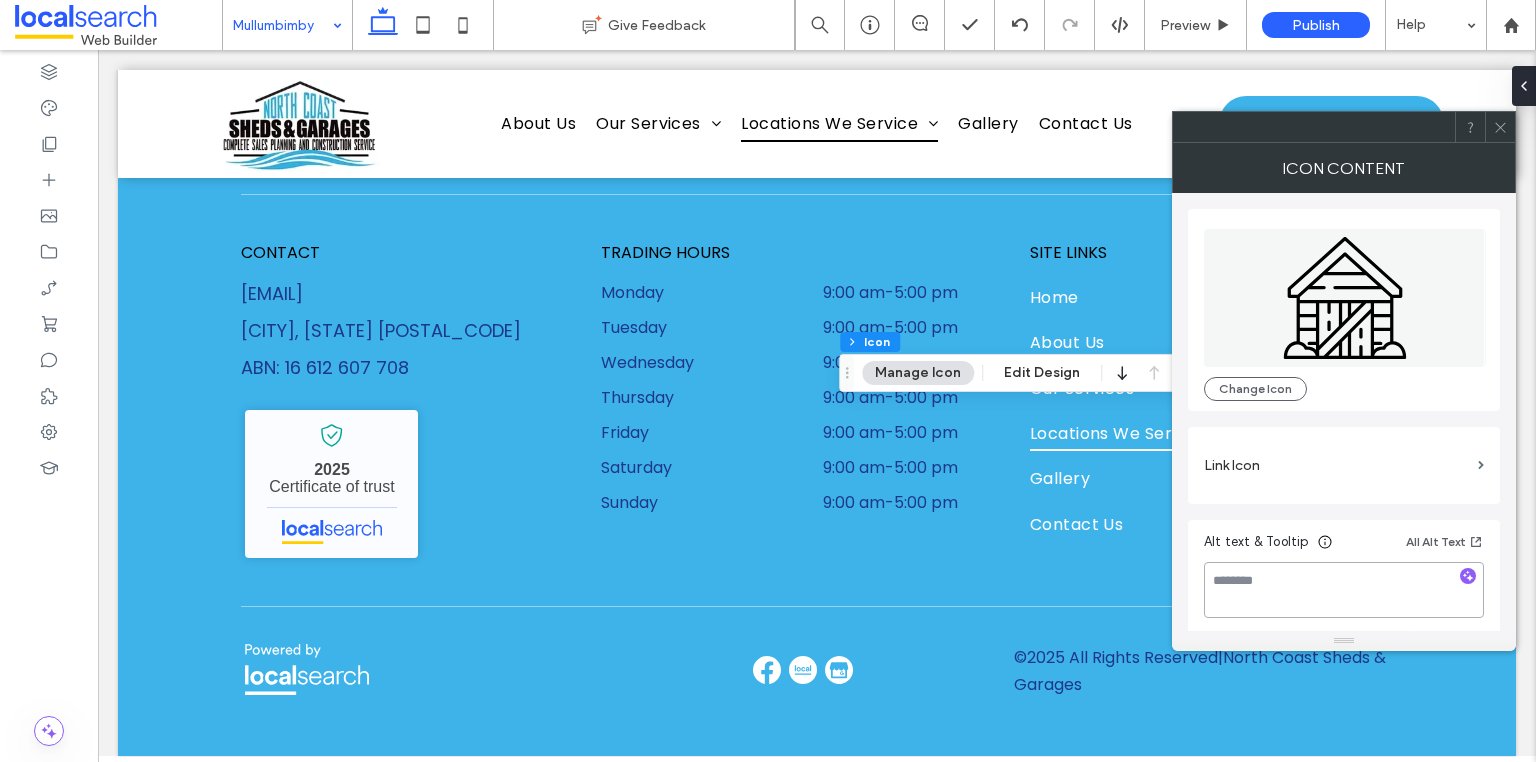 click at bounding box center [1344, 590] 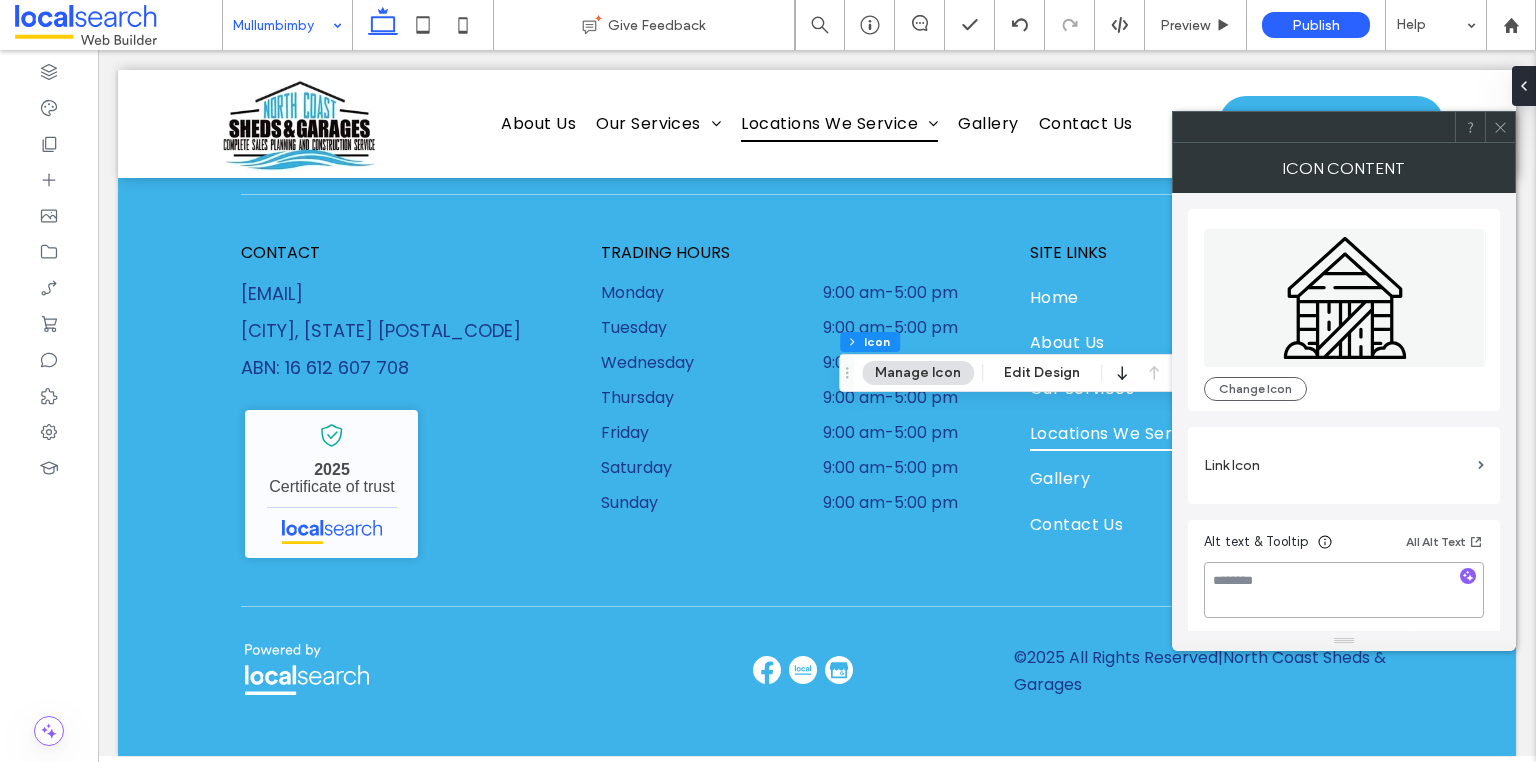 type on "*" 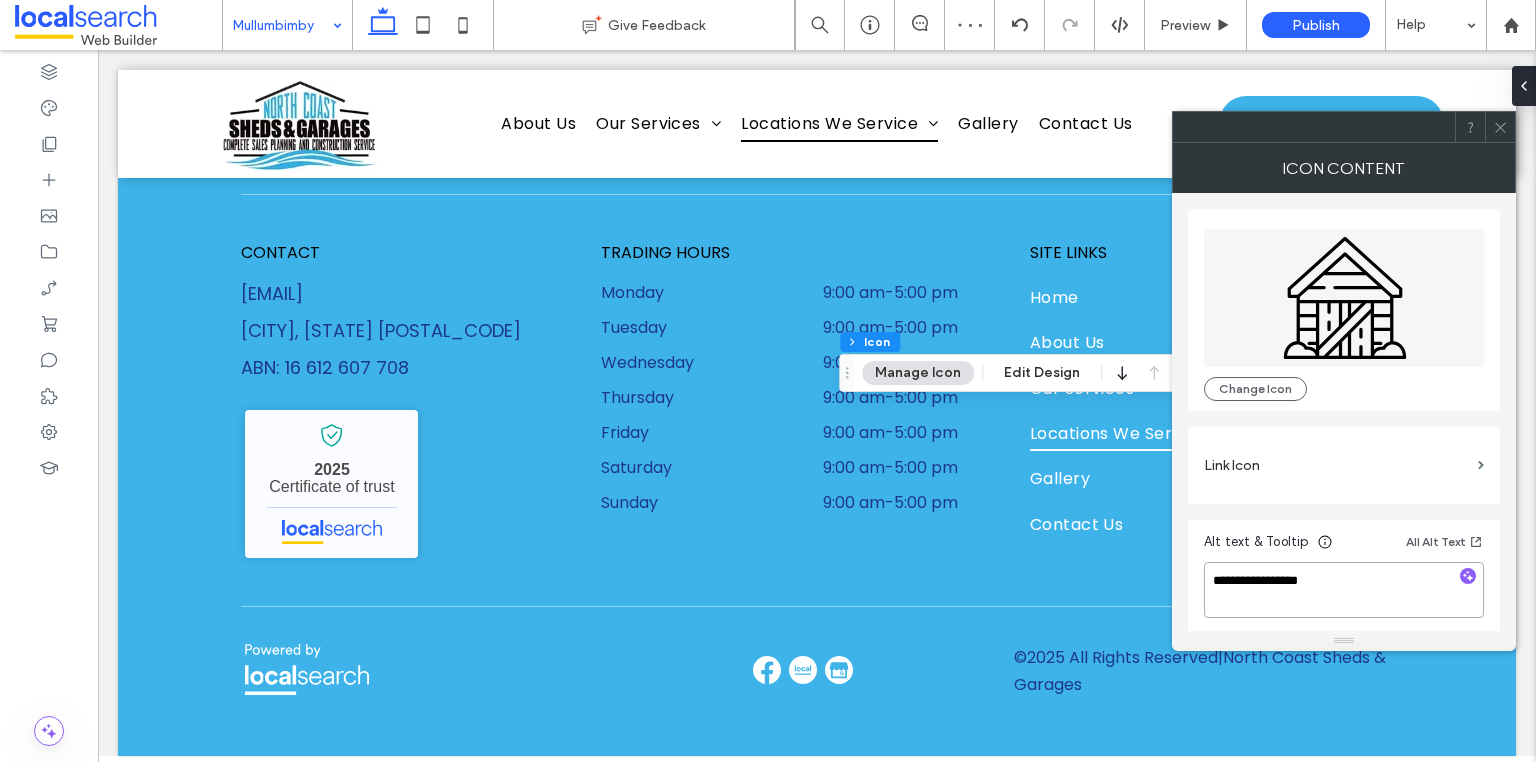 type on "**********" 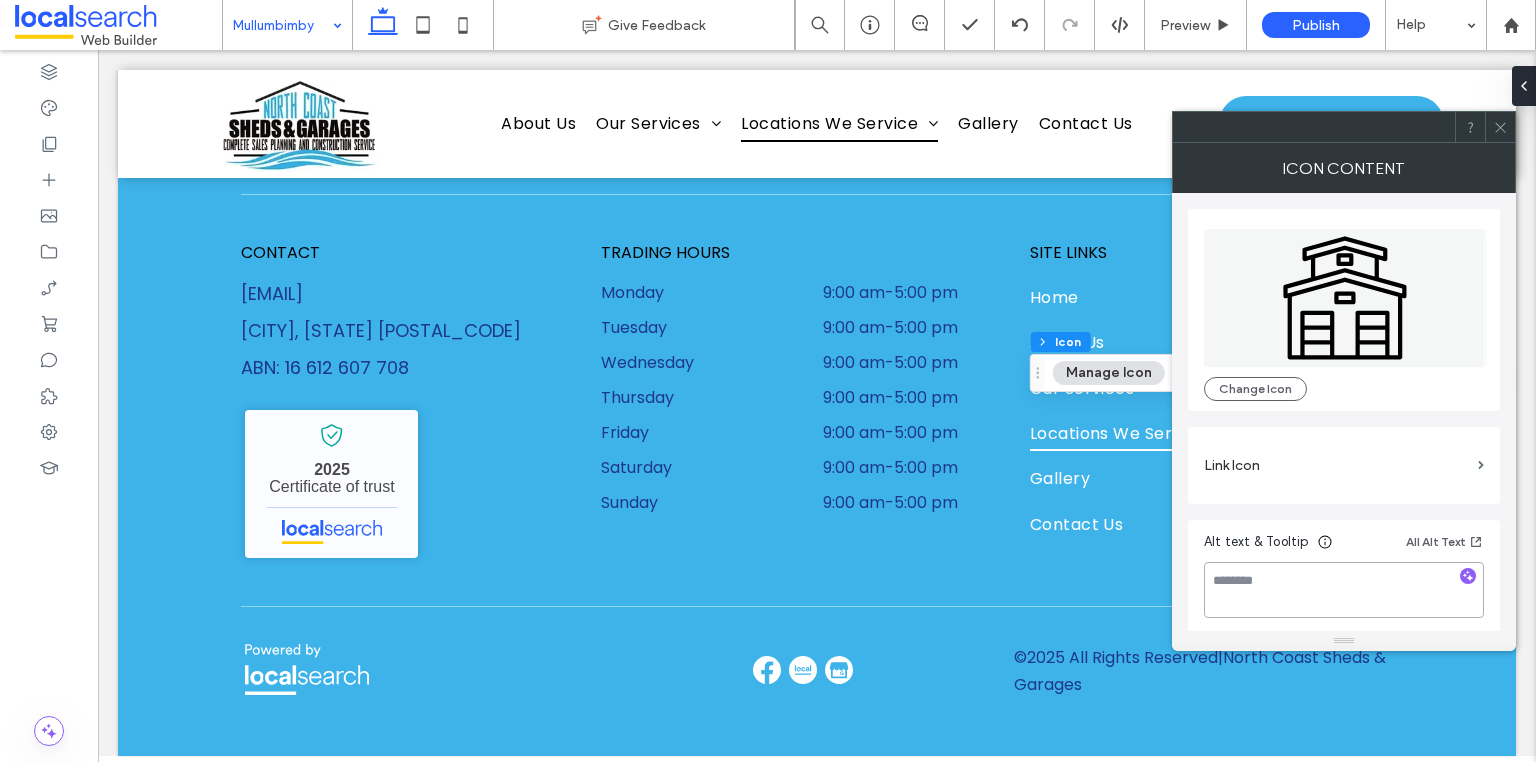 click at bounding box center [1344, 590] 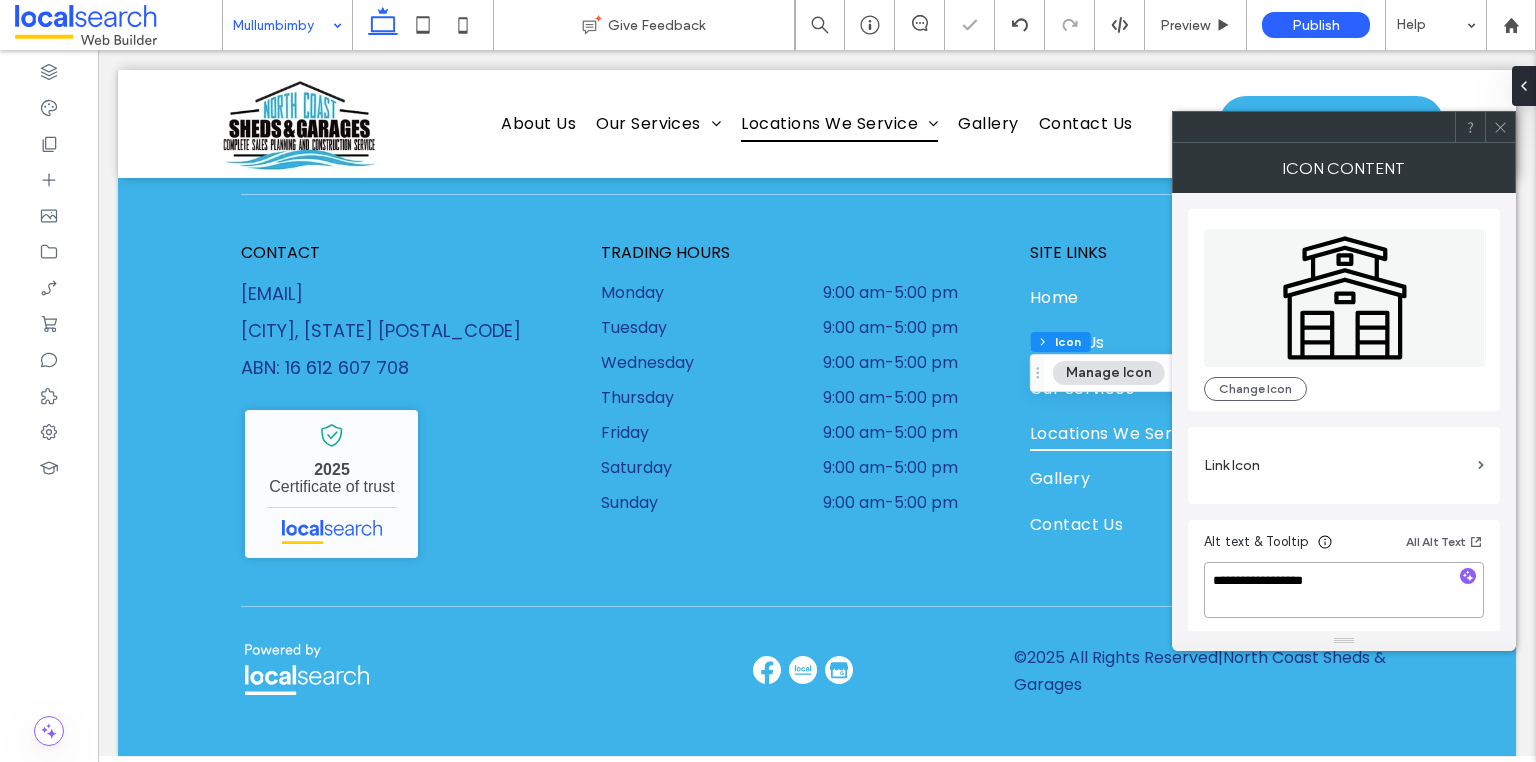 type on "**********" 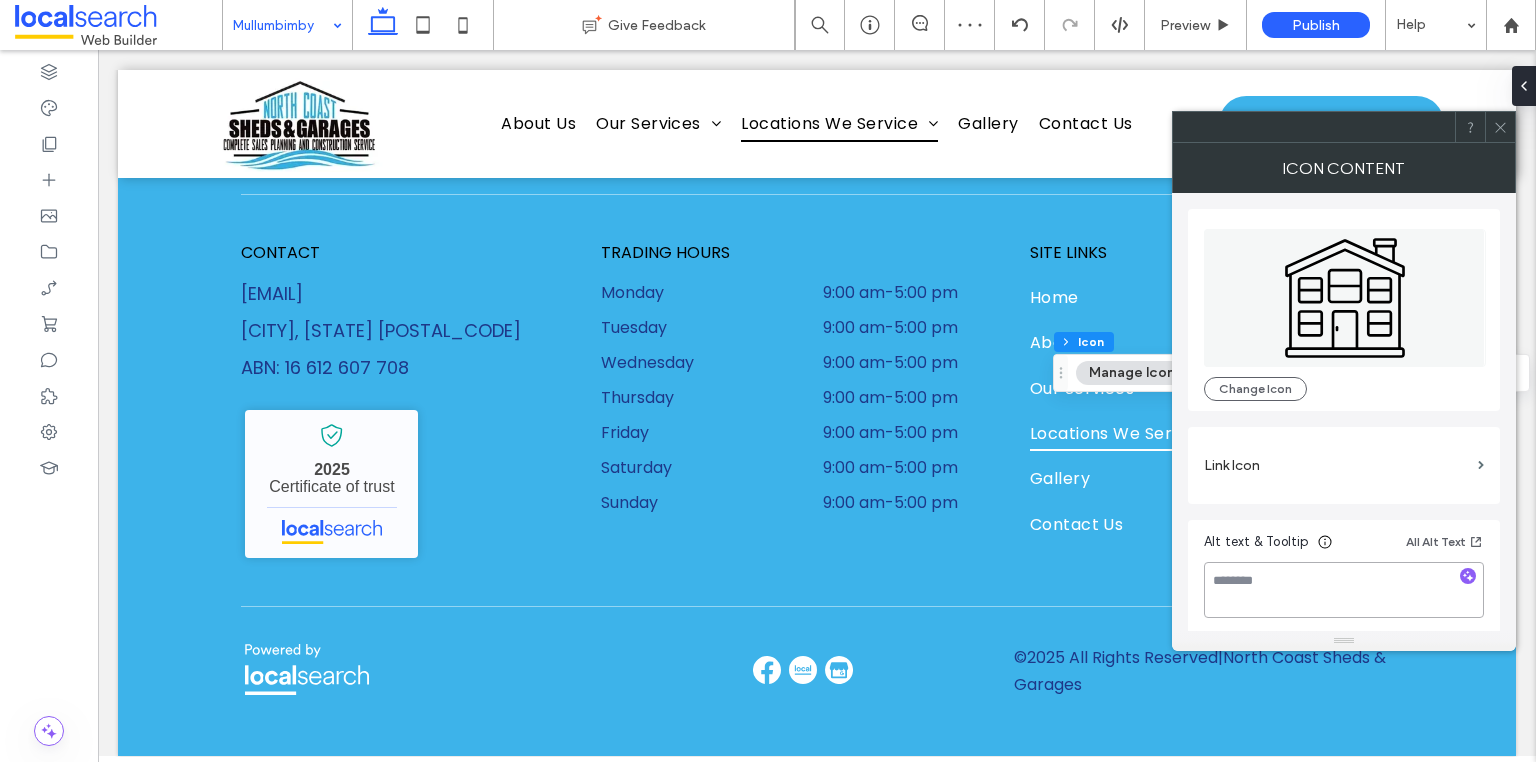 click at bounding box center [1344, 590] 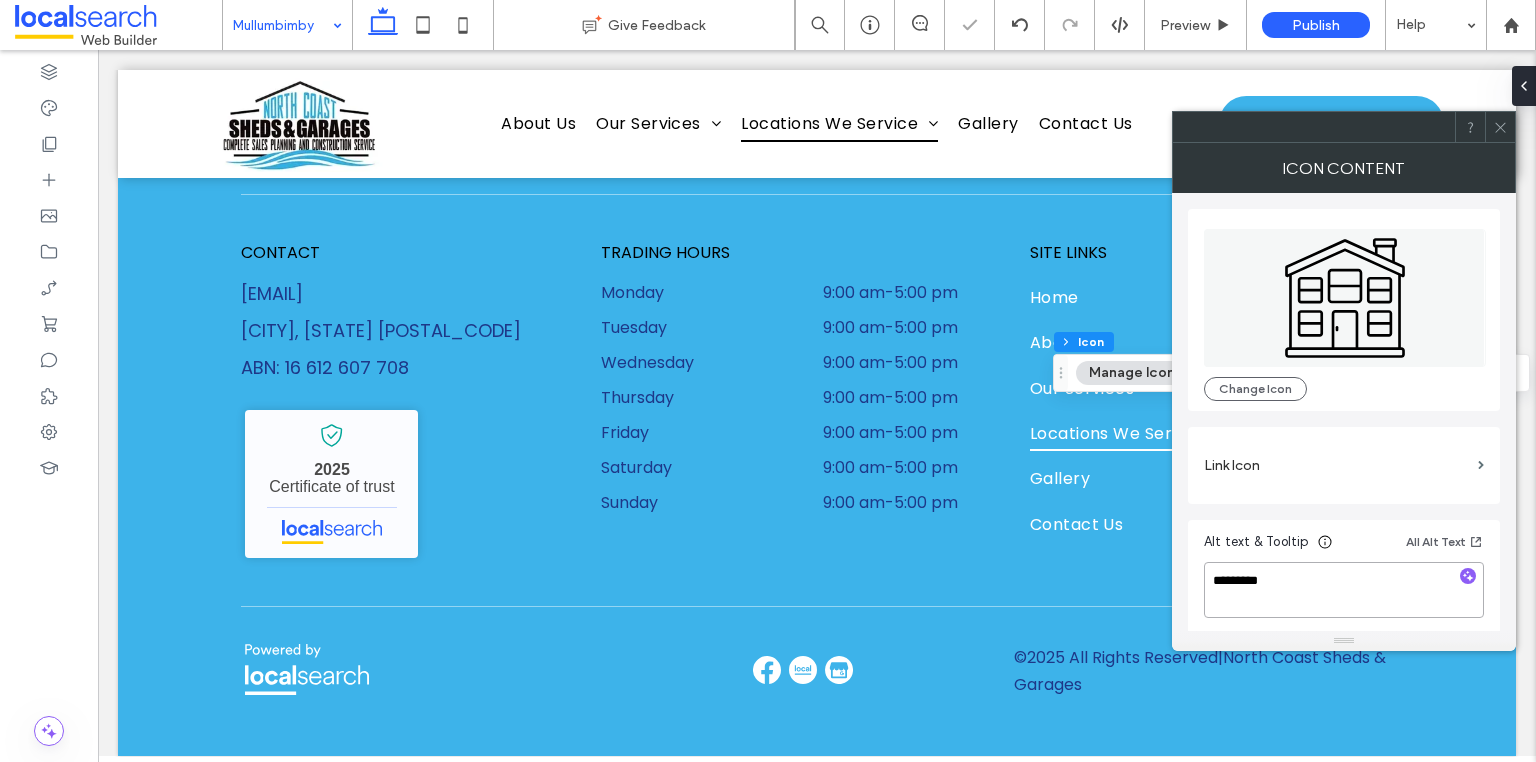 type on "**********" 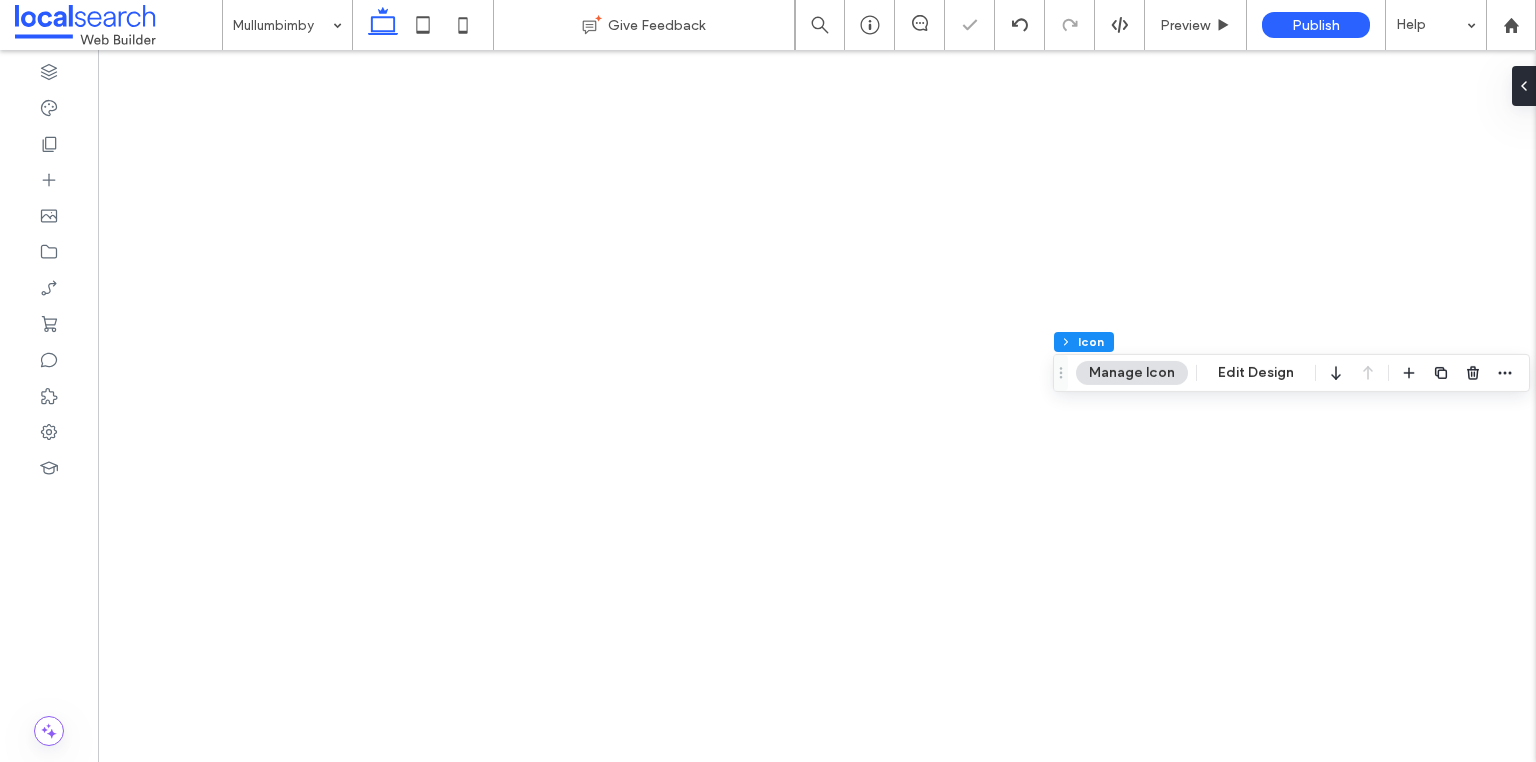 scroll, scrollTop: 0, scrollLeft: 0, axis: both 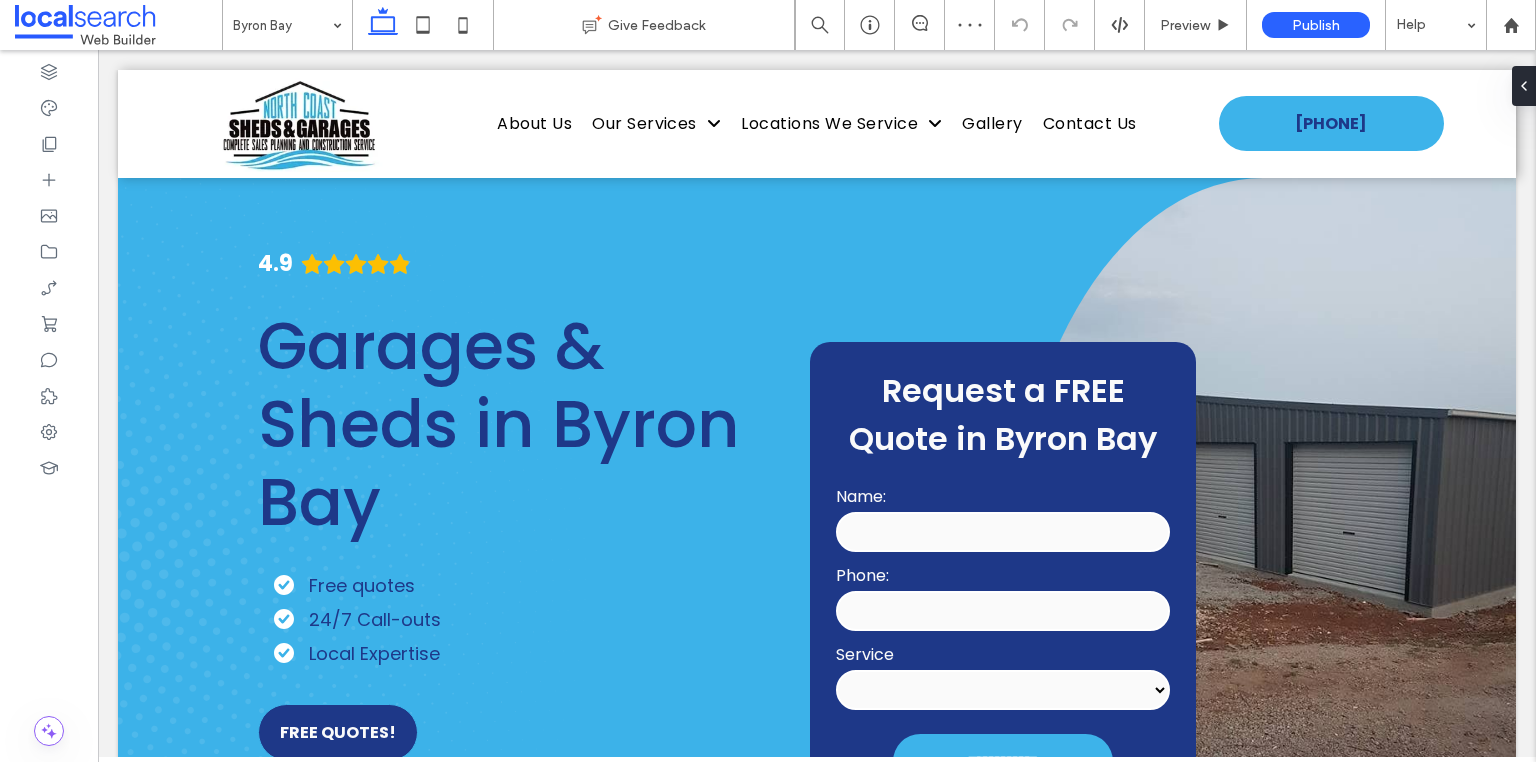 click at bounding box center [817, 1047] 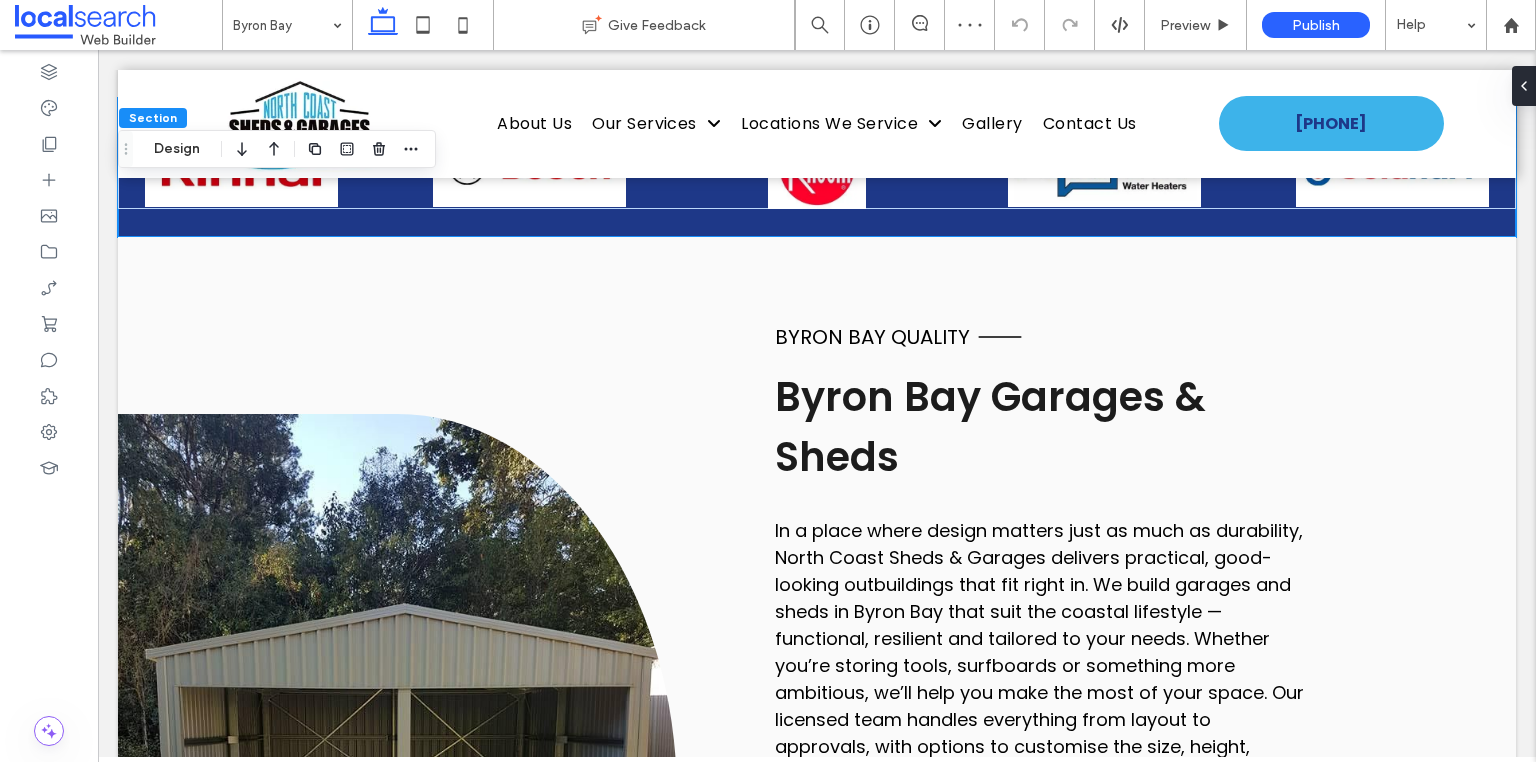 scroll, scrollTop: 880, scrollLeft: 0, axis: vertical 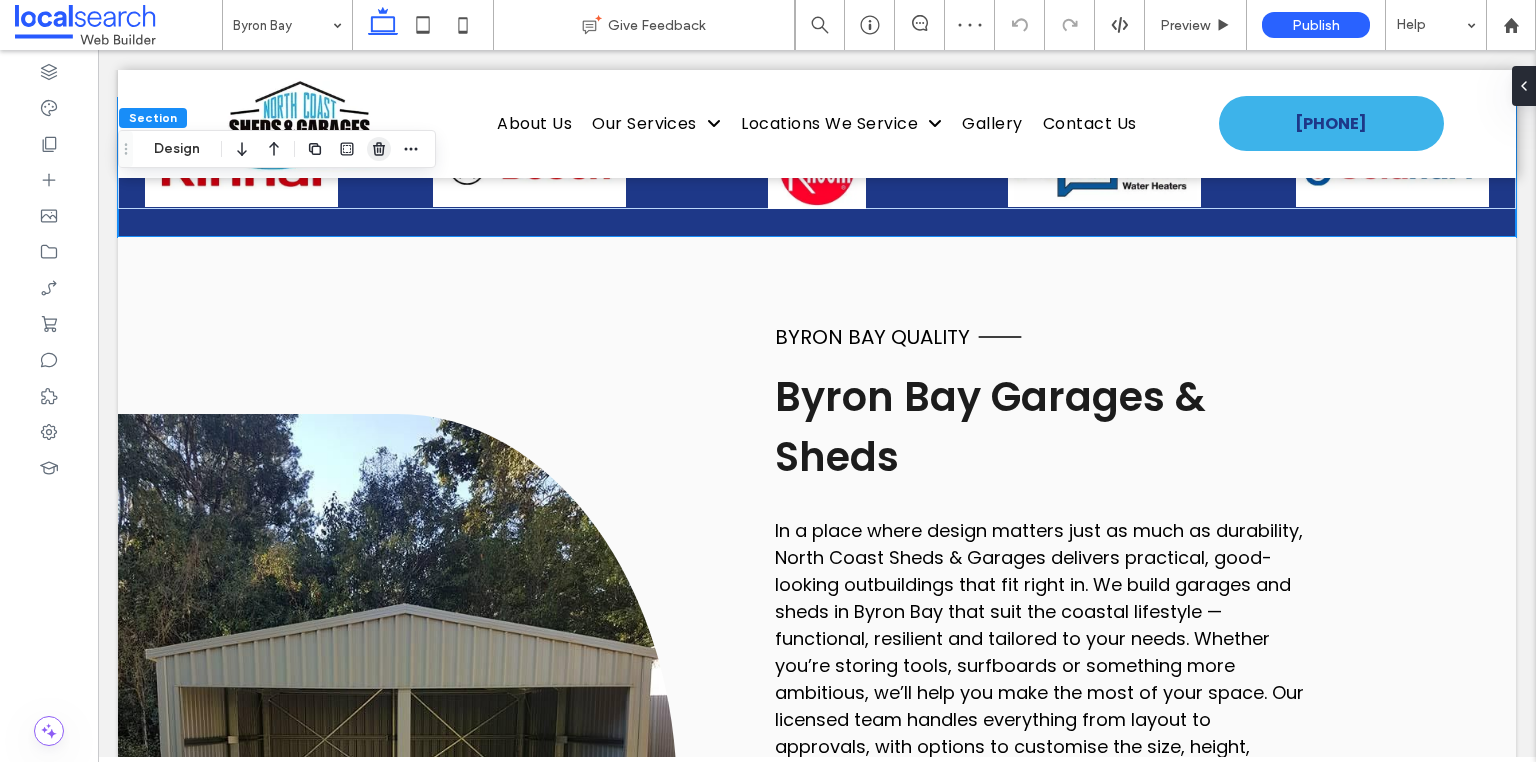 click 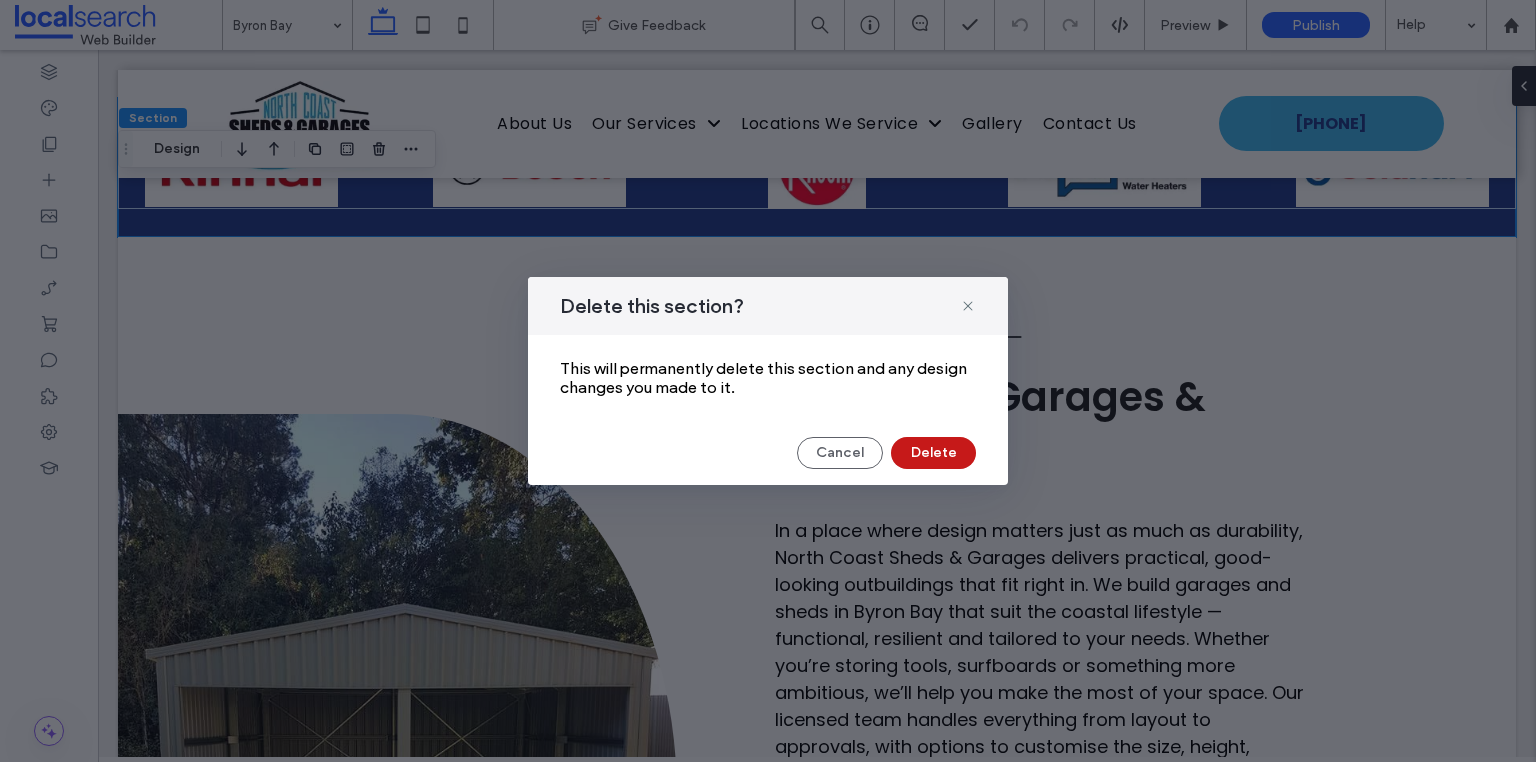 click on "Delete" at bounding box center [933, 453] 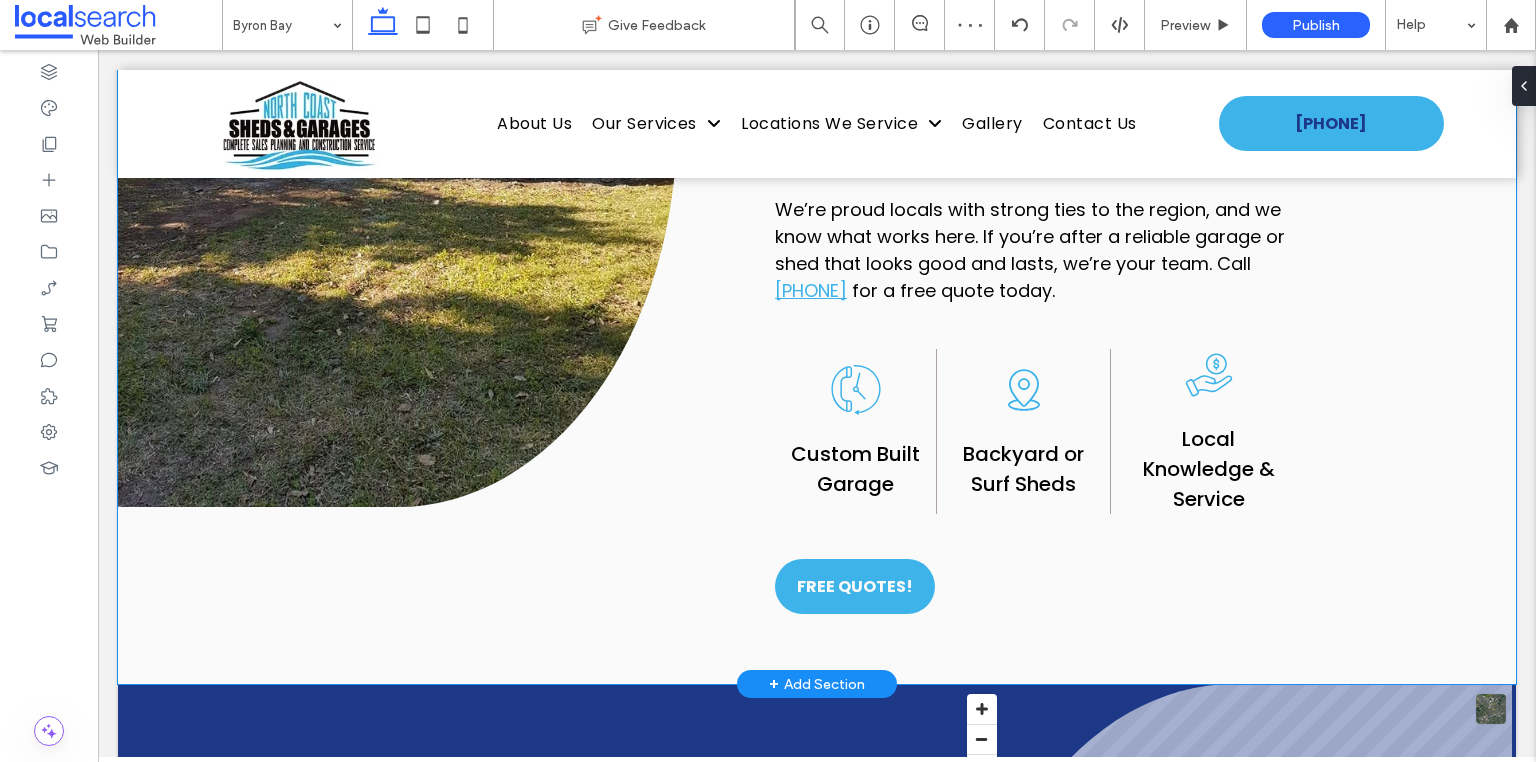 scroll, scrollTop: 1440, scrollLeft: 0, axis: vertical 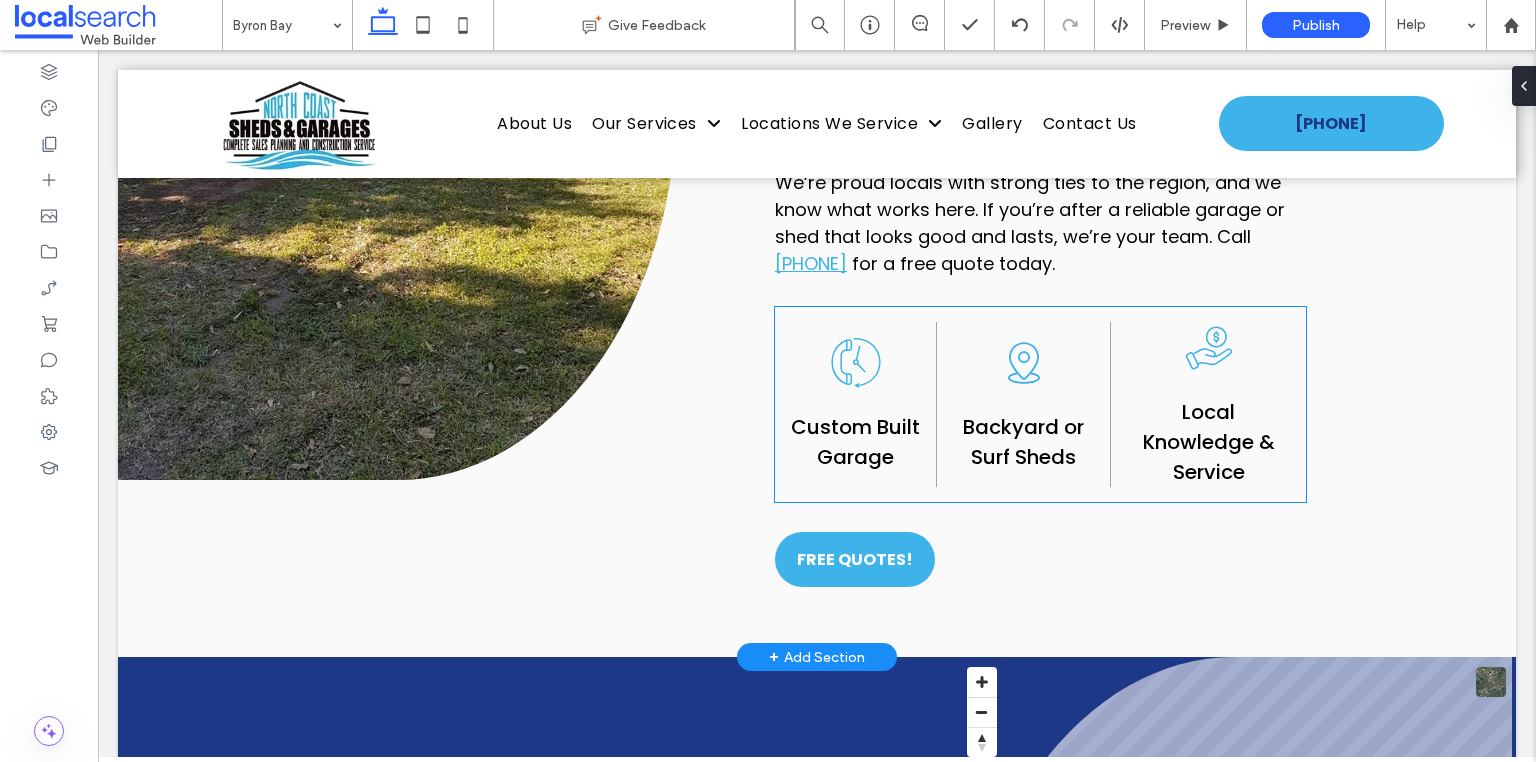 click on "Icon of a telephone receiver encircling a clock with hands, indicating a call lasting a period of time." 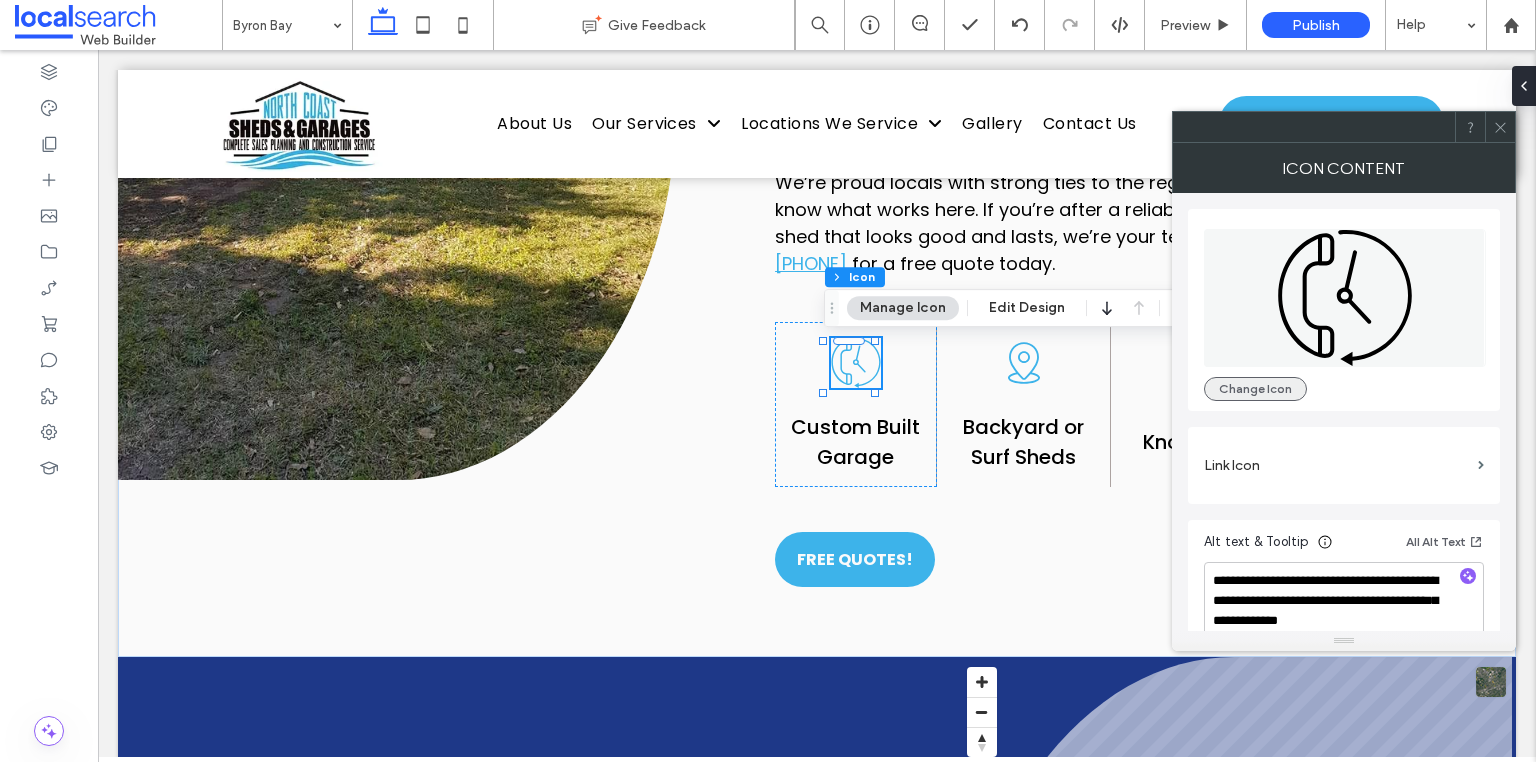 click on "Change Icon" at bounding box center (1255, 389) 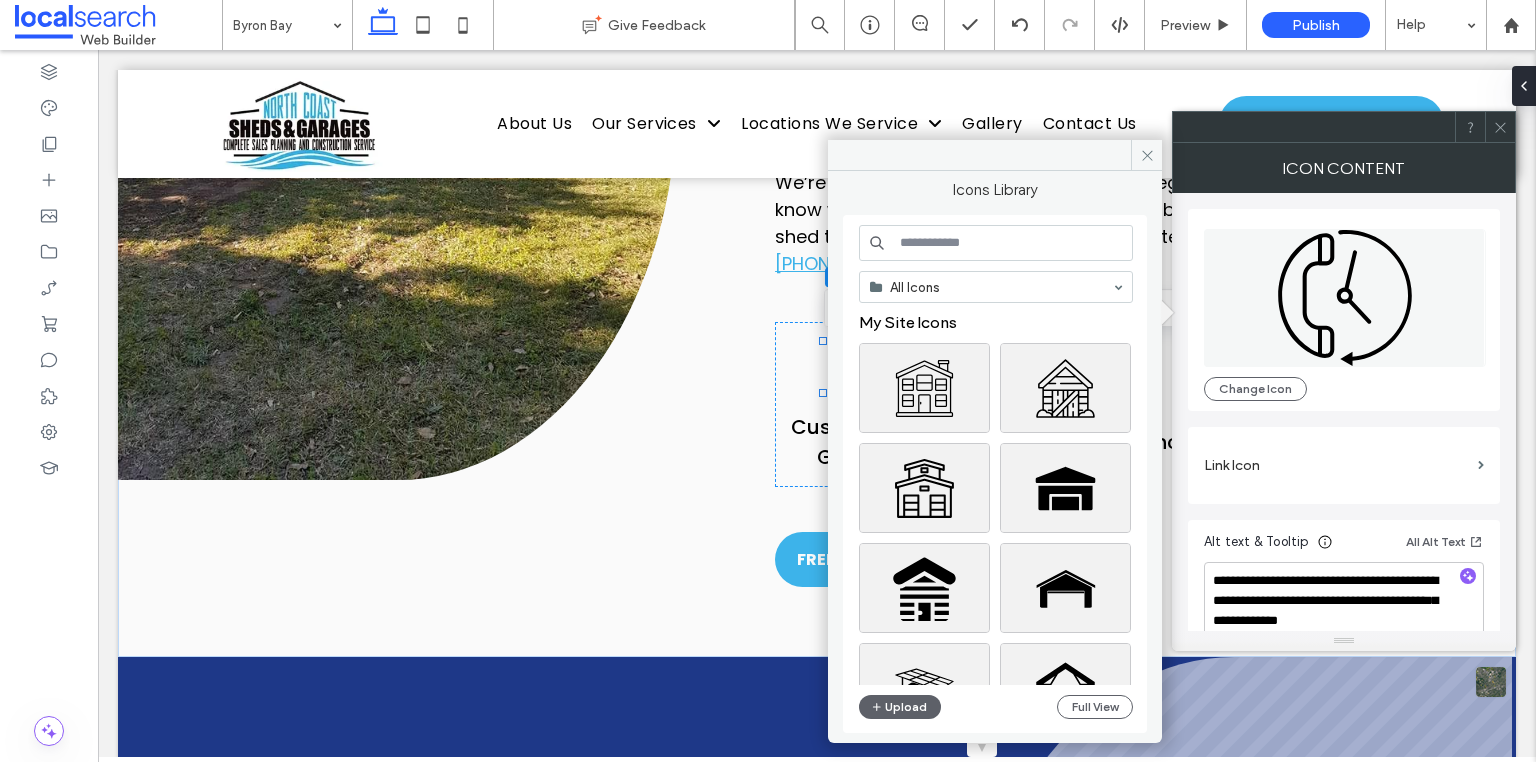 click at bounding box center [996, 243] 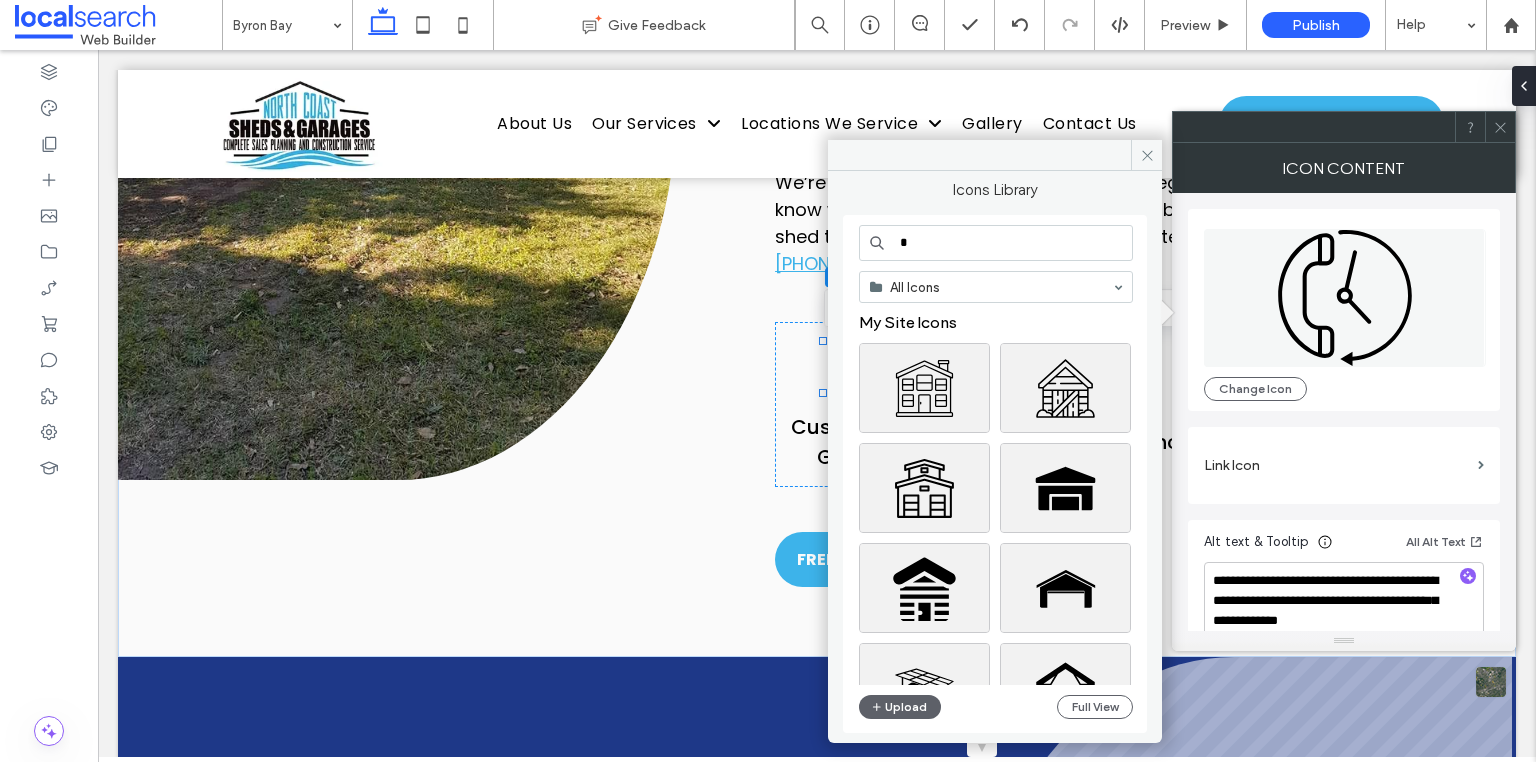 type on "*" 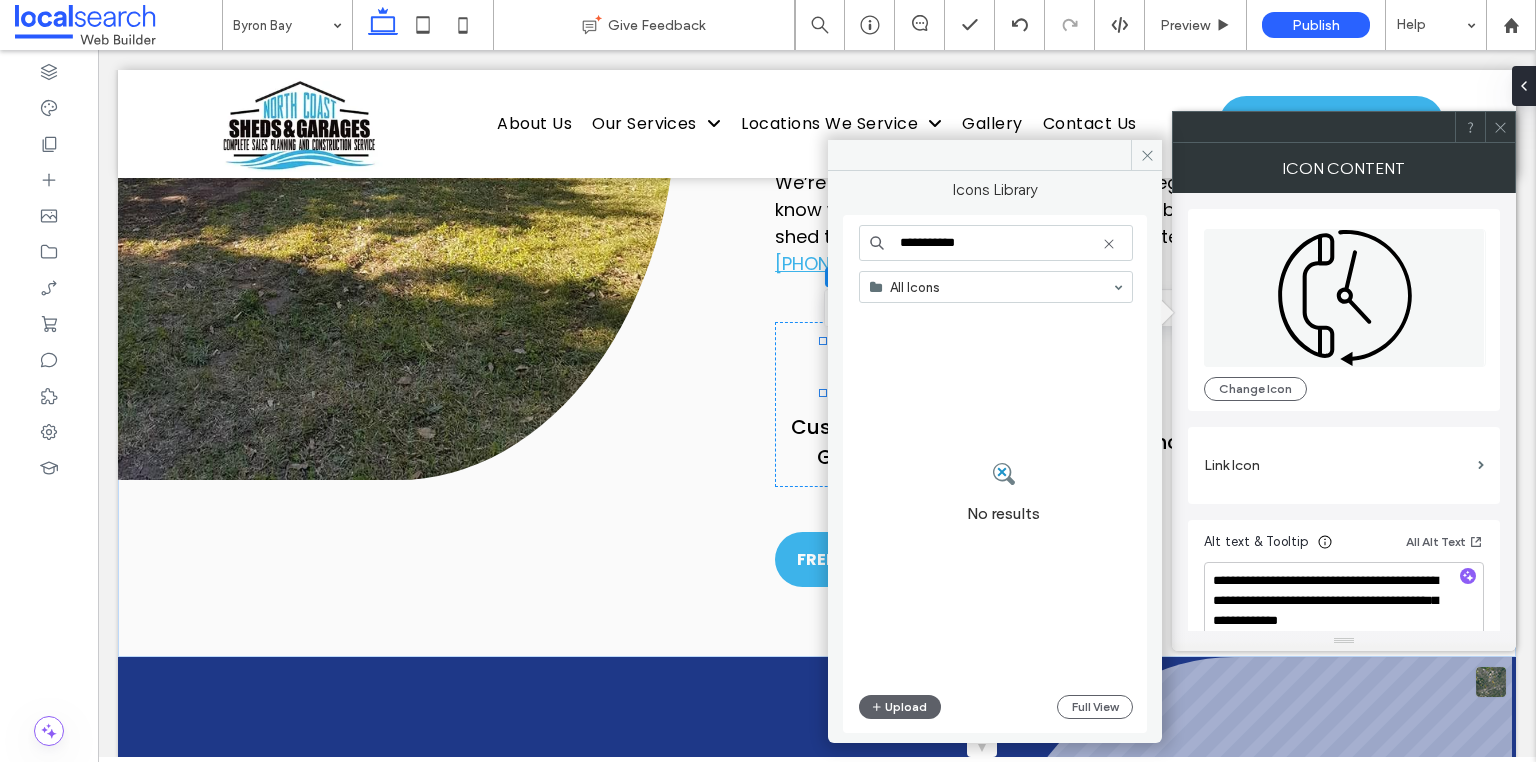 click on "**********" at bounding box center (996, 243) 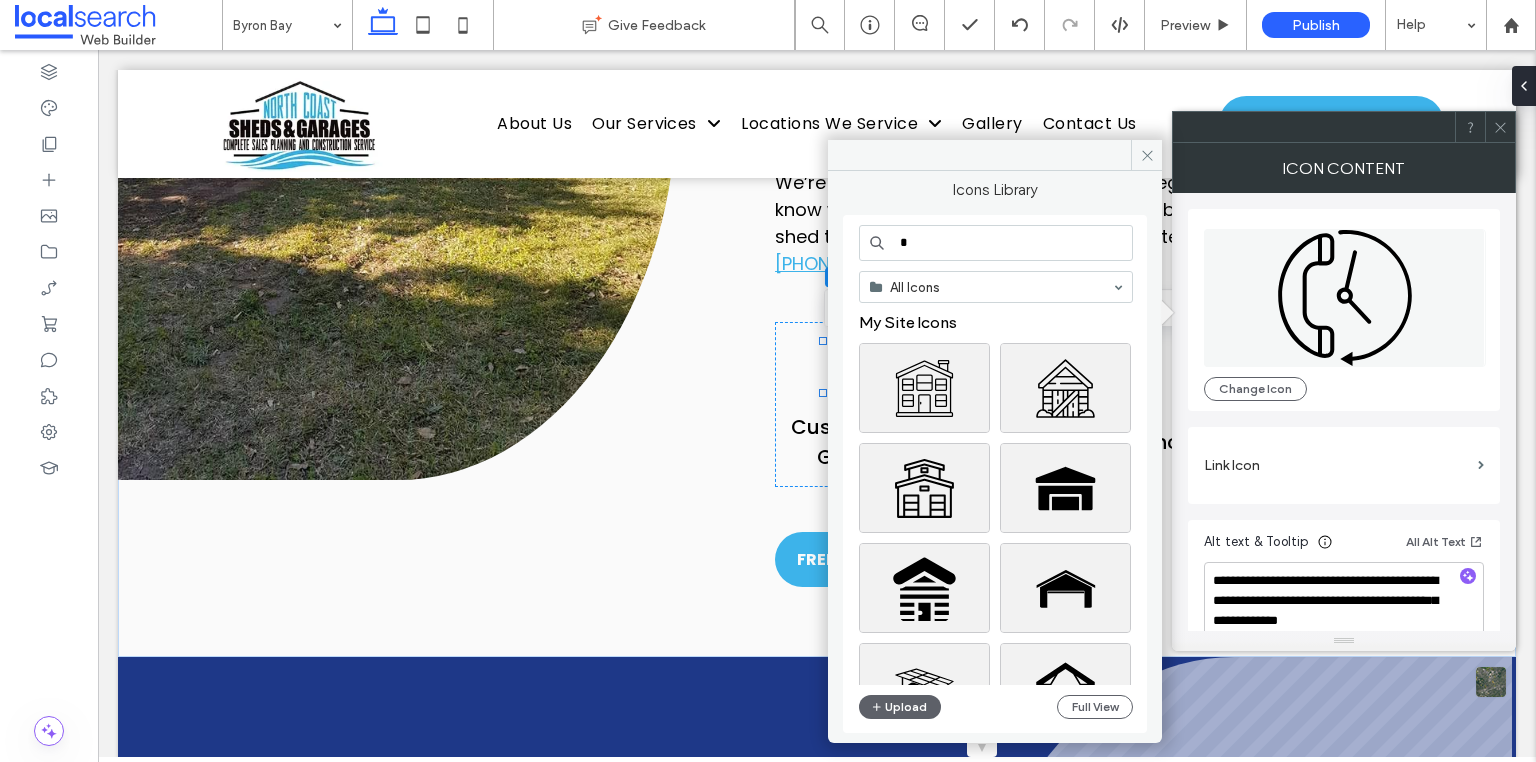 type on "*" 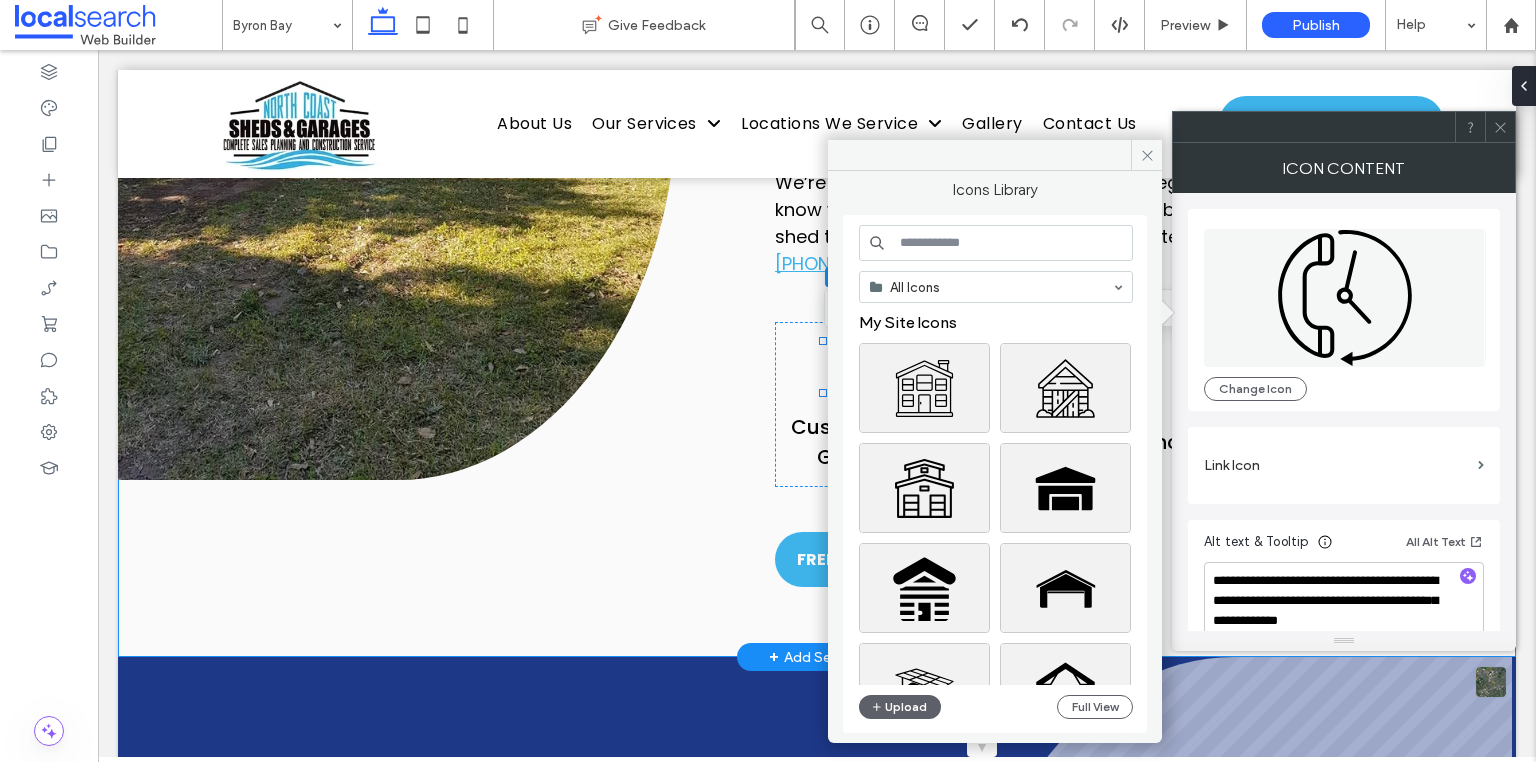type 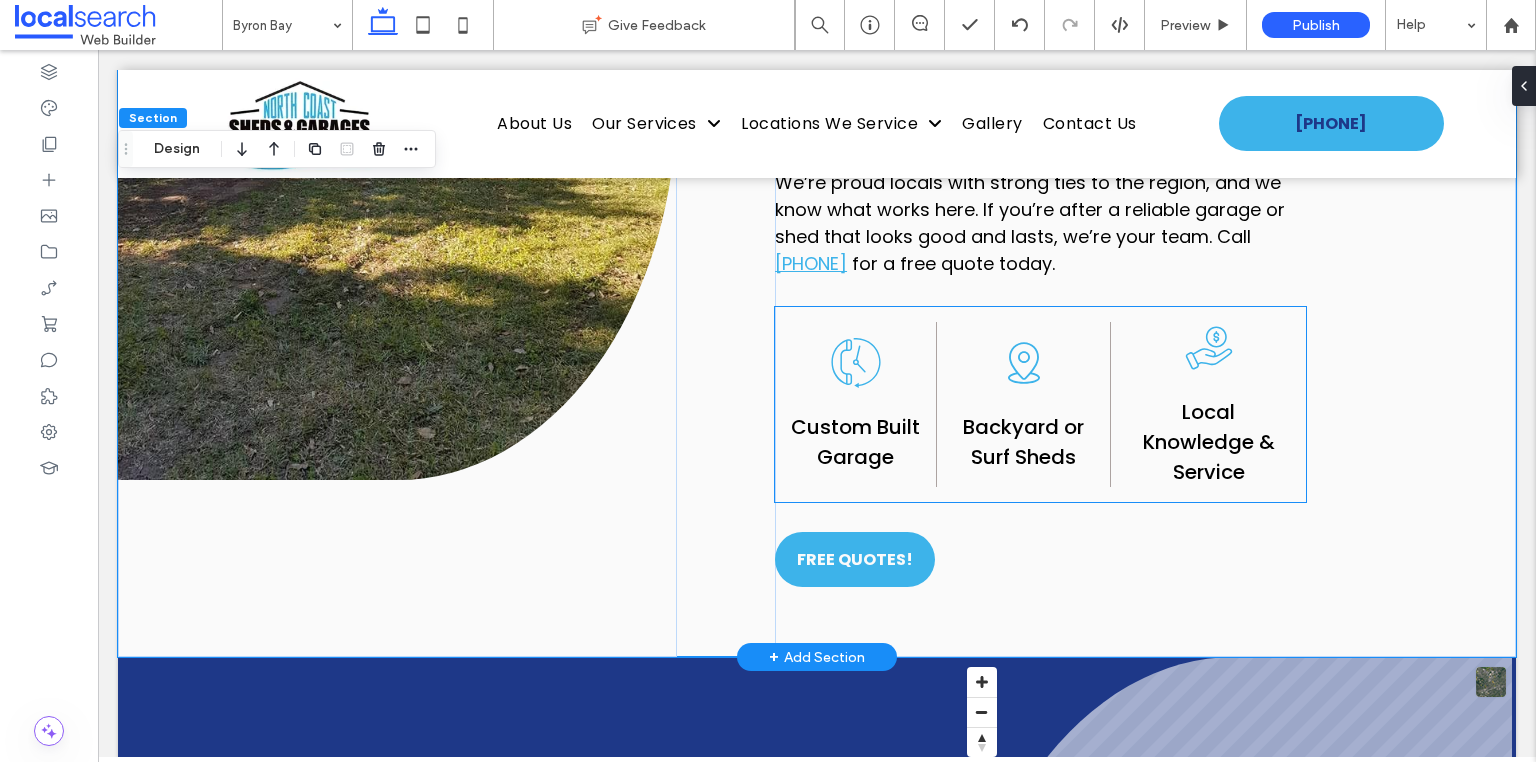 click on "Icon of a telephone receiver encircling a clock with hands, indicating a call lasting a period of time." 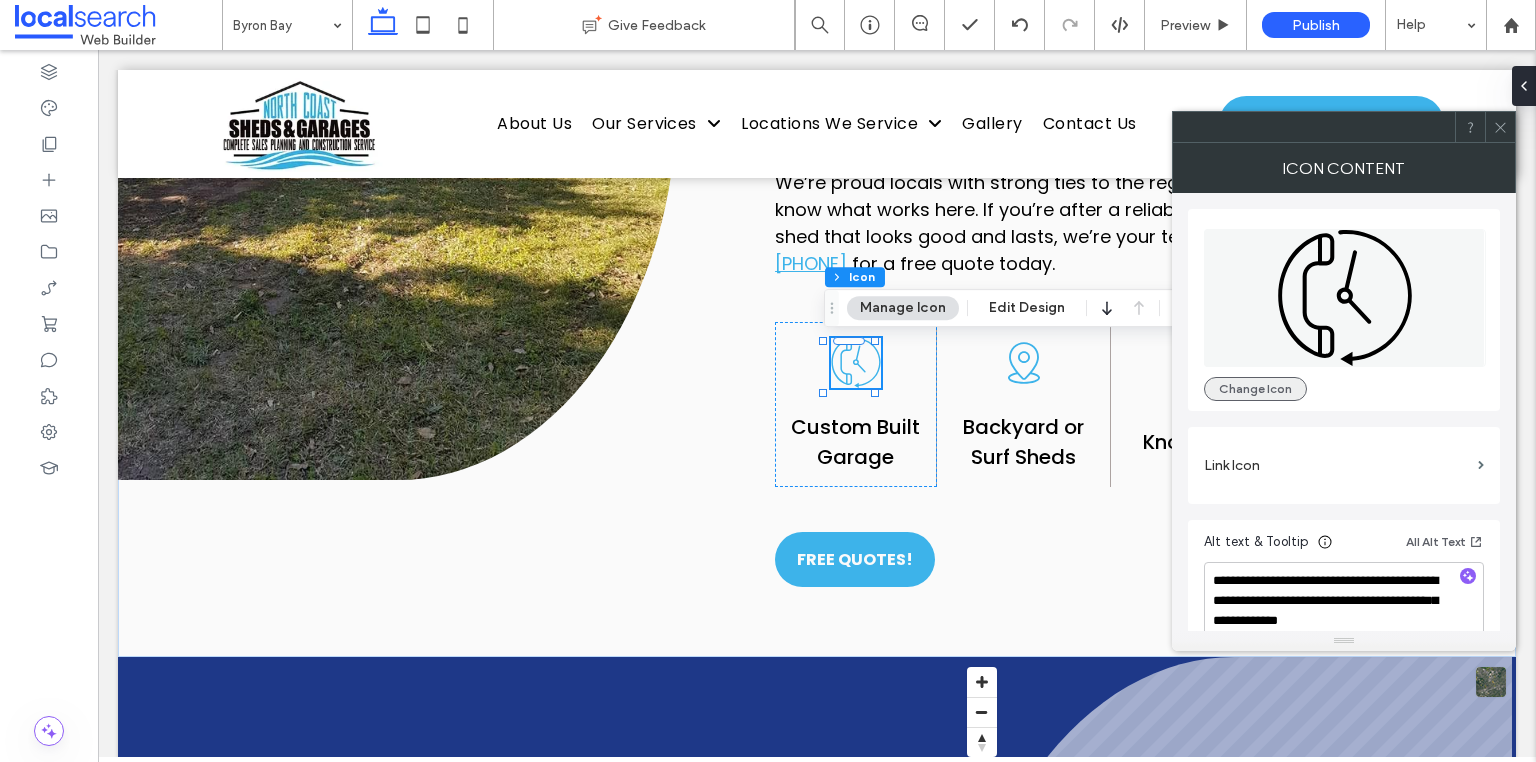 click on "Change Icon" at bounding box center (1255, 389) 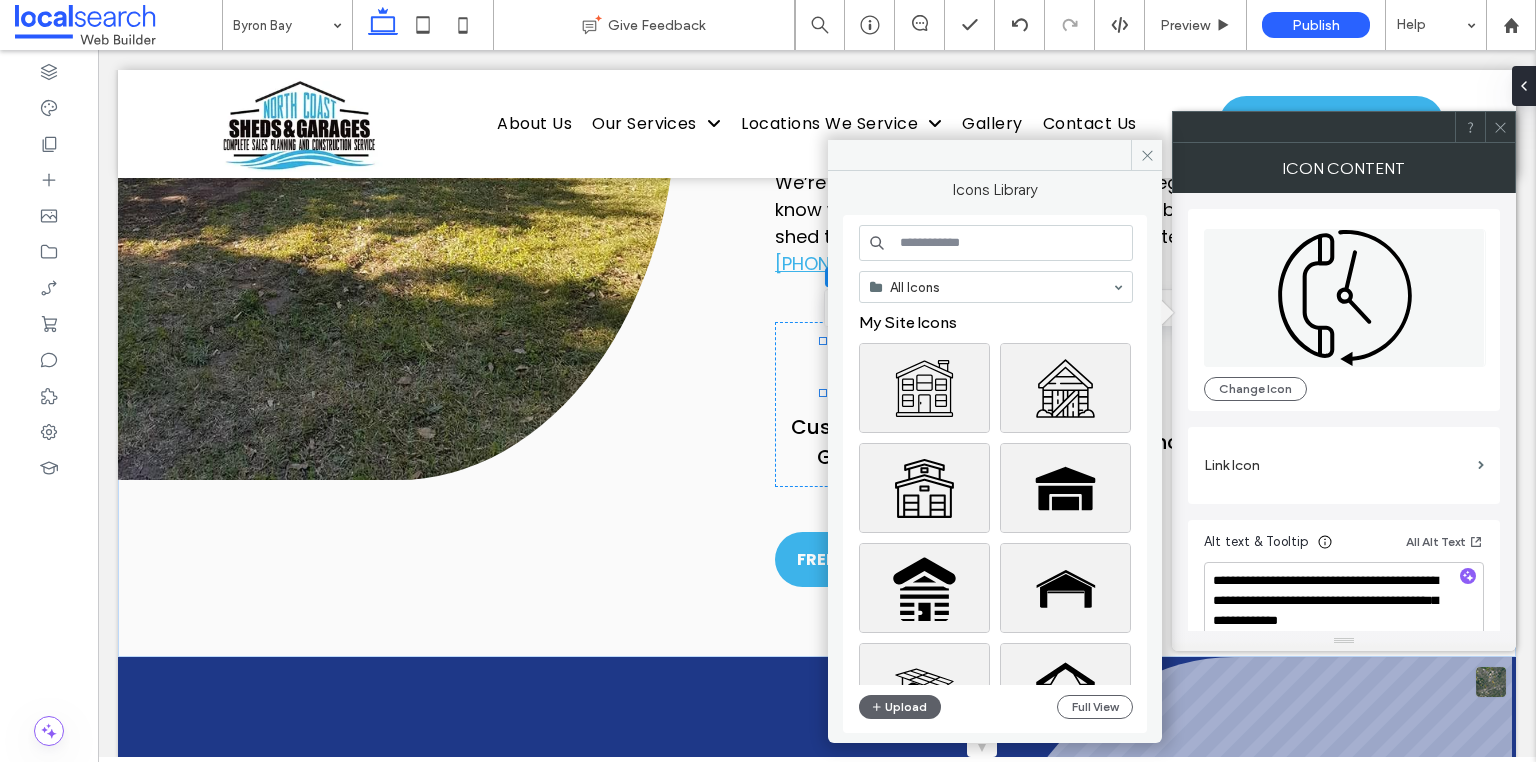 click at bounding box center [996, 243] 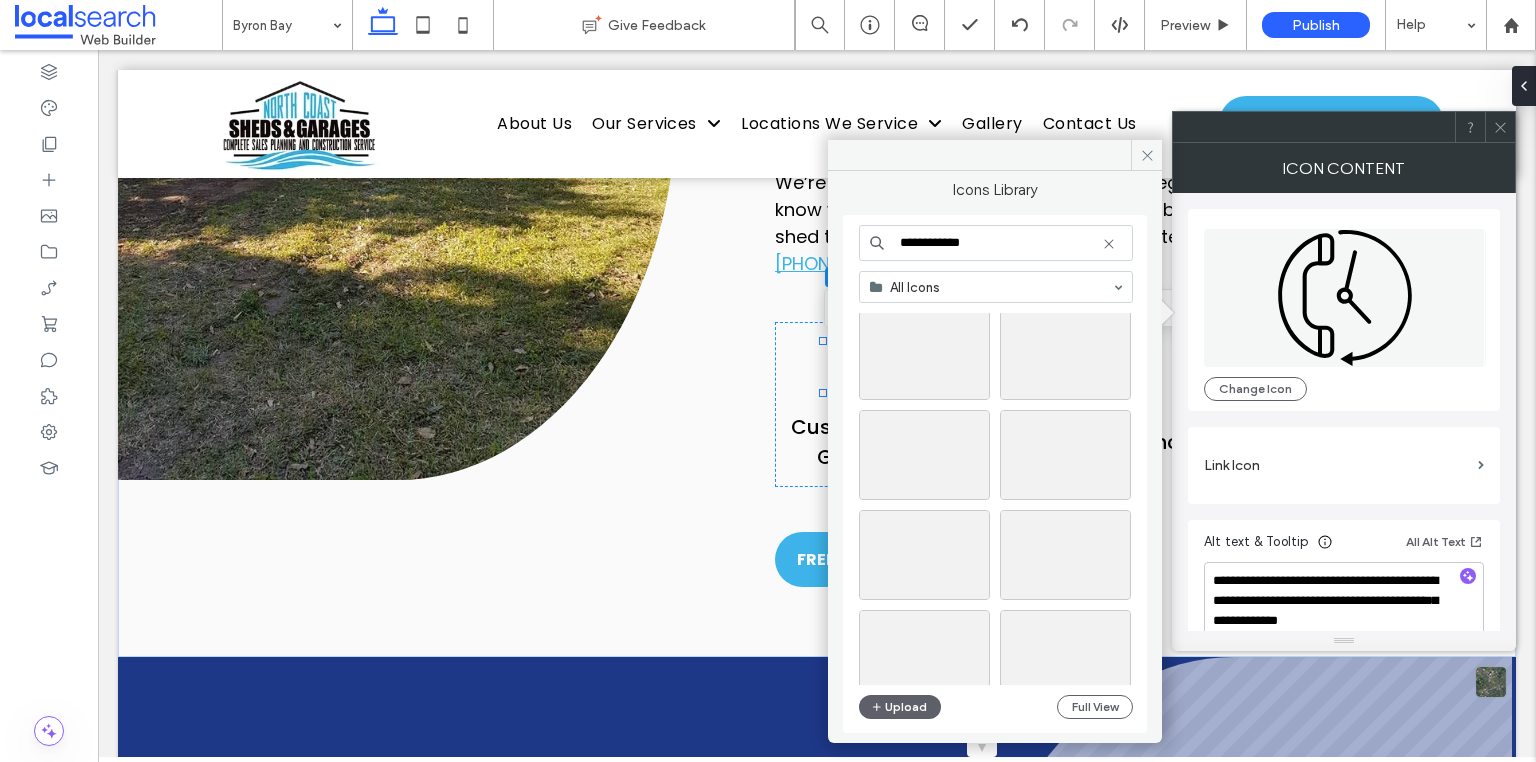 scroll, scrollTop: 1297, scrollLeft: 0, axis: vertical 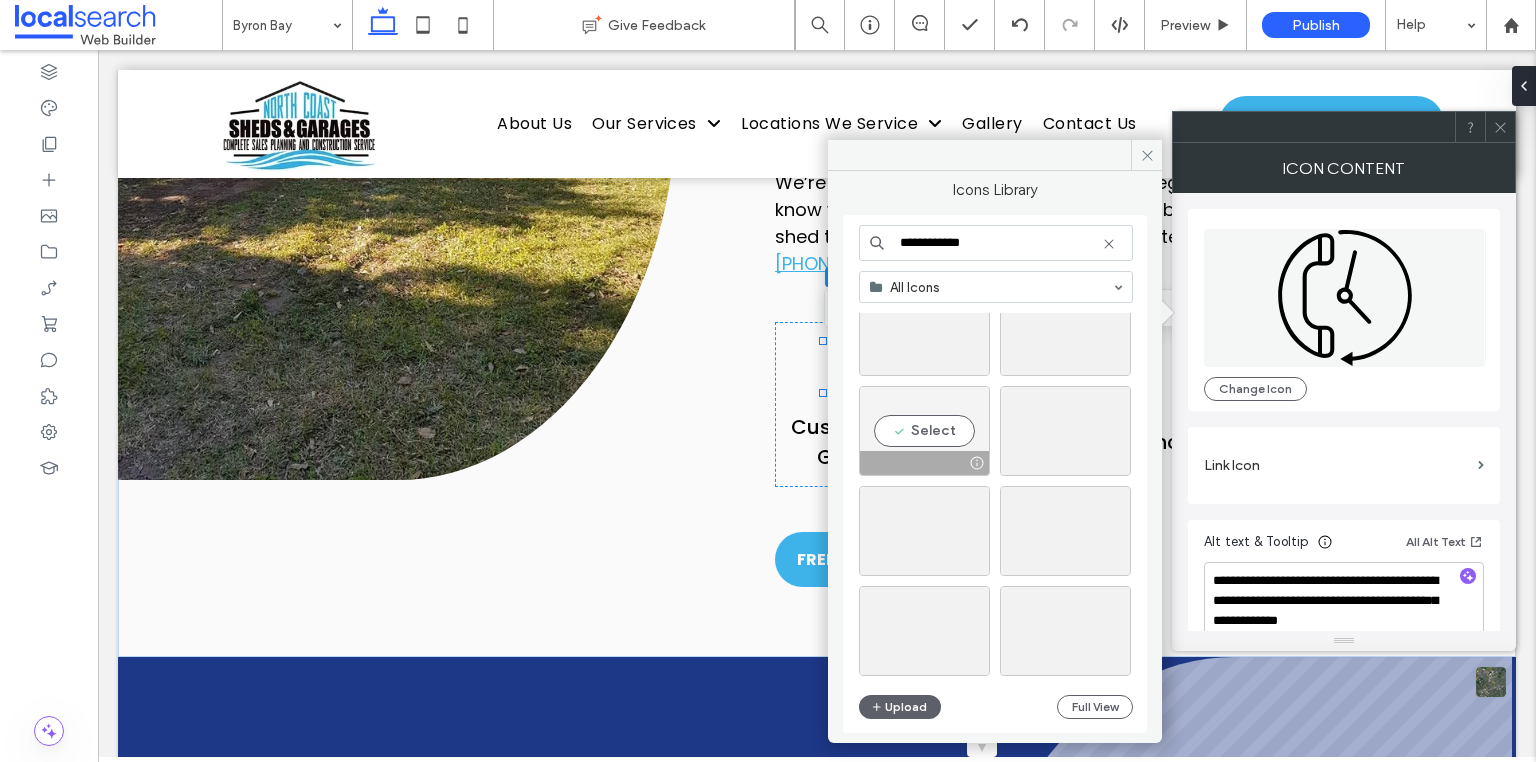 type on "**********" 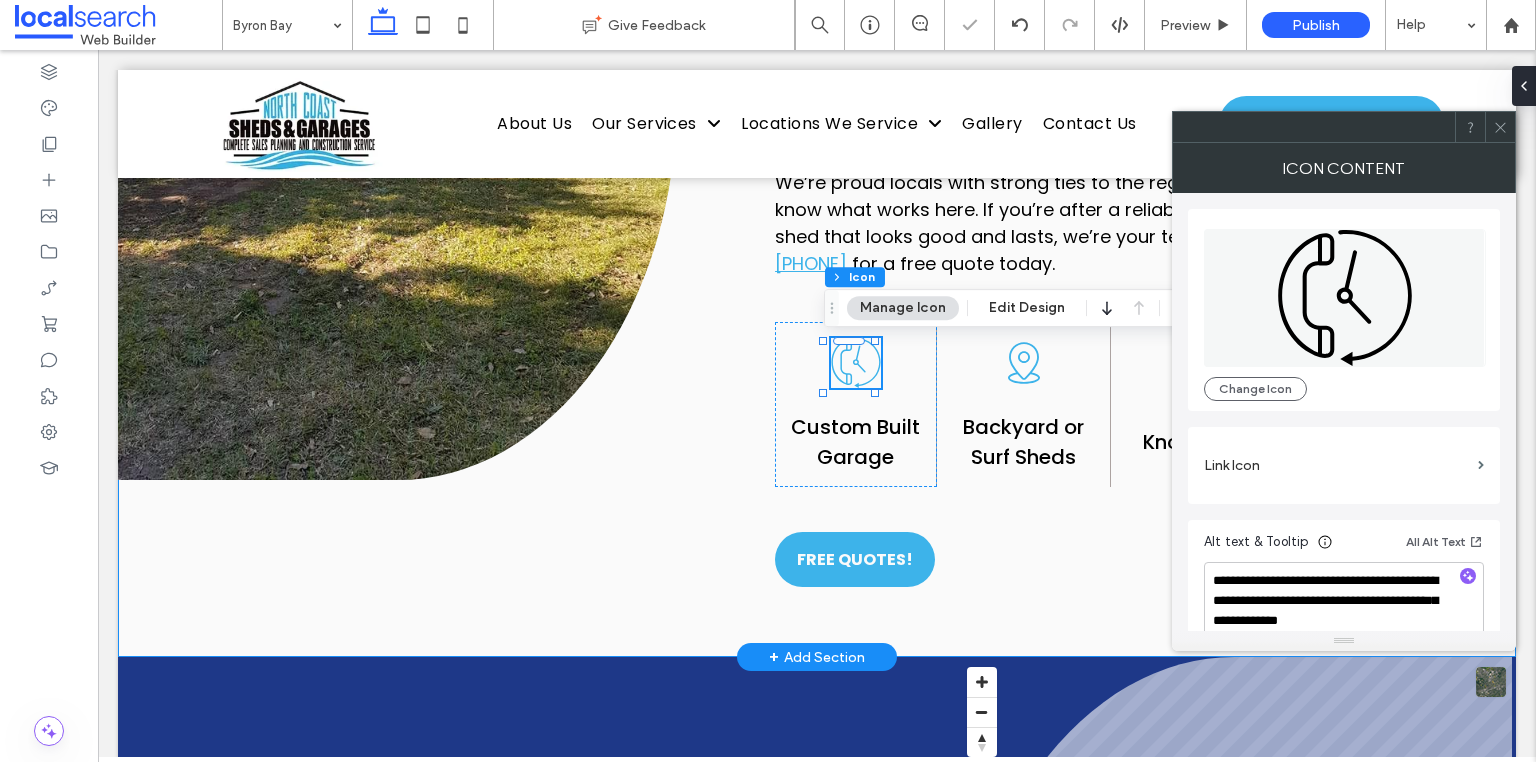 click on "Byron Bay Quality
Line Icon
Byron Bay Garages & Sheds
In a place where design matters just as much as durability, North Coast Sheds & Garages delivers practical, good-looking outbuildings that fit right in. We build garages and sheds in Byron Bay that suit the coastal lifestyle — functional, resilient and tailored to your needs. Whether you’re storing tools, surfboards or something more ambitious, we’ll help you make the most of your space. Our licensed team handles everything from layout to approvals, with options to customise the size, height, access points and internal layout. We work with quality Australian-made materials that can handle salty air, wet seasons and intense sun. We’re proud locals with strong ties to the region, and we know what works here. If you’re after a reliable garage or shed that looks good and lasts, we’re your team. Call" at bounding box center (817, 98) 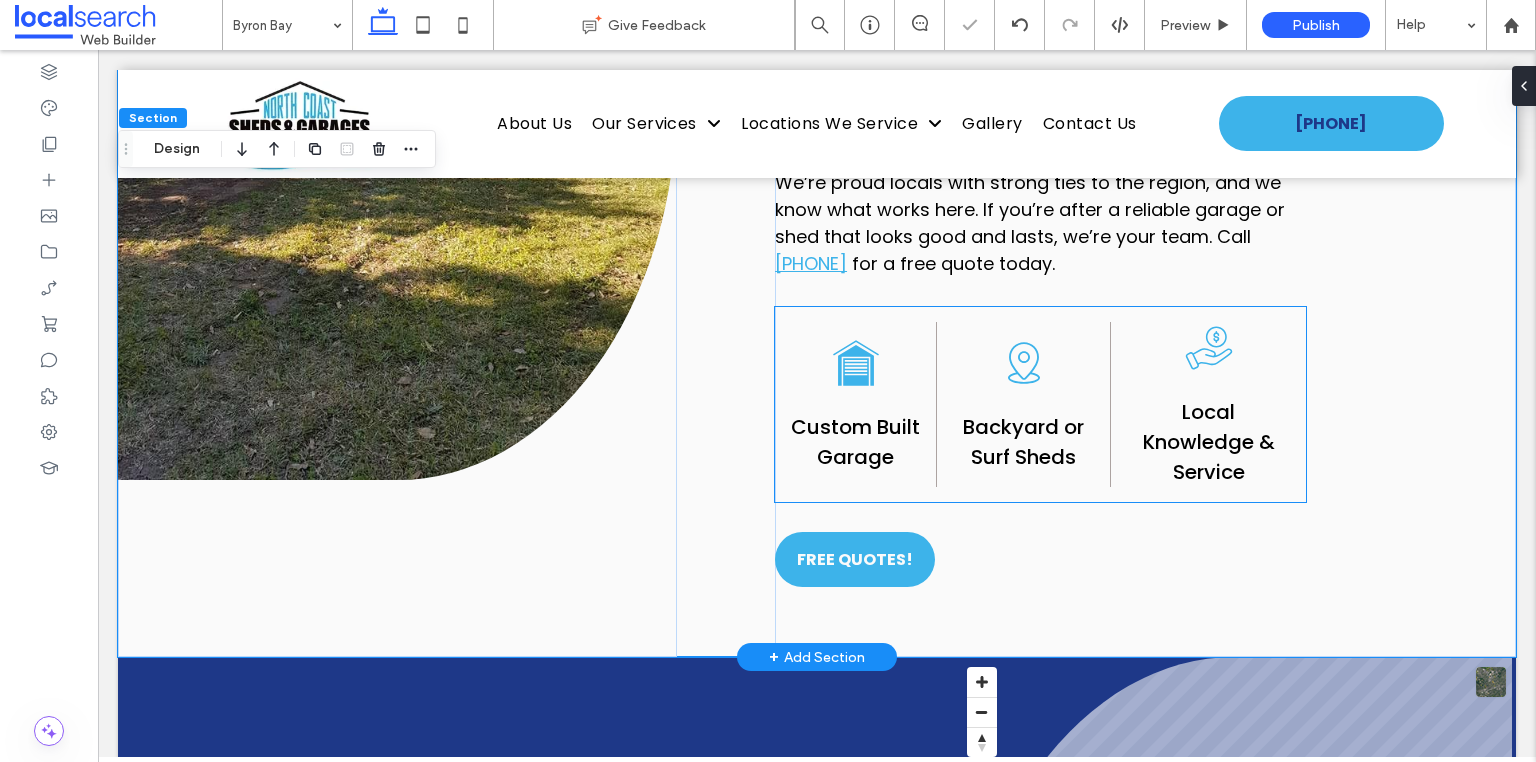 click on "Pin Icon" 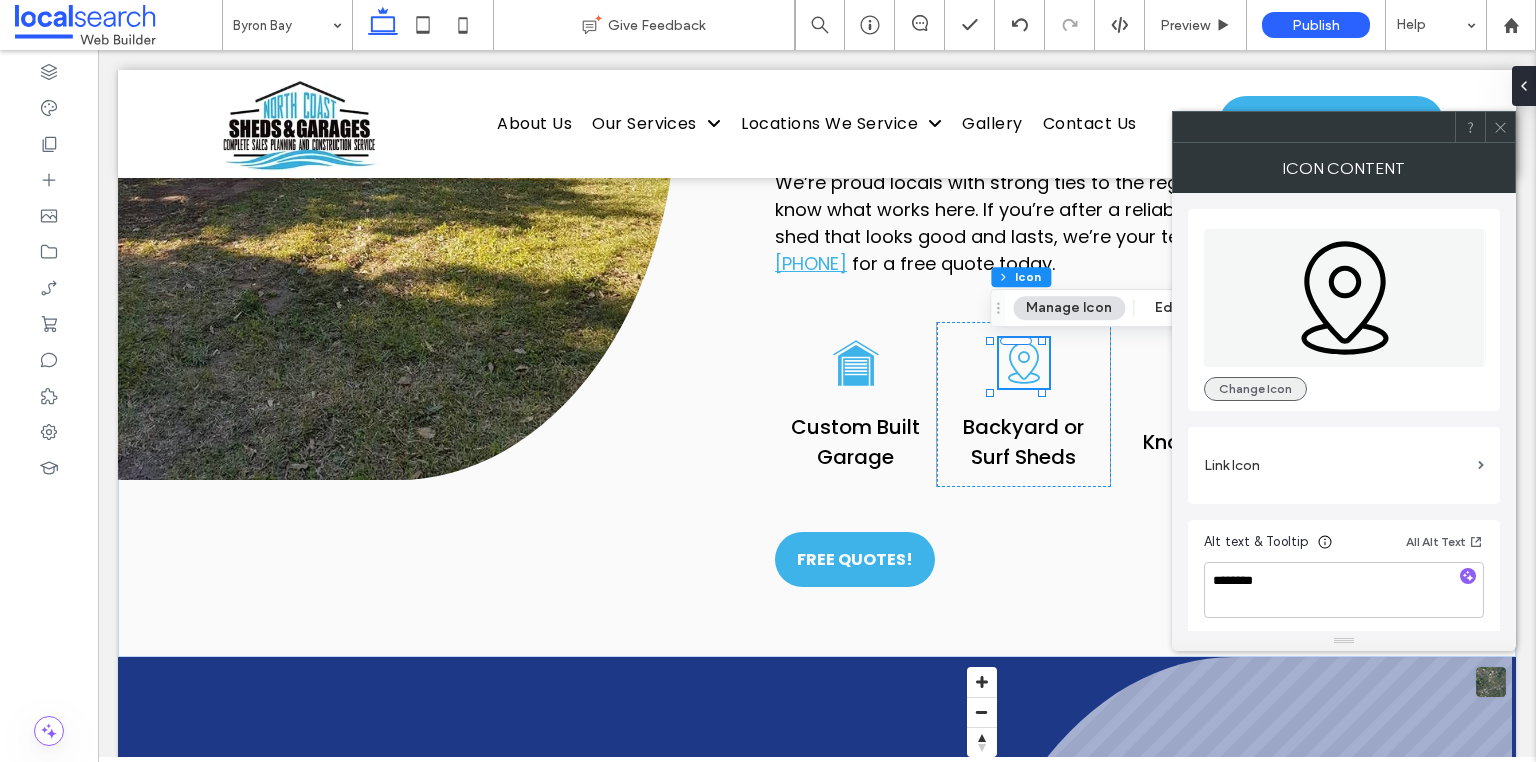 click on "Change Icon" at bounding box center [1255, 389] 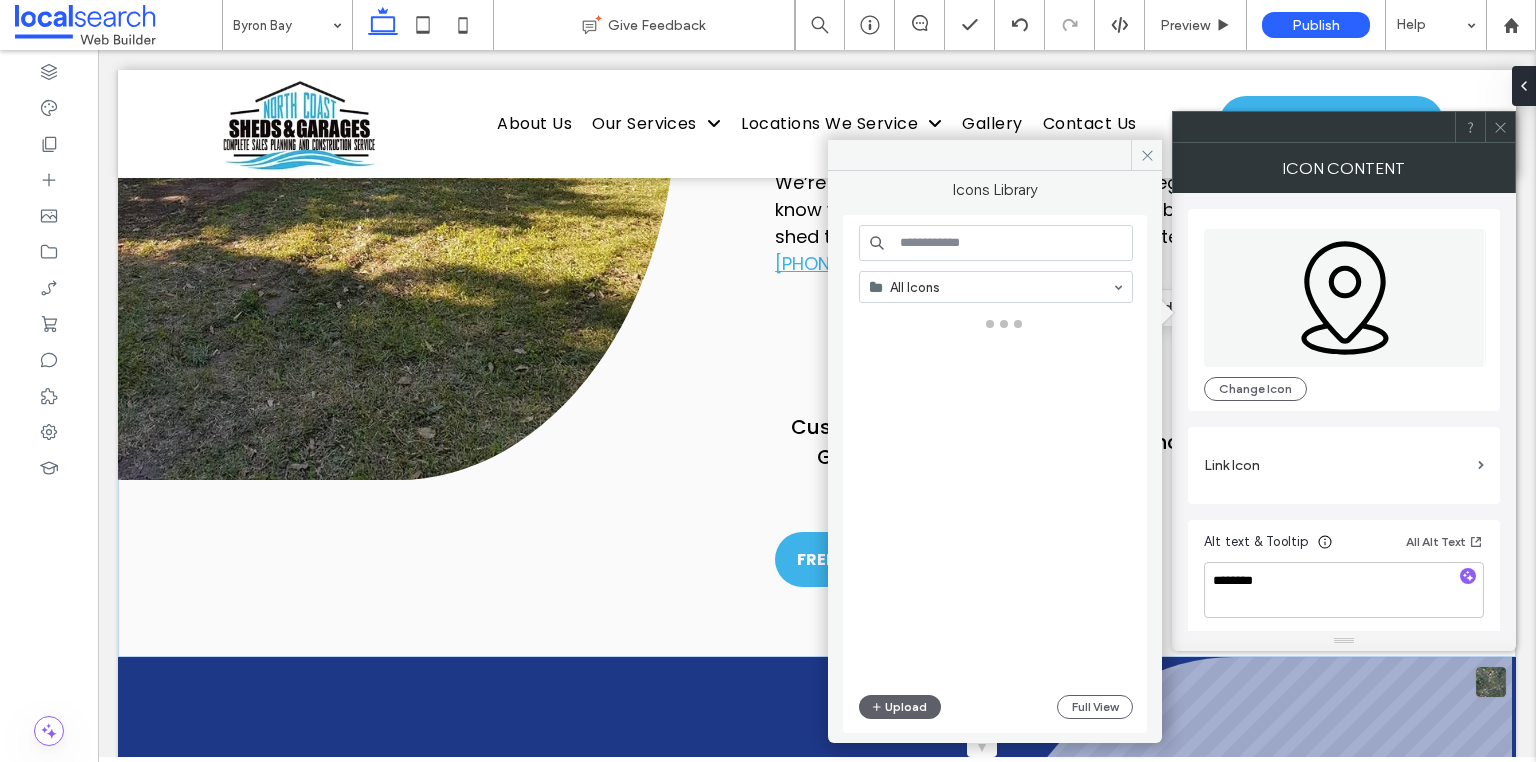 click at bounding box center (996, 243) 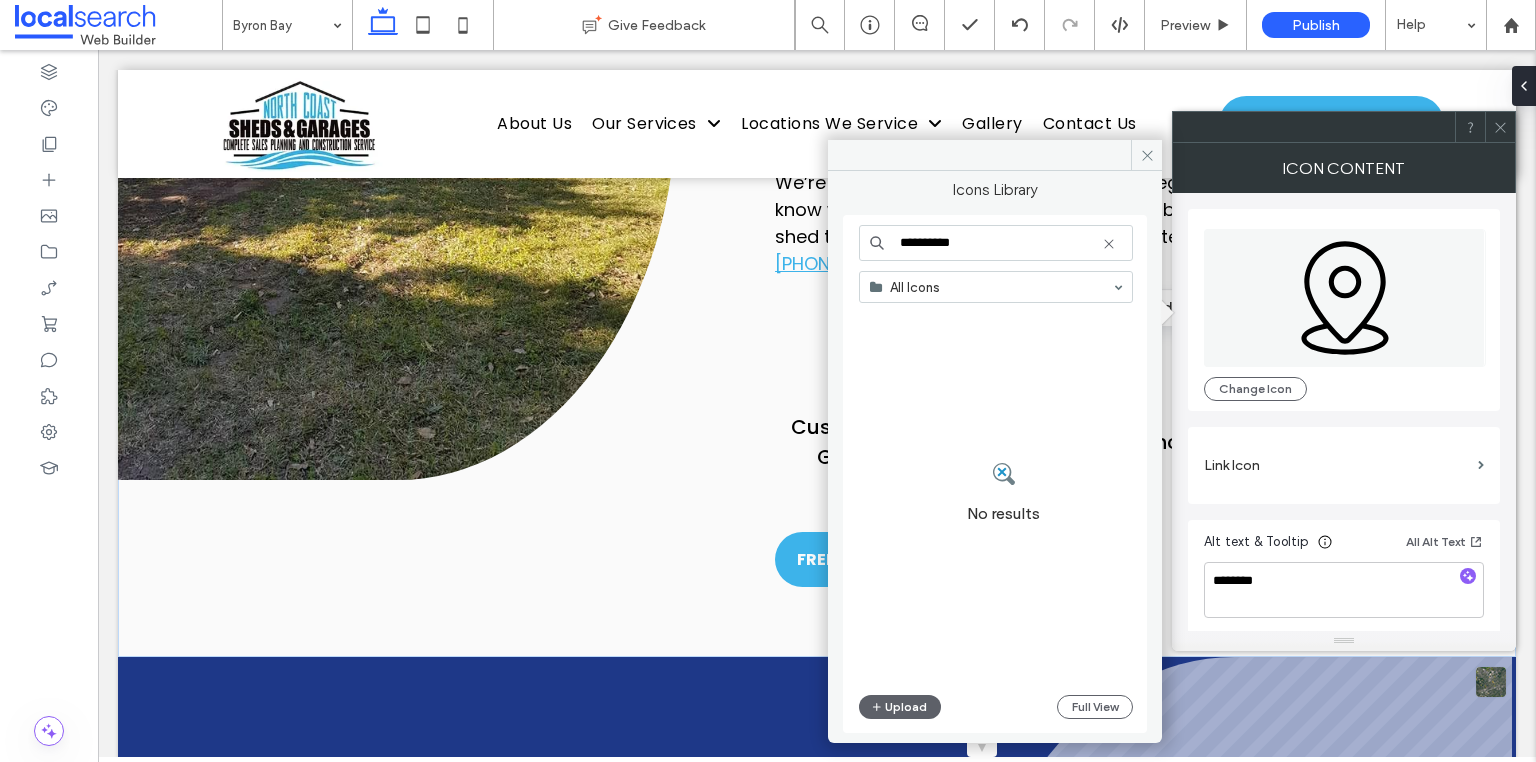 click on "**********" at bounding box center [996, 243] 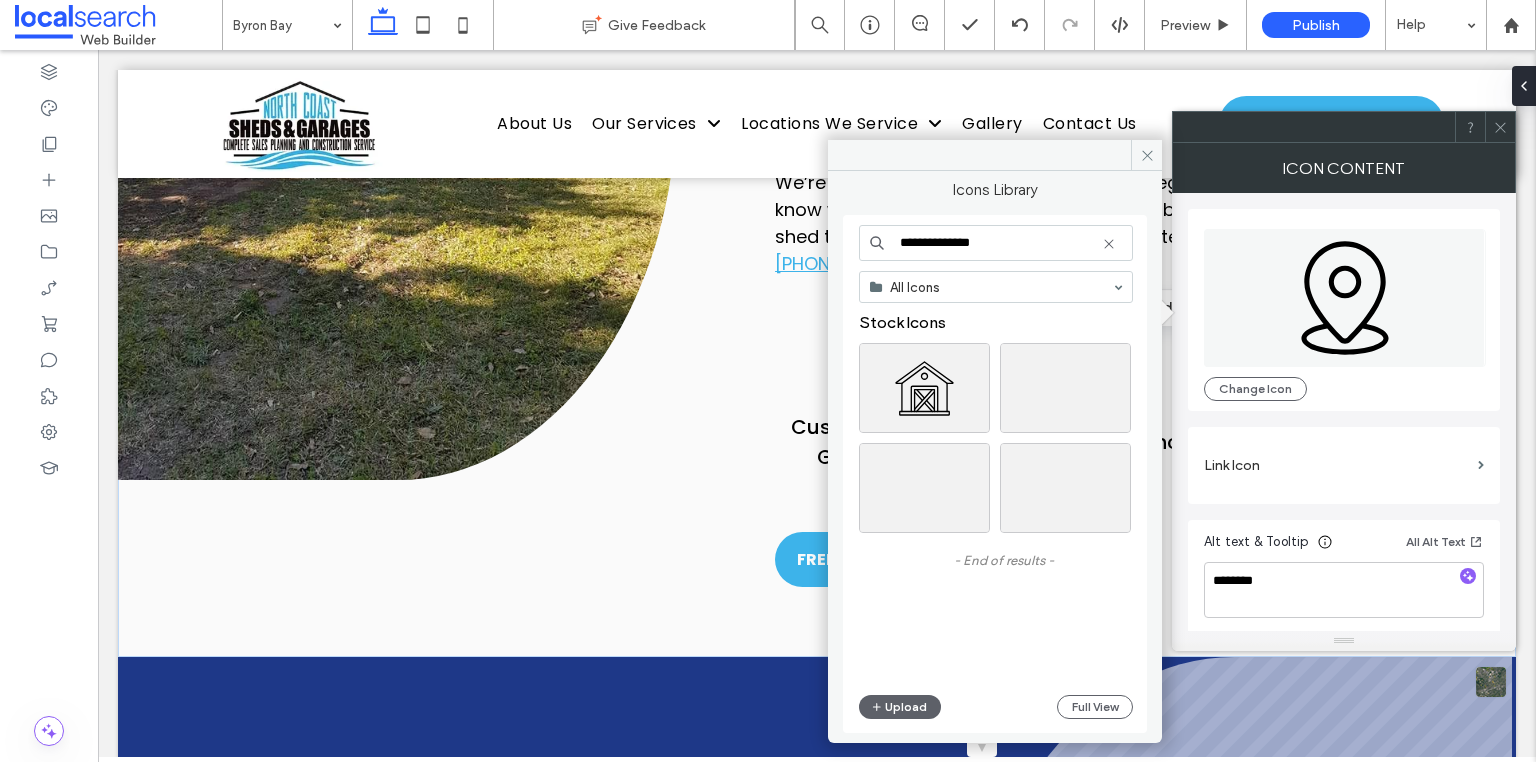 type on "**********" 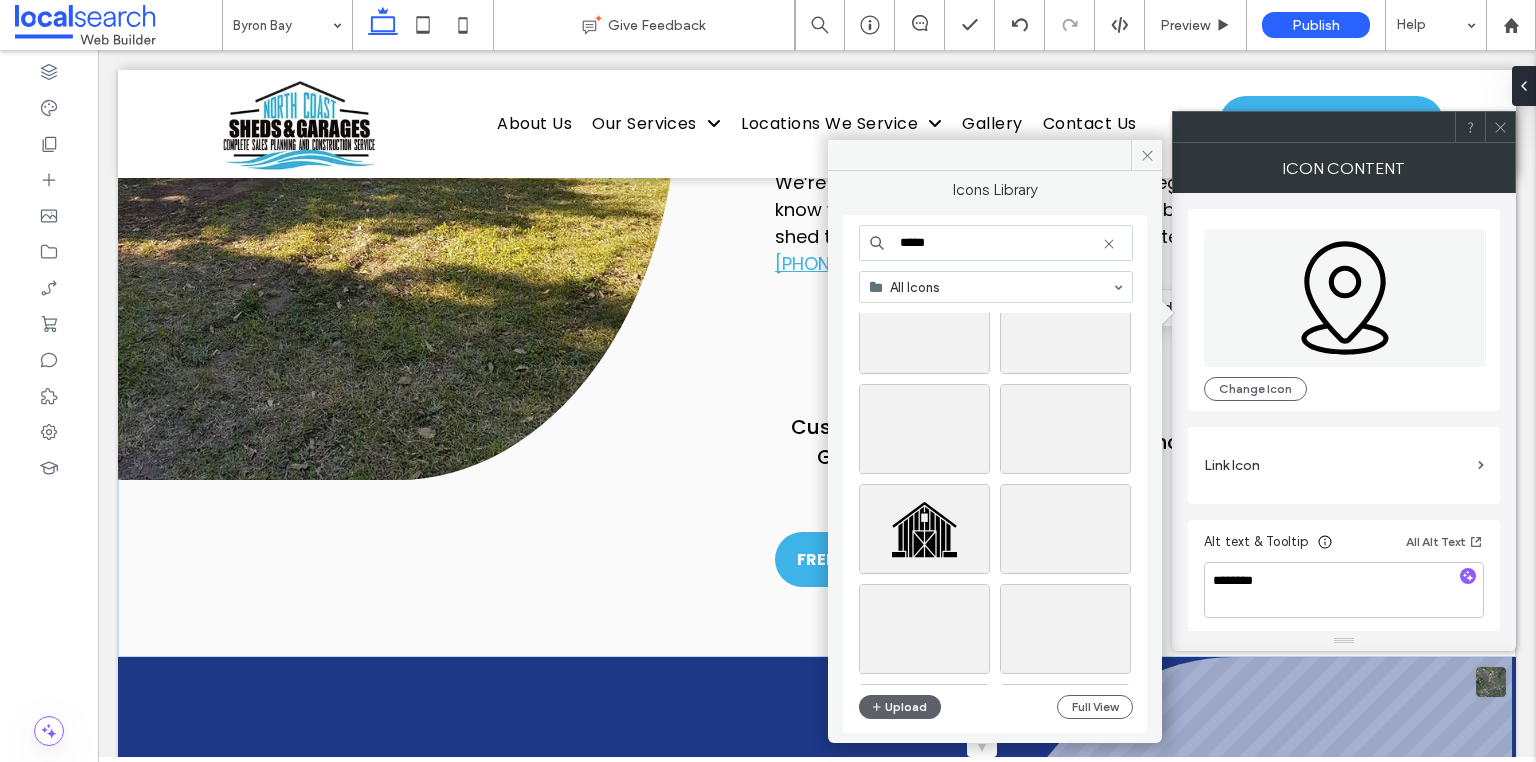 scroll, scrollTop: 160, scrollLeft: 0, axis: vertical 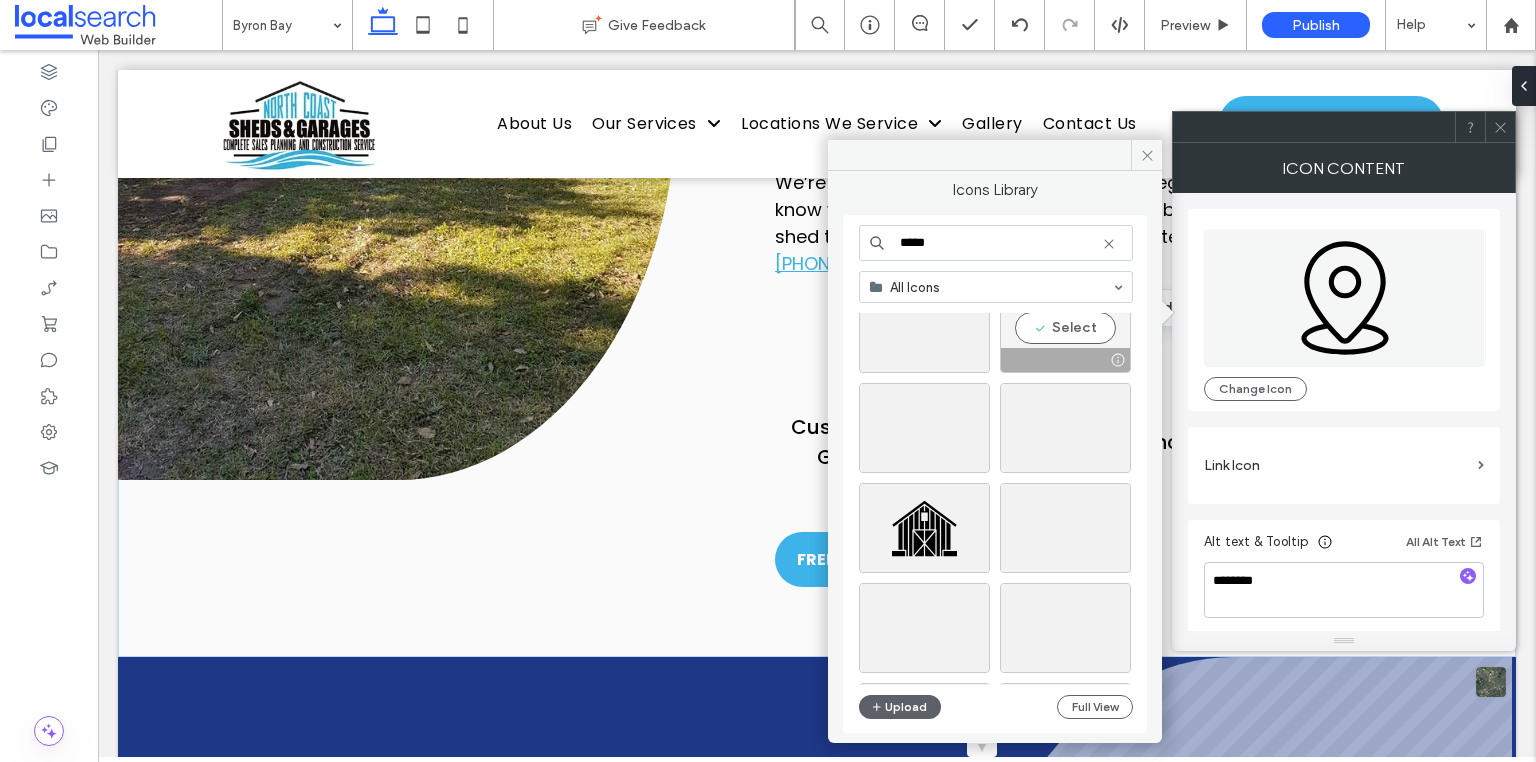 type on "*****" 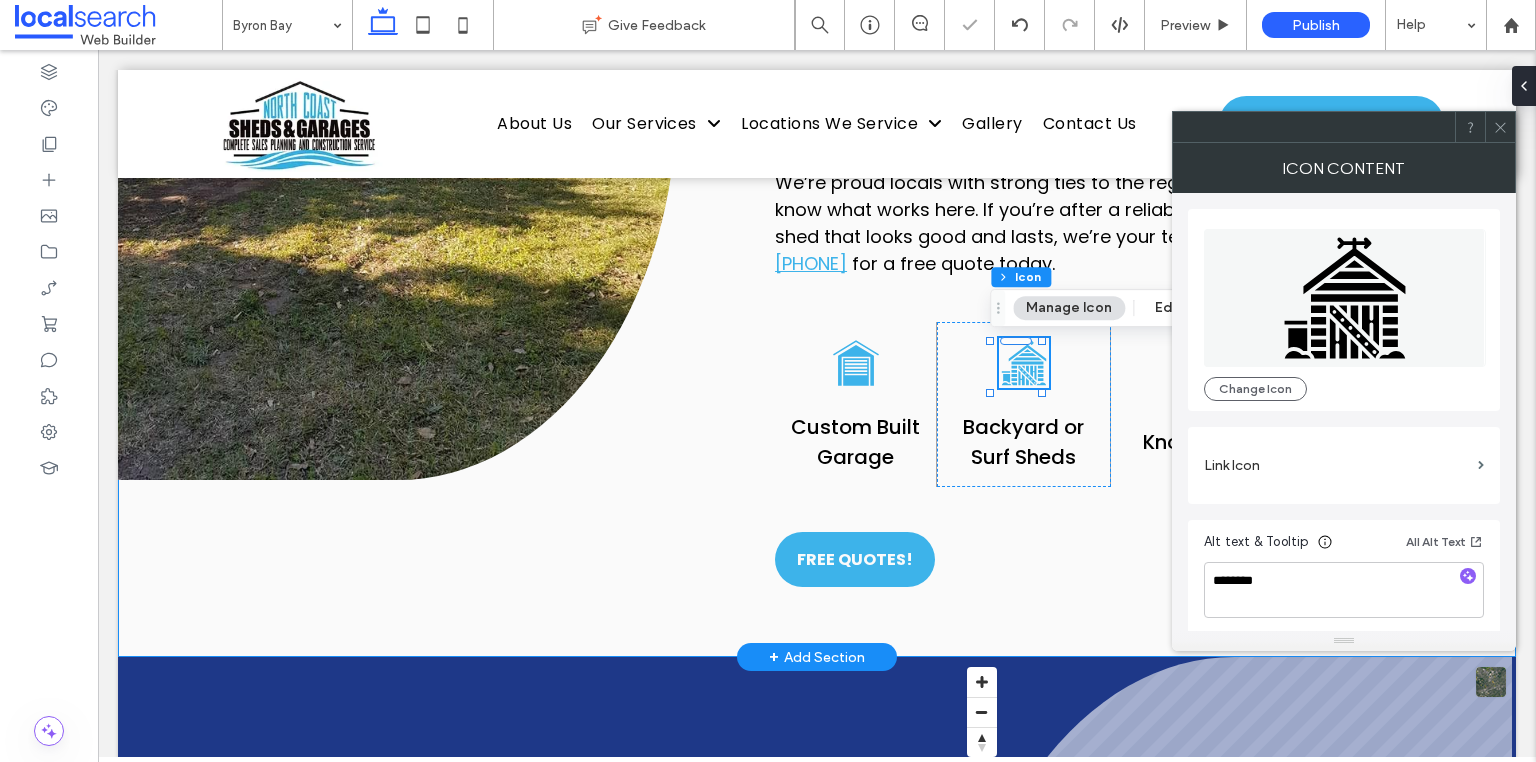 click on "Byron Bay Quality
Line Icon
Byron Bay Garages & Sheds
In a place where design matters just as much as durability, North Coast Sheds & Garages delivers practical, good-looking outbuildings that fit right in. We build garages and sheds in Byron Bay that suit the coastal lifestyle — functional, resilient and tailored to your needs. Whether you’re storing tools, surfboards or something more ambitious, we’ll help you make the most of your space. Our licensed team handles everything from layout to approvals, with options to customise the size, height, access points and internal layout. We work with quality Australian-made materials that can handle salty air, wet seasons and intense sun. We’re proud locals with strong ties to the region, and we know what works here. If you’re after a reliable garage or shed that looks good and lasts, we’re your team. Call" at bounding box center [817, 98] 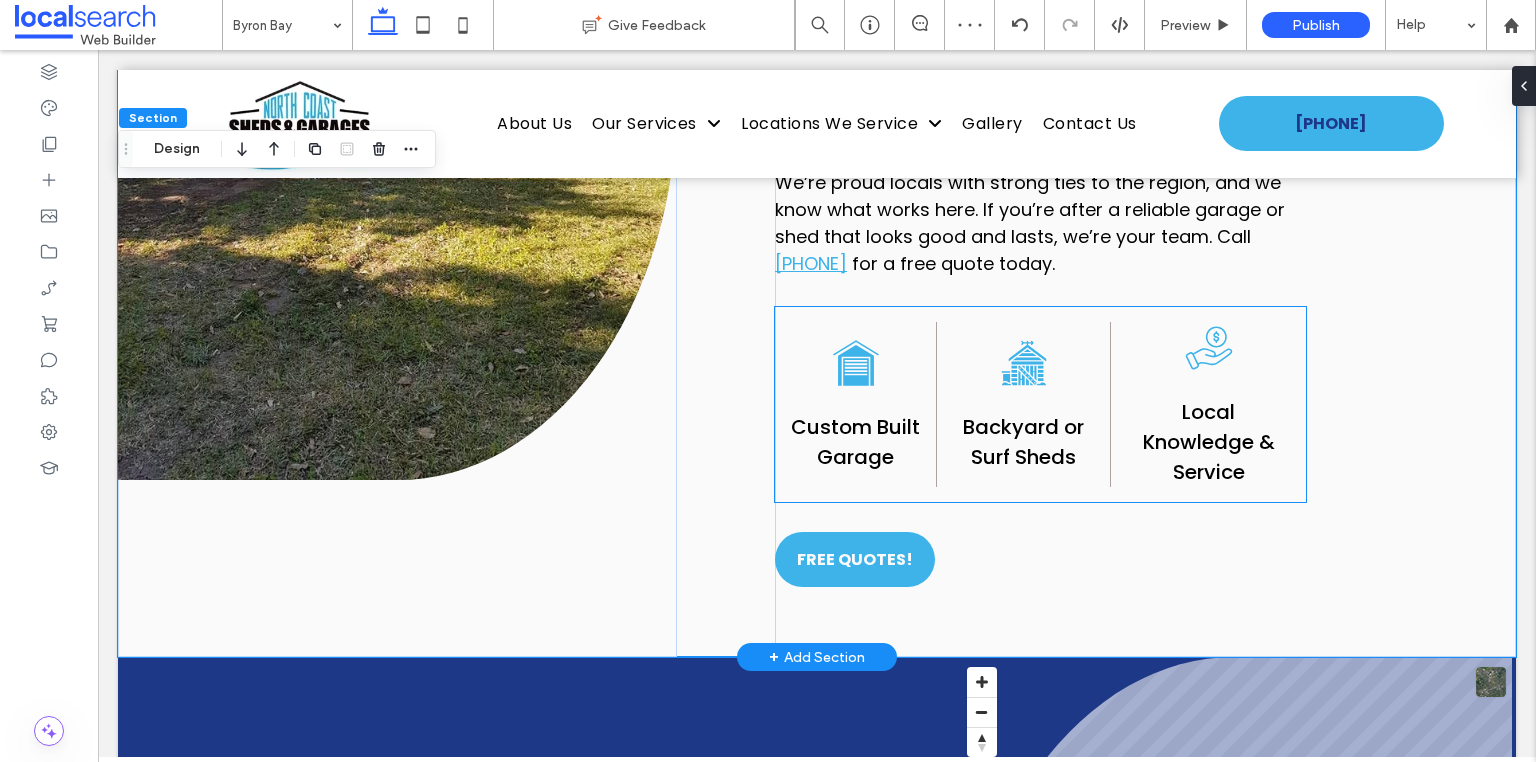 click on "Hand holding a coin with a dollar sign, representing finance or payment." 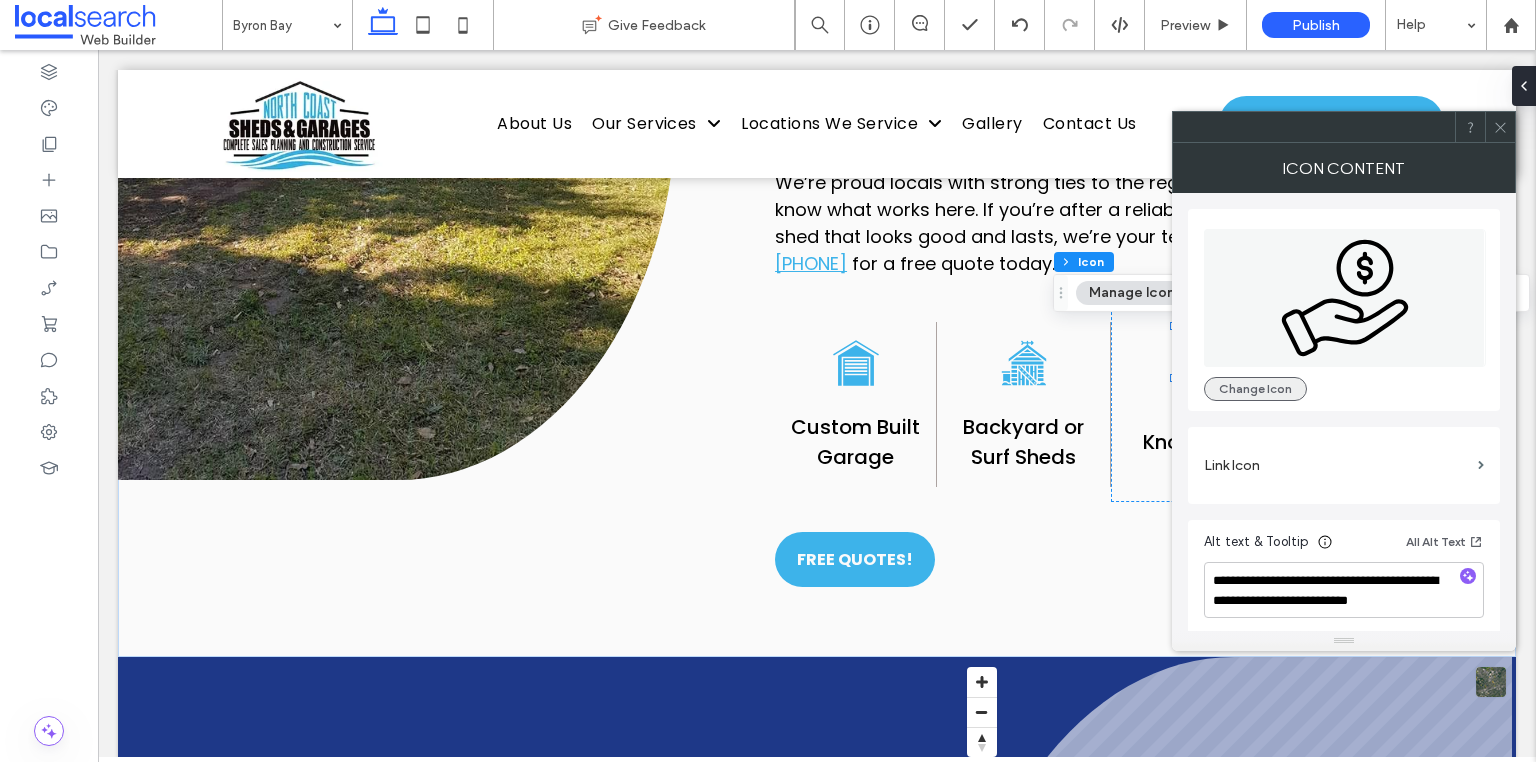 click on "Change Icon" at bounding box center [1255, 389] 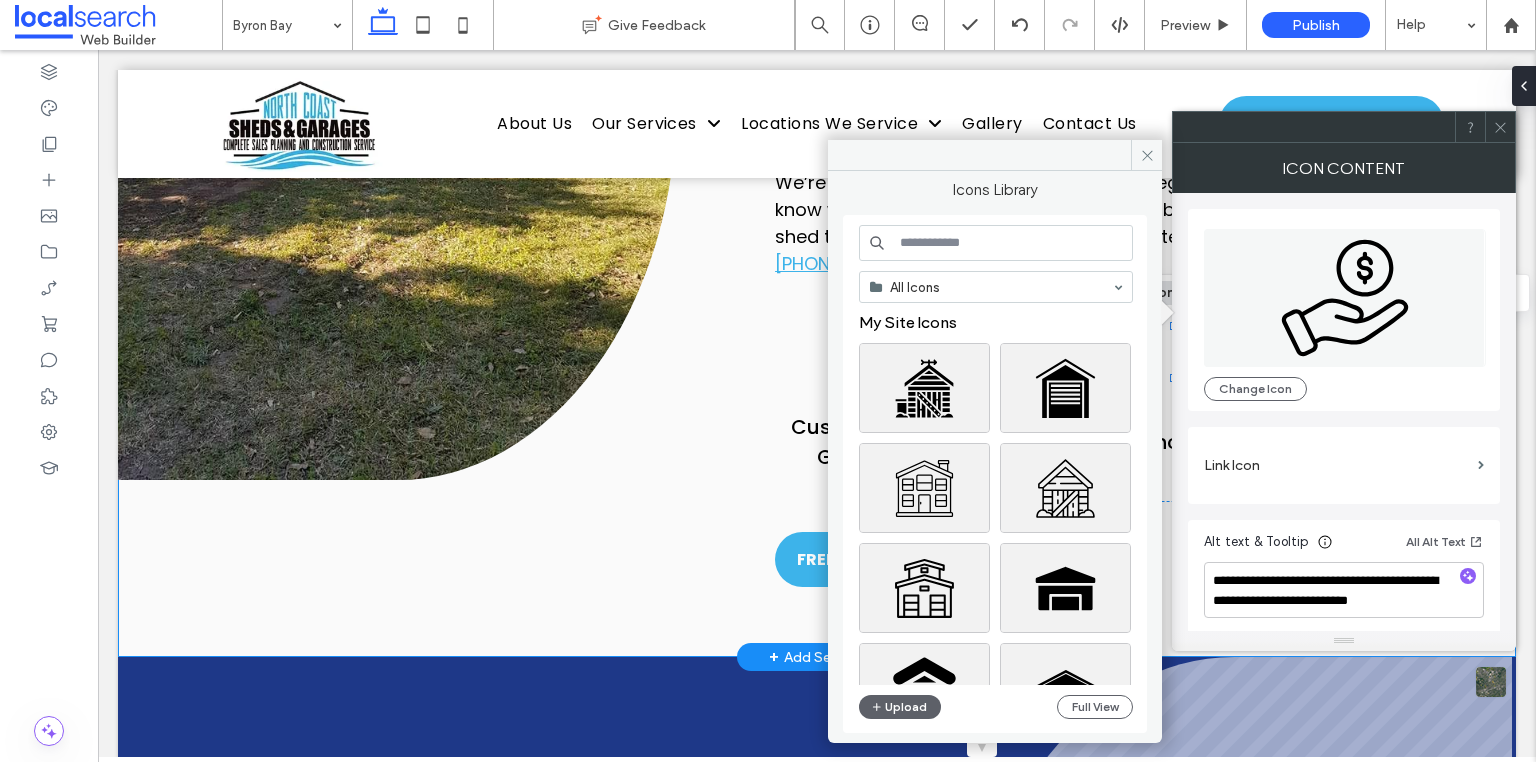 click on "Byron Bay Quality
Line Icon
Byron Bay Garages & Sheds
In a place where design matters just as much as durability, North Coast Sheds & Garages delivers practical, good-looking outbuildings that fit right in. We build garages and sheds in Byron Bay that suit the coastal lifestyle — functional, resilient and tailored to your needs. Whether you’re storing tools, surfboards or something more ambitious, we’ll help you make the most of your space. Our licensed team handles everything from layout to approvals, with options to customise the size, height, access points and internal layout. We work with quality Australian-made materials that can handle salty air, wet seasons and intense sun. We’re proud locals with strong ties to the region, and we know what works here. If you’re after a reliable garage or shed that looks good and lasts, we’re your team. Call" at bounding box center (817, 98) 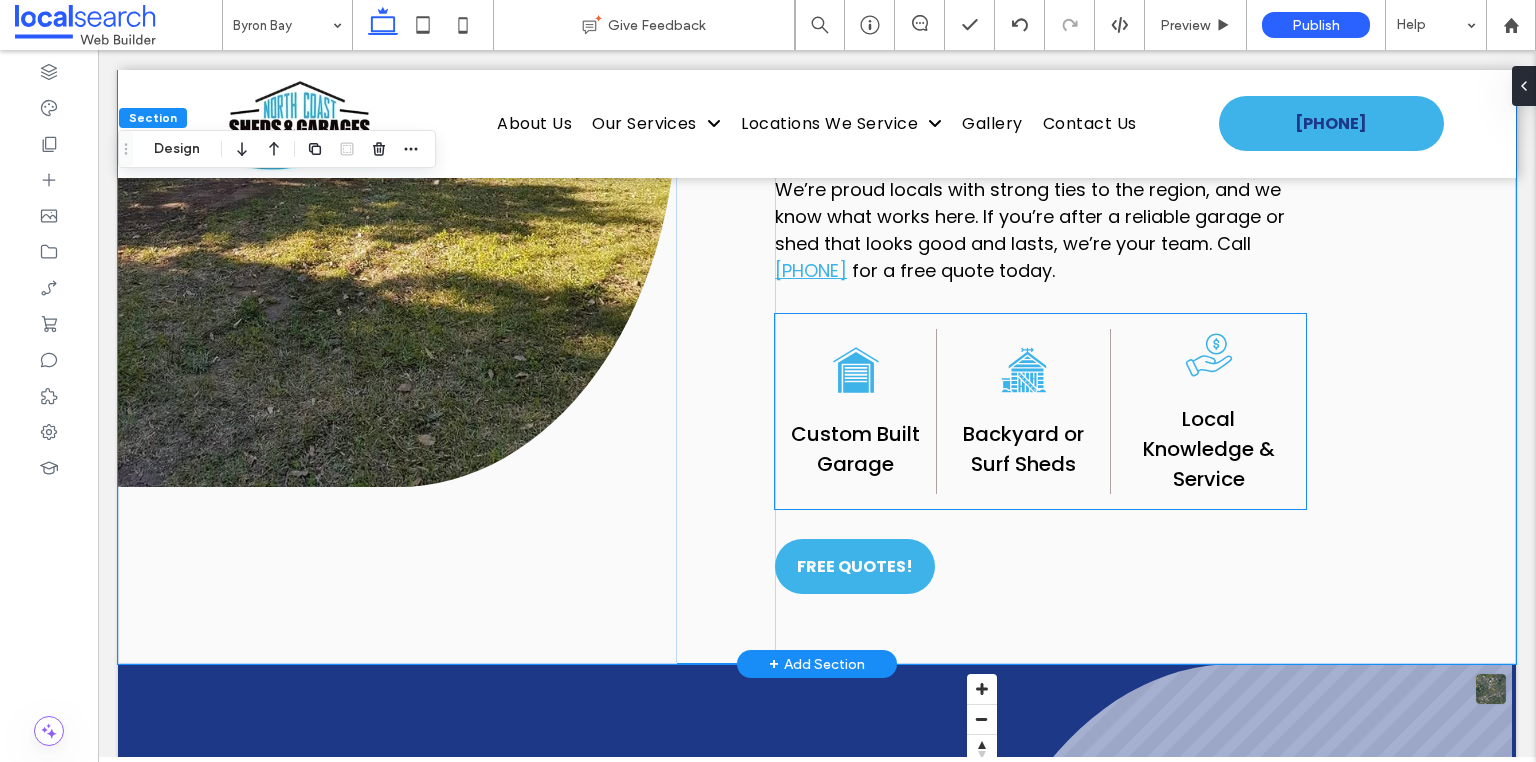 scroll, scrollTop: 1440, scrollLeft: 0, axis: vertical 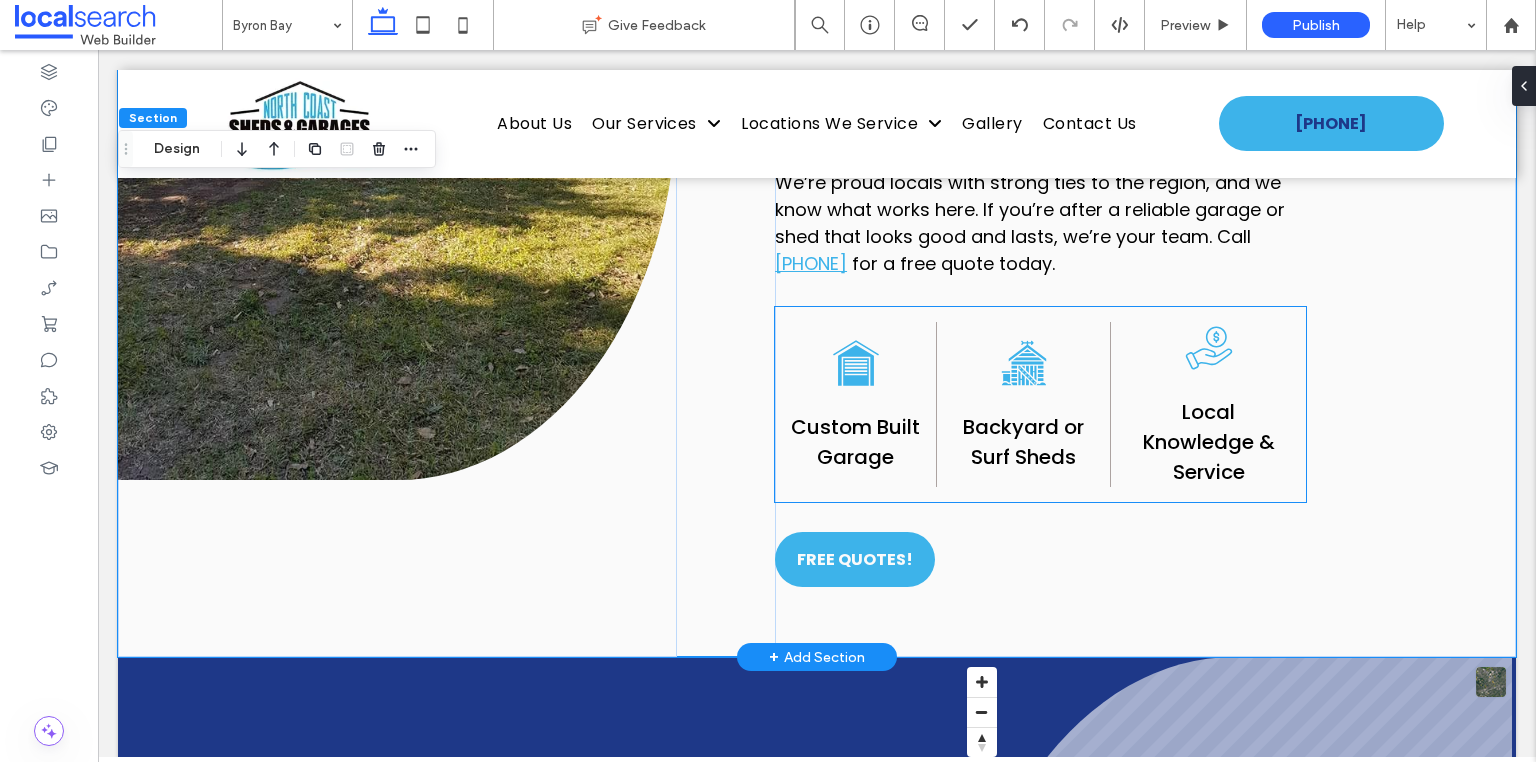 click 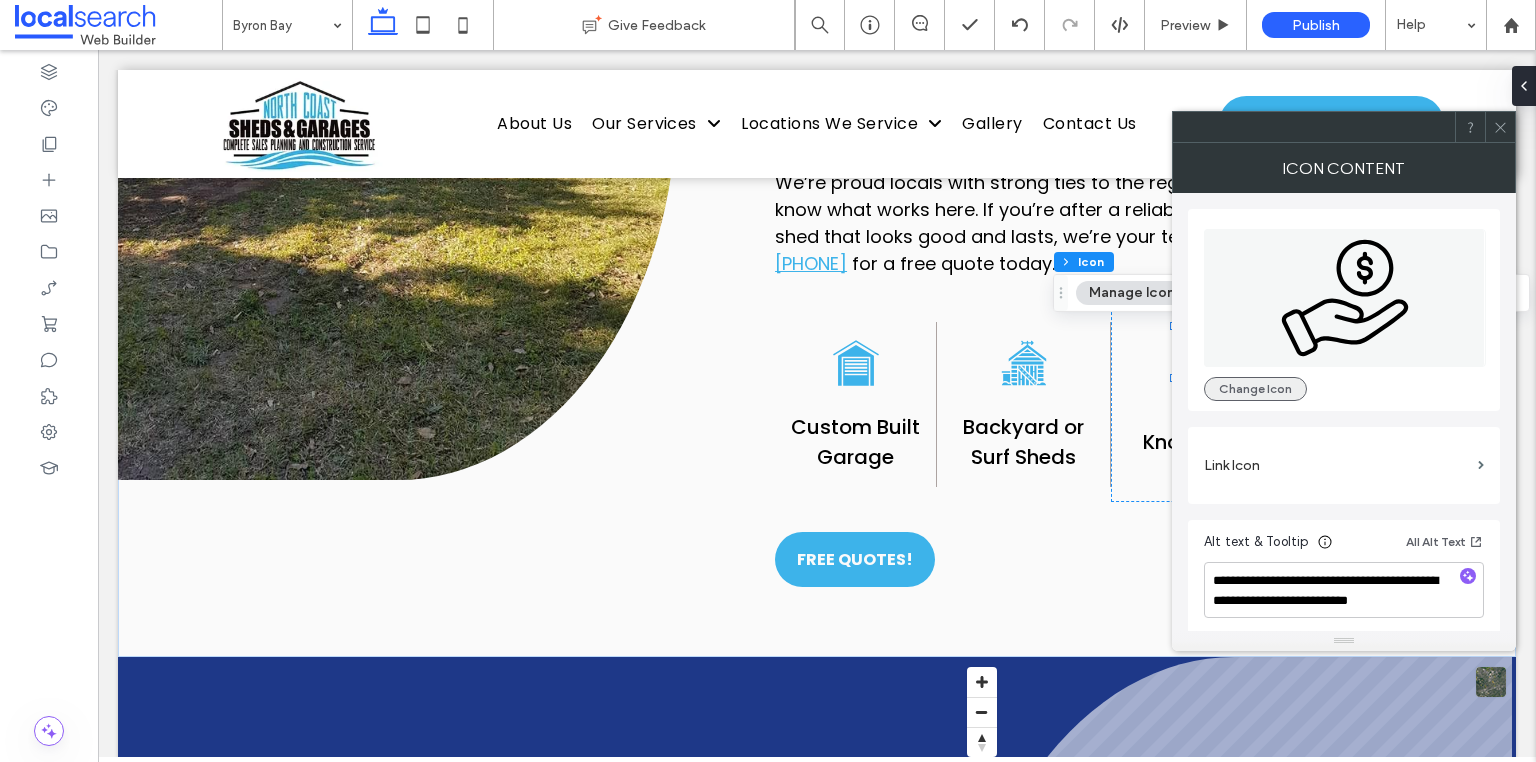 click on "Change Icon" at bounding box center [1255, 389] 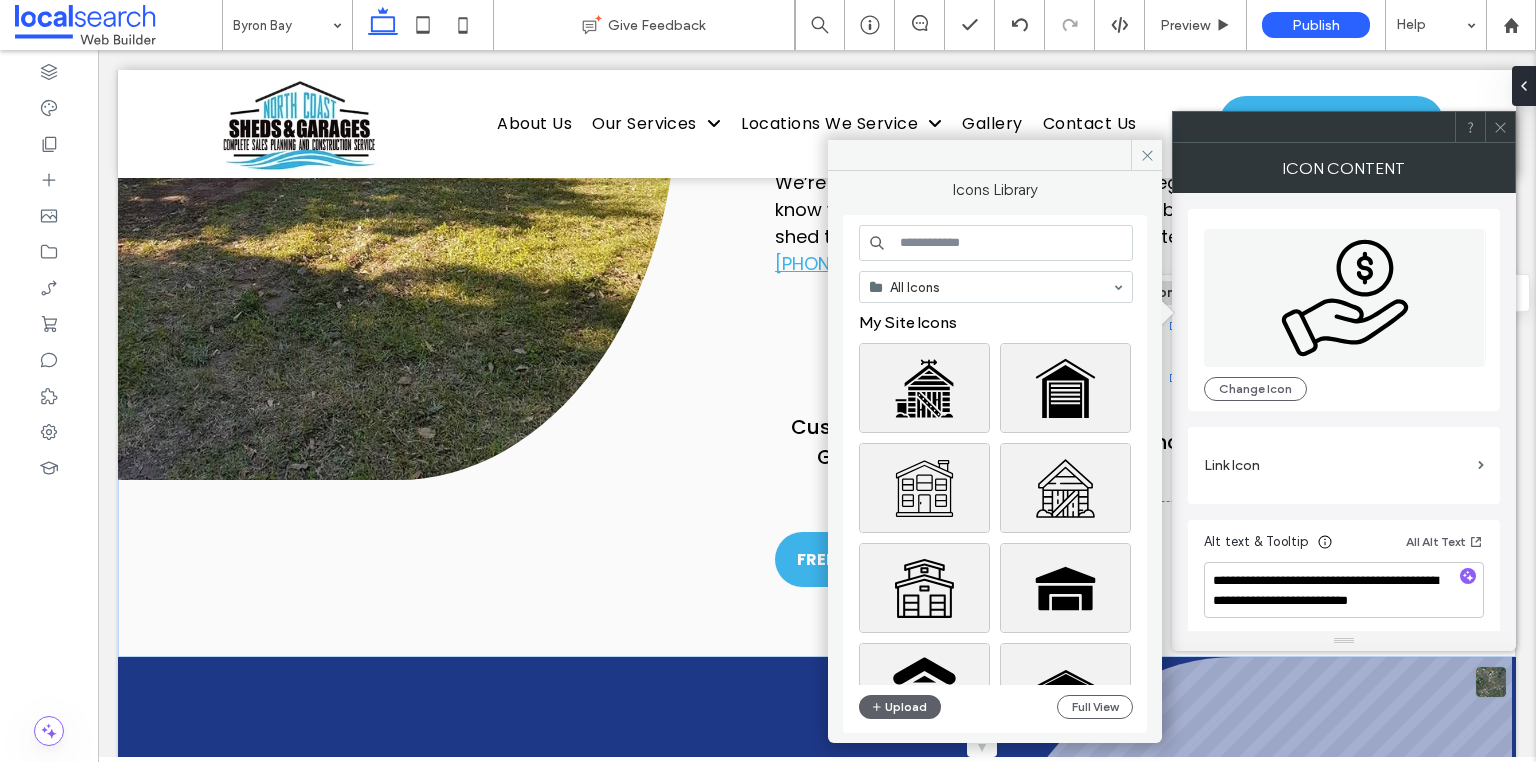click at bounding box center (996, 243) 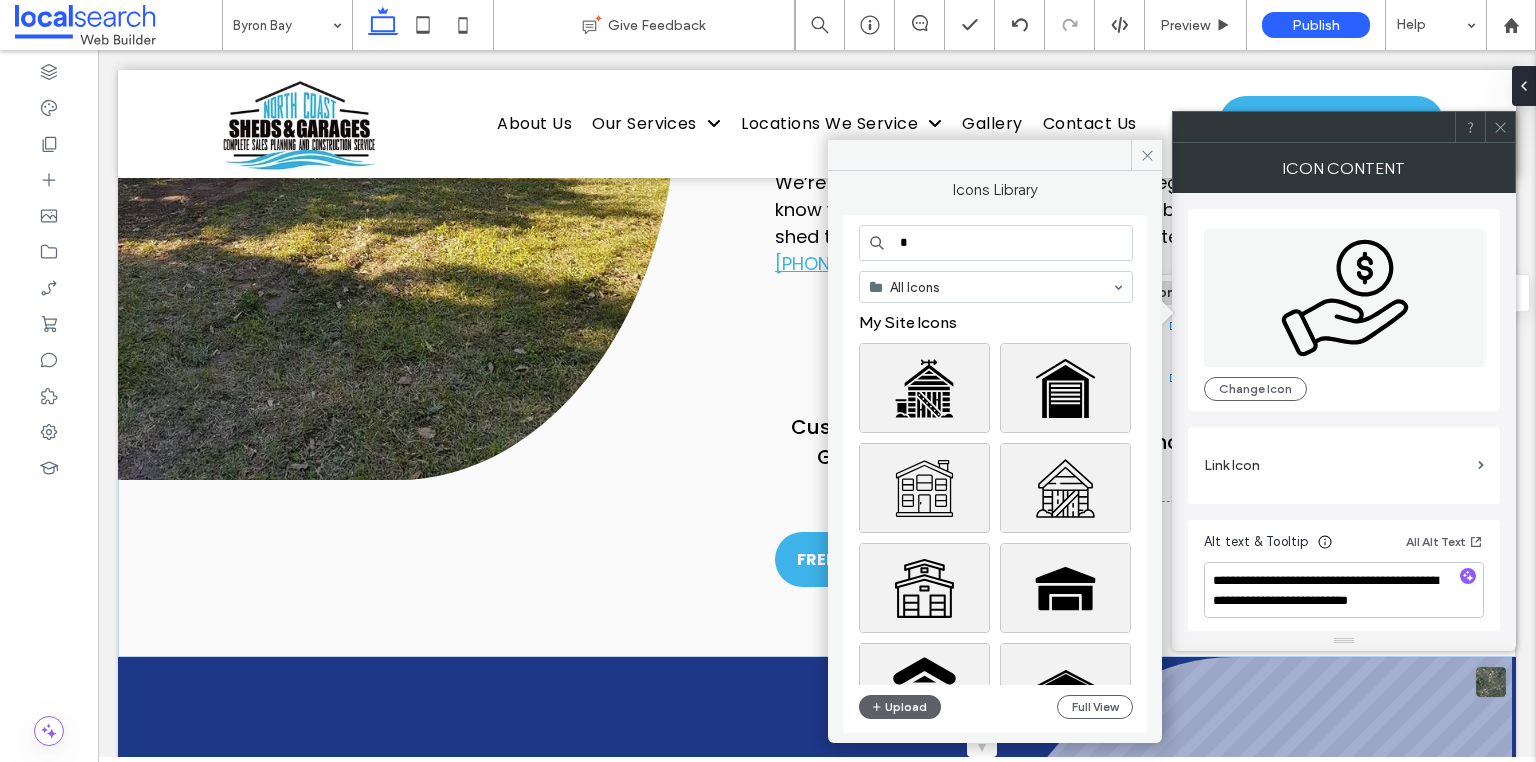 type on "*" 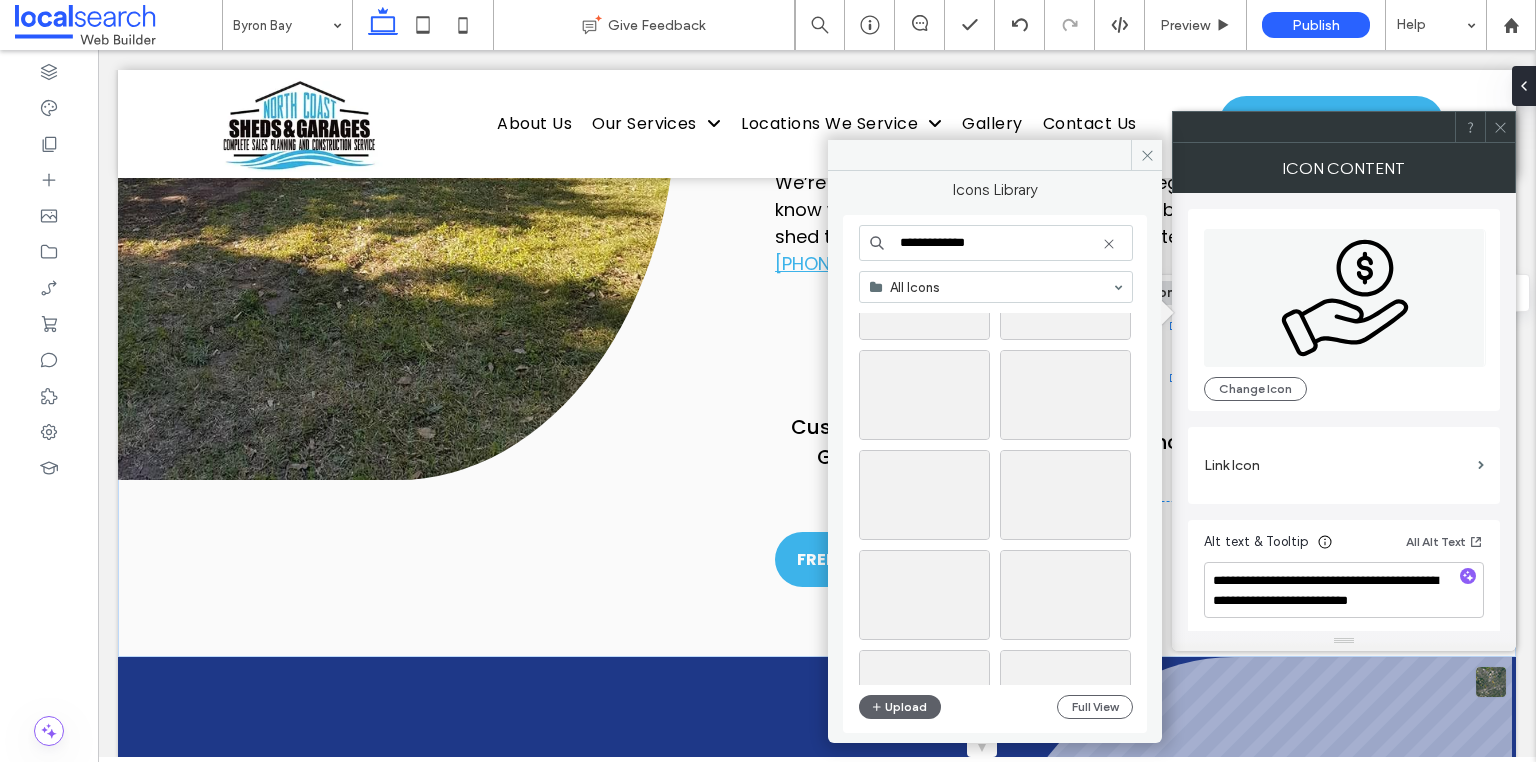 scroll, scrollTop: 320, scrollLeft: 0, axis: vertical 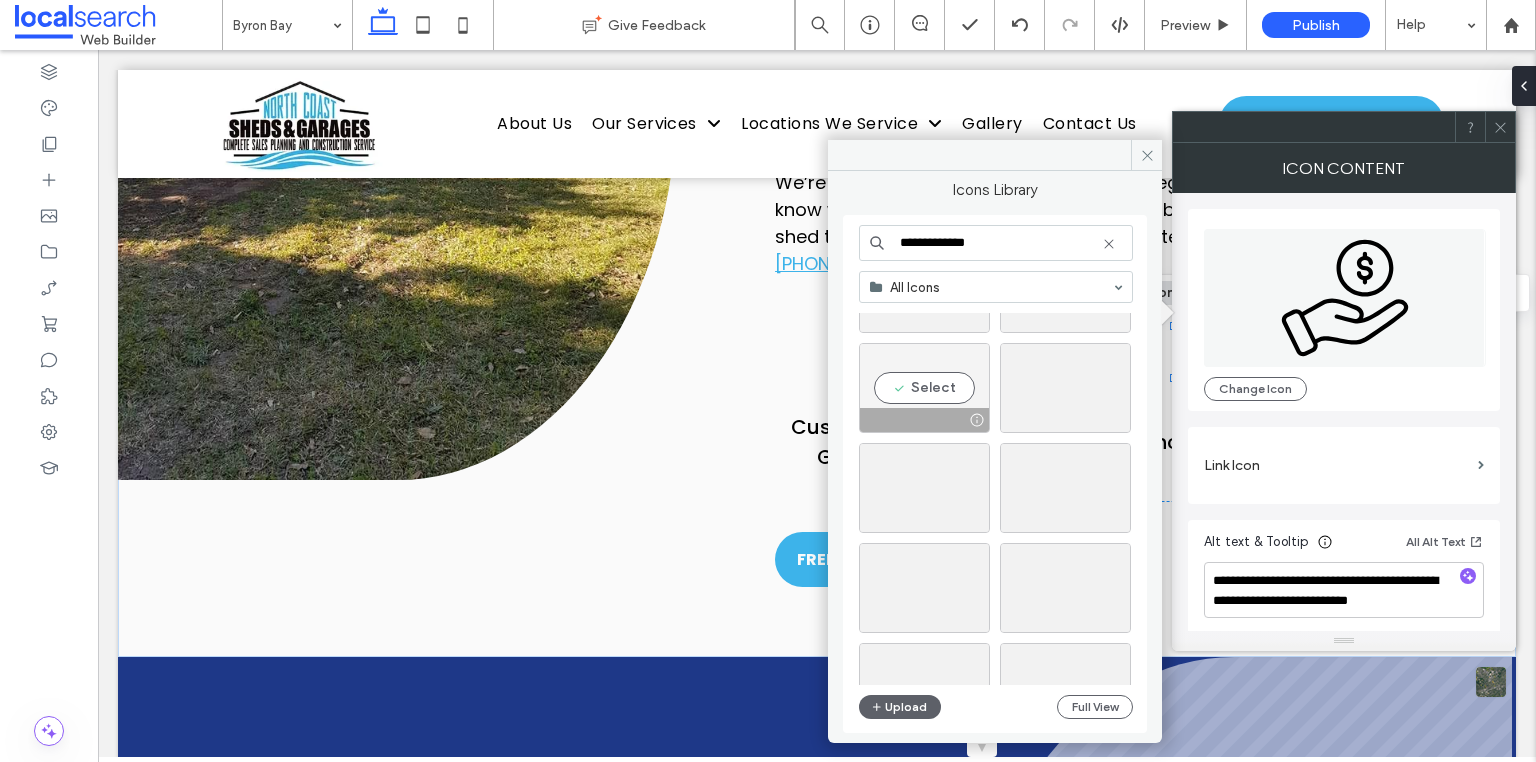 type on "**********" 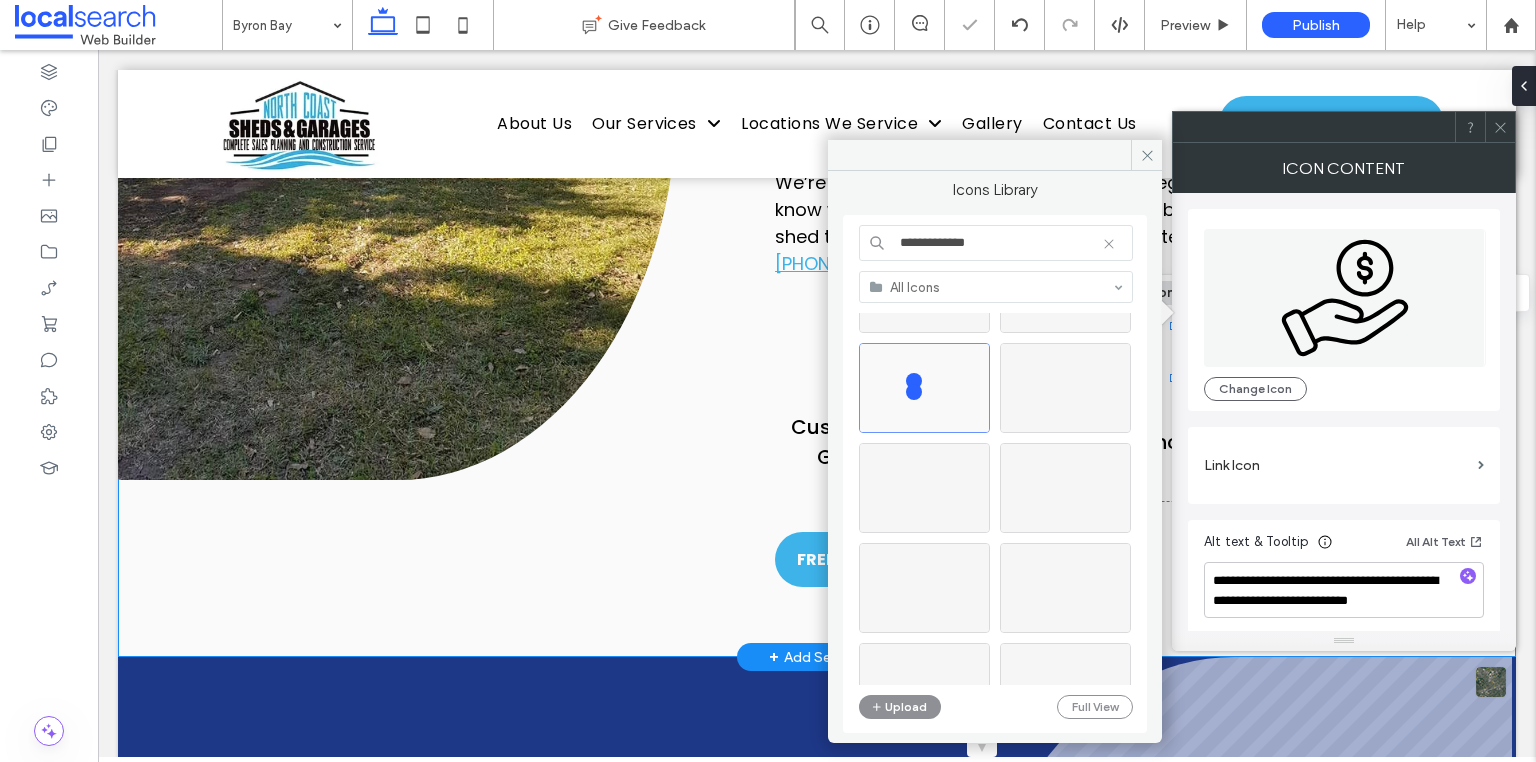 click on "Byron Bay Quality
Line Icon
Byron Bay Garages & Sheds
In a place where design matters just as much as durability, North Coast Sheds & Garages delivers practical, good-looking outbuildings that fit right in. We build garages and sheds in Byron Bay that suit the coastal lifestyle — functional, resilient and tailored to your needs. Whether you’re storing tools, surfboards or something more ambitious, we’ll help you make the most of your space. Our licensed team handles everything from layout to approvals, with options to customise the size, height, access points and internal layout. We work with quality Australian-made materials that can handle salty air, wet seasons and intense sun. We’re proud locals with strong ties to the region, and we know what works here. If you’re after a reliable garage or shed that looks good and lasts, we’re your team. Call" at bounding box center [817, 98] 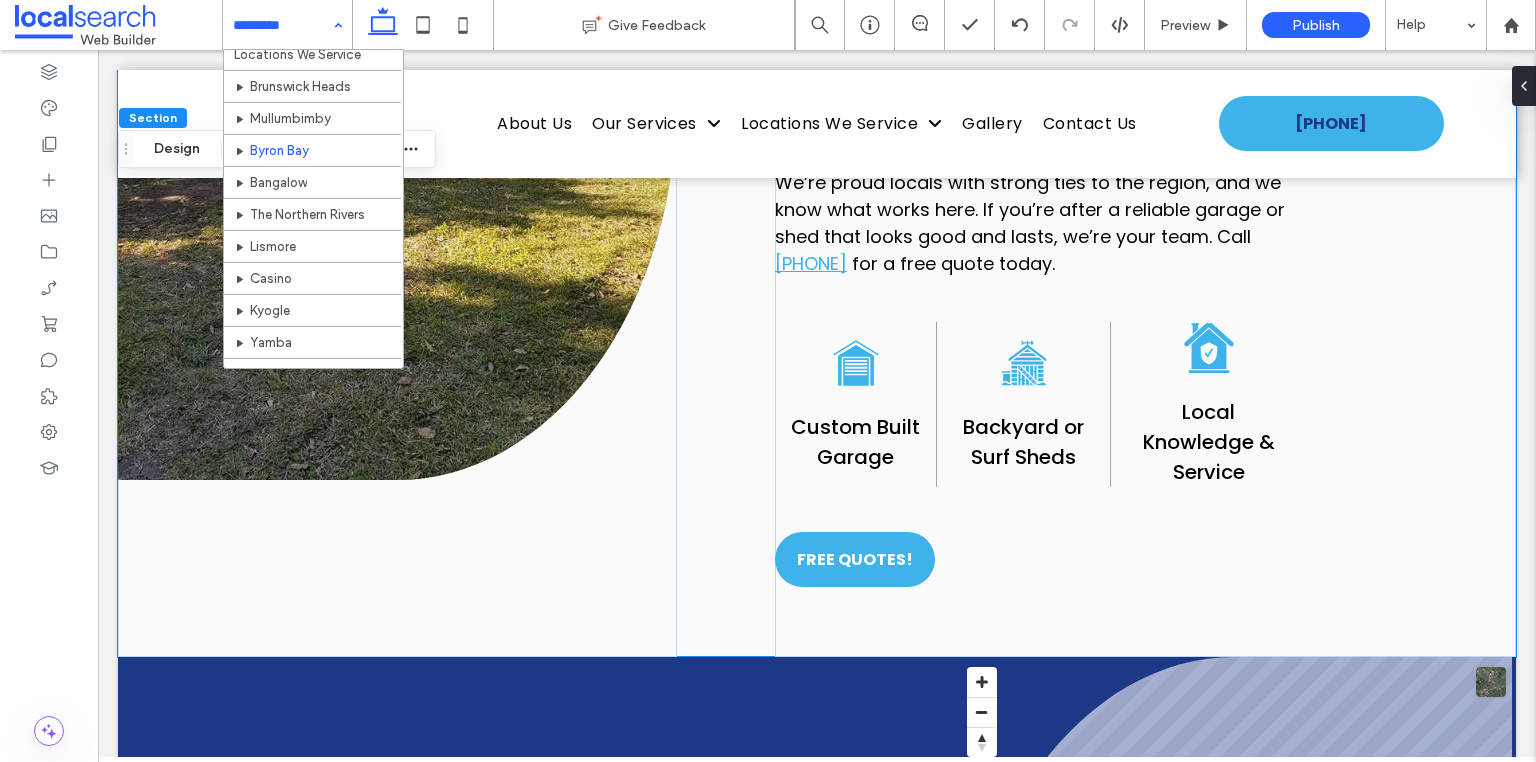 scroll, scrollTop: 240, scrollLeft: 0, axis: vertical 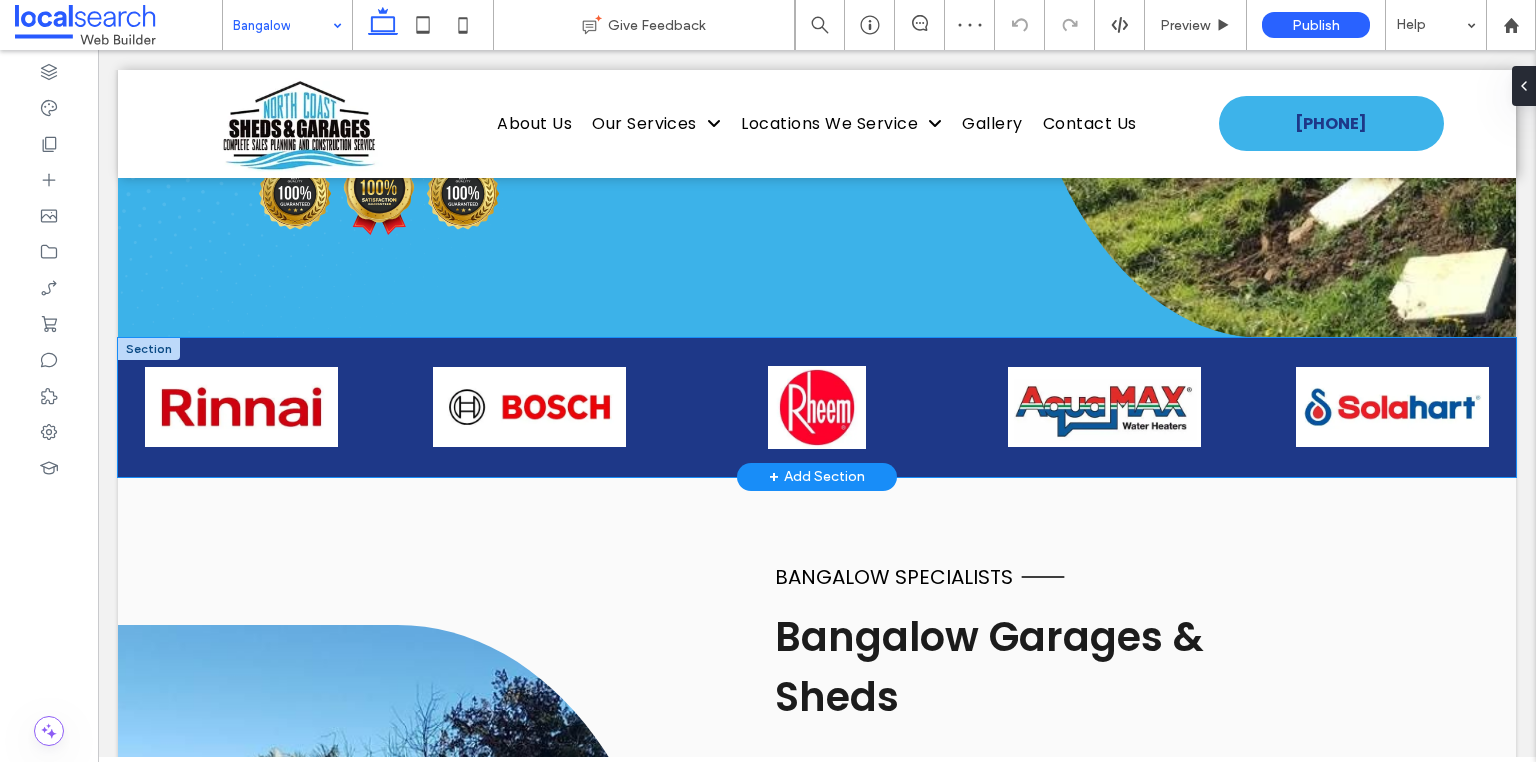 click at bounding box center (817, 407) 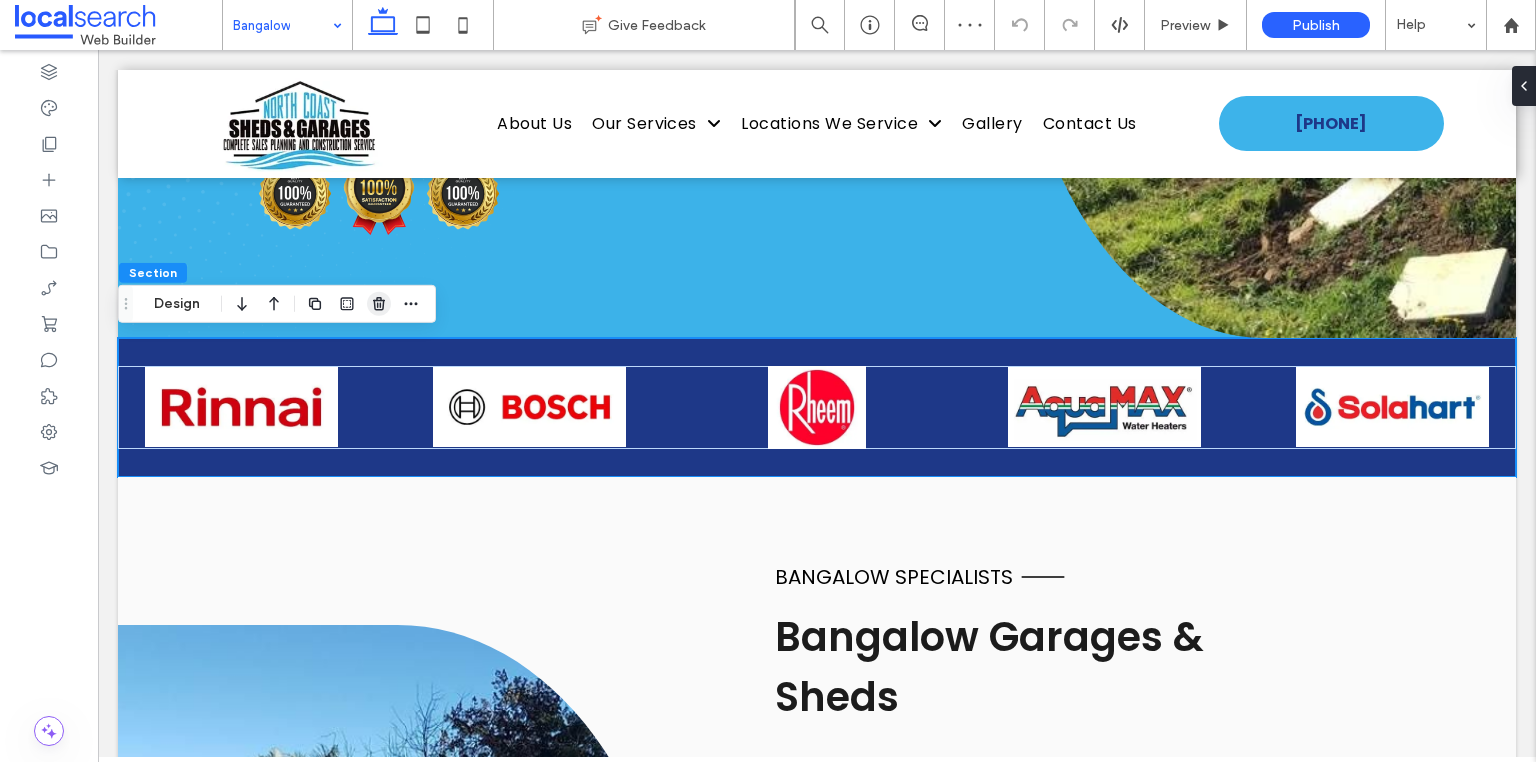 click 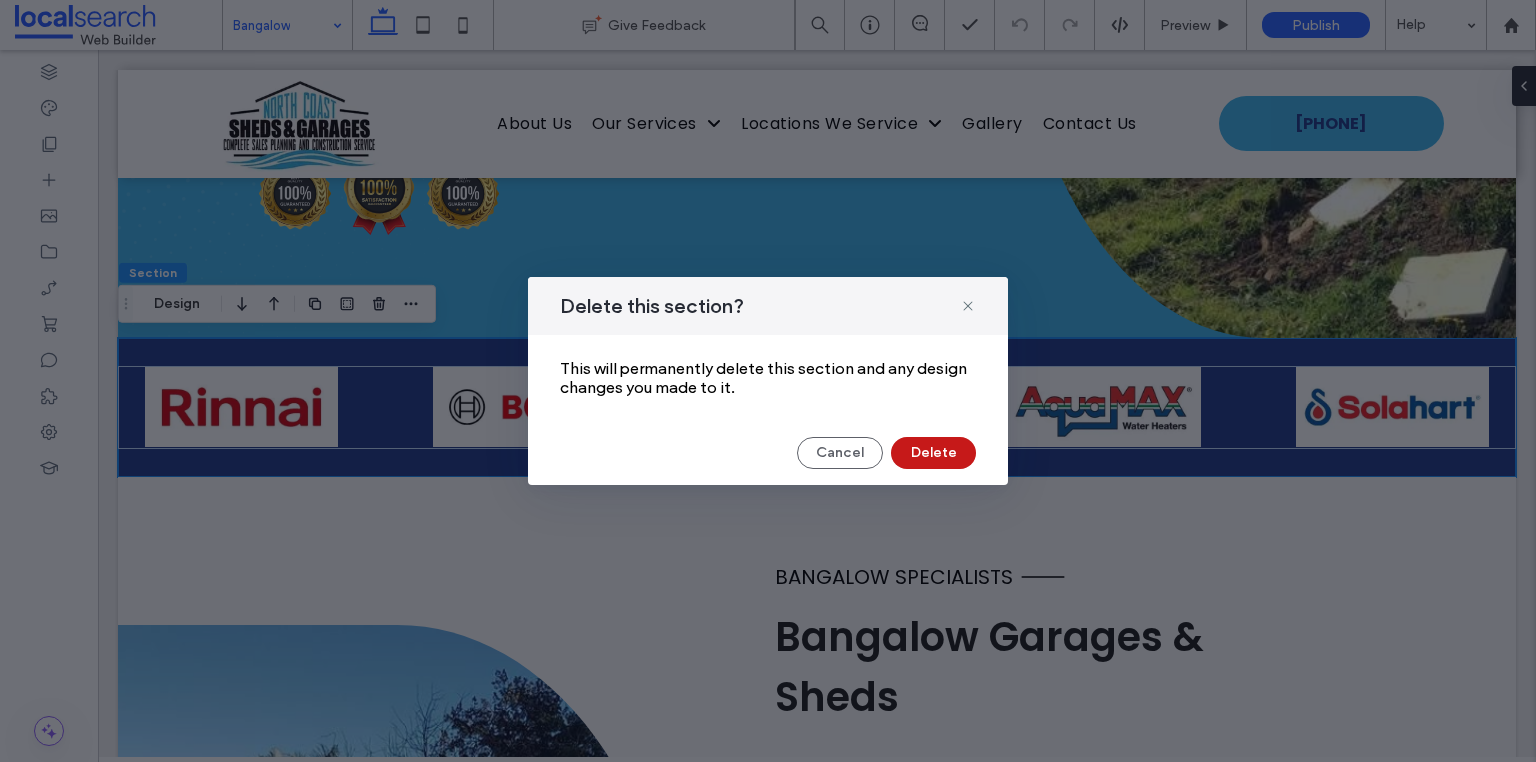 drag, startPoint x: 936, startPoint y: 455, endPoint x: 837, endPoint y: 404, distance: 111.364265 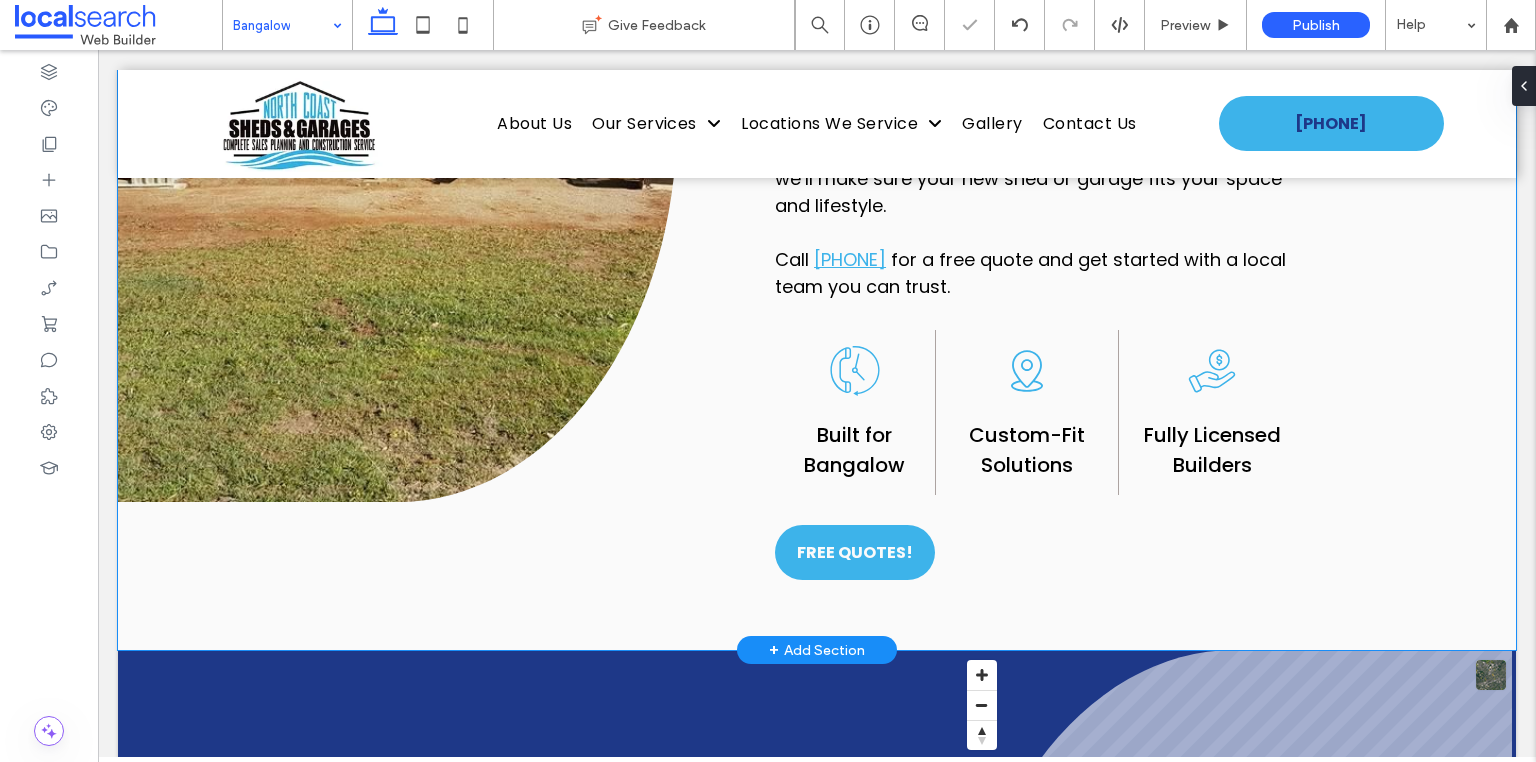 scroll, scrollTop: 1360, scrollLeft: 0, axis: vertical 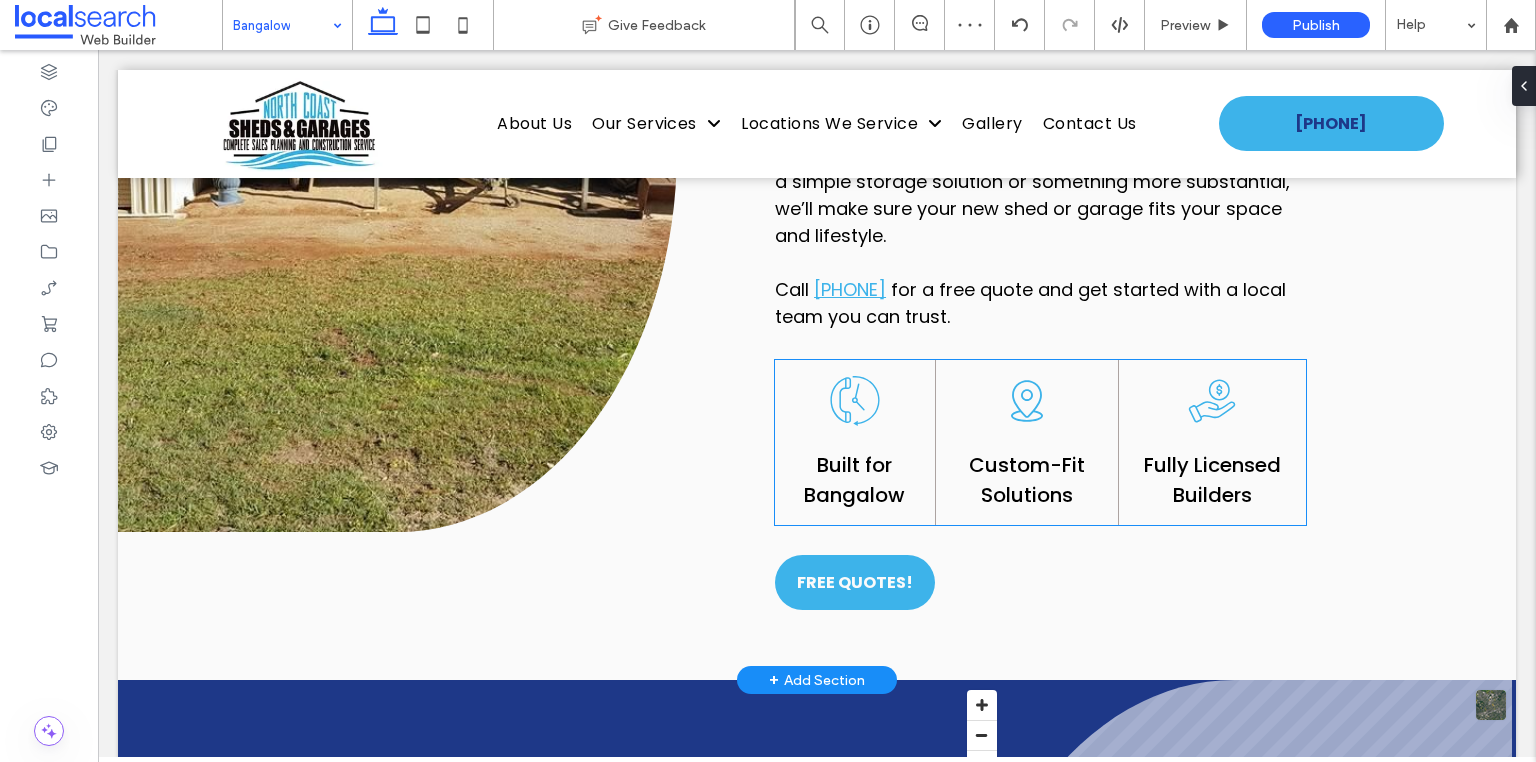 click on "A phone receiver inside a clock, with an arrow circling the clock." 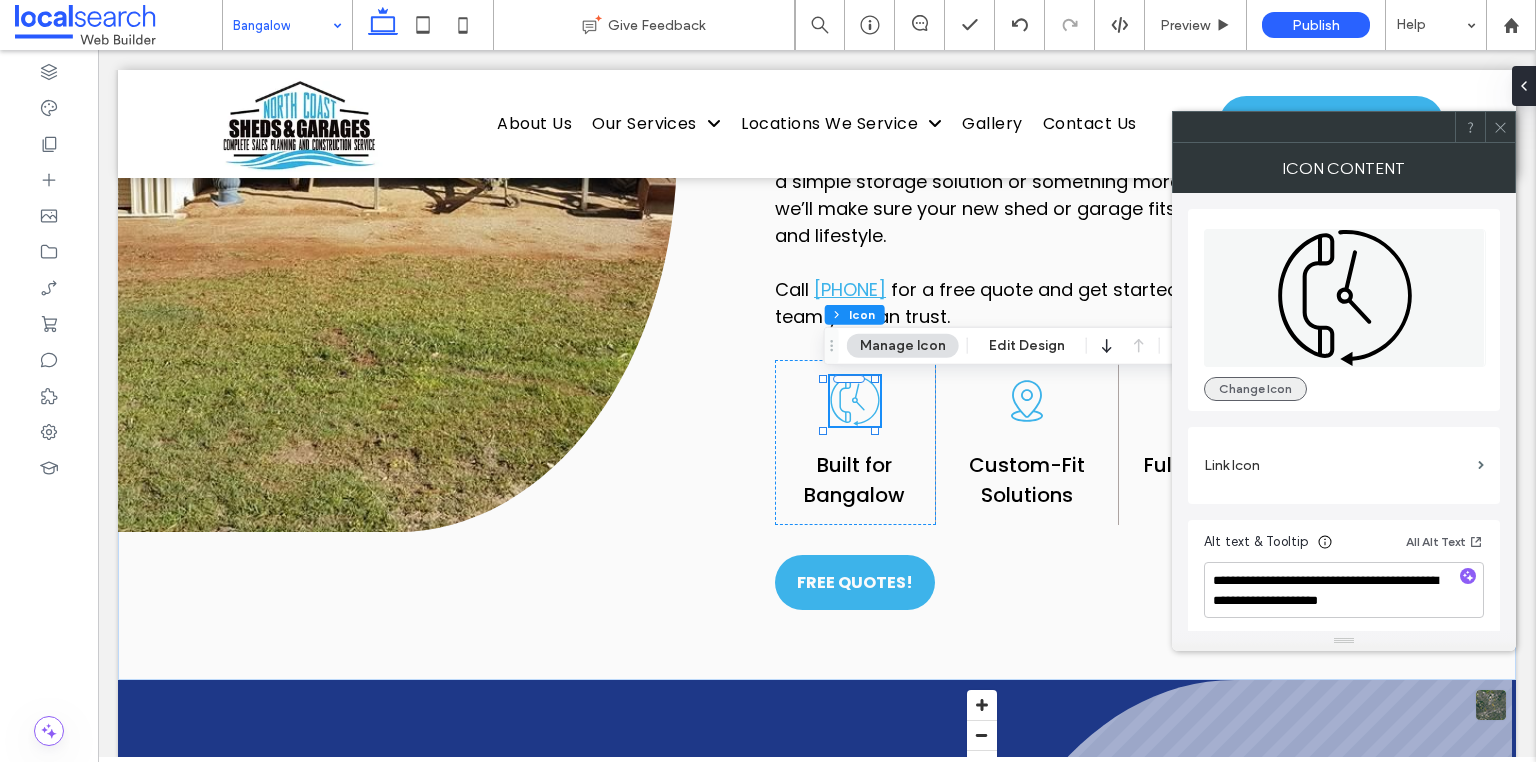 click on "Change Icon" at bounding box center (1255, 389) 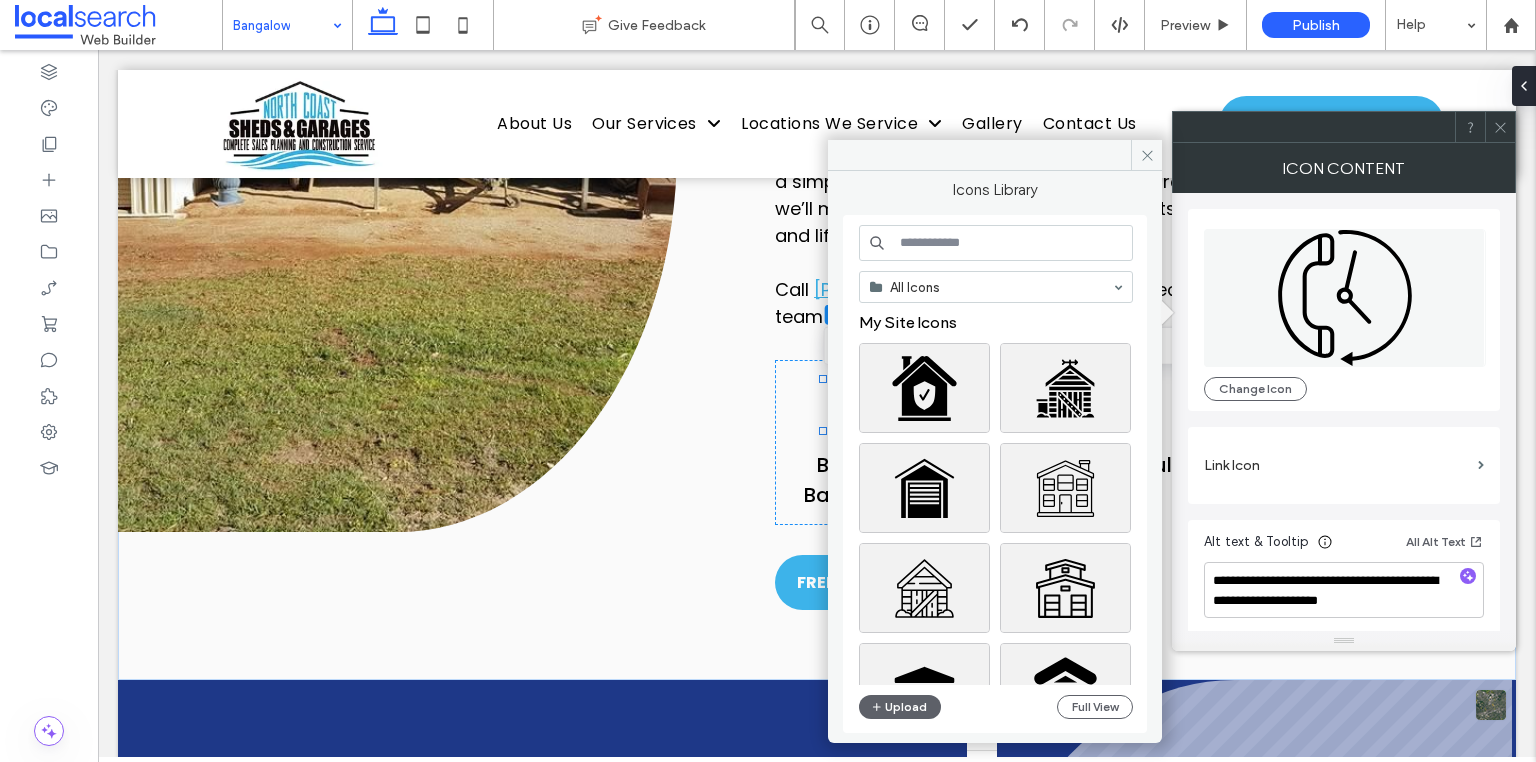 click at bounding box center (996, 243) 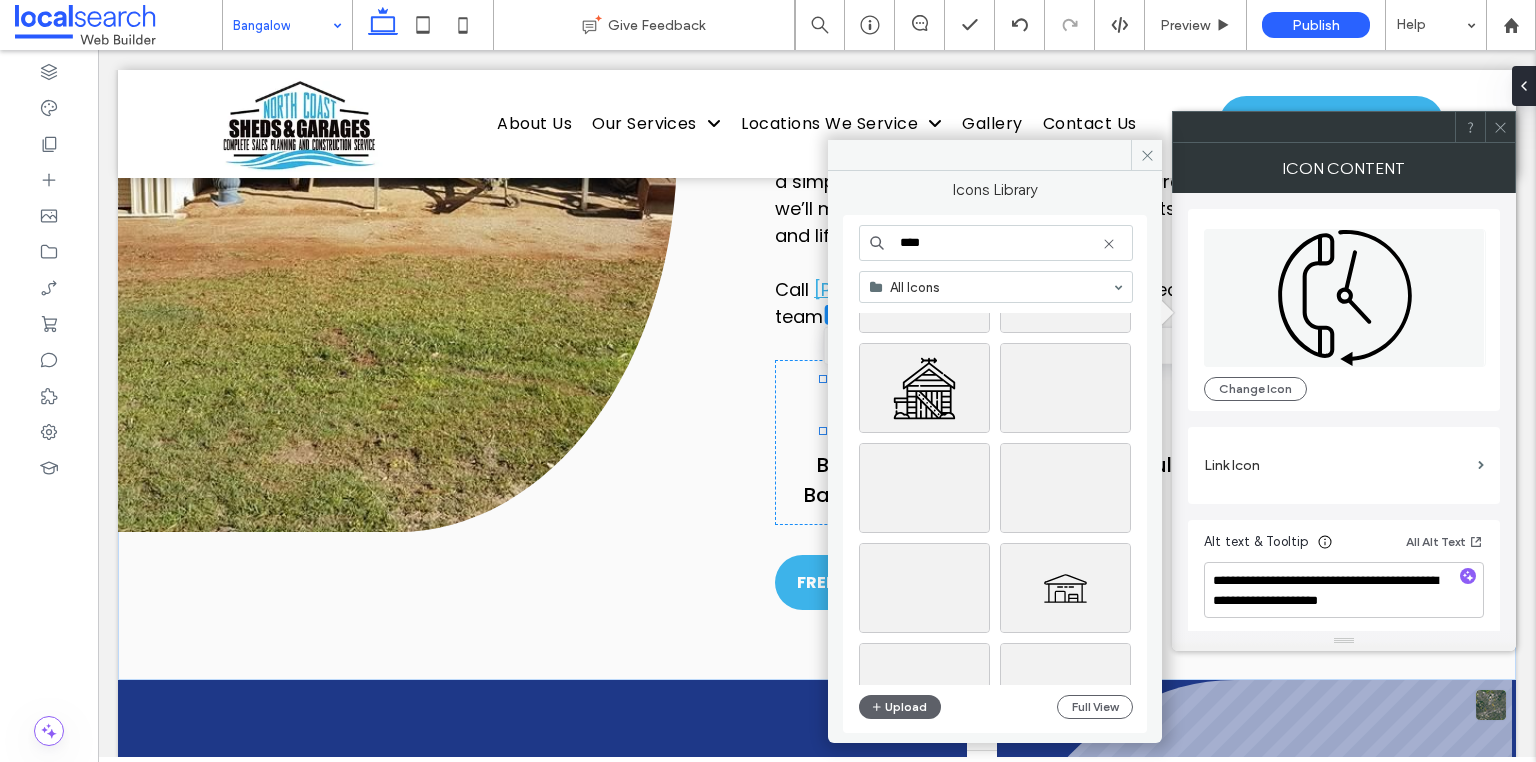 scroll, scrollTop: 720, scrollLeft: 0, axis: vertical 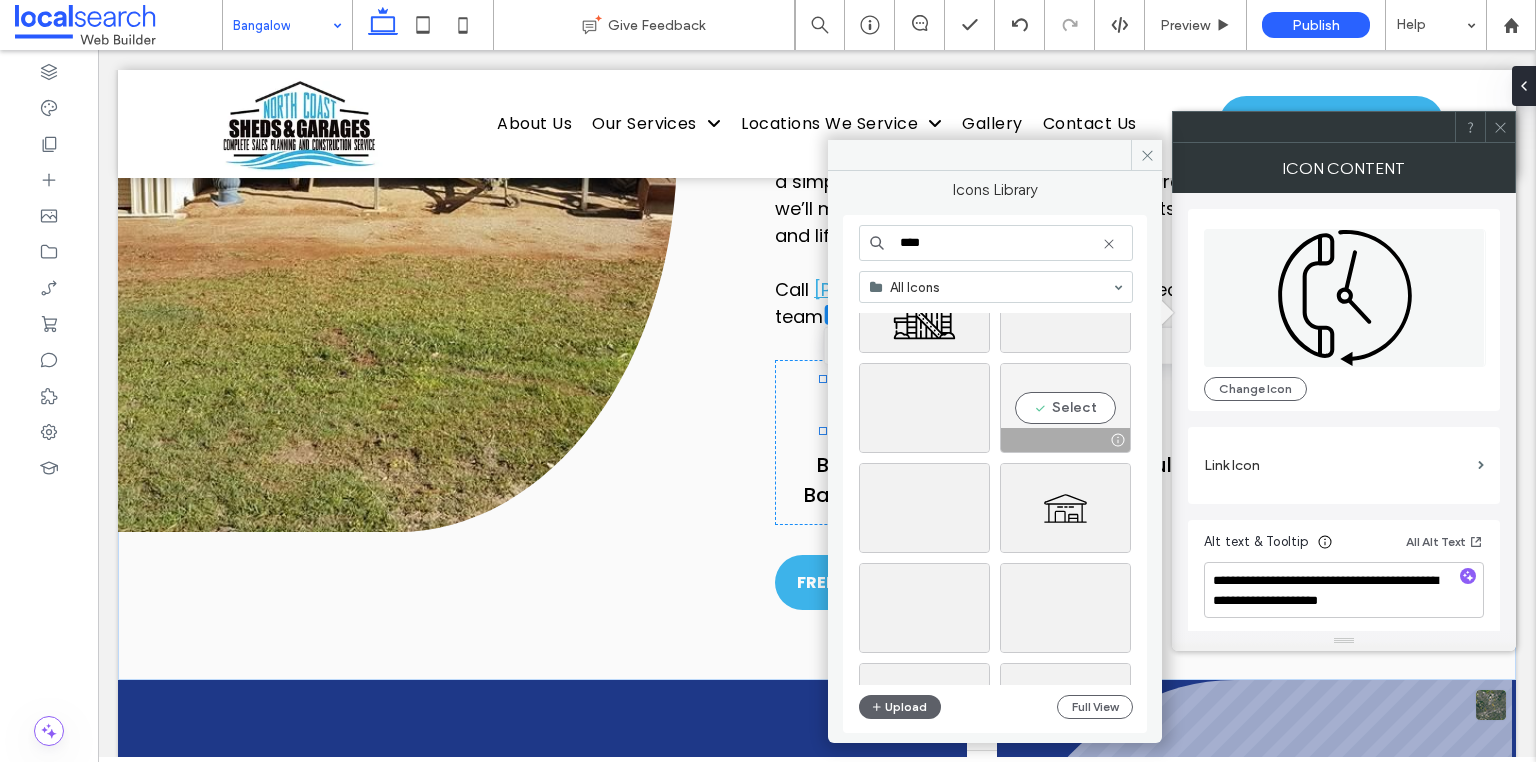 type on "****" 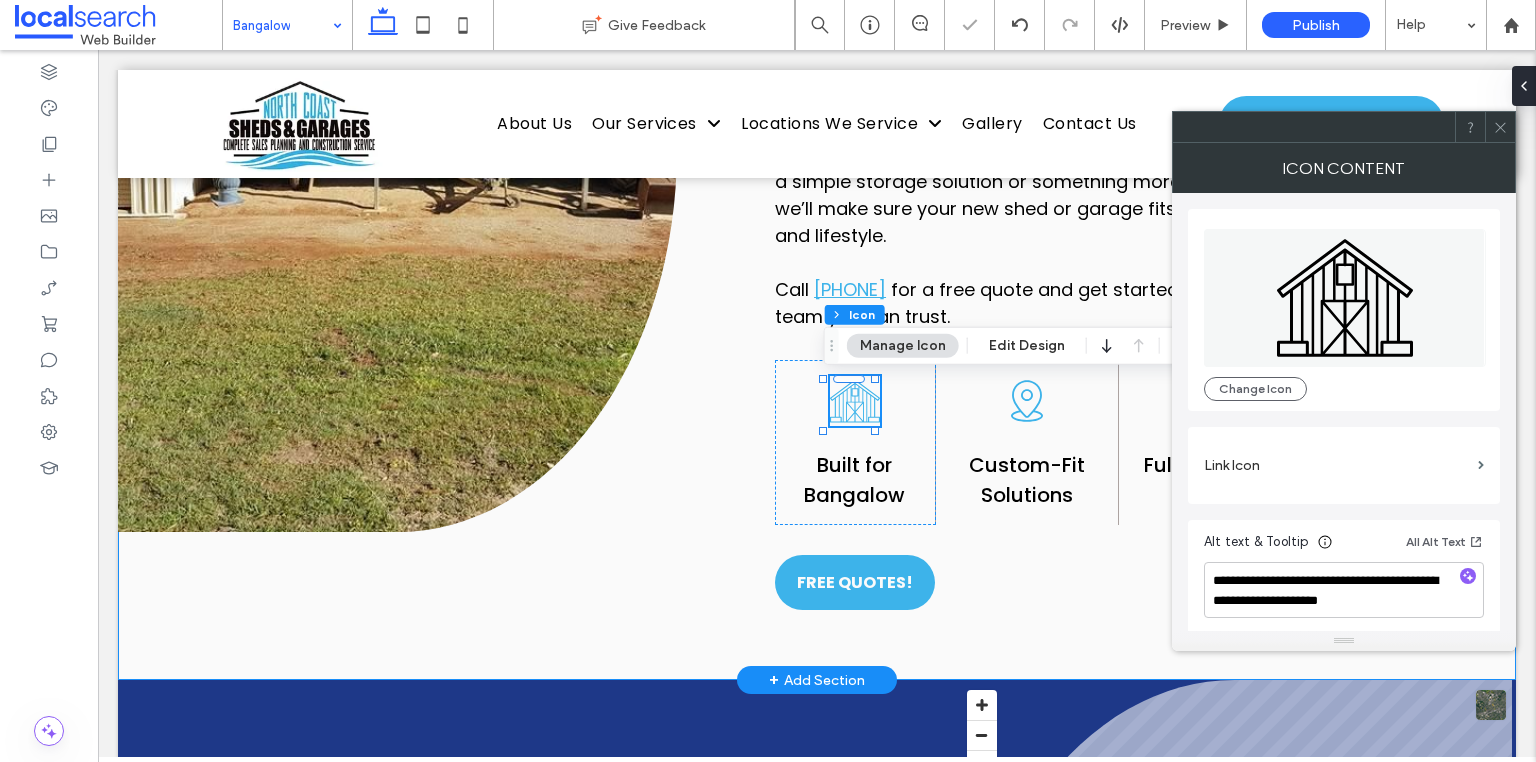click on "Bangalow specialists
Line Icon
Bangalow Garages & Sheds
Heritage charm meets modern needs in Bangalow, where well-built garages and sheds are essential. At North Coast Sheds & Garages, we specialise in custom garages and sheds in Bangalow that suit both the unique aesthetic of the region and the demands of everyday life. From classic backyard storage sheds to multi-vehicle garages on larger properties, we design and build structures that last. Our licensed team uses quality Australian materials, handles council approvals, and offers flexible designs with features like roller doors, mezzanines, and insulation. From a simple storage solution or something more substantial, we’ll make sure your new shed or garage fits your space and lifestyle. Call
0422 853 128   for a free quote and get started with a local team you can trust.
Pin Icon" at bounding box center (817, 149) 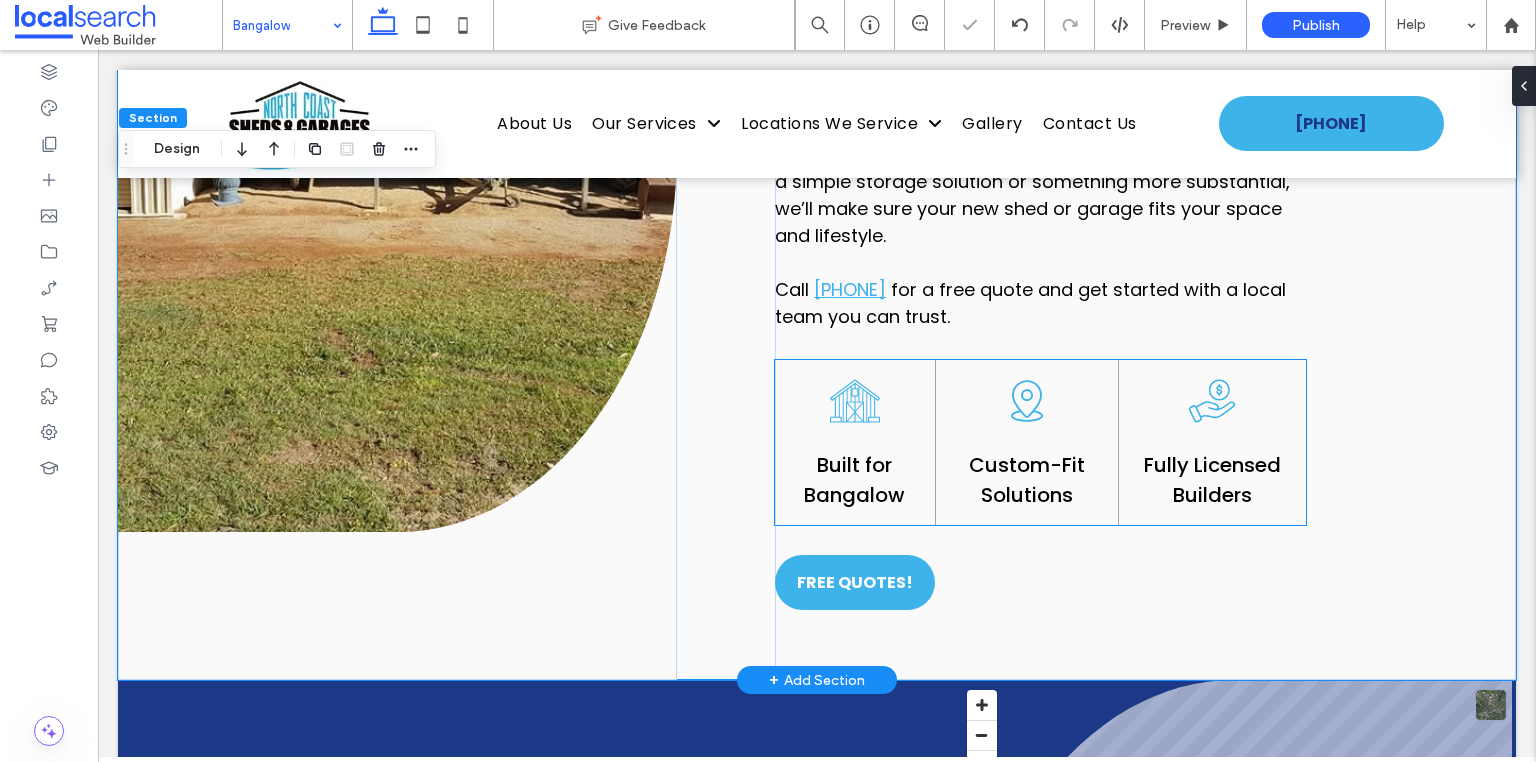 click on "Pin Icon" 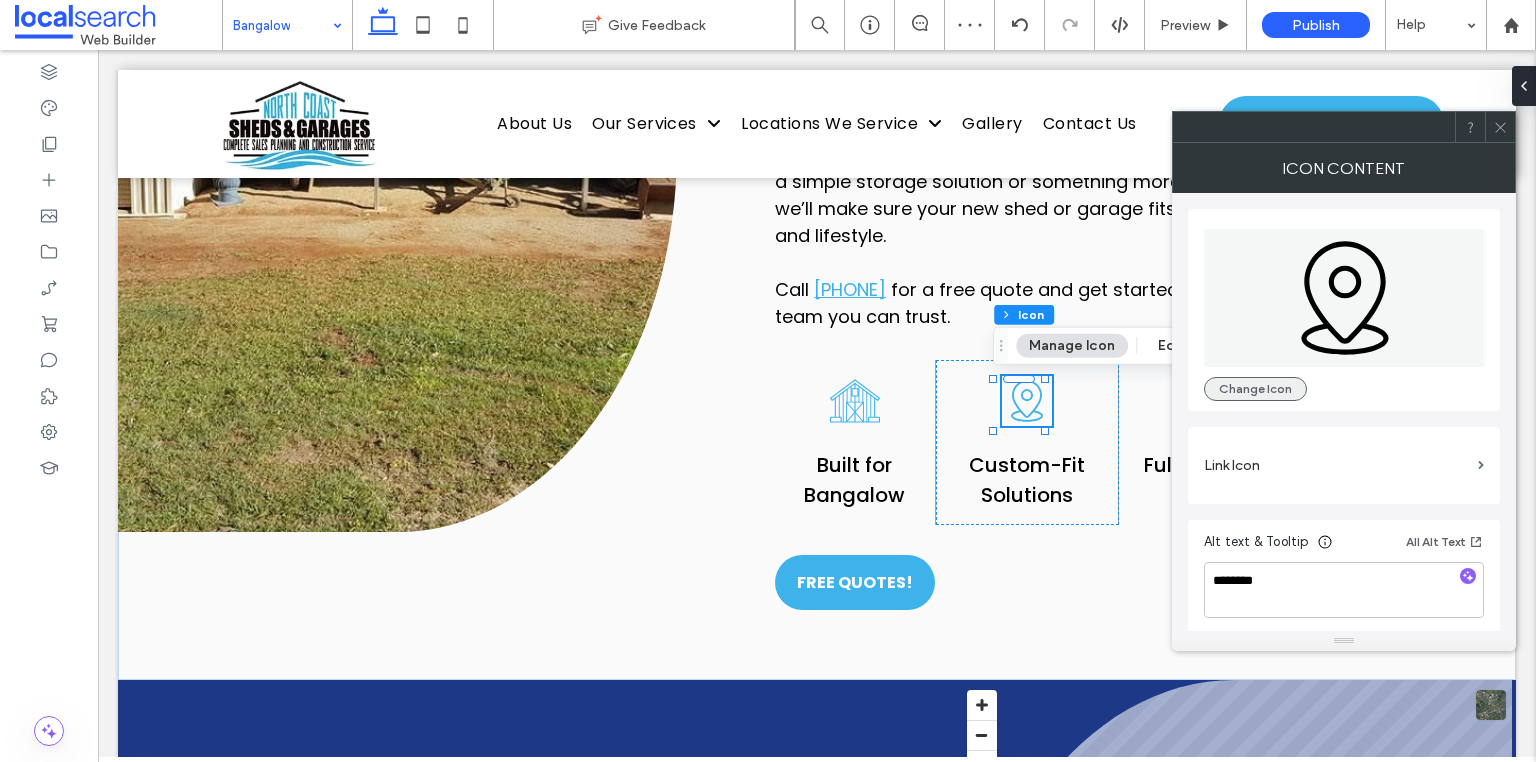 click on "Change Icon" at bounding box center [1255, 389] 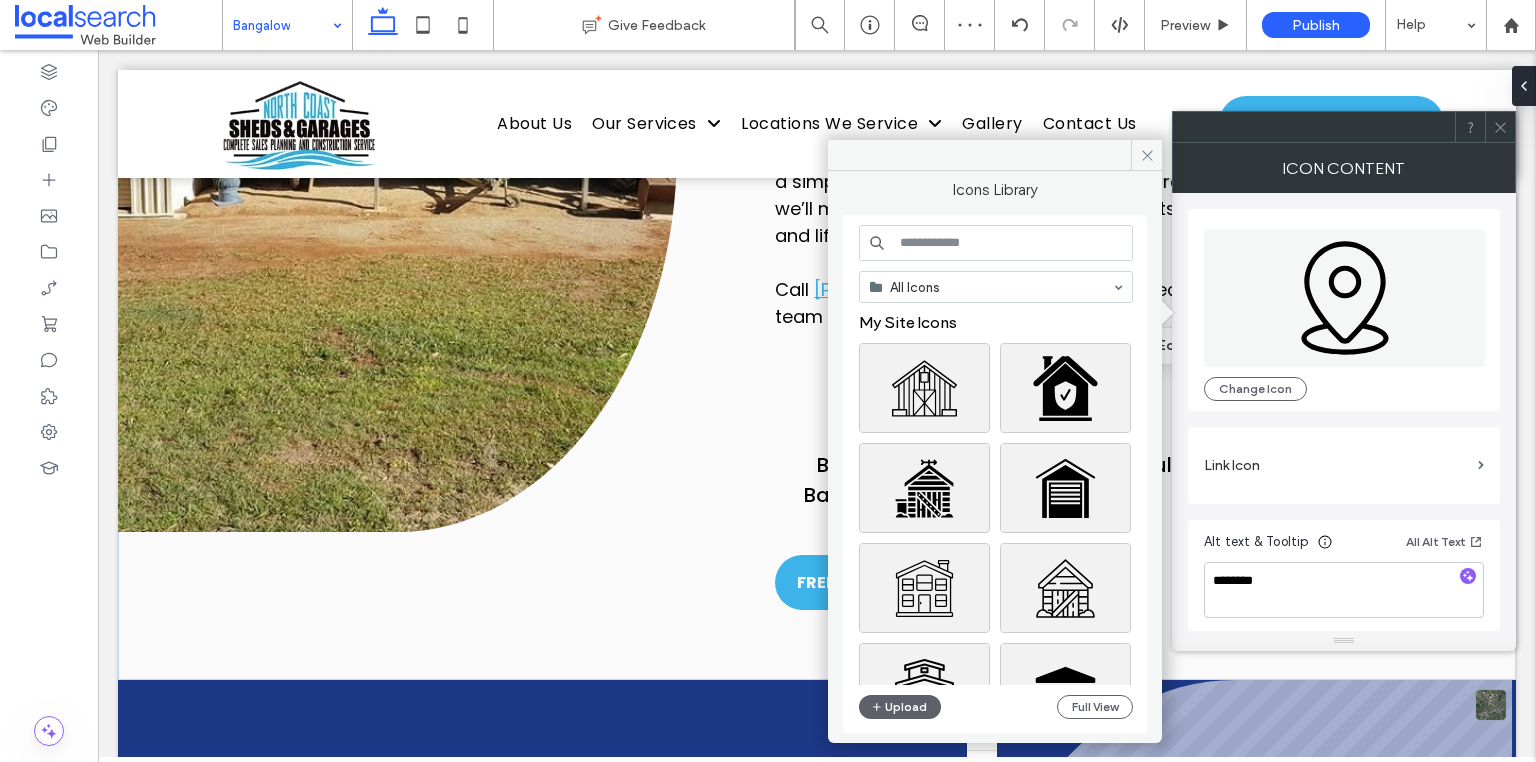 click at bounding box center [996, 243] 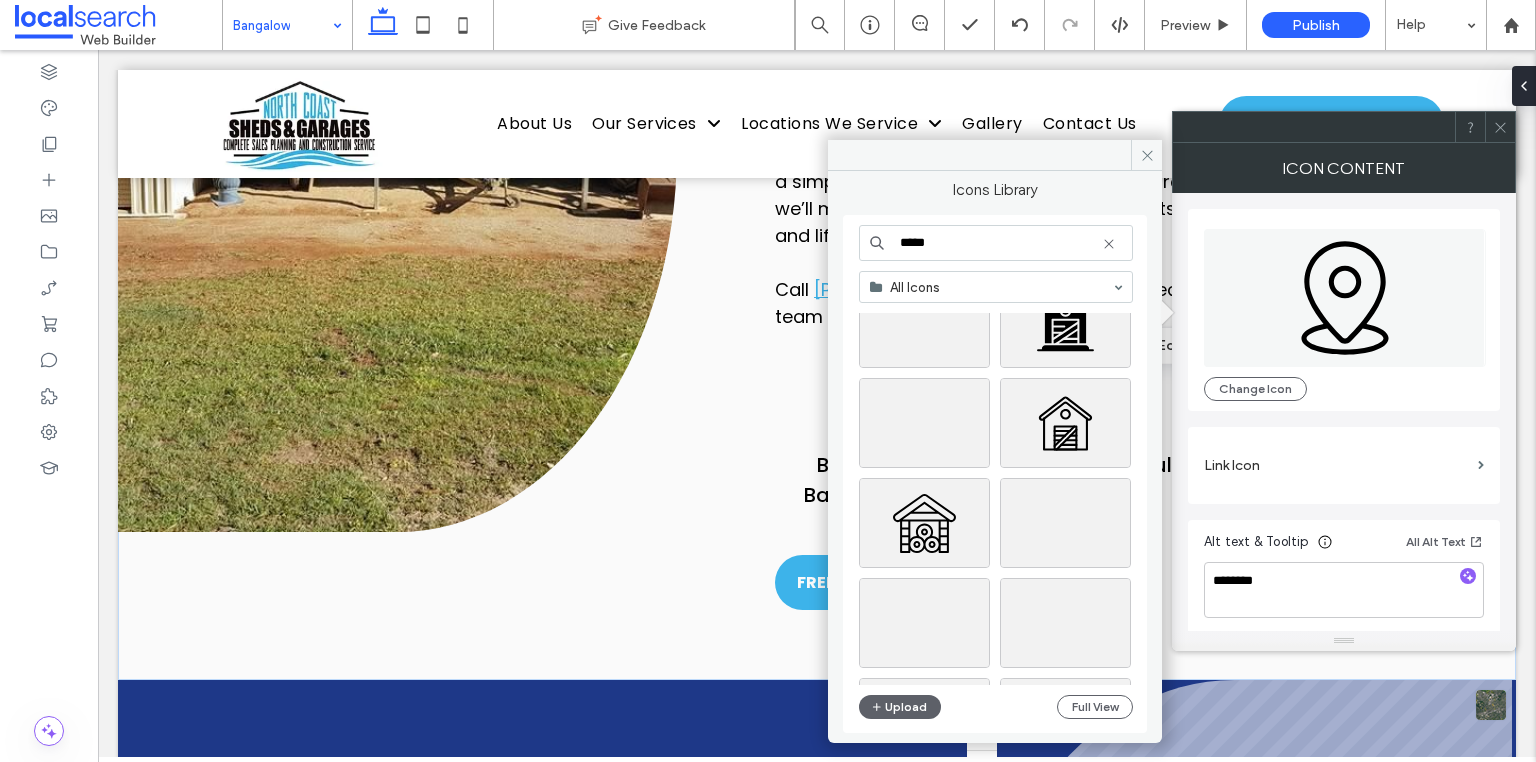 scroll, scrollTop: 880, scrollLeft: 0, axis: vertical 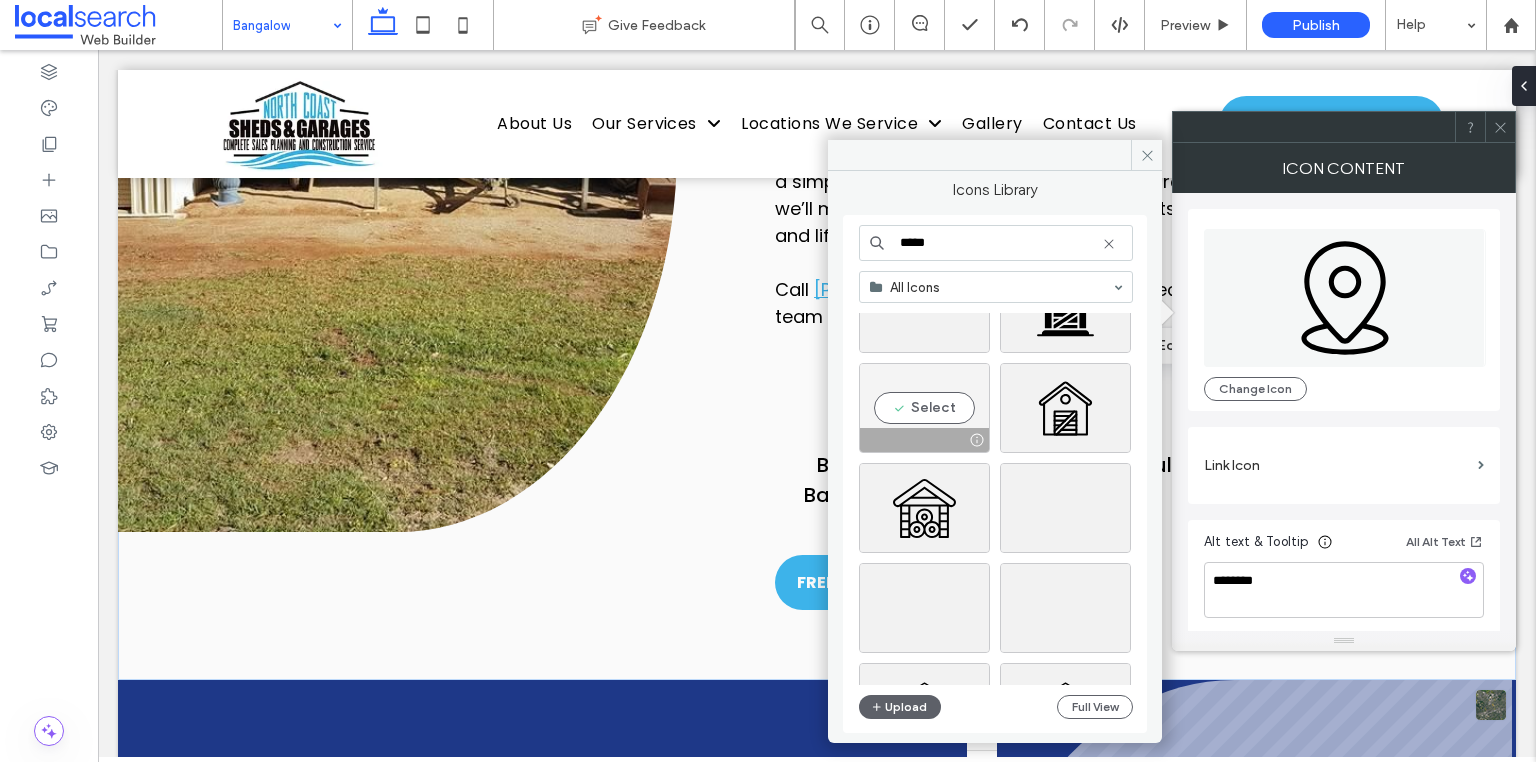 type on "*****" 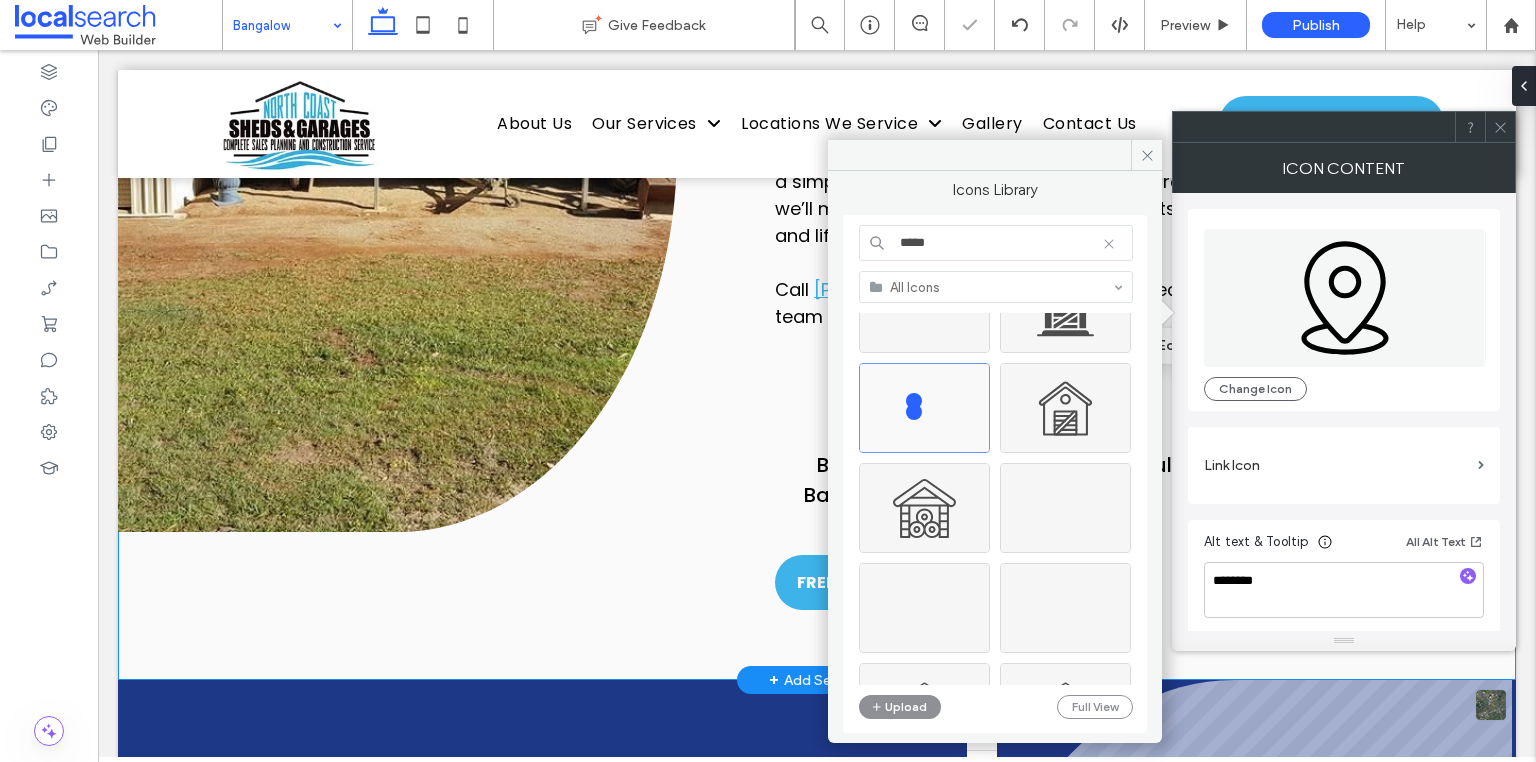 click on "Bangalow specialists
Line Icon
Bangalow Garages & Sheds
Heritage charm meets modern needs in Bangalow, where well-built garages and sheds are essential. At North Coast Sheds & Garages, we specialise in custom garages and sheds in Bangalow that suit both the unique aesthetic of the region and the demands of everyday life. From classic backyard storage sheds to multi-vehicle garages on larger properties, we design and build structures that last. Our licensed team uses quality Australian materials, handles council approvals, and offers flexible designs with features like roller doors, mezzanines, and insulation. From a simple storage solution or something more substantial, we’ll make sure your new shed or garage fits your space and lifestyle. Call
0422 853 128   for a free quote and get started with a local team you can trust.
Pin Icon" at bounding box center [817, 149] 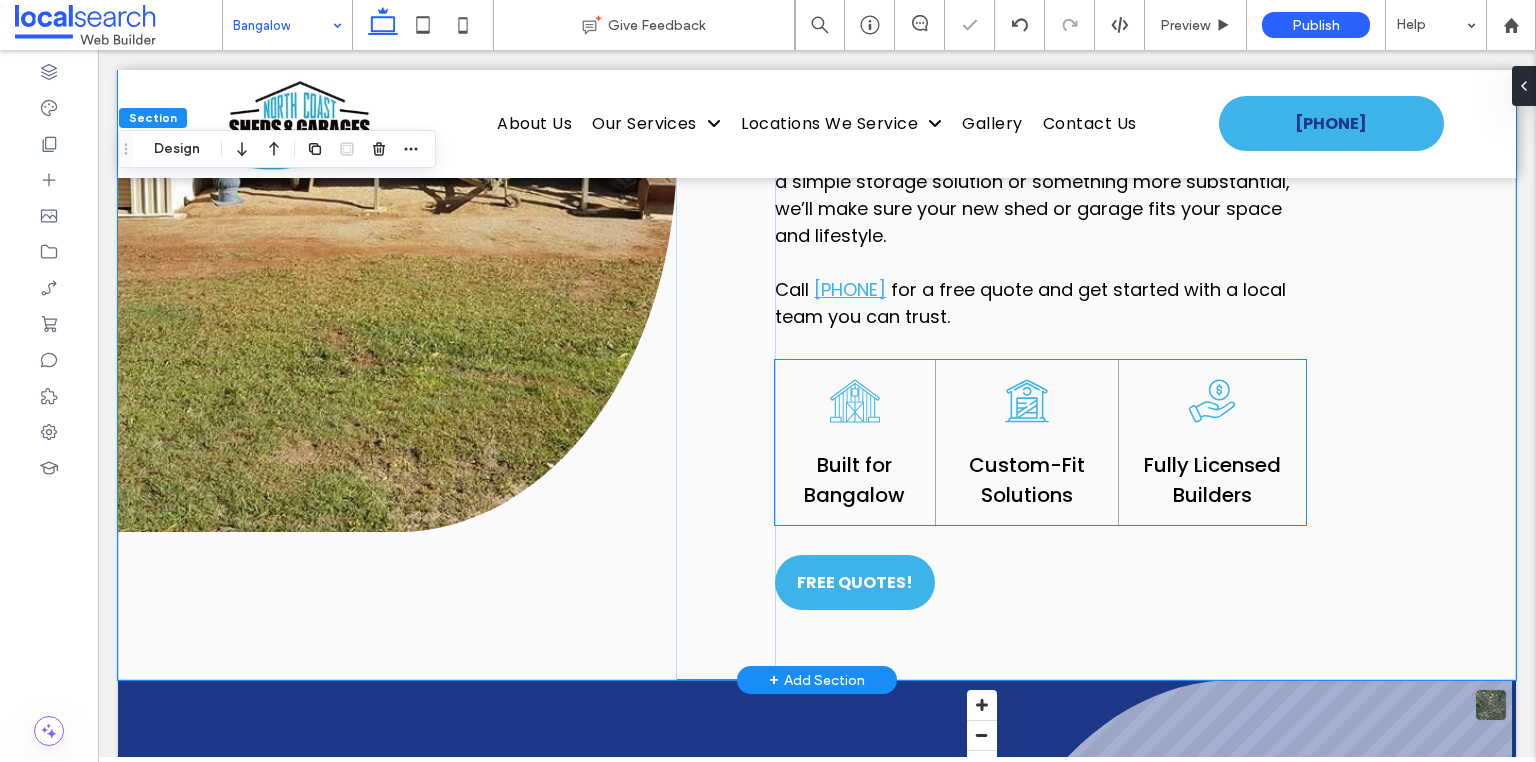 click on "Hand holding a coin with a dollar sign." 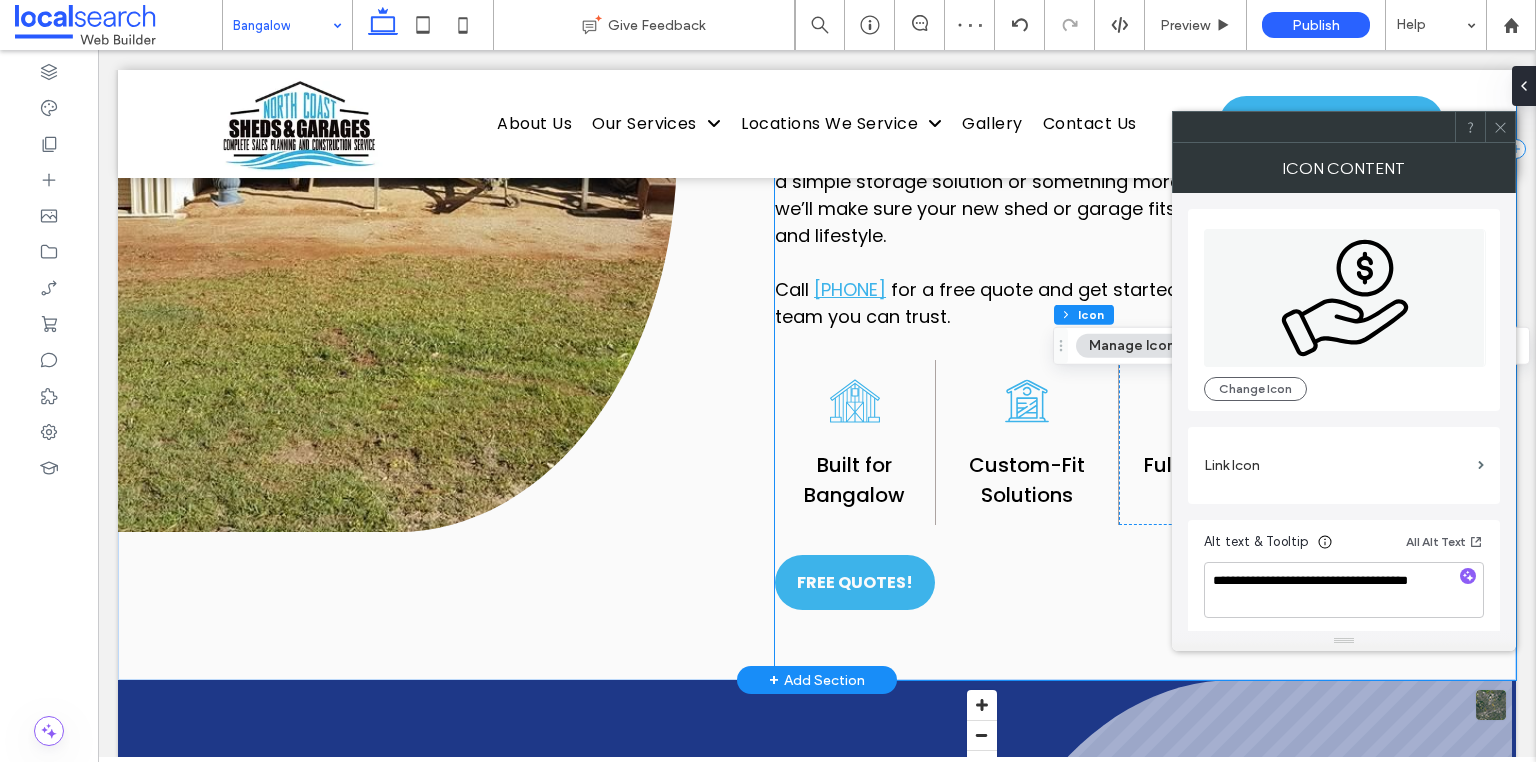 click on "Bangalow specialists
Line Icon
Bangalow Garages & Sheds
Heritage charm meets modern needs in Bangalow, where well-built garages and sheds are essential. At North Coast Sheds & Garages, we specialise in custom garages and sheds in Bangalow that suit both the unique aesthetic of the region and the demands of everyday life. From classic backyard storage sheds to multi-vehicle garages on larger properties, we design and build structures that last. Our licensed team uses quality Australian materials, handles council approvals, and offers flexible designs with features like roller doors, mezzanines, and insulation. From a simple storage solution or something more substantial, we’ll make sure your new shed or garage fits your space and lifestyle. Call
0422 853 128   for a free quote and get started with a local team you can trust.
Custom-Fit Solutions
Built for Bangalow" at bounding box center [1145, 149] 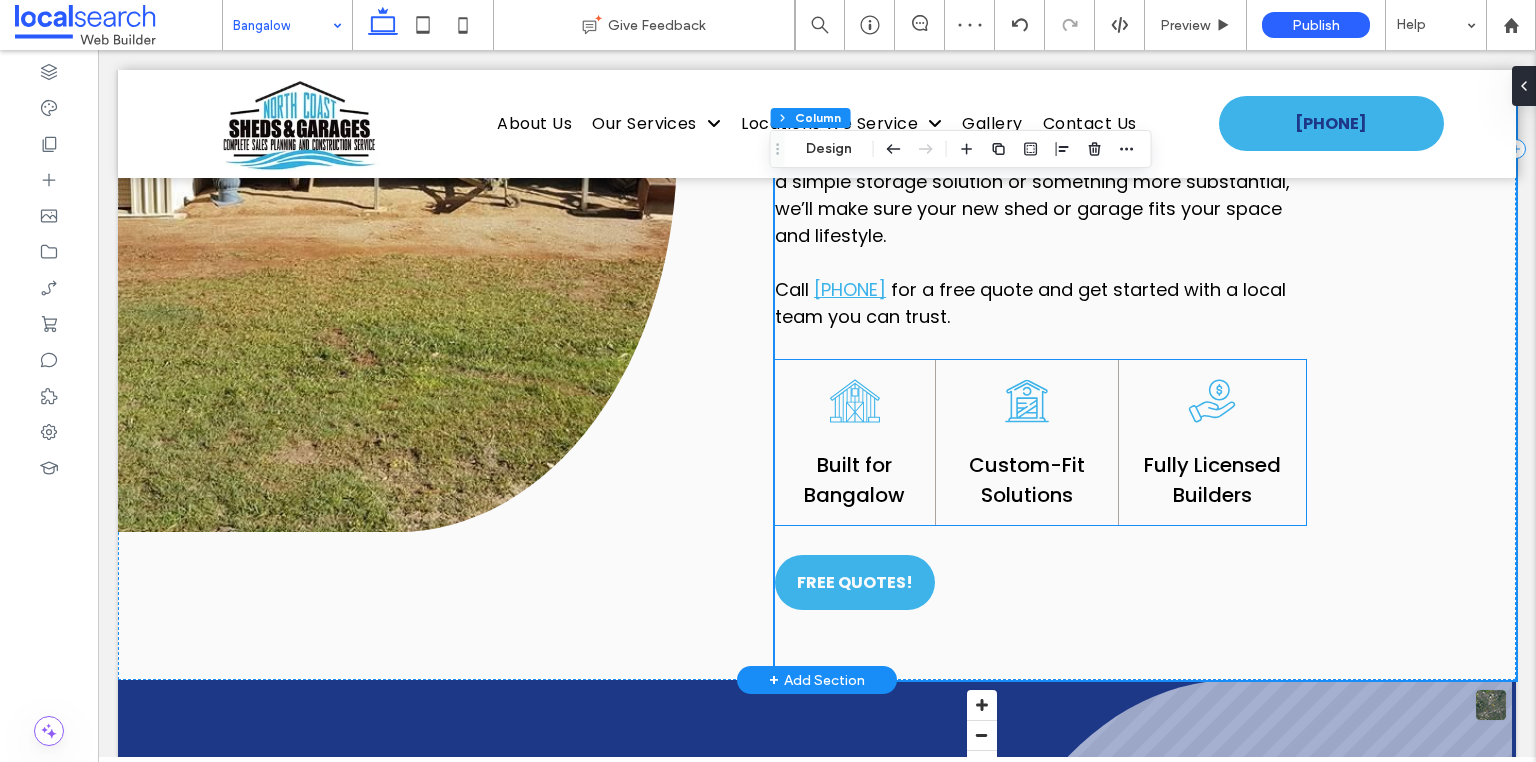 click on "Hand holding a coin with a dollar sign." 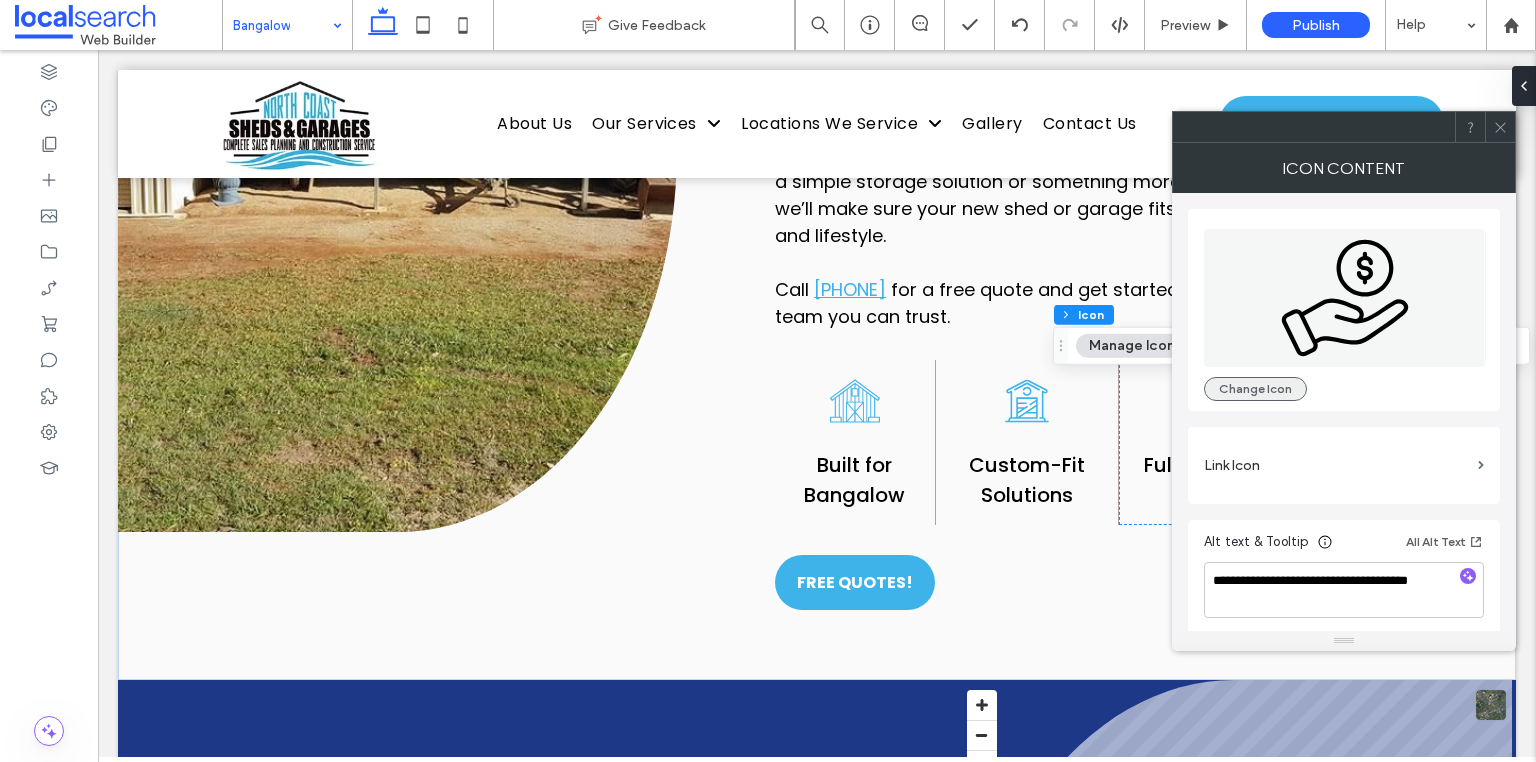 click on "Change Icon" at bounding box center (1255, 389) 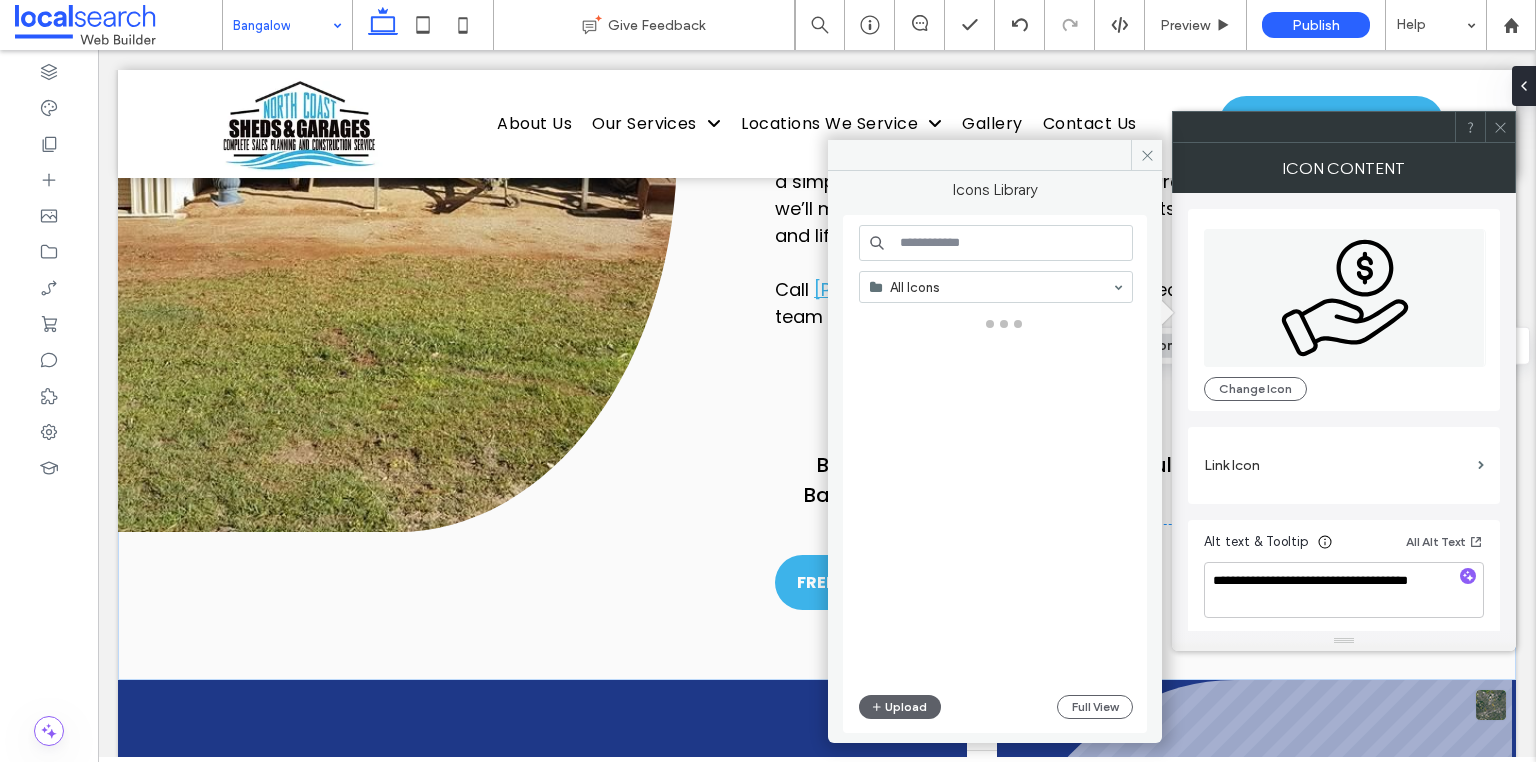click at bounding box center [996, 243] 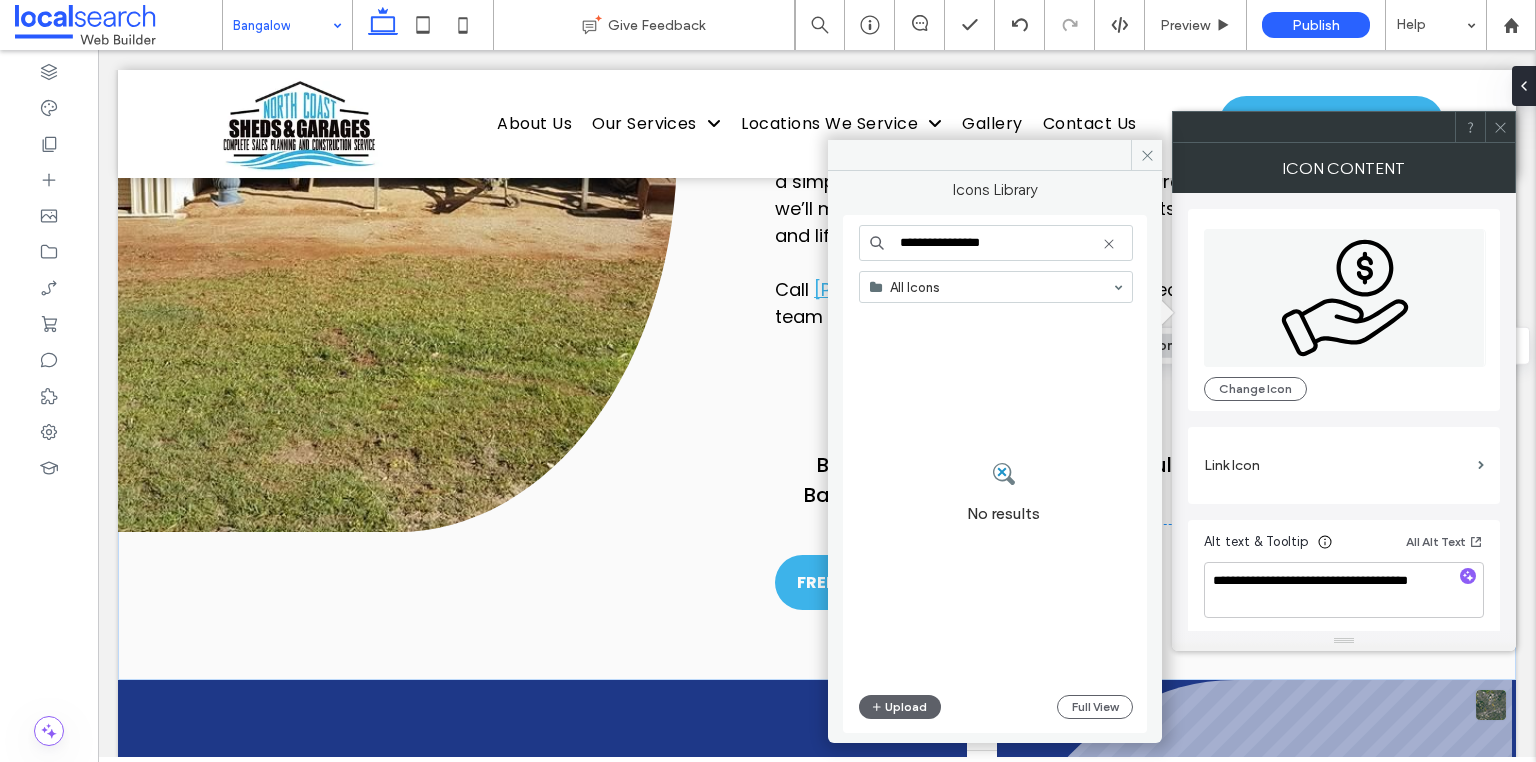 drag, startPoint x: 955, startPoint y: 243, endPoint x: 860, endPoint y: 248, distance: 95.131485 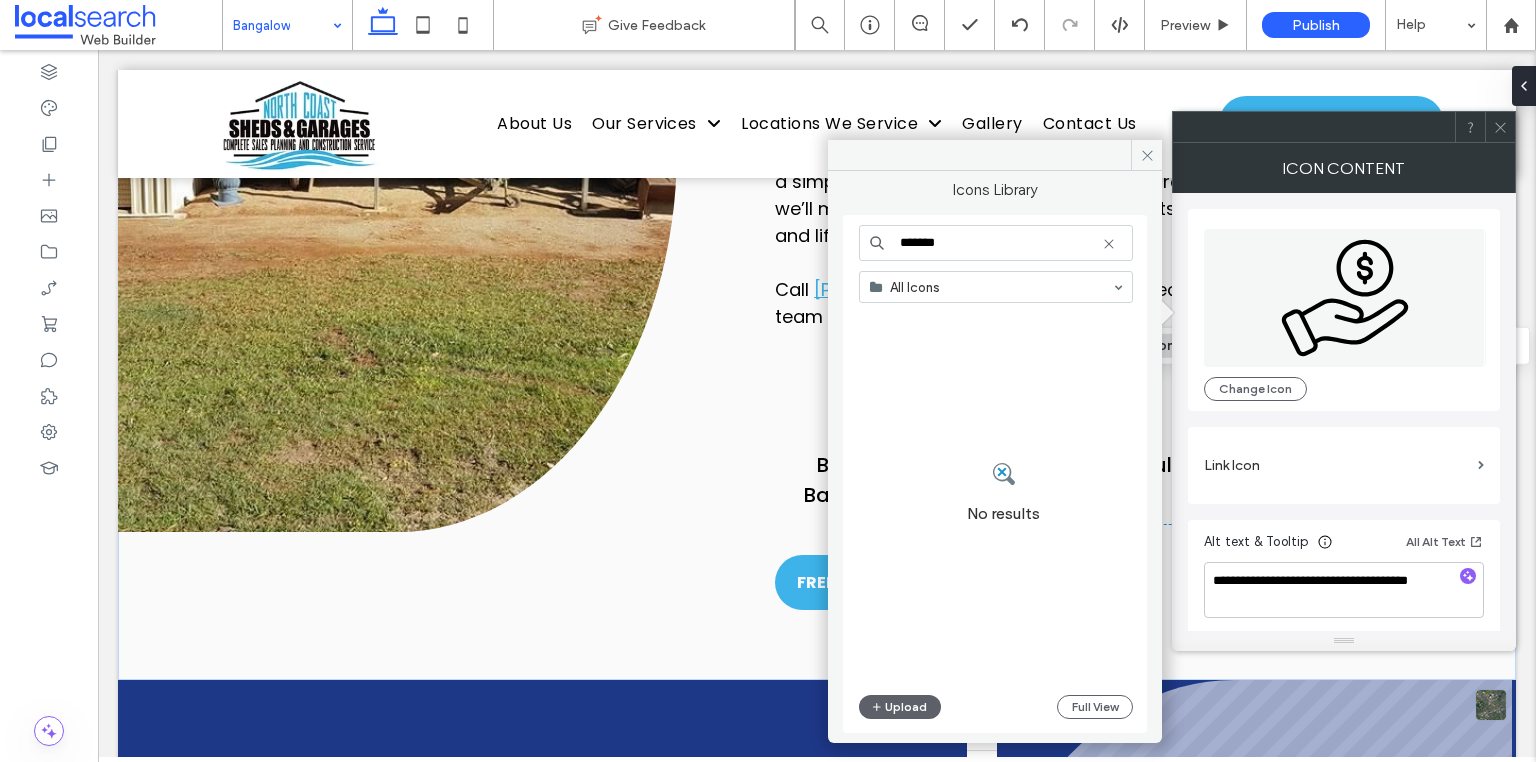 type on "*******" 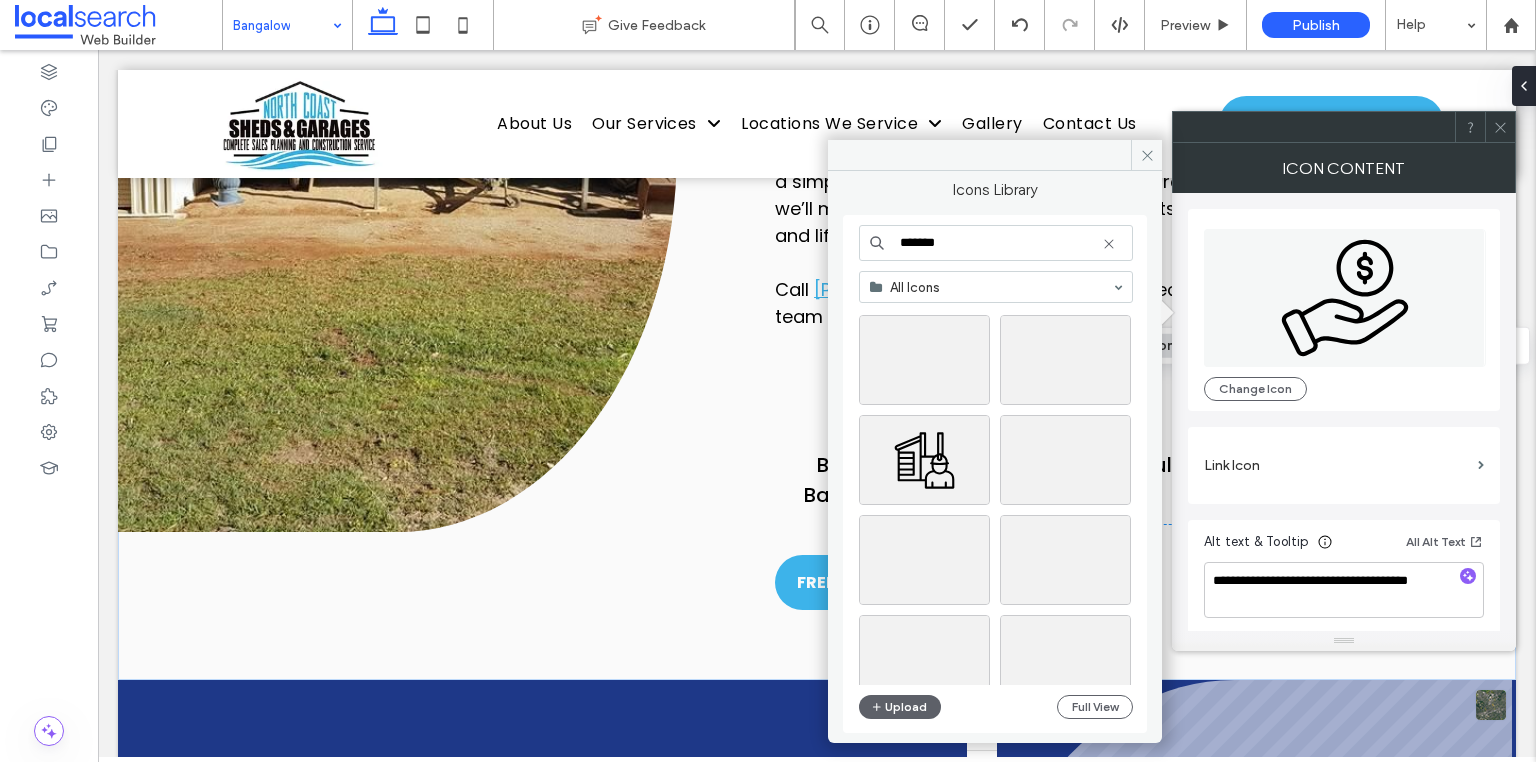 scroll, scrollTop: 800, scrollLeft: 0, axis: vertical 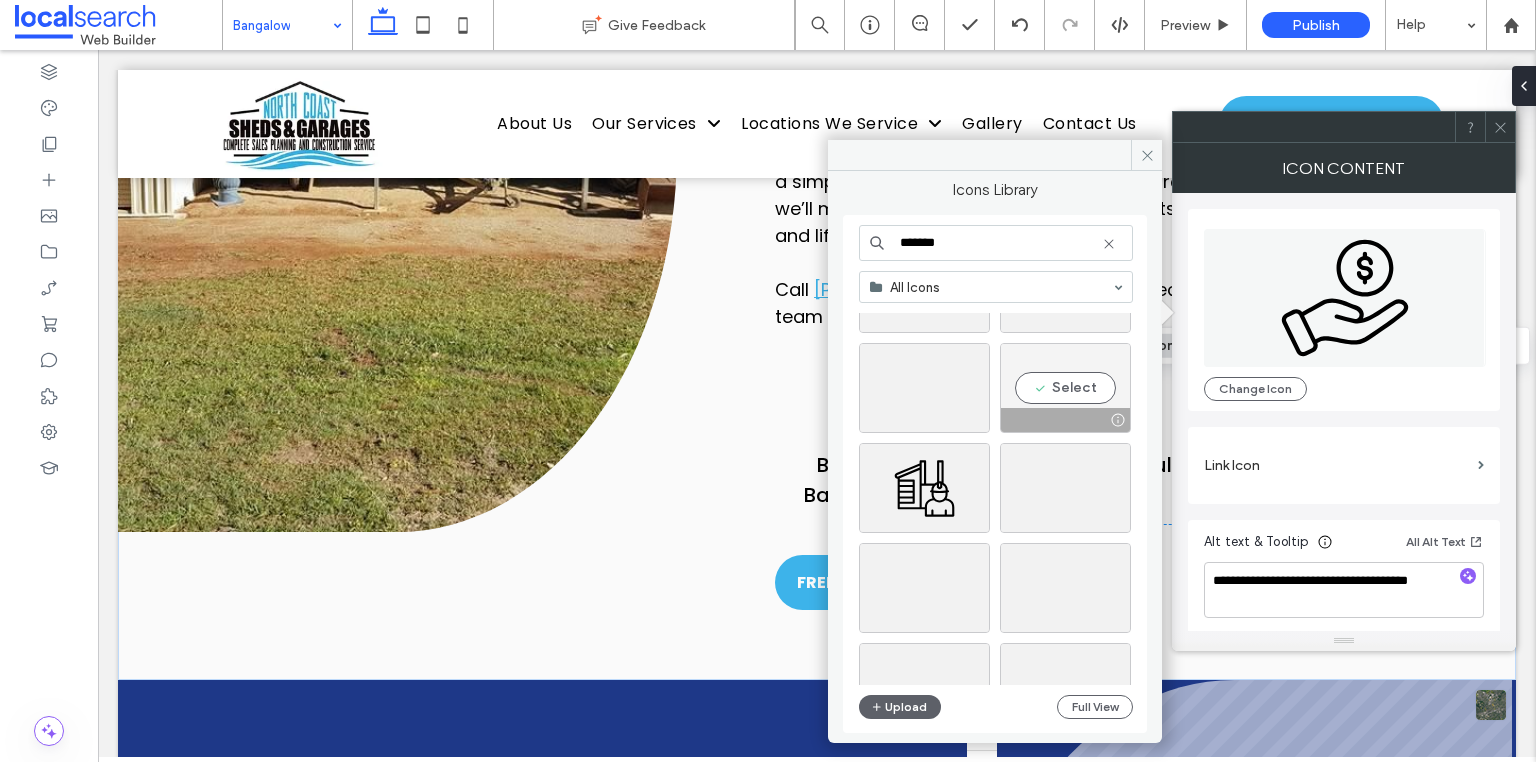 click on "Select" at bounding box center [1065, 388] 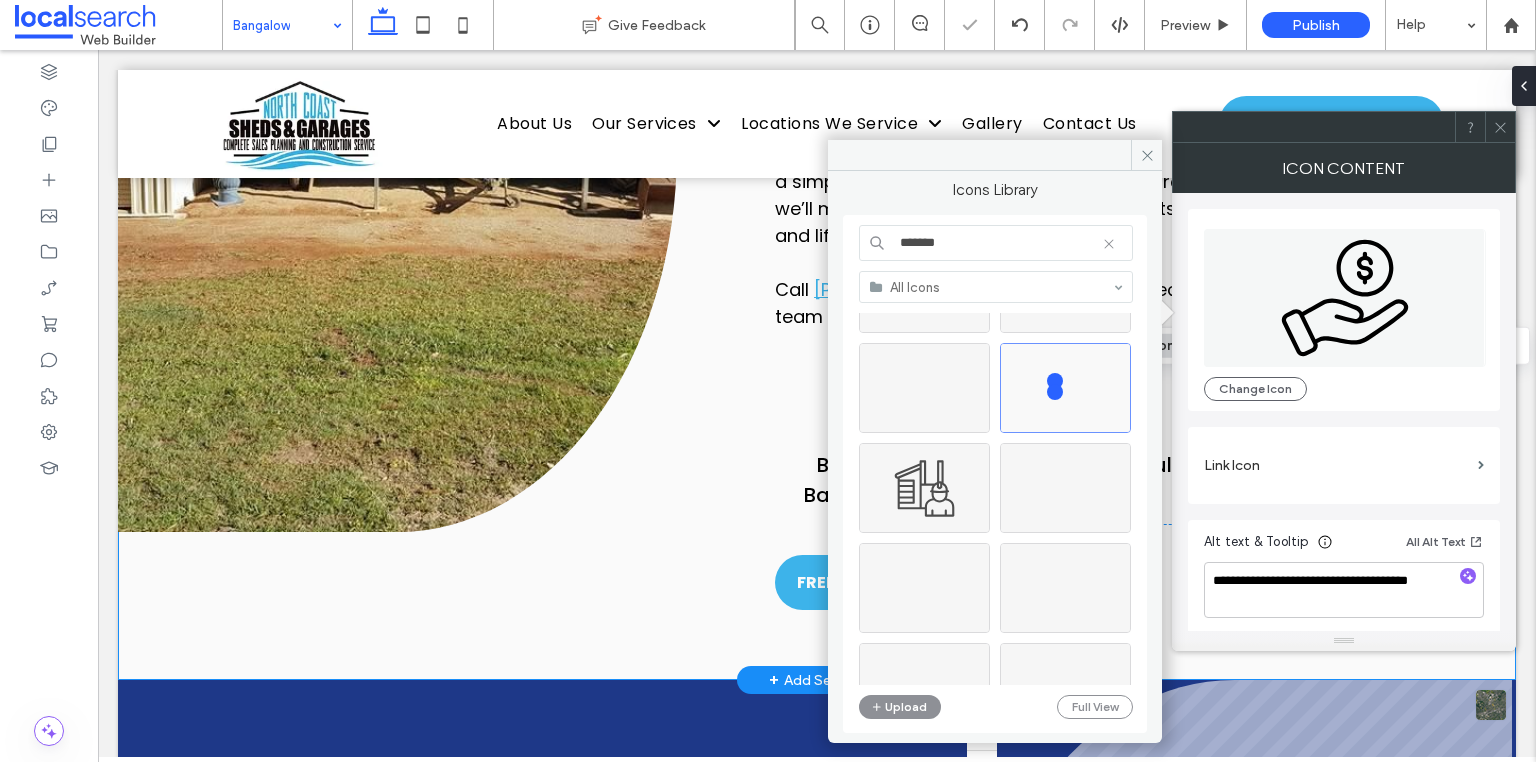 click on "Bangalow specialists
Line Icon
Bangalow Garages & Sheds
Heritage charm meets modern needs in Bangalow, where well-built garages and sheds are essential. At North Coast Sheds & Garages, we specialise in custom garages and sheds in Bangalow that suit both the unique aesthetic of the region and the demands of everyday life. From classic backyard storage sheds to multi-vehicle garages on larger properties, we design and build structures that last. Our licensed team uses quality Australian materials, handles council approvals, and offers flexible designs with features like roller doors, mezzanines, and insulation. From a simple storage solution or something more substantial, we’ll make sure your new shed or garage fits your space and lifestyle. Call
0422 853 128   for a free quote and get started with a local team you can trust." at bounding box center (817, 149) 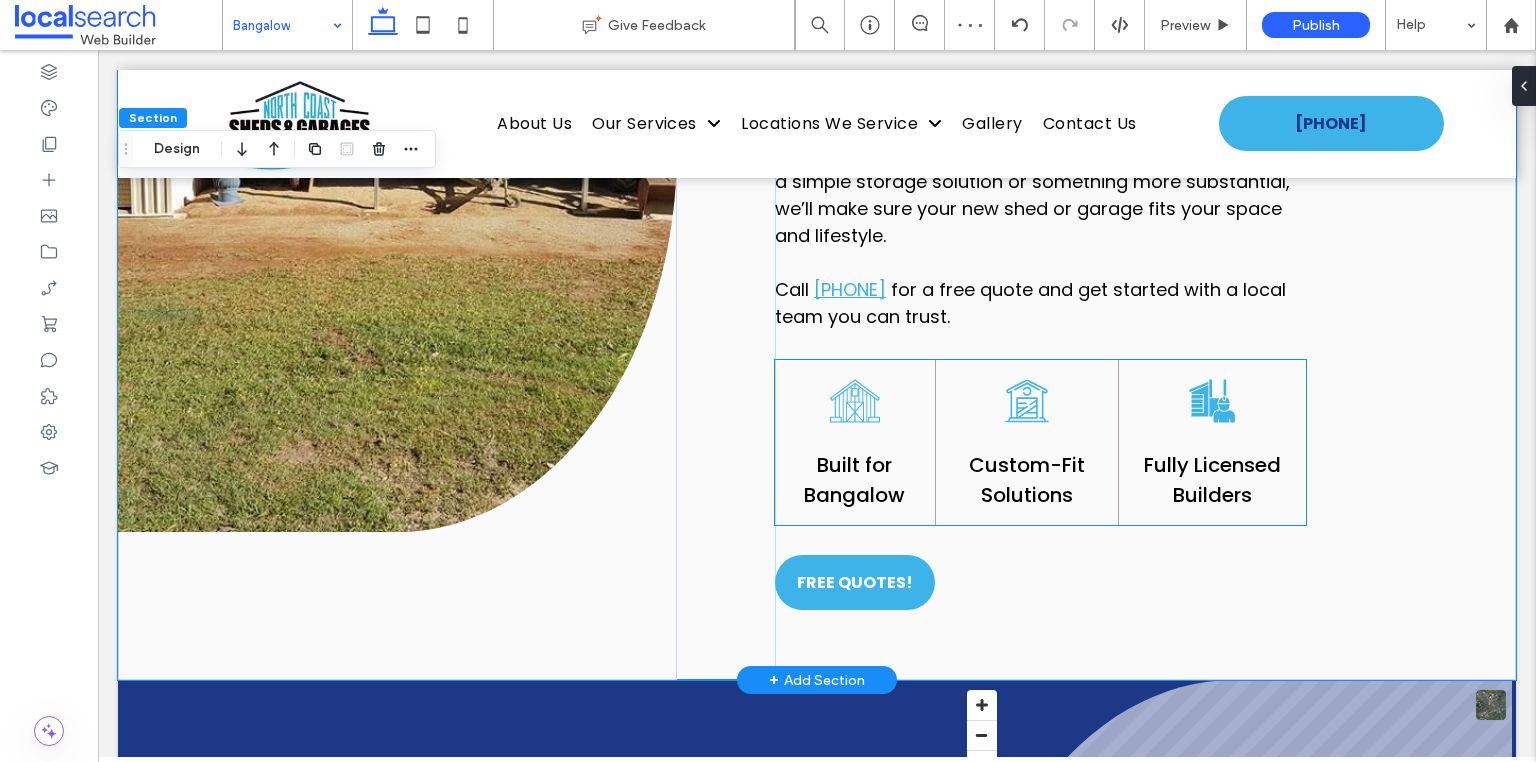 click 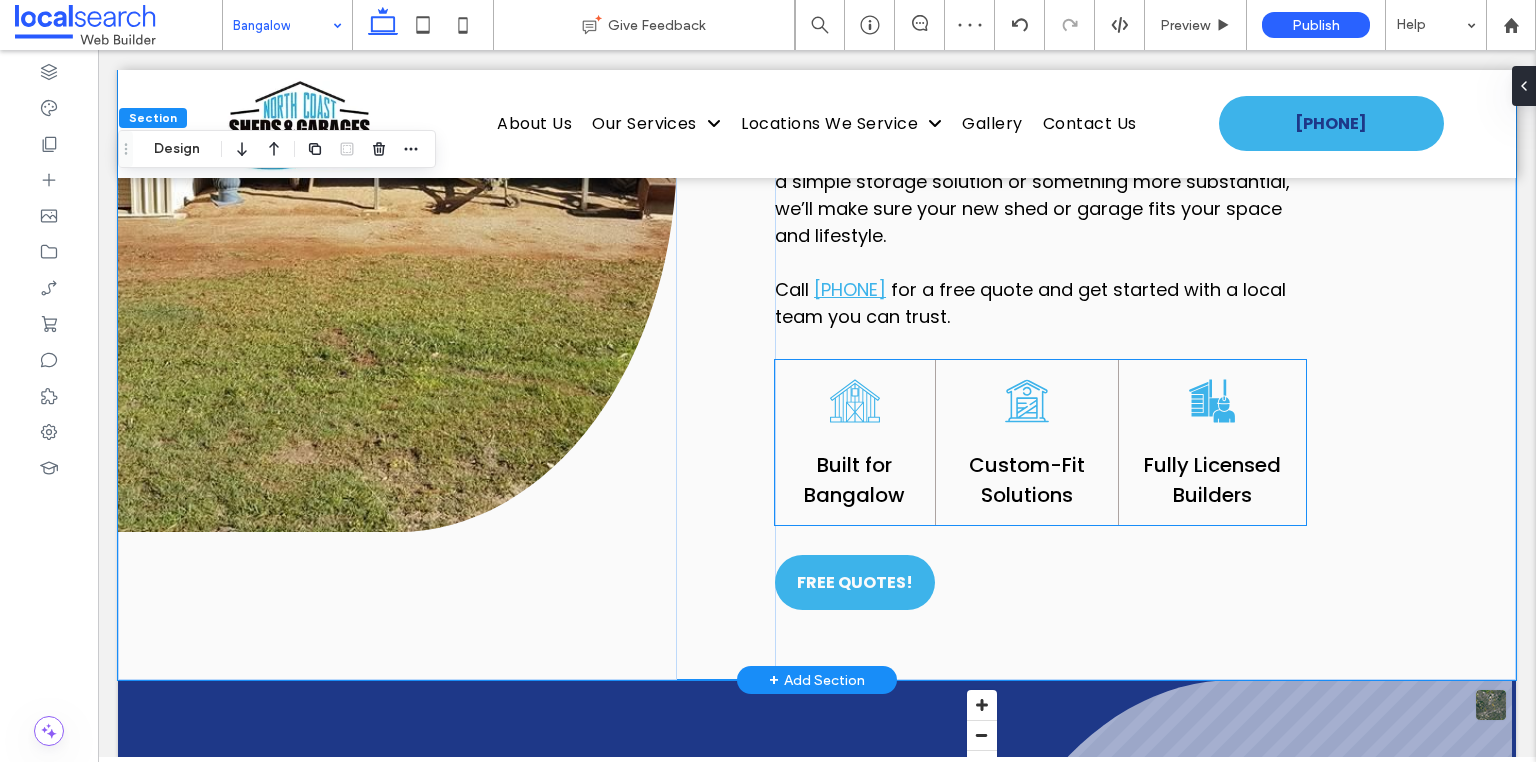 click 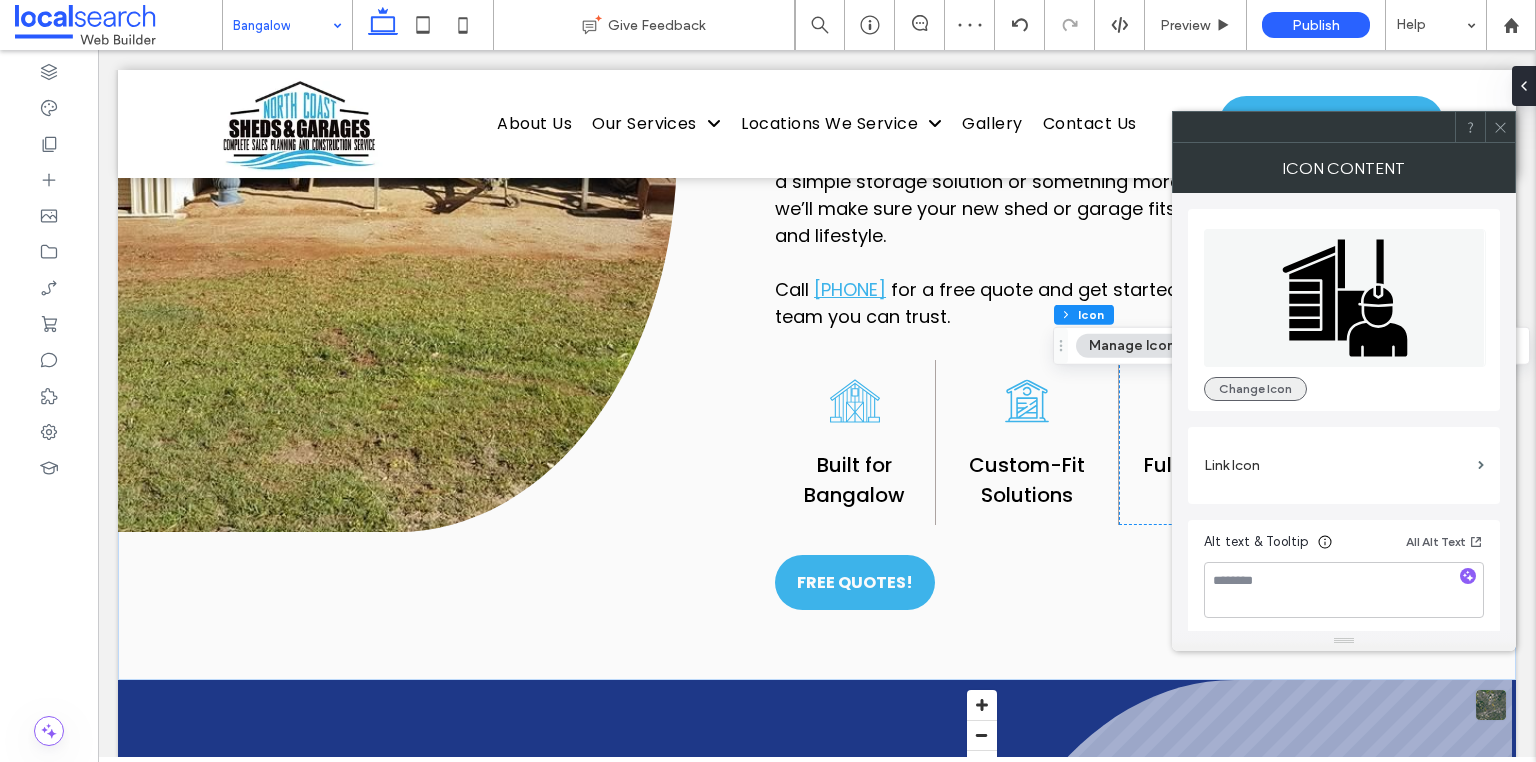 click on "Change Icon" at bounding box center (1255, 389) 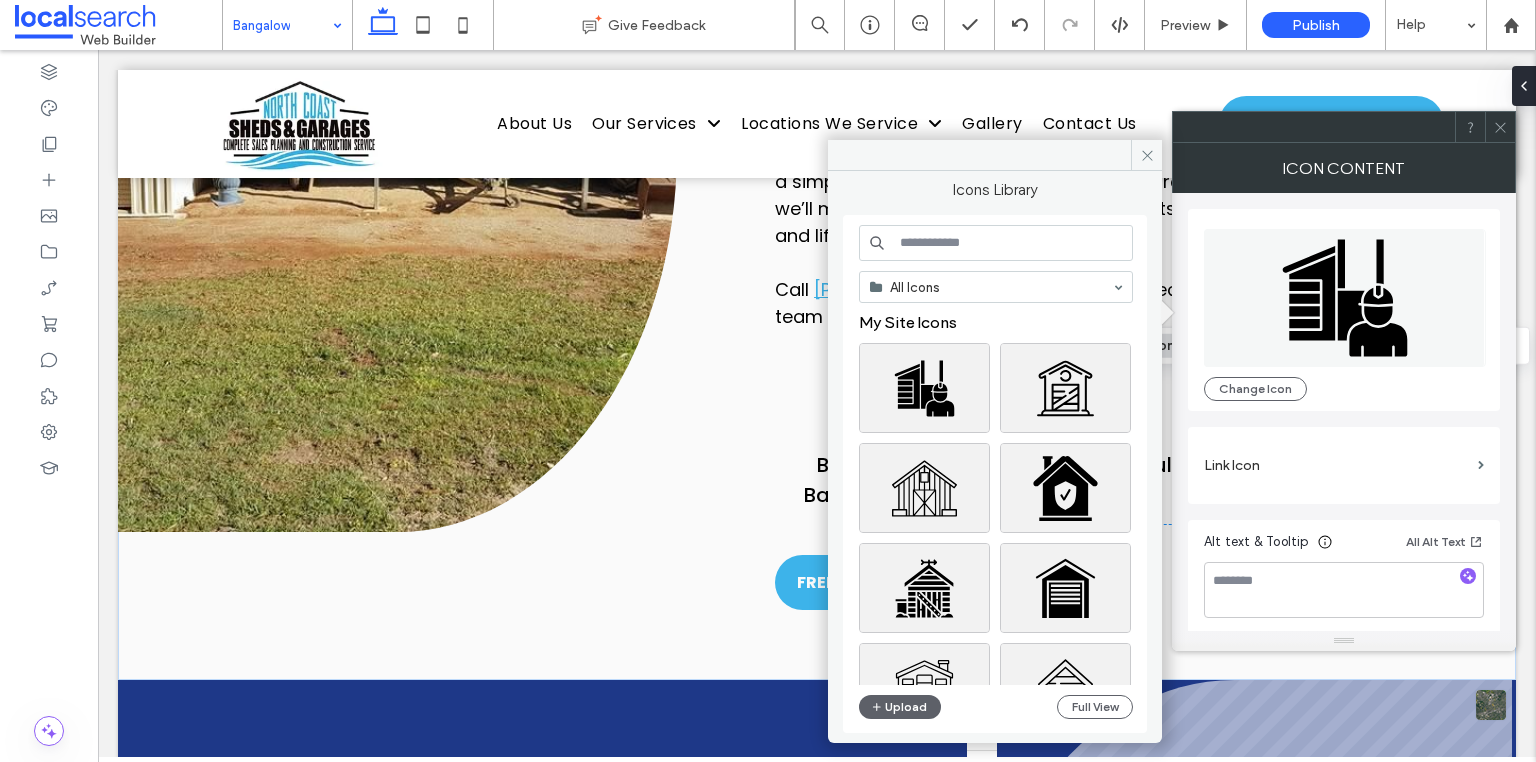 click at bounding box center [996, 243] 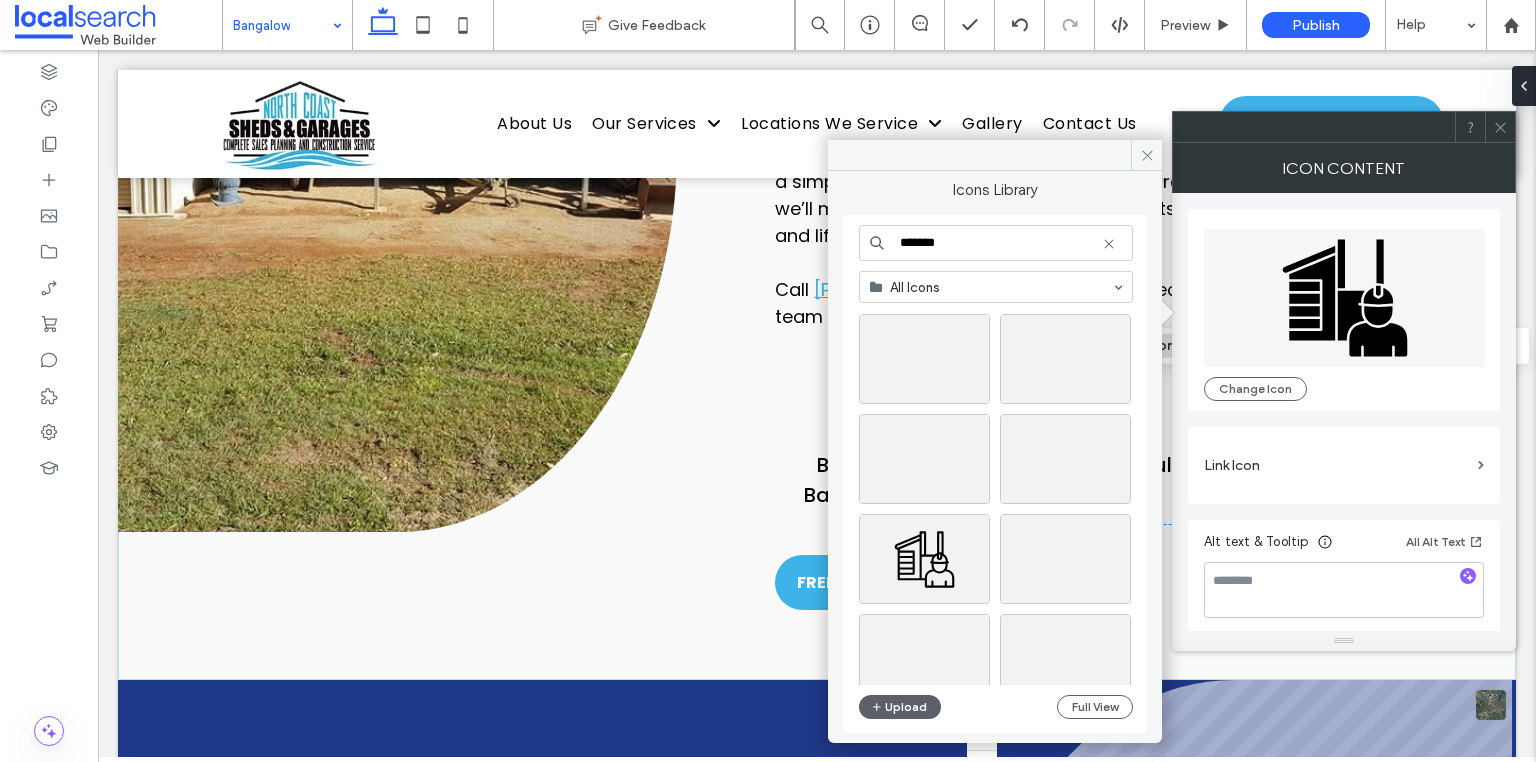 scroll, scrollTop: 880, scrollLeft: 0, axis: vertical 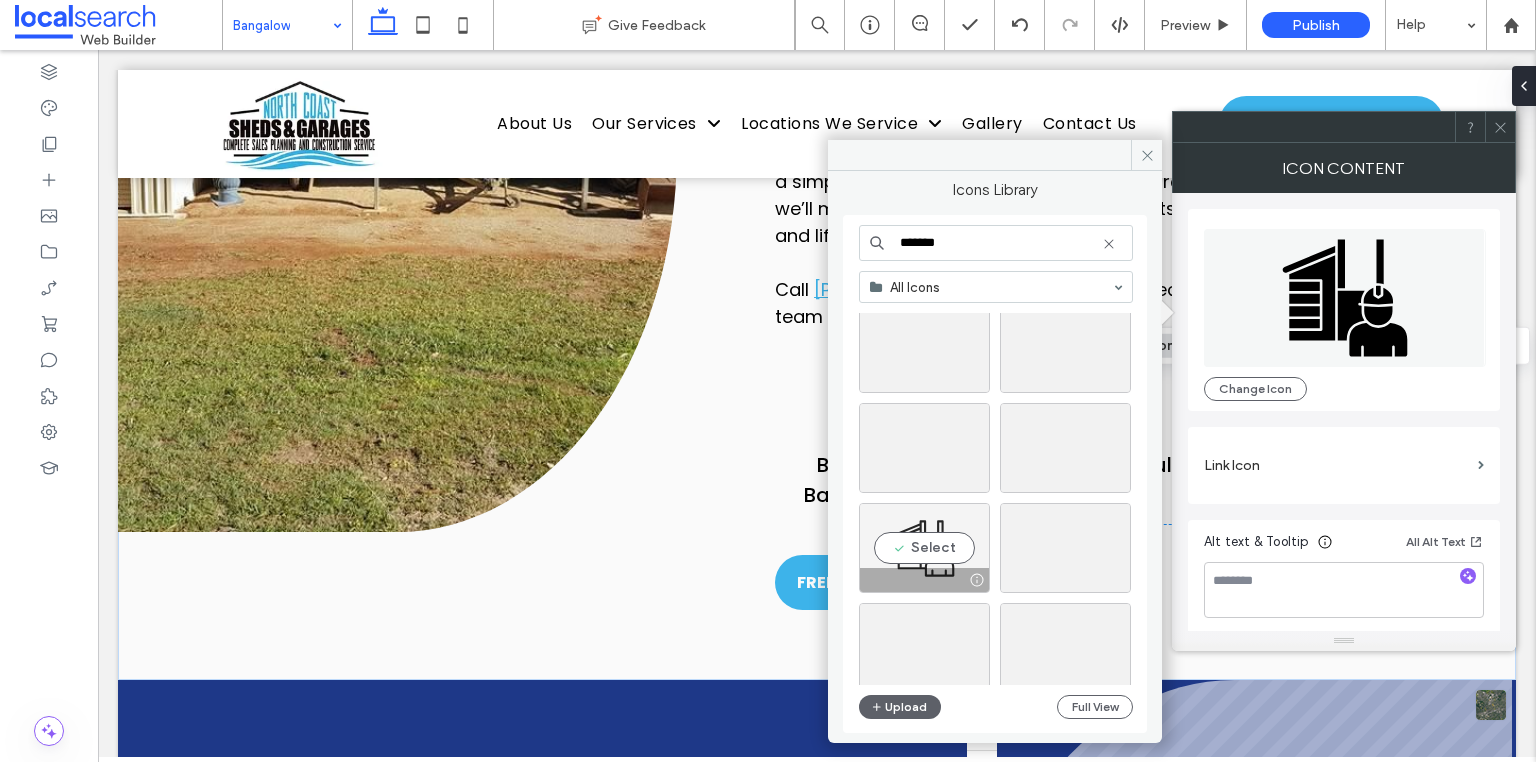 type on "*******" 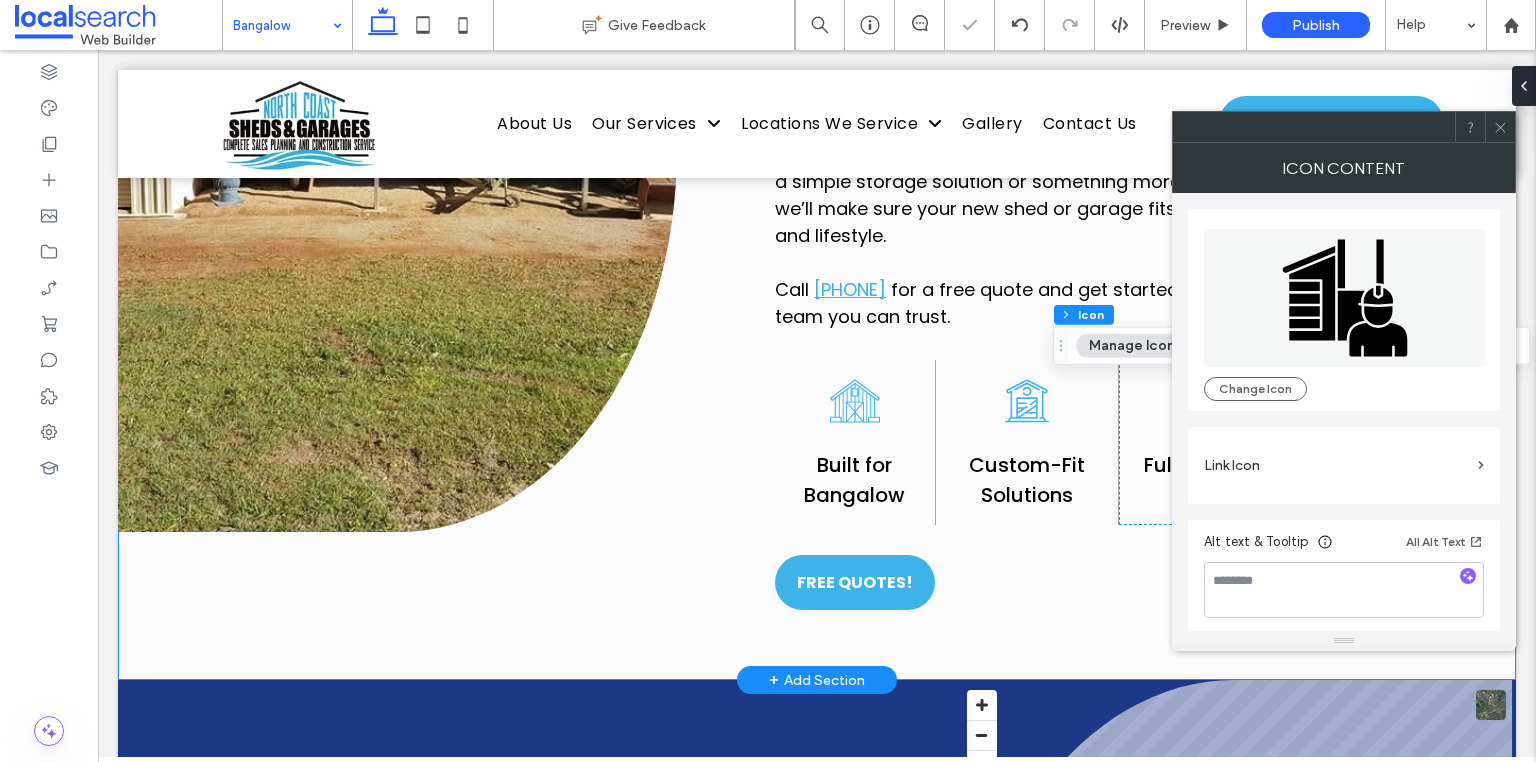 click on "Bangalow specialists
Line Icon
Bangalow Garages & Sheds
Heritage charm meets modern needs in Bangalow, where well-built garages and sheds are essential. At North Coast Sheds & Garages, we specialise in custom garages and sheds in Bangalow that suit both the unique aesthetic of the region and the demands of everyday life. From classic backyard storage sheds to multi-vehicle garages on larger properties, we design and build structures that last. Our licensed team uses quality Australian materials, handles council approvals, and offers flexible designs with features like roller doors, mezzanines, and insulation. From a simple storage solution or something more substantial, we’ll make sure your new shed or garage fits your space and lifestyle. Call
0422 853 128   for a free quote and get started with a local team you can trust." at bounding box center (817, 149) 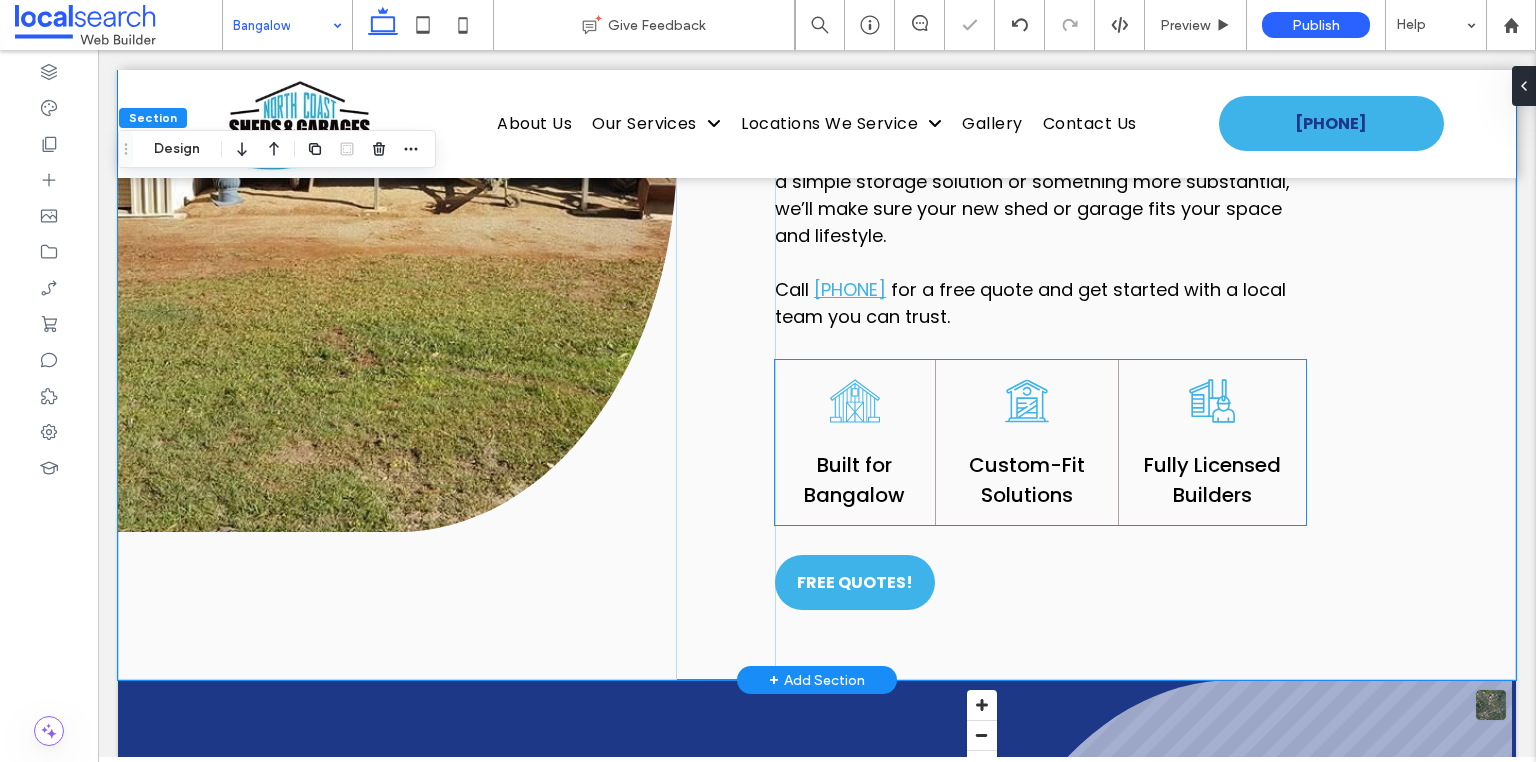 click 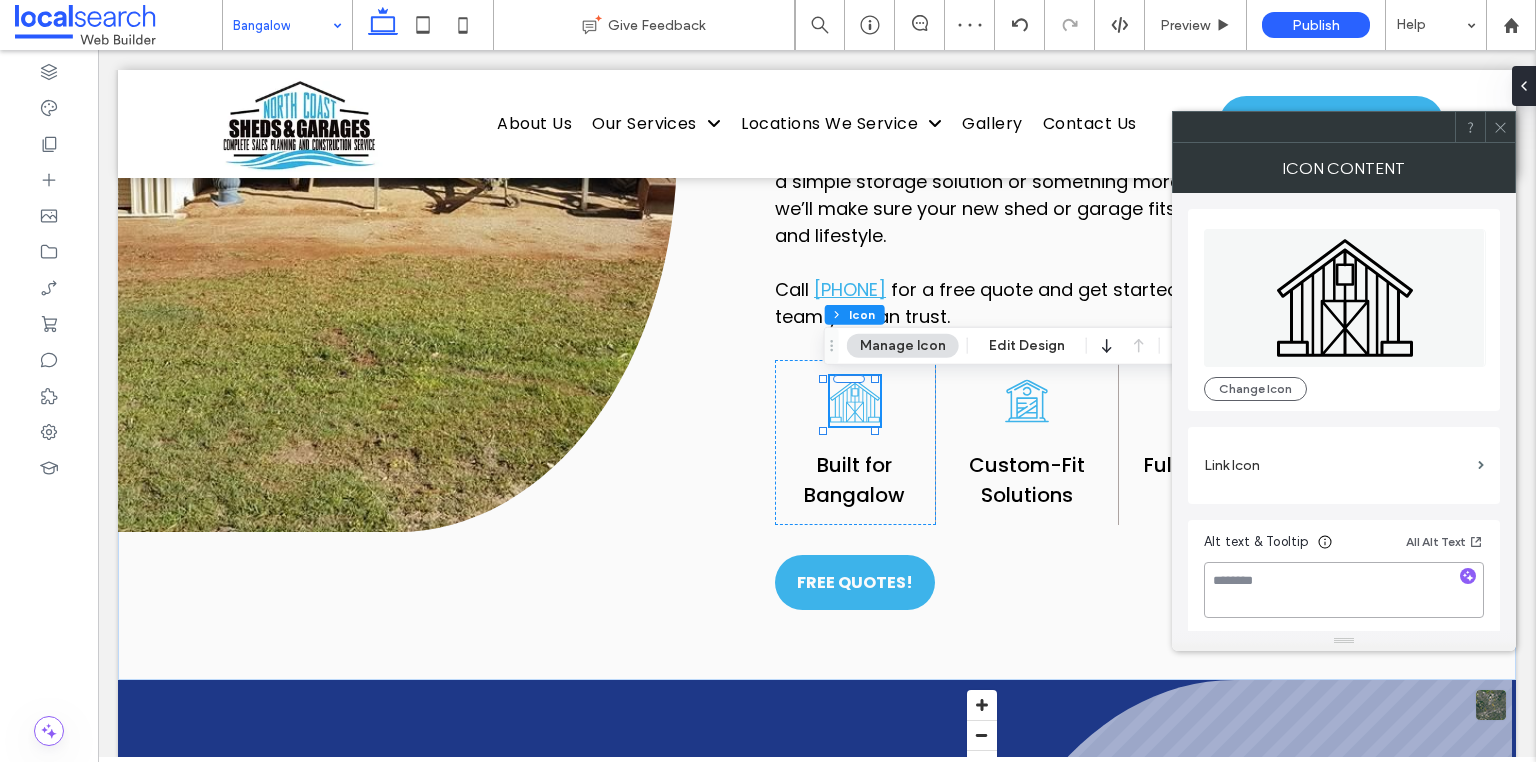 click at bounding box center [1344, 590] 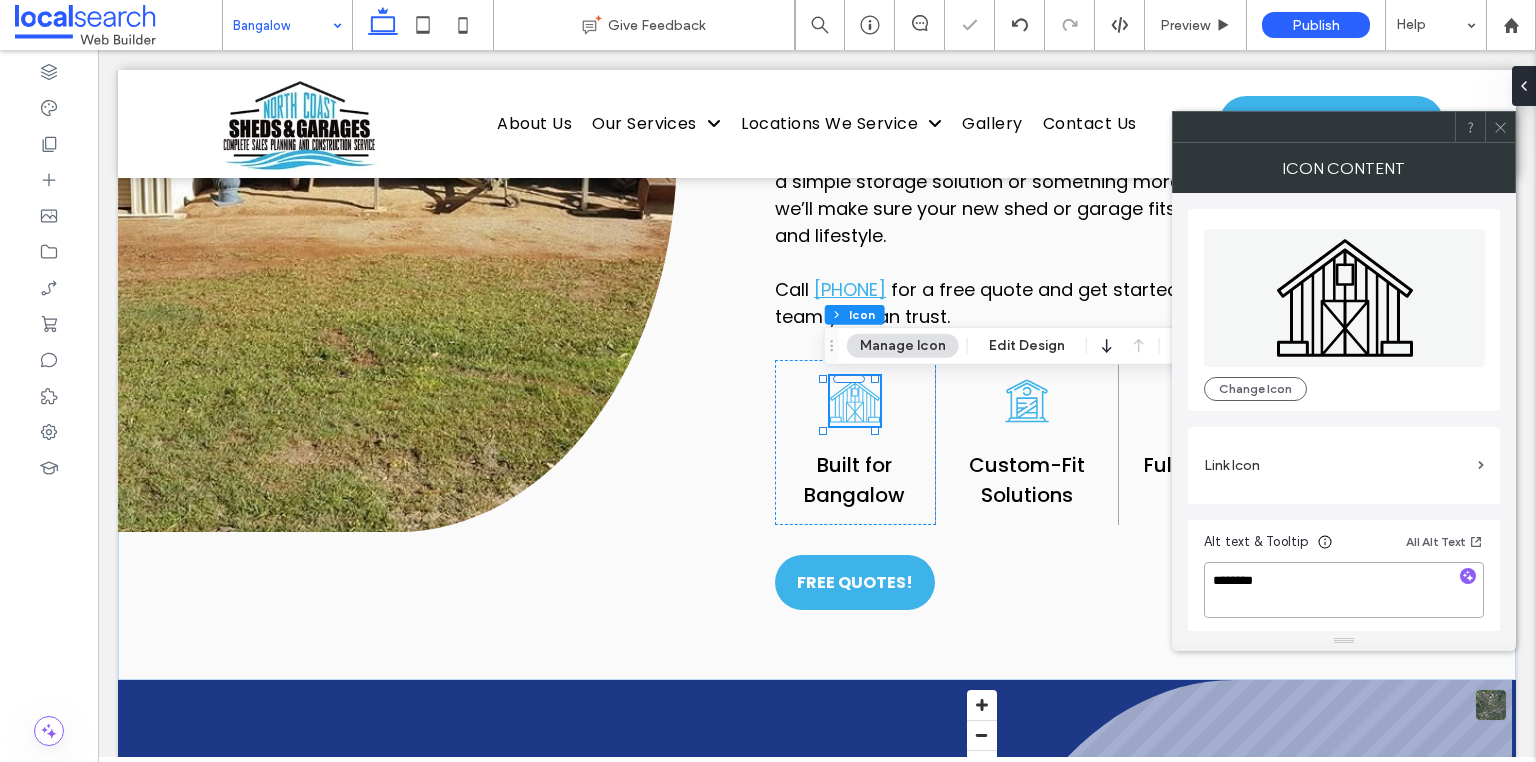 type on "*********" 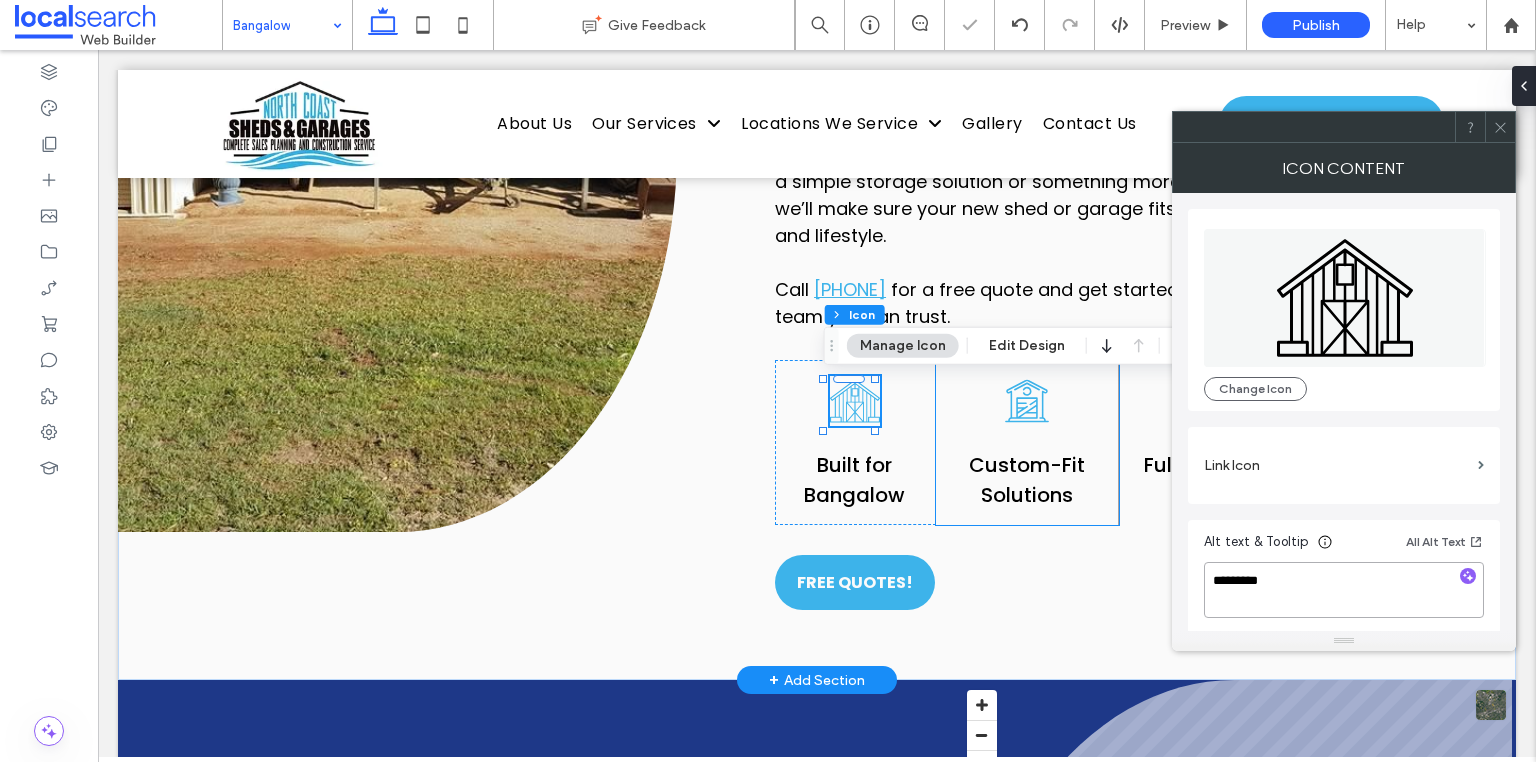 click 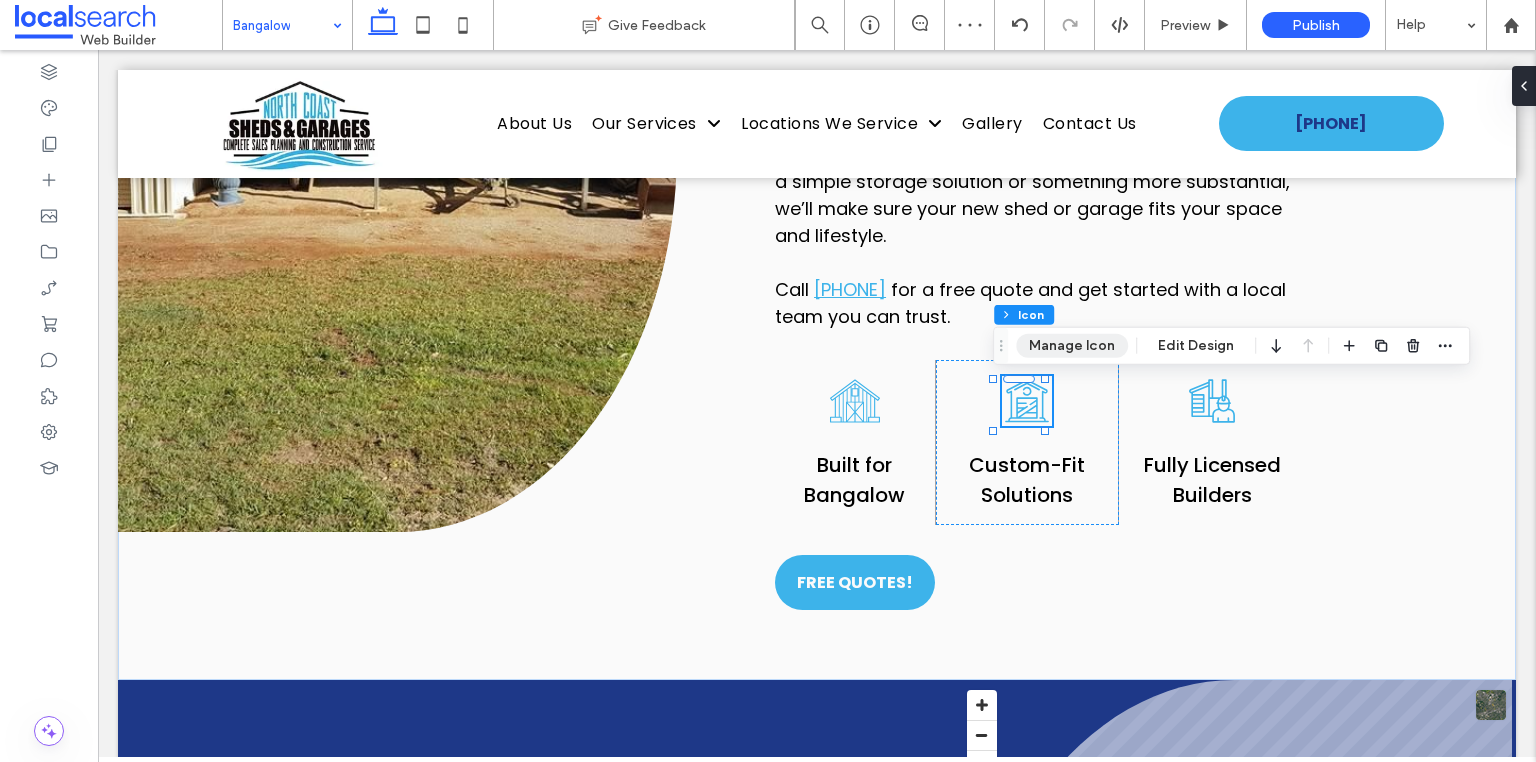 click on "Manage Icon" at bounding box center (1072, 346) 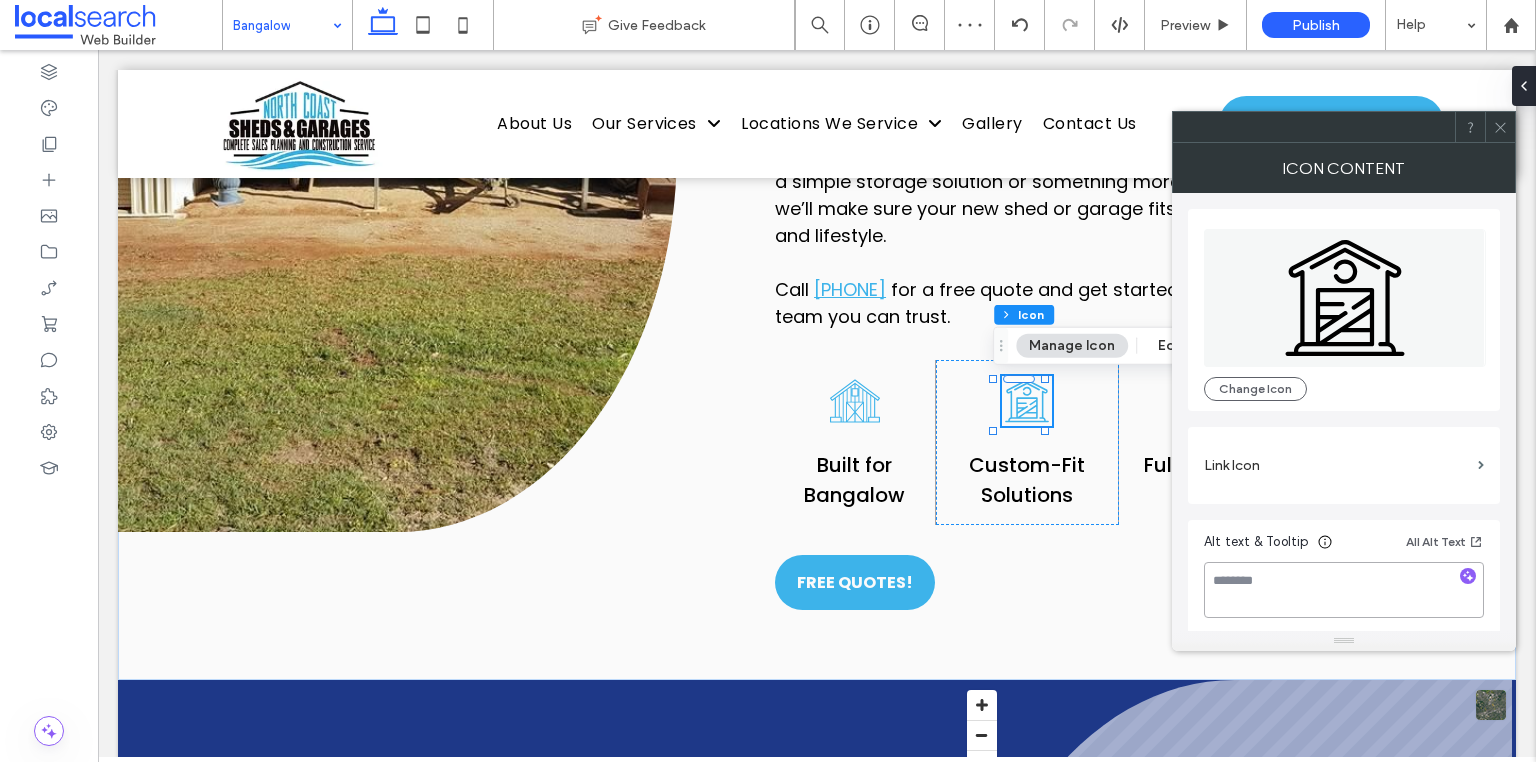click at bounding box center [1344, 590] 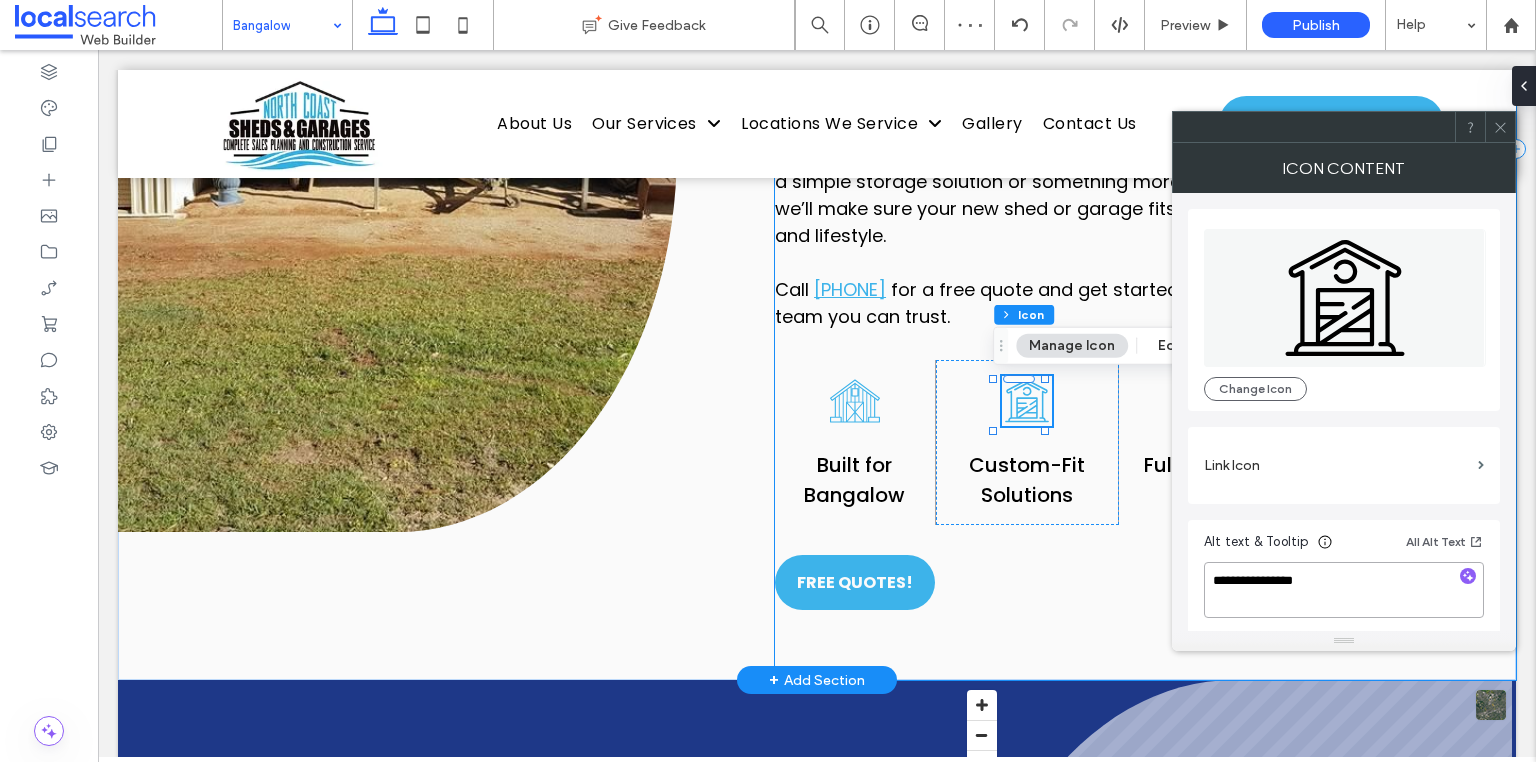 type on "**********" 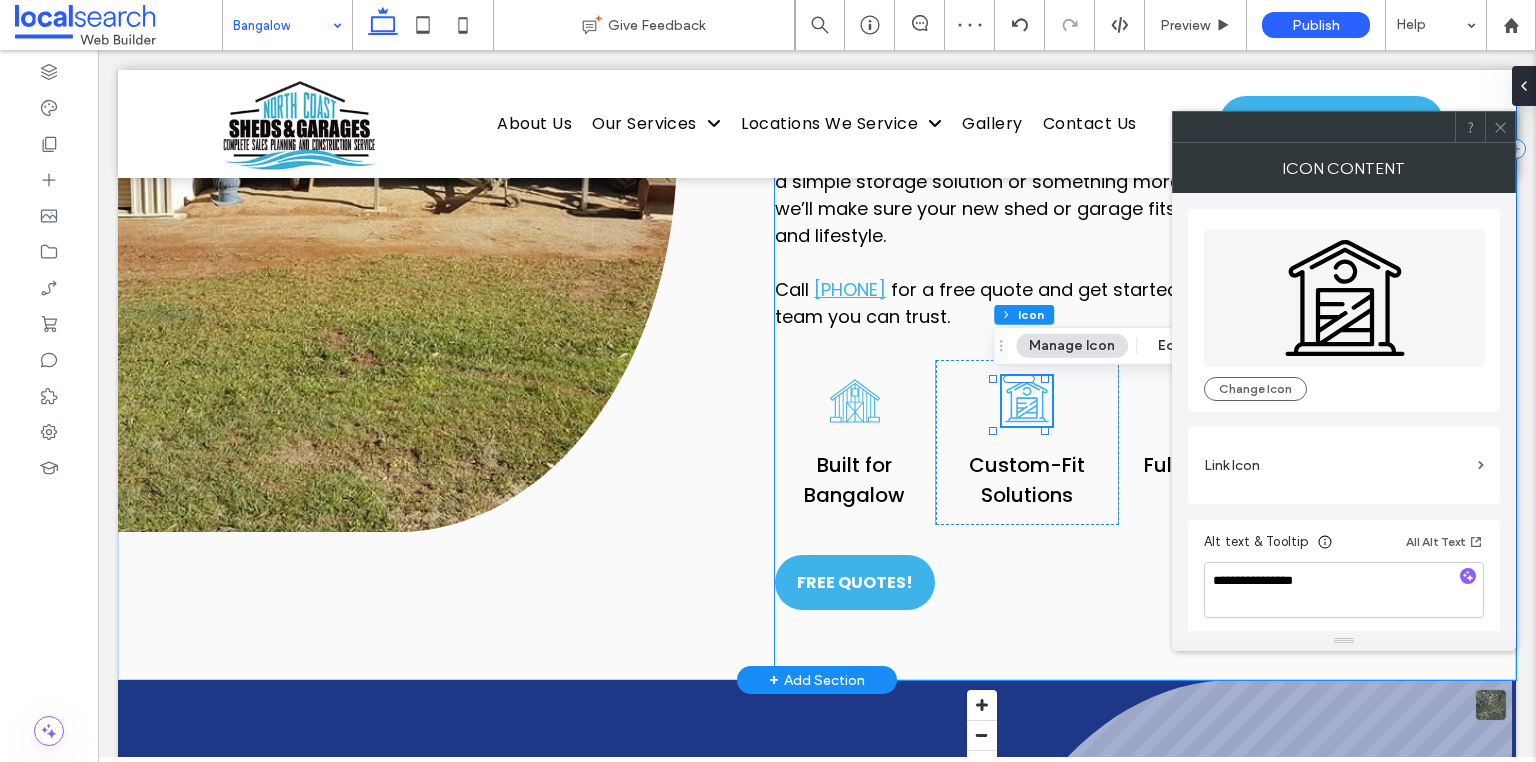 click on "Bangalow specialists
Line Icon
Bangalow Garages & Sheds
Heritage charm meets modern needs in Bangalow, where well-built garages and sheds are essential. At North Coast Sheds & Garages, we specialise in custom garages and sheds in Bangalow that suit both the unique aesthetic of the region and the demands of everyday life. From classic backyard storage sheds to multi-vehicle garages on larger properties, we design and build structures that last. Our licensed team uses quality Australian materials, handles council approvals, and offers flexible designs with features like roller doors, mezzanines, and insulation. From a simple storage solution or something more substantial, we’ll make sure your new shed or garage fits your space and lifestyle. Call
0422 853 128   for a free quote and get started with a local team you can trust.
Custom Shed Icon
Custom-Fit Solutions
Shed Icon" at bounding box center (1145, 149) 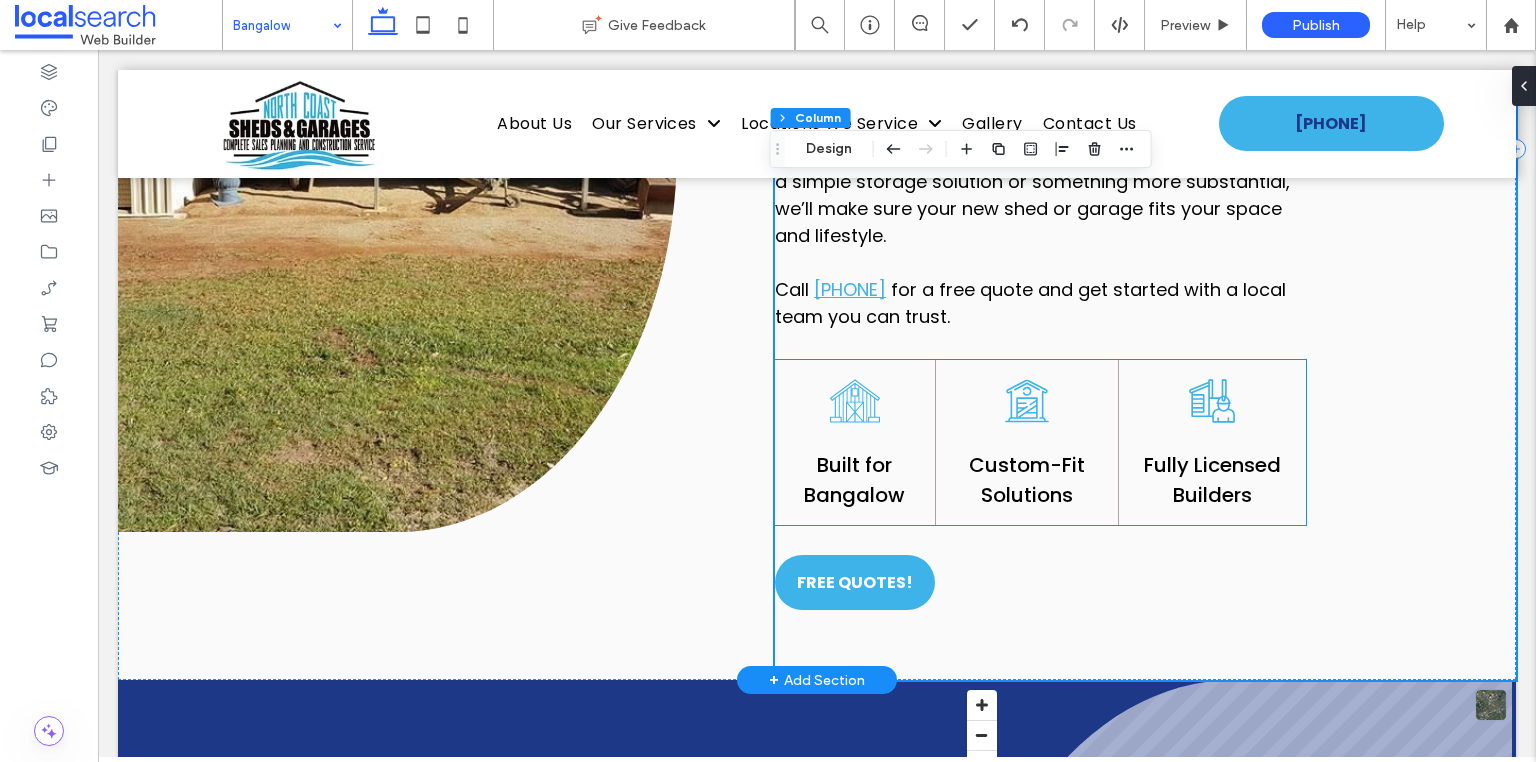 click 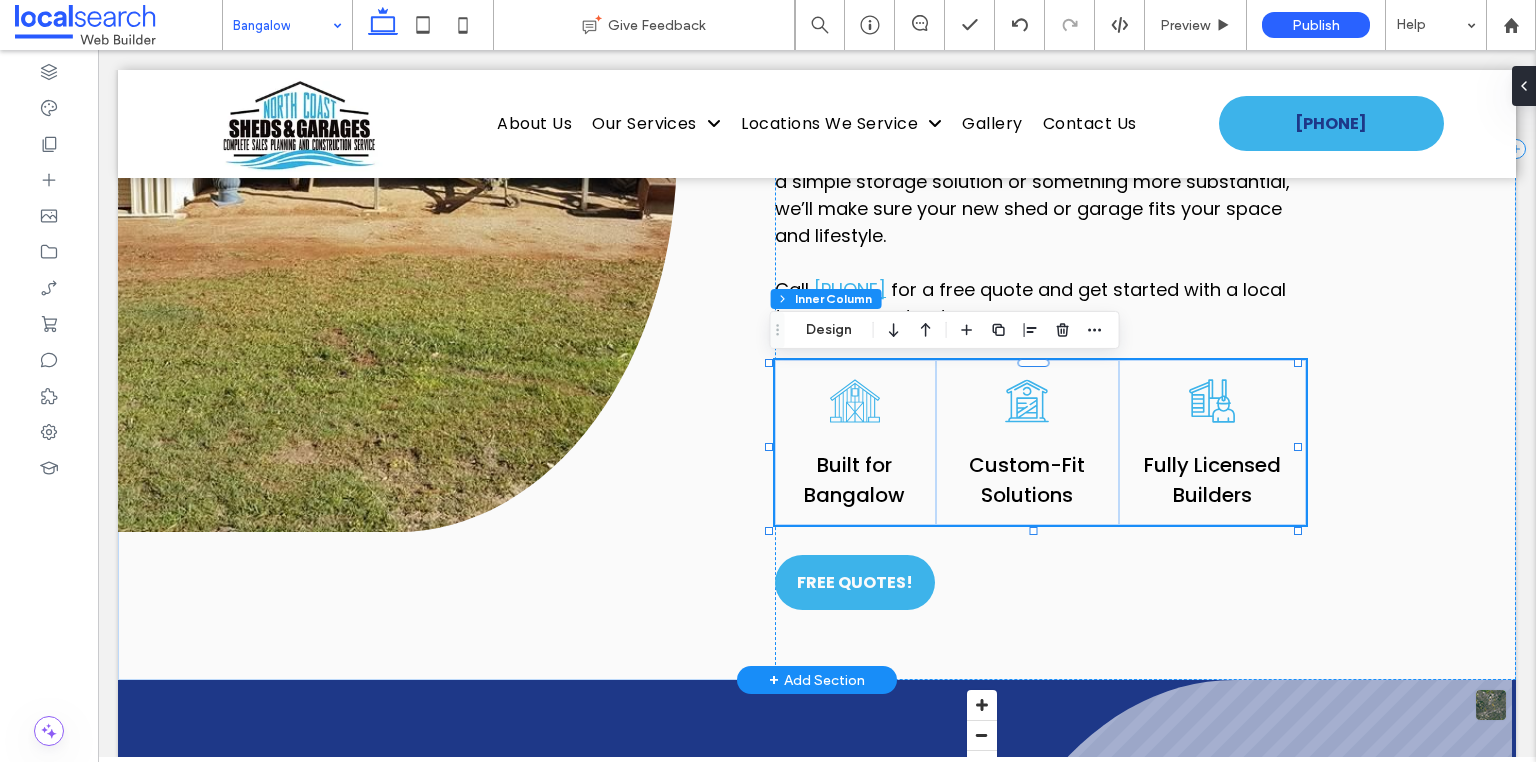 click 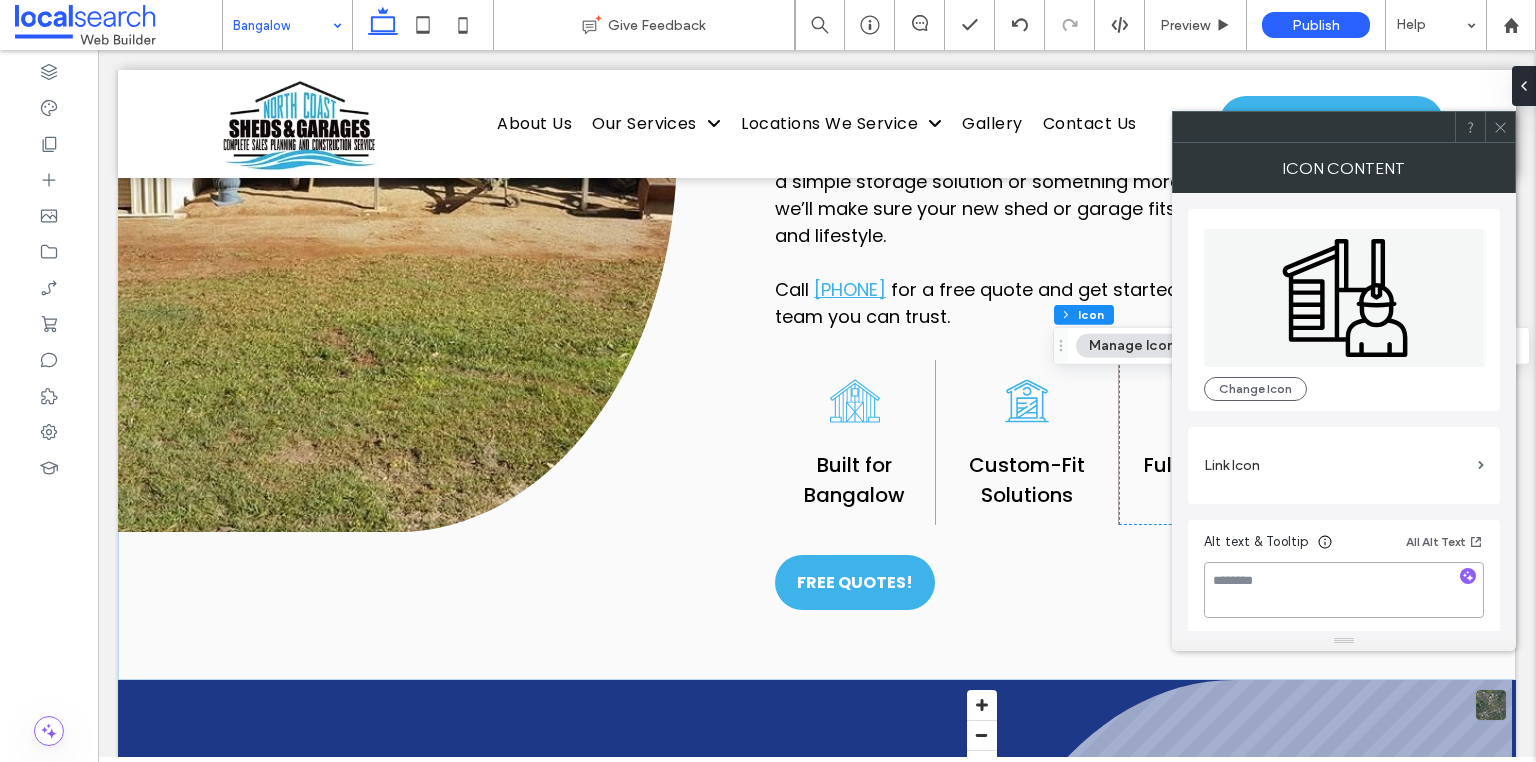 click at bounding box center (1344, 590) 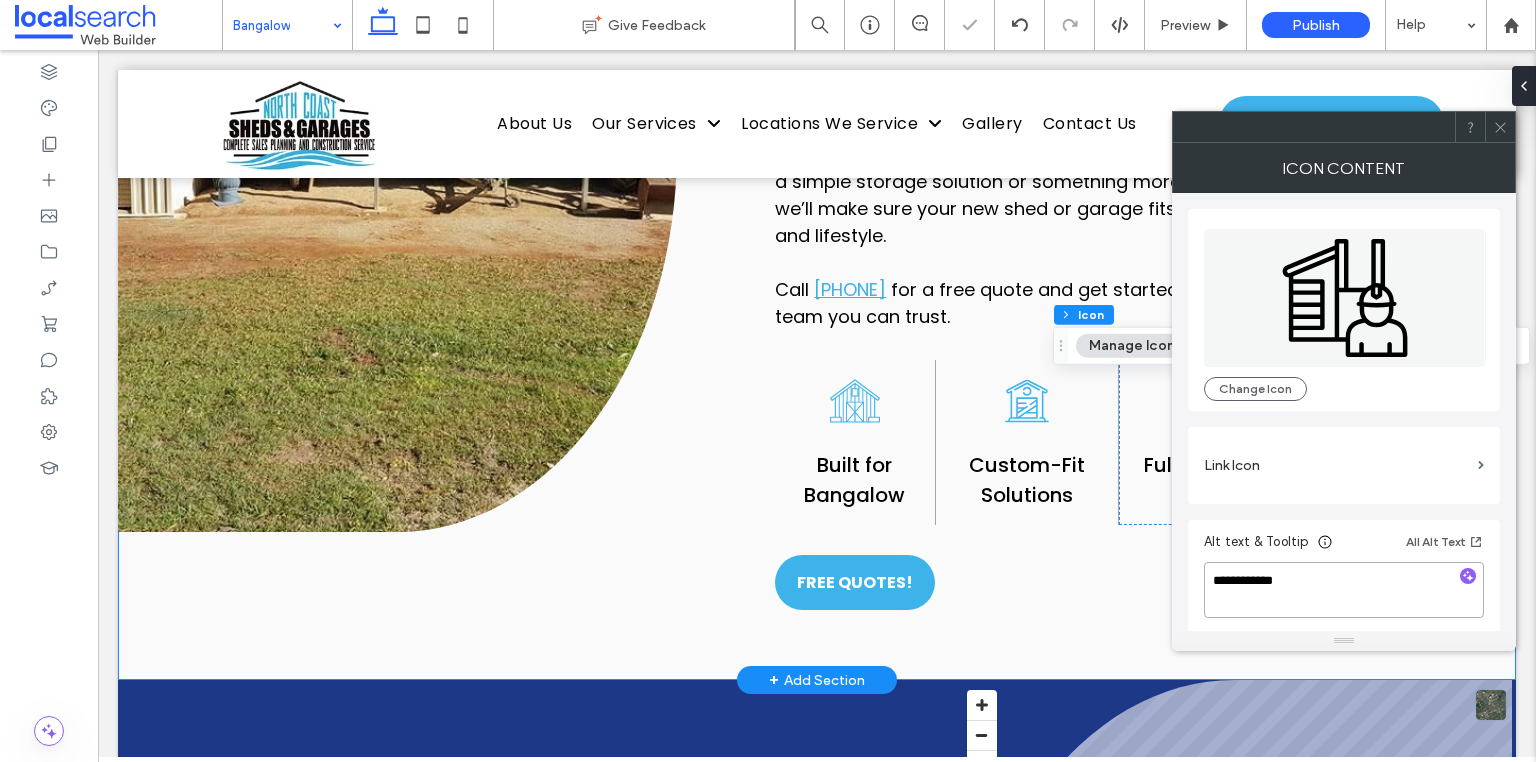 type on "**********" 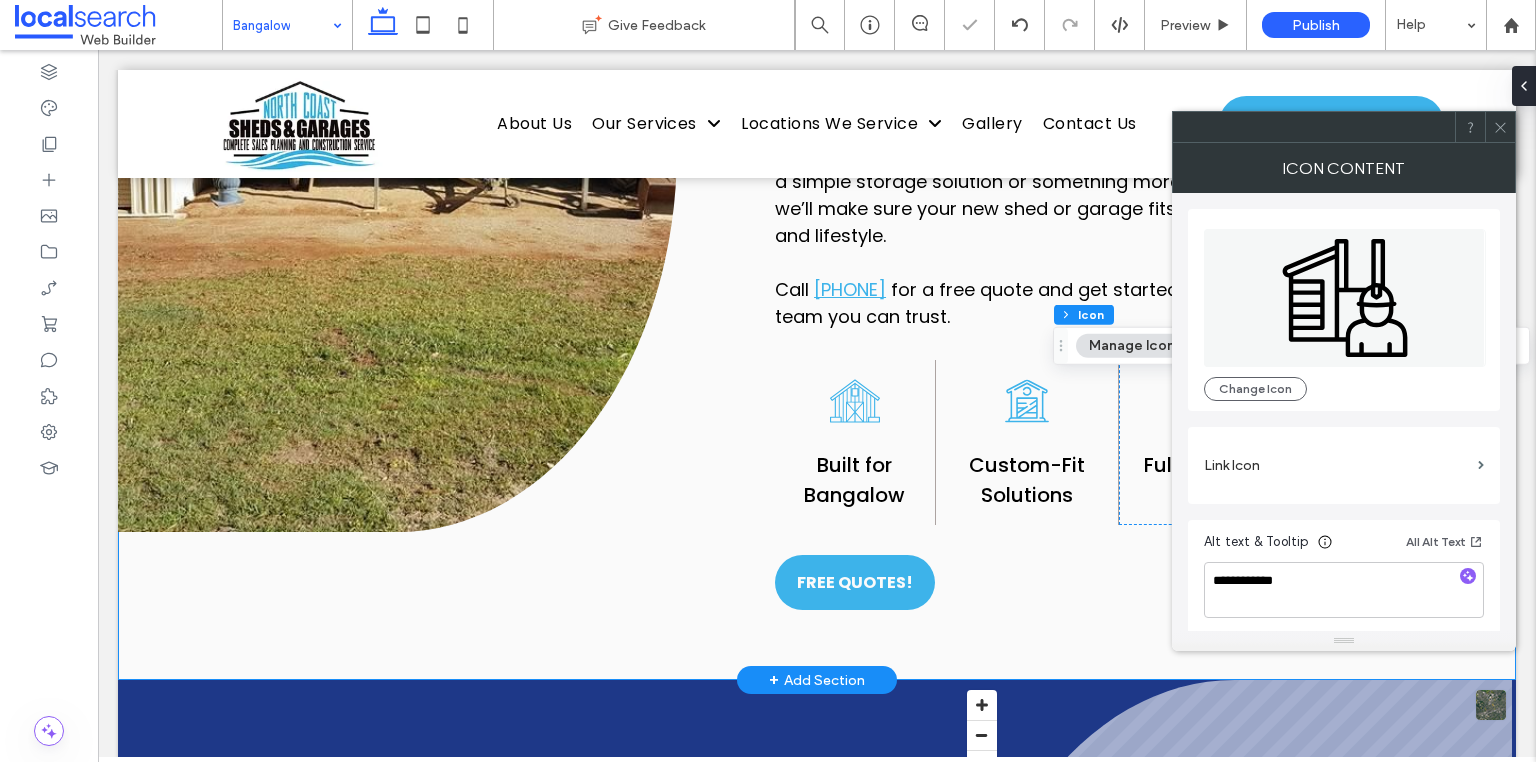 click on "Bangalow specialists
Line Icon
Bangalow Garages & Sheds
Heritage charm meets modern needs in Bangalow, where well-built garages and sheds are essential. At North Coast Sheds & Garages, we specialise in custom garages and sheds in Bangalow that suit both the unique aesthetic of the region and the demands of everyday life. From classic backyard storage sheds to multi-vehicle garages on larger properties, we design and build structures that last. Our licensed team uses quality Australian materials, handles council approvals, and offers flexible designs with features like roller doors, mezzanines, and insulation. From a simple storage solution or something more substantial, we’ll make sure your new shed or garage fits your space and lifestyle. Call
0422 853 128   for a free quote and get started with a local team you can trust.
Custom Shed Icon" at bounding box center [817, 149] 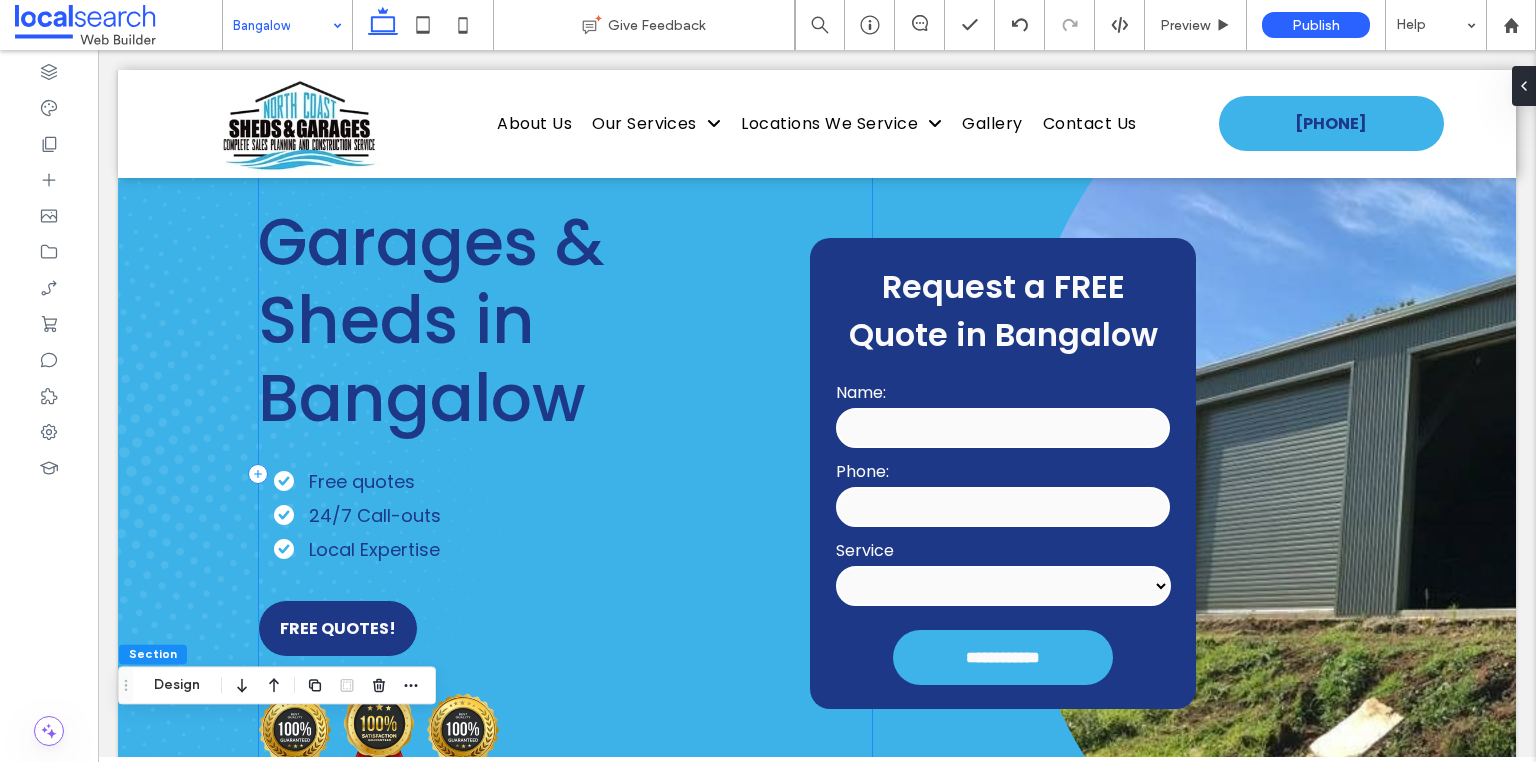 scroll, scrollTop: 0, scrollLeft: 0, axis: both 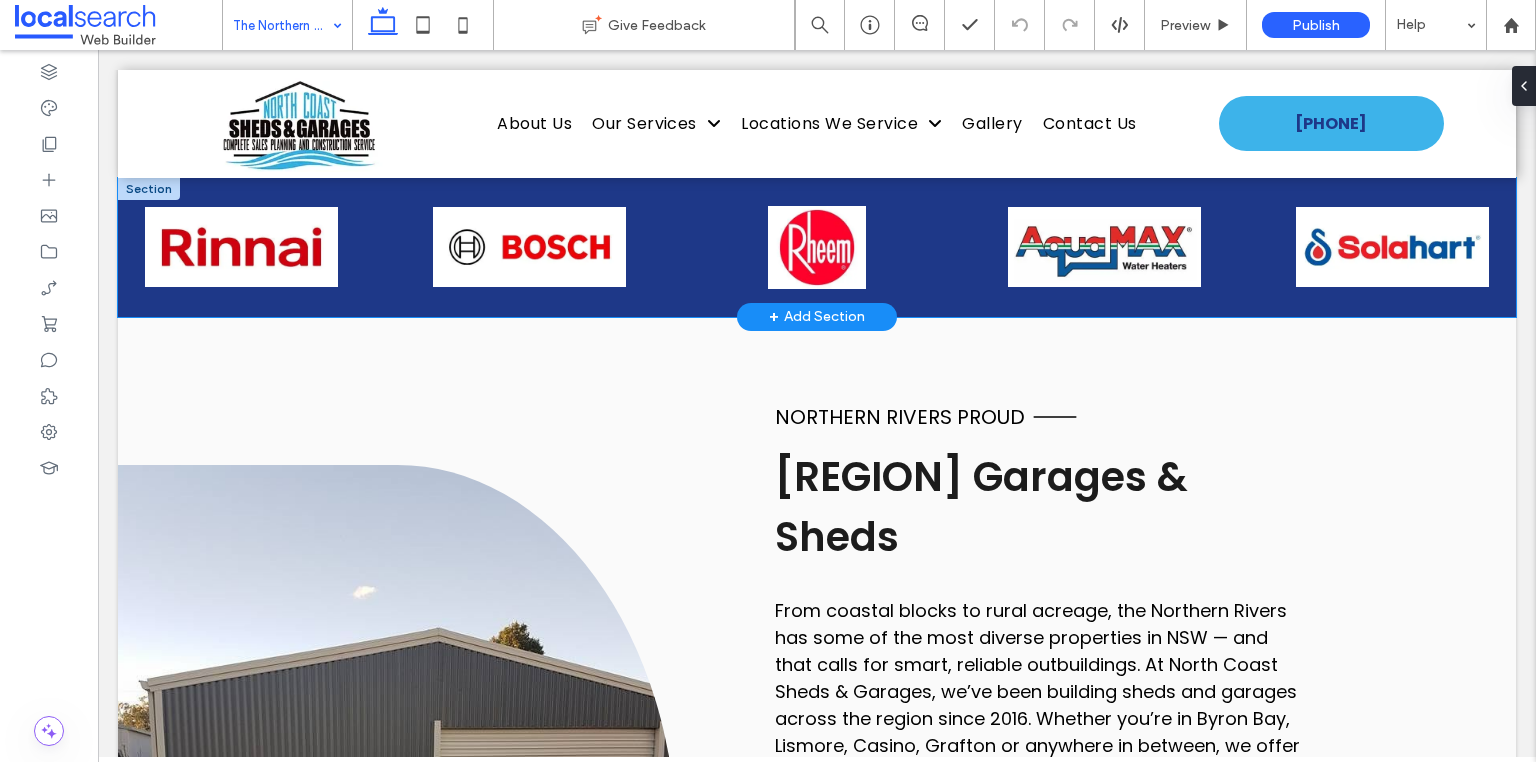 click at bounding box center (817, 247) 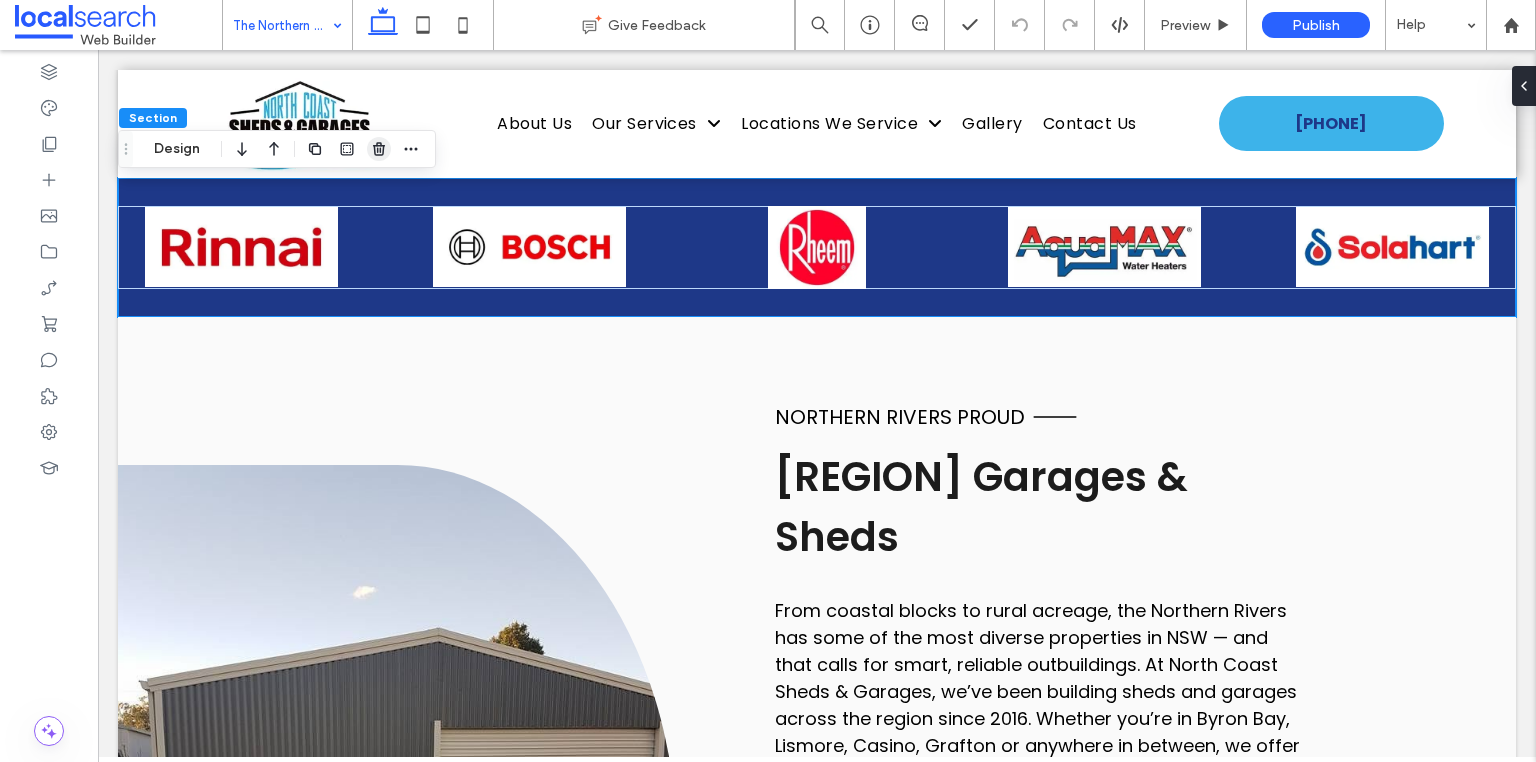 click 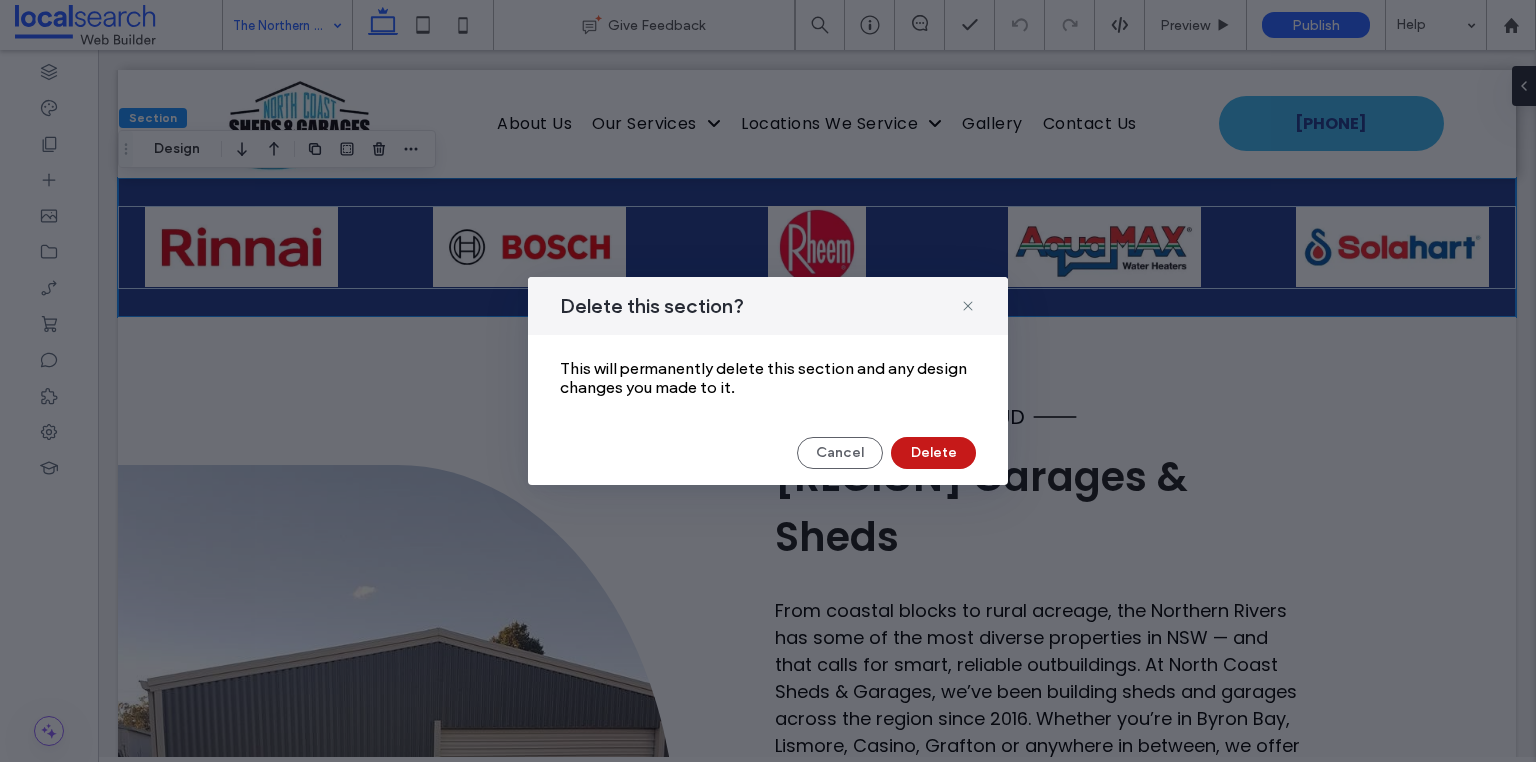 click on "Delete" at bounding box center (933, 453) 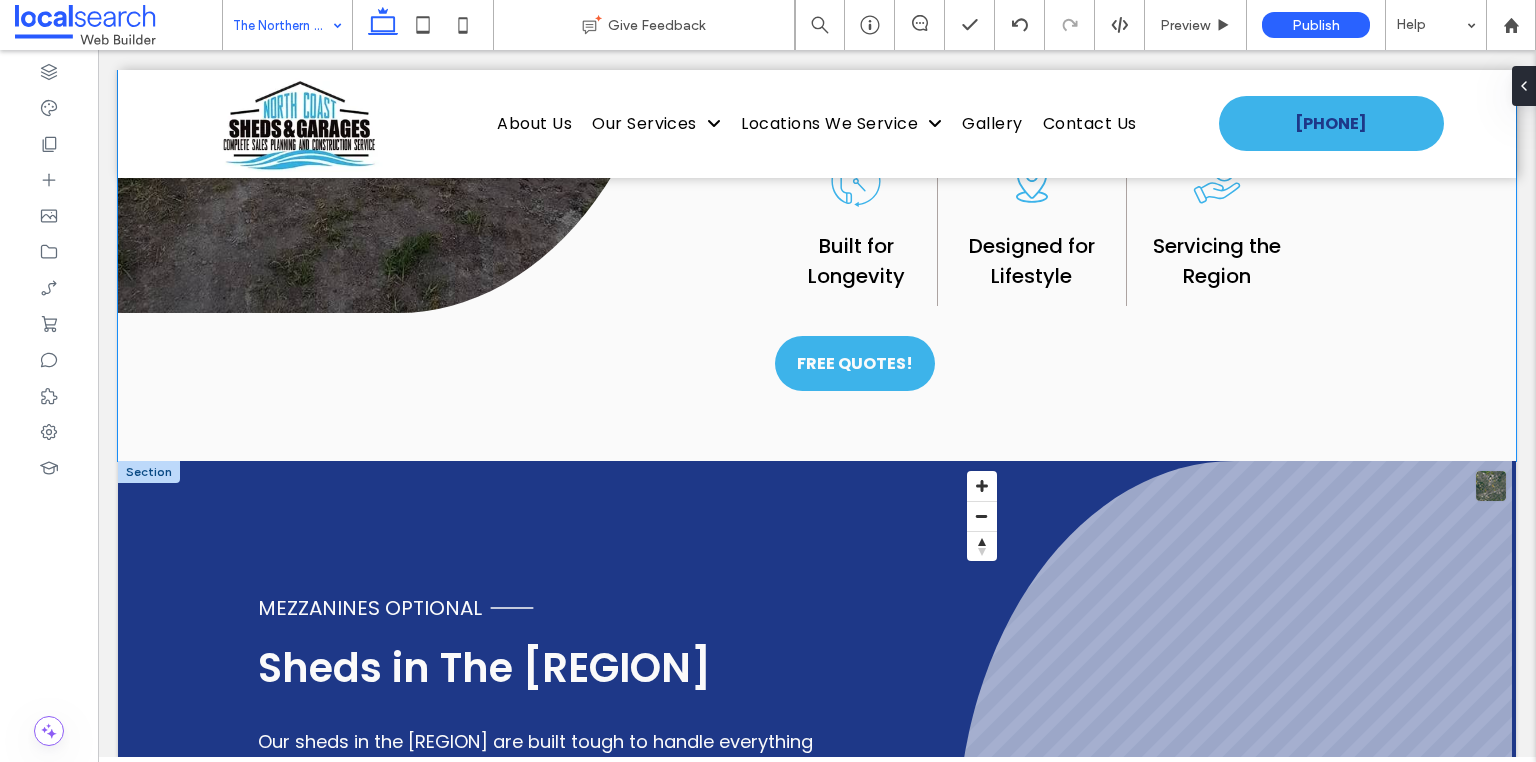 scroll, scrollTop: 1360, scrollLeft: 0, axis: vertical 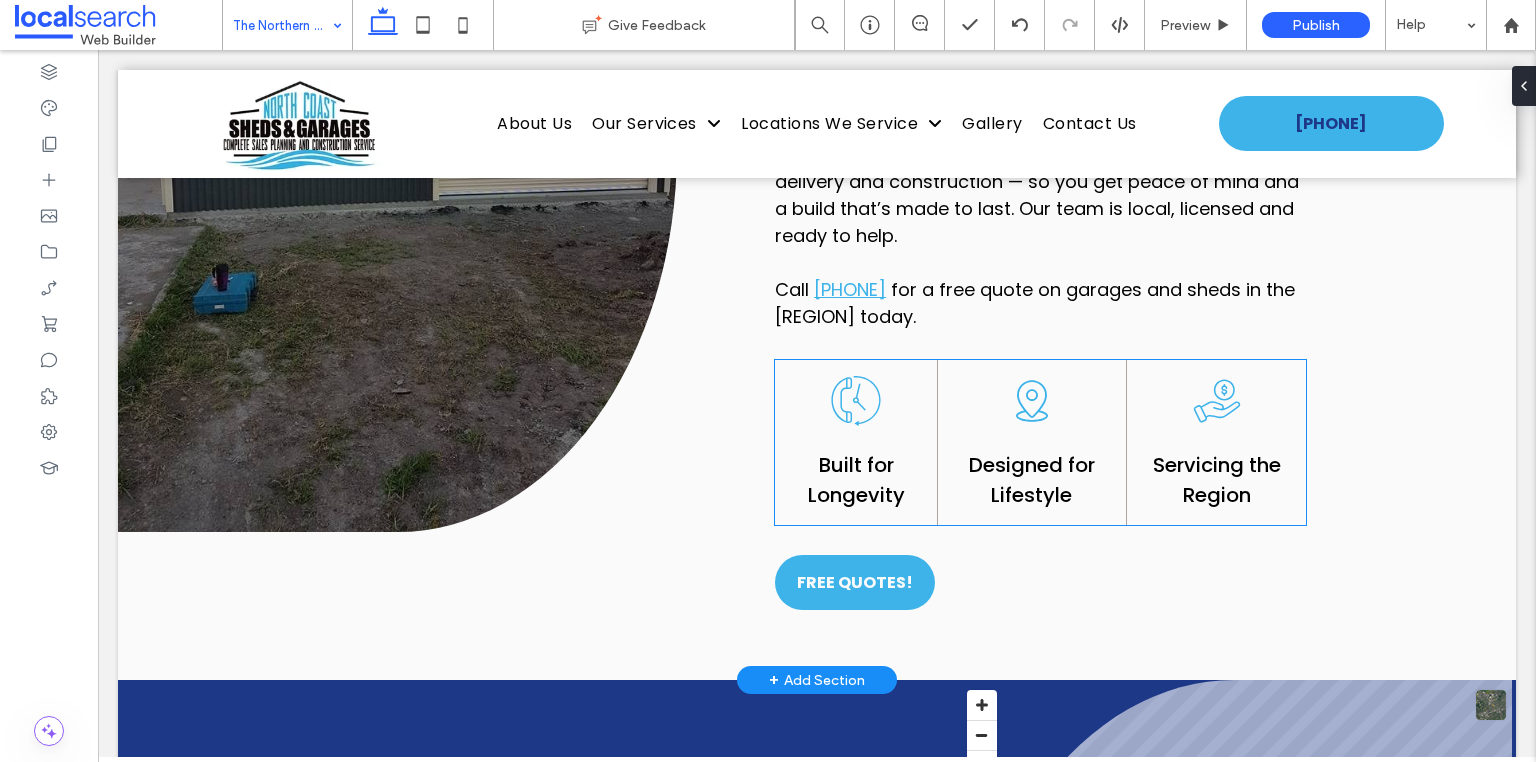 click on "A phone receiver icon in a clock, with an arrow around it." 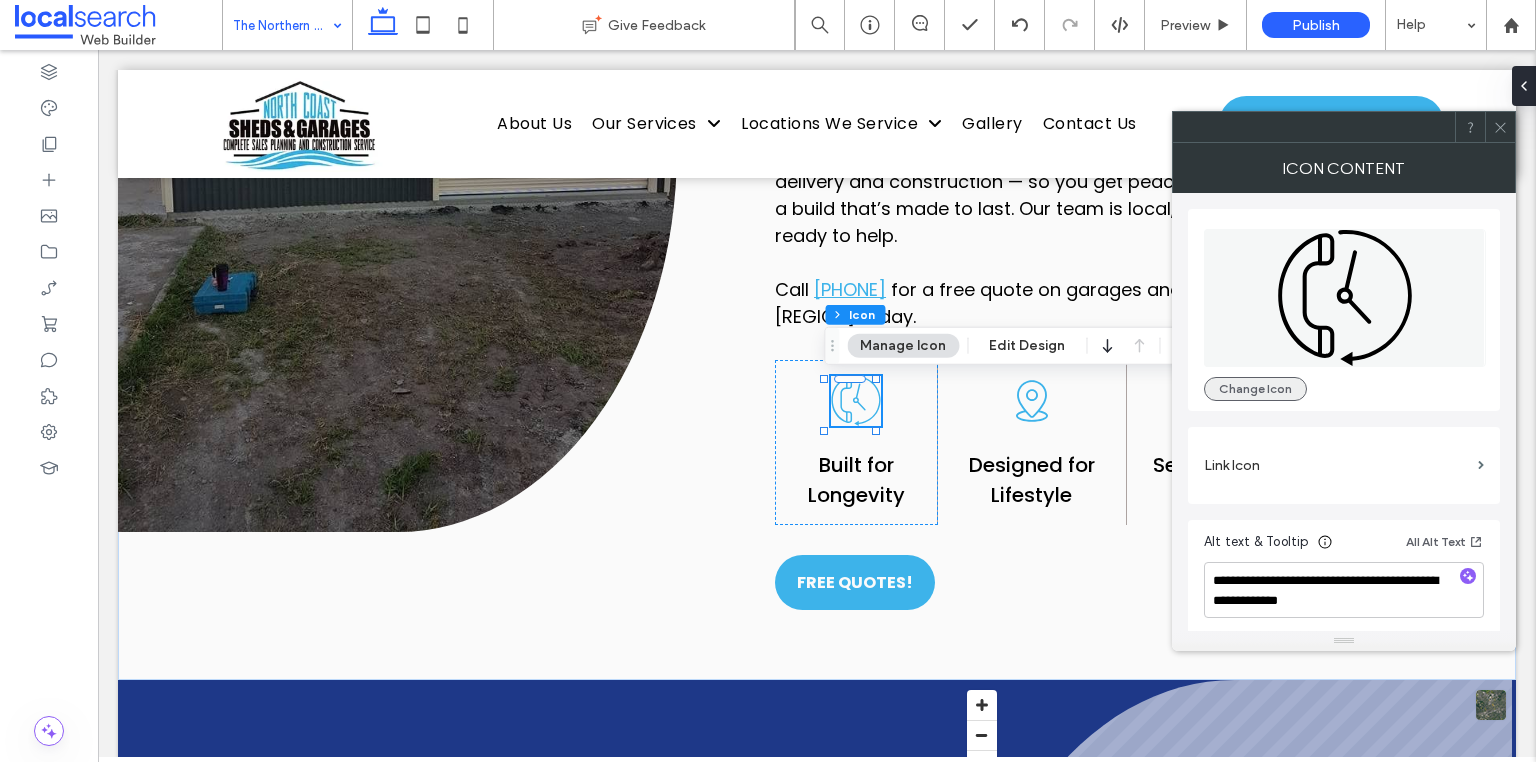 click on "Change Icon" at bounding box center (1255, 389) 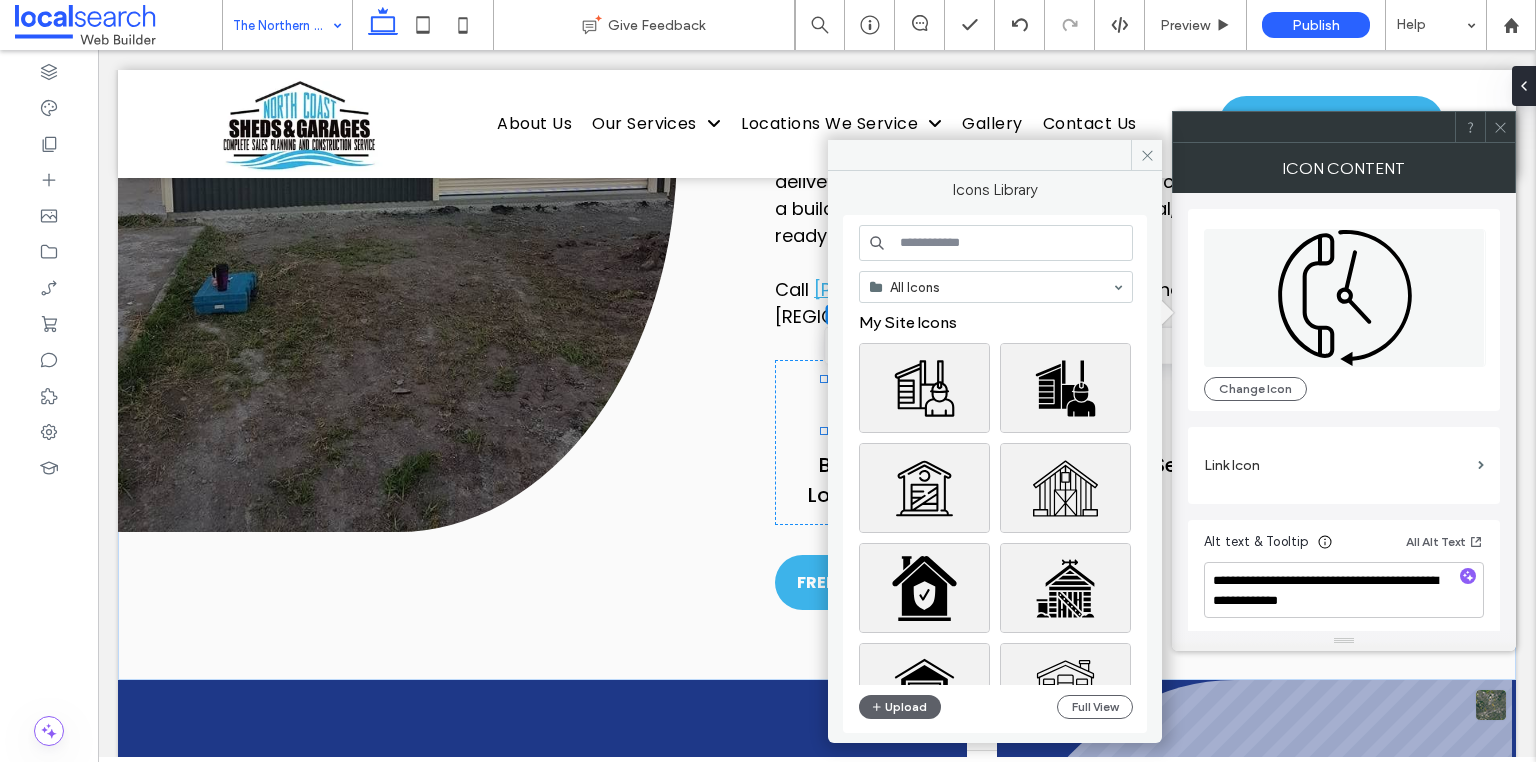click at bounding box center (996, 243) 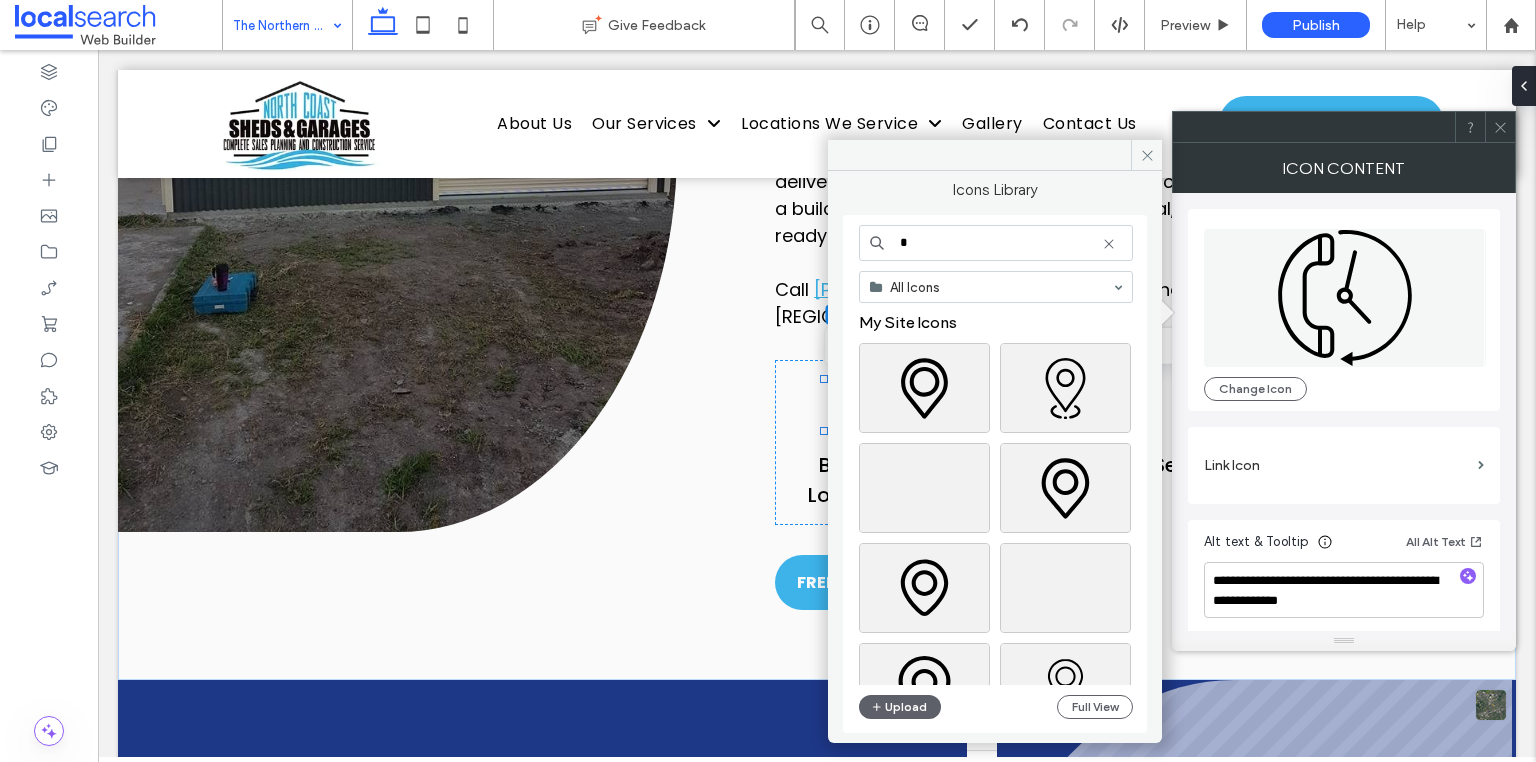 type on "*" 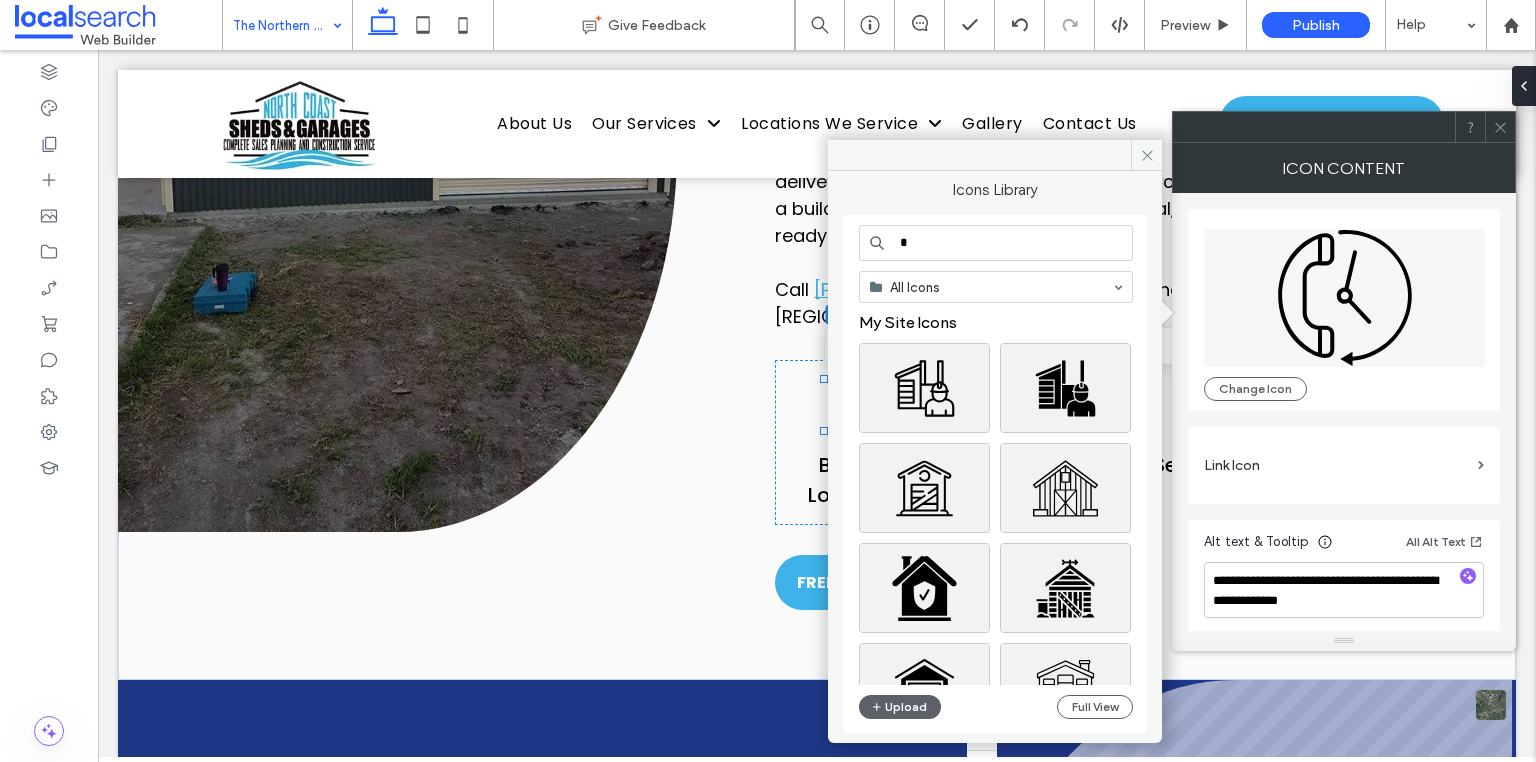type on "*" 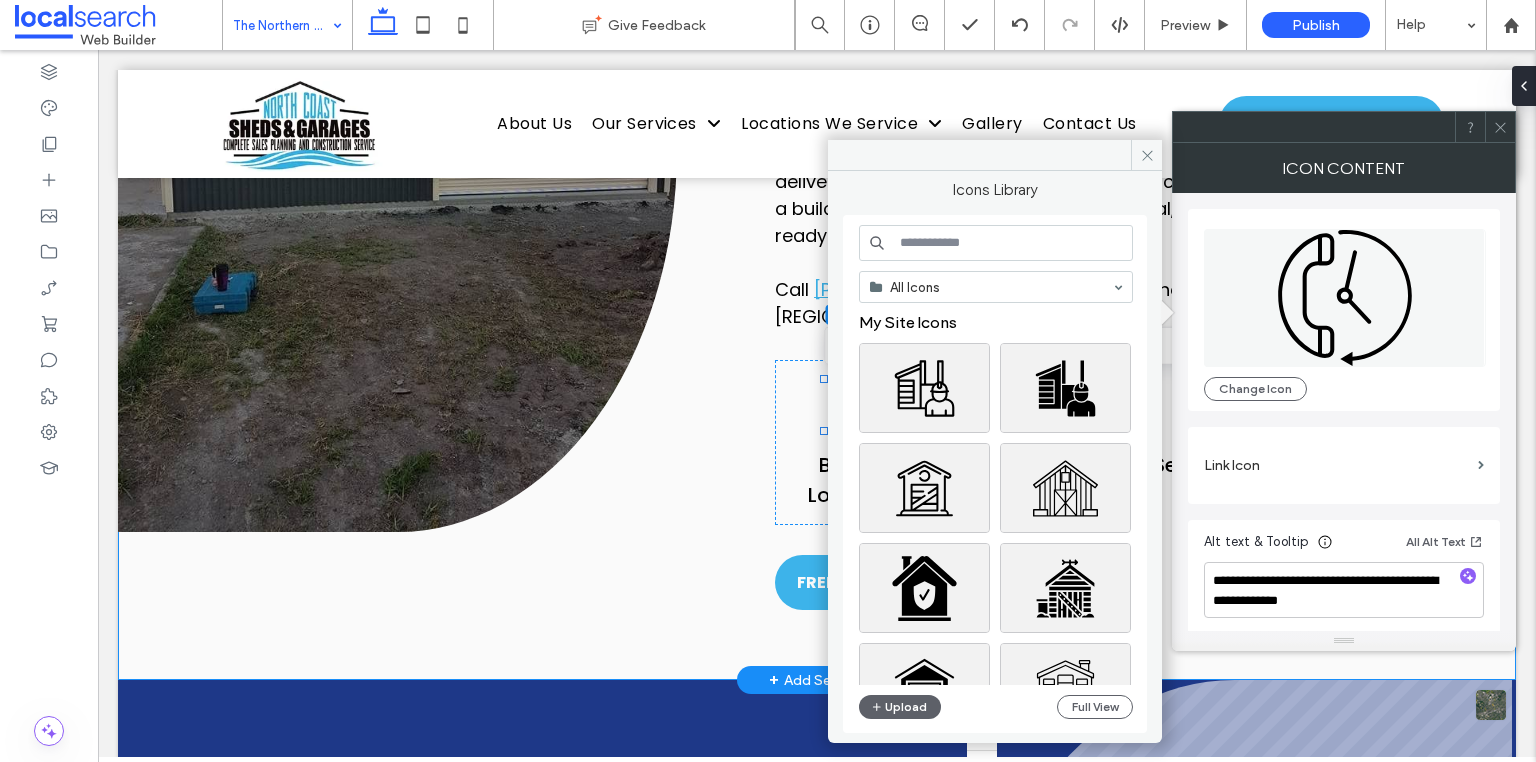 click on "Northern Rivers Proud ﻿
Line Icon
Northern Rivers Garages & Sheds
From coastal blocks to rural acreage, the Northern Rivers has some of the most diverse properties in NSW — and that calls for smart, reliable outbuildings. At North Coast Sheds & Garages, we’ve been building sheds and garages across the region since 2016. Whether you’re in Byron Bay, Lismore, Casino, Grafton or anywhere in between, we offer durable structures made from Australian materials and designed to suit your site, purpose and budget. From double garages and garden sheds to large-scale storage units, we handle the whole process — design, approvals, delivery and construction — so you get peace of mind and a build that’s made to last. Our team is local, licensed and ready to help. Call
0422 853 128   for a free quote on garages and sheds in the Northern Rivers today." at bounding box center [817, 149] 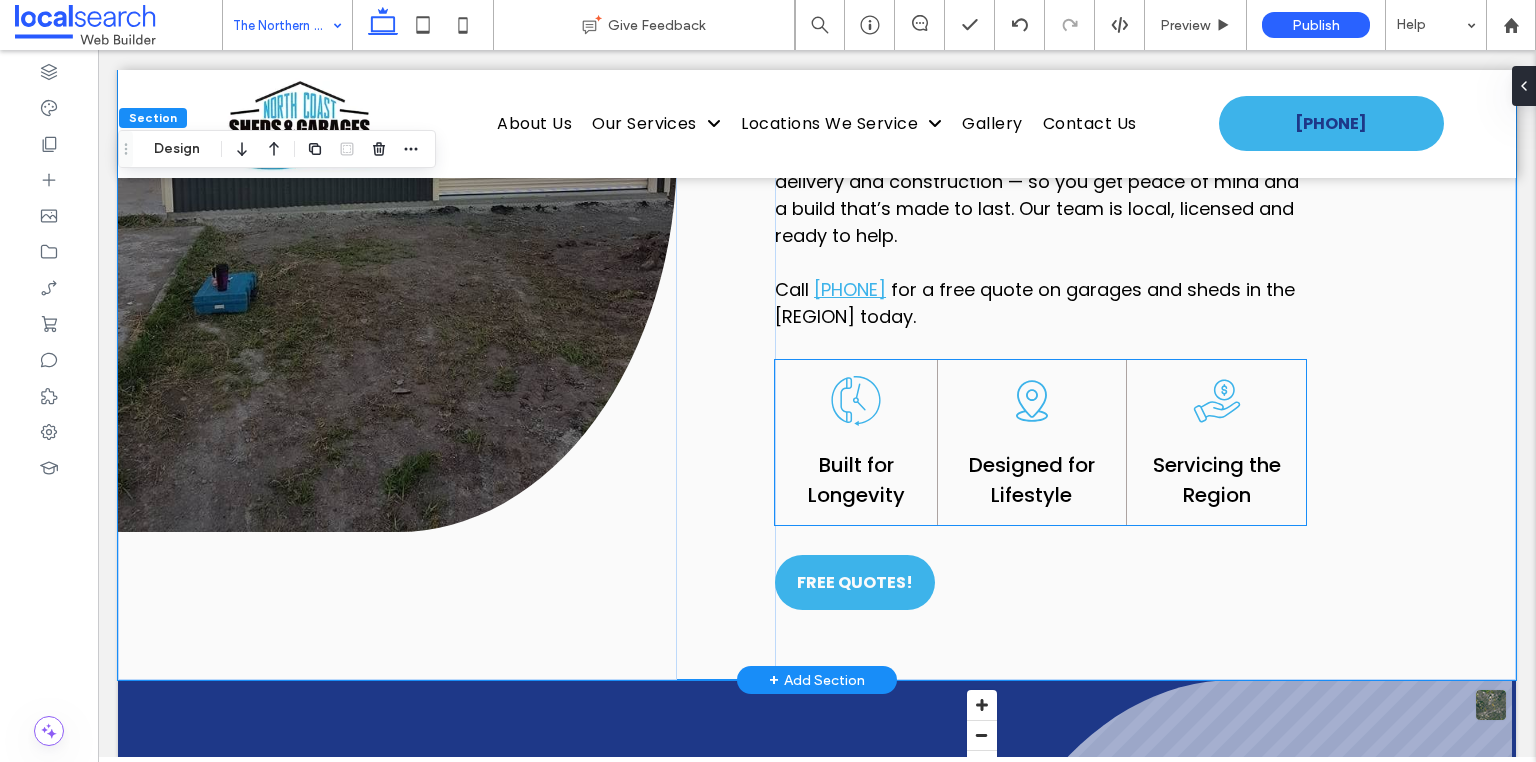 click on "A phone receiver icon in a clock, with an arrow around it." 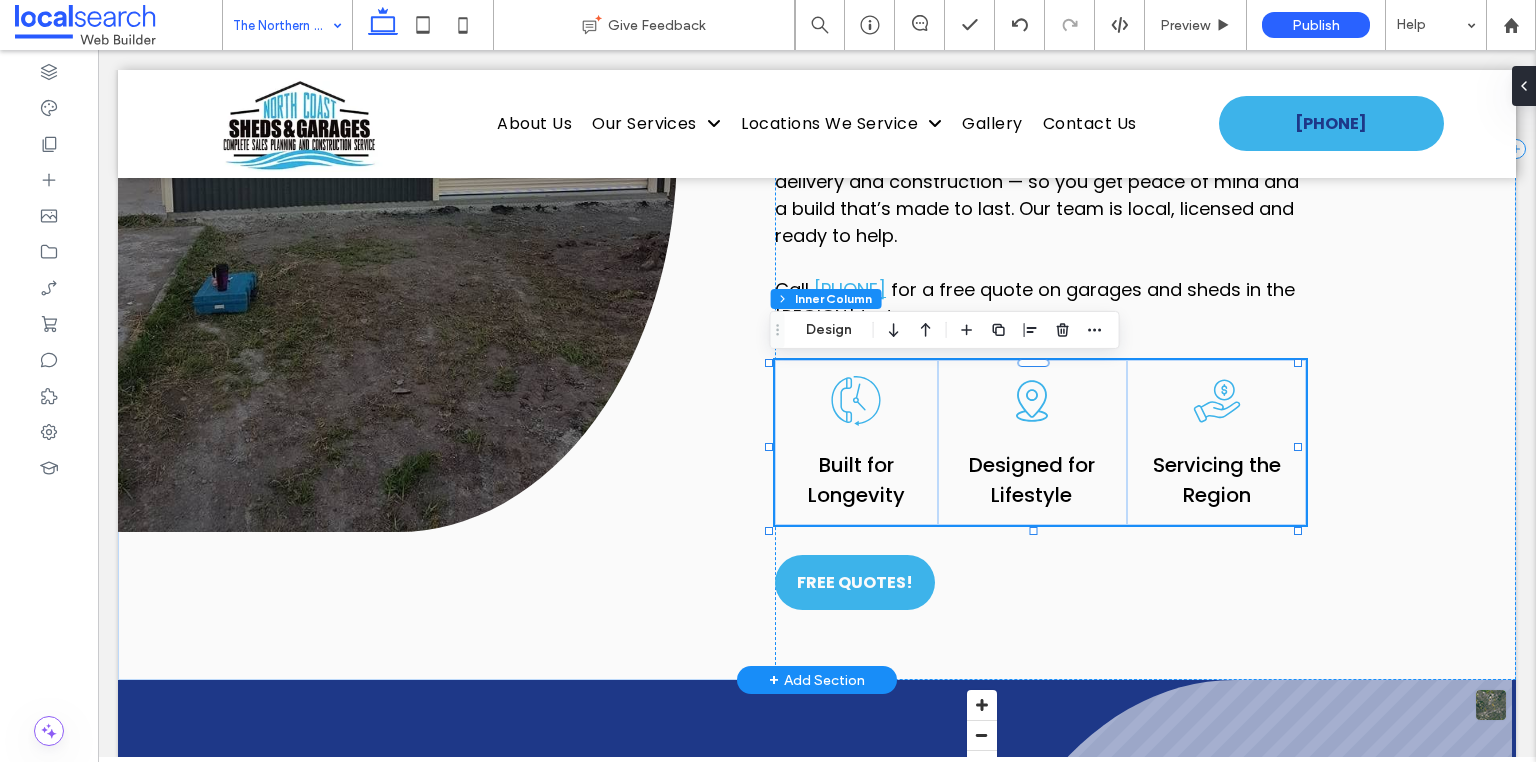 click on "A phone receiver icon in a clock, with an arrow around it." 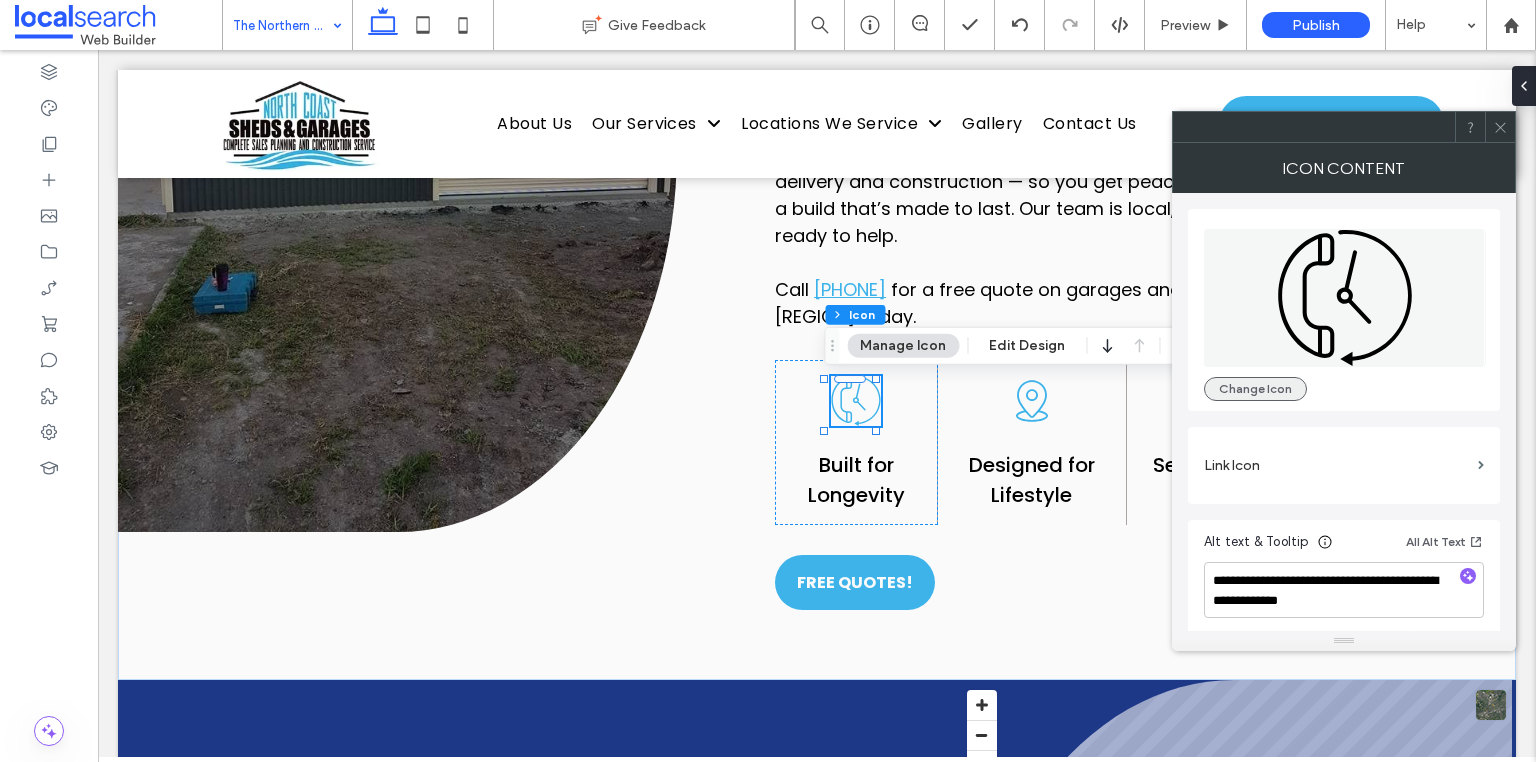 click on "Change Icon" at bounding box center [1255, 389] 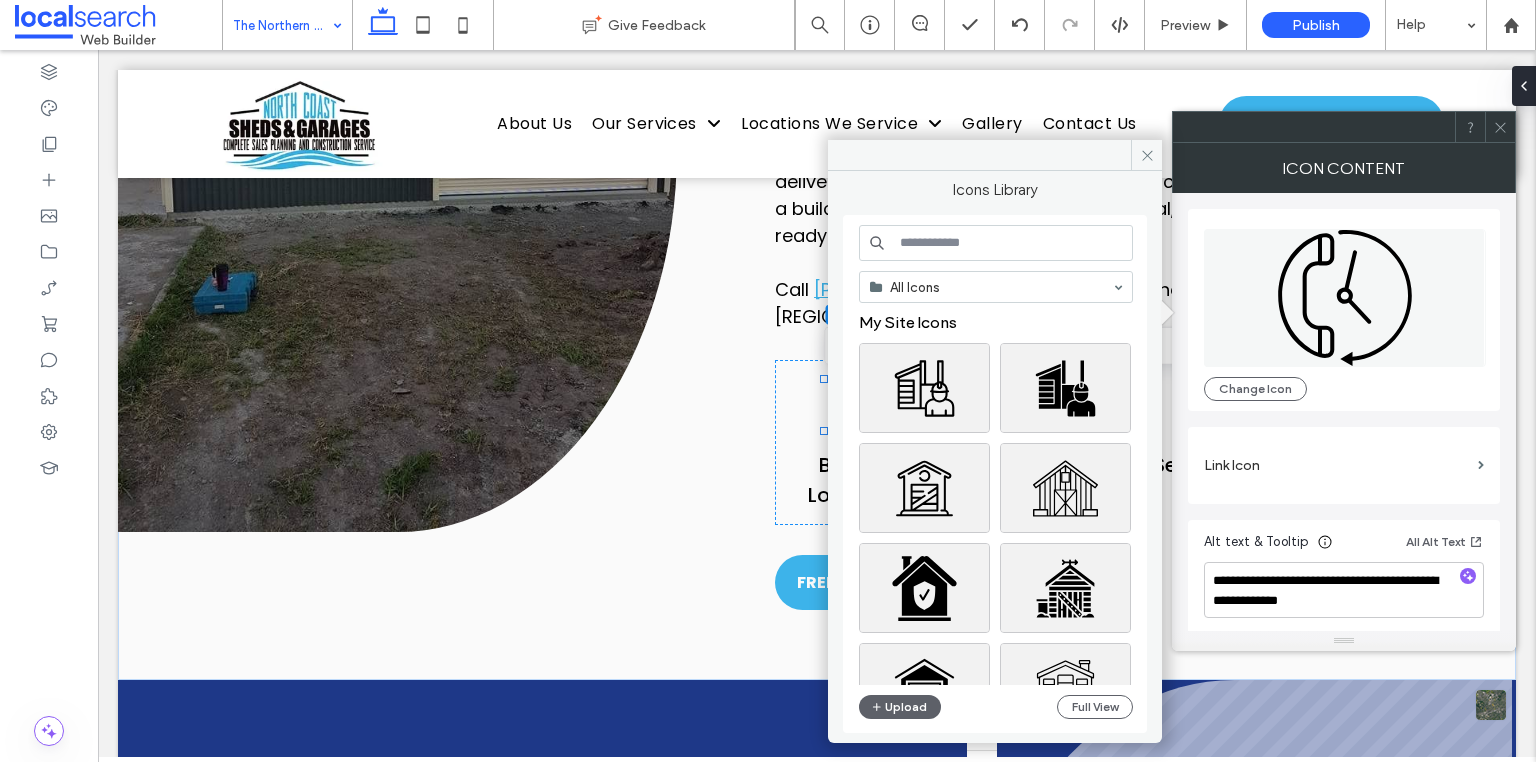 click at bounding box center [996, 243] 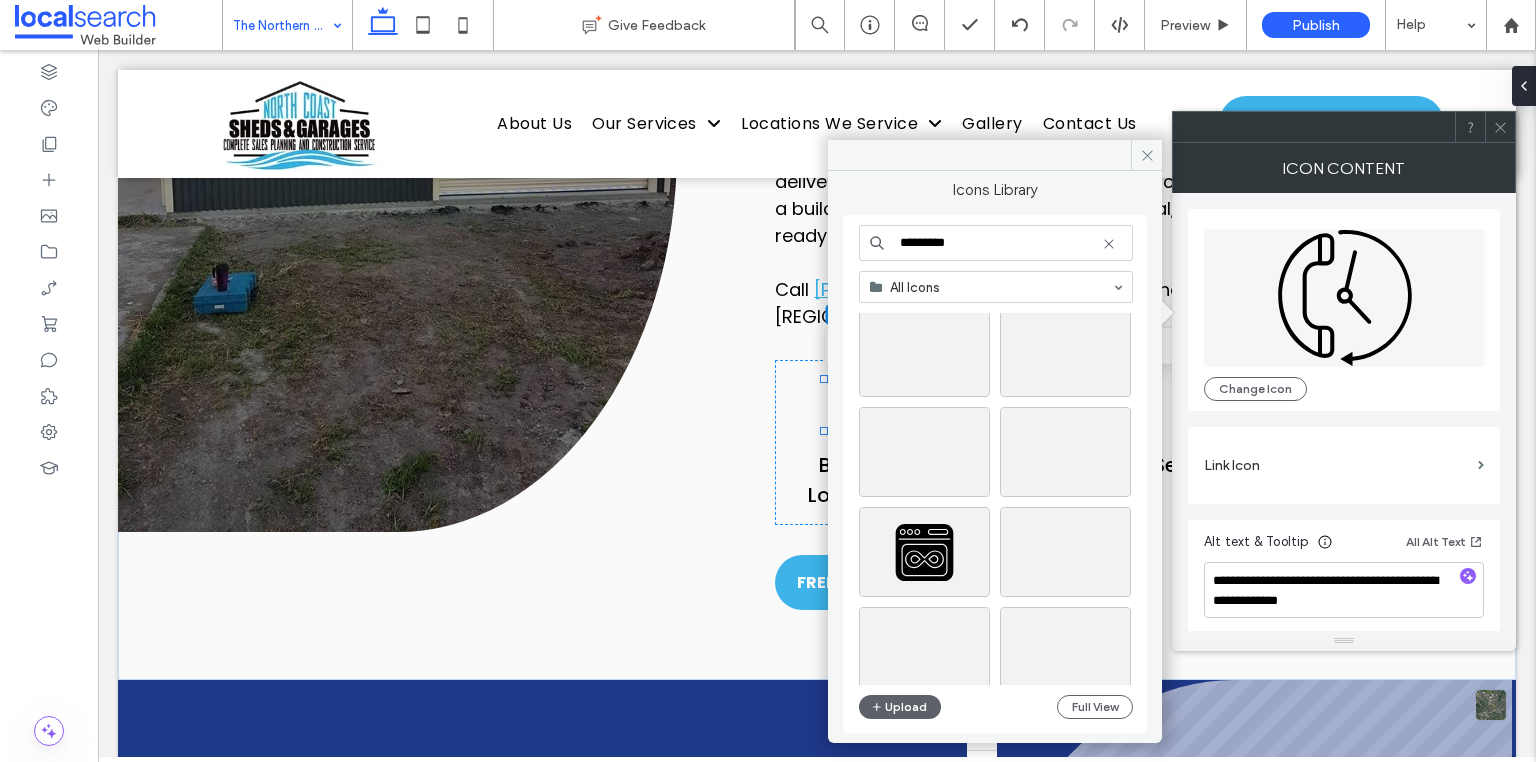 scroll, scrollTop: 1840, scrollLeft: 0, axis: vertical 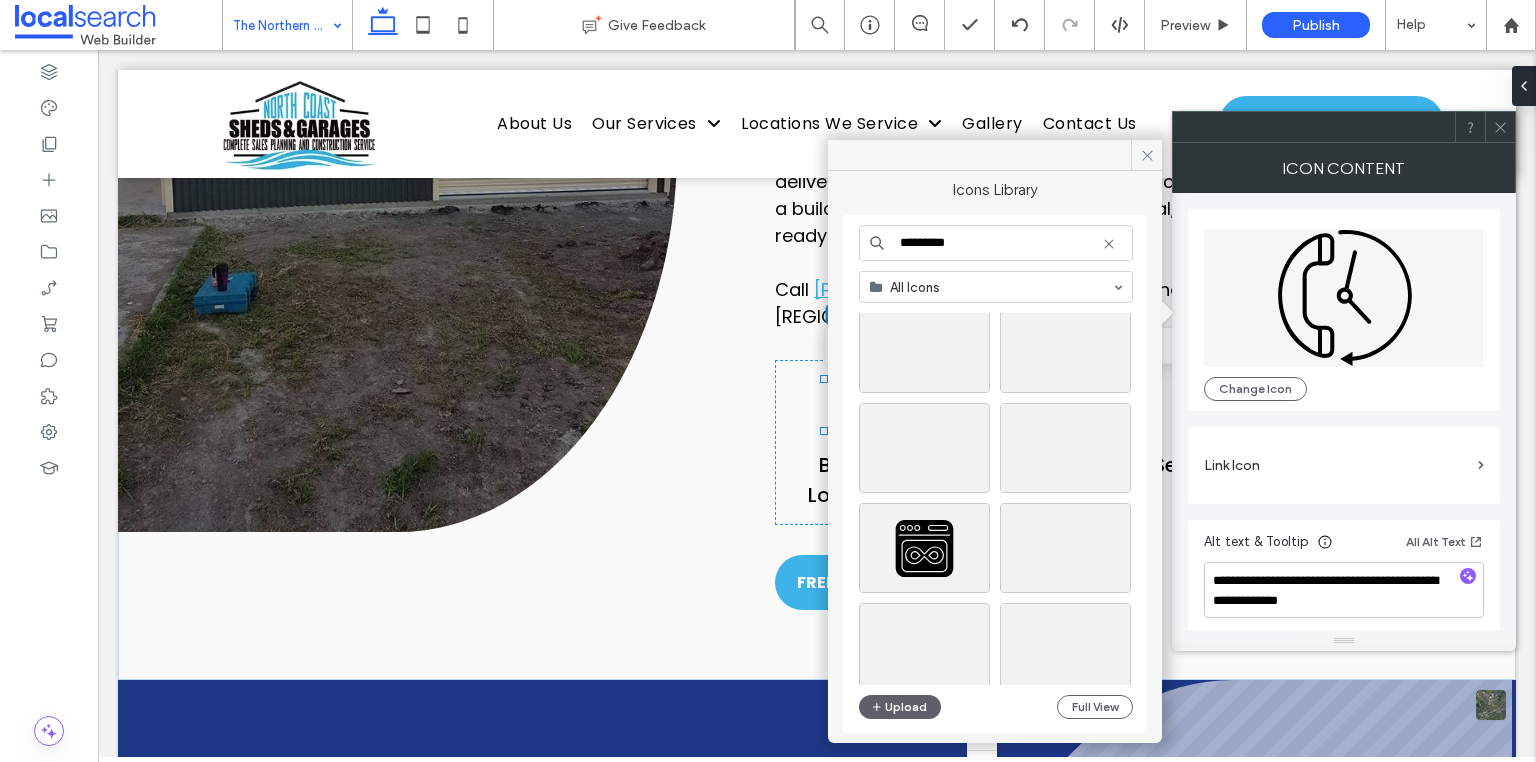 click on "*********" at bounding box center (996, 243) 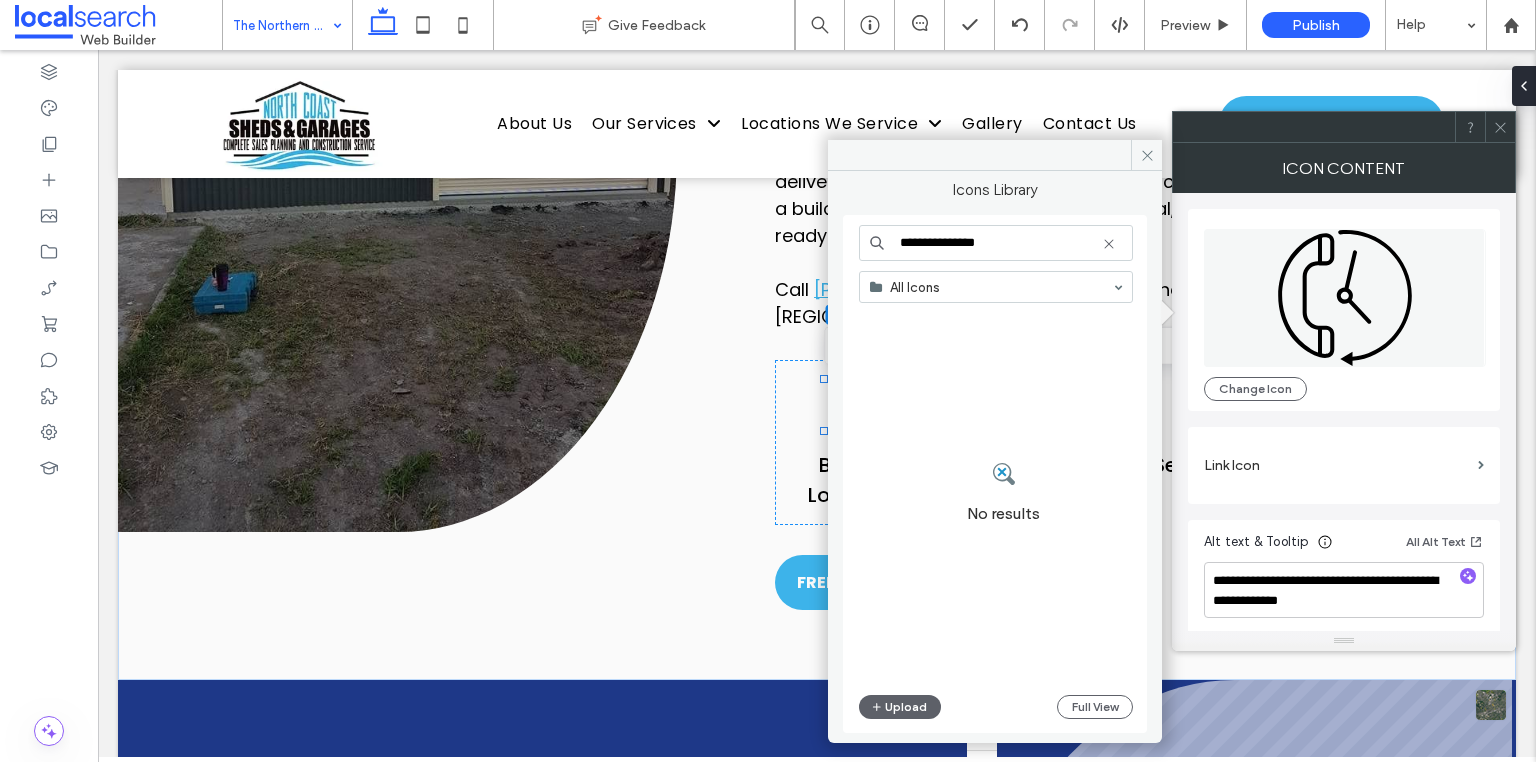 click on "**********" at bounding box center [996, 243] 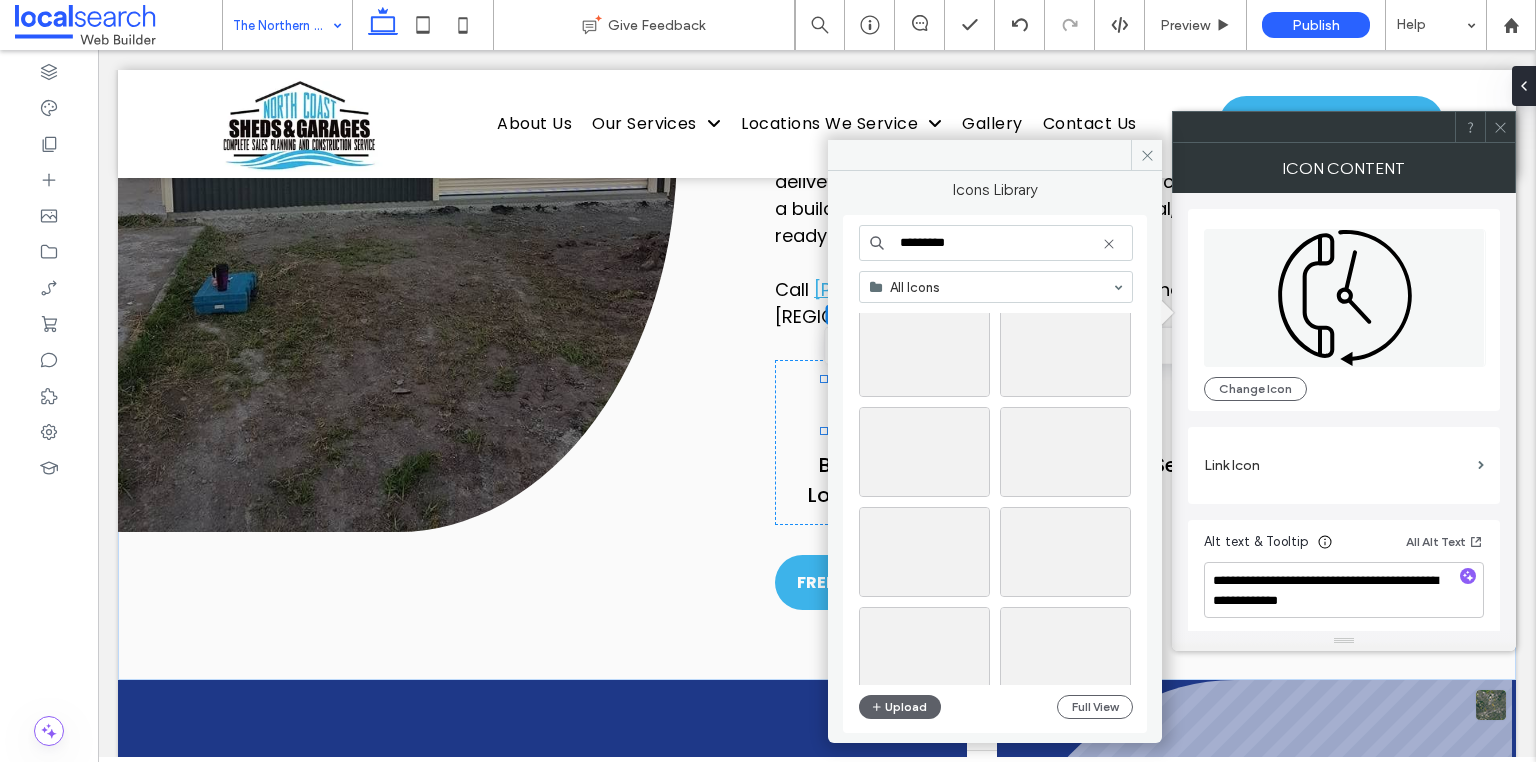 scroll, scrollTop: 2816, scrollLeft: 0, axis: vertical 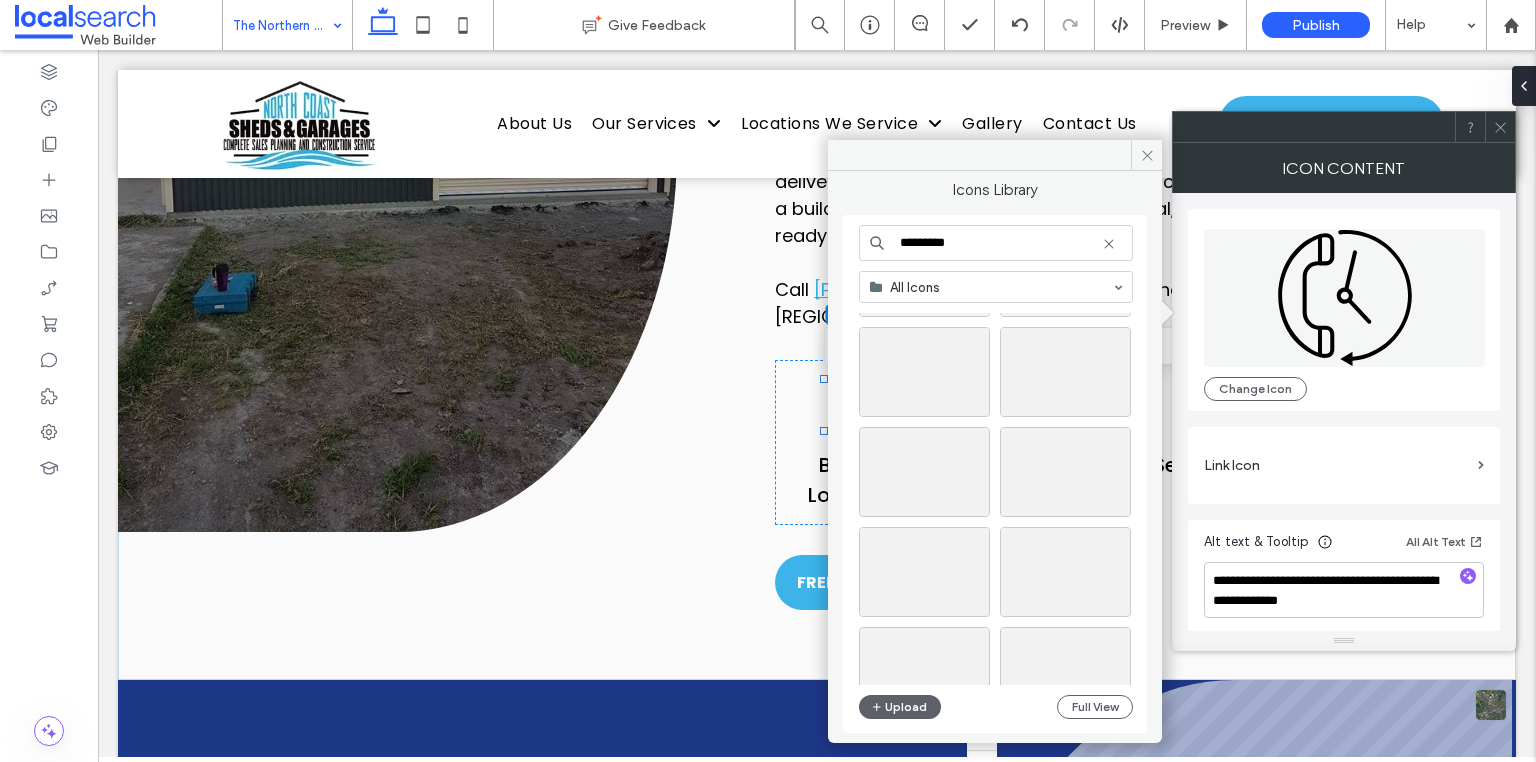 click on "*********" at bounding box center (996, 243) 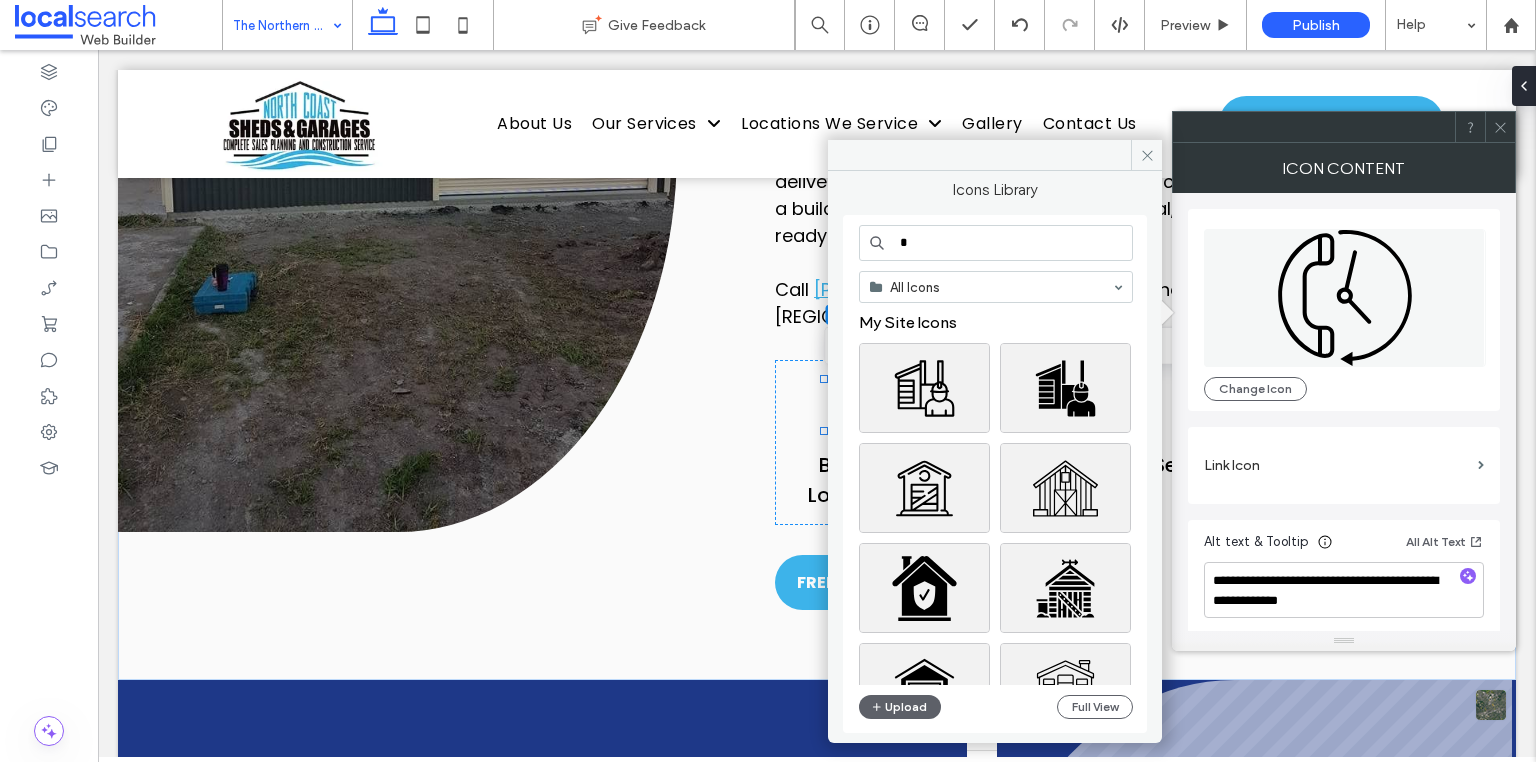 type on "*" 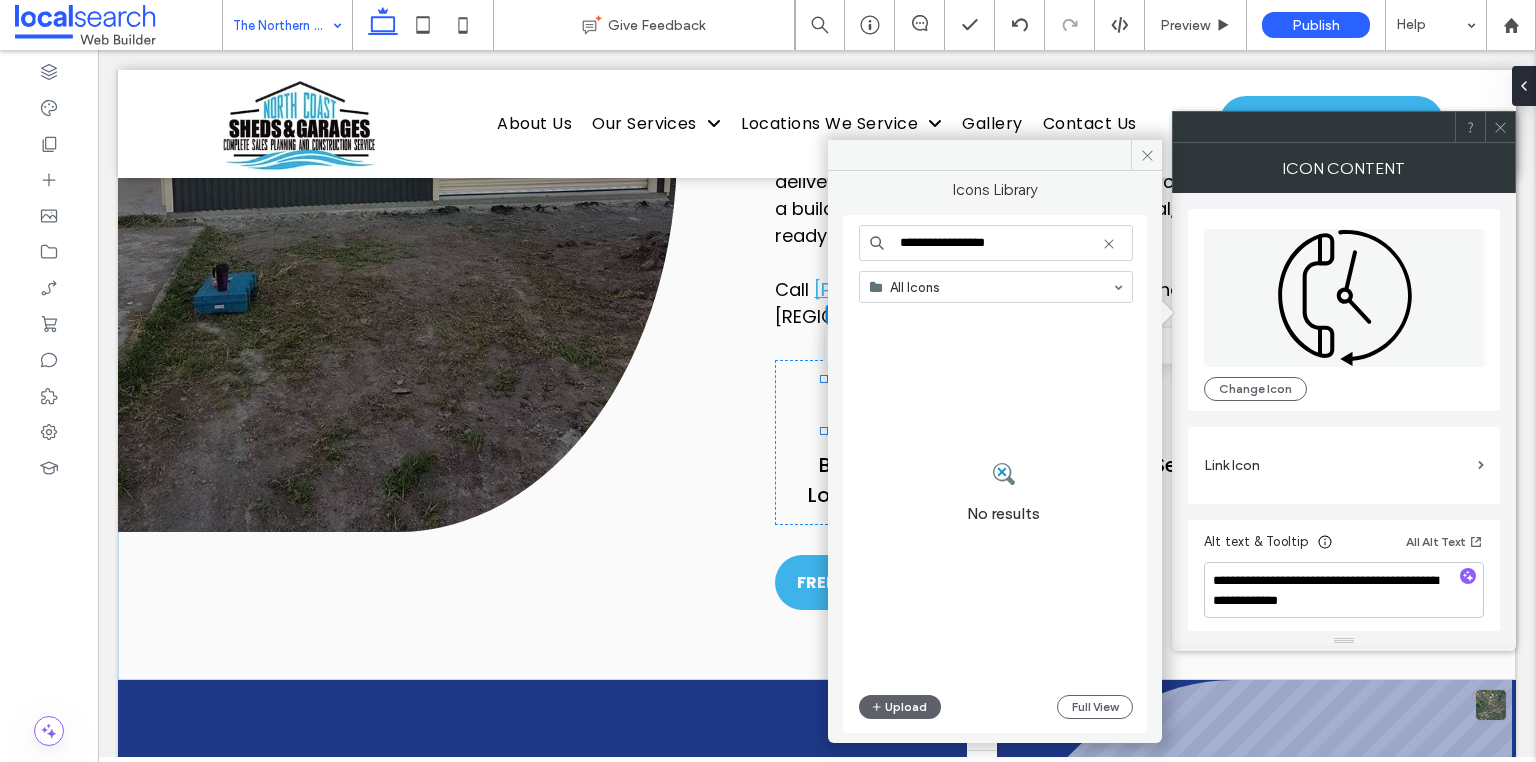 click on "**********" at bounding box center (996, 243) 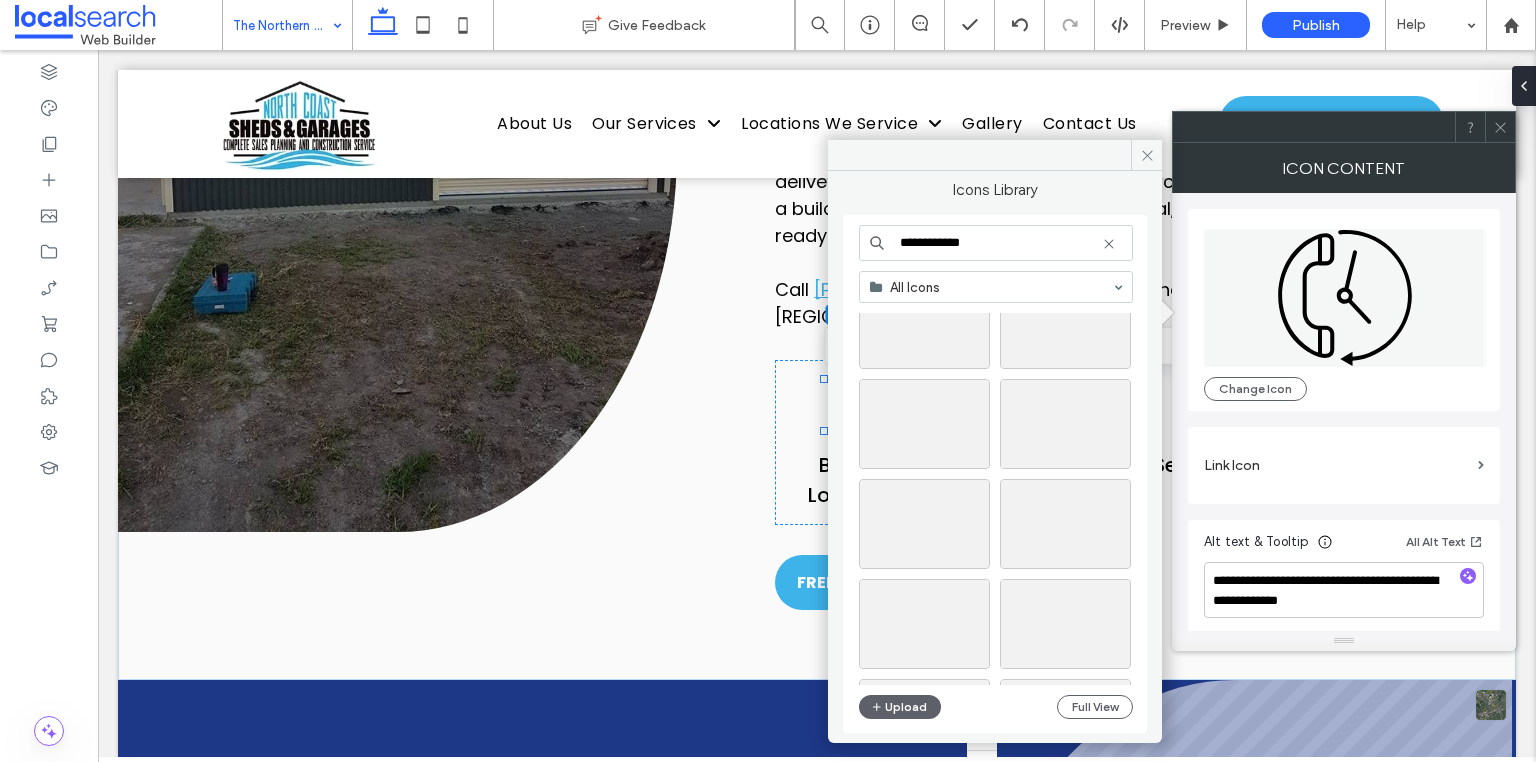 scroll, scrollTop: 960, scrollLeft: 0, axis: vertical 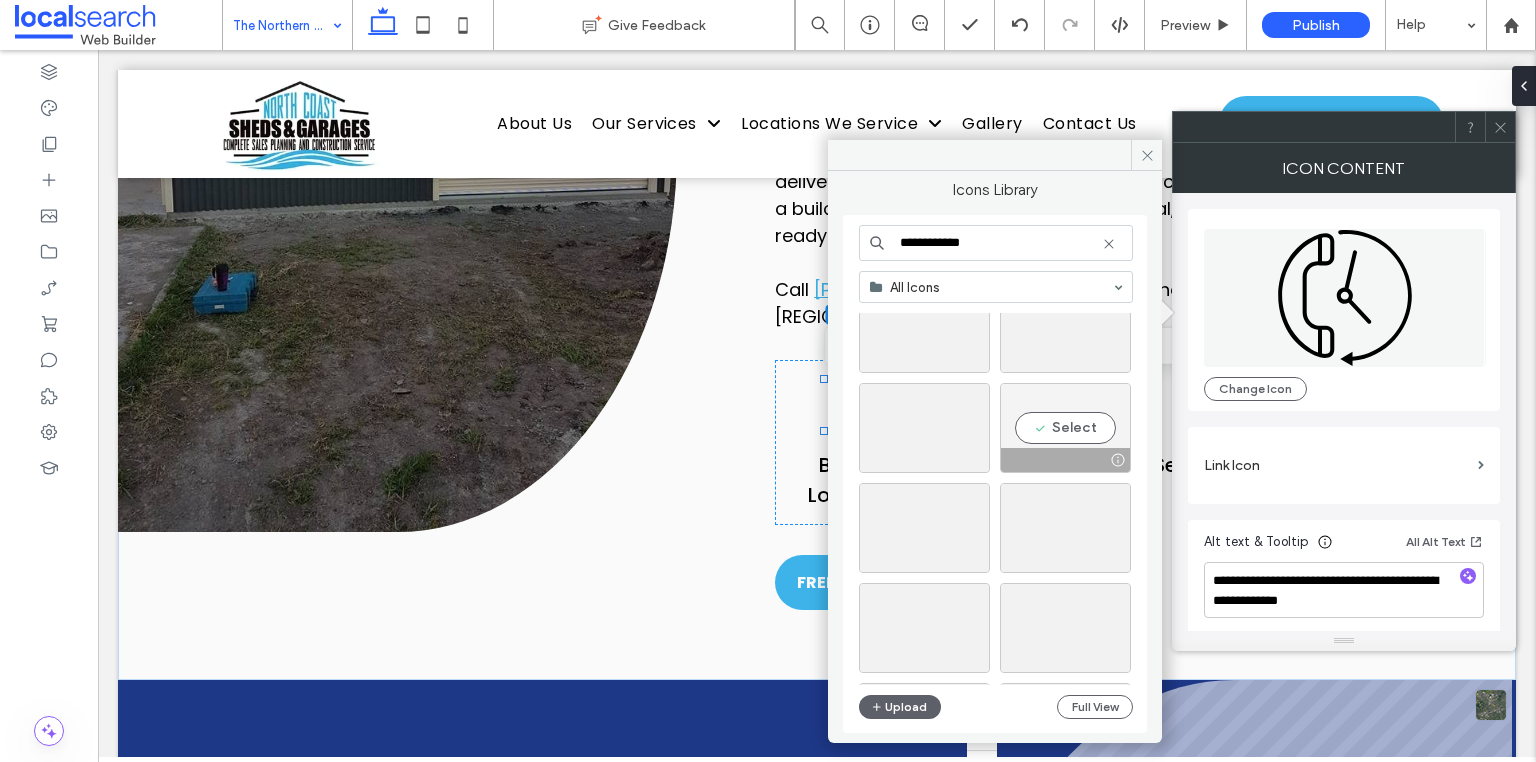 type on "**********" 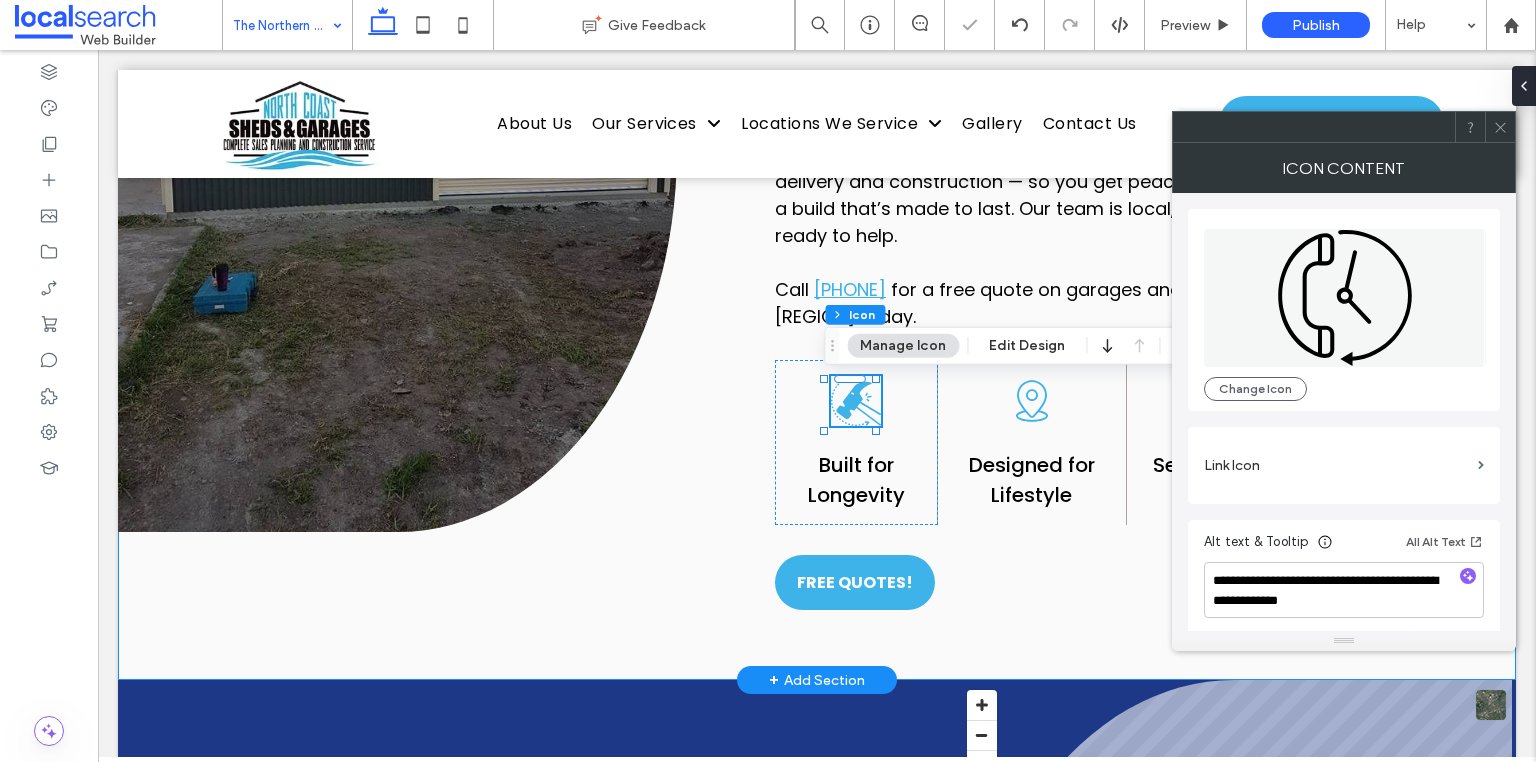 click on "Northern Rivers Proud ﻿
Line Icon
Northern Rivers Garages & Sheds
From coastal blocks to rural acreage, the Northern Rivers has some of the most diverse properties in NSW — and that calls for smart, reliable outbuildings. At North Coast Sheds & Garages, we’ve been building sheds and garages across the region since 2016. Whether you’re in Byron Bay, Lismore, Casino, Grafton or anywhere in between, we offer durable structures made from Australian materials and designed to suit your site, purpose and budget. From double garages and garden sheds to large-scale storage units, we handle the whole process — design, approvals, delivery and construction — so you get peace of mind and a build that’s made to last. Our team is local, licensed and ready to help. Call
0422 853 128   for a free quote on garages and sheds in the Northern Rivers today." at bounding box center (817, 149) 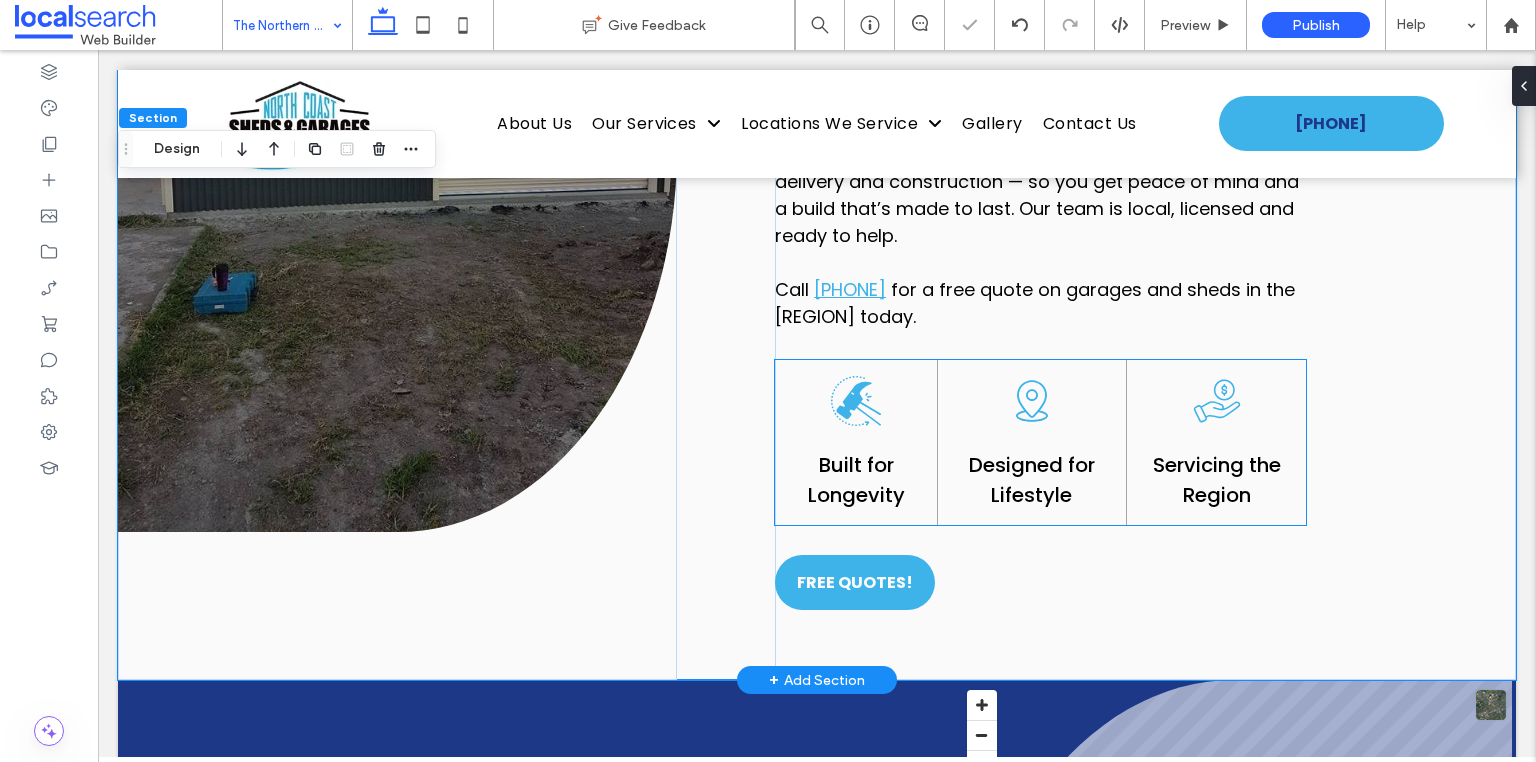 click on "Black location pin icon." 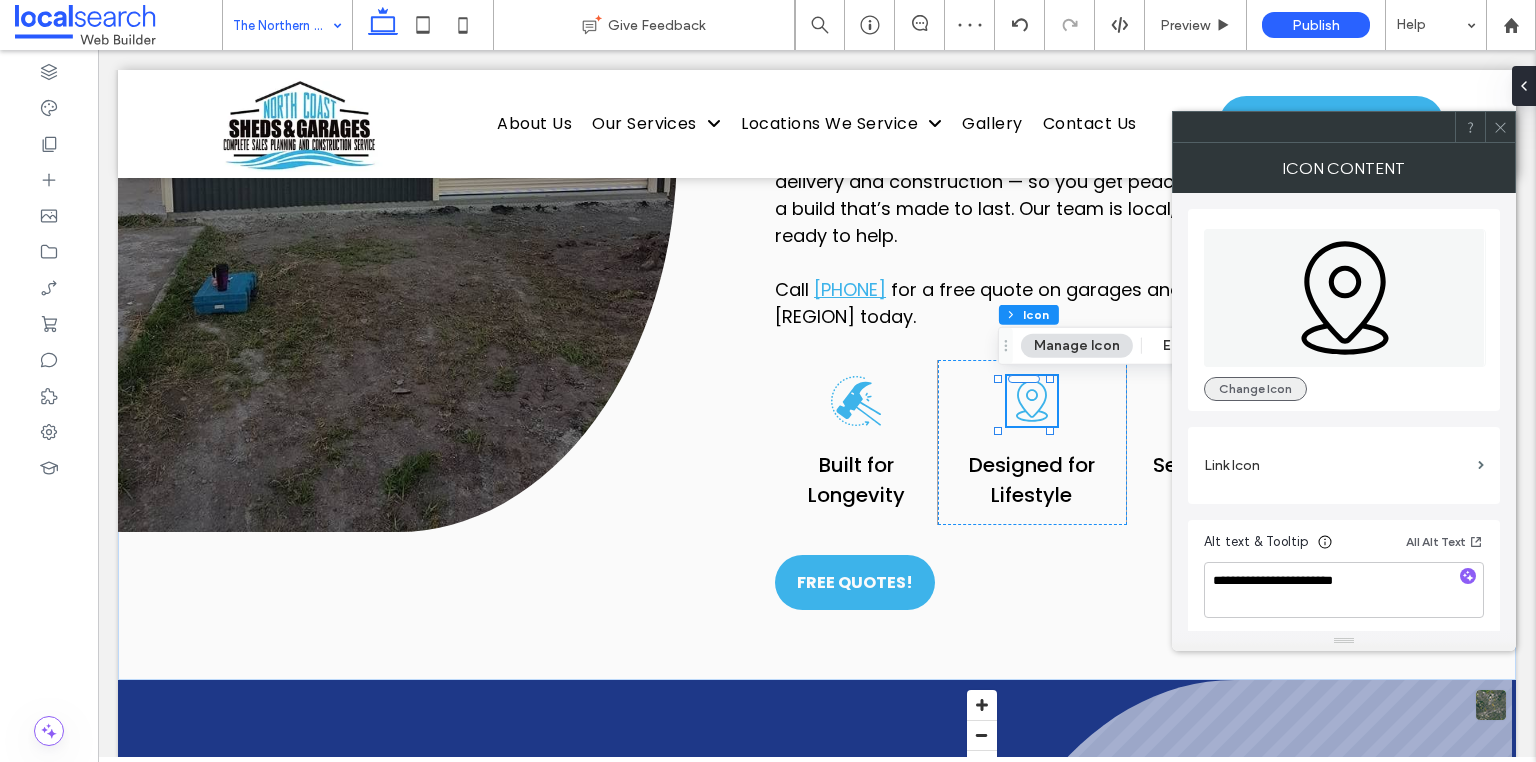click on "Change Icon" at bounding box center (1255, 389) 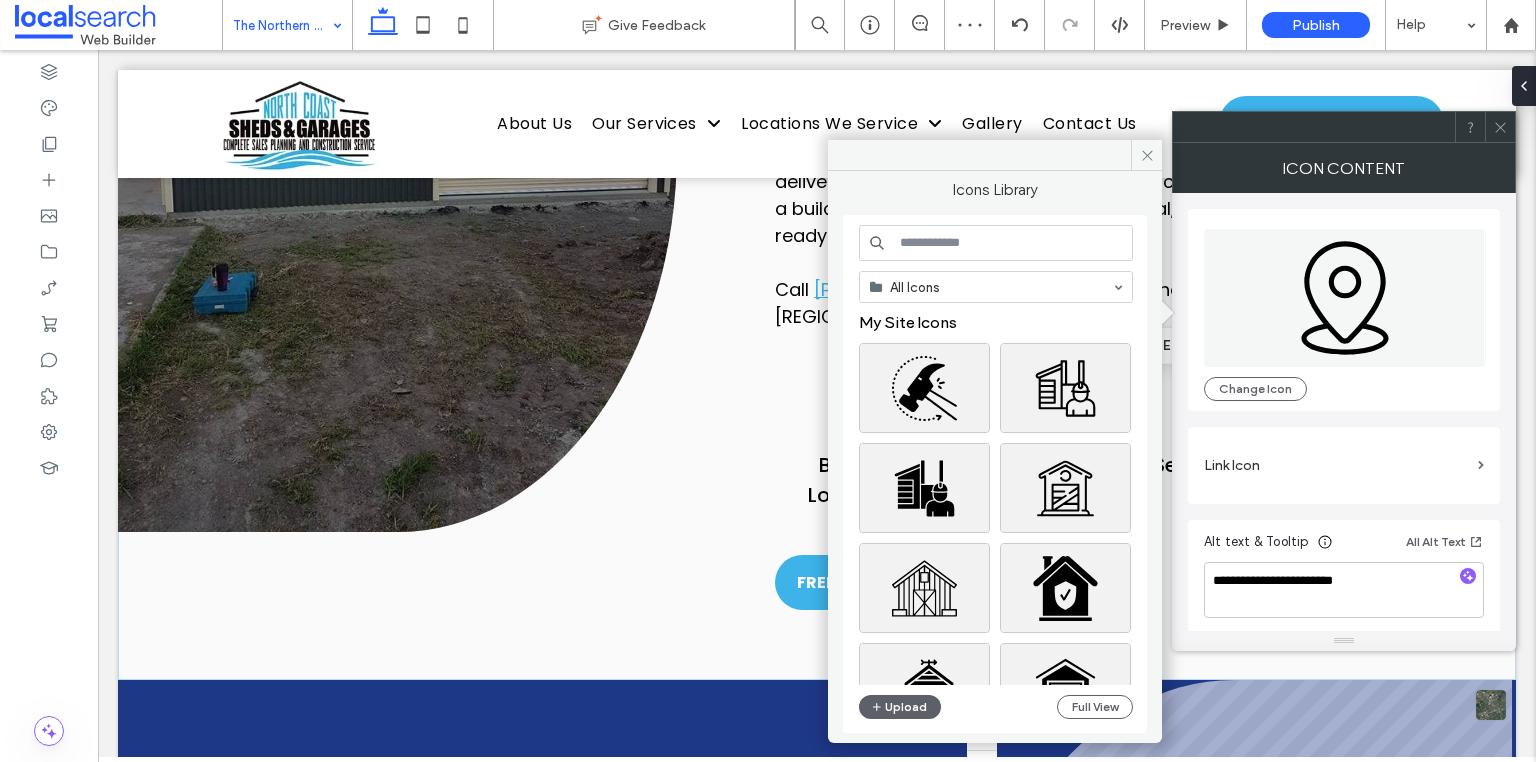 click at bounding box center (996, 243) 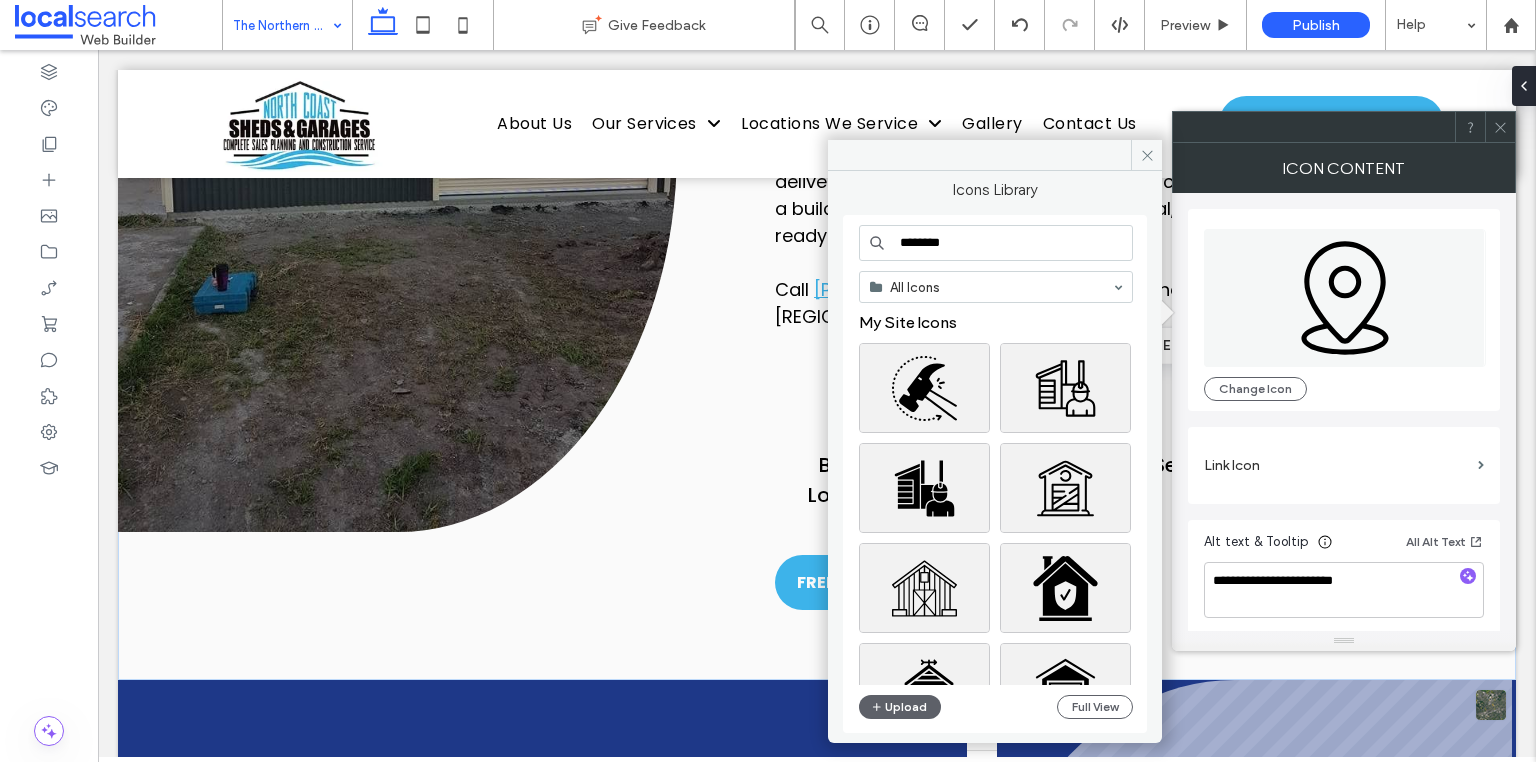 type on "*********" 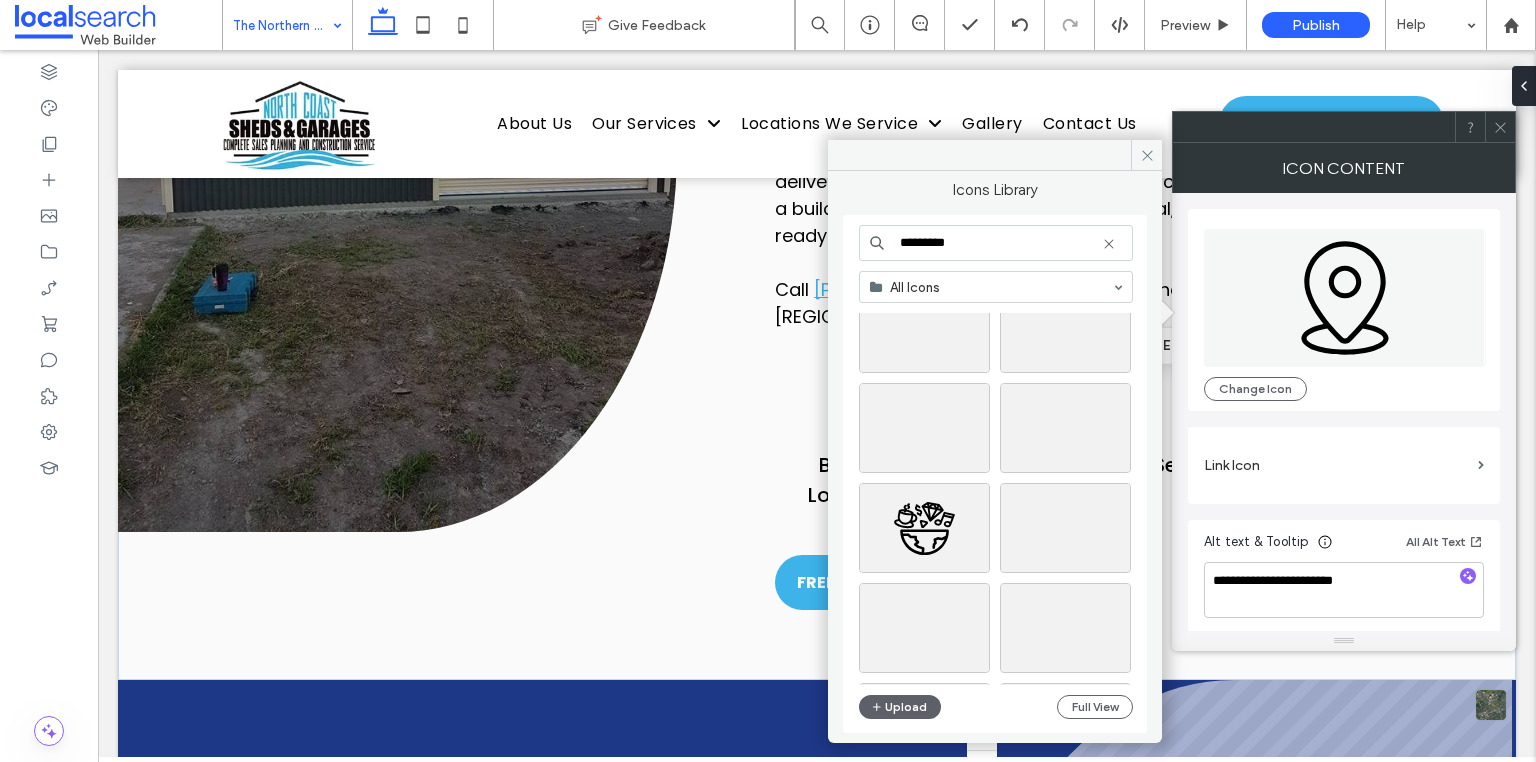 scroll, scrollTop: 1812, scrollLeft: 0, axis: vertical 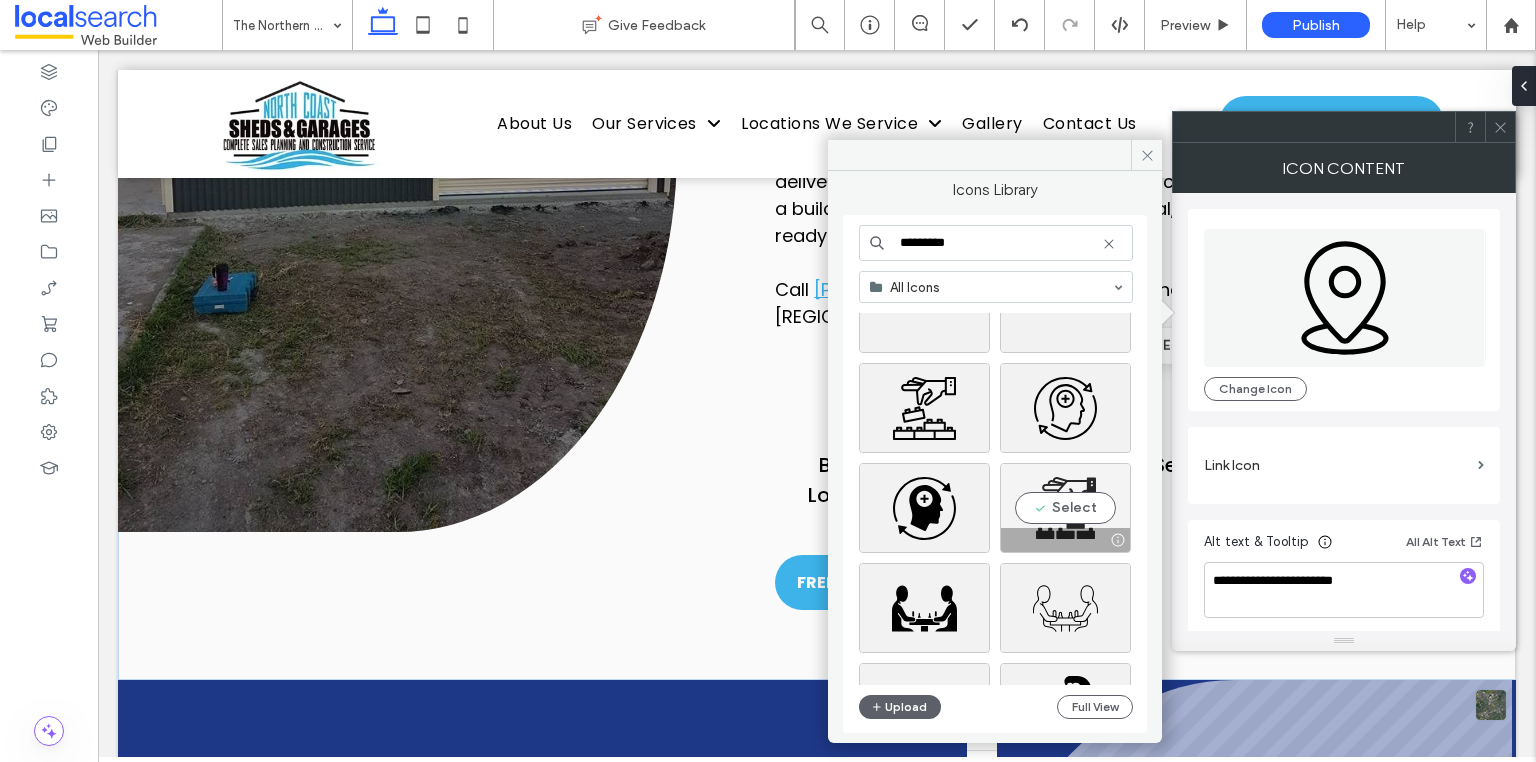 type on "*********" 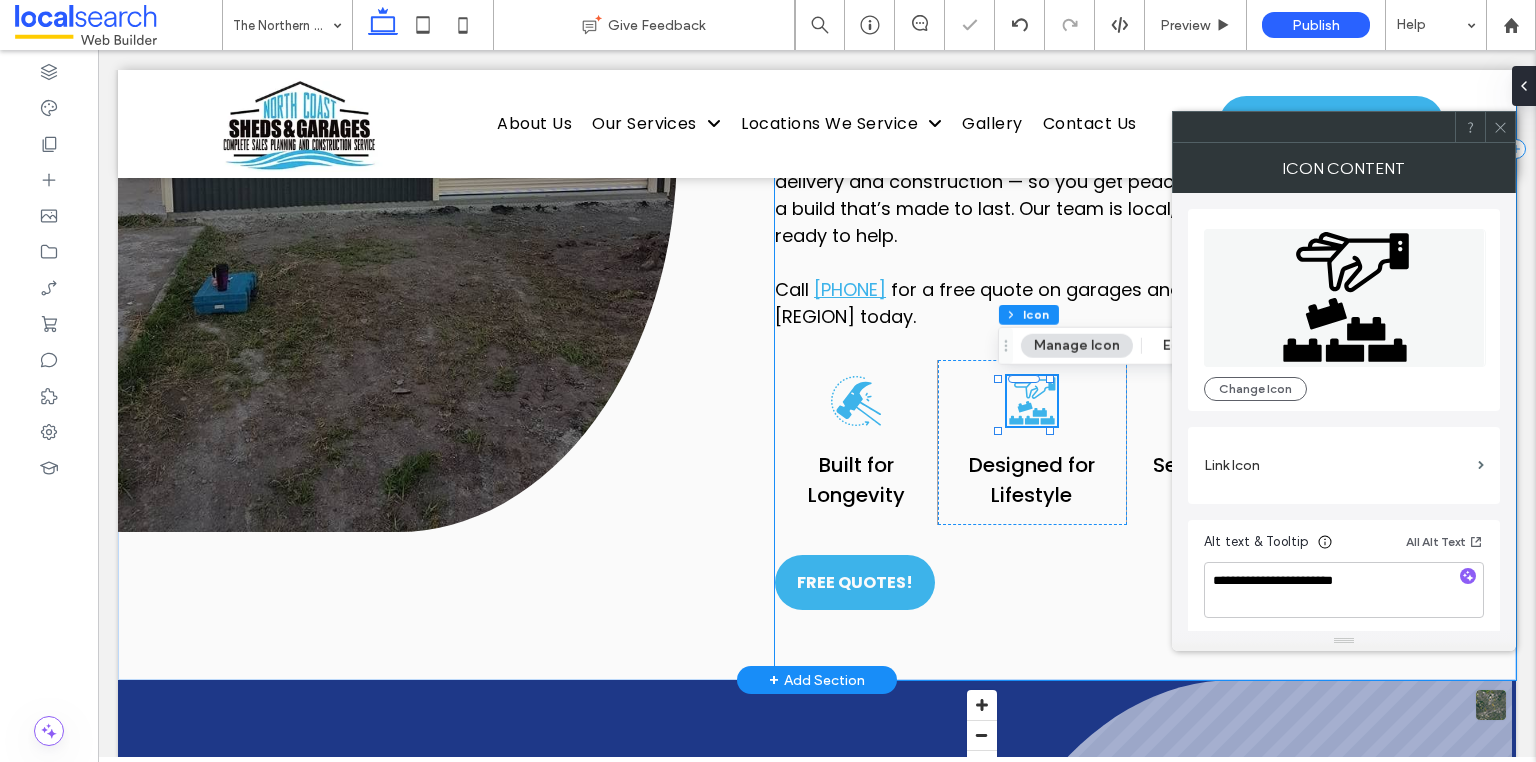click on "Northern Rivers Proud ﻿
Line Icon
Northern Rivers Garages & Sheds
From coastal blocks to rural acreage, the Northern Rivers has some of the most diverse properties in NSW — and that calls for smart, reliable outbuildings. At North Coast Sheds & Garages, we’ve been building sheds and garages across the region since 2016. Whether you’re in Byron Bay, Lismore, Casino, Grafton or anywhere in between, we offer durable structures made from Australian materials and designed to suit your site, purpose and budget. From double garages and garden sheds to large-scale storage units, we handle the whole process — design, approvals, delivery and construction — so you get peace of mind and a build that’s made to last. Our team is local, licensed and ready to help. Call
0422 853 128   for a free quote on garages and sheds in the Northern Rivers today.
Designed for Lifestyle" at bounding box center [1145, 149] 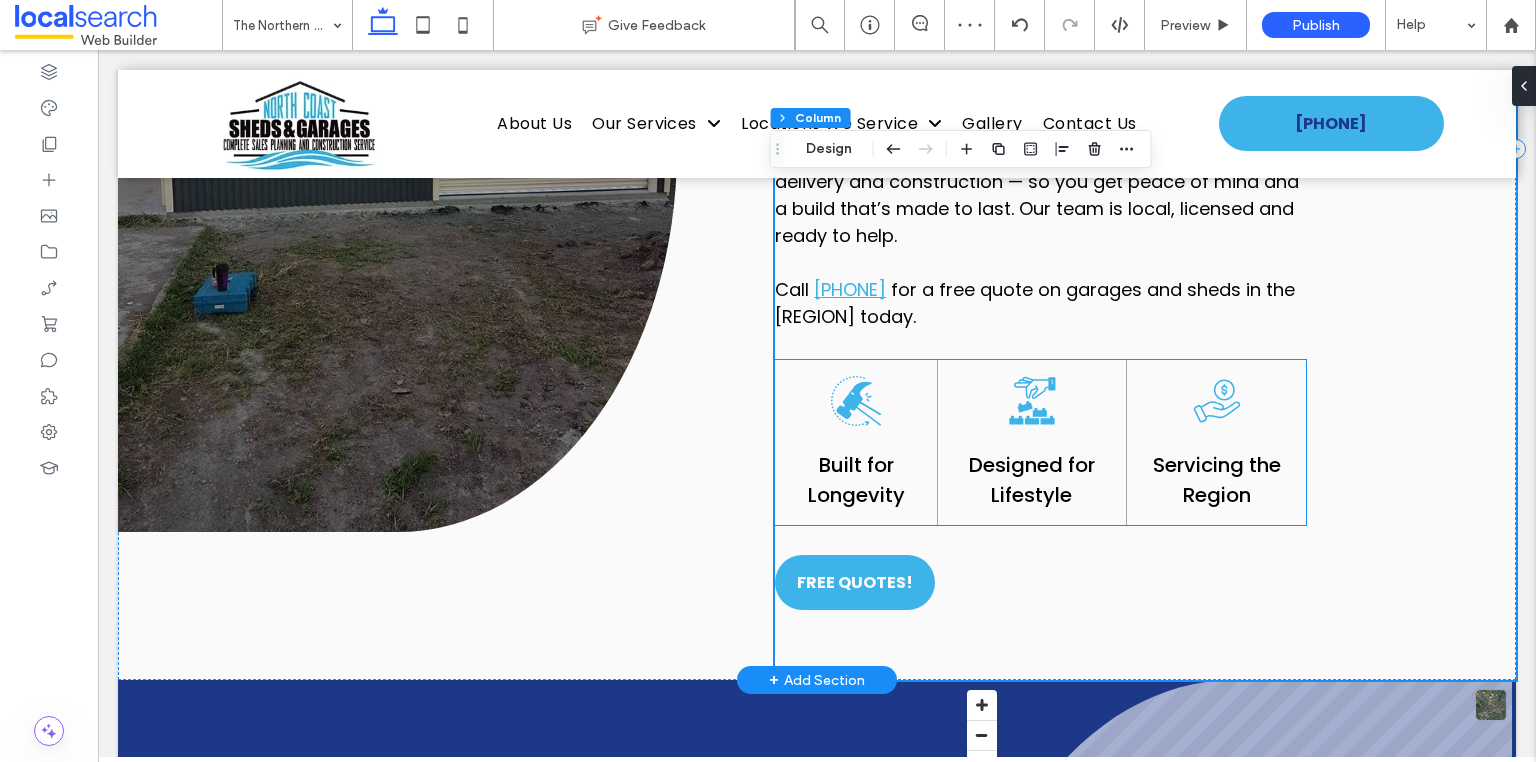 click 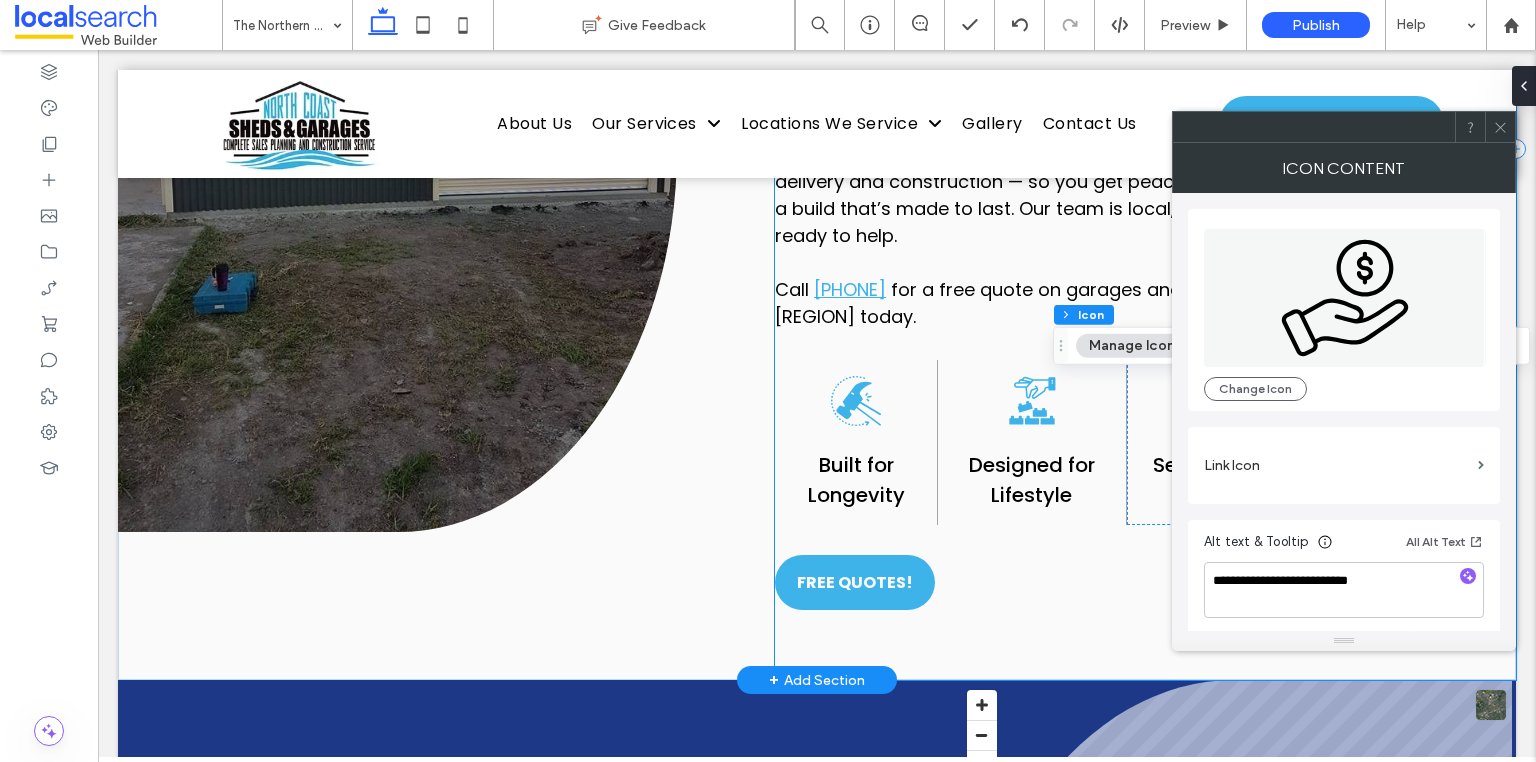 click on "Northern Rivers Proud ﻿
Line Icon
Northern Rivers Garages & Sheds
From coastal blocks to rural acreage, the Northern Rivers has some of the most diverse properties in NSW — and that calls for smart, reliable outbuildings. At North Coast Sheds & Garages, we’ve been building sheds and garages across the region since 2016. Whether you’re in Byron Bay, Lismore, Casino, Grafton or anywhere in between, we offer durable structures made from Australian materials and designed to suit your site, purpose and budget. From double garages and garden sheds to large-scale storage units, we handle the whole process — design, approvals, delivery and construction — so you get peace of mind and a build that’s made to last. Our team is local, licensed and ready to help. Call
0422 853 128   for a free quote on garages and sheds in the Northern Rivers today.
Designed for Lifestyle" at bounding box center (1145, 149) 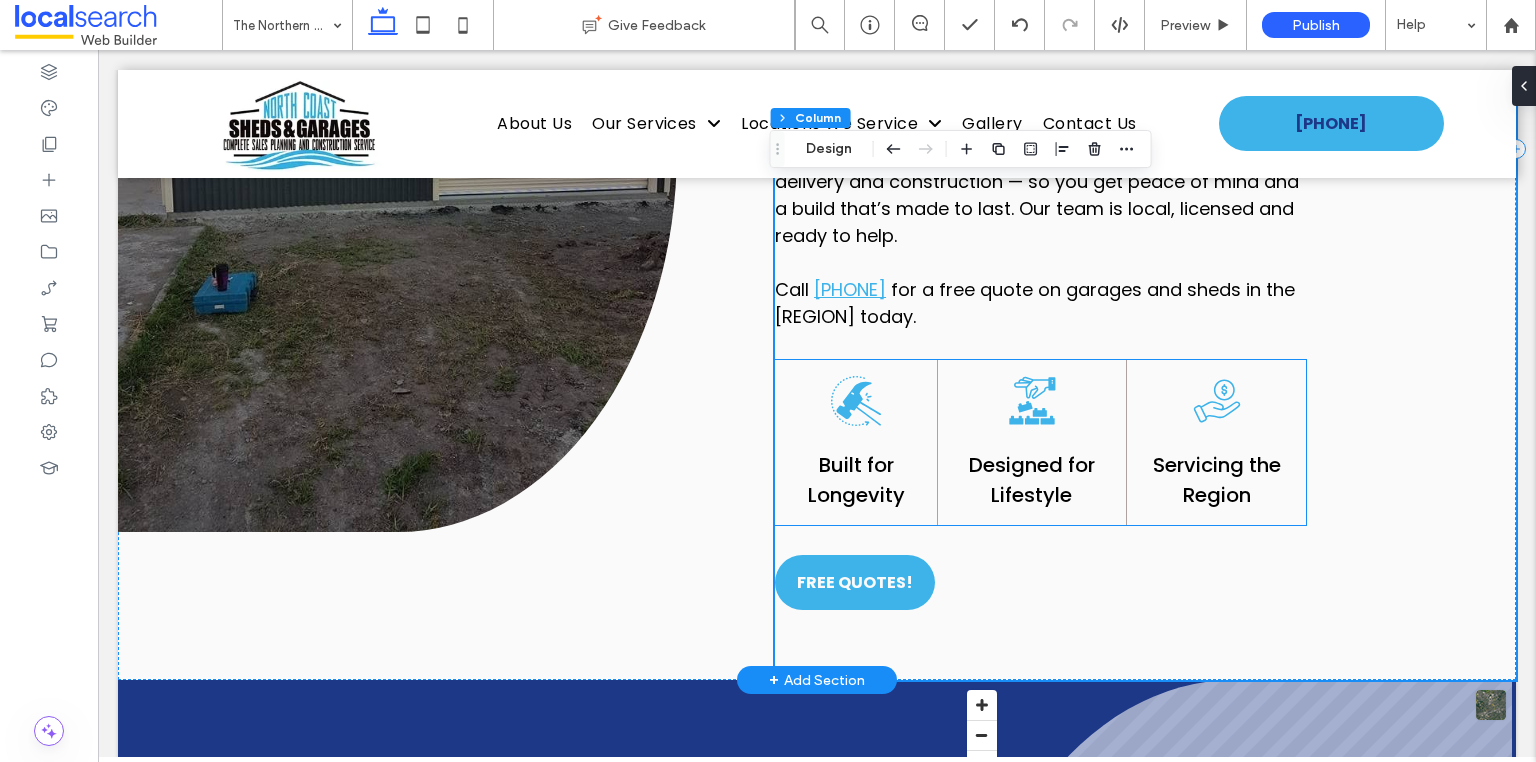 click on "Hand holding a dollar coin." 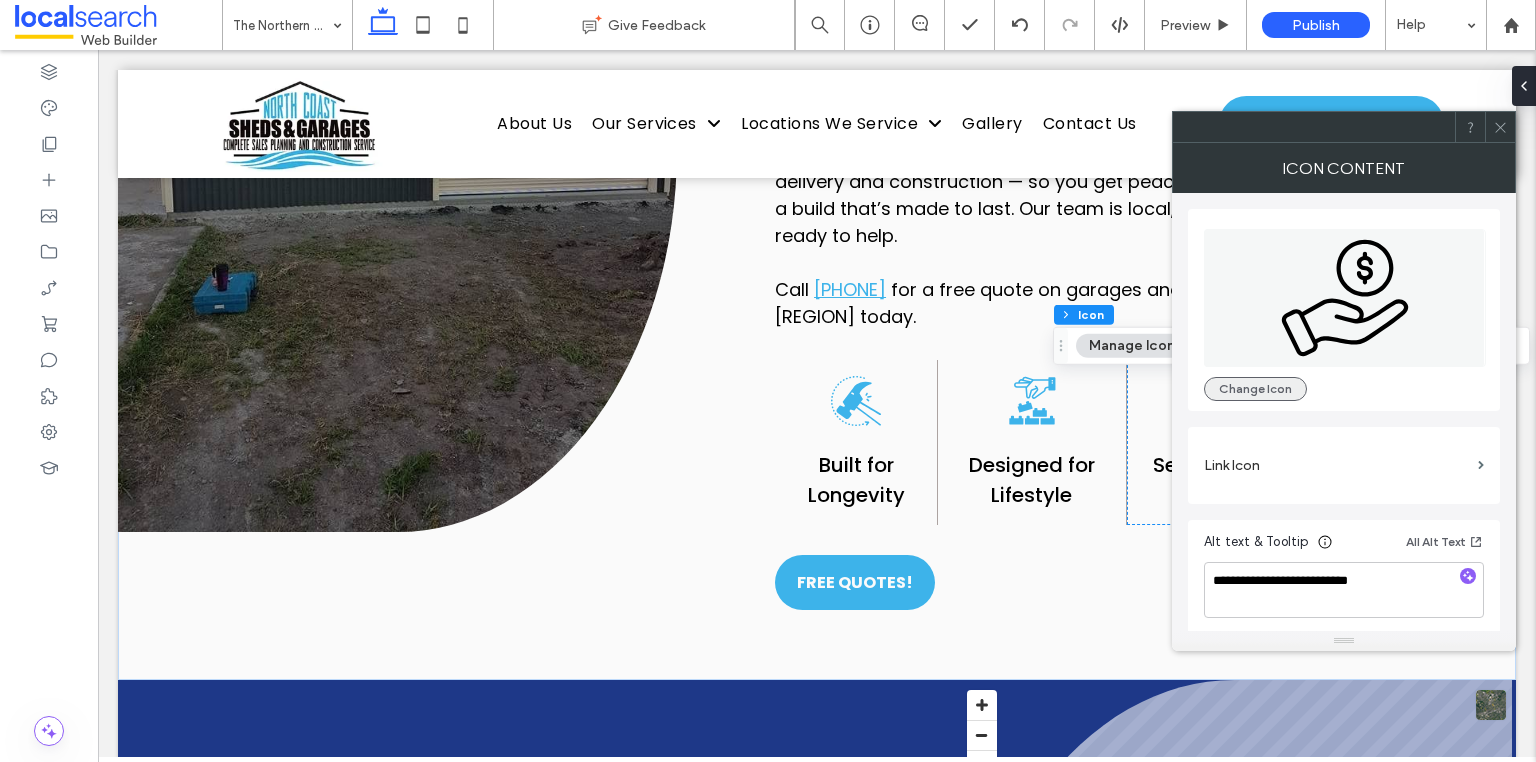 click on "Change Icon" at bounding box center [1255, 389] 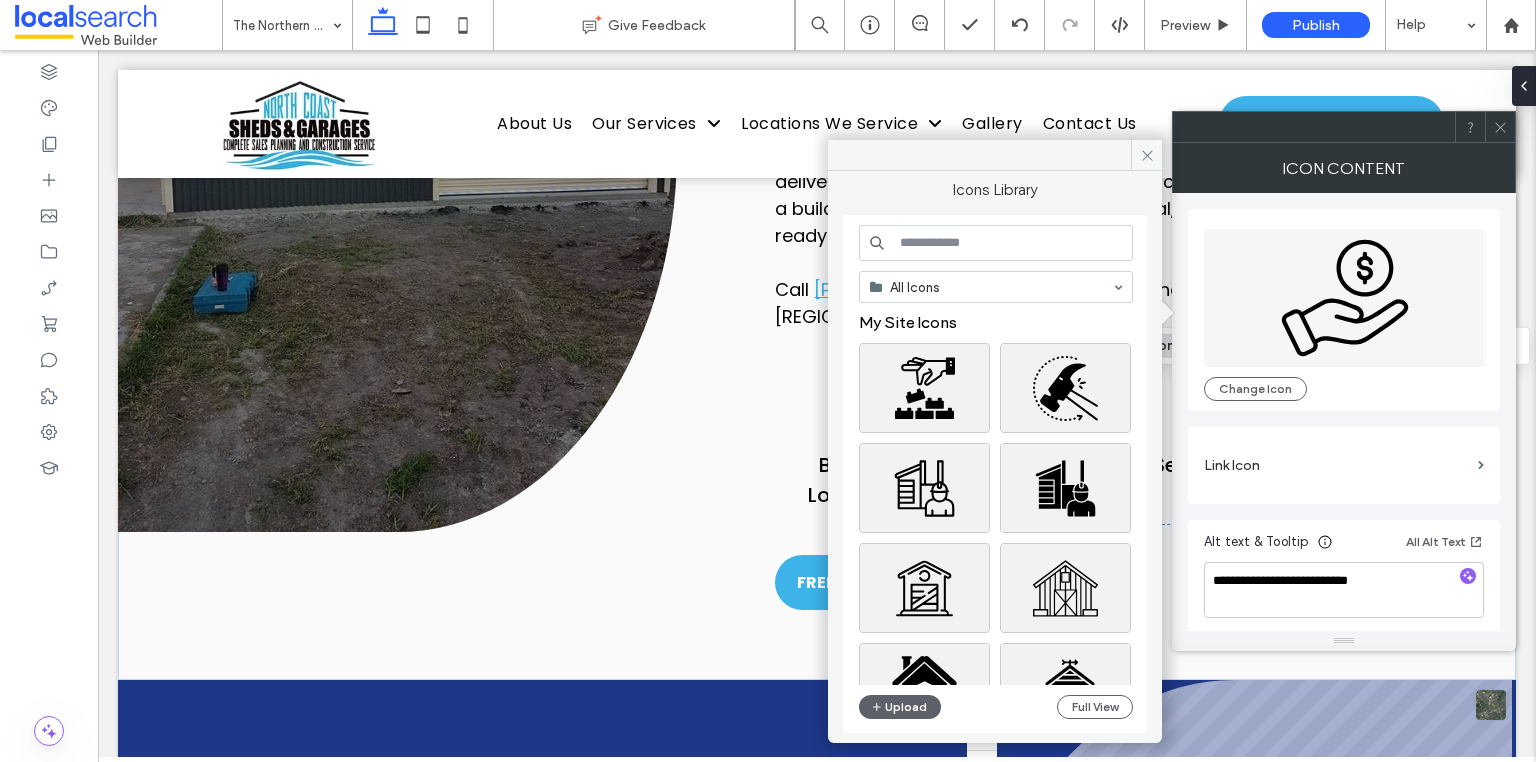 drag, startPoint x: 988, startPoint y: 210, endPoint x: 996, endPoint y: 240, distance: 31.04835 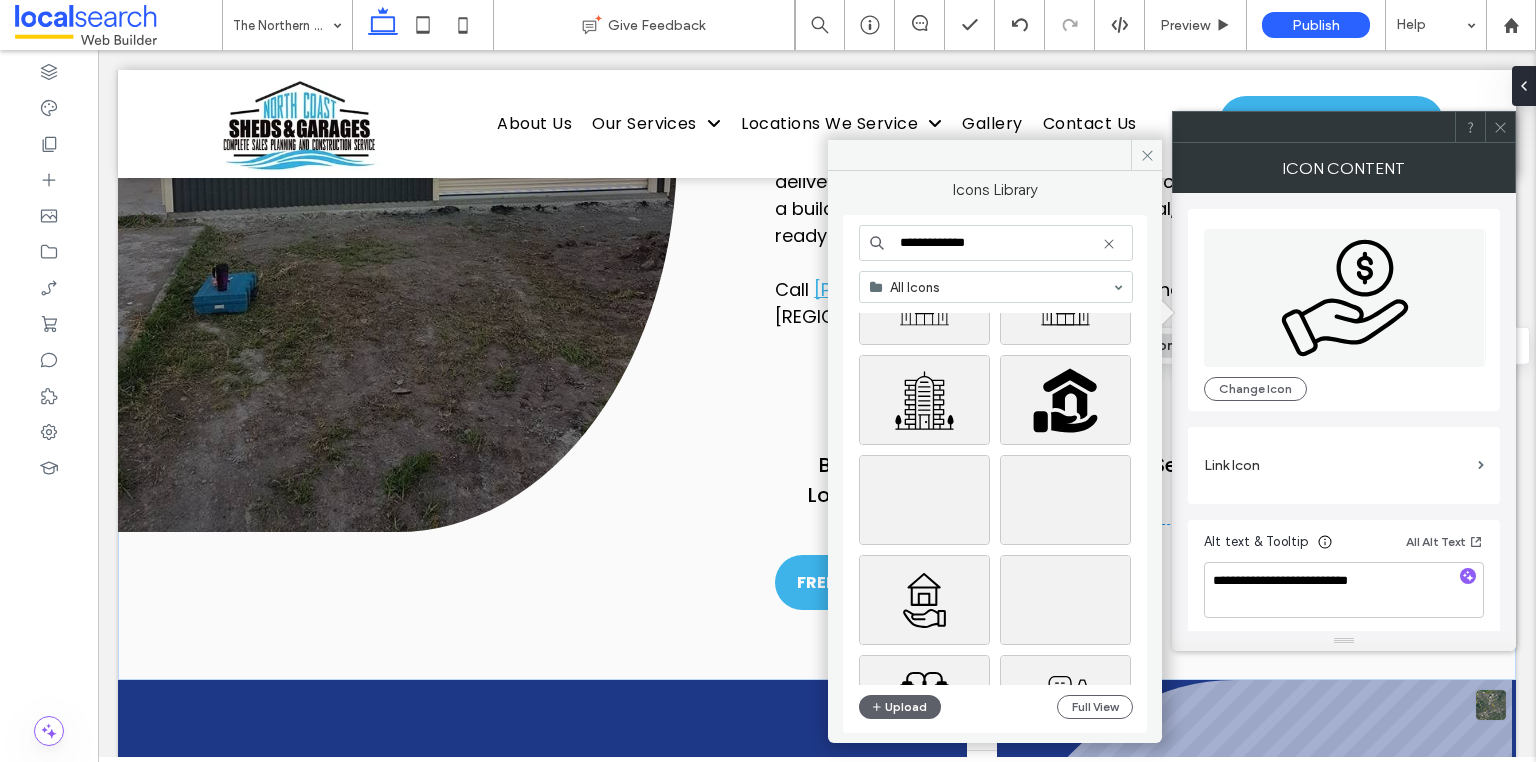 scroll, scrollTop: 3616, scrollLeft: 0, axis: vertical 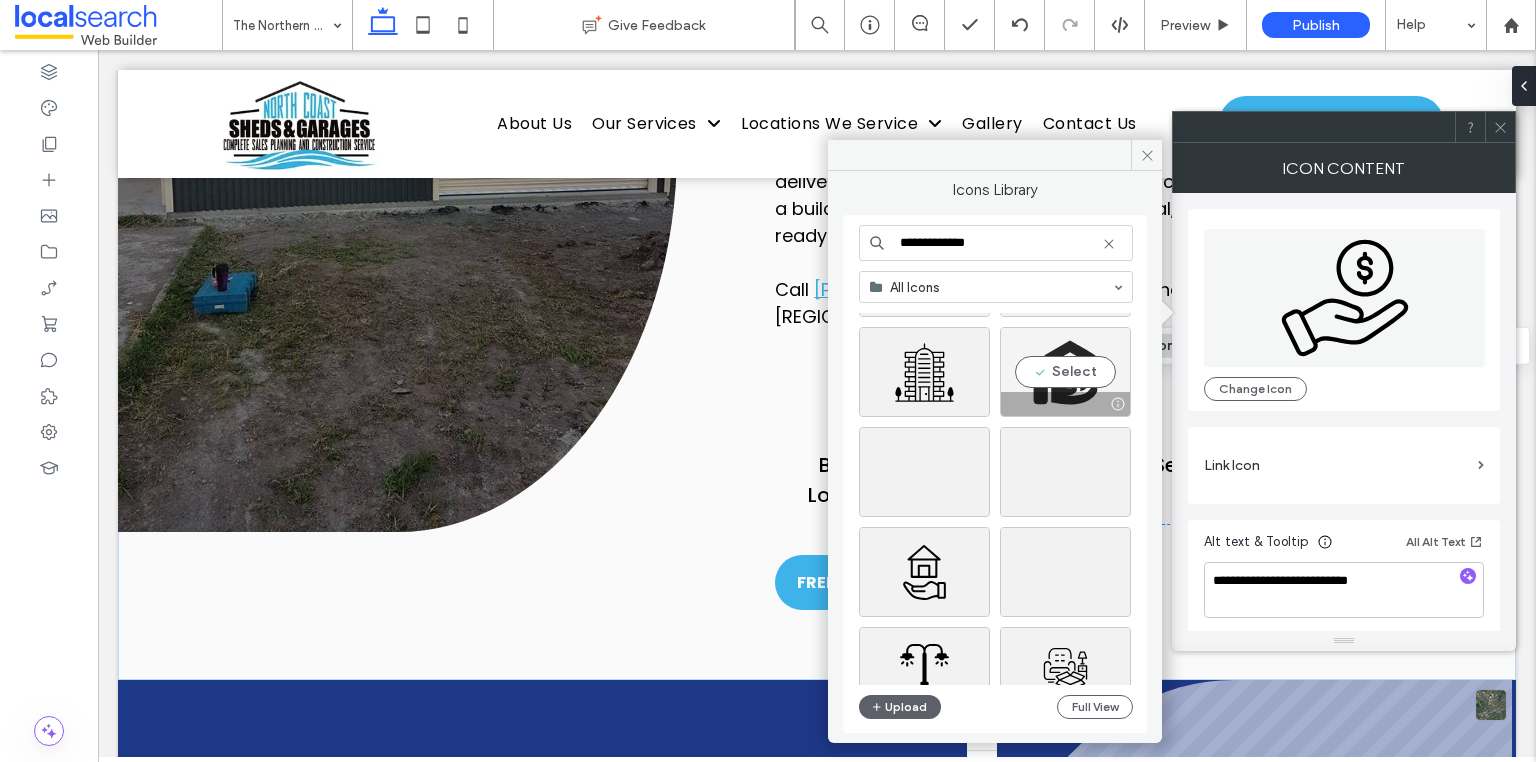 type on "**********" 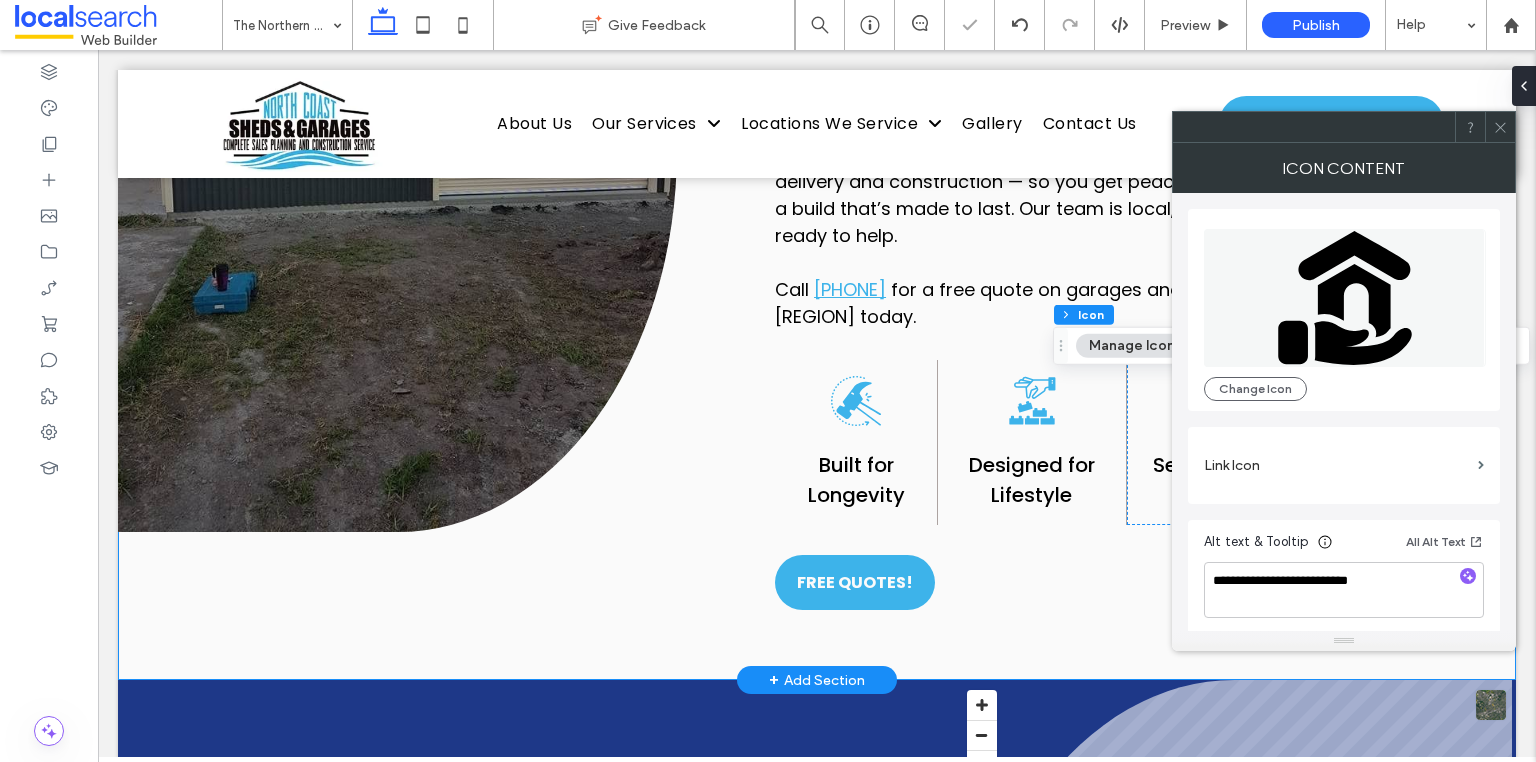 click on "Northern Rivers Proud ﻿
Line Icon
Northern Rivers Garages & Sheds
From coastal blocks to rural acreage, the Northern Rivers has some of the most diverse properties in NSW — and that calls for smart, reliable outbuildings. At North Coast Sheds & Garages, we’ve been building sheds and garages across the region since 2016. Whether you’re in Byron Bay, Lismore, Casino, Grafton or anywhere in between, we offer durable structures made from Australian materials and designed to suit your site, purpose and budget. From double garages and garden sheds to large-scale storage units, we handle the whole process — design, approvals, delivery and construction — so you get peace of mind and a build that’s made to last. Our team is local, licensed and ready to help. Call
0422 853 128   for a free quote on garages and sheds in the Northern Rivers today." at bounding box center (817, 149) 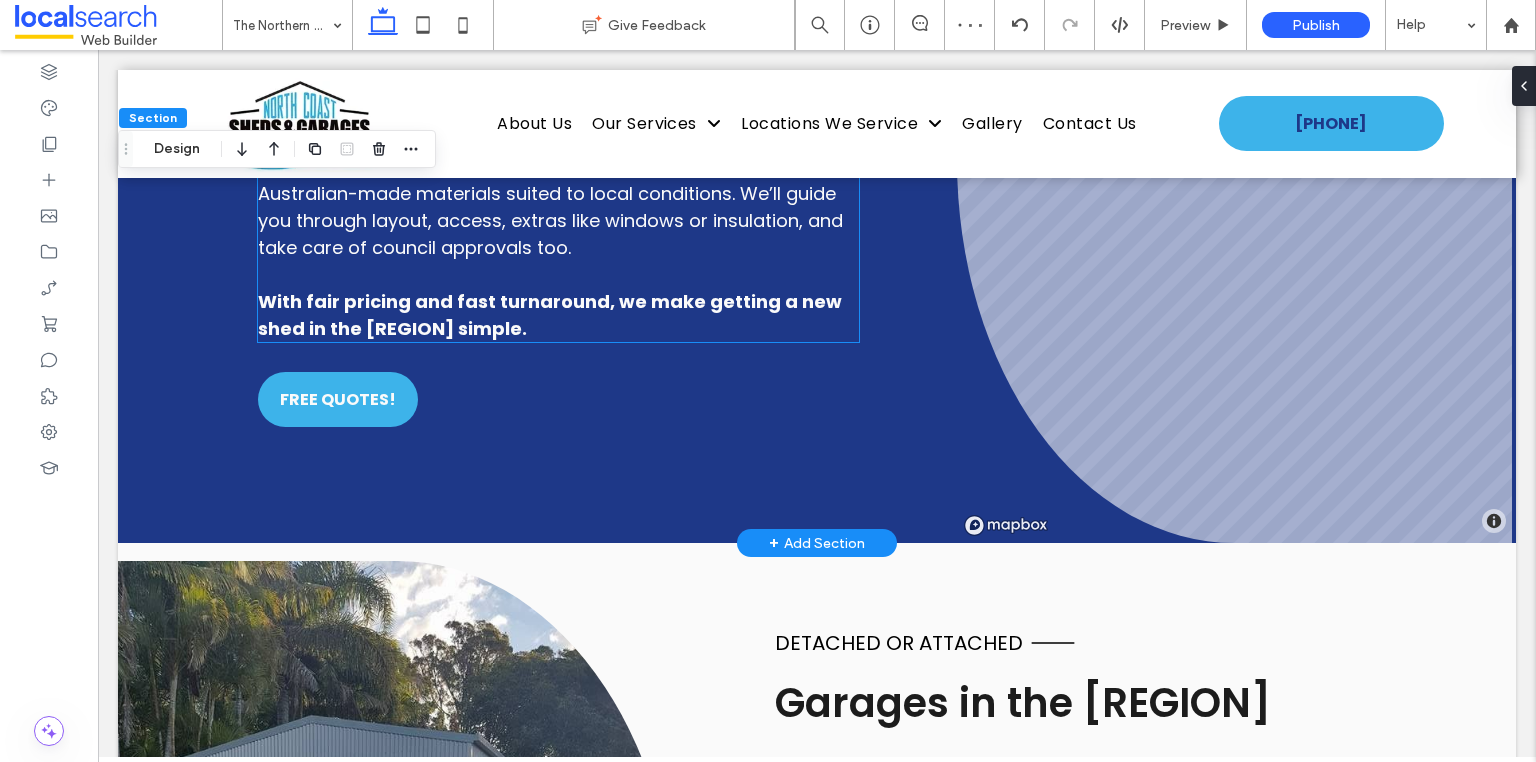 scroll, scrollTop: 2560, scrollLeft: 0, axis: vertical 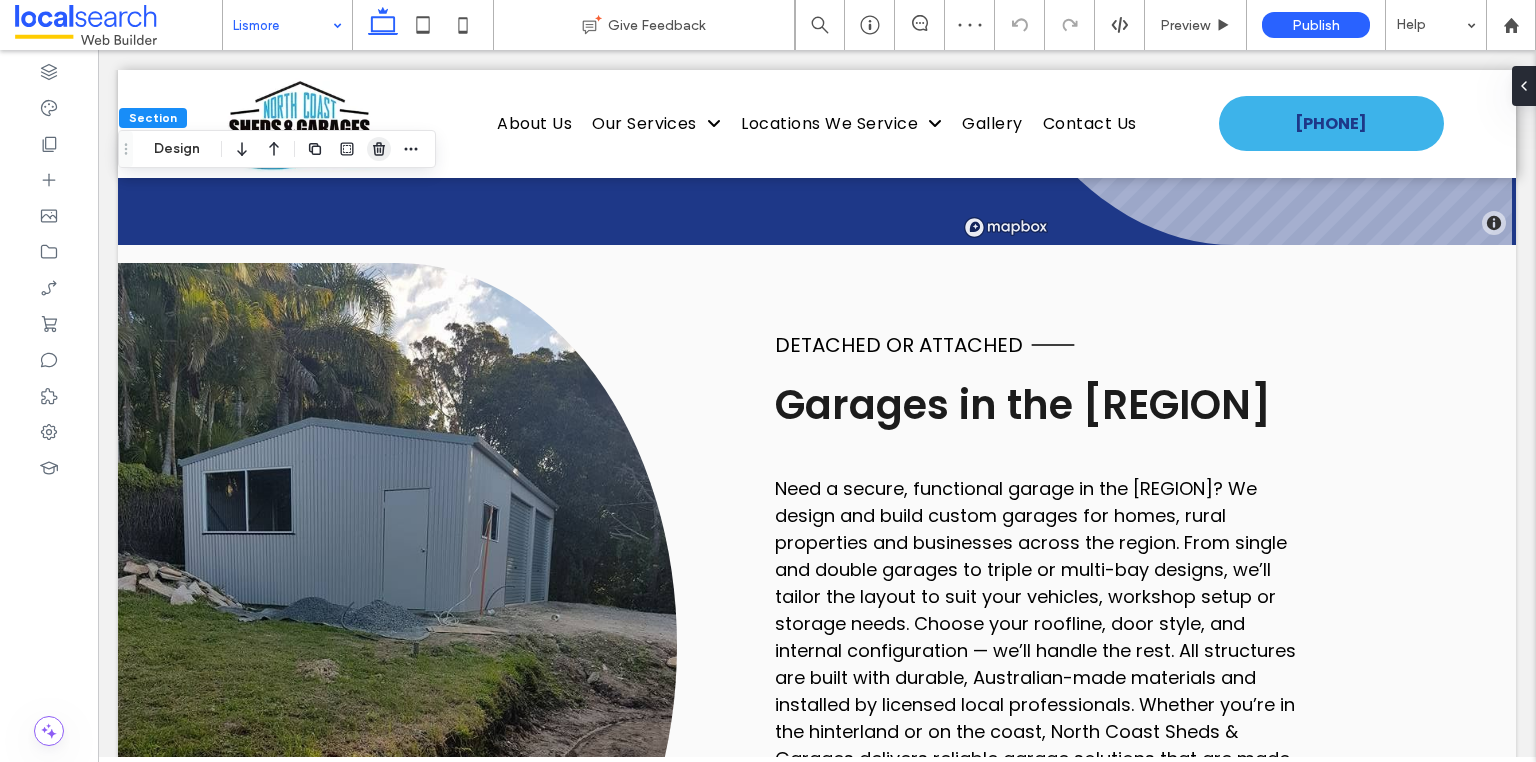click 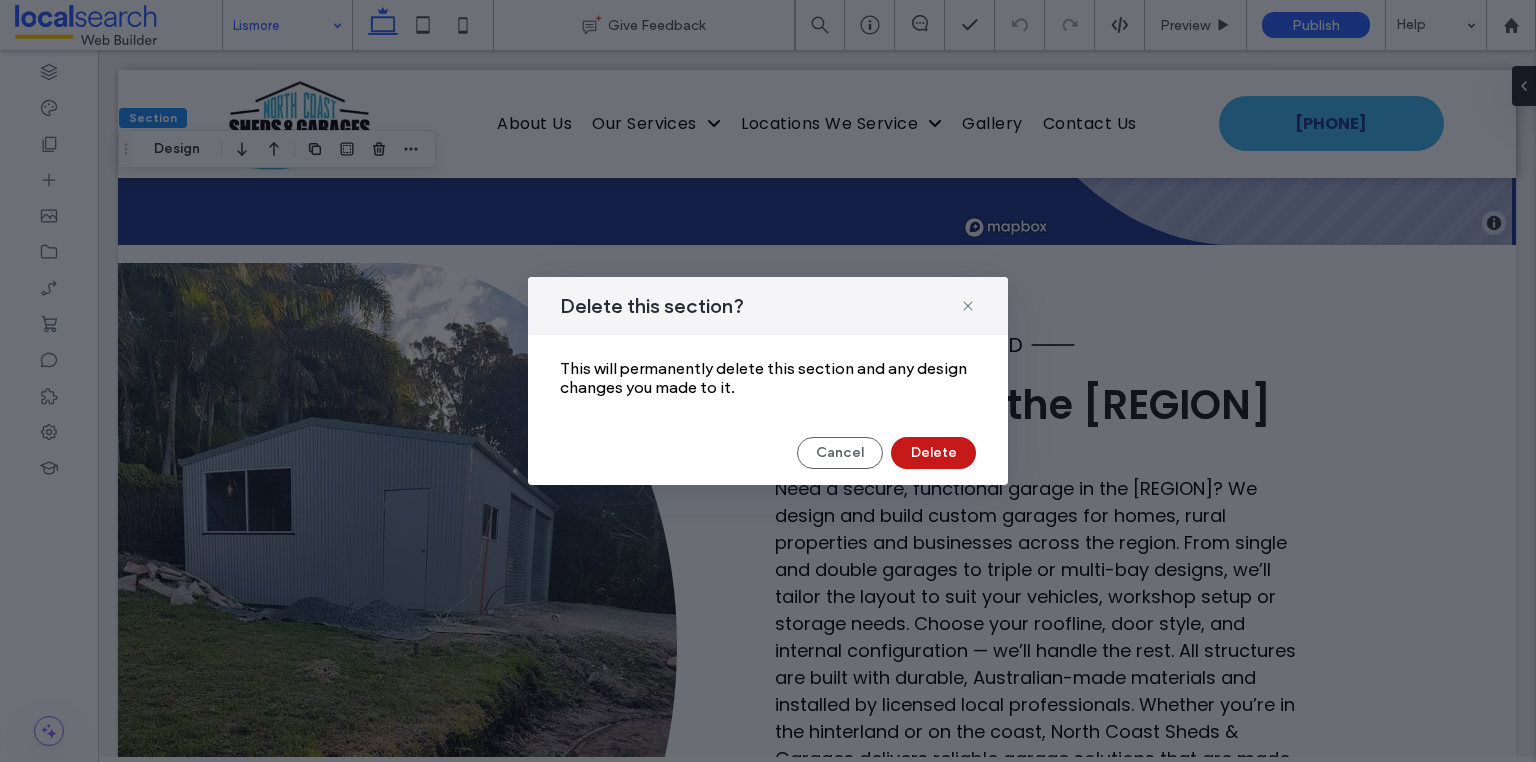 click on "Delete" at bounding box center (933, 453) 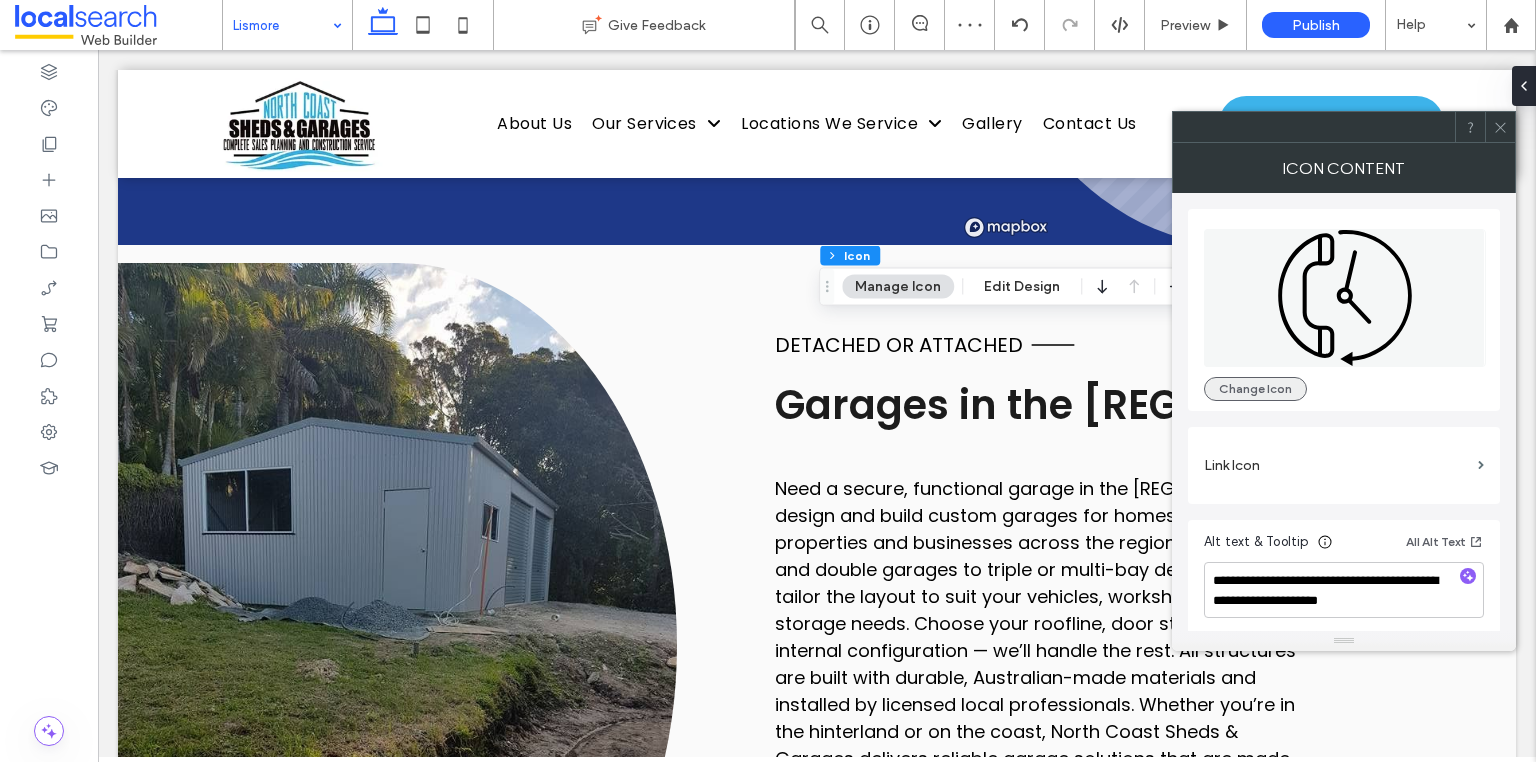 click on "Change Icon" at bounding box center (1255, 389) 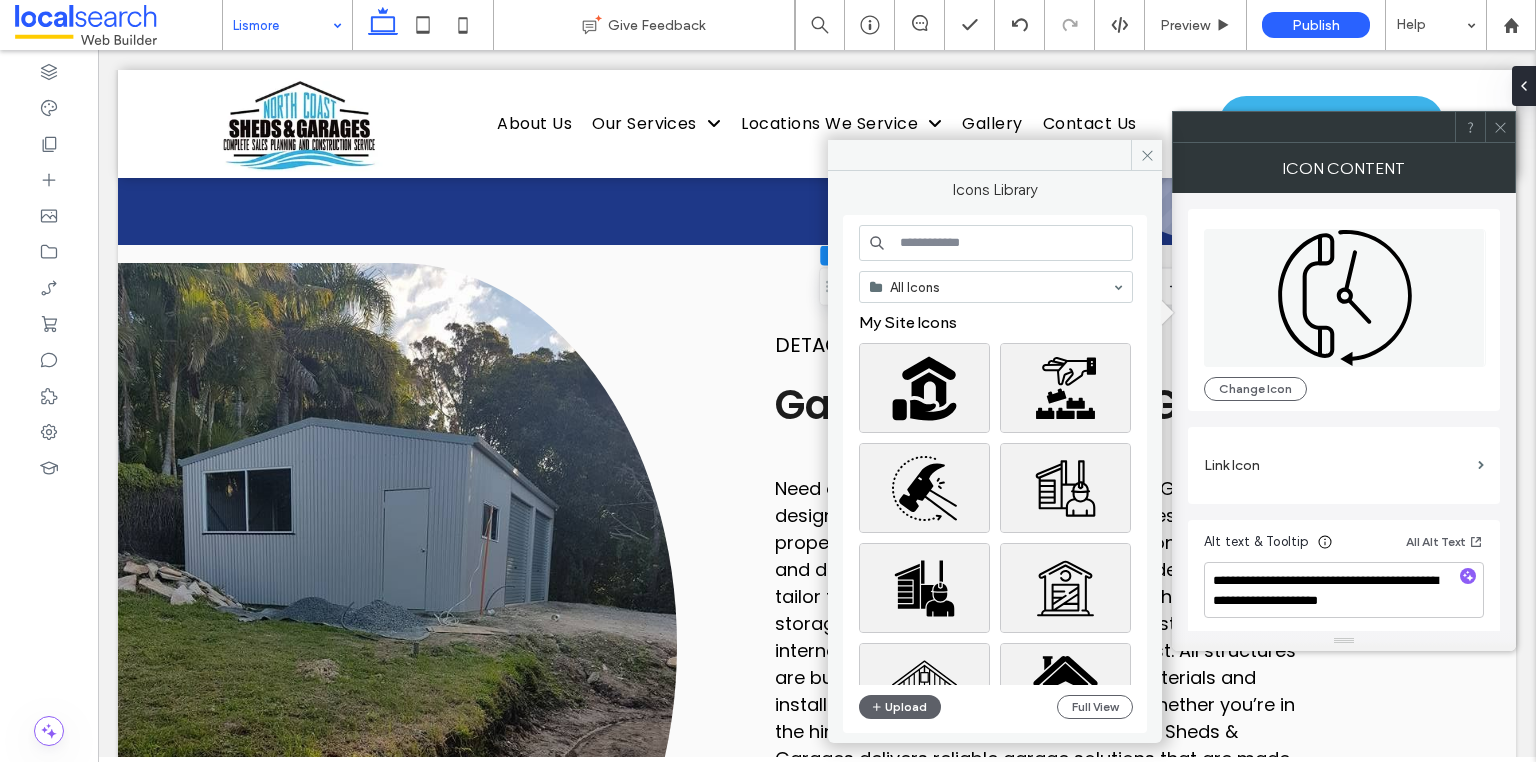 click at bounding box center (996, 243) 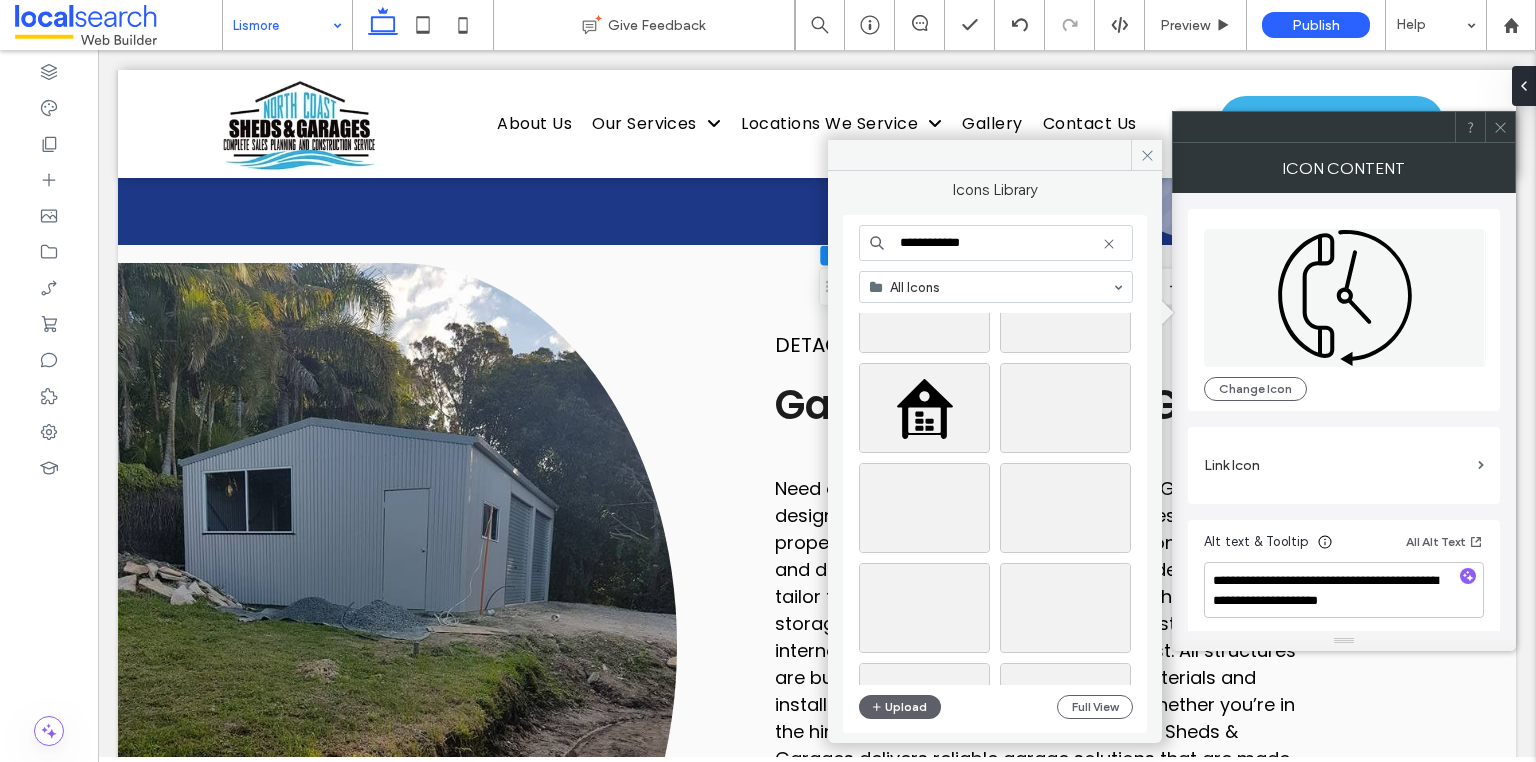 scroll, scrollTop: 160, scrollLeft: 0, axis: vertical 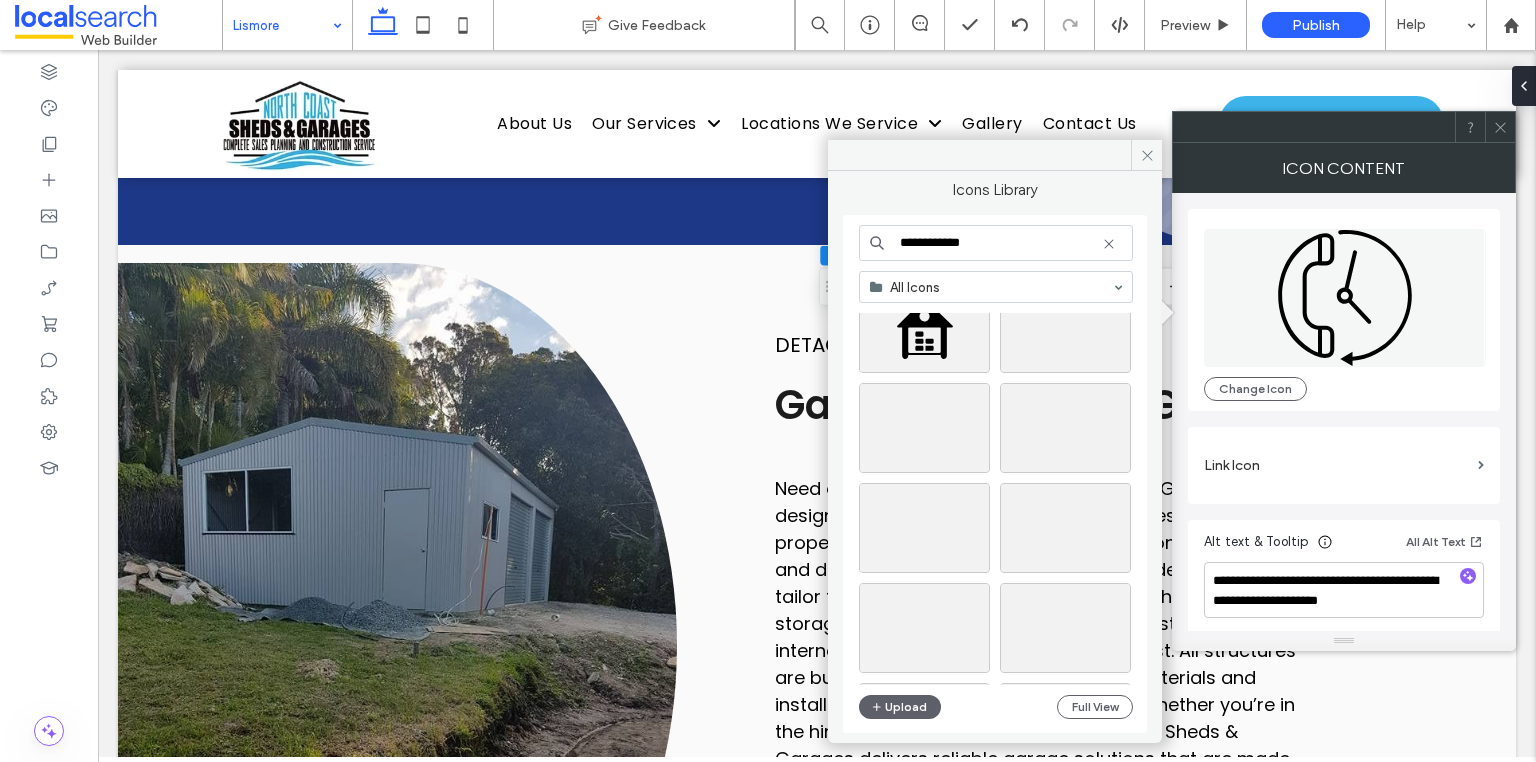 click on "**********" at bounding box center (996, 243) 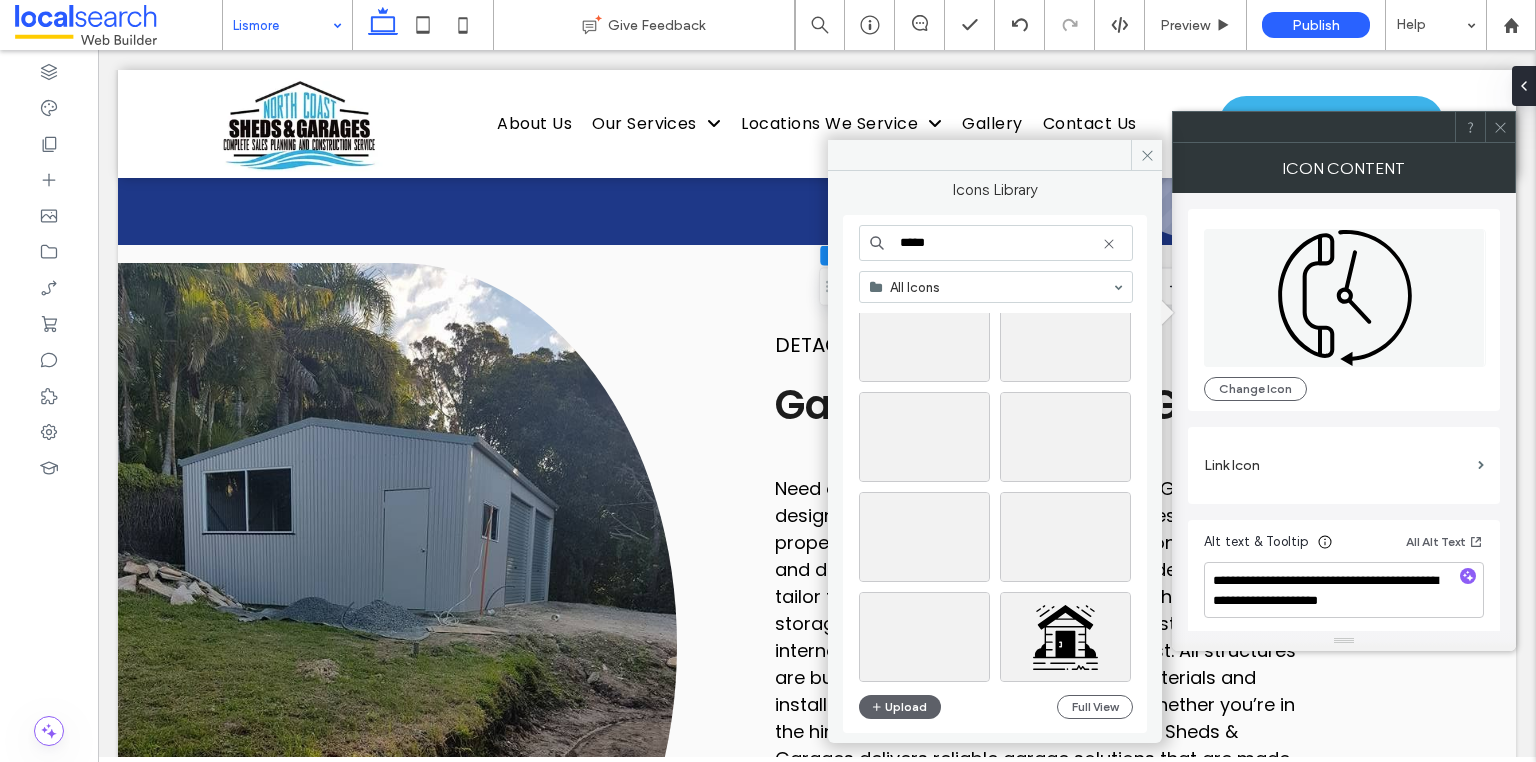scroll, scrollTop: 1920, scrollLeft: 0, axis: vertical 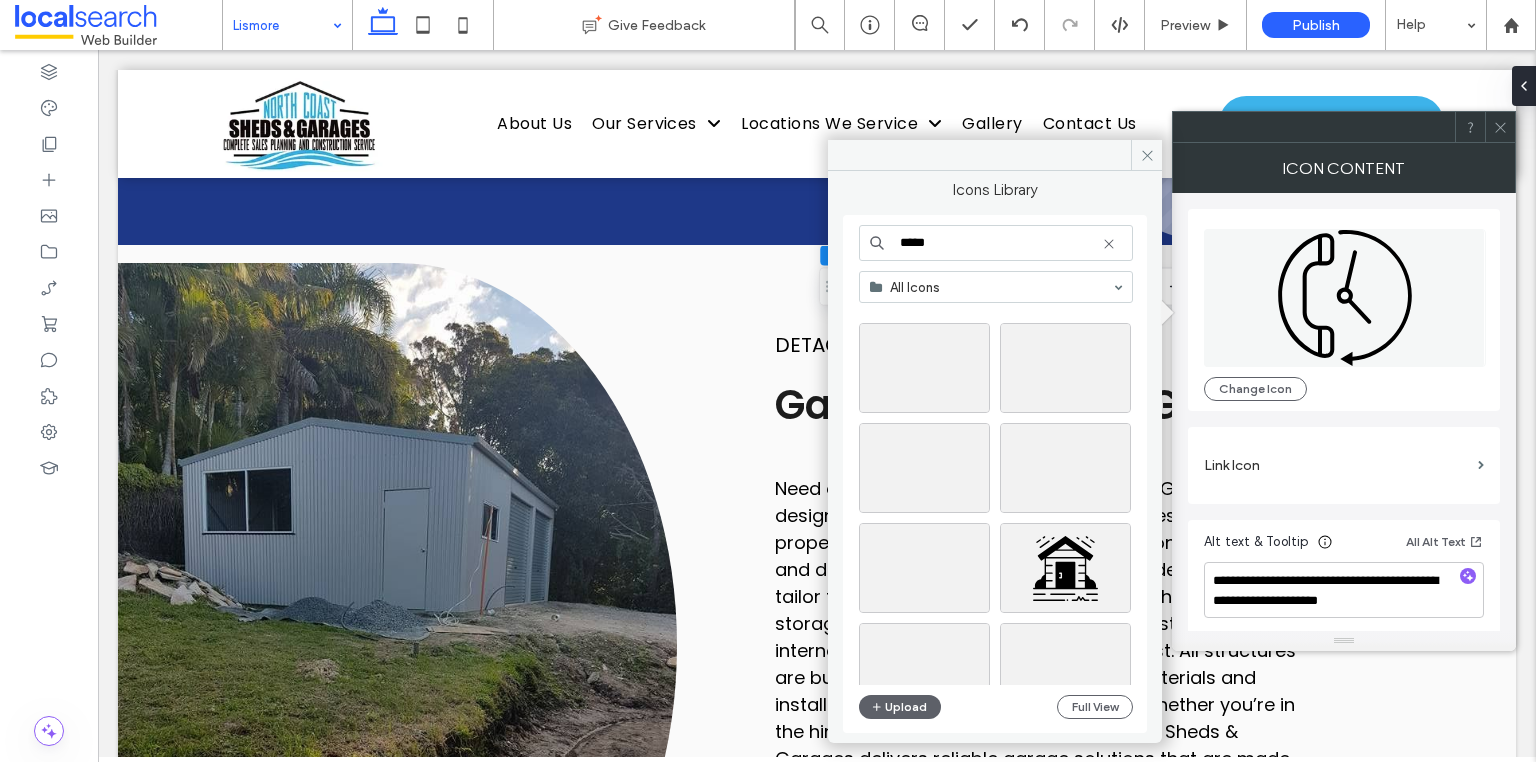 click on "****" at bounding box center (996, 243) 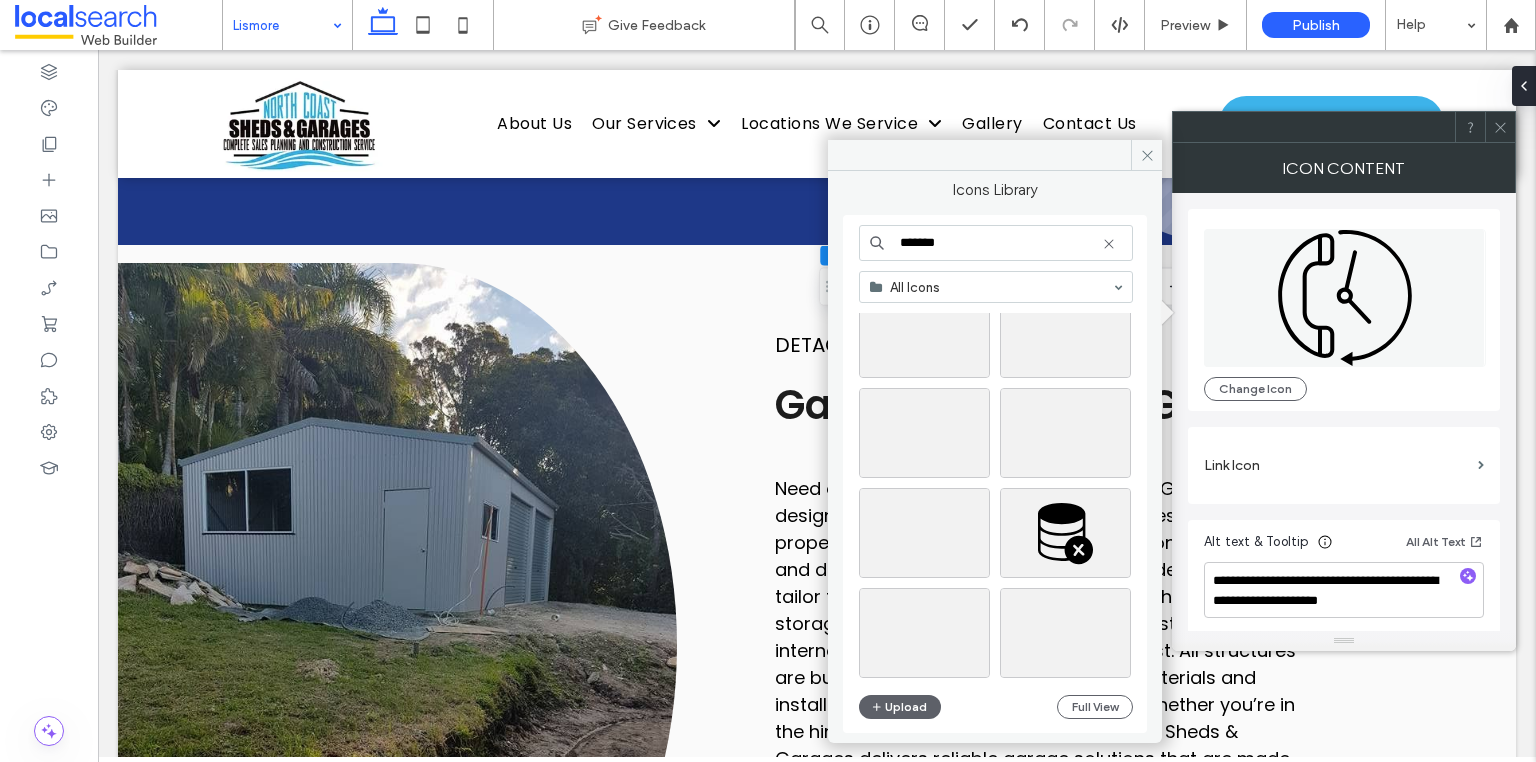scroll, scrollTop: 1360, scrollLeft: 0, axis: vertical 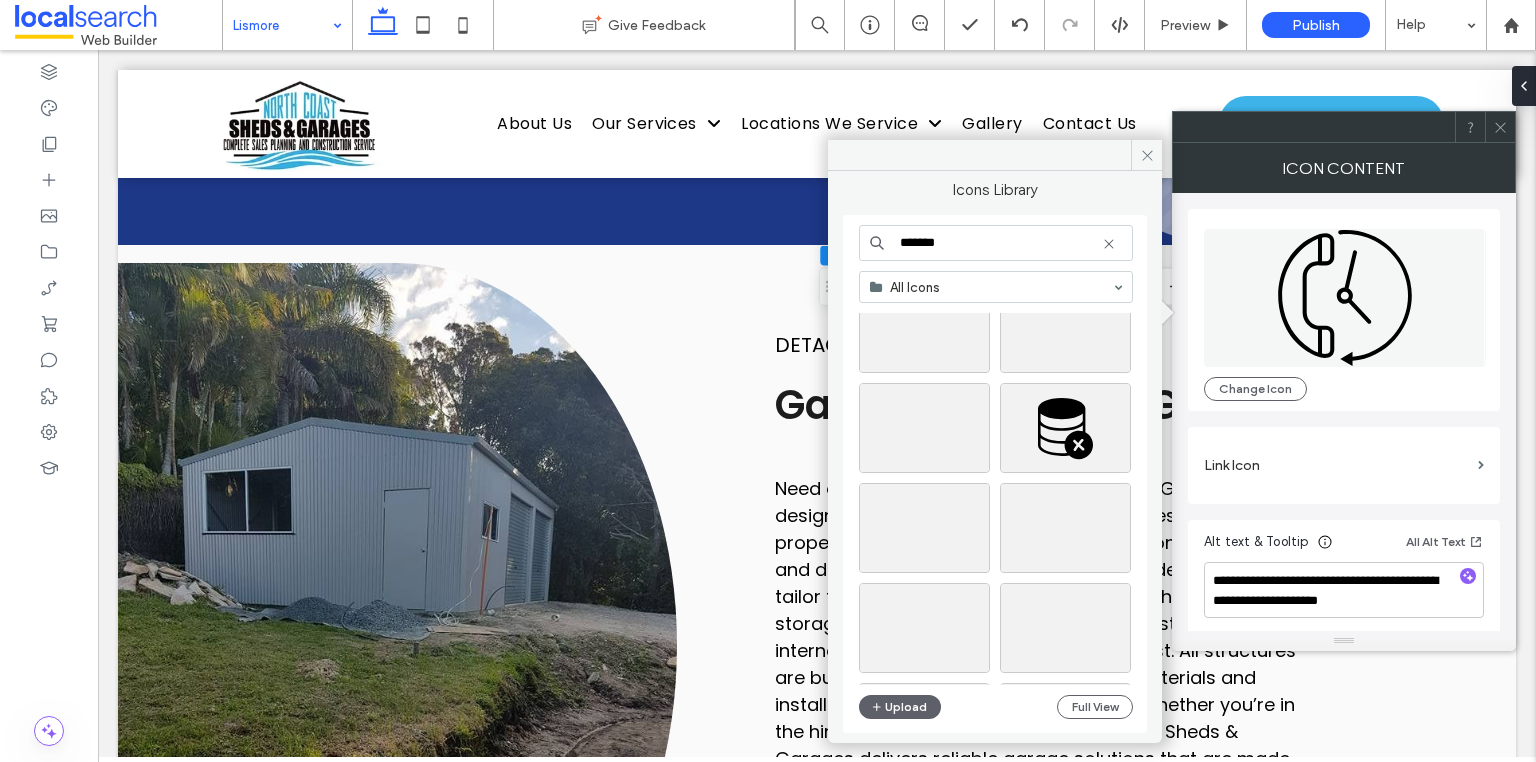 click on "*******" at bounding box center (996, 243) 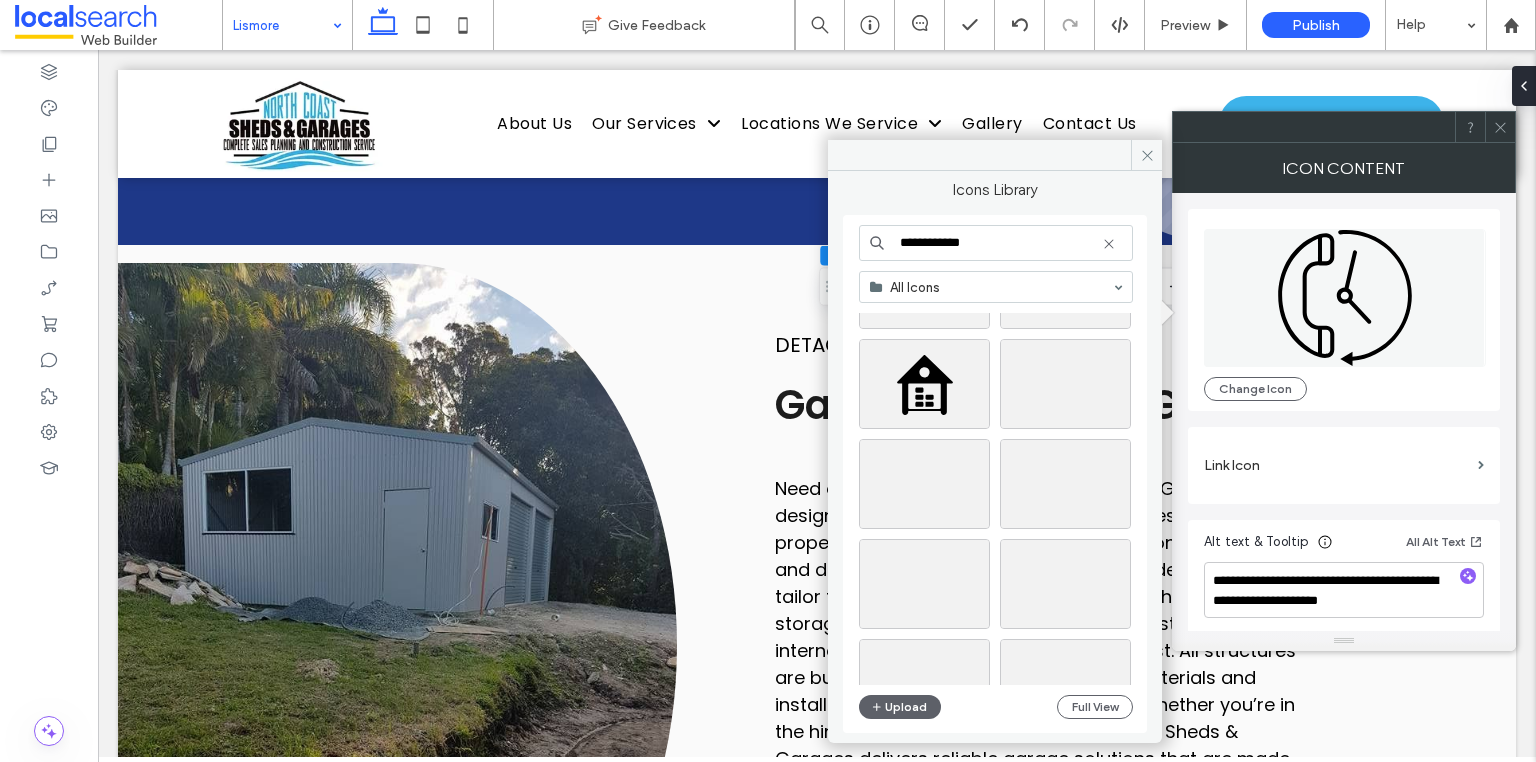 scroll, scrollTop: 80, scrollLeft: 0, axis: vertical 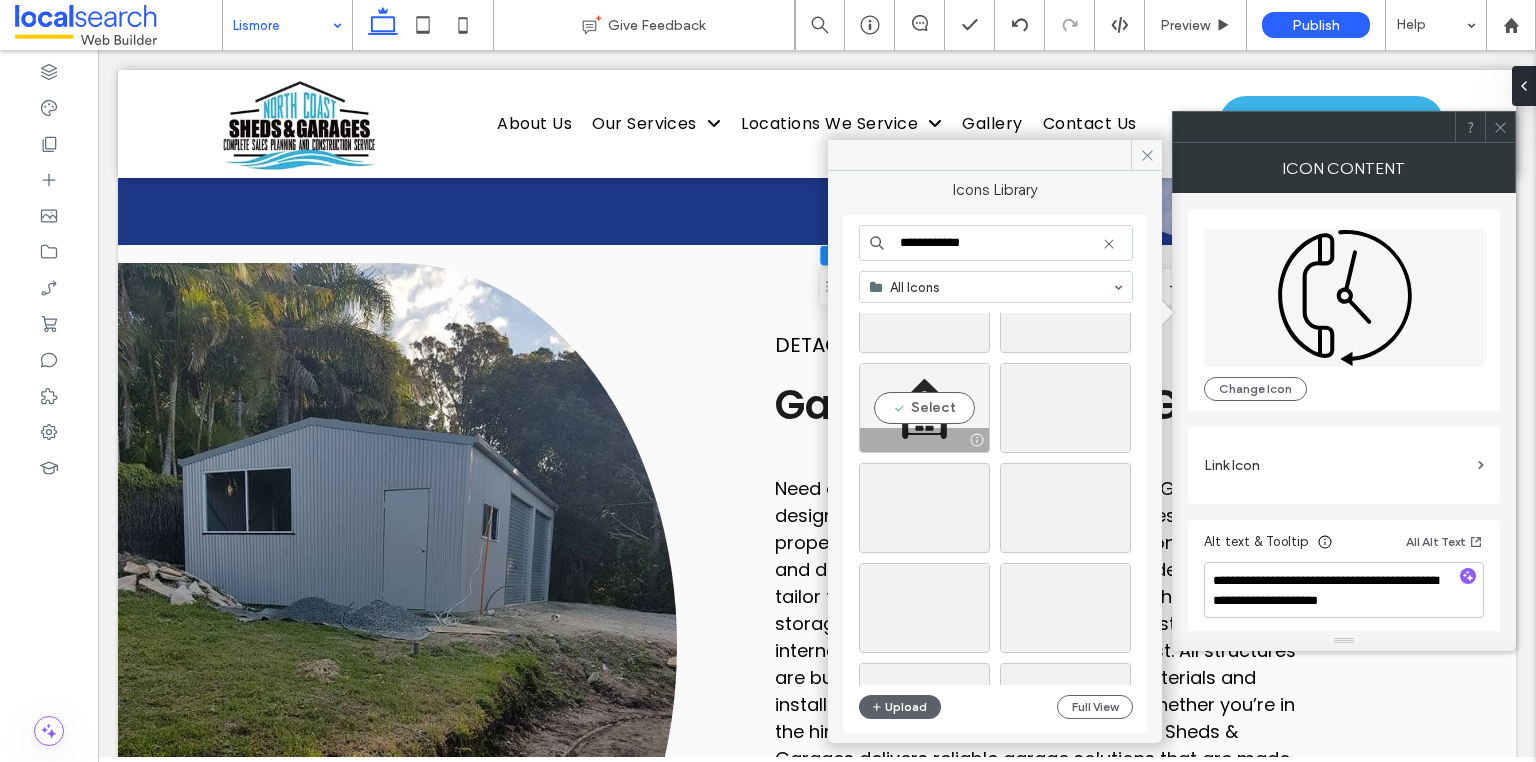 type on "**********" 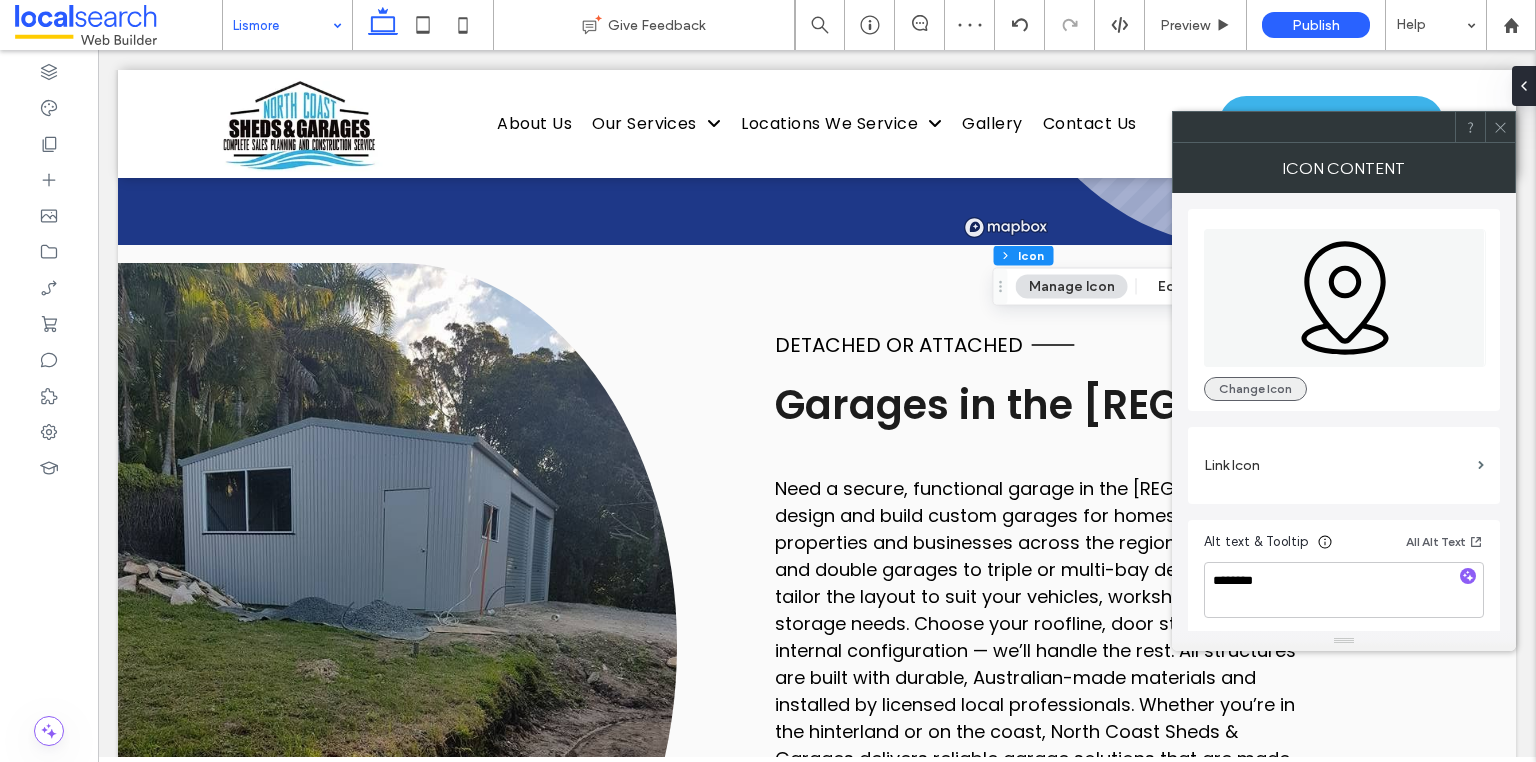 click on "Change Icon" at bounding box center (1255, 389) 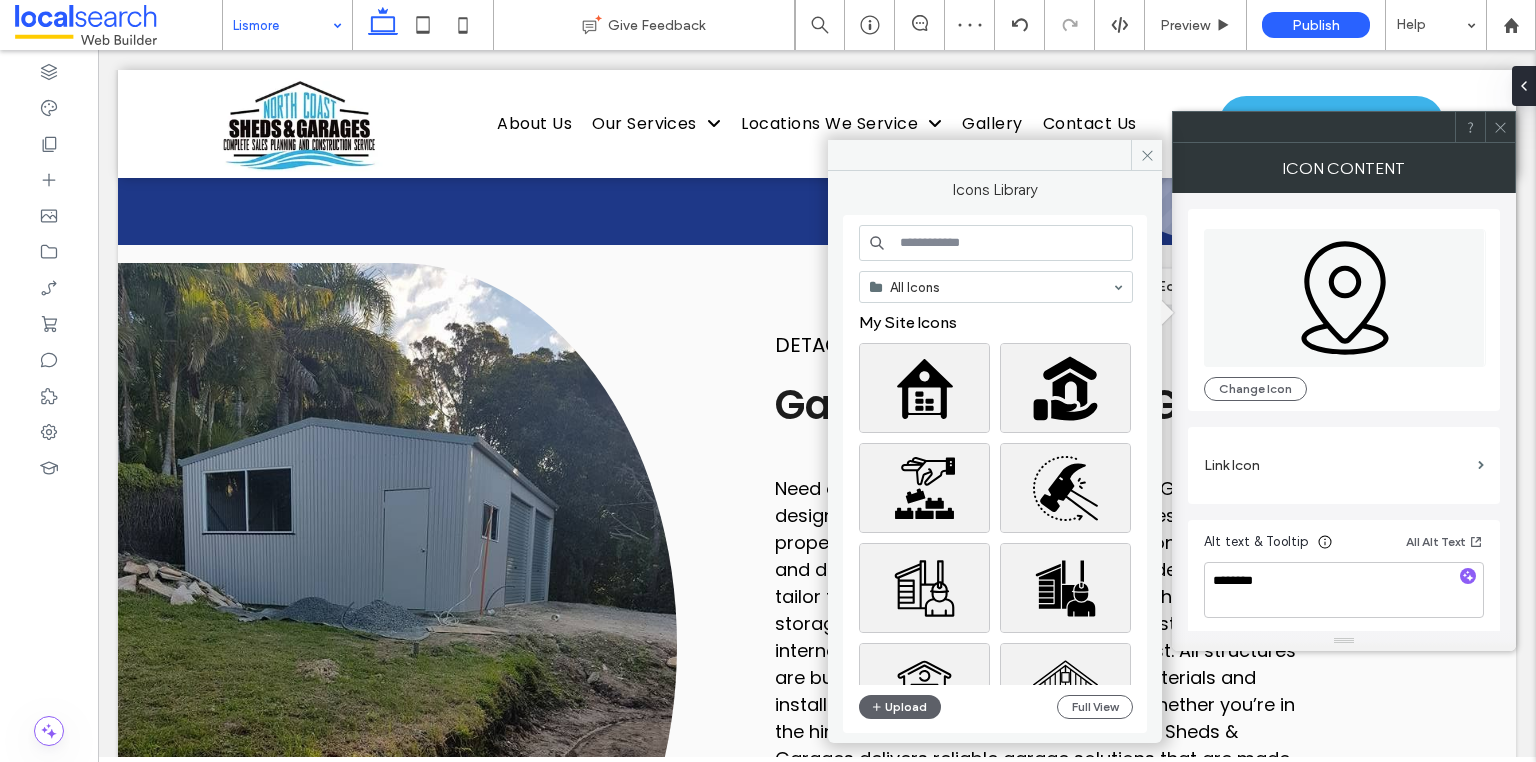 click at bounding box center [996, 243] 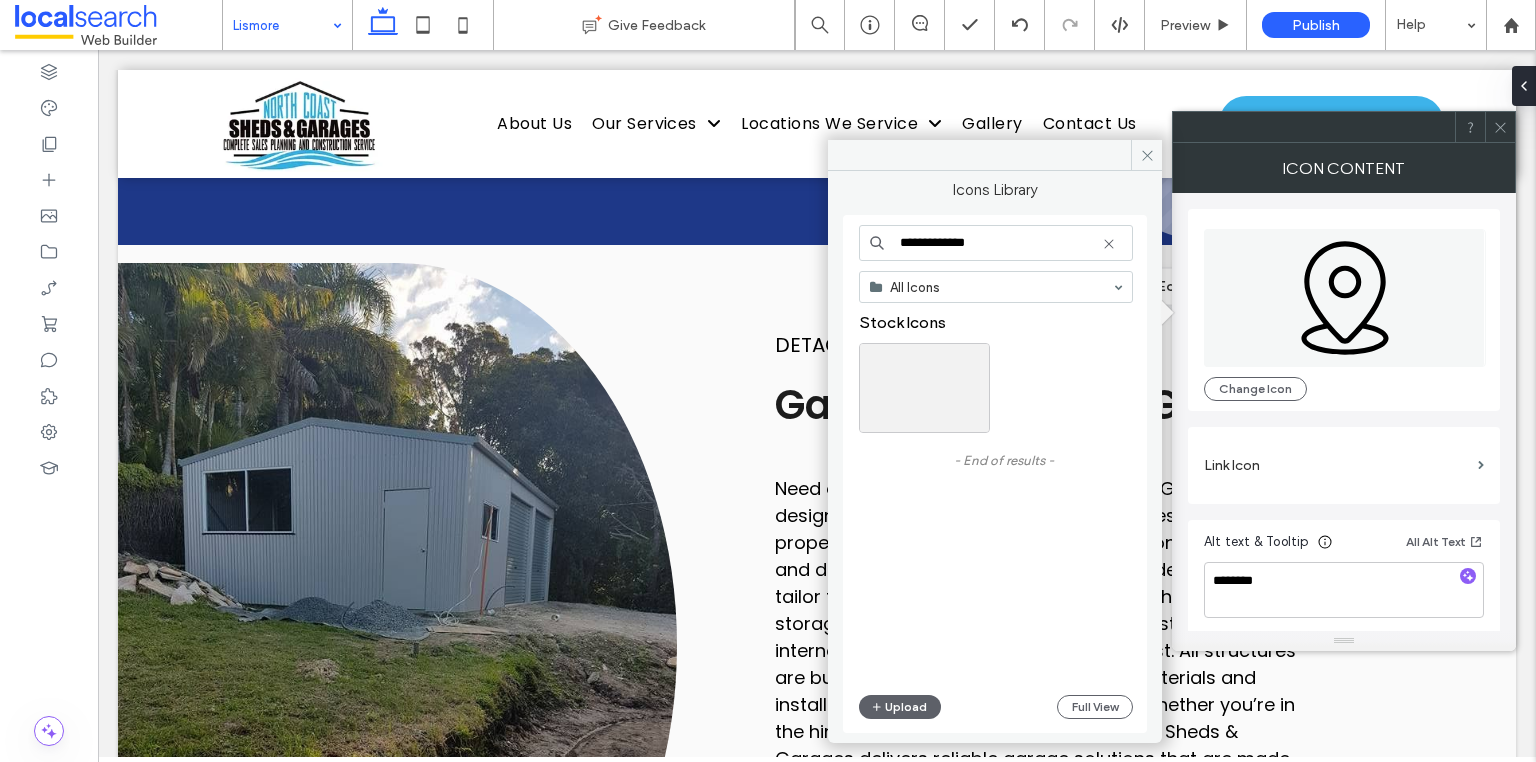 click on "**********" at bounding box center [996, 243] 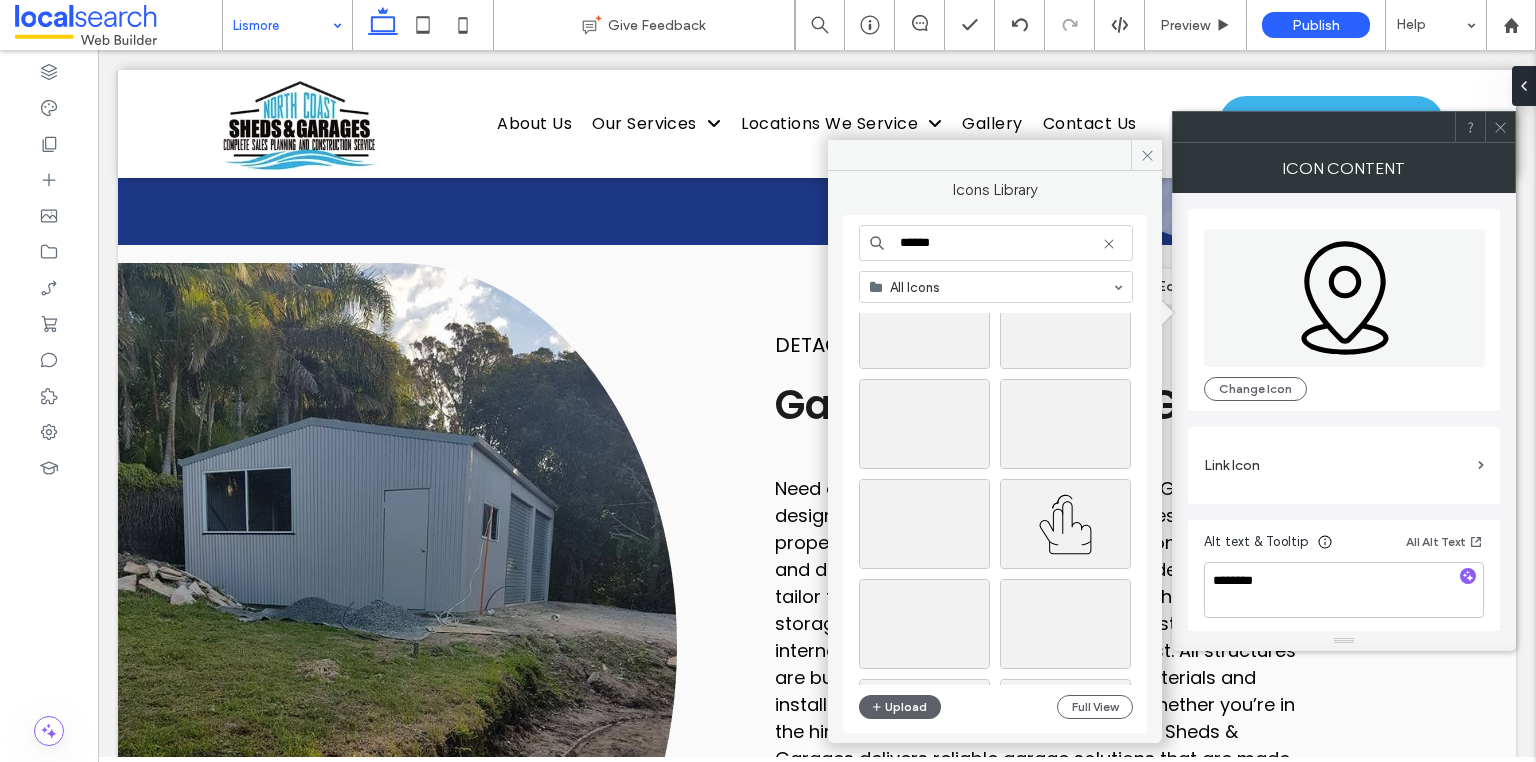 scroll, scrollTop: 800, scrollLeft: 0, axis: vertical 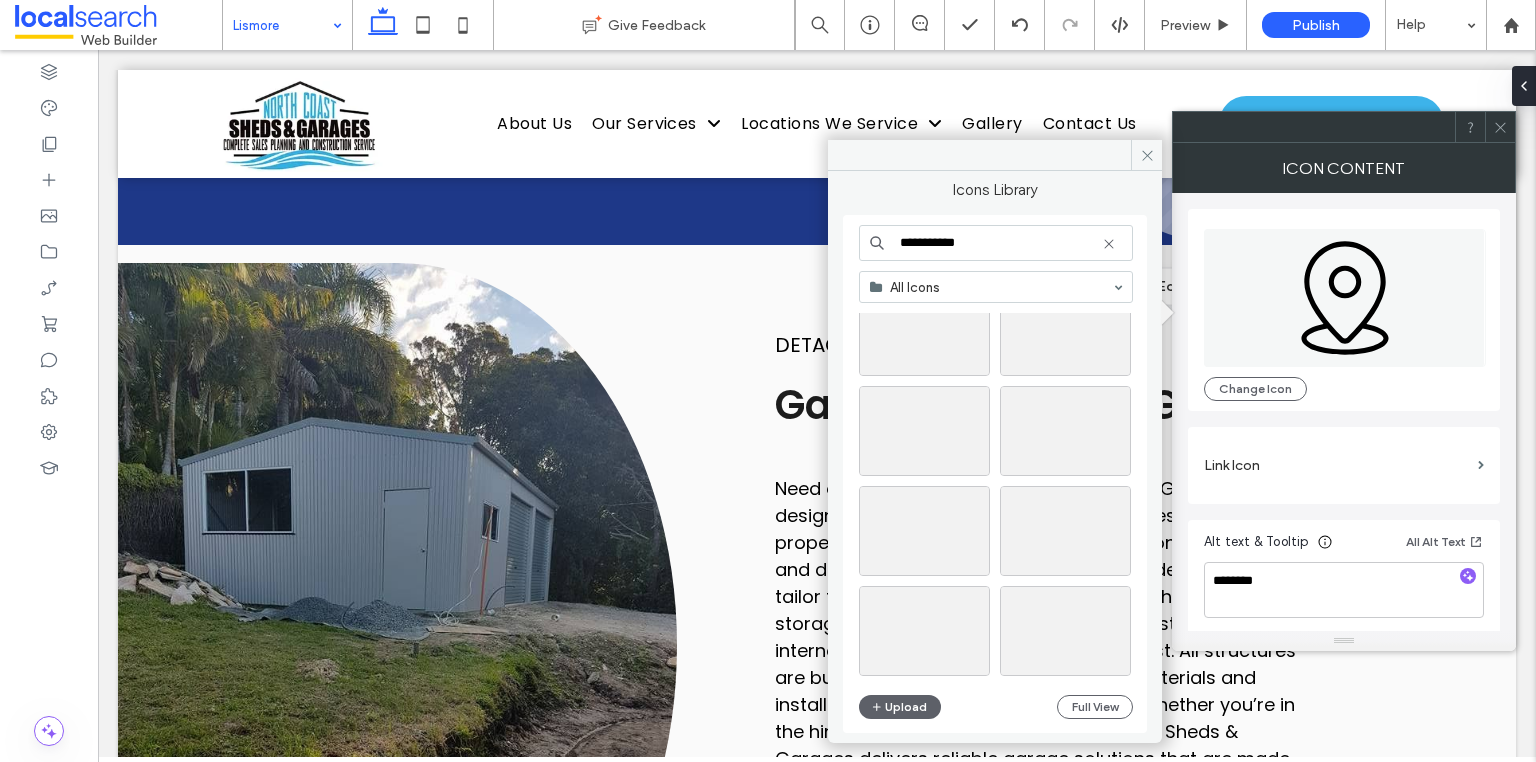 click on "**********" at bounding box center [996, 243] 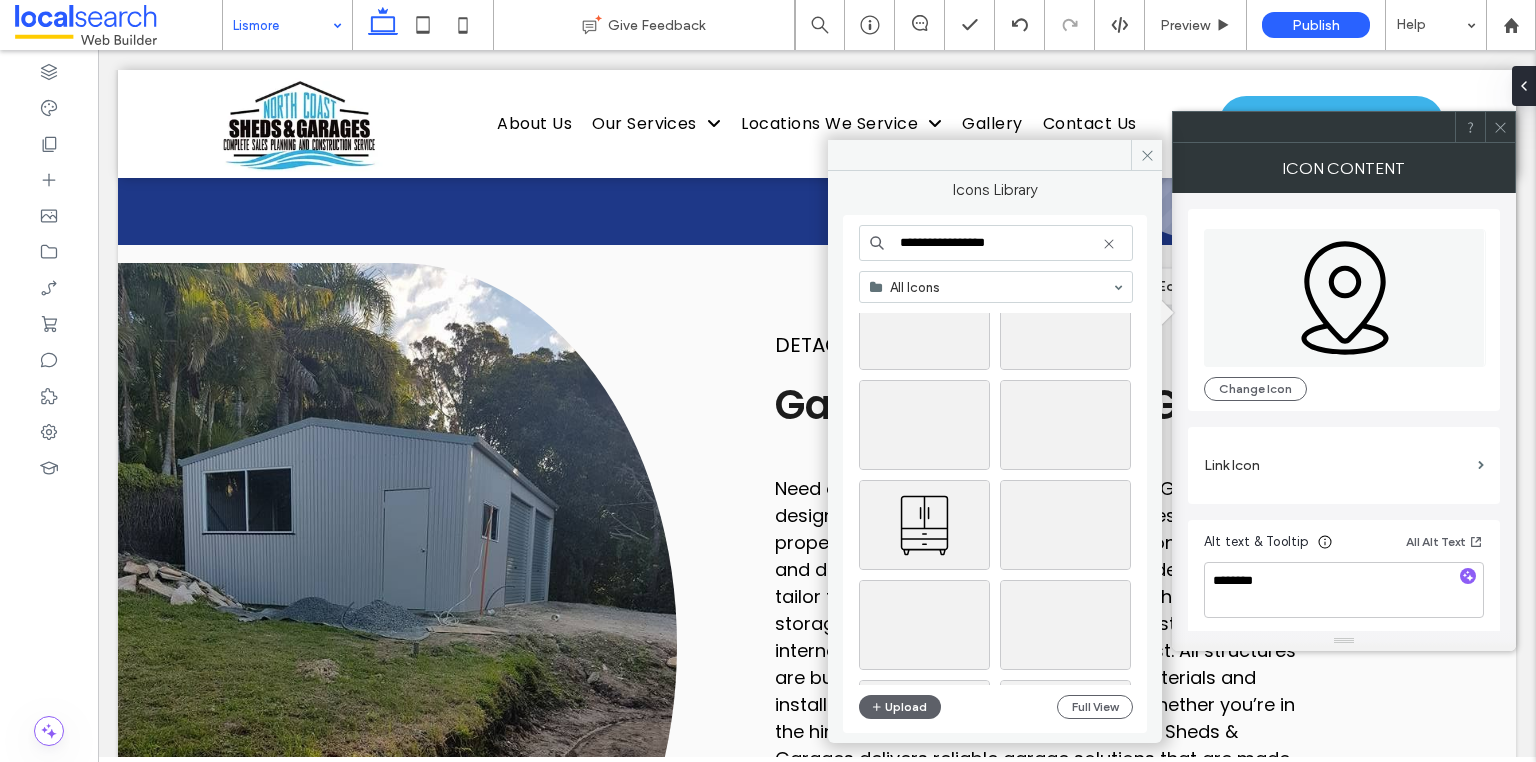 scroll, scrollTop: 1760, scrollLeft: 0, axis: vertical 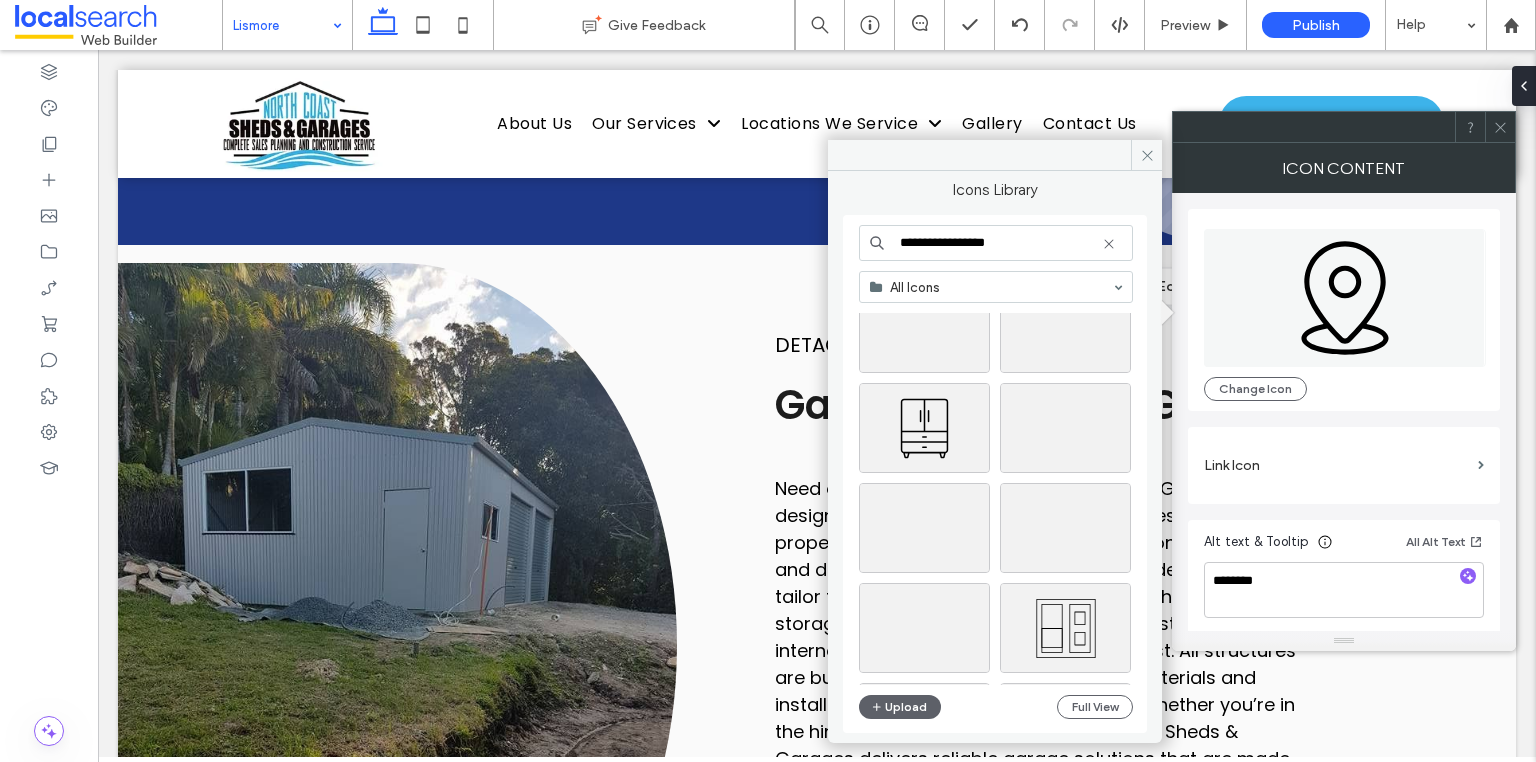 type on "**********" 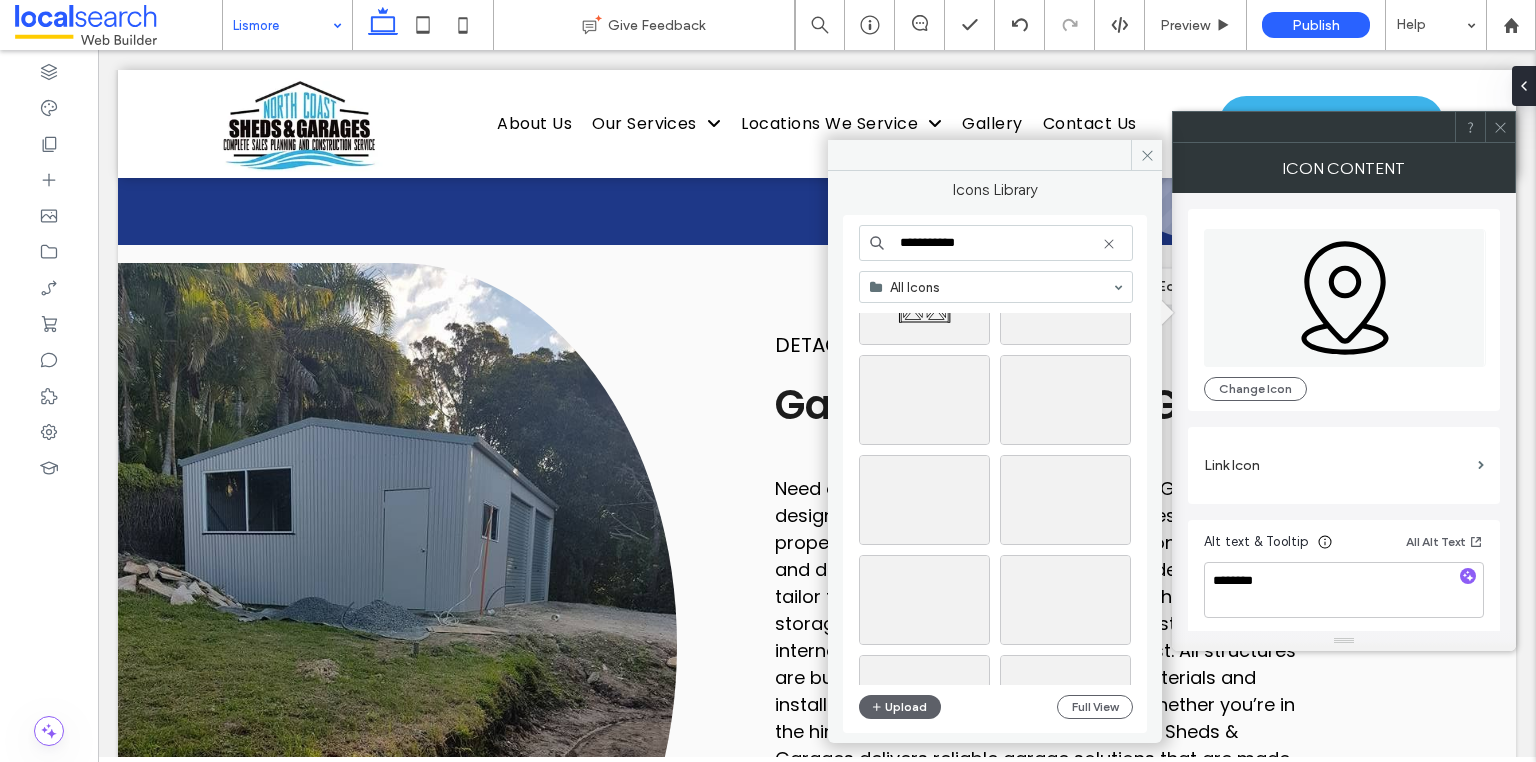 scroll, scrollTop: 3456, scrollLeft: 0, axis: vertical 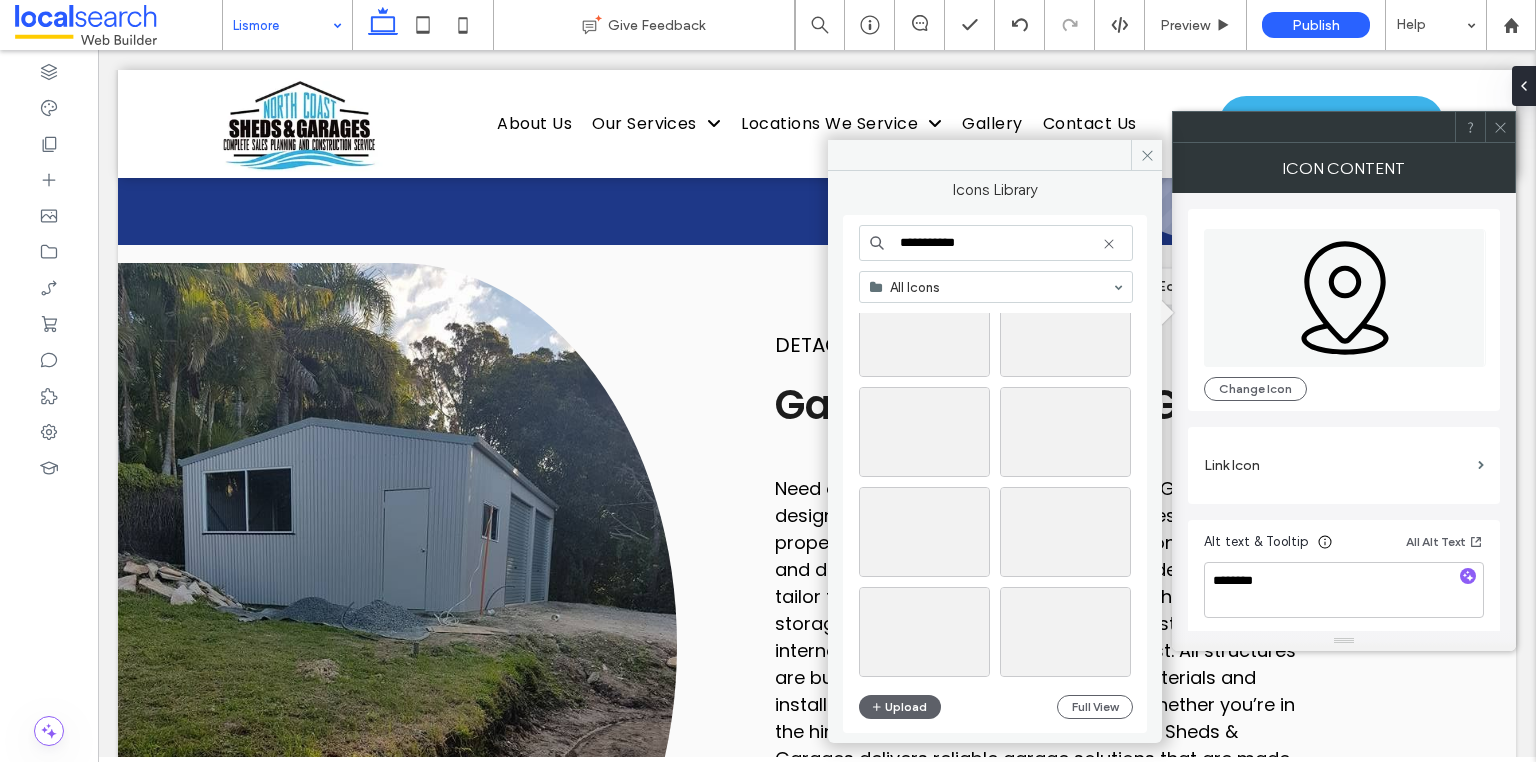 click on "**********" at bounding box center [996, 243] 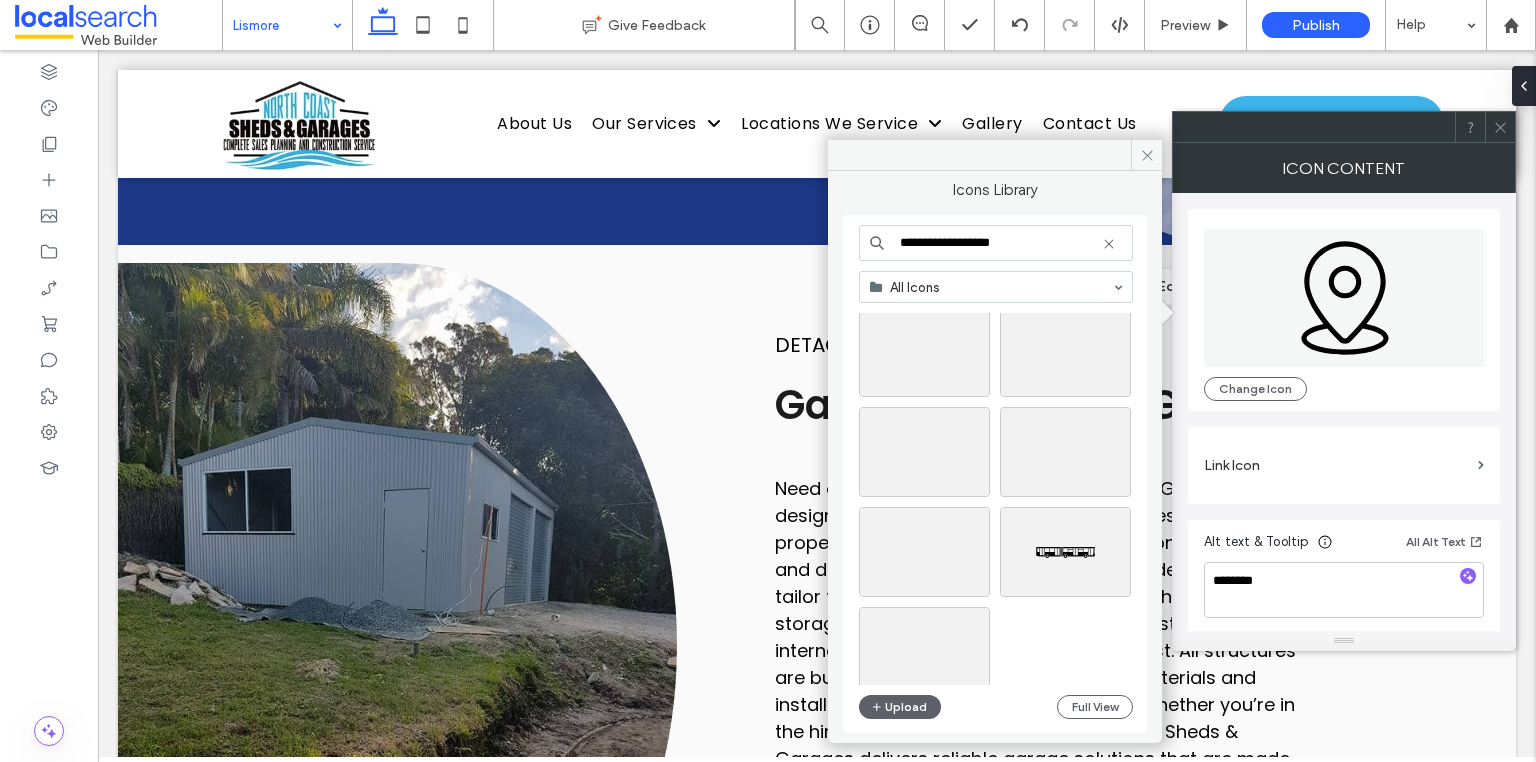 scroll, scrollTop: 15293, scrollLeft: 0, axis: vertical 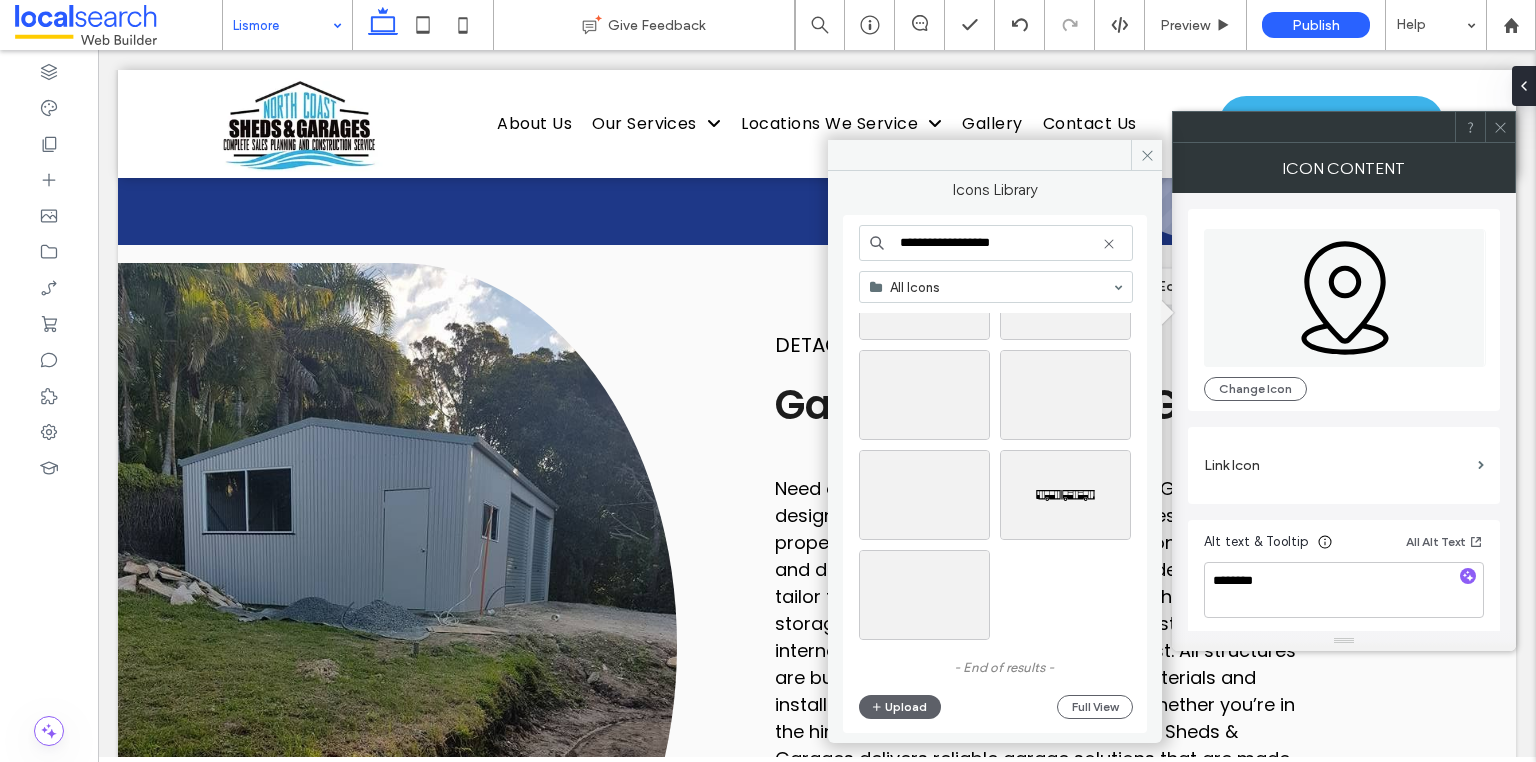 click on "**********" at bounding box center (996, 243) 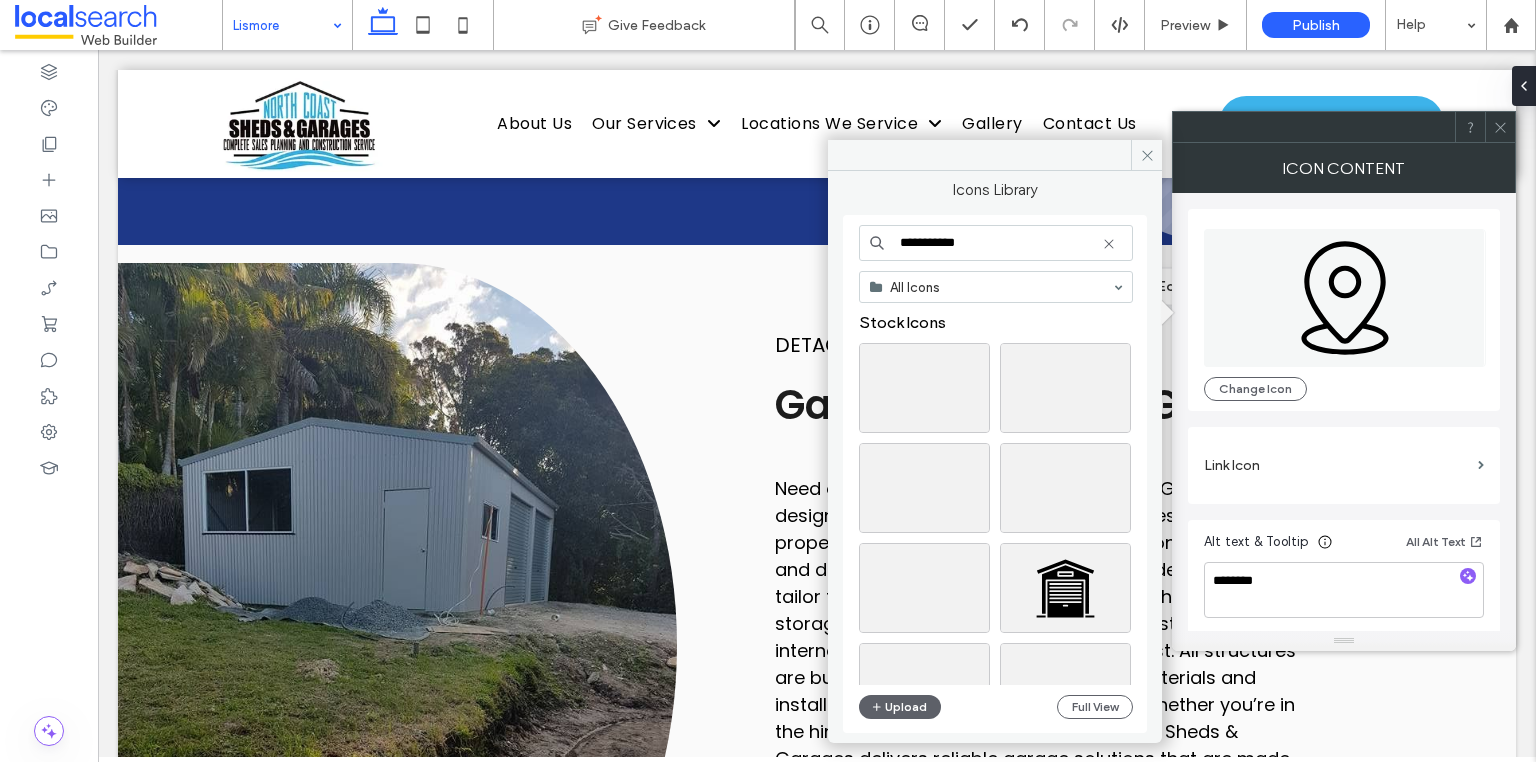 type on "**********" 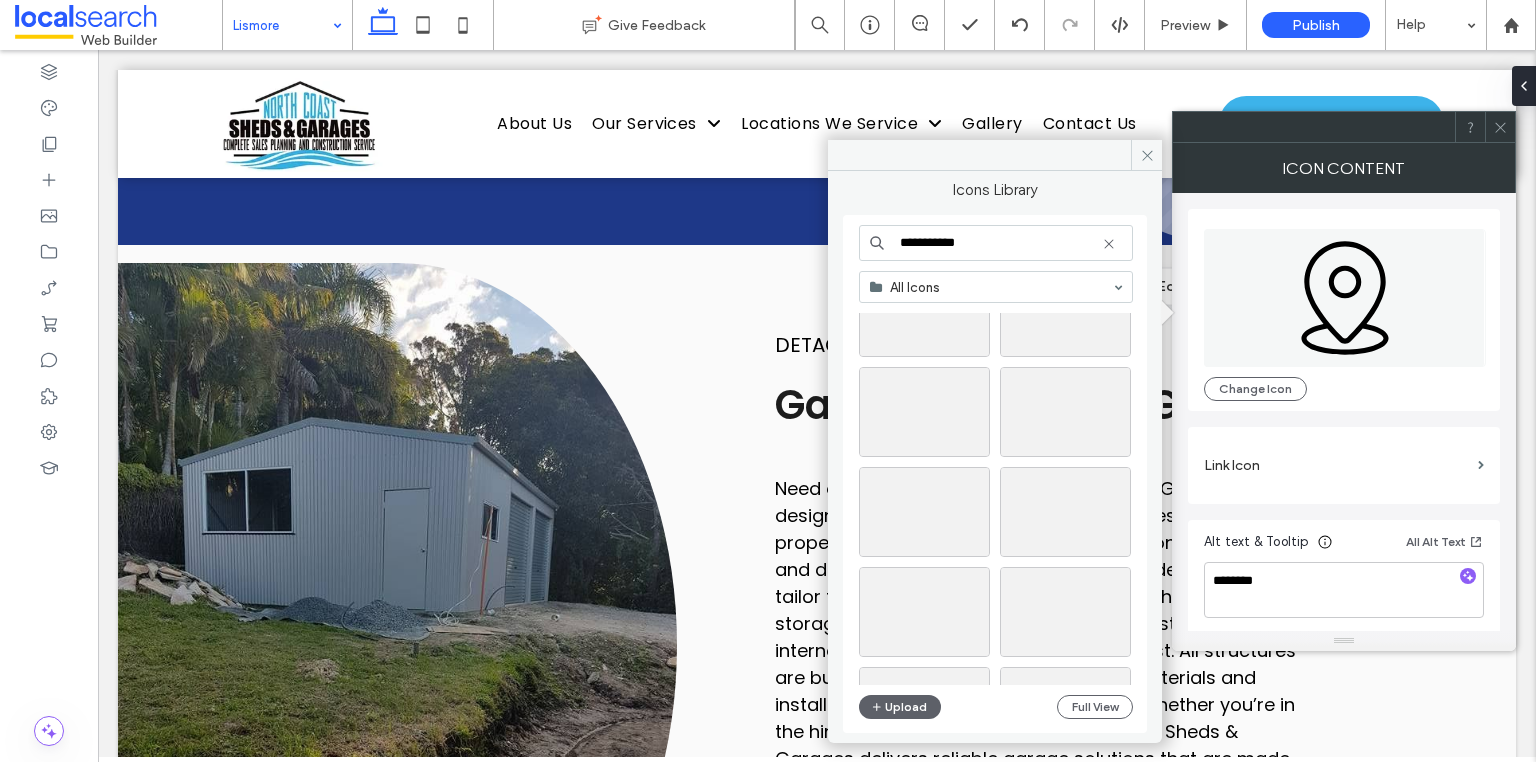 scroll, scrollTop: 2096, scrollLeft: 0, axis: vertical 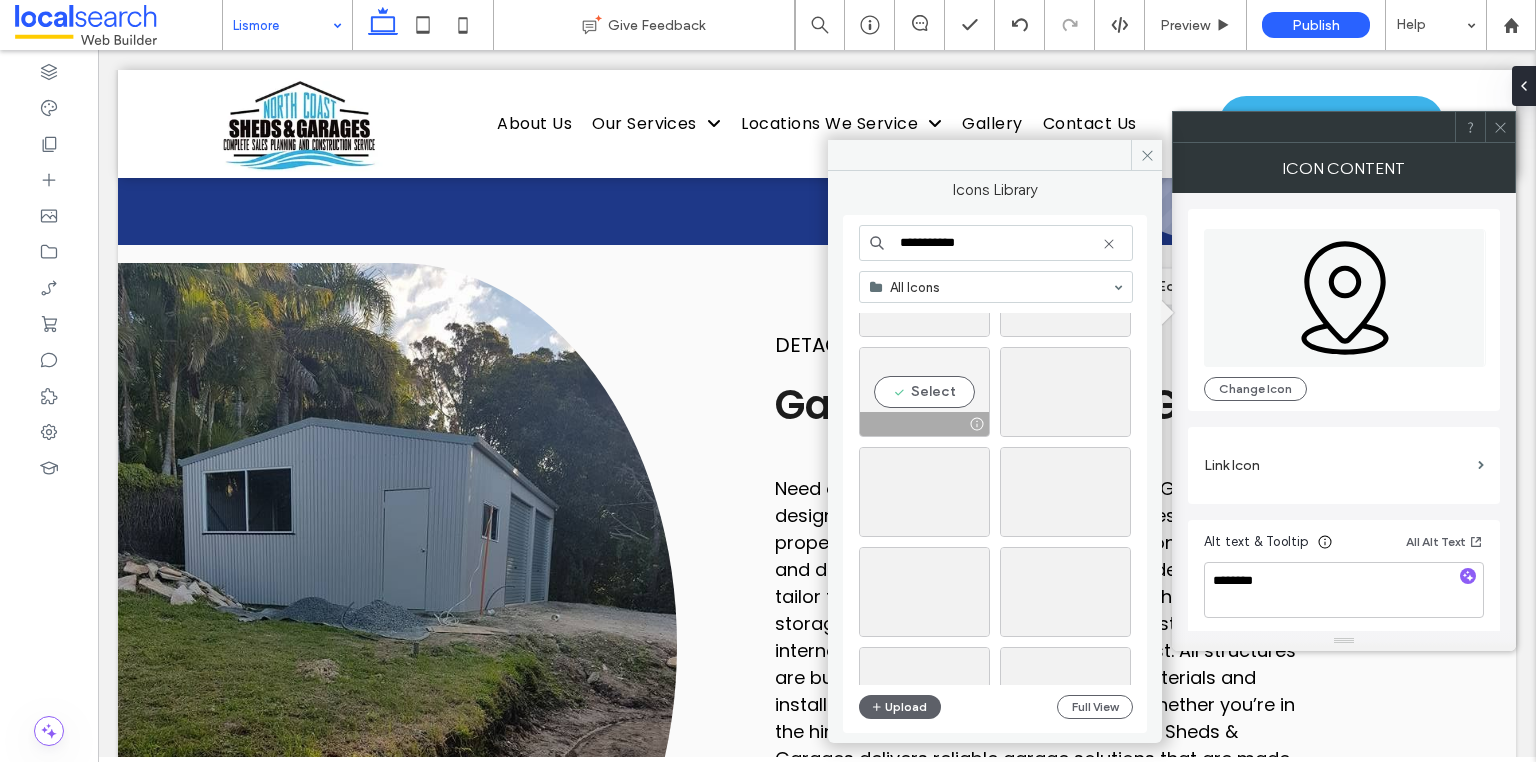 click on "Select" at bounding box center (924, 392) 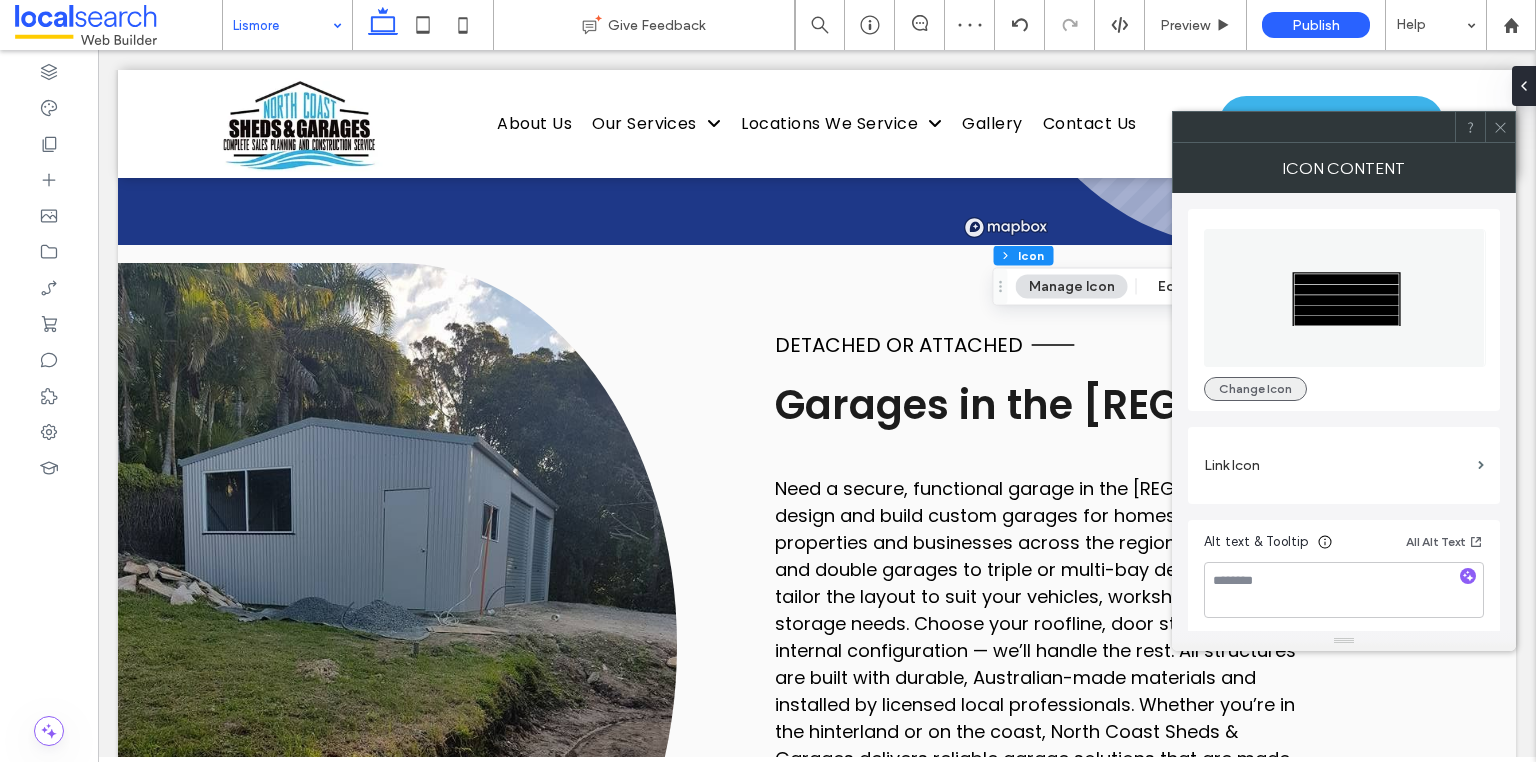 click on "Change Icon" at bounding box center (1255, 389) 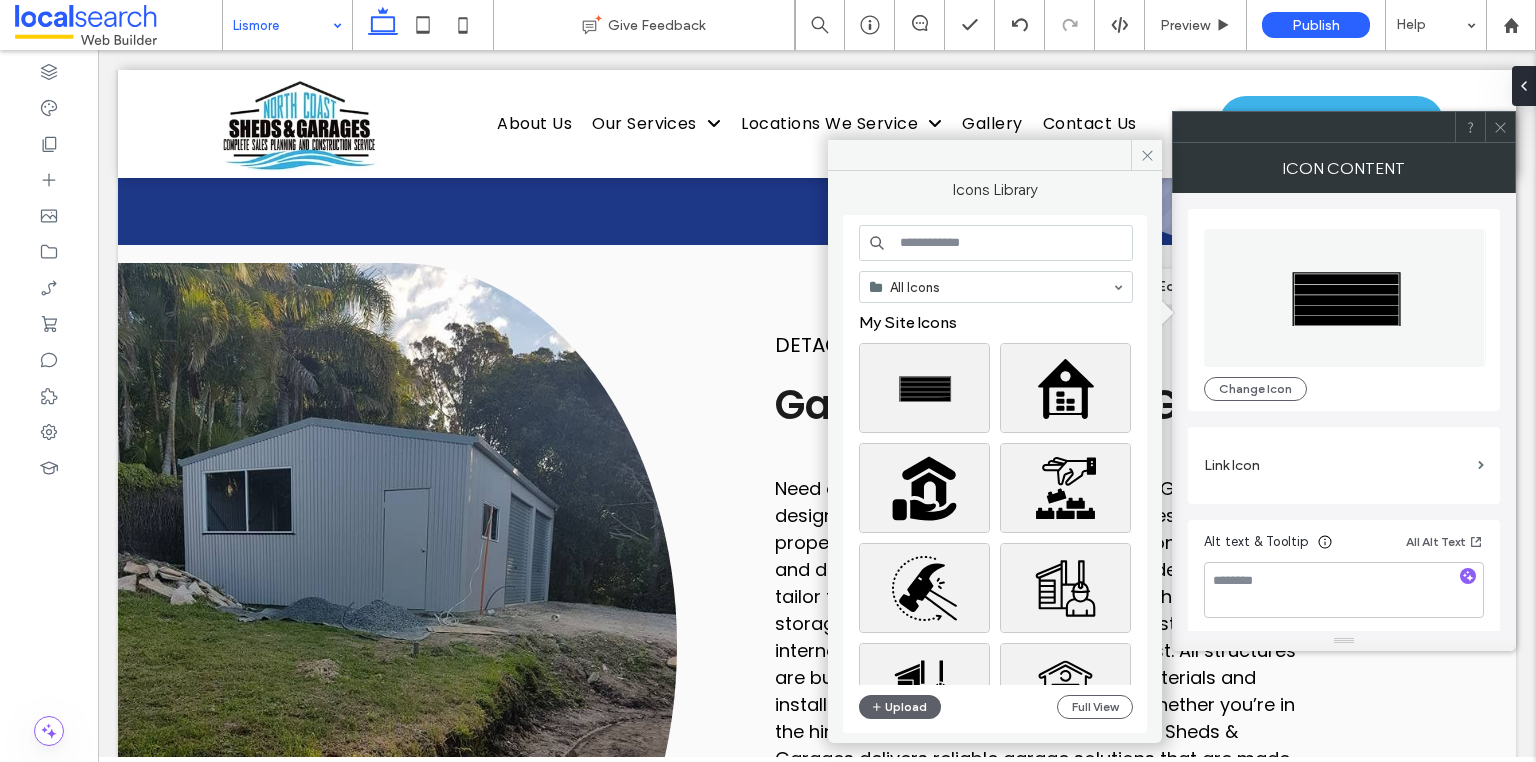 click at bounding box center (996, 243) 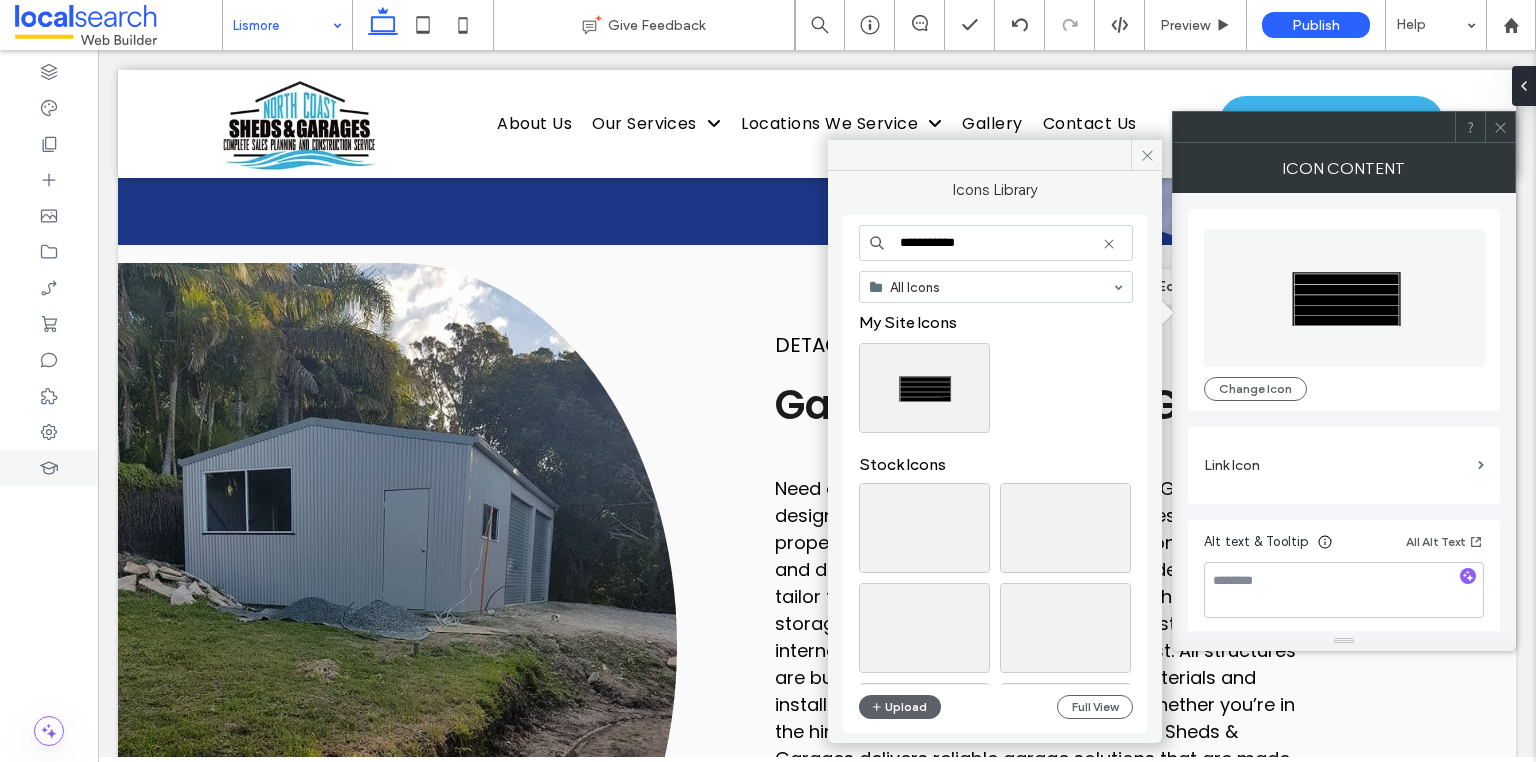 type on "**********" 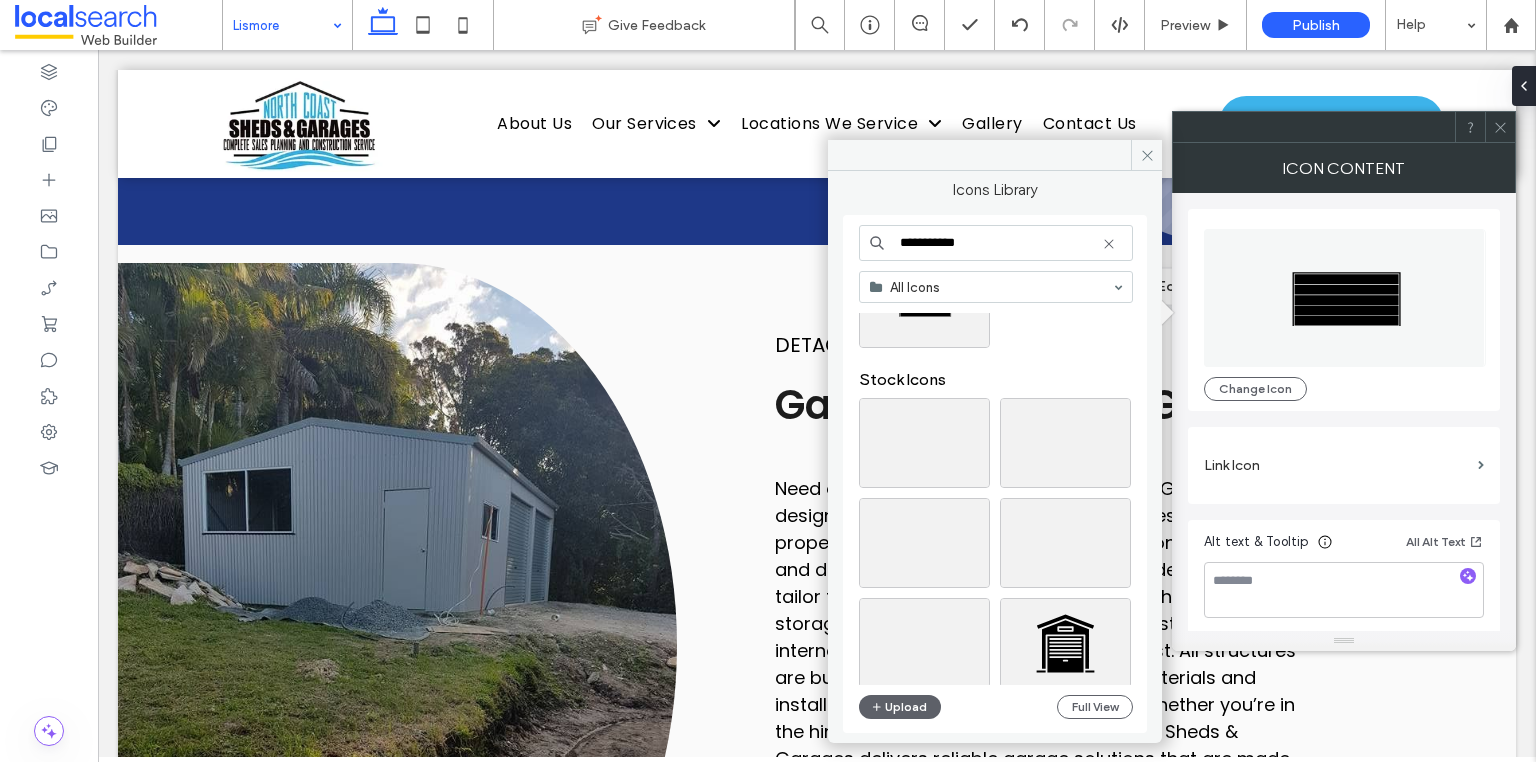 scroll, scrollTop: 80, scrollLeft: 0, axis: vertical 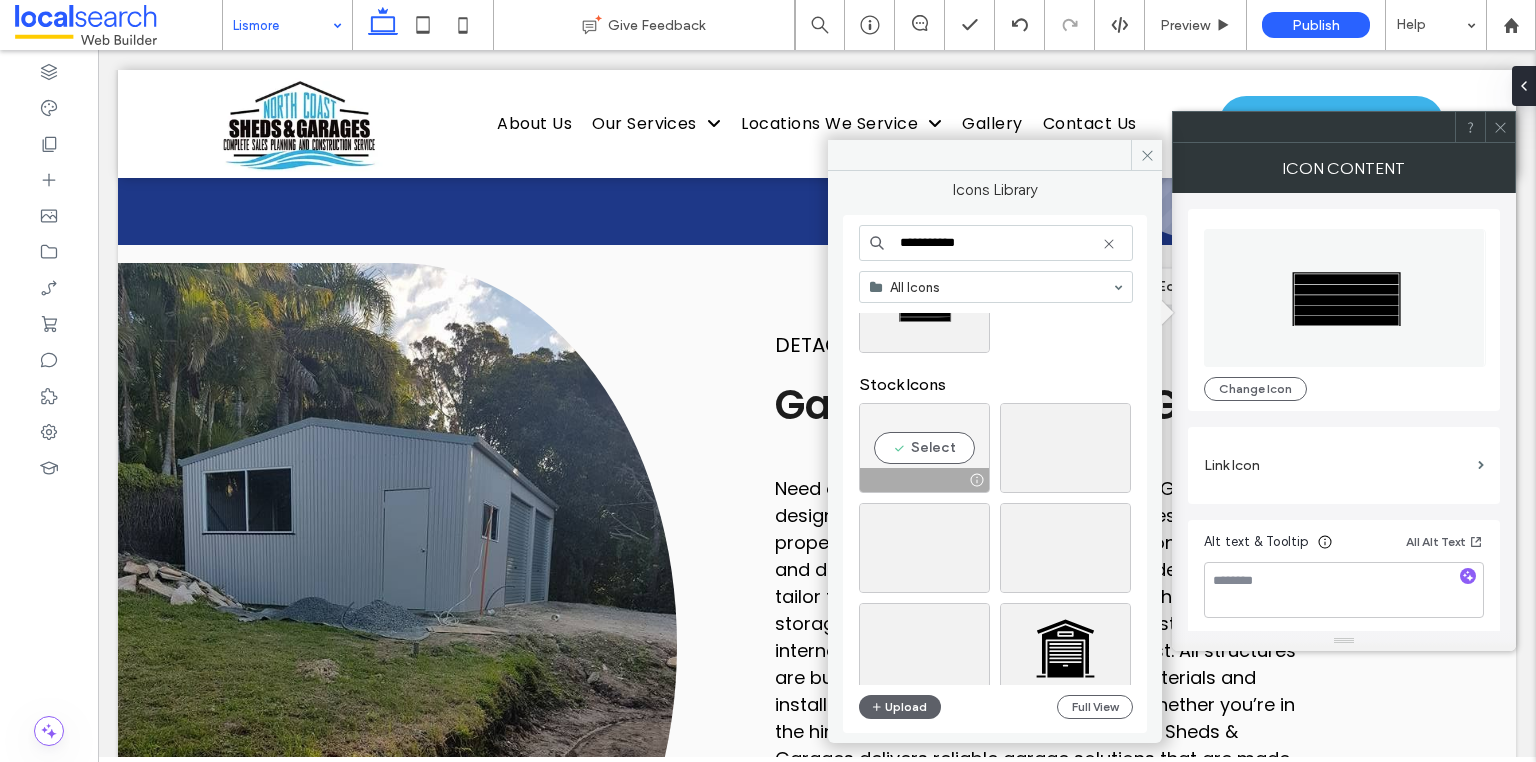 click on "Select" at bounding box center (924, 448) 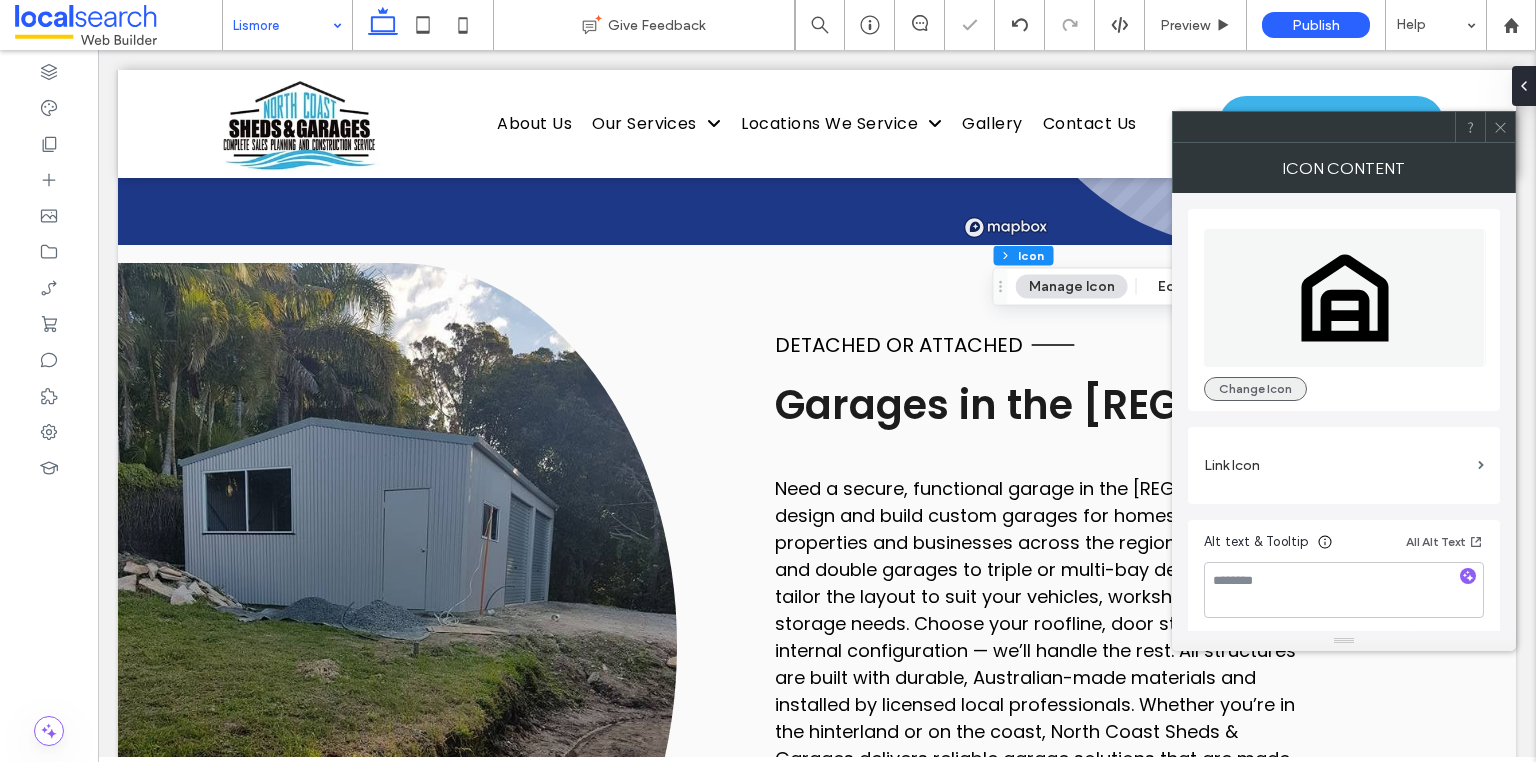click on "Change Icon" at bounding box center [1255, 389] 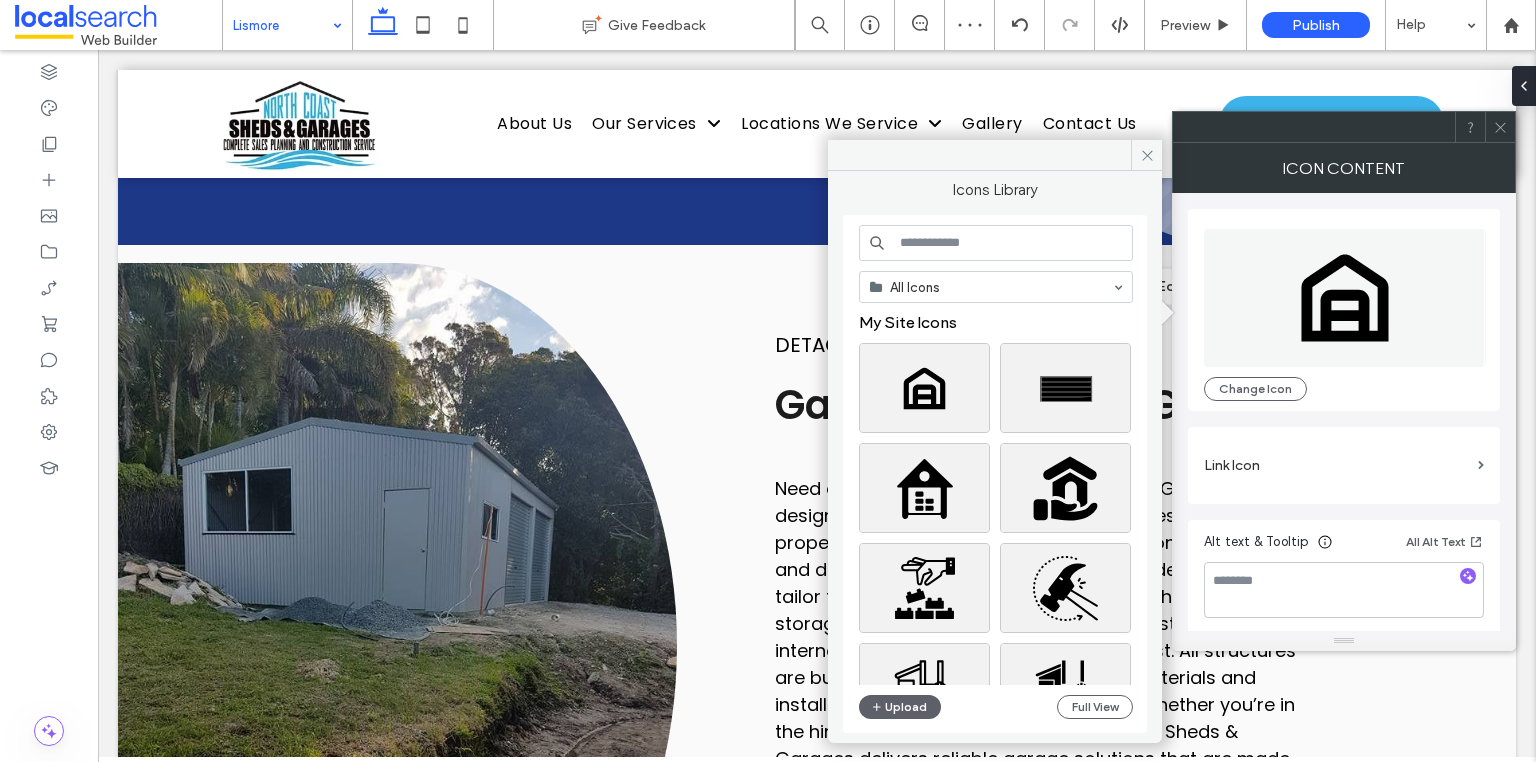 click at bounding box center [996, 243] 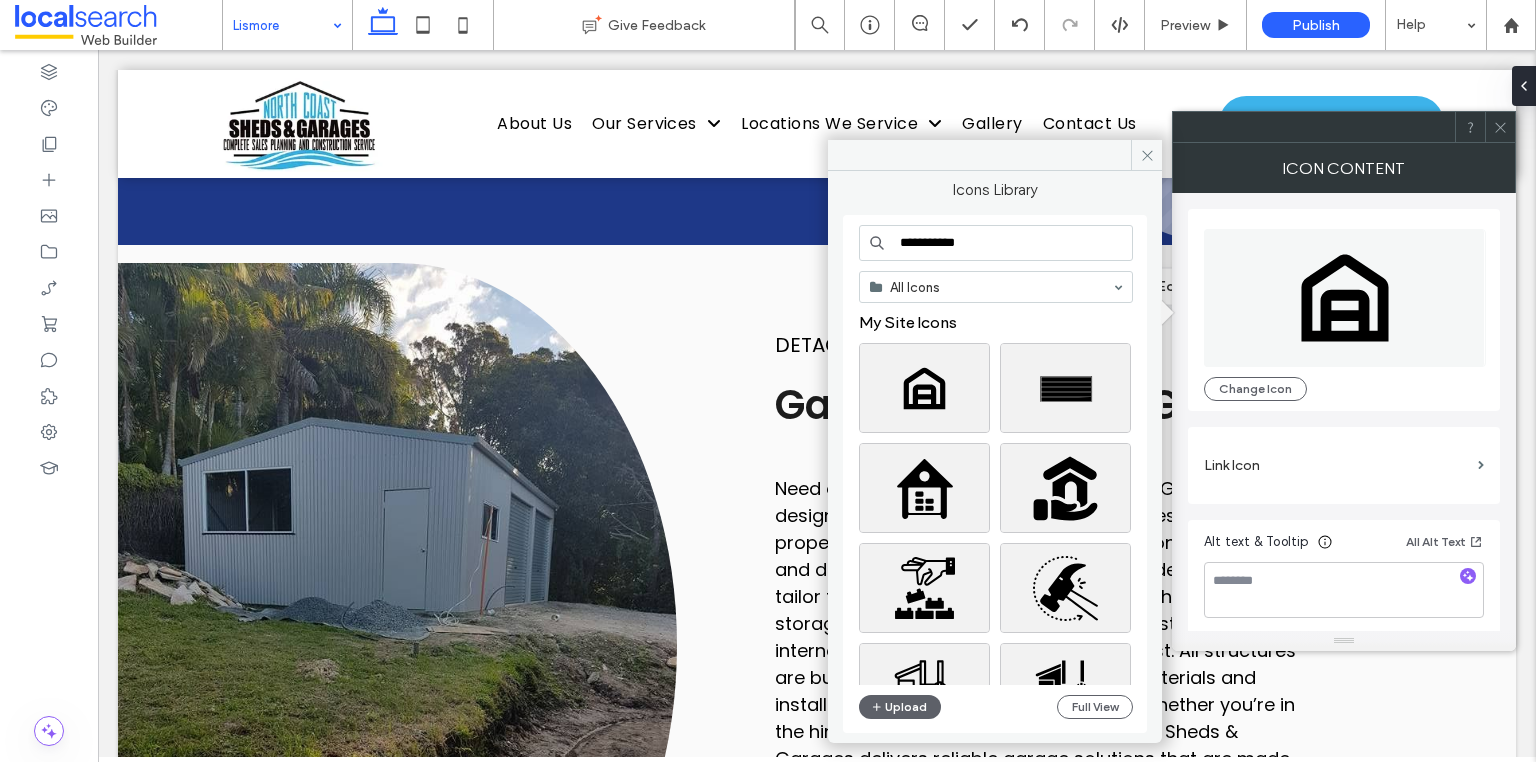 type on "**********" 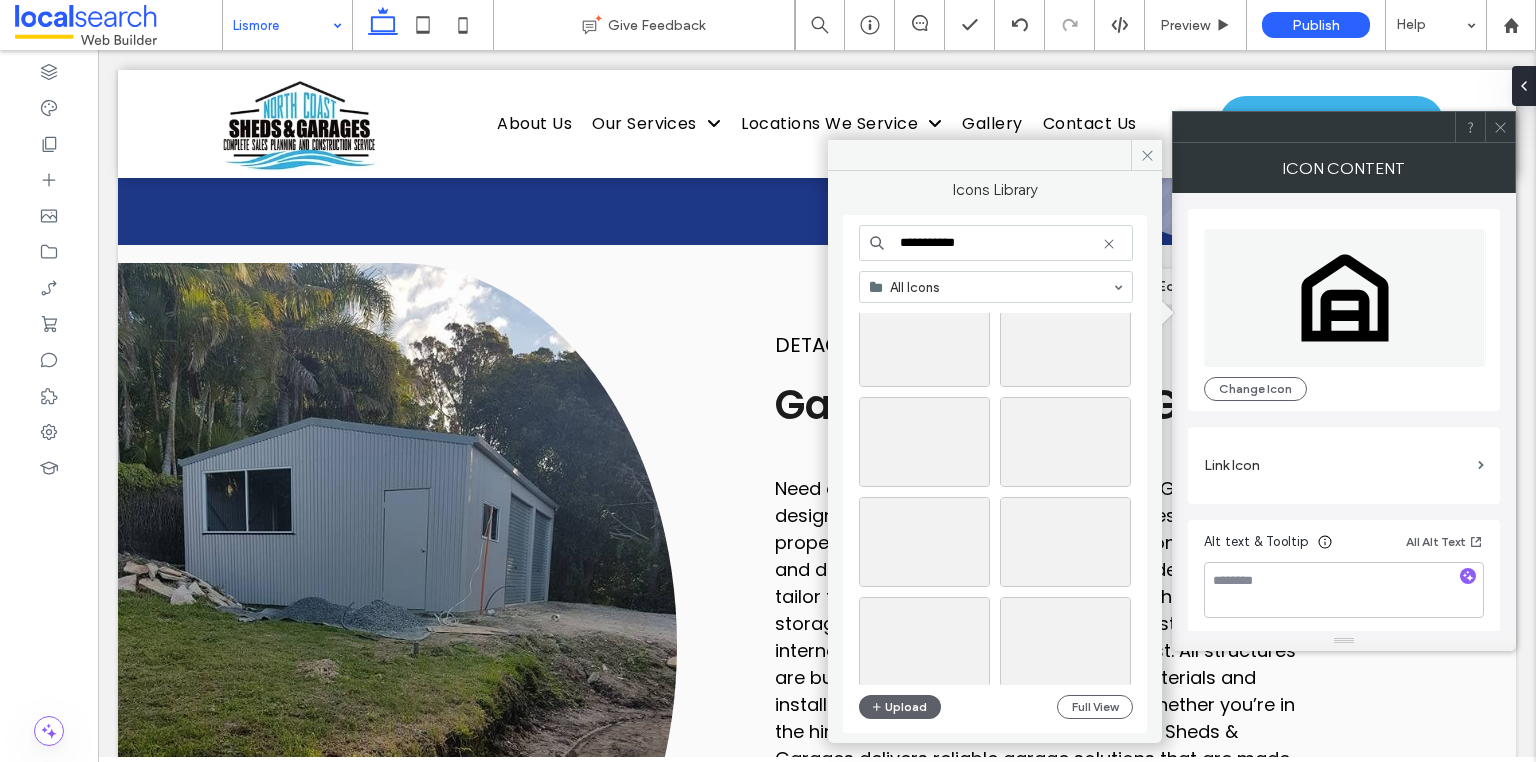 scroll, scrollTop: 800, scrollLeft: 0, axis: vertical 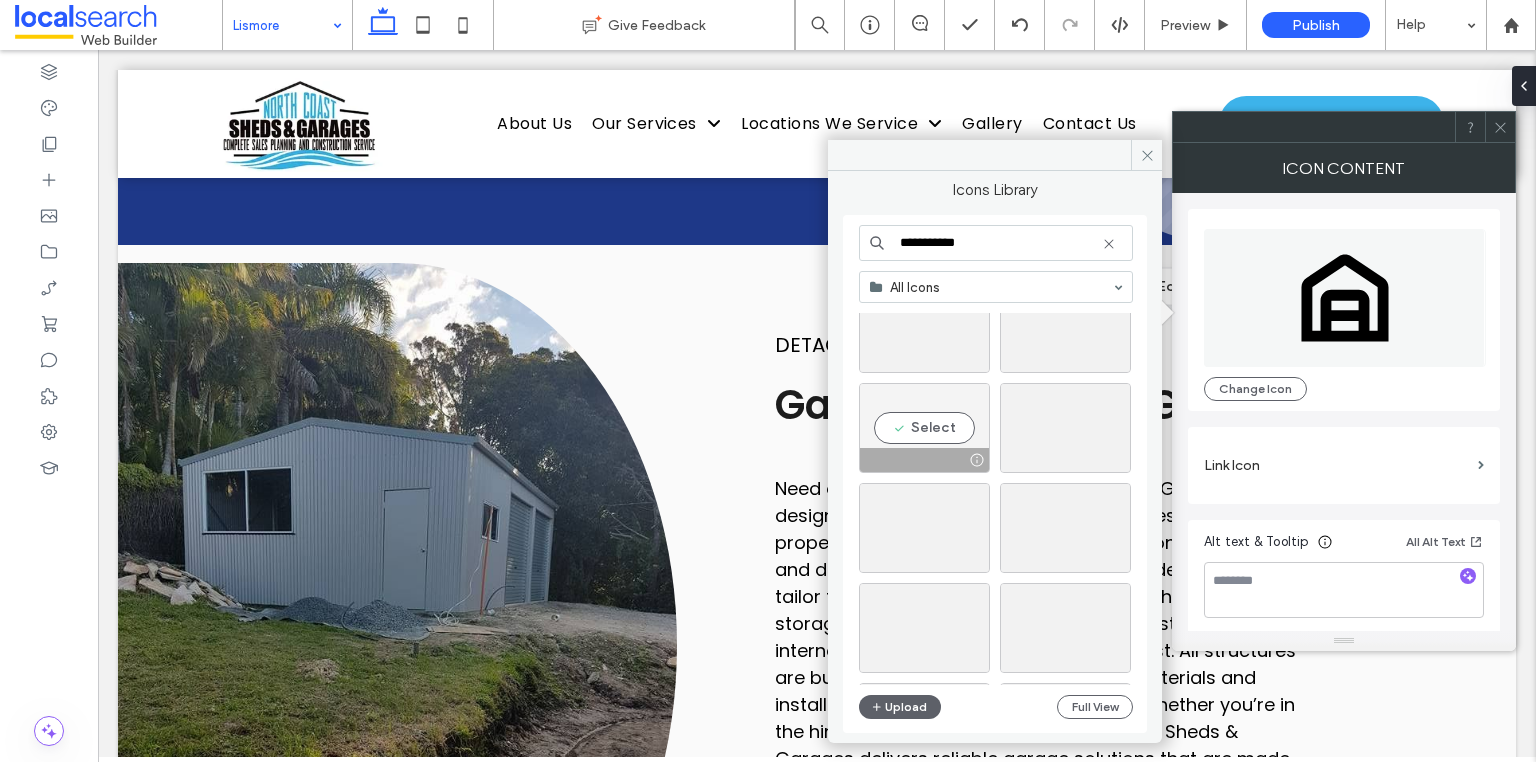 click on "Select" at bounding box center (924, 428) 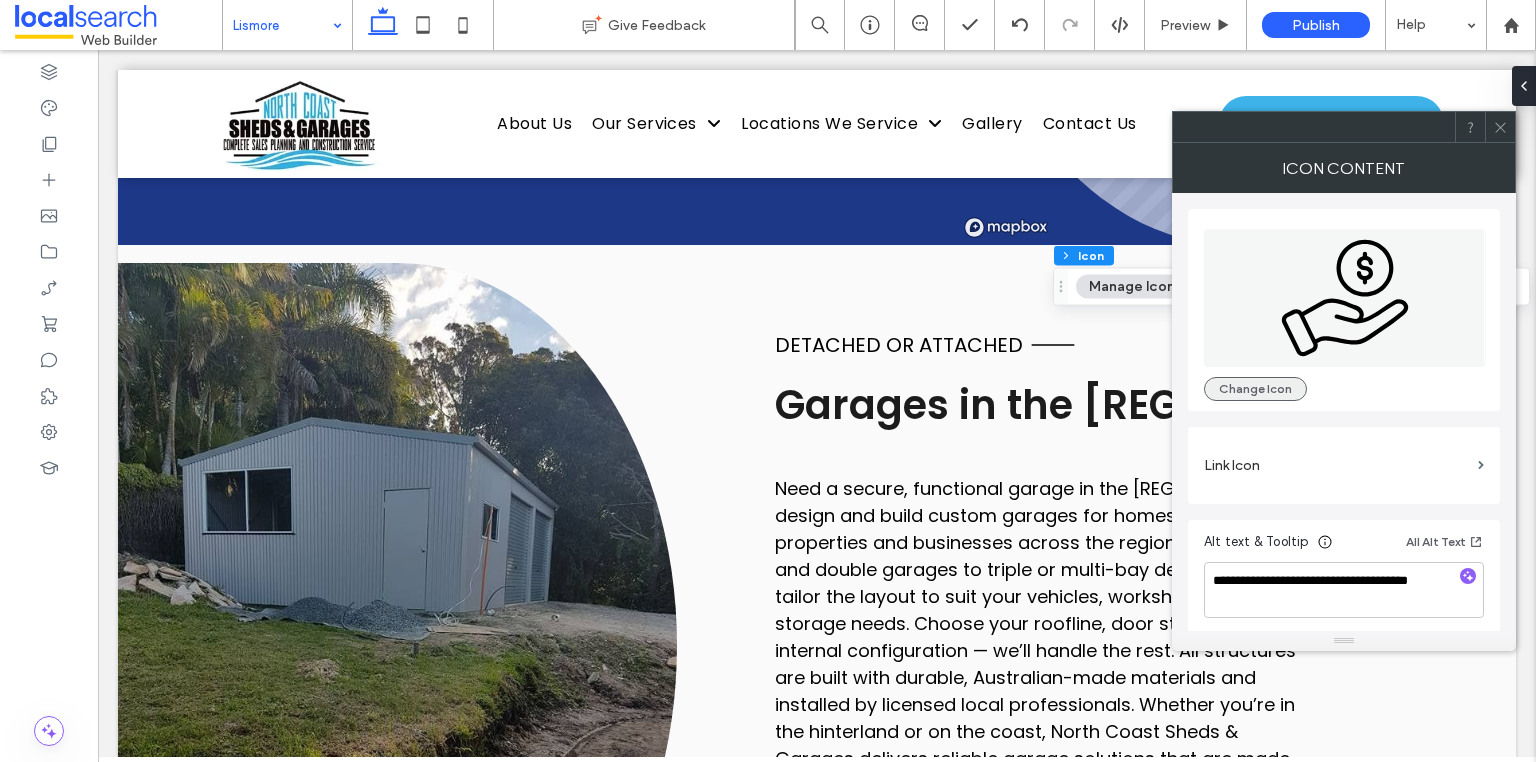 click on "Change Icon" at bounding box center [1255, 389] 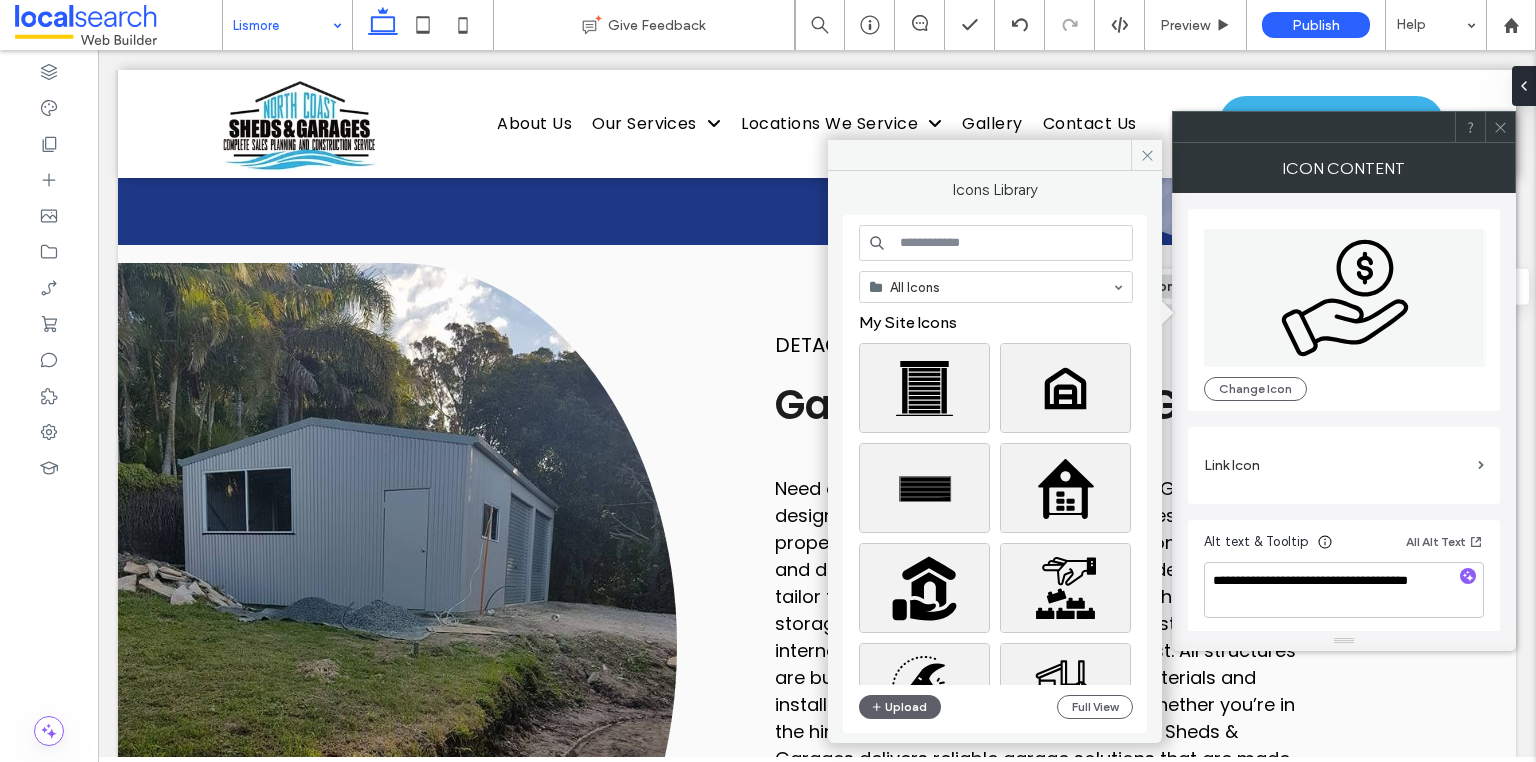 click at bounding box center [996, 243] 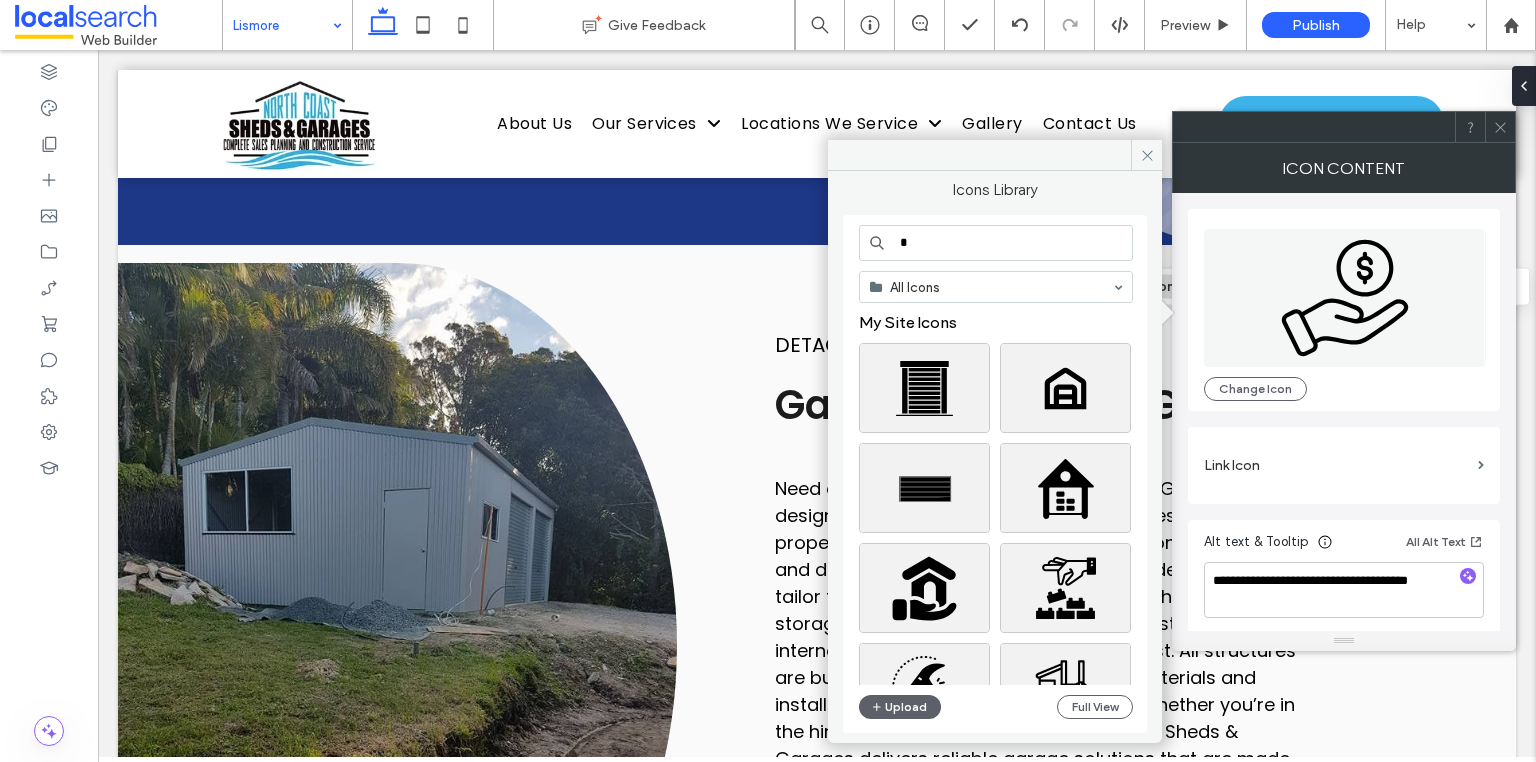 type on "*" 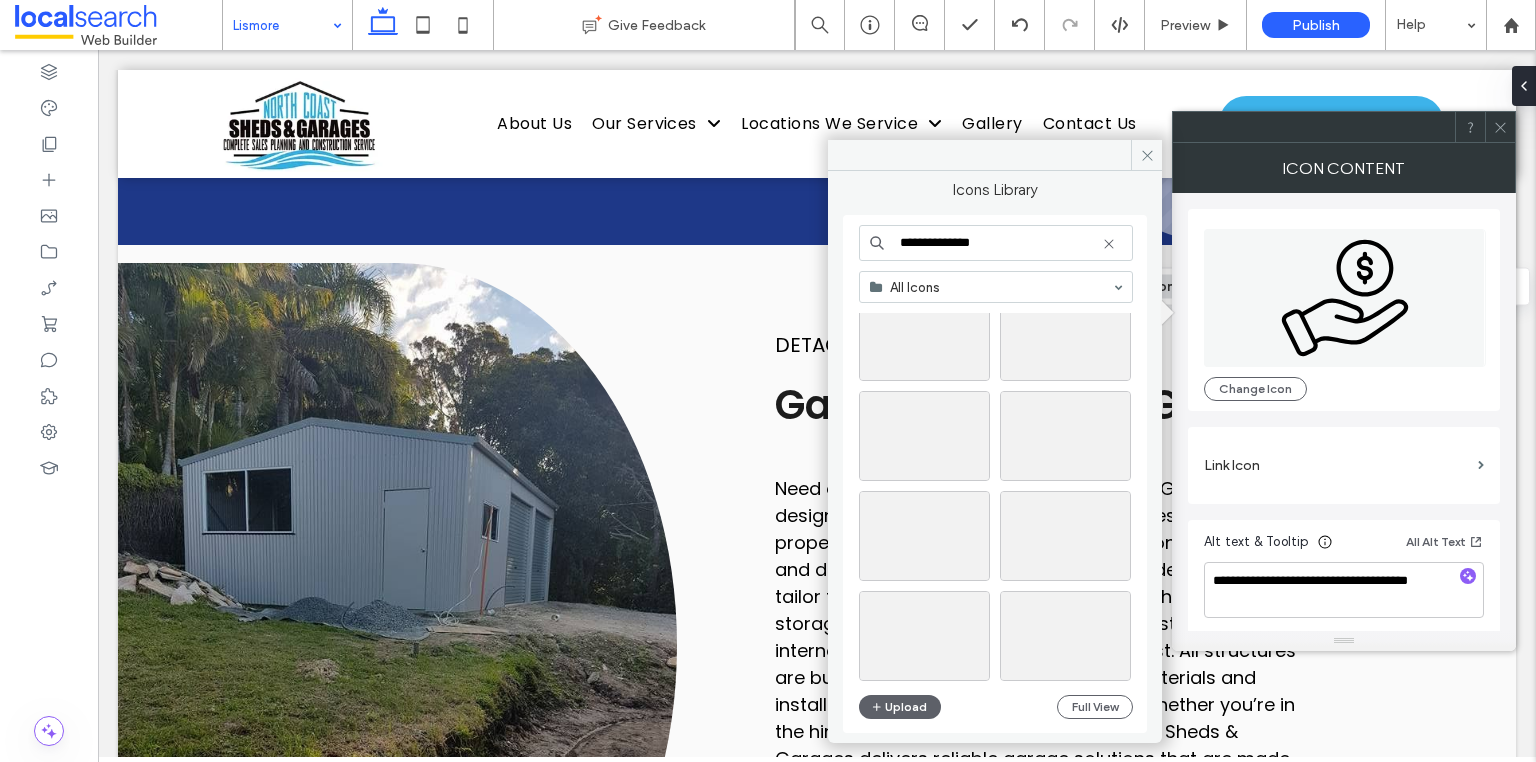 scroll, scrollTop: 80, scrollLeft: 0, axis: vertical 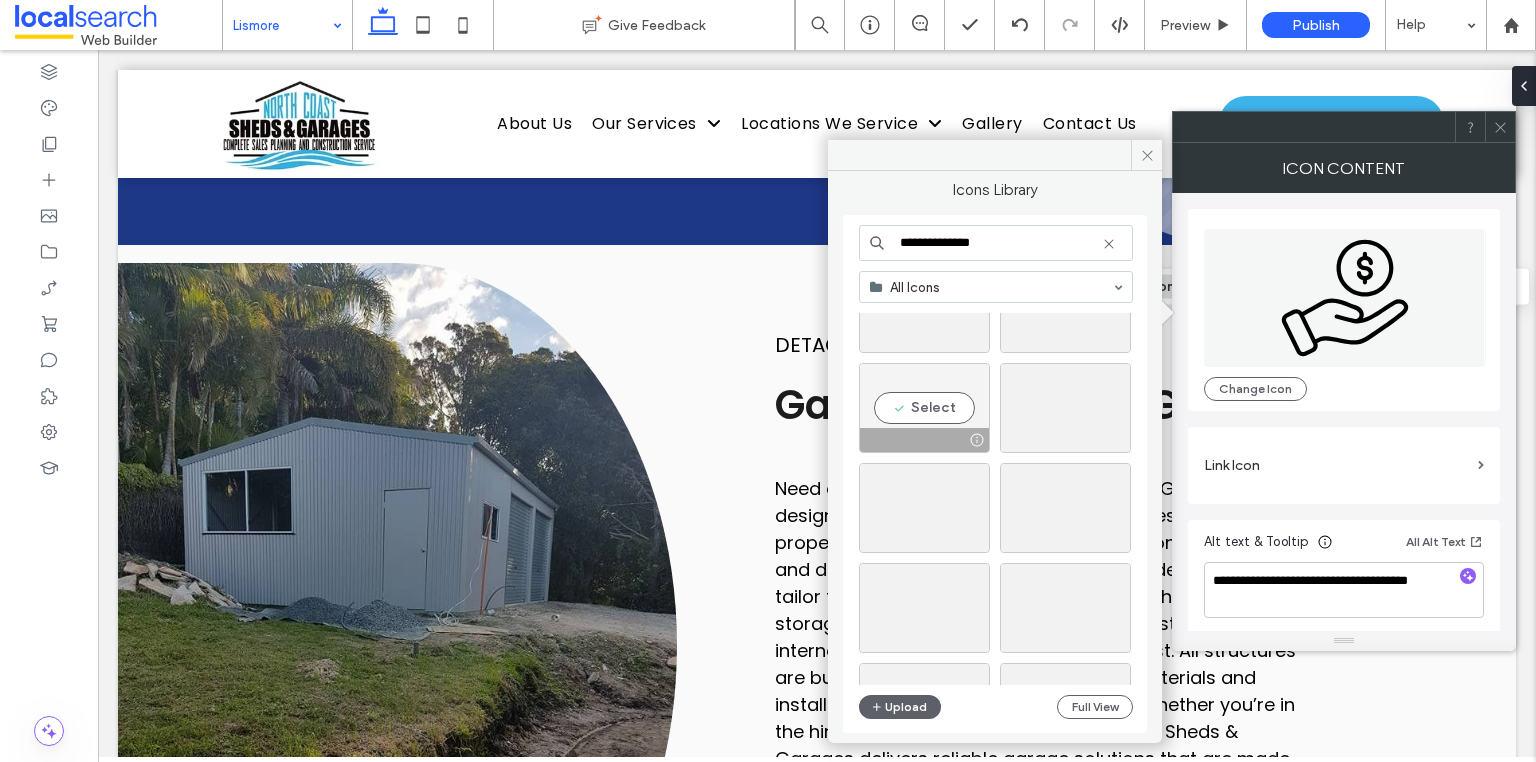 type on "**********" 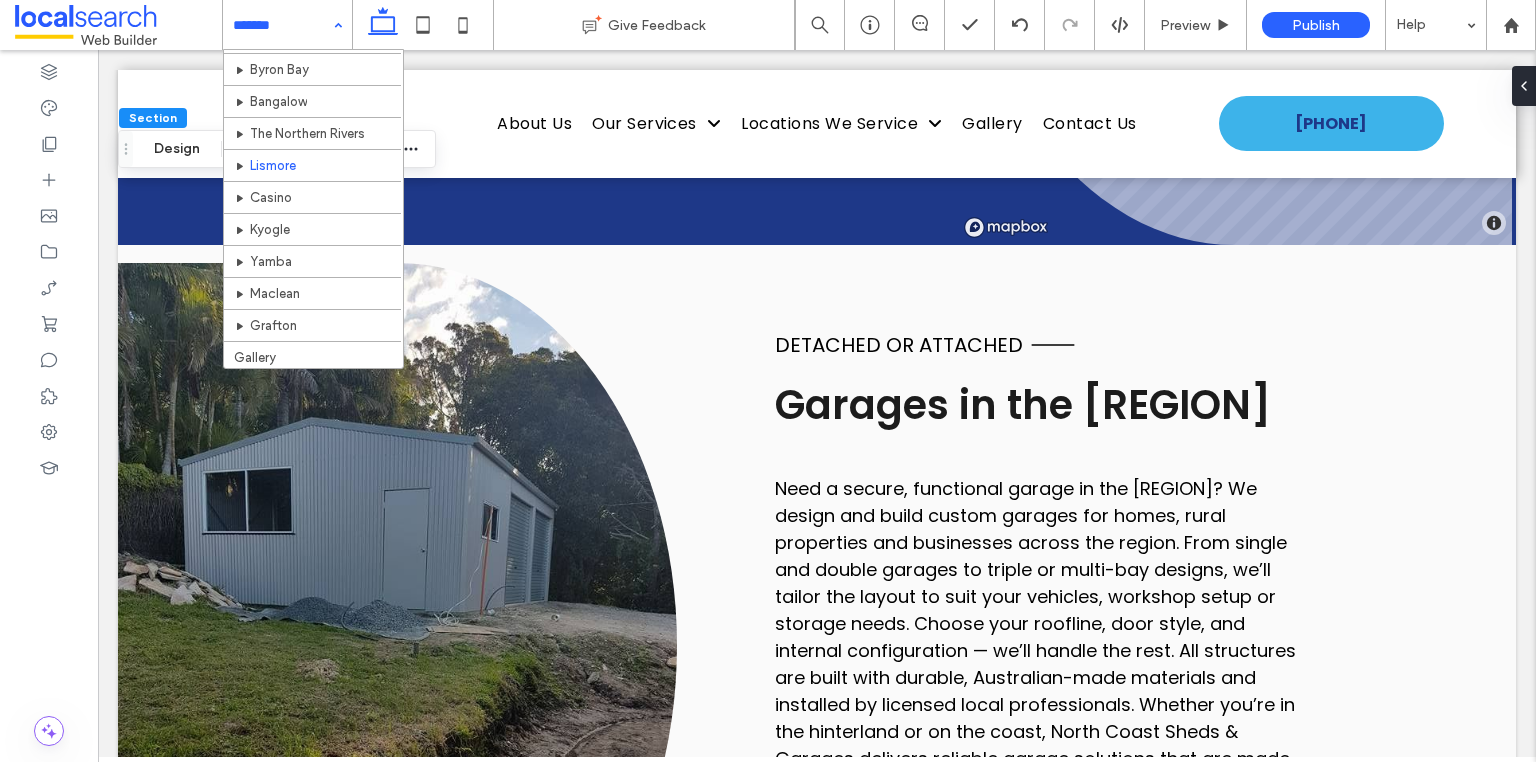scroll, scrollTop: 335, scrollLeft: 0, axis: vertical 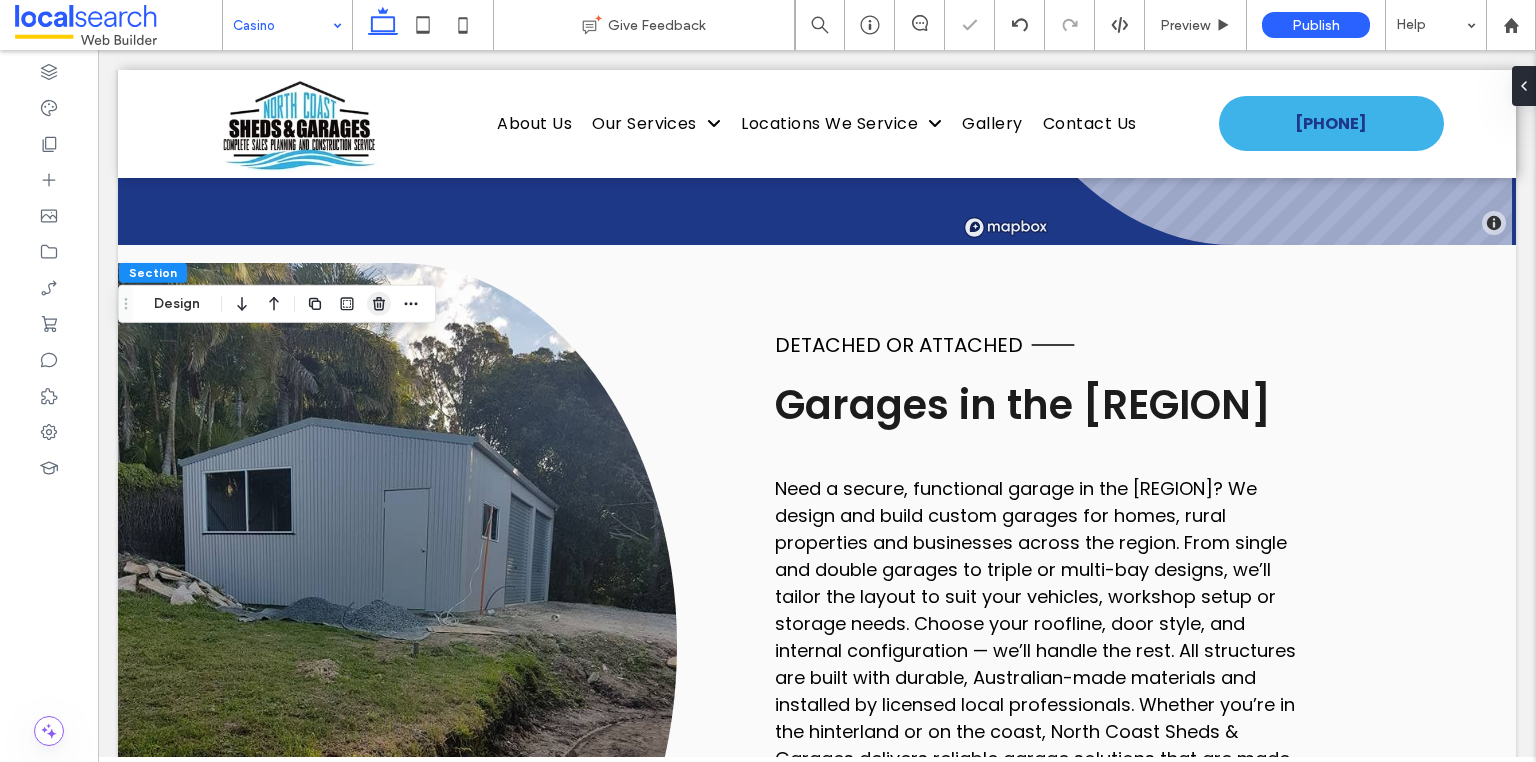 click 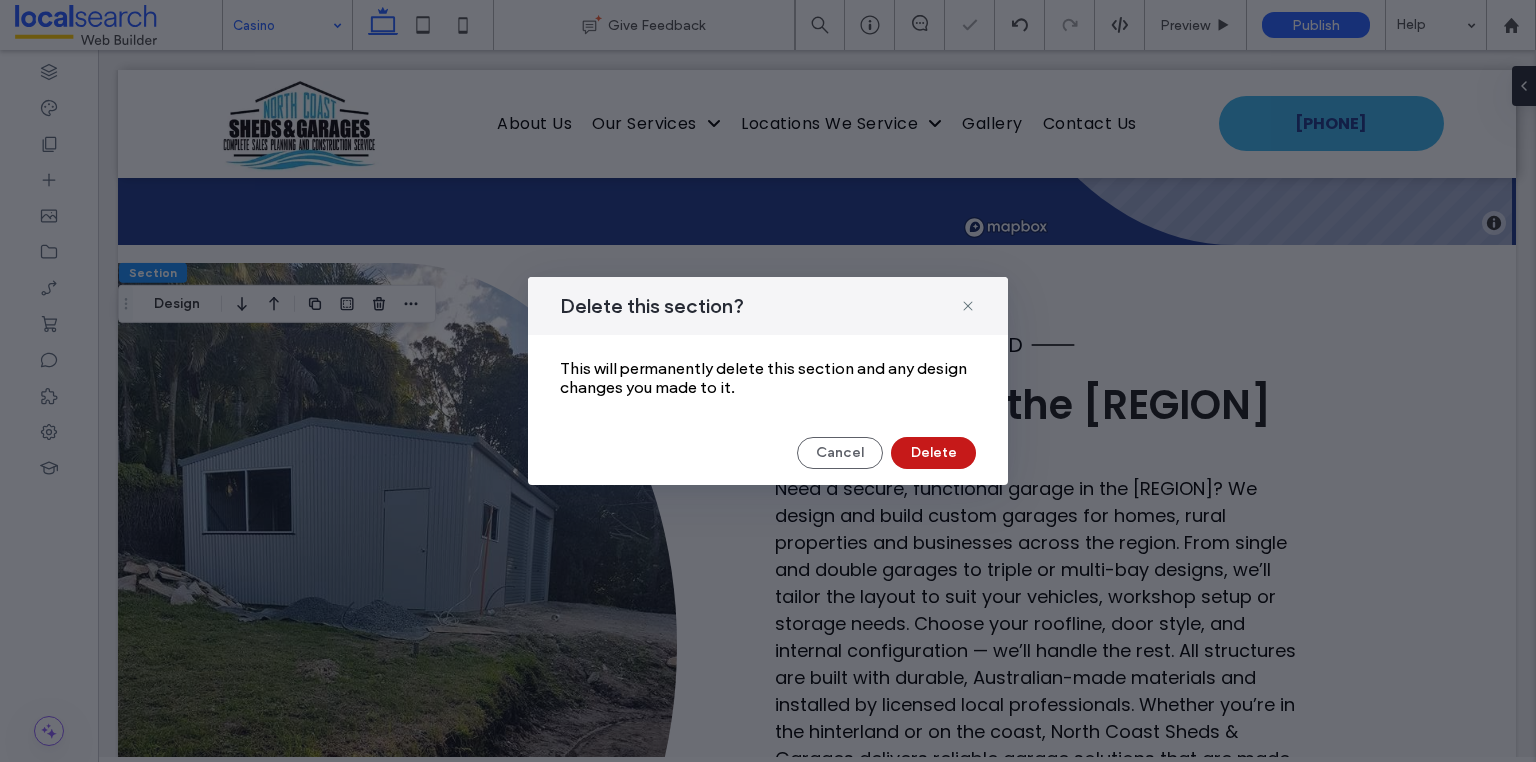 click on "Delete" at bounding box center [933, 453] 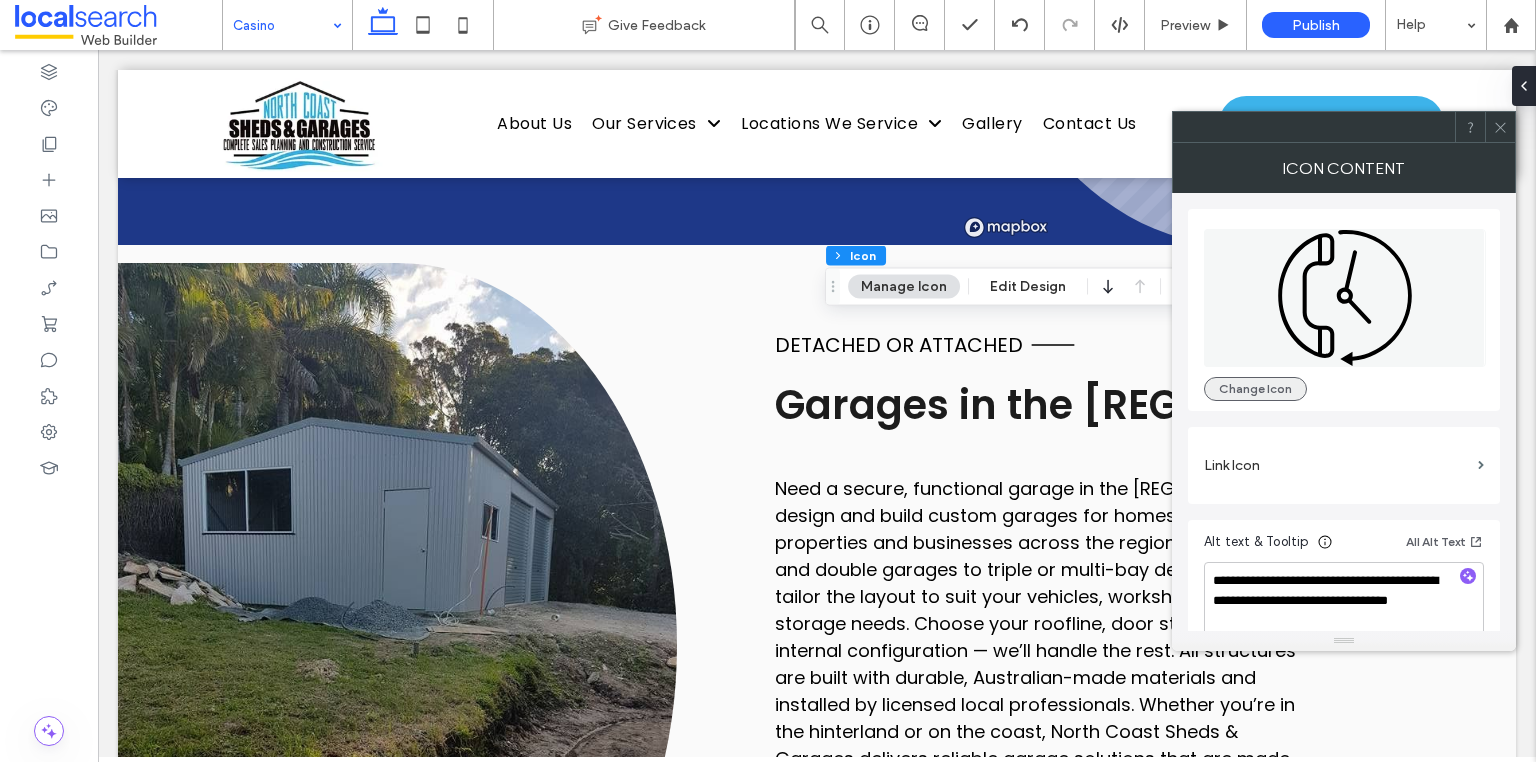 click on "Change Icon" at bounding box center [1255, 389] 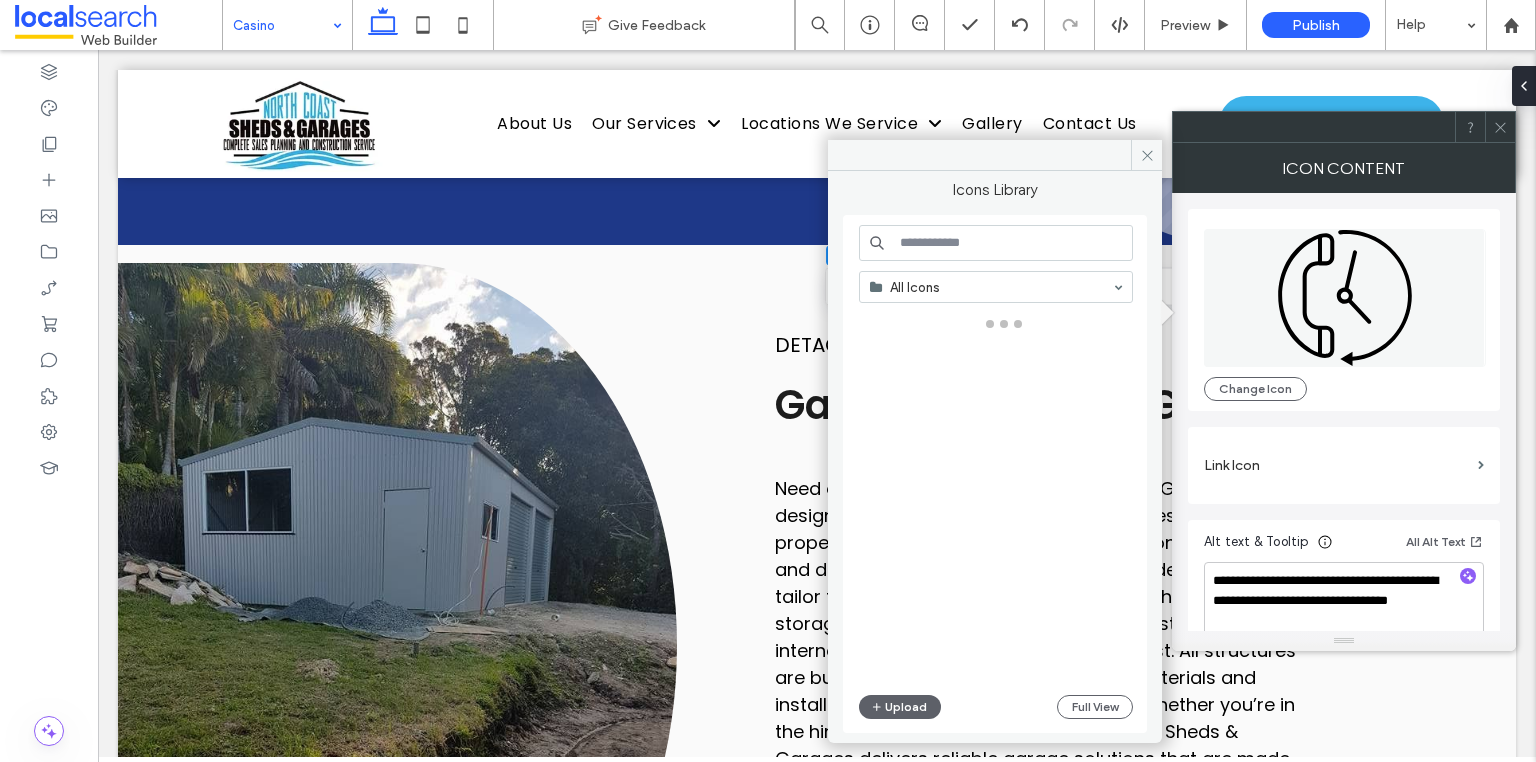 click at bounding box center (996, 243) 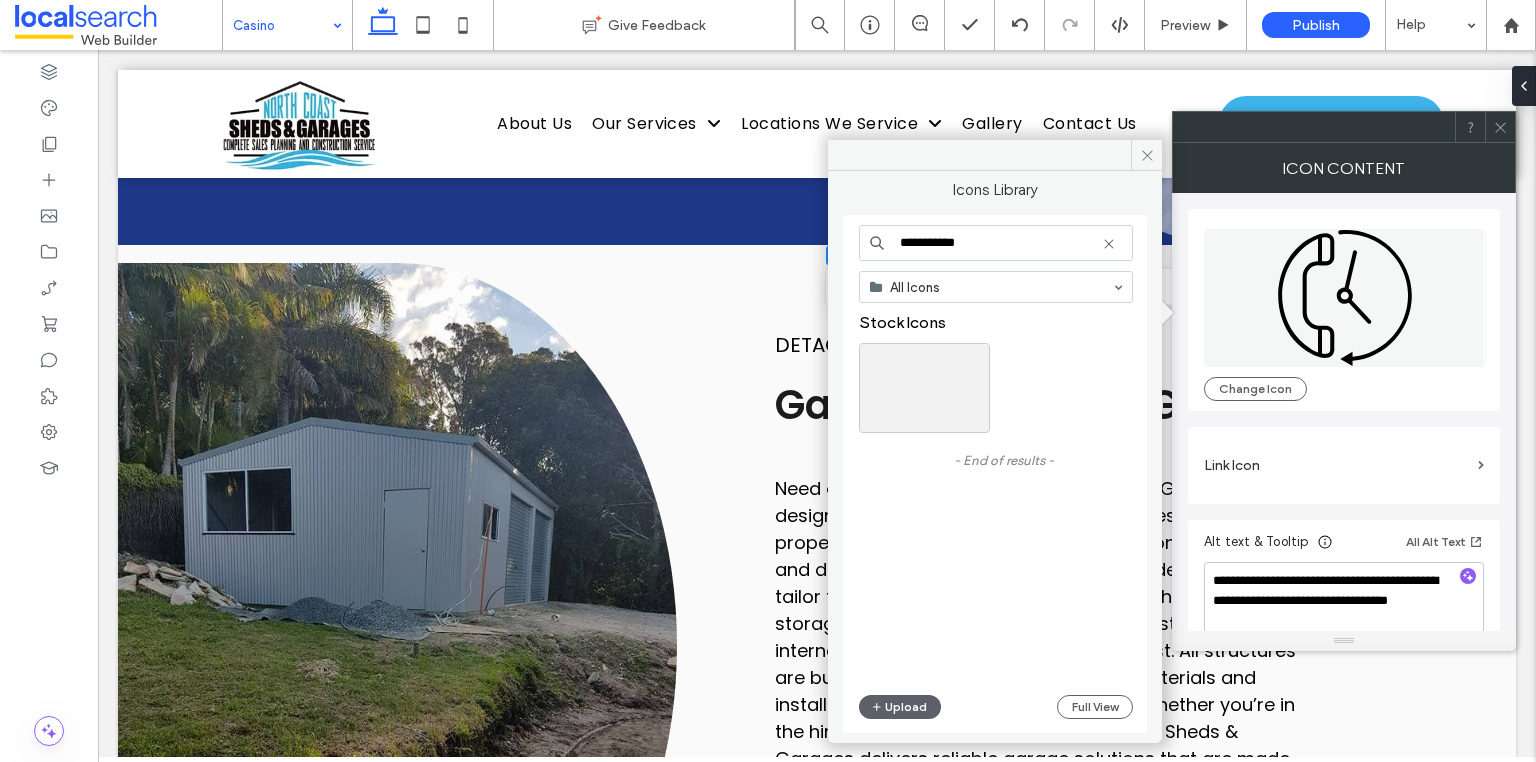 click on "**********" at bounding box center [996, 243] 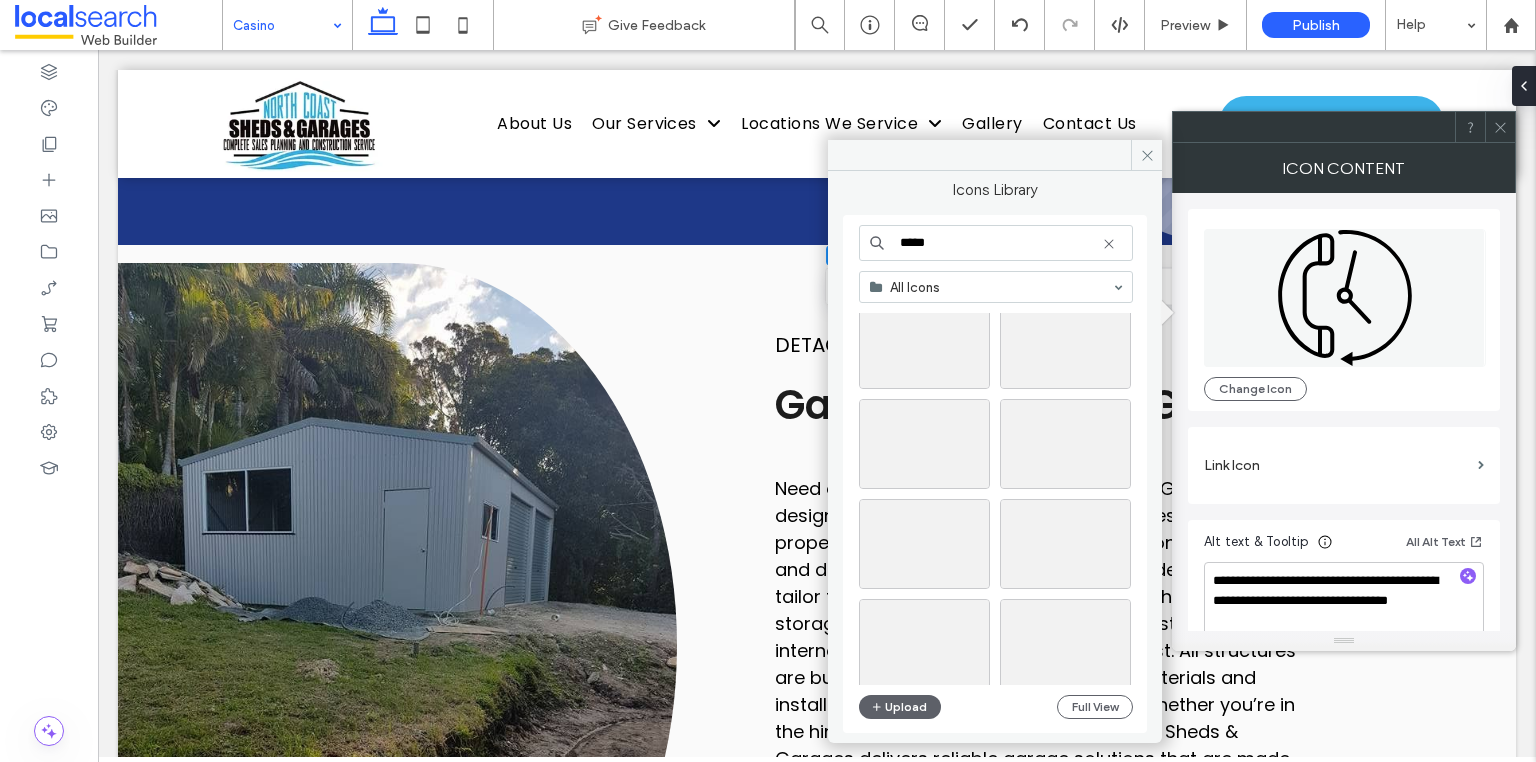scroll, scrollTop: 2157, scrollLeft: 0, axis: vertical 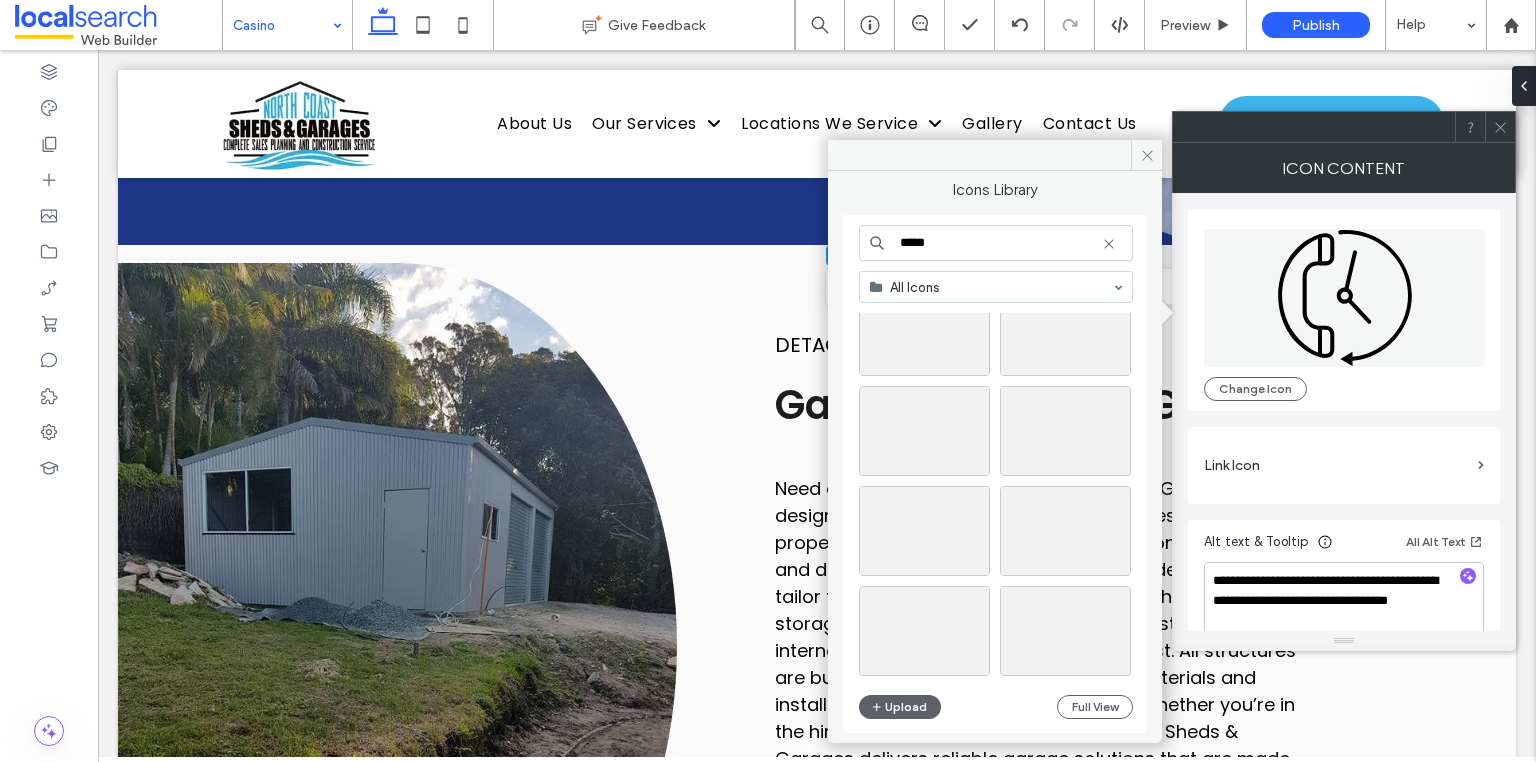 click on "****" at bounding box center [996, 243] 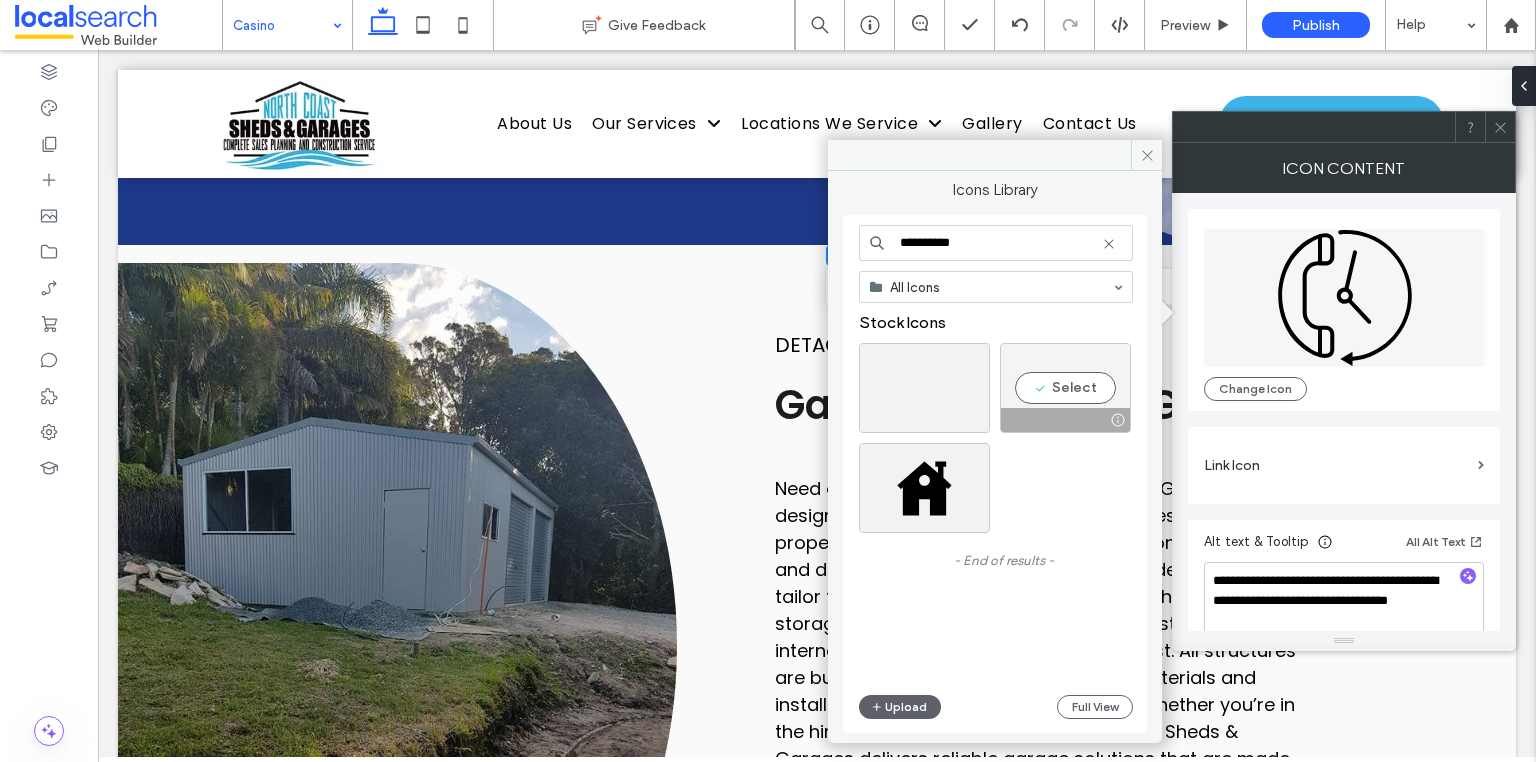 type on "**********" 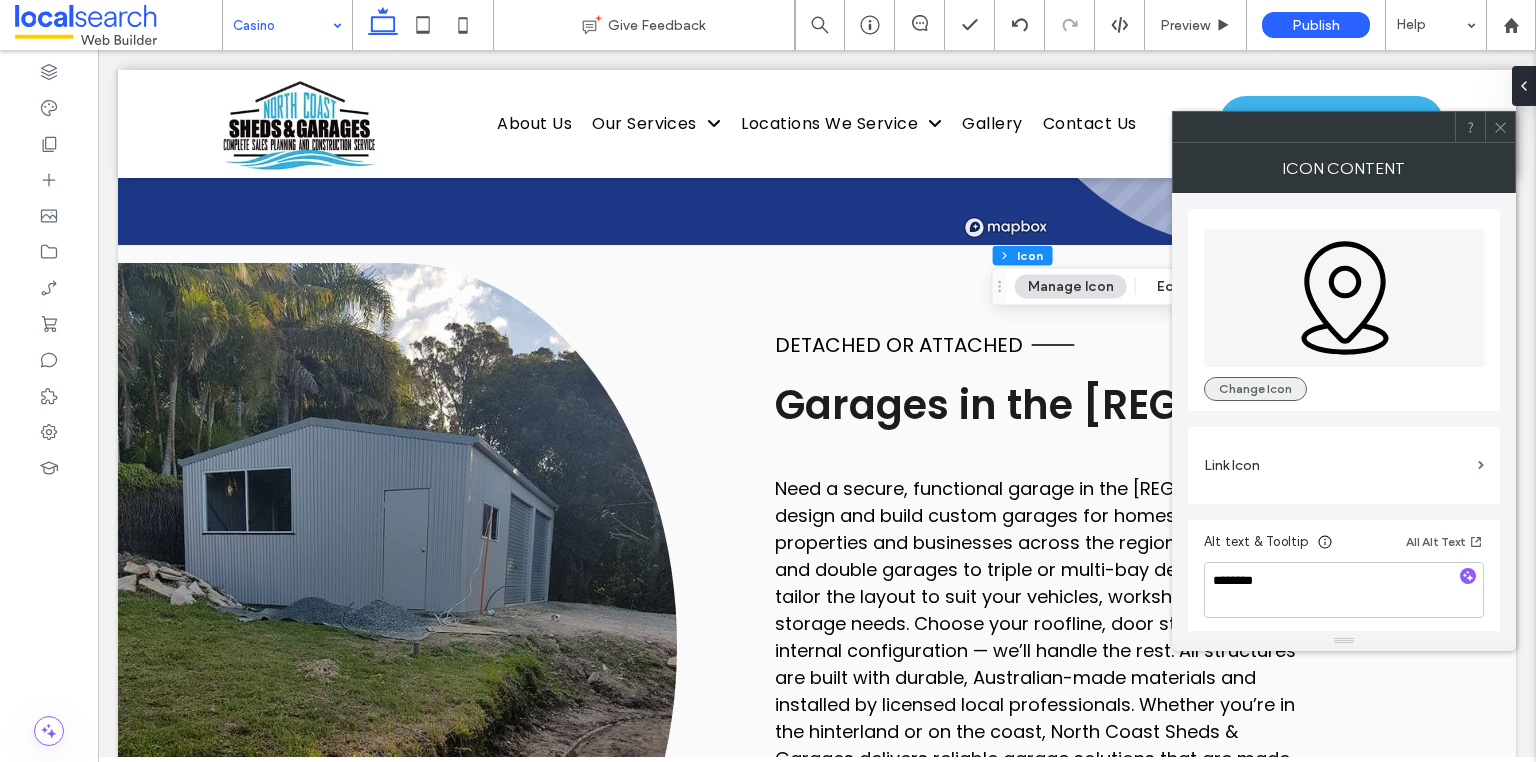 click on "Change Icon" at bounding box center [1255, 389] 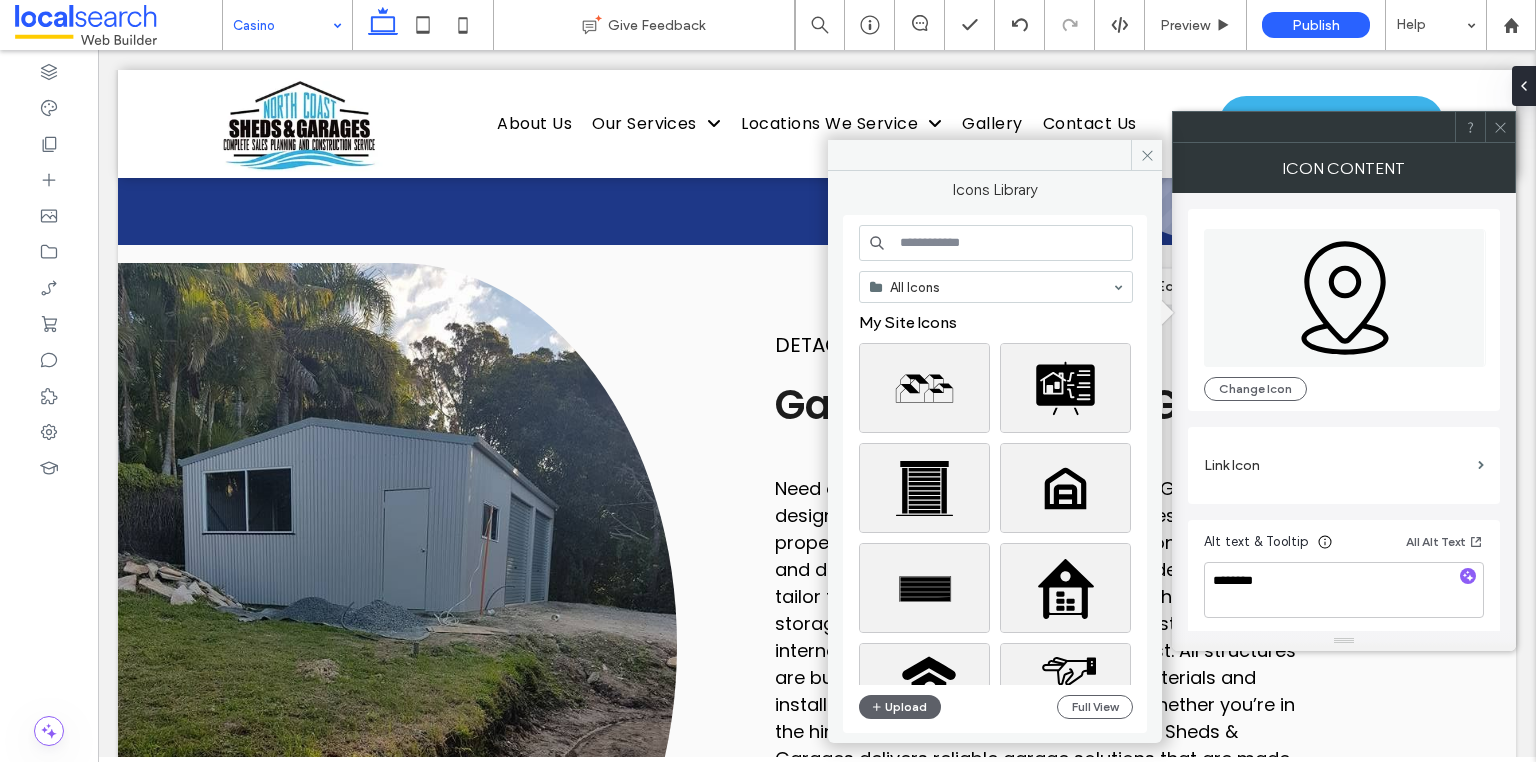 click at bounding box center (996, 243) 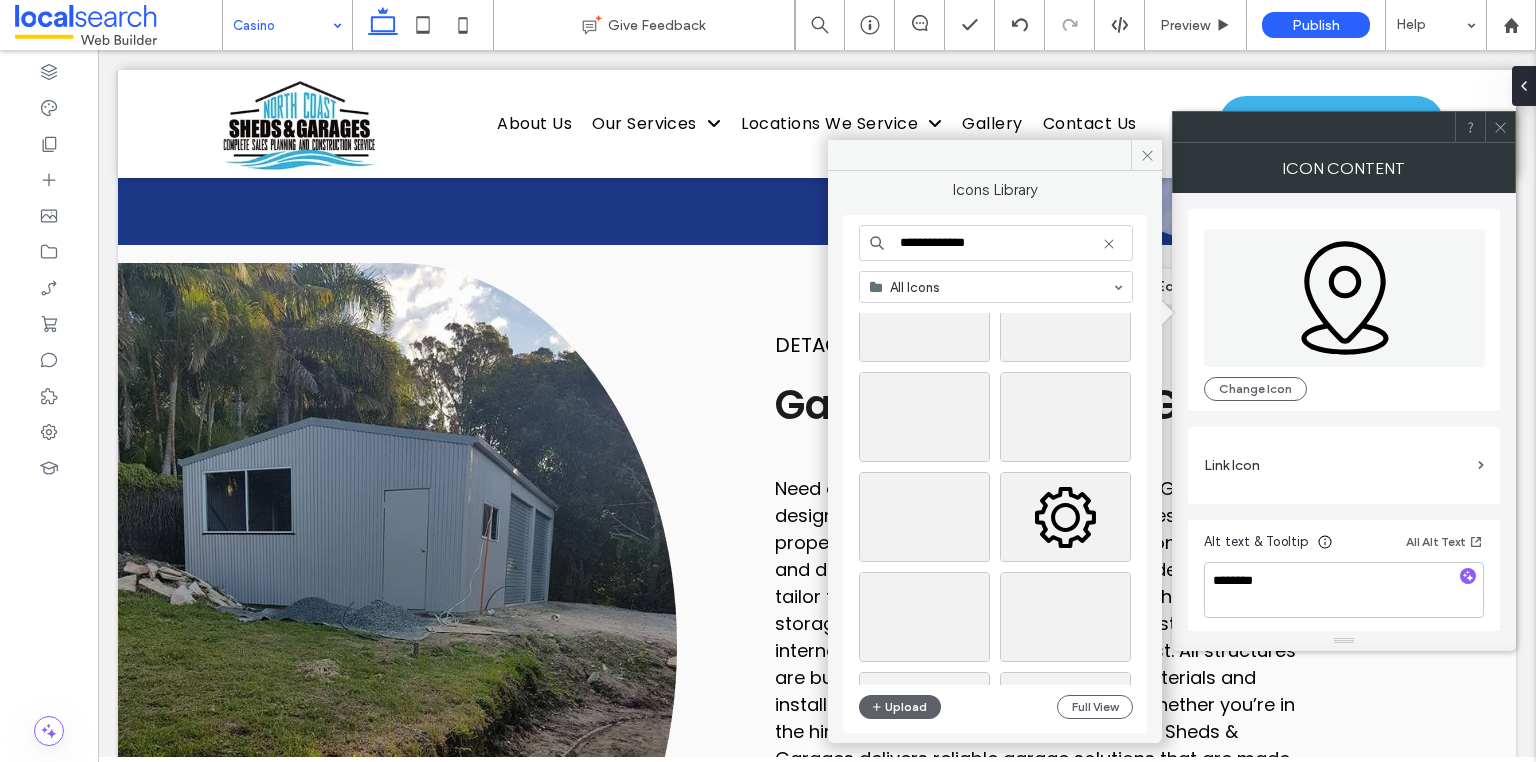 scroll, scrollTop: 1120, scrollLeft: 0, axis: vertical 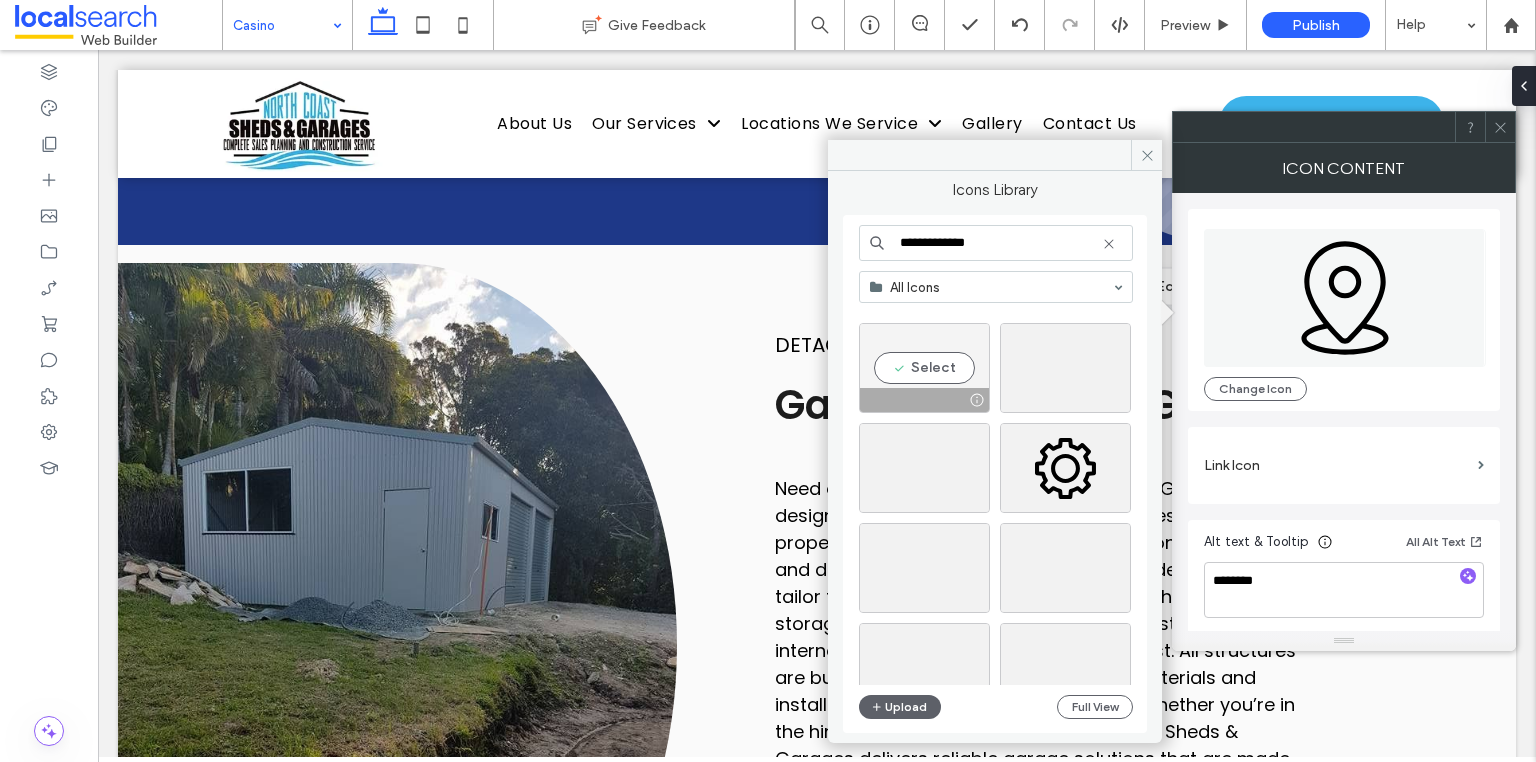 type on "**********" 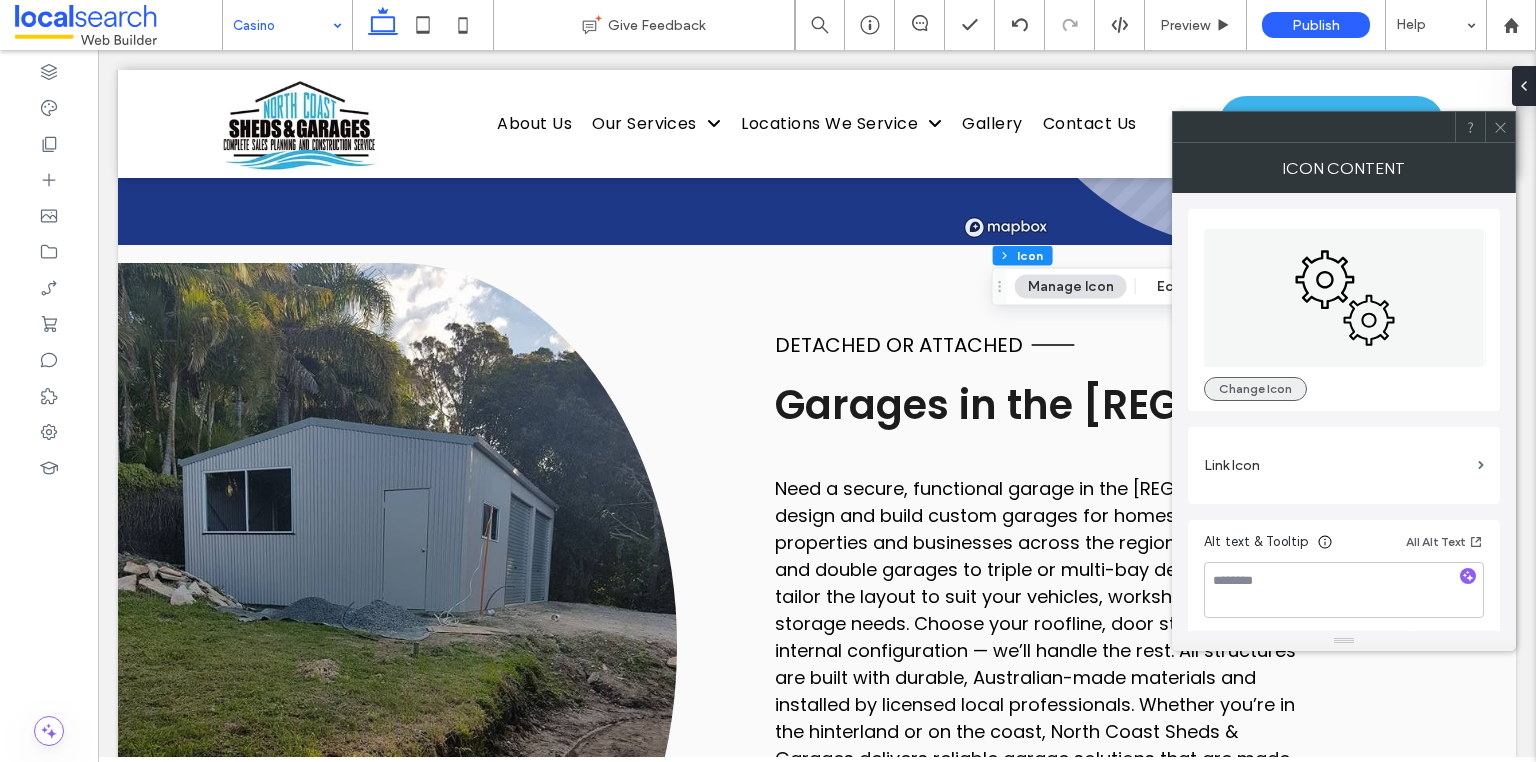 click on "Change Icon" at bounding box center [1255, 389] 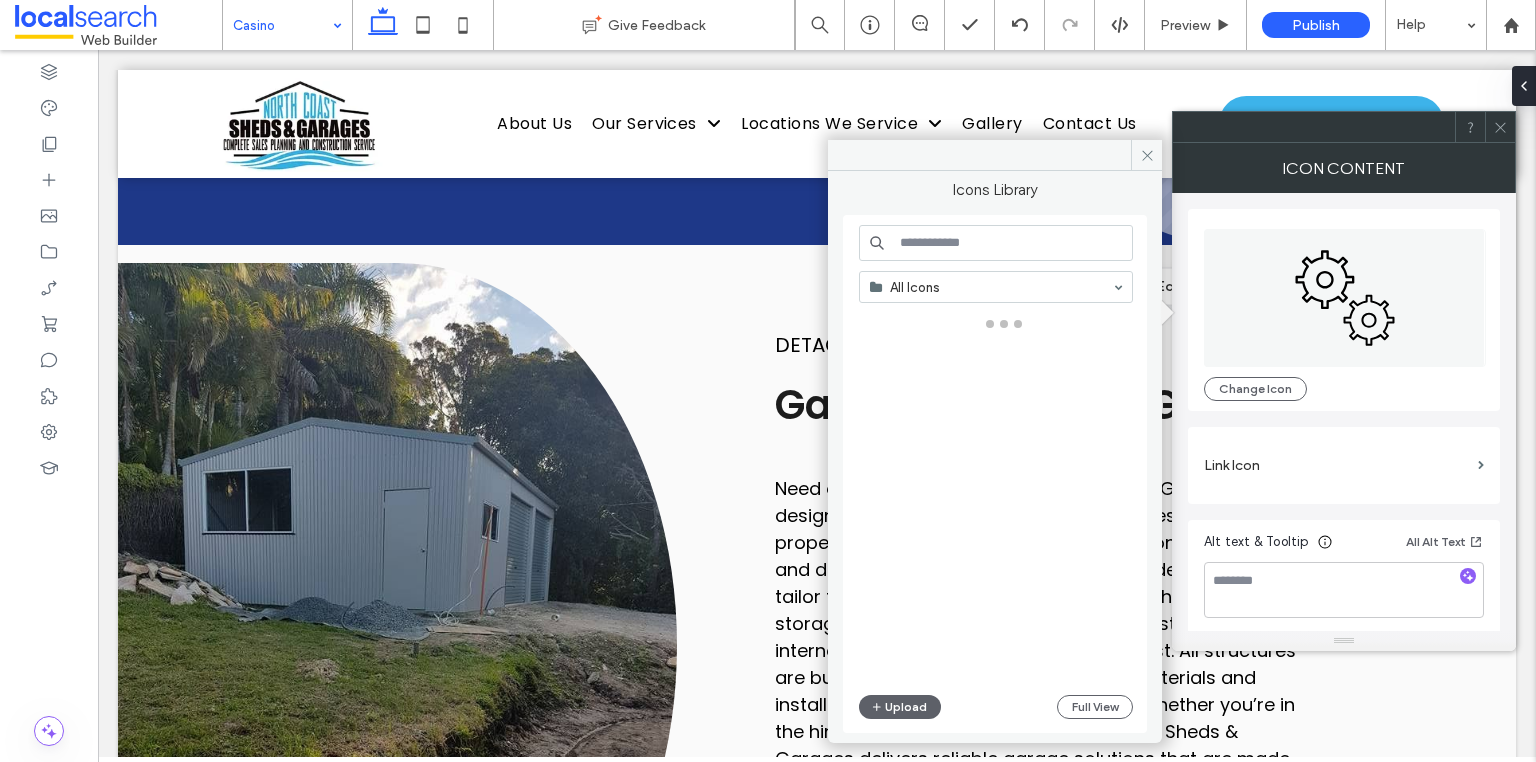 click at bounding box center [996, 243] 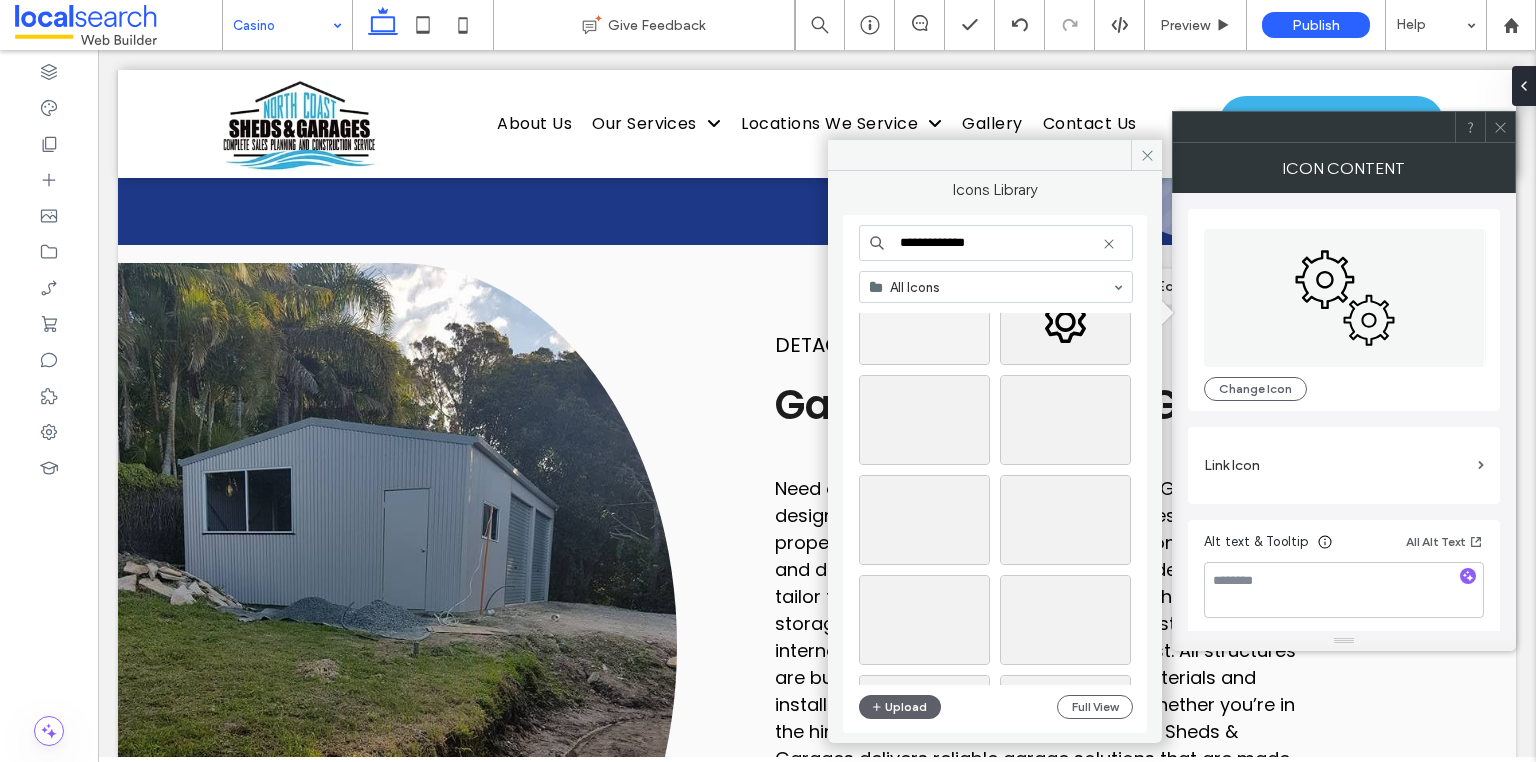 scroll, scrollTop: 0, scrollLeft: 0, axis: both 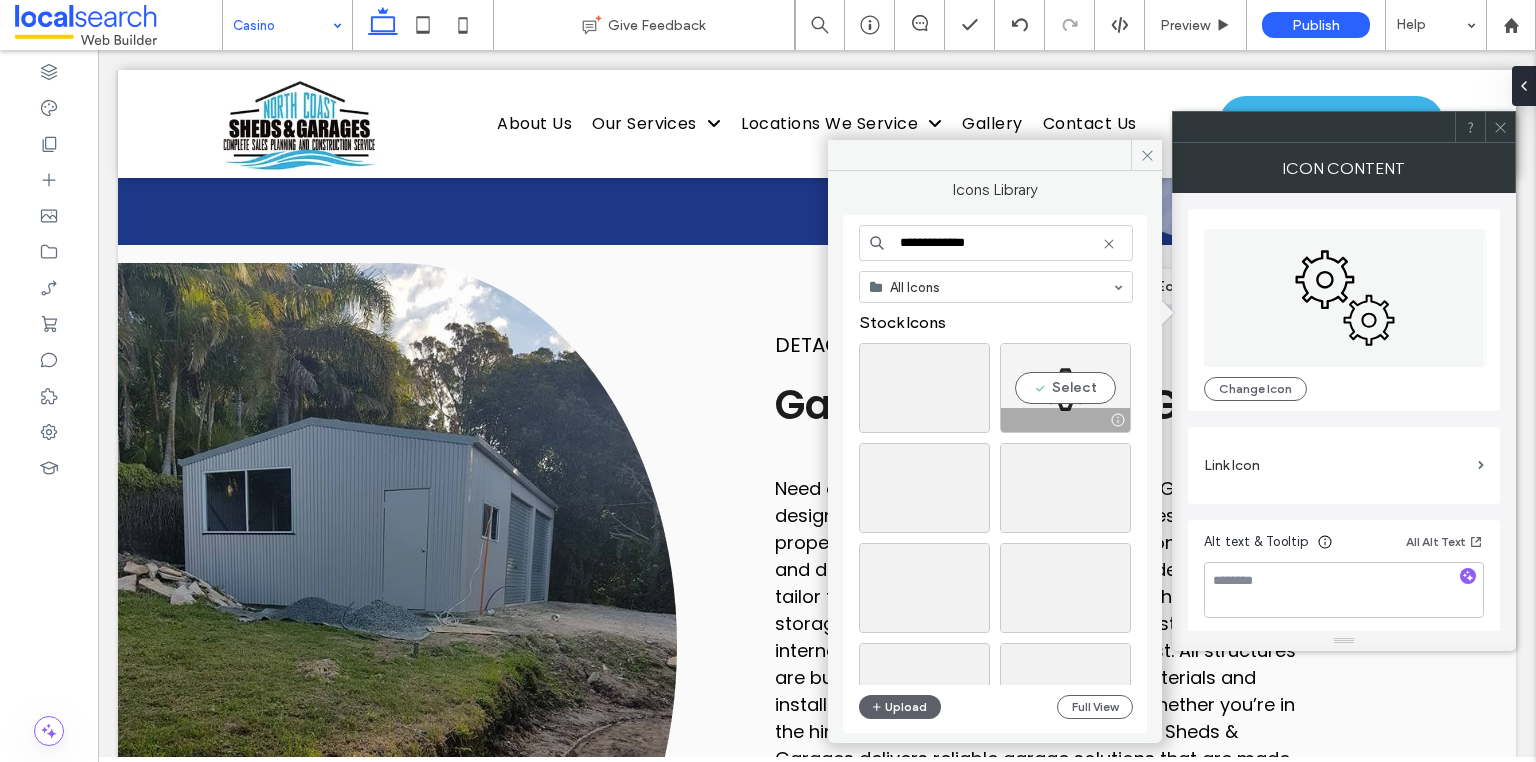 type on "**********" 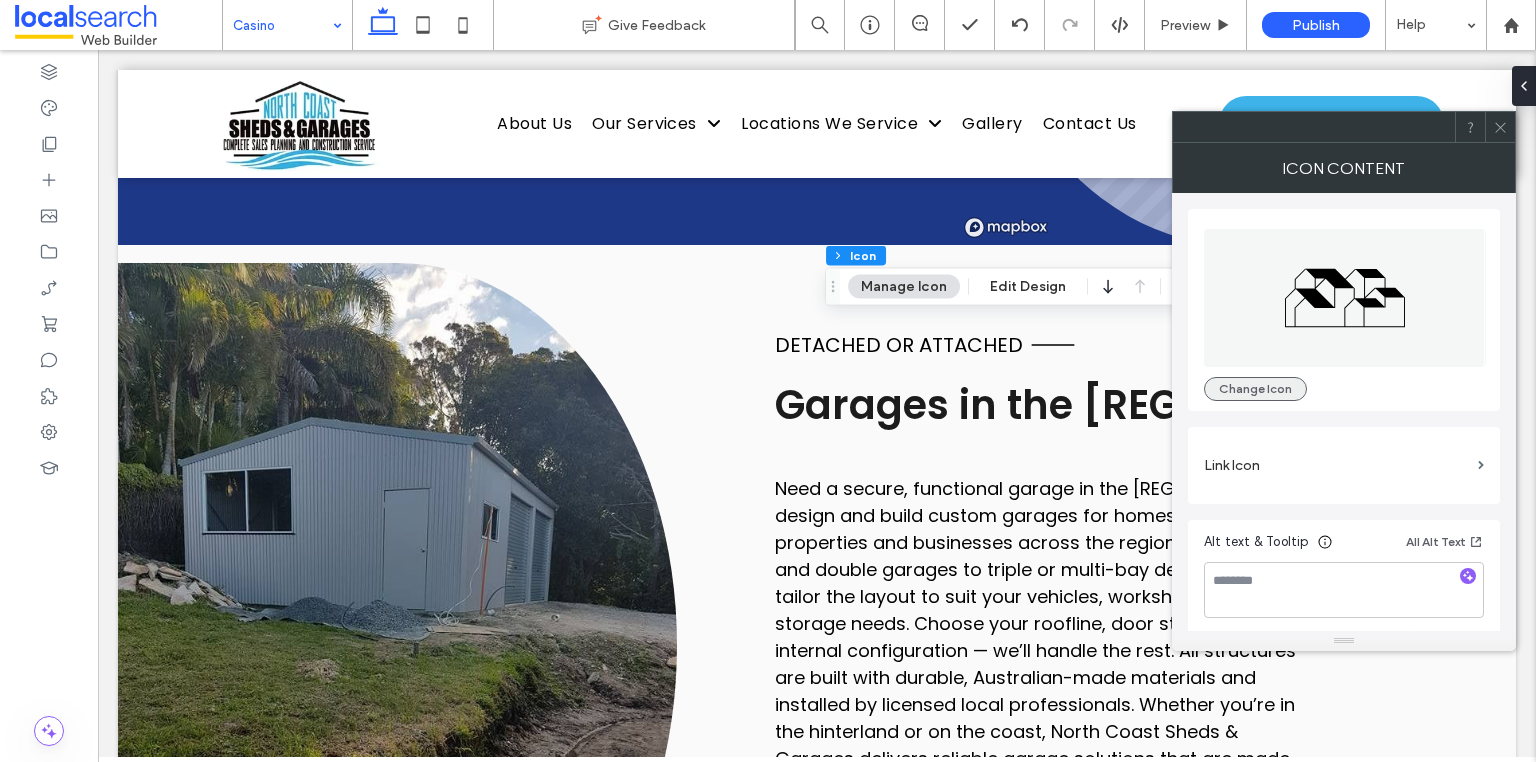 click on "Change Icon" at bounding box center [1255, 389] 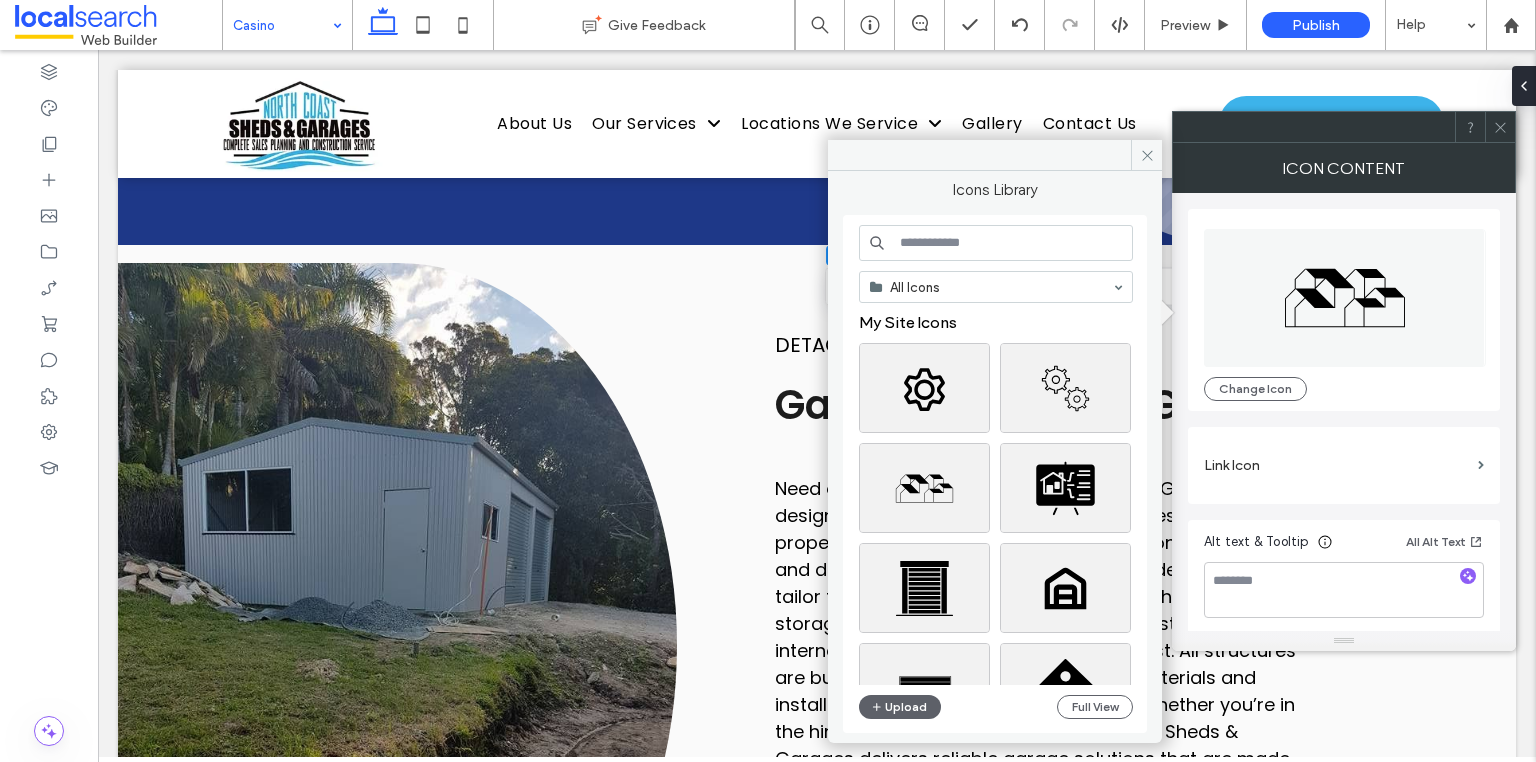 click at bounding box center (996, 243) 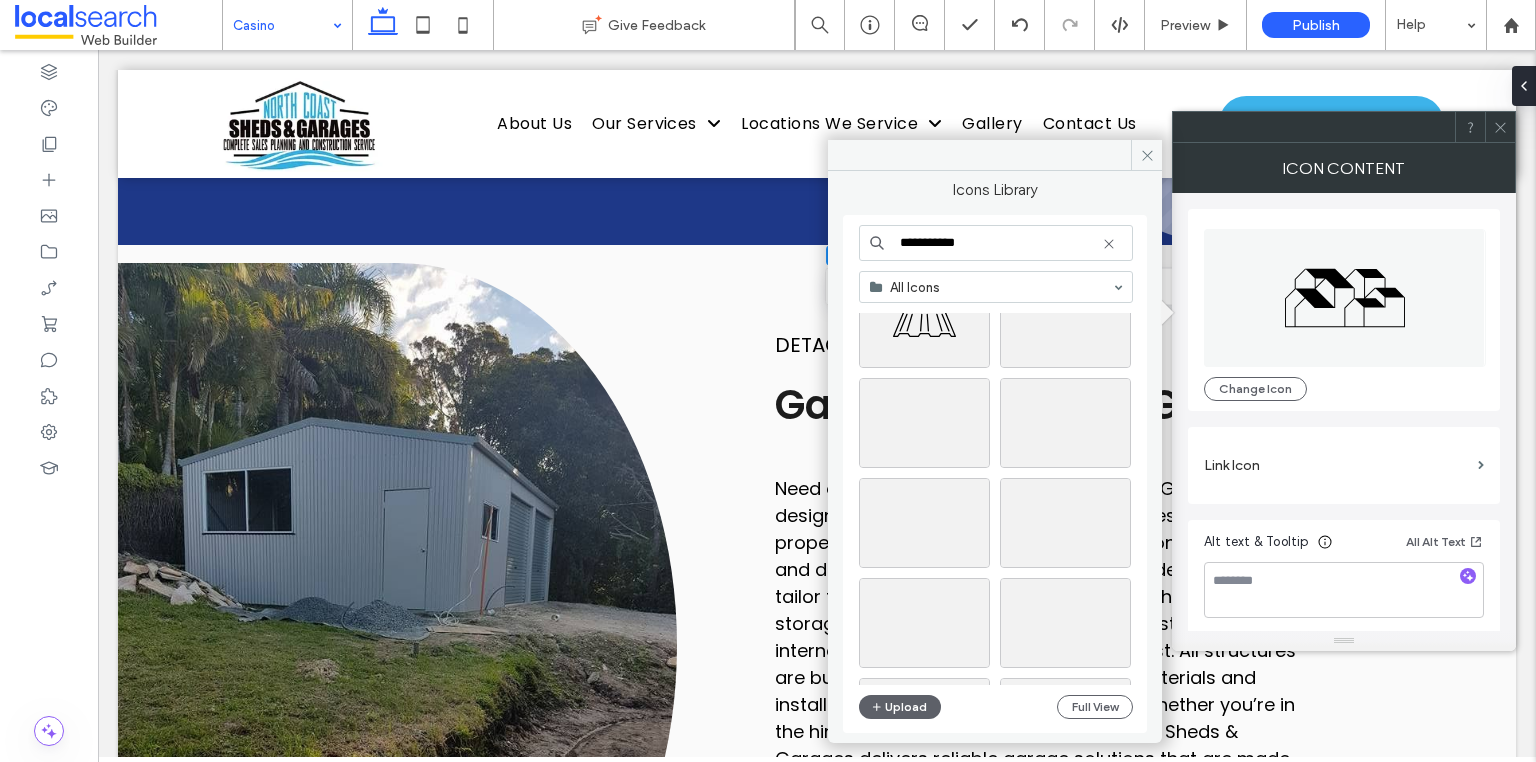 scroll, scrollTop: 480, scrollLeft: 0, axis: vertical 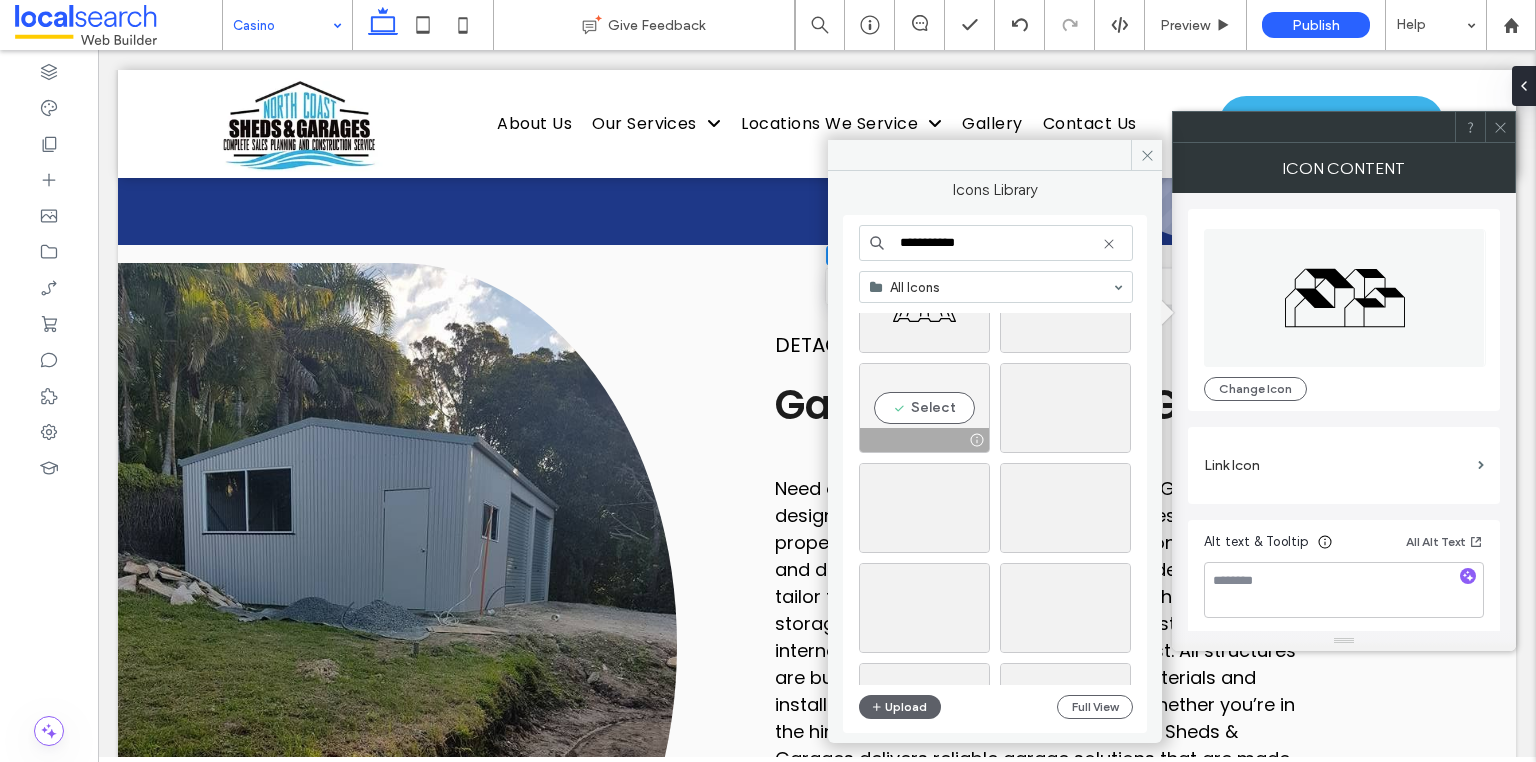 type on "**********" 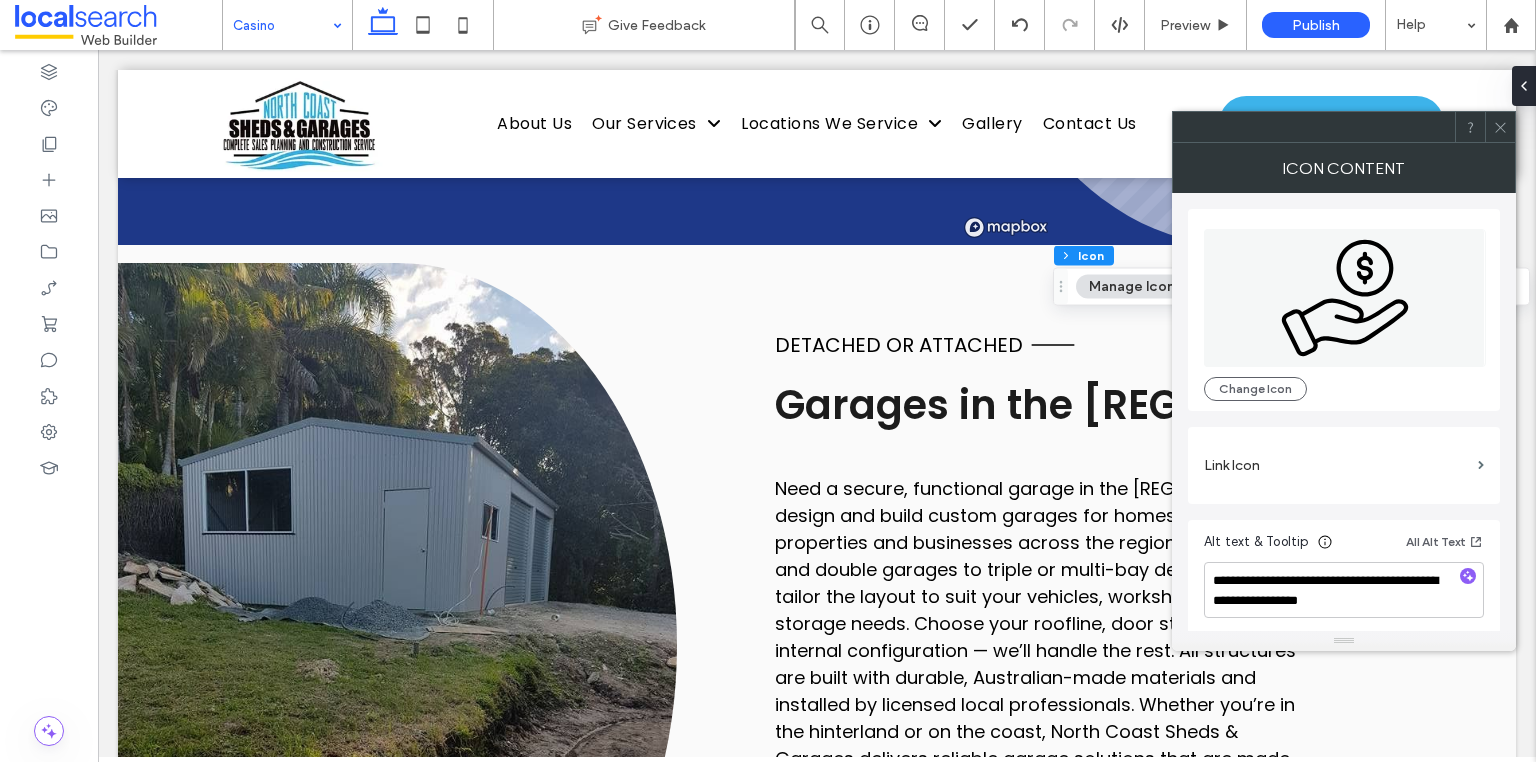 click on "Hand with a dollar coin, representing financial aid or giving.
Change Icon" at bounding box center [1344, 310] 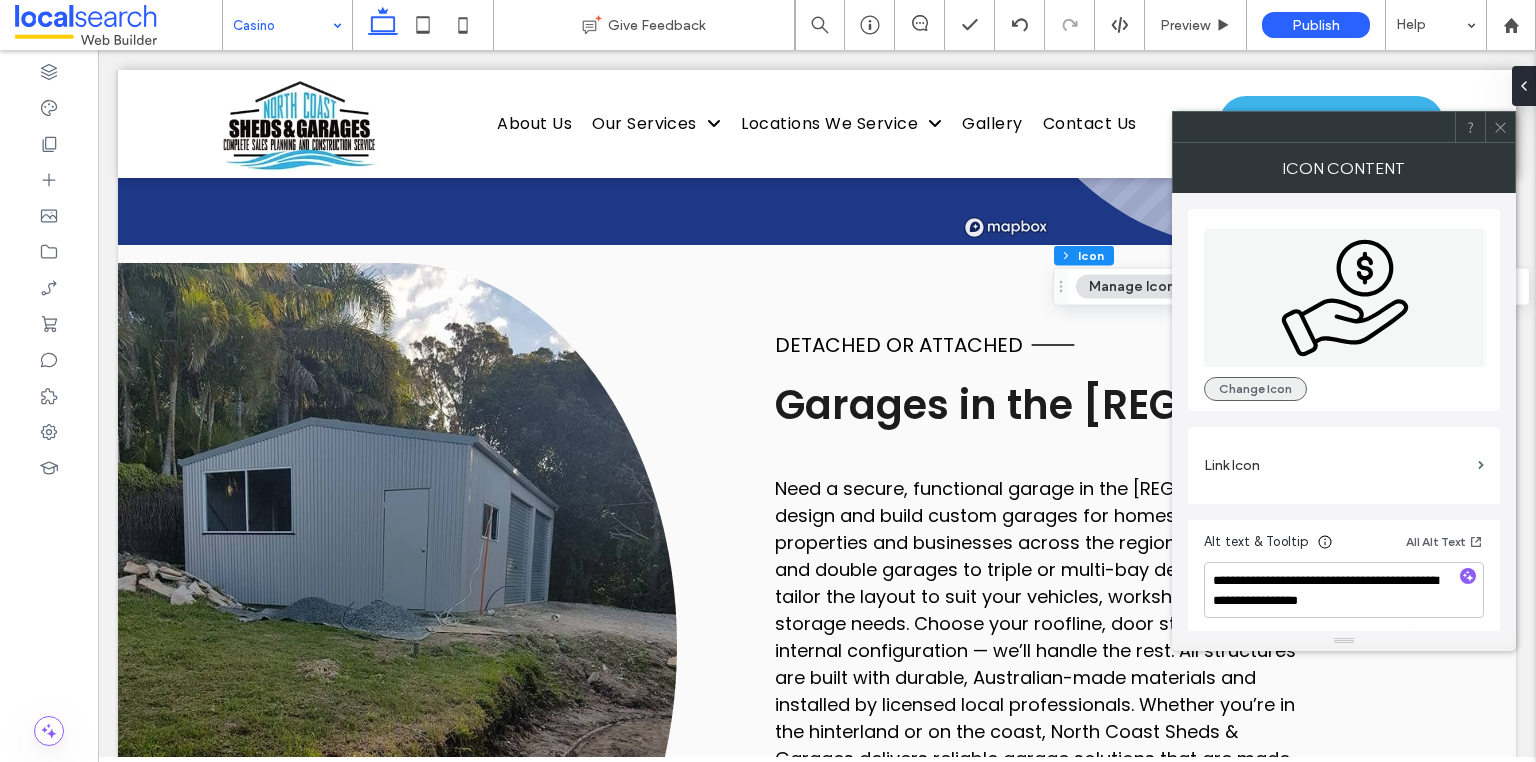 click on "Change Icon" at bounding box center (1255, 389) 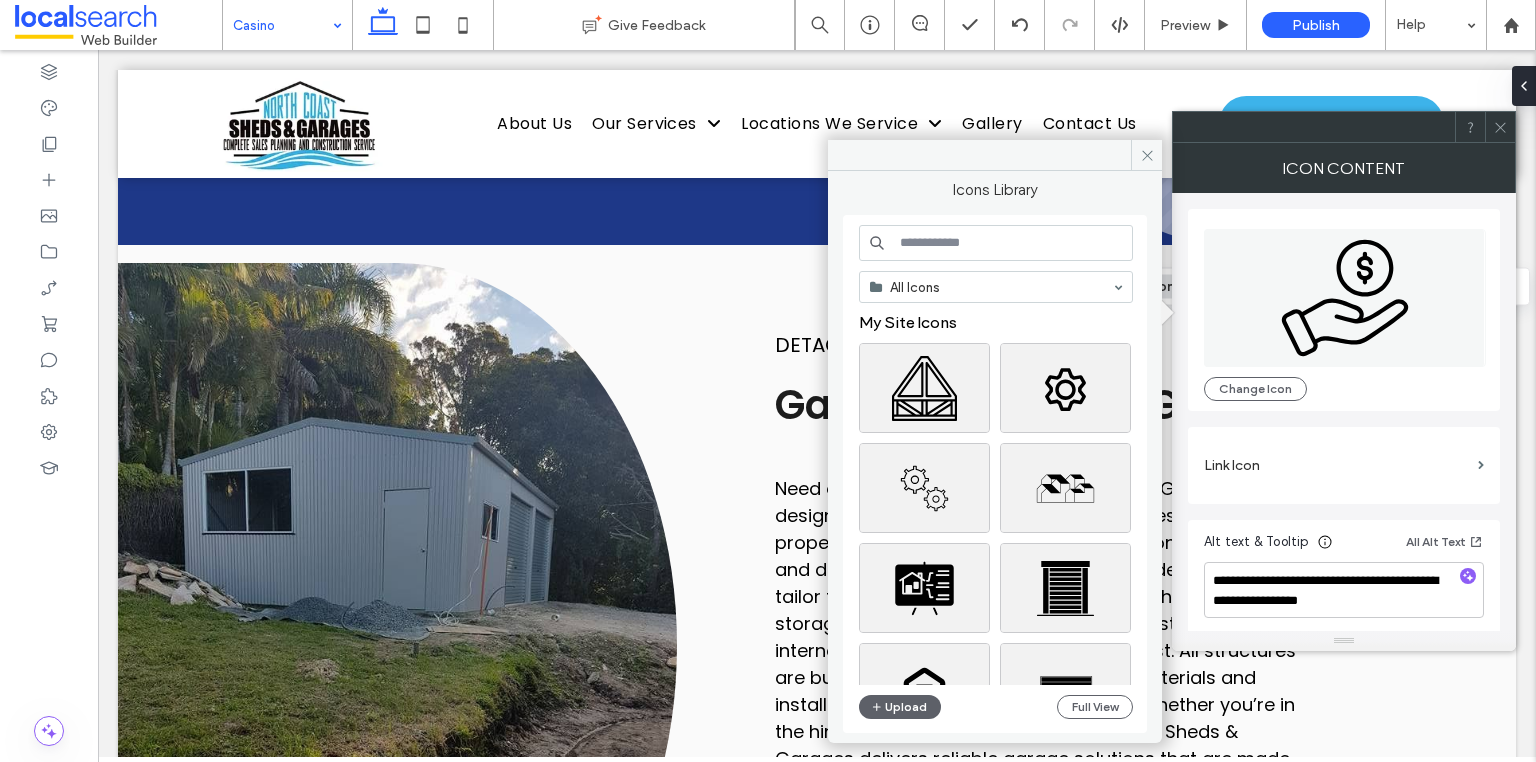 click at bounding box center (996, 243) 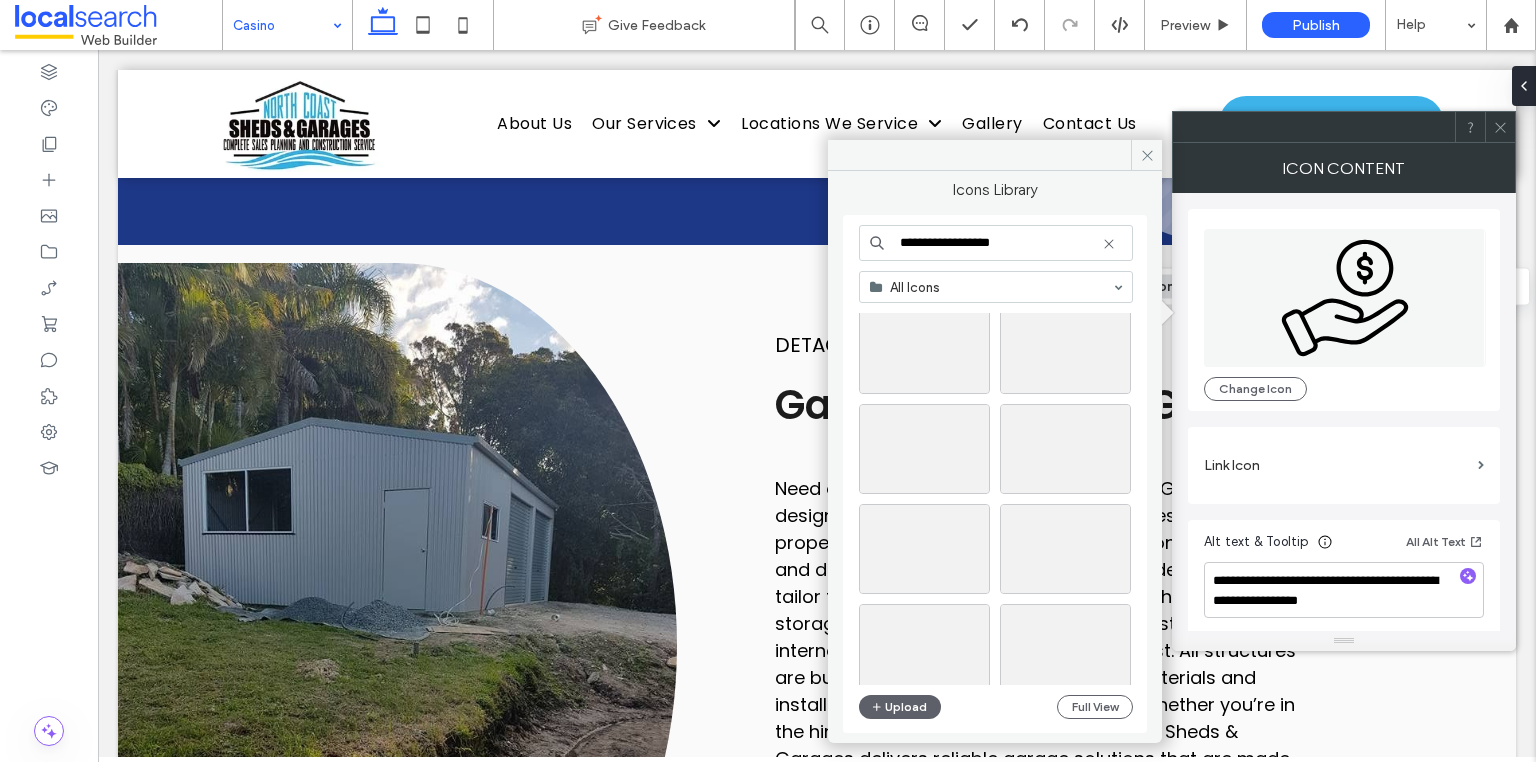 scroll, scrollTop: 6256, scrollLeft: 0, axis: vertical 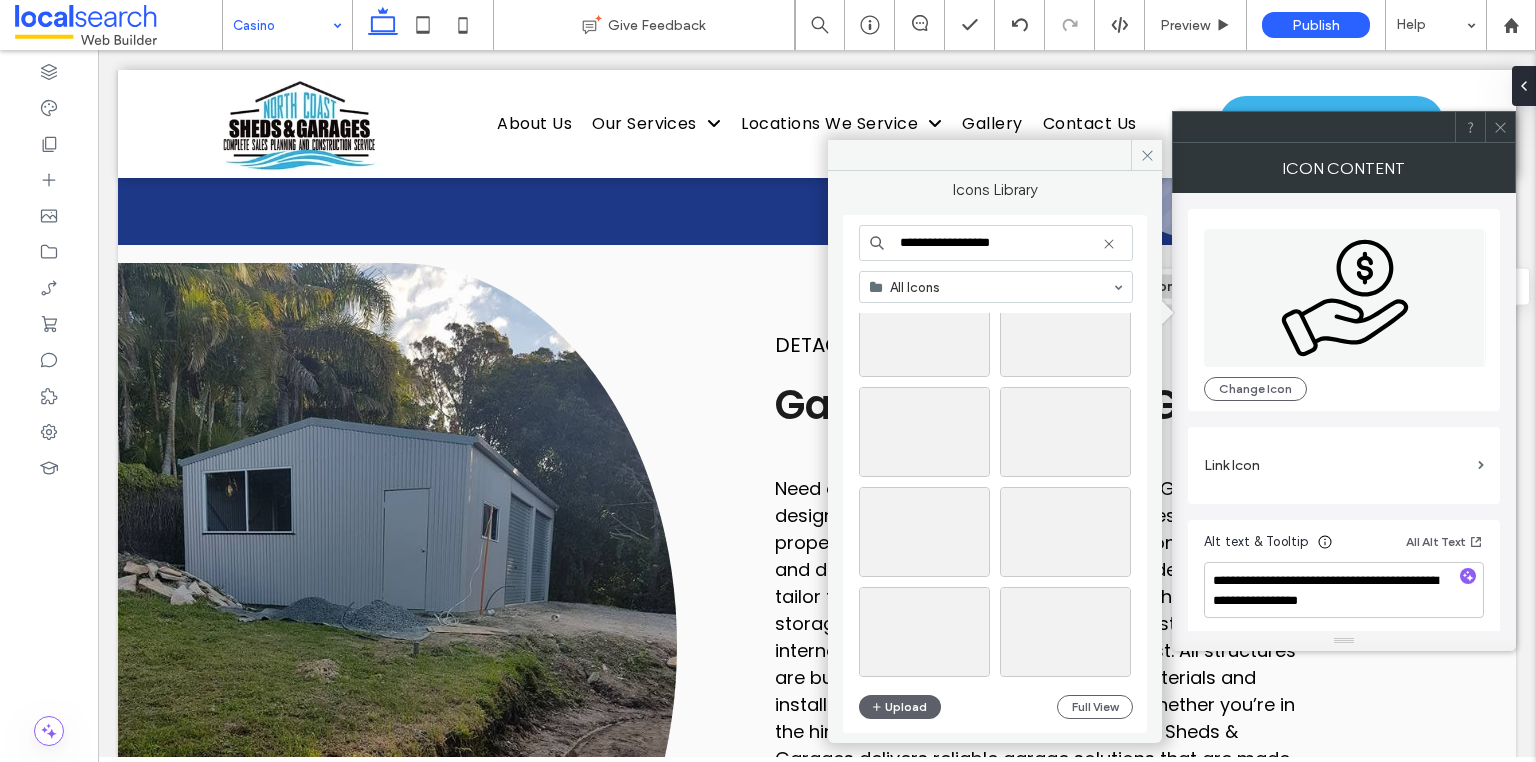 type on "**********" 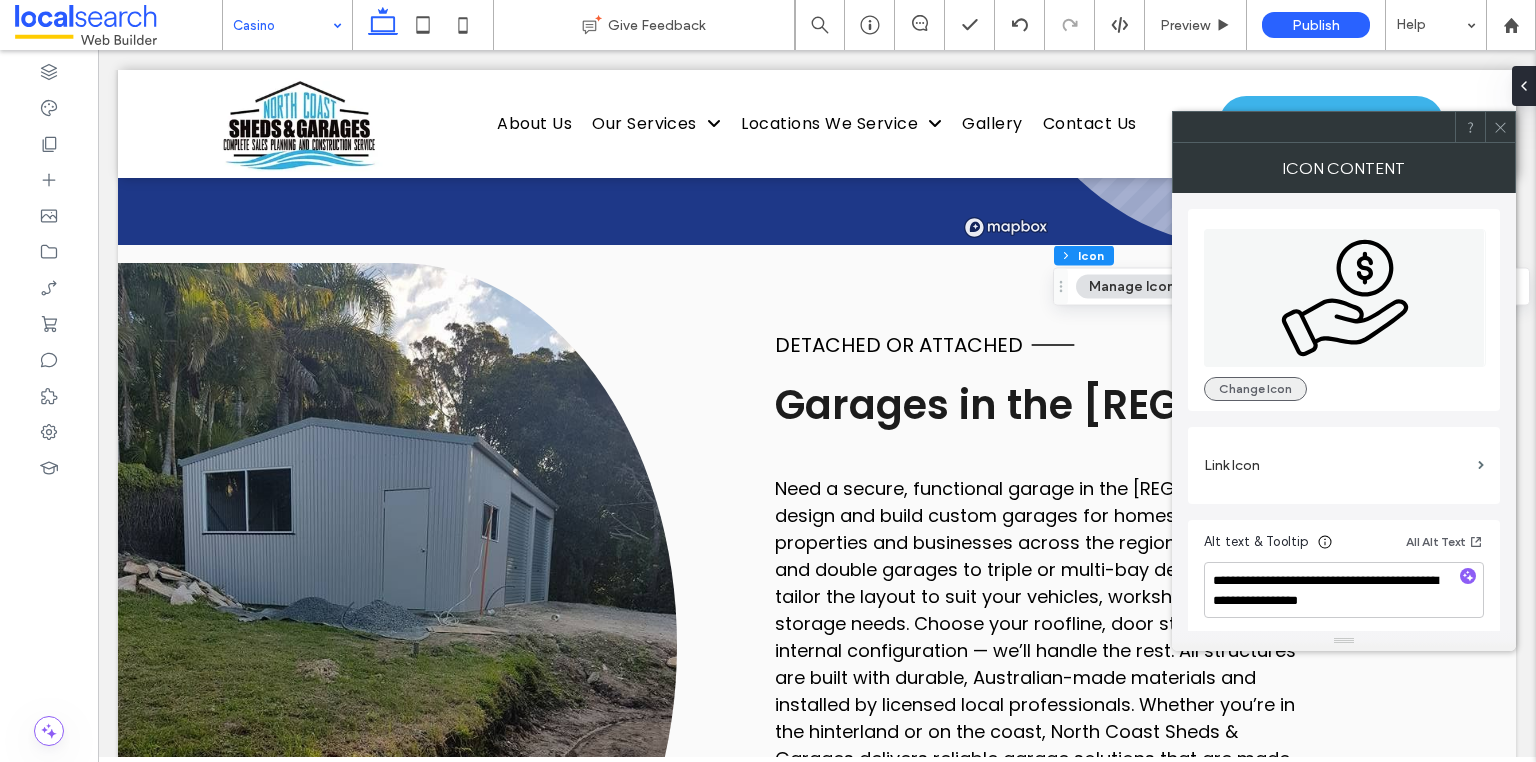 click on "Change Icon" at bounding box center [1255, 389] 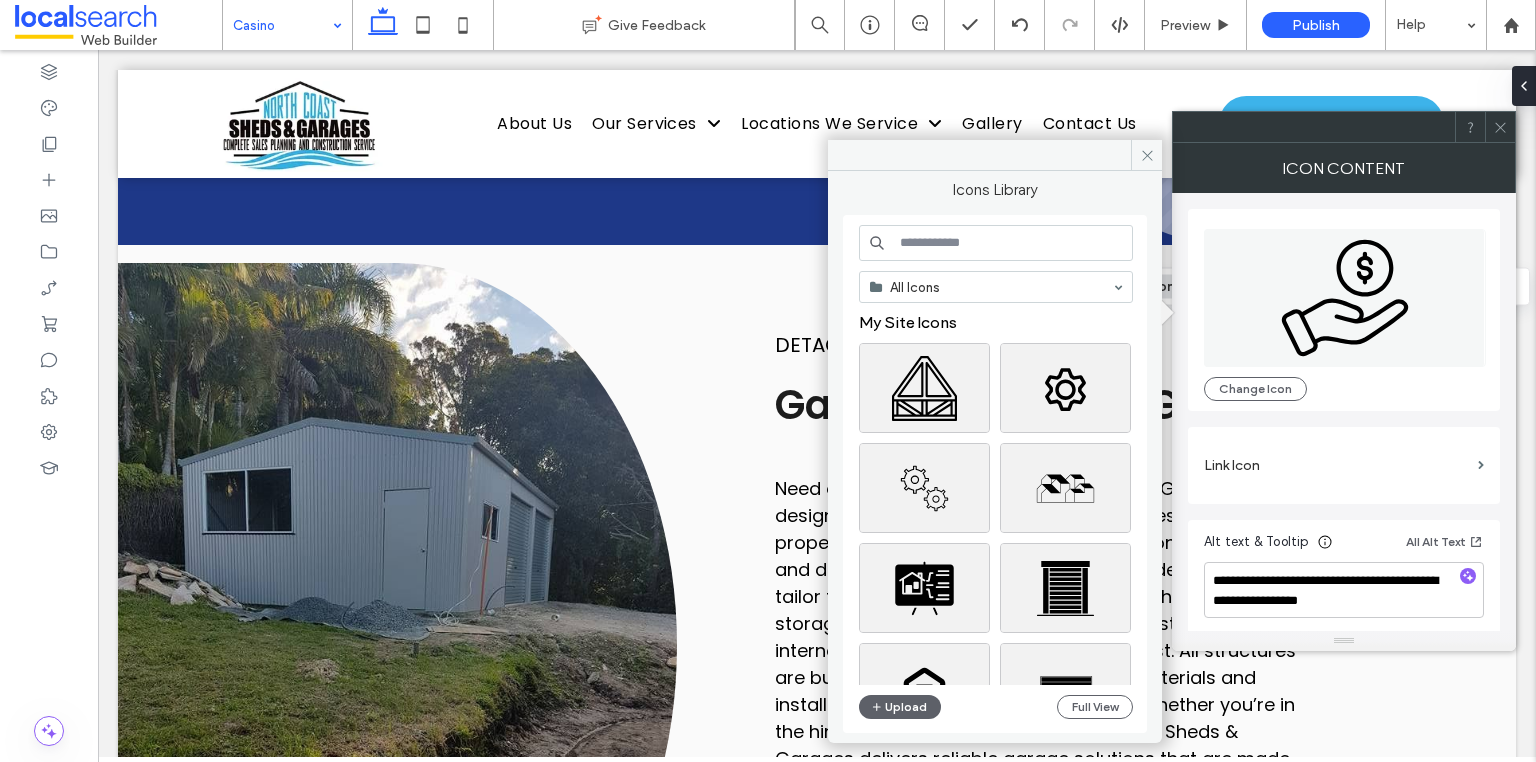 click at bounding box center (996, 243) 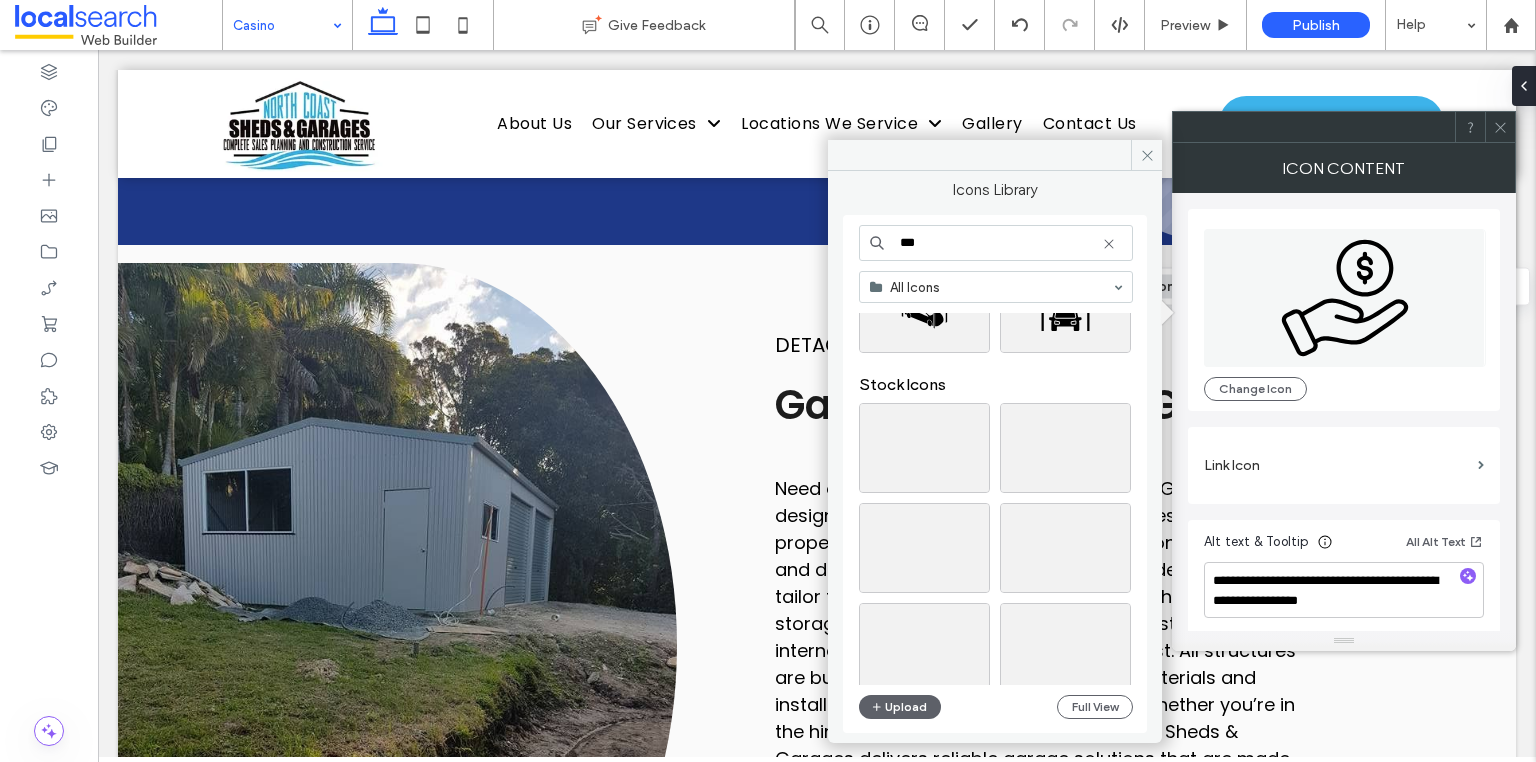 scroll, scrollTop: 160, scrollLeft: 0, axis: vertical 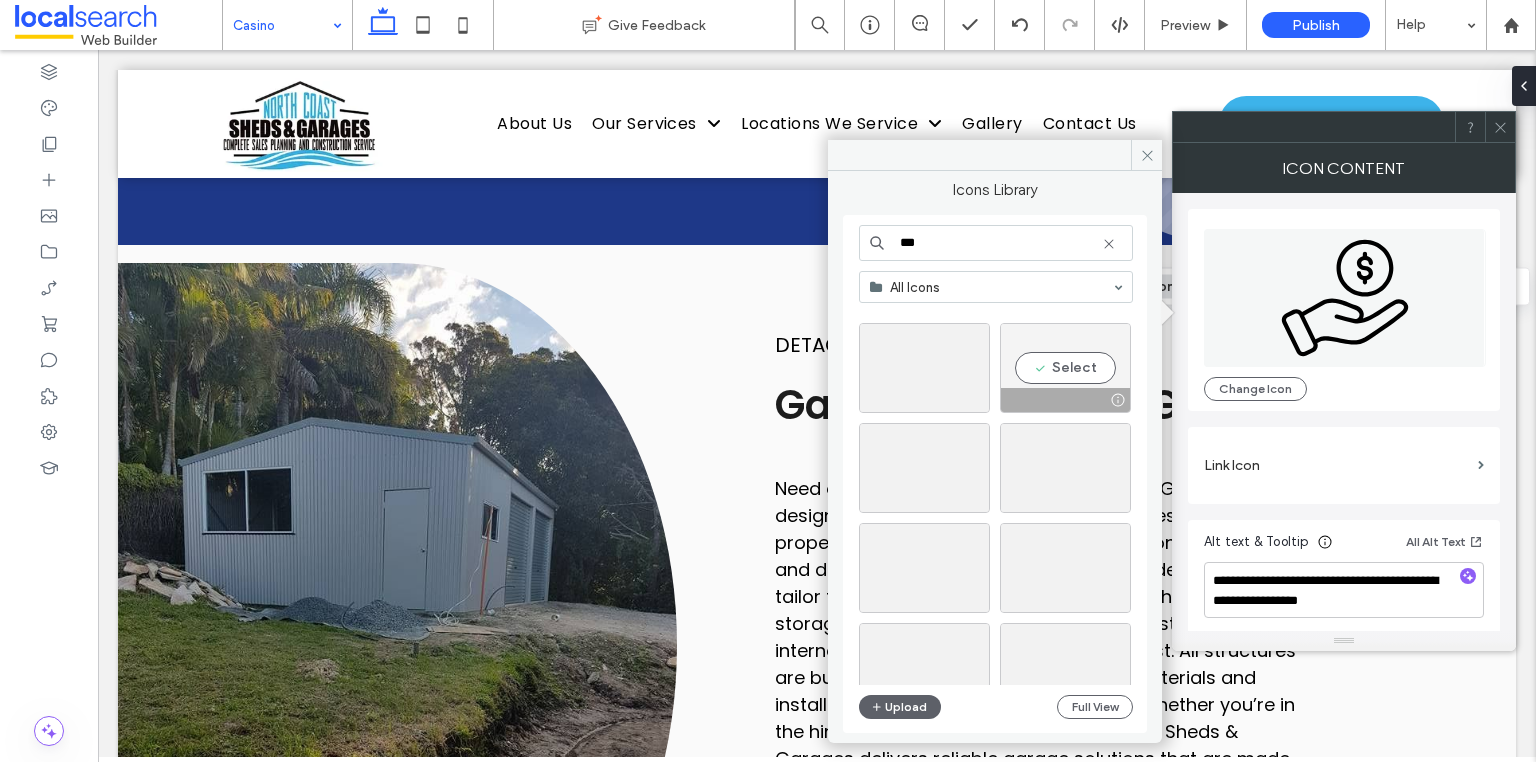 type on "***" 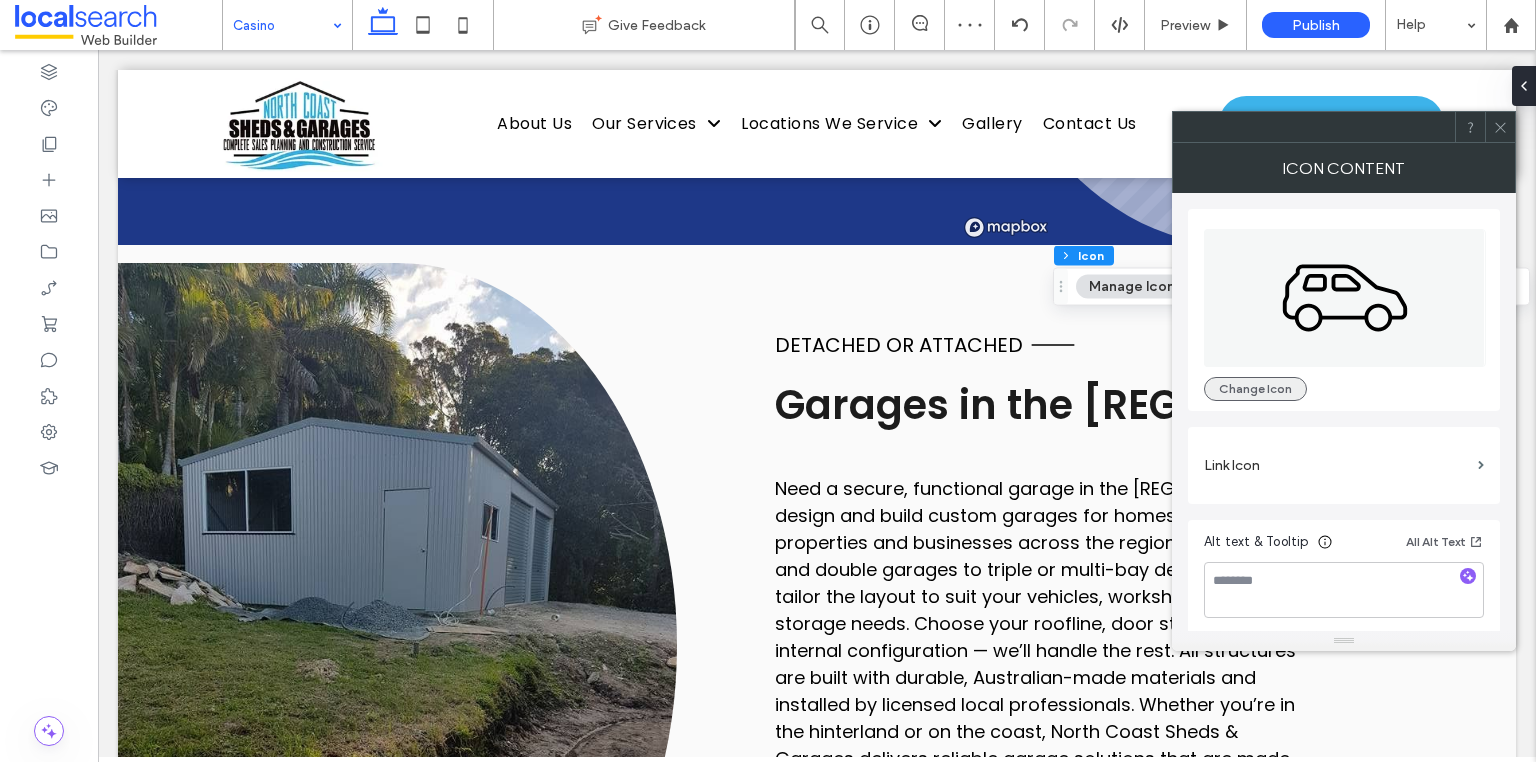 click on "Change Icon" at bounding box center [1255, 389] 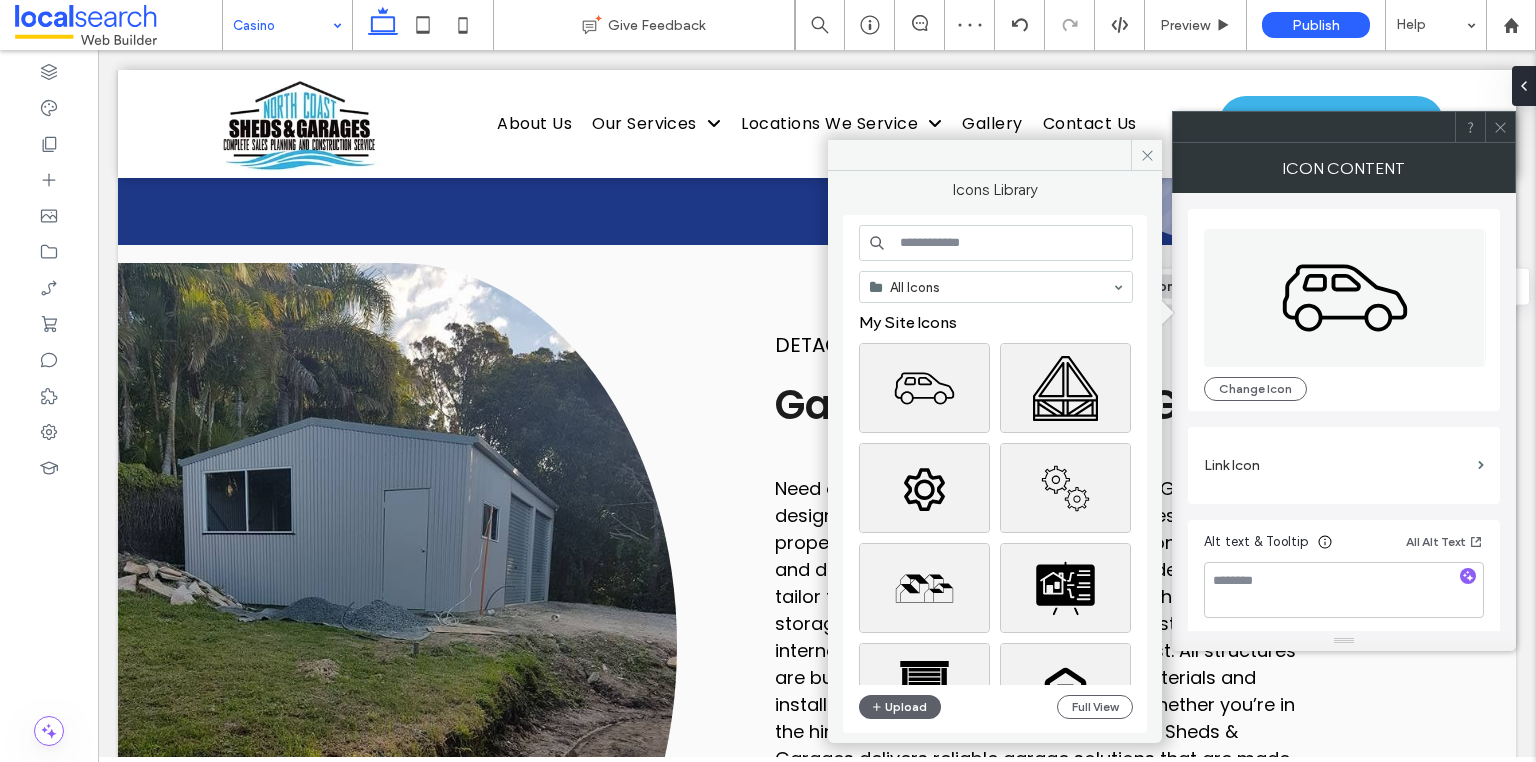 click at bounding box center [996, 243] 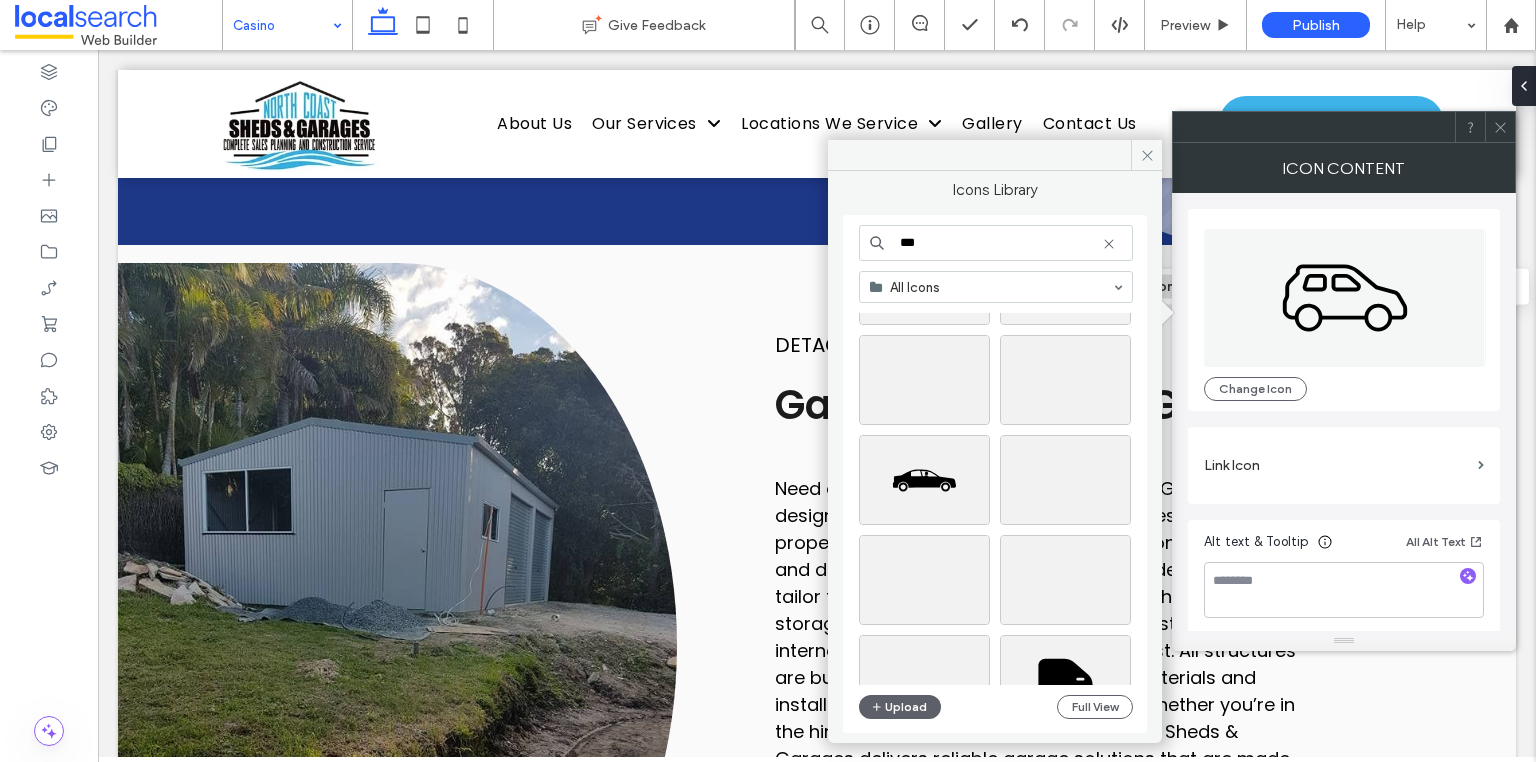 scroll, scrollTop: 720, scrollLeft: 0, axis: vertical 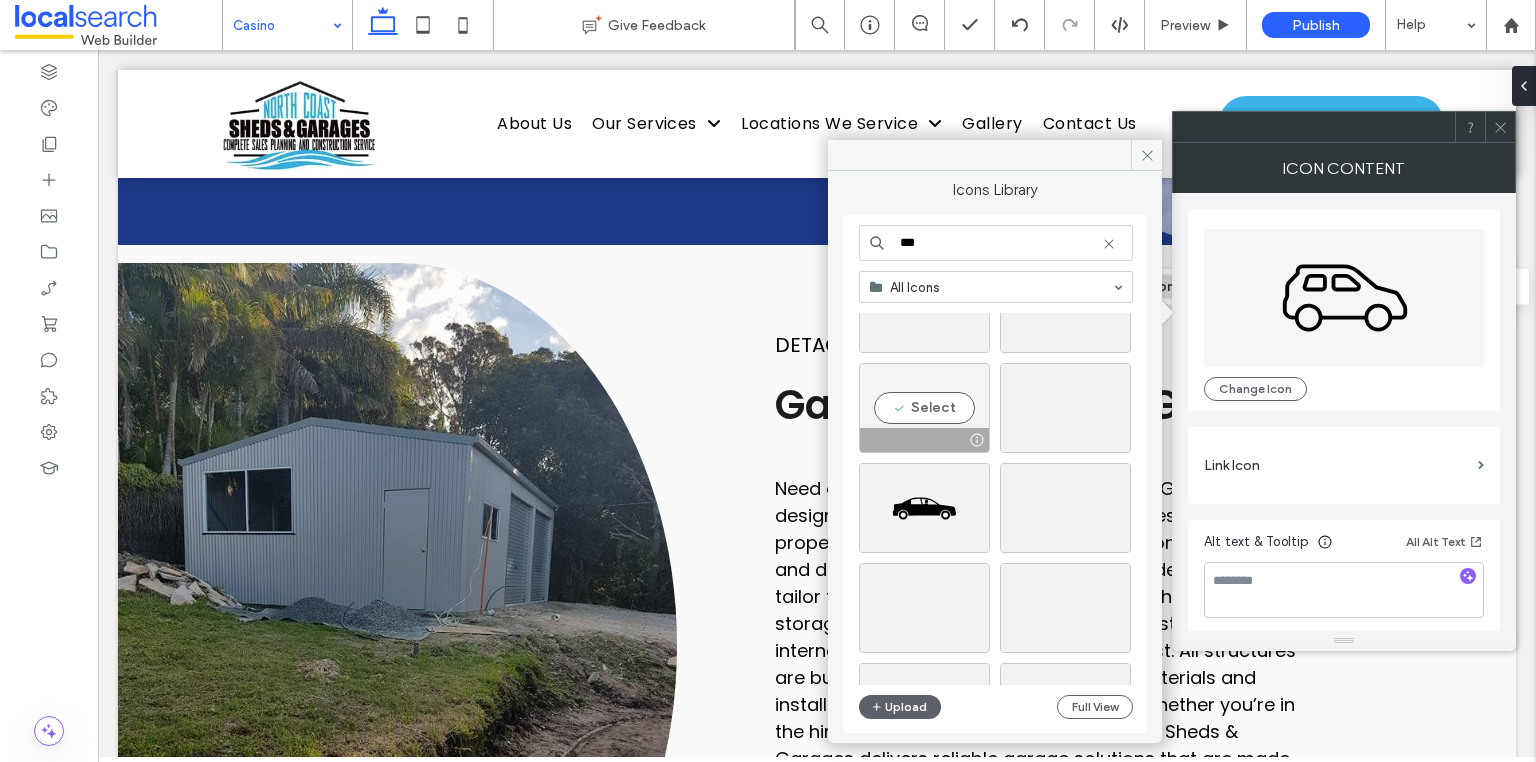 type on "***" 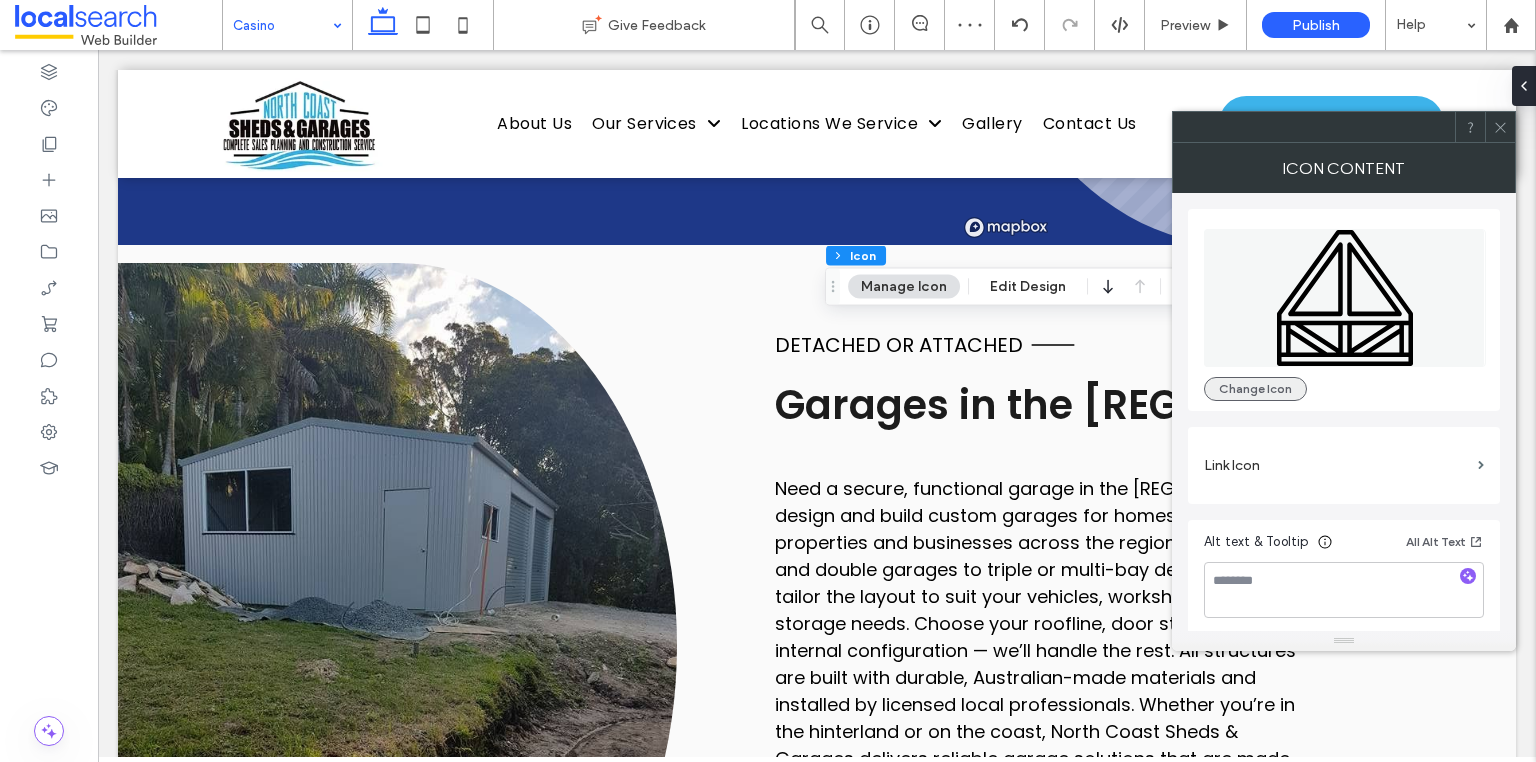 click on "Change Icon" at bounding box center (1255, 389) 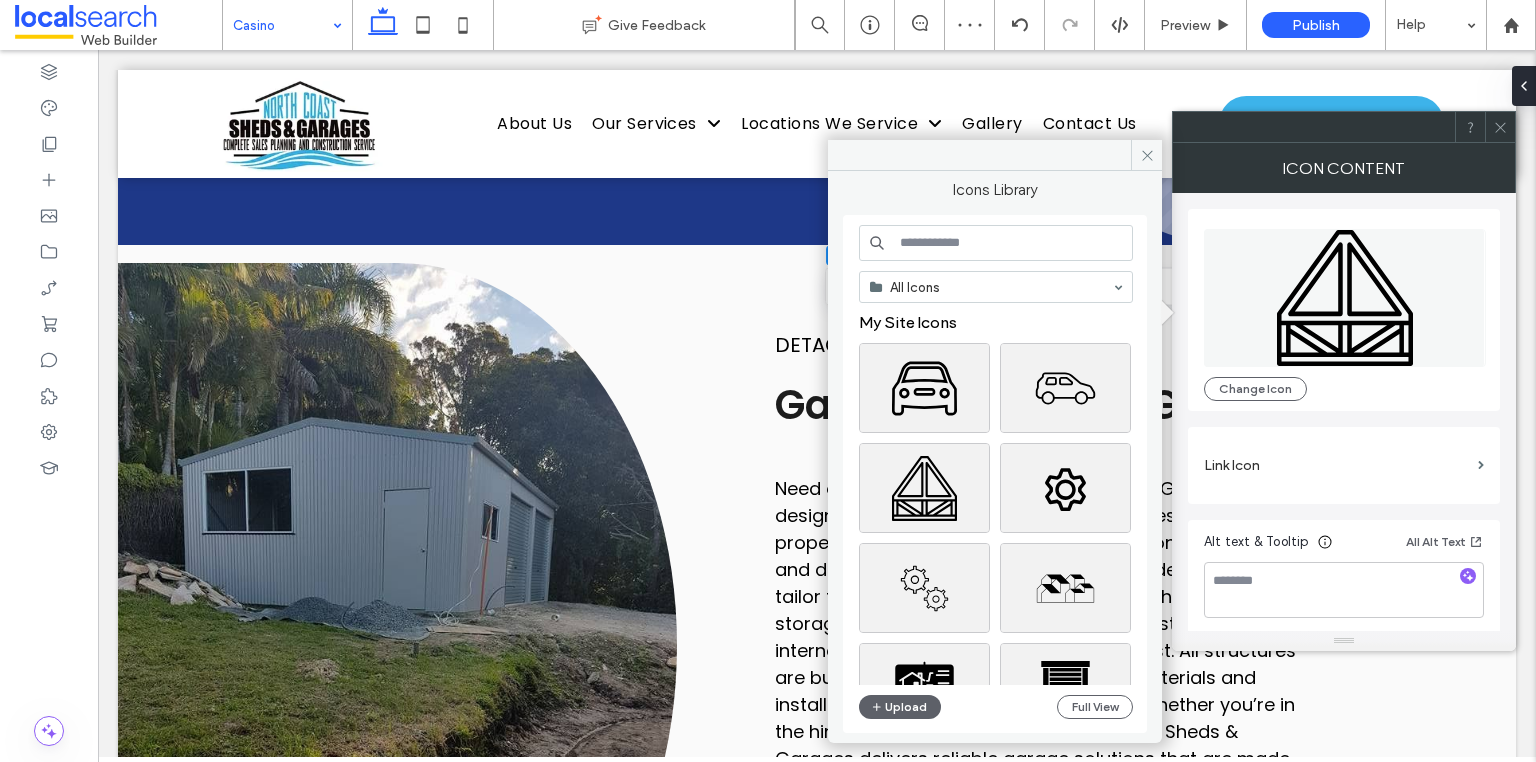 click at bounding box center (996, 243) 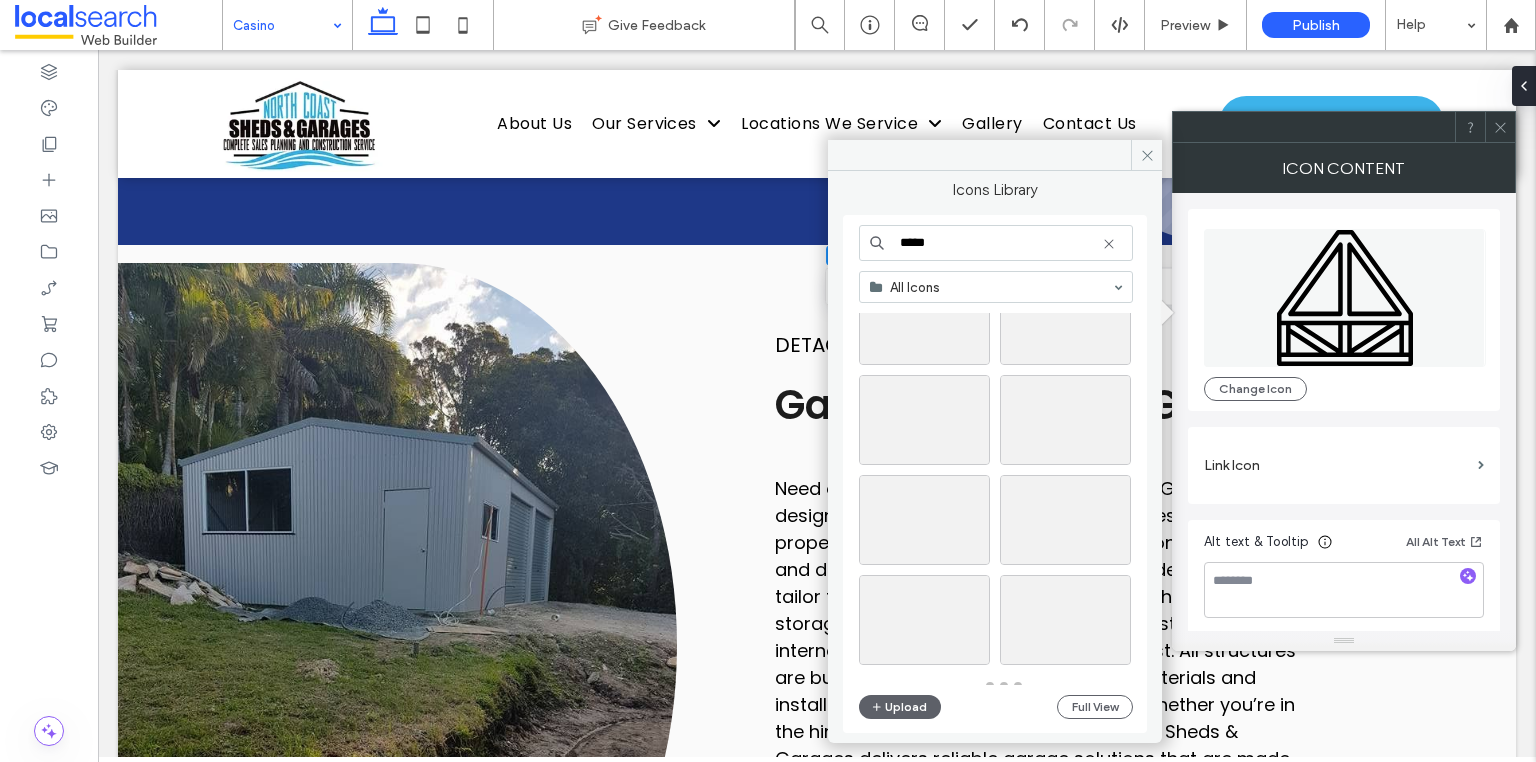 scroll, scrollTop: 2216, scrollLeft: 0, axis: vertical 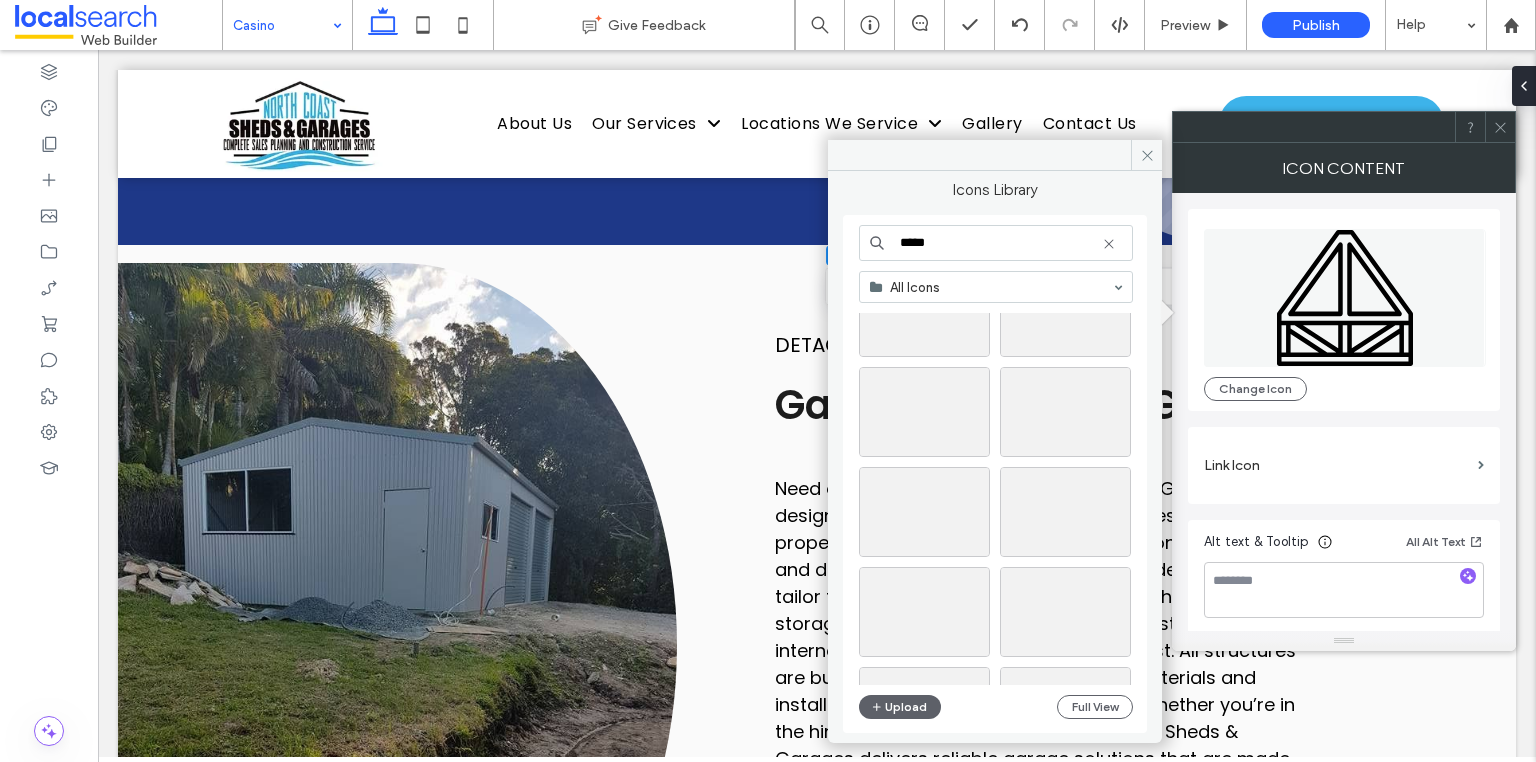 type on "****" 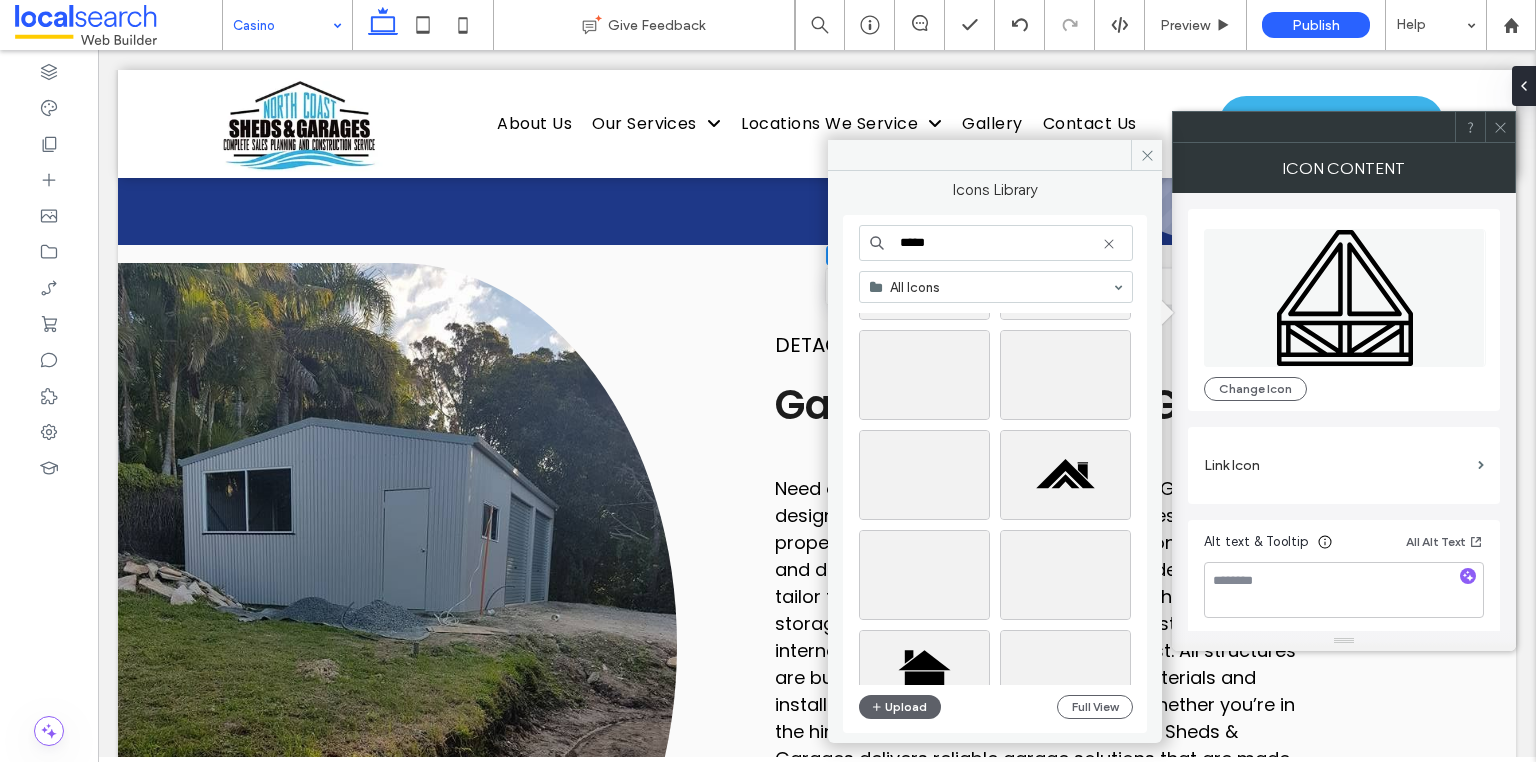 scroll, scrollTop: 4696, scrollLeft: 0, axis: vertical 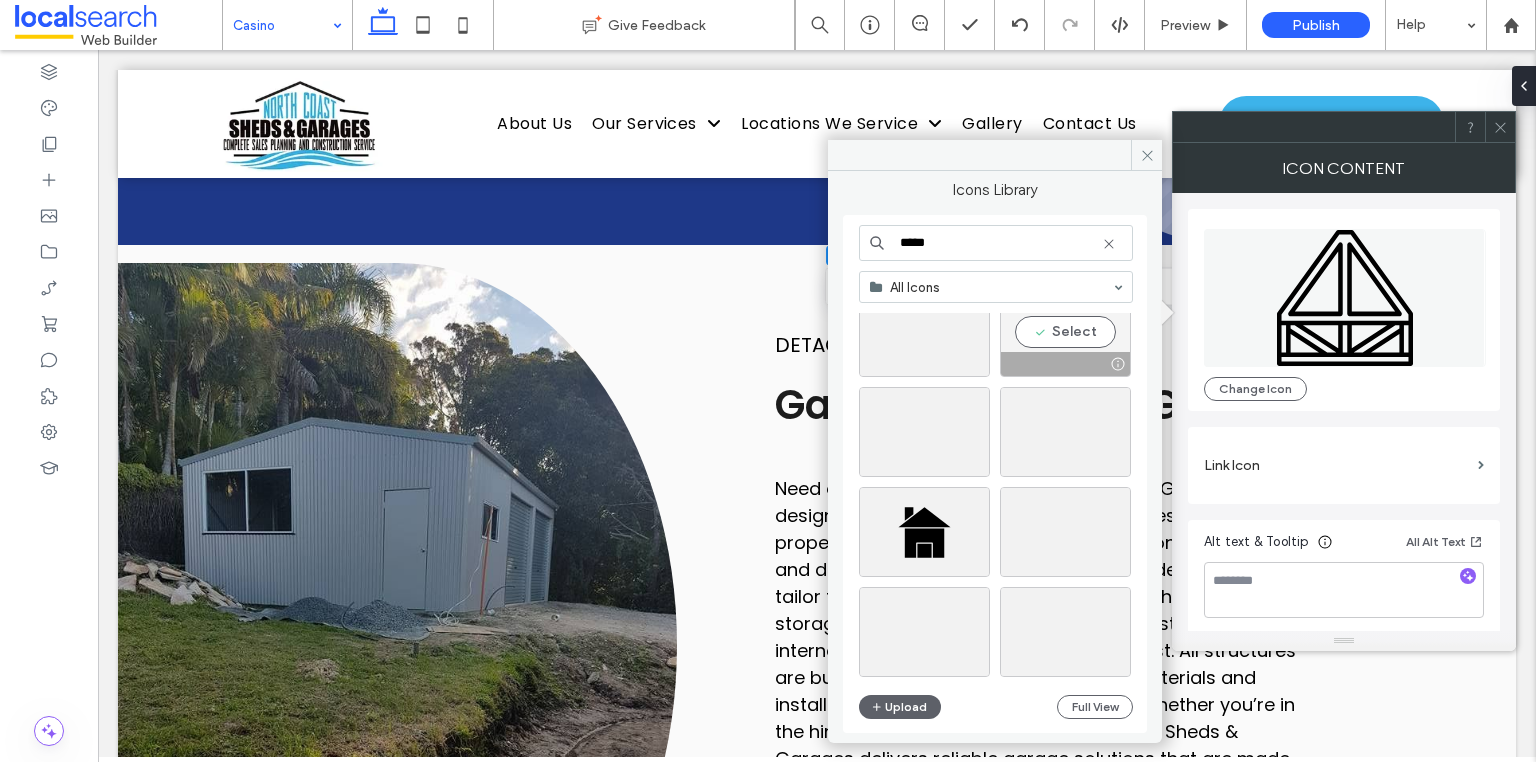 click on "Select" at bounding box center [1065, 332] 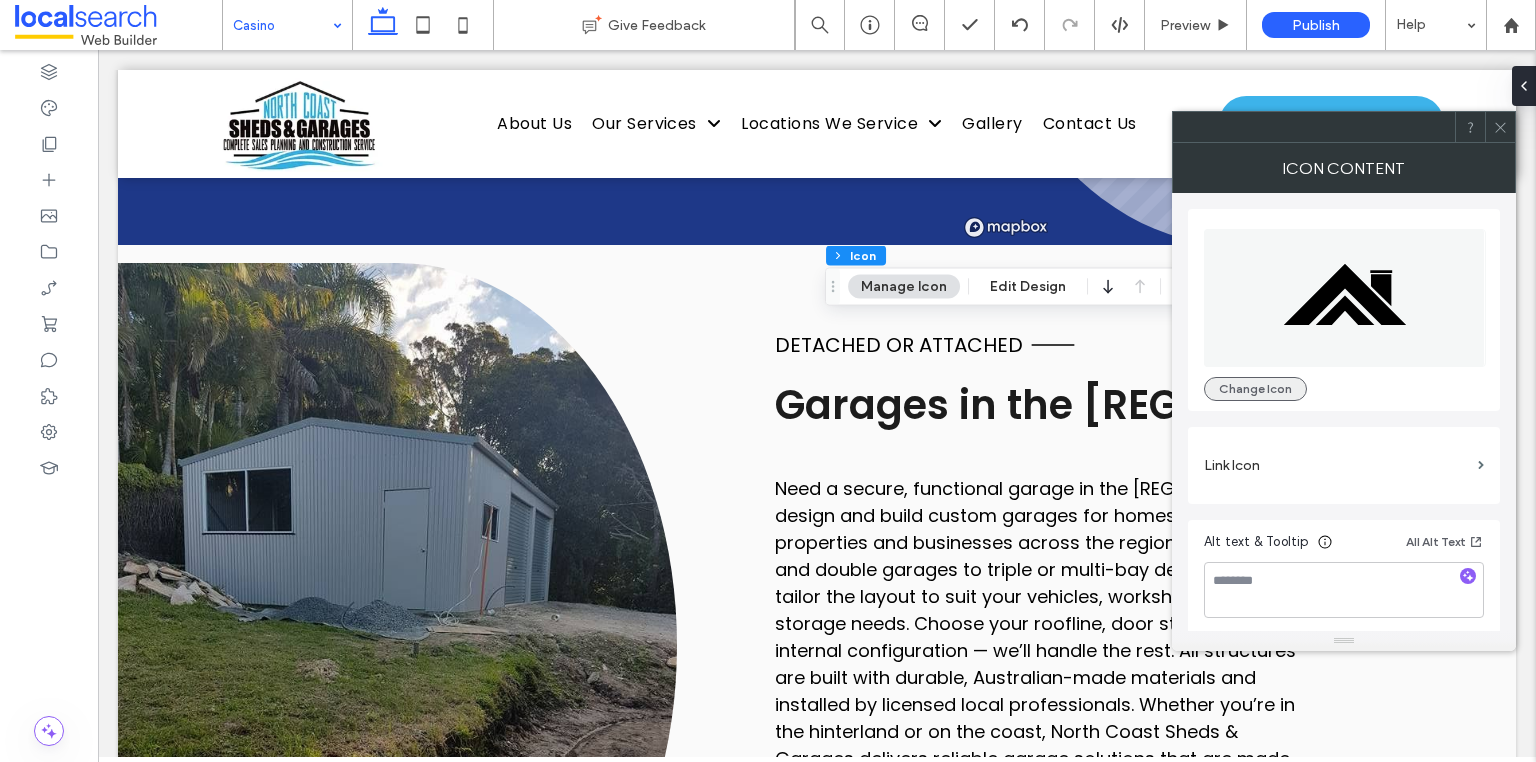 click on "Change Icon" at bounding box center [1255, 389] 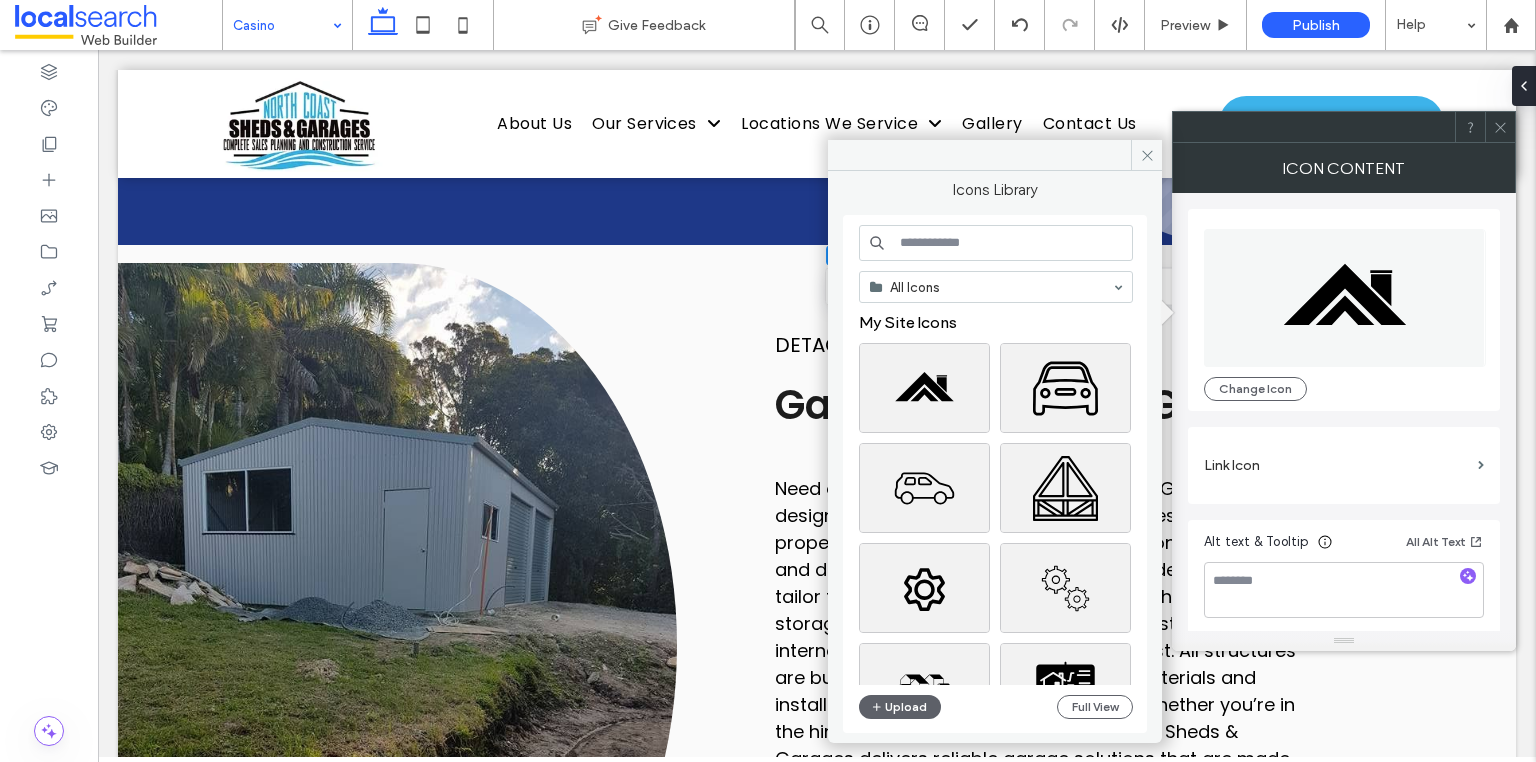 click at bounding box center (996, 243) 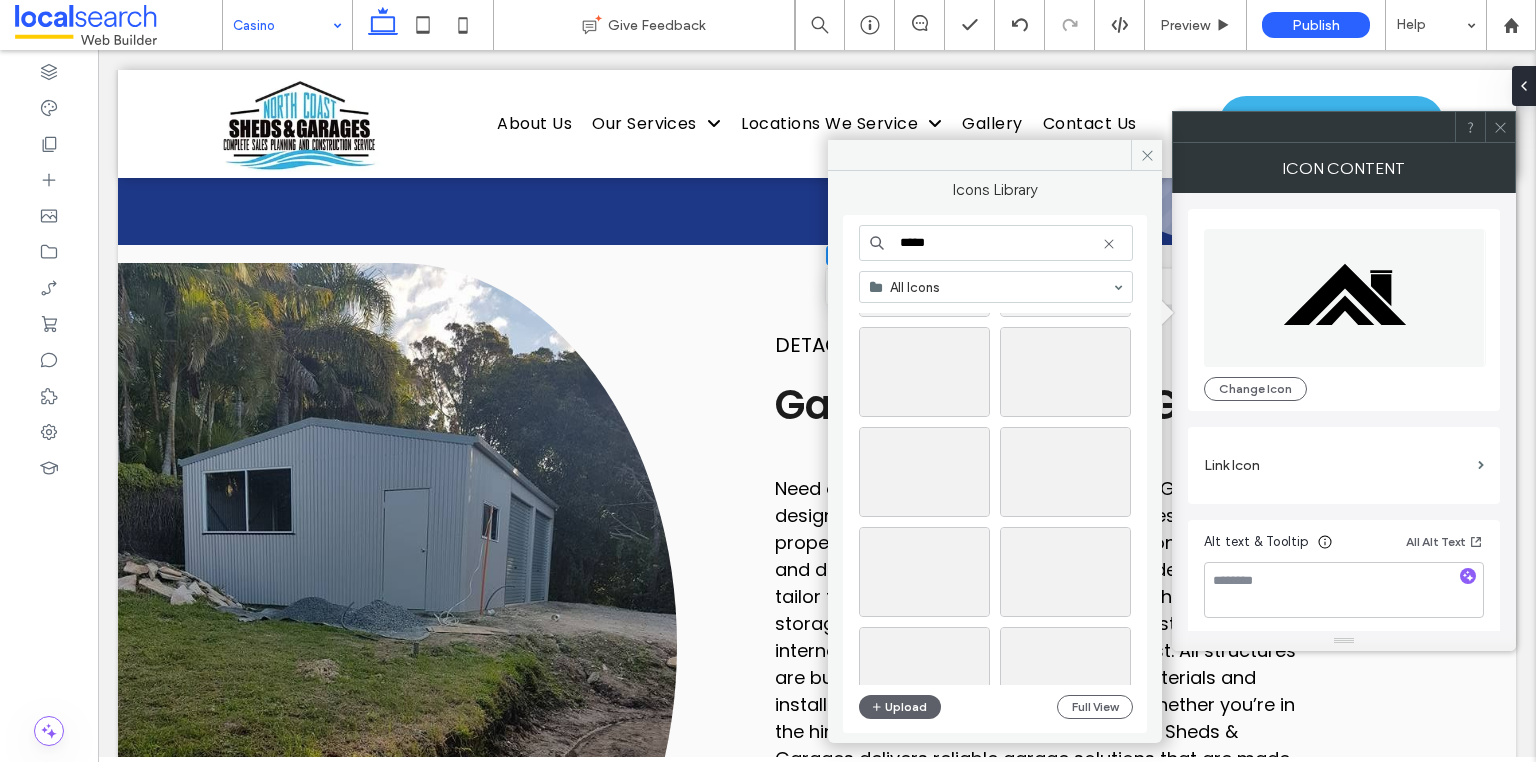 scroll, scrollTop: 4716, scrollLeft: 0, axis: vertical 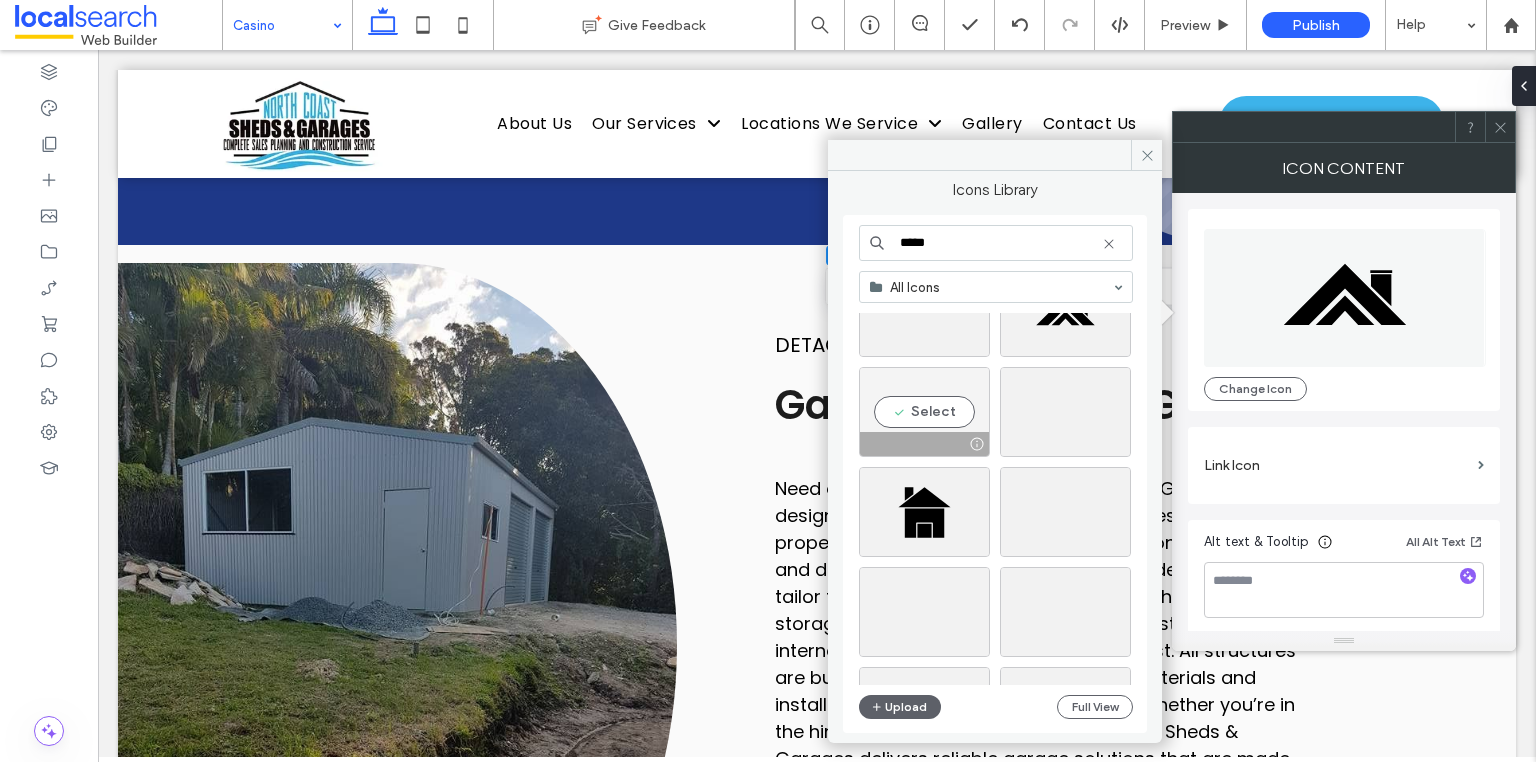 type on "****" 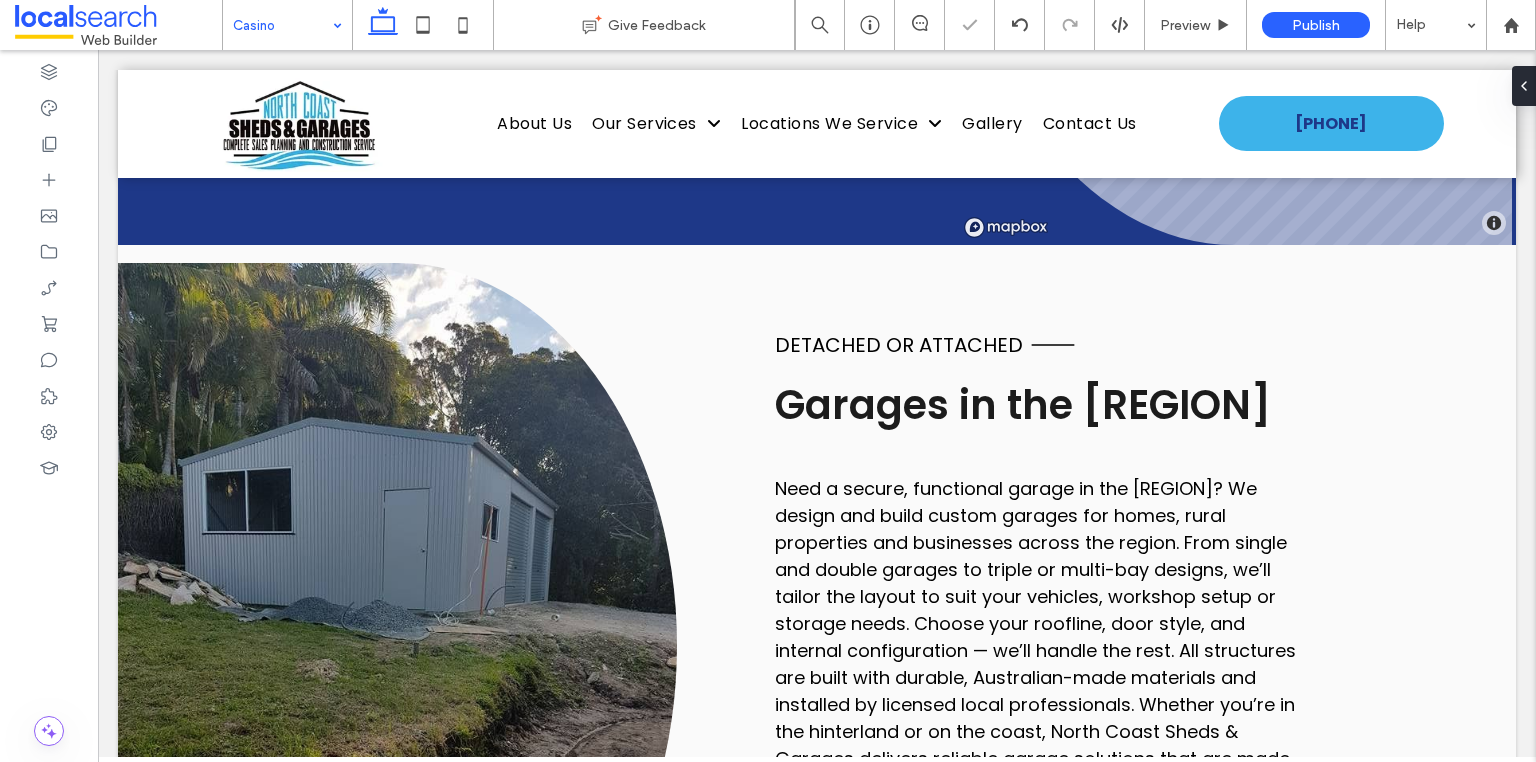 type on "**" 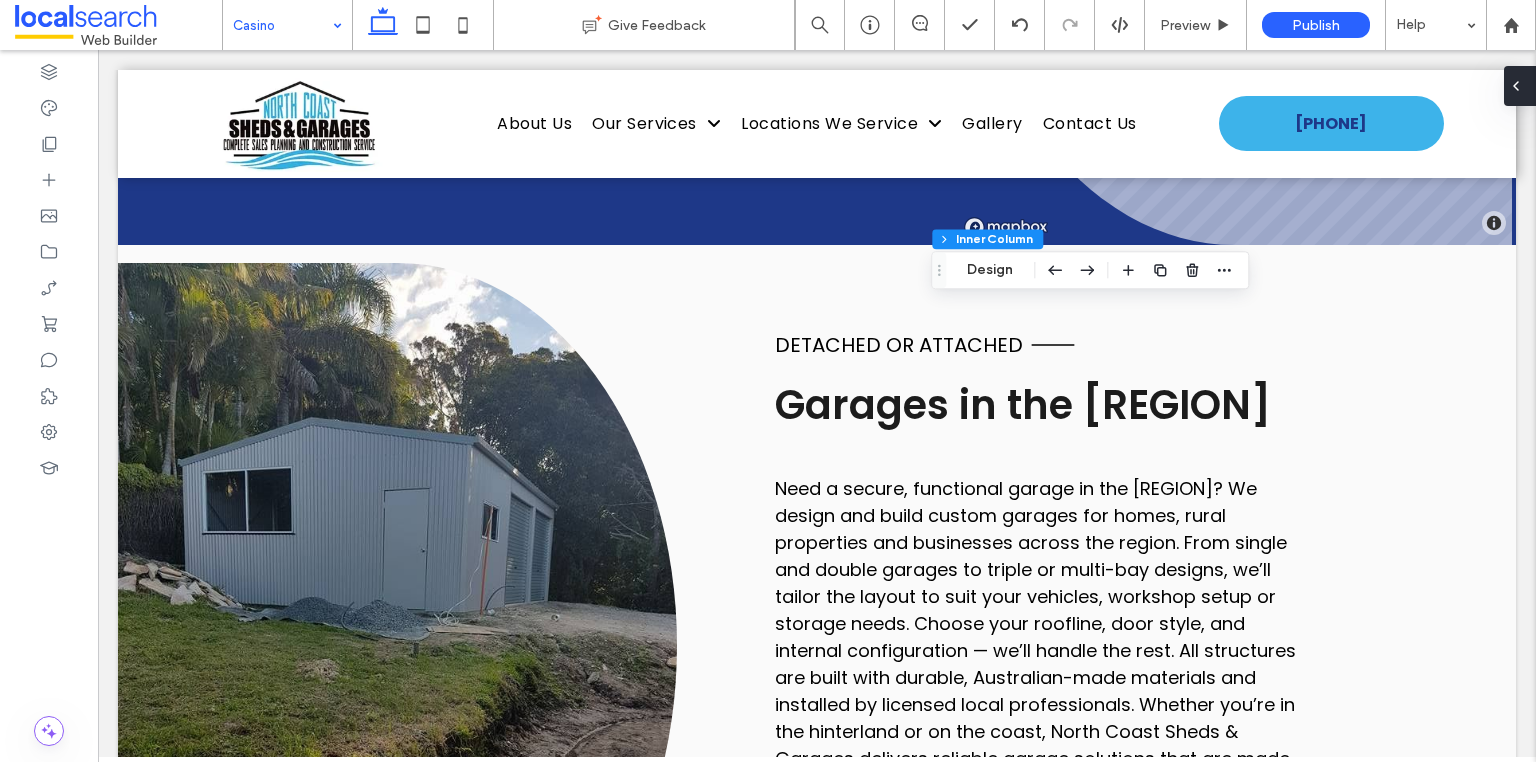 click at bounding box center (1520, 86) 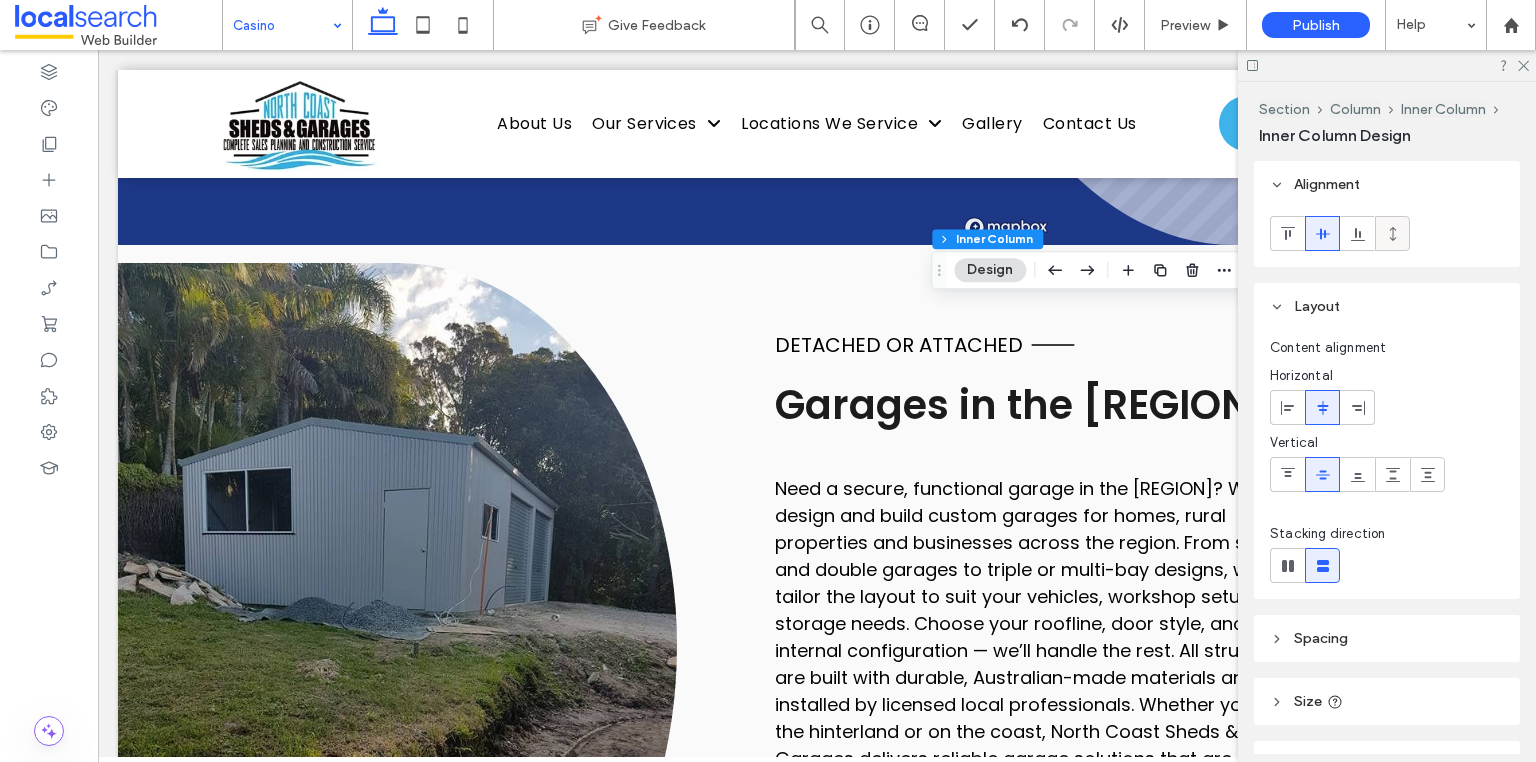 click 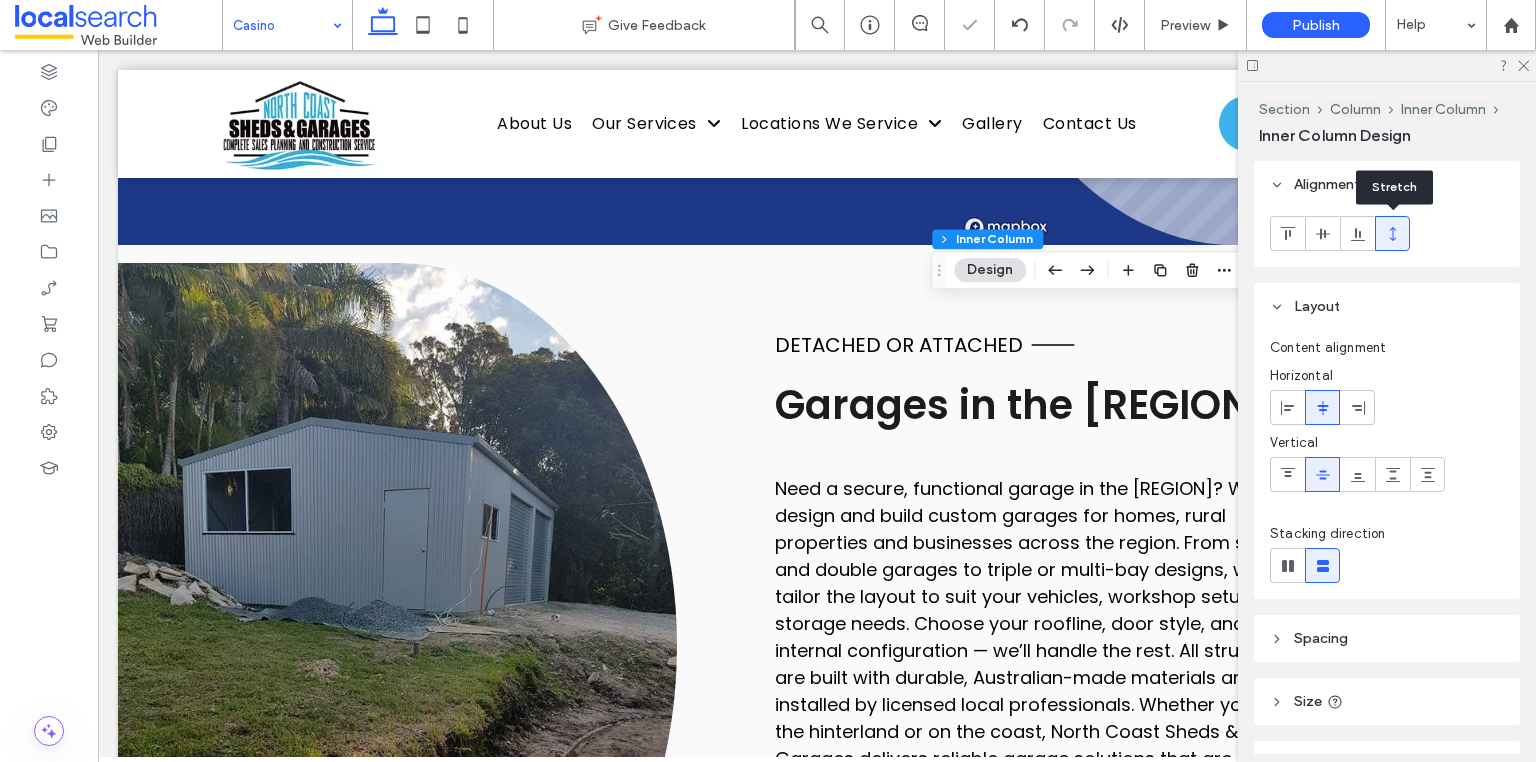 type on "***" 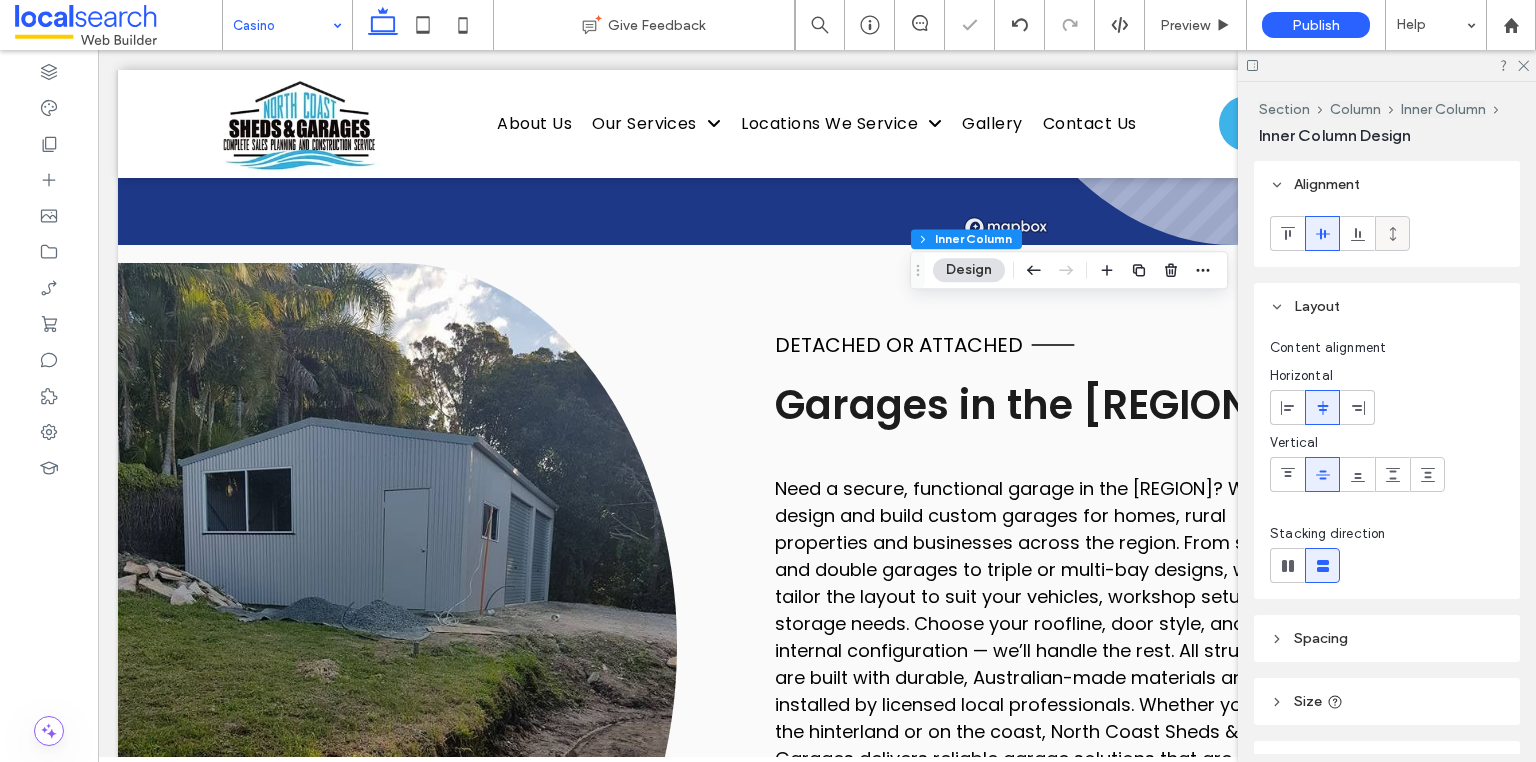 click 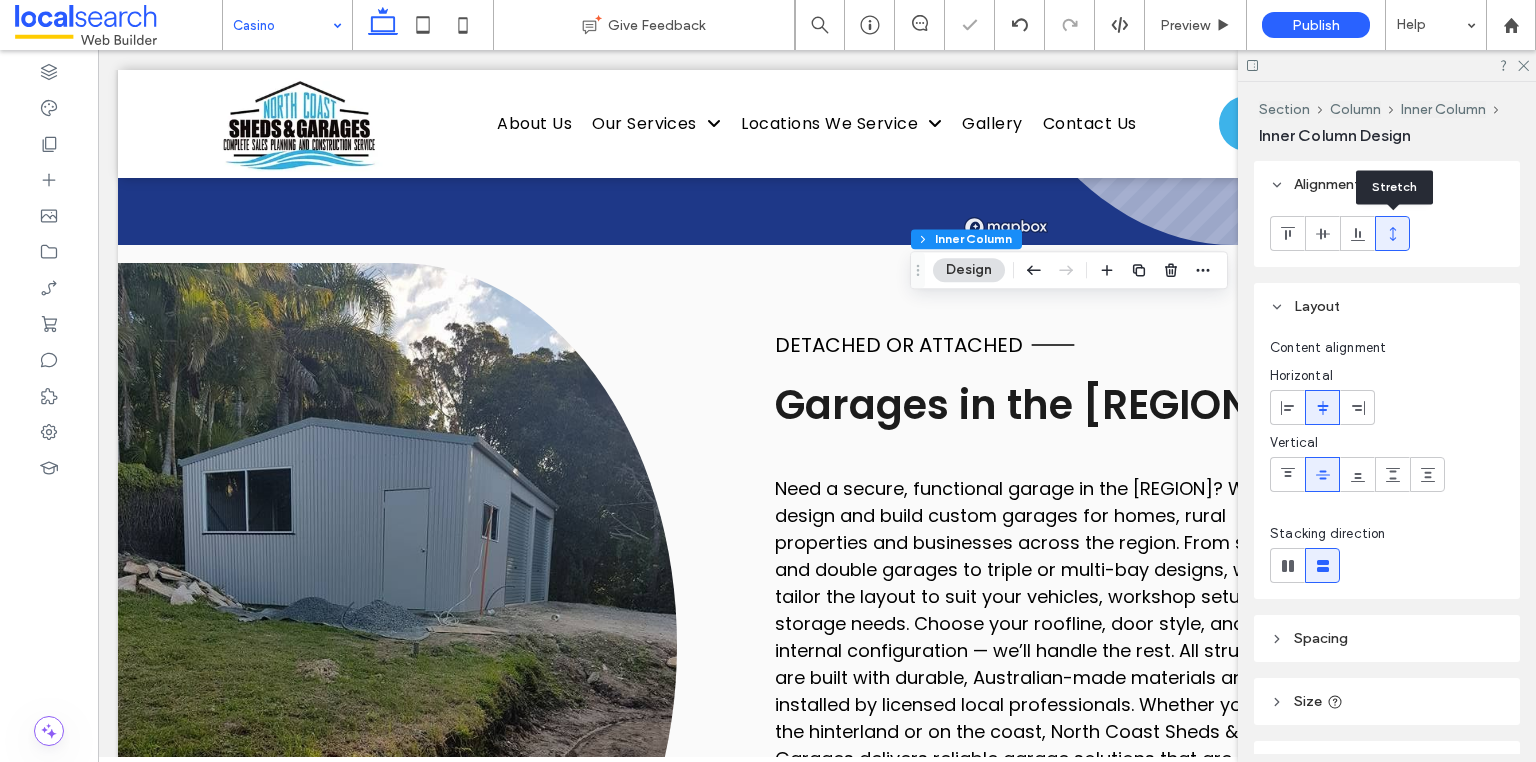 type on "***" 